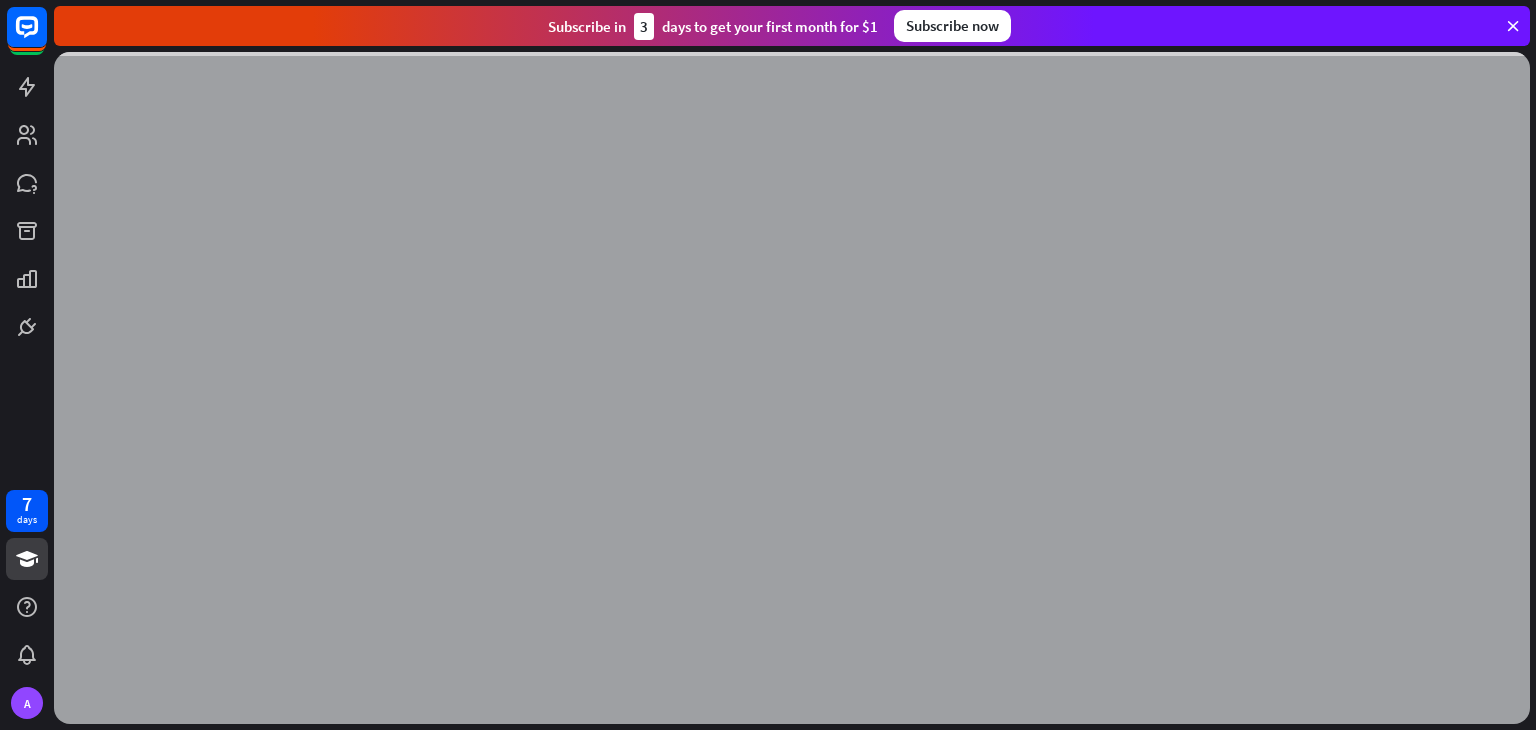 scroll, scrollTop: 0, scrollLeft: 0, axis: both 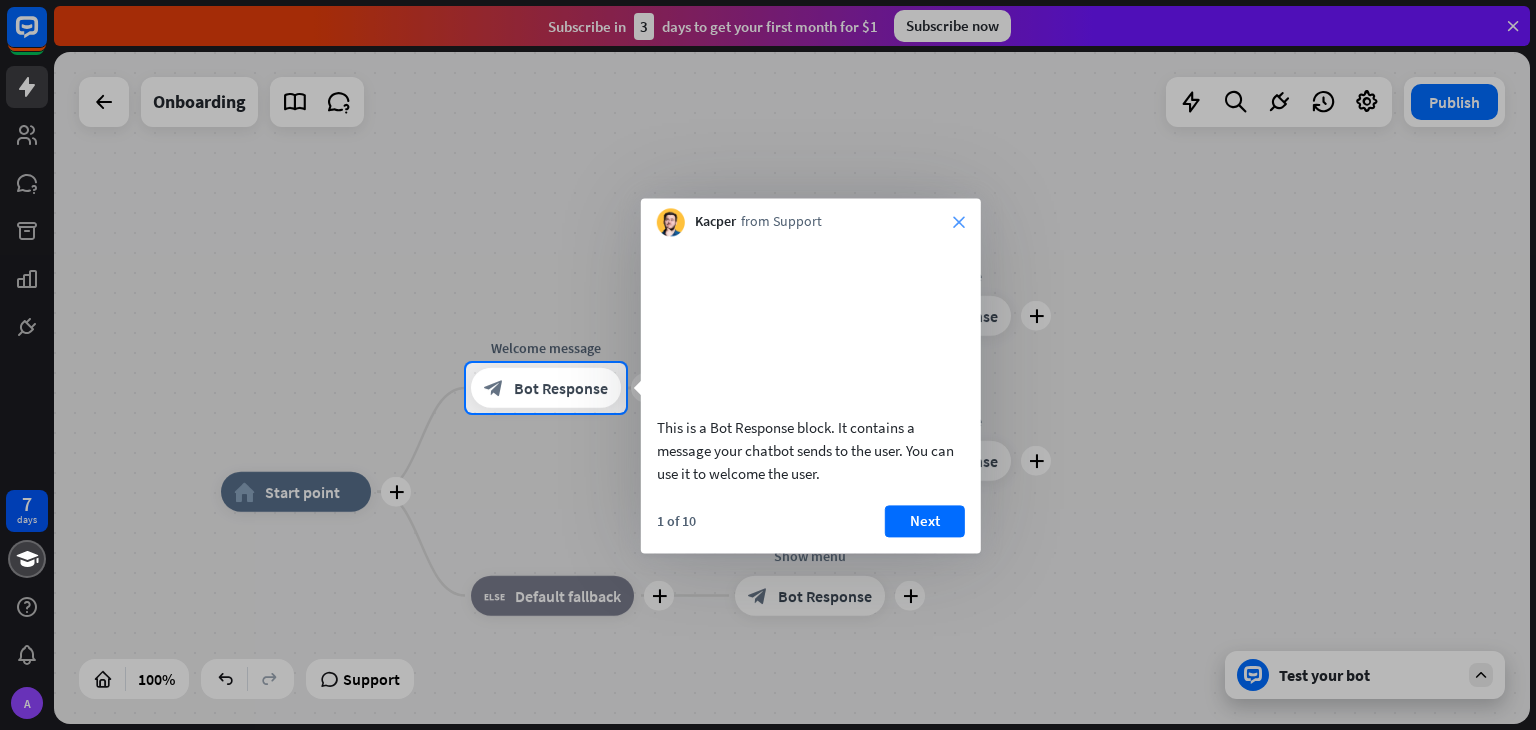 click on "close" at bounding box center [959, 222] 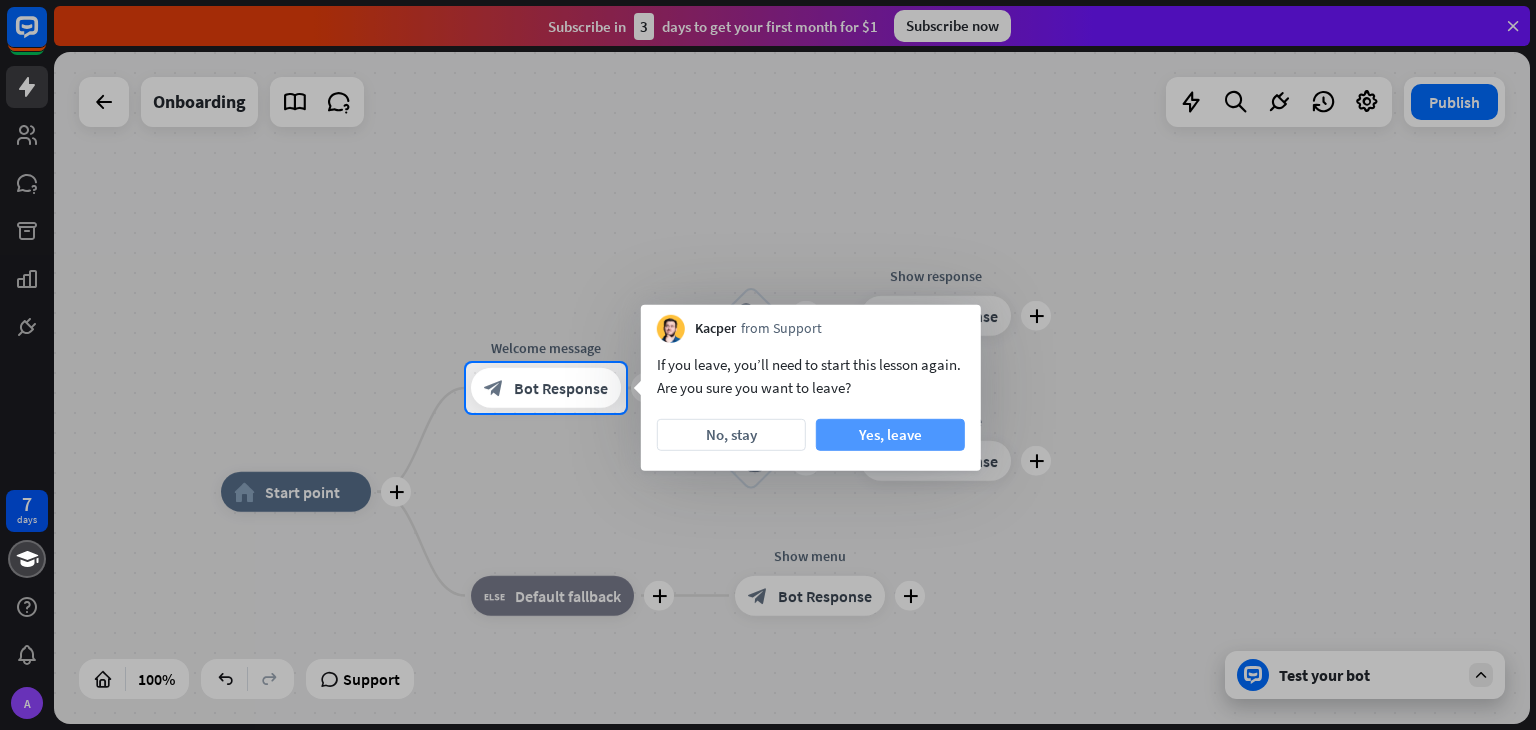 click on "Yes, leave" at bounding box center (890, 435) 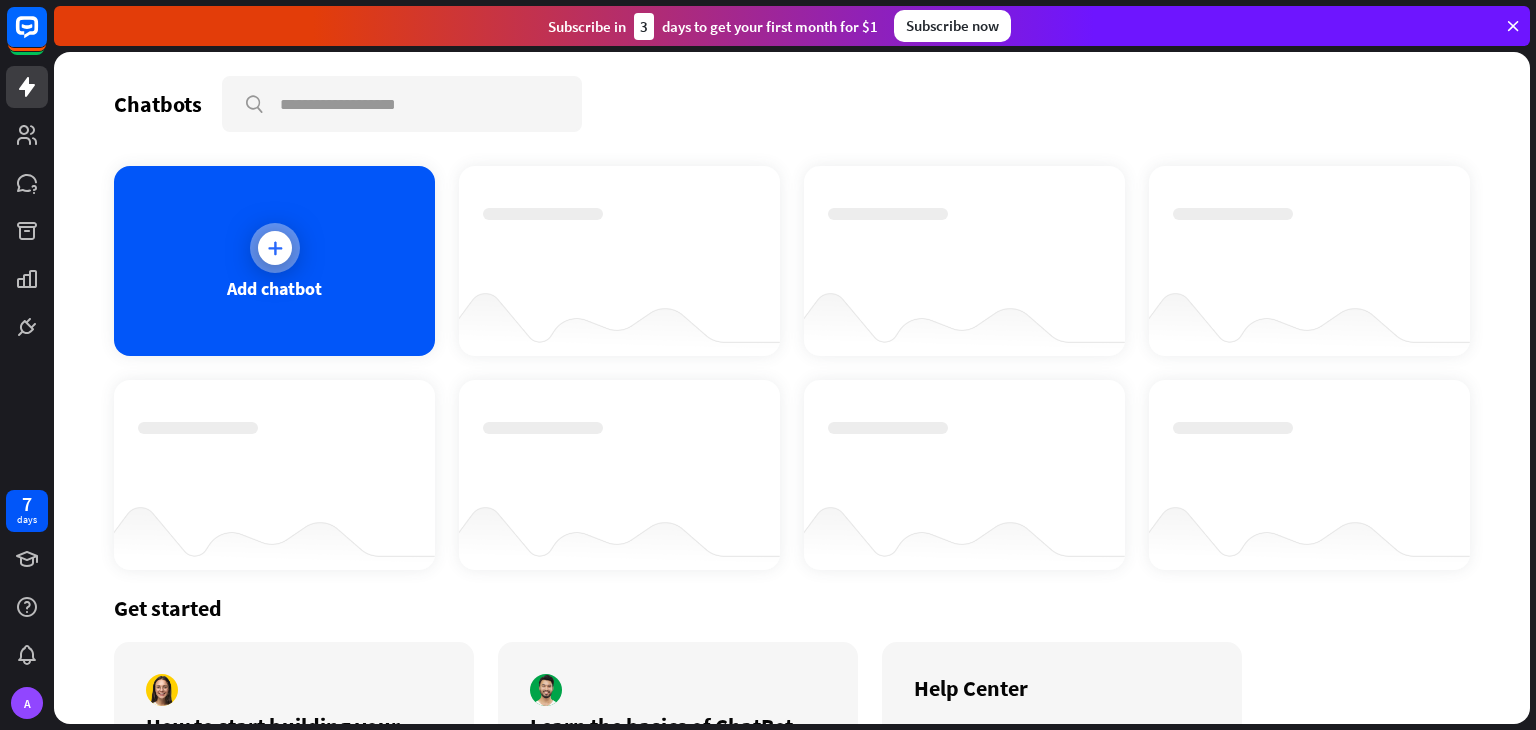 click at bounding box center (275, 248) 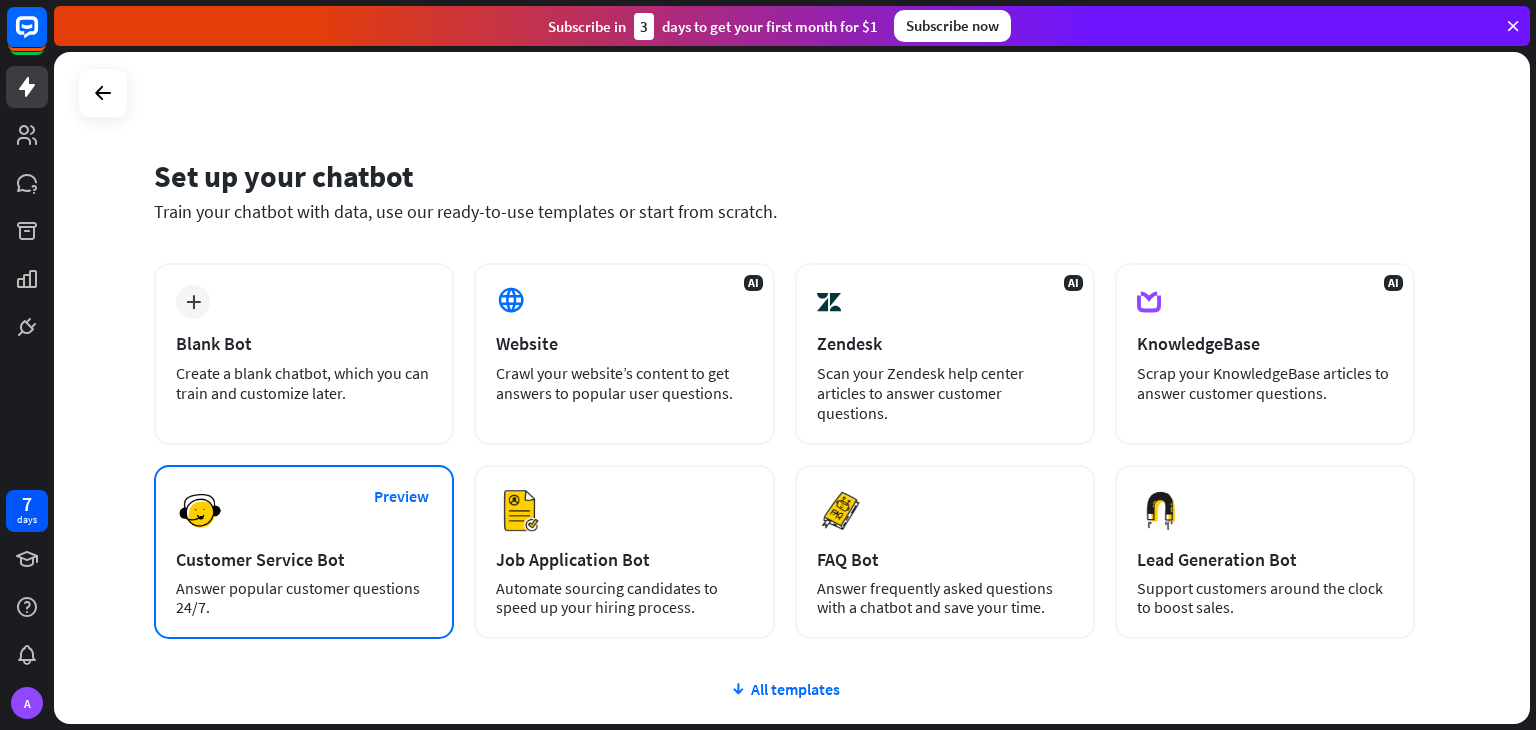 click on "Preview
Customer Service Bot
Answer popular customer questions 24/7." at bounding box center (304, 552) 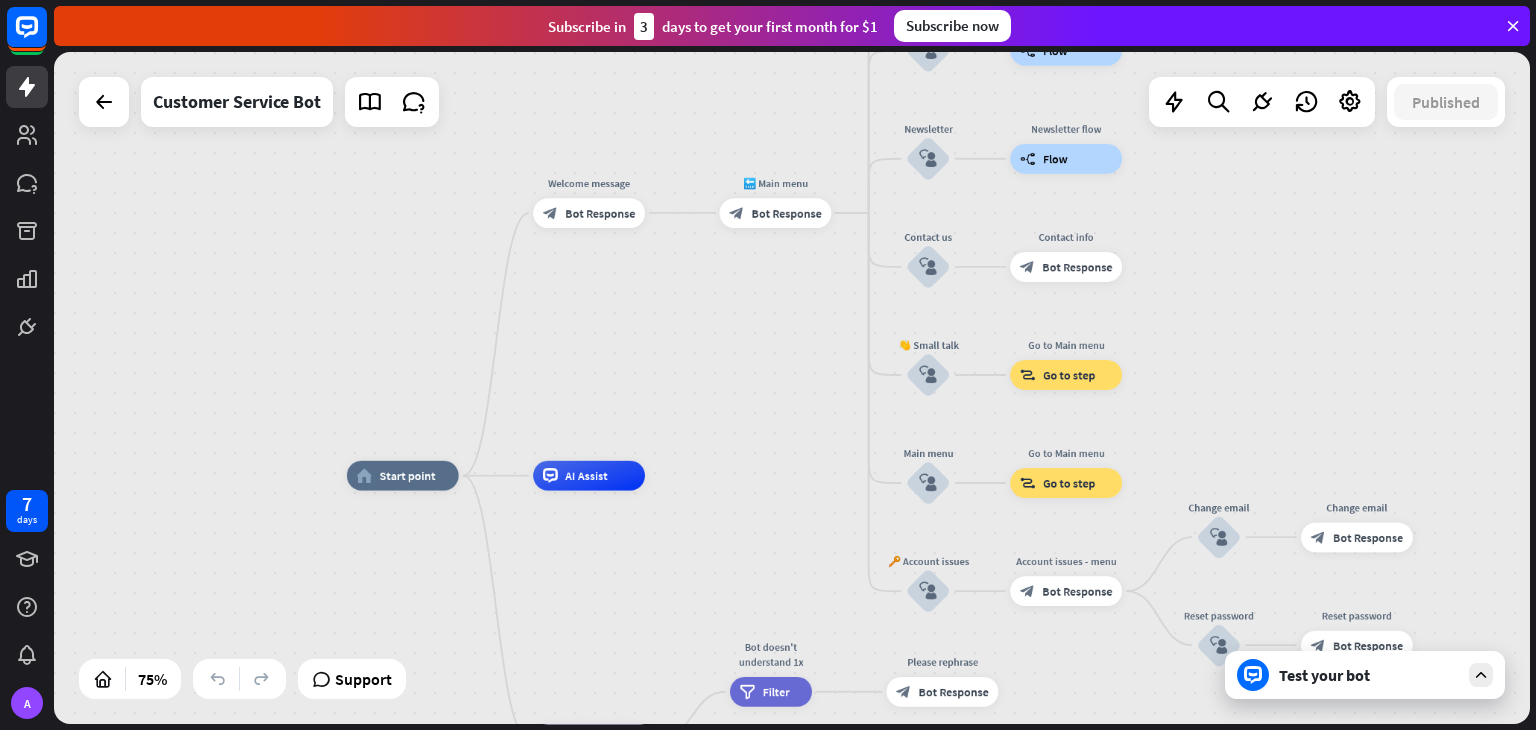 drag, startPoint x: 875, startPoint y: 264, endPoint x: 717, endPoint y: 448, distance: 242.52835 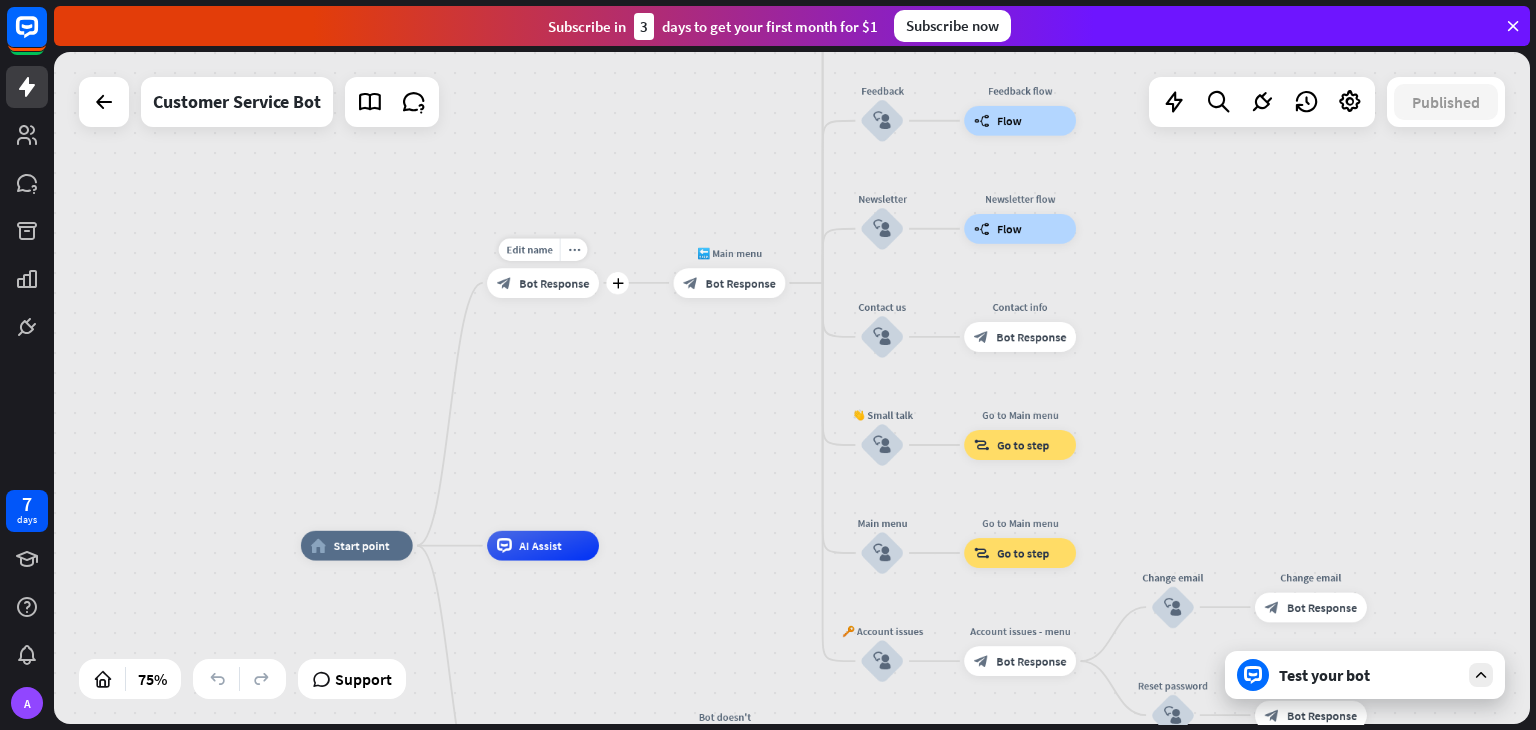 click on "Bot Response" at bounding box center [554, 282] 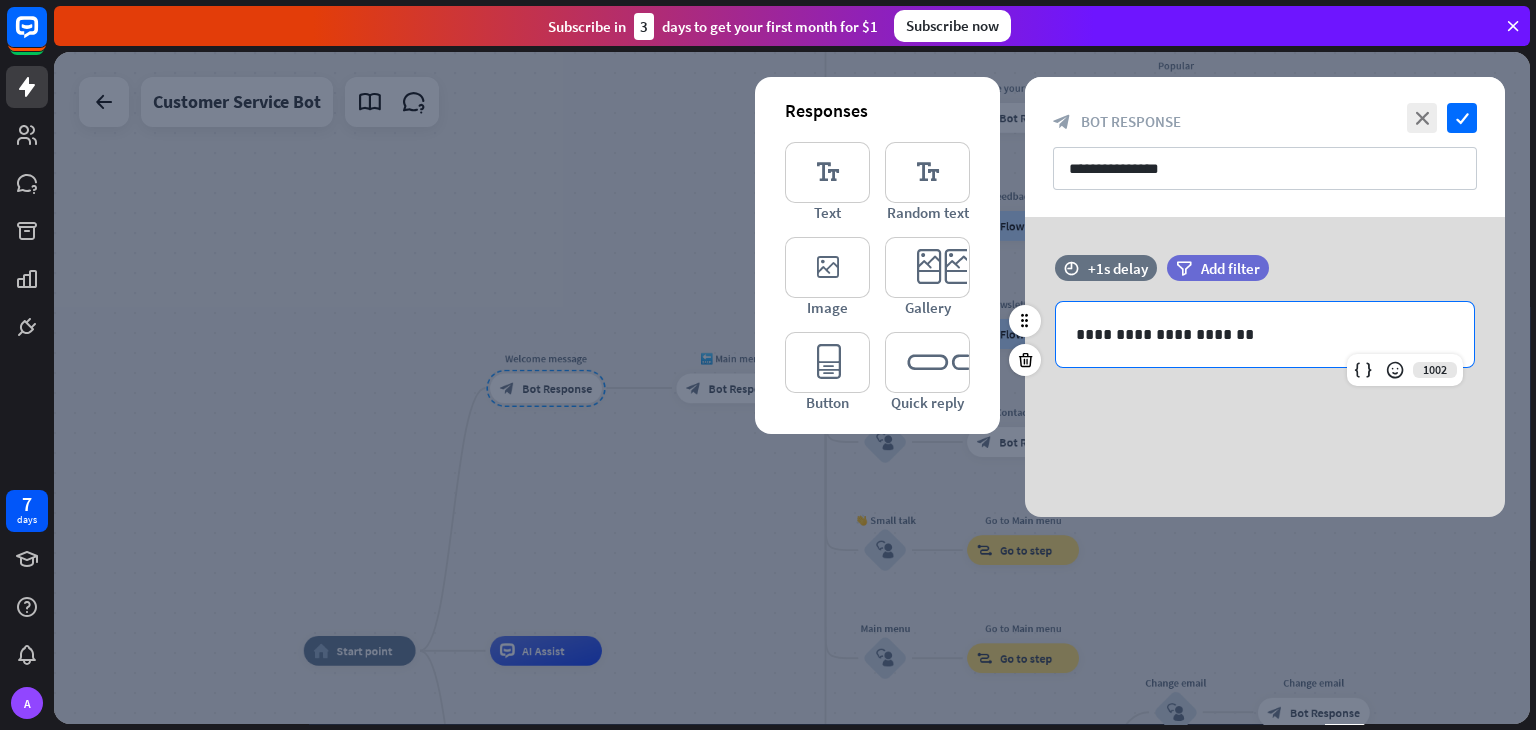 click on "**********" at bounding box center [1265, 334] 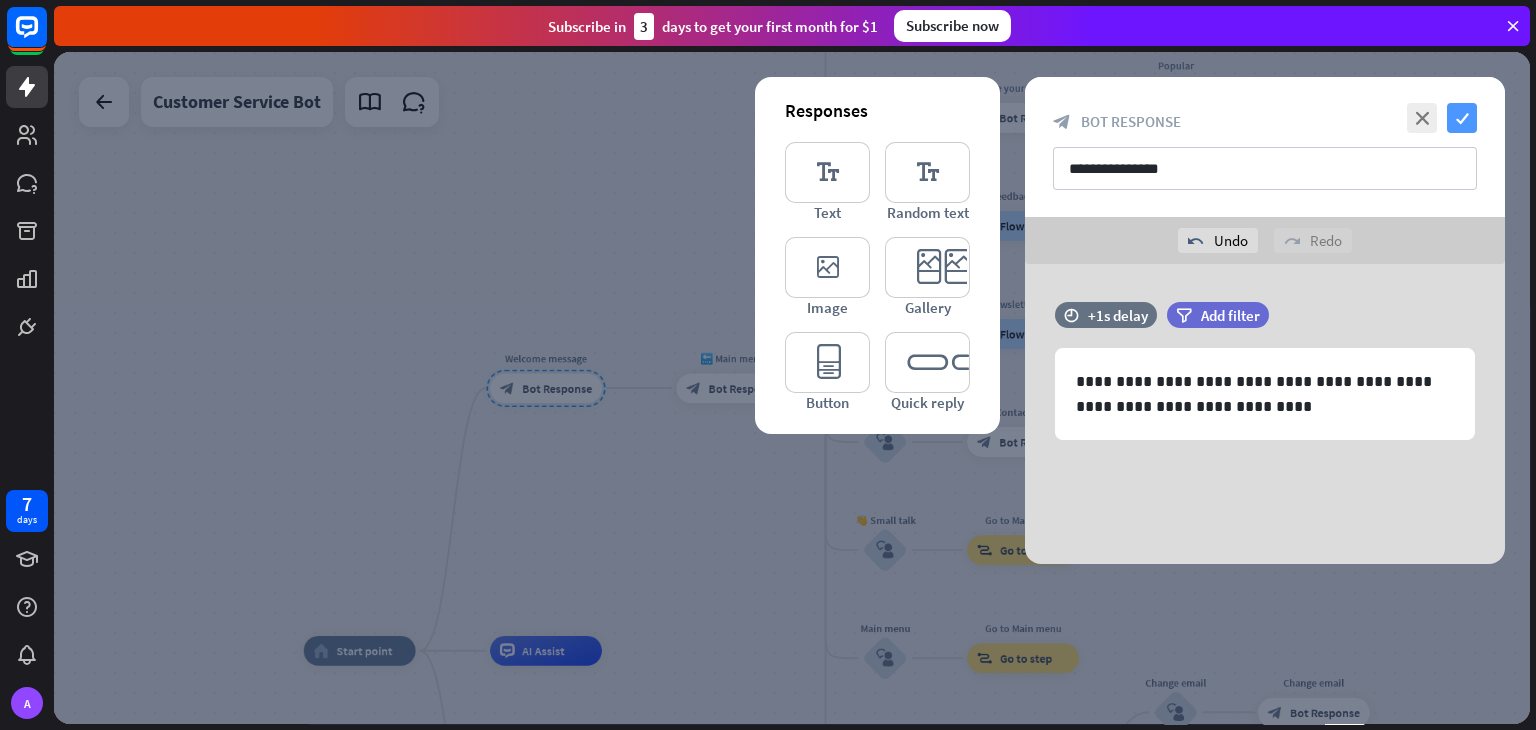 click on "check" at bounding box center [1462, 118] 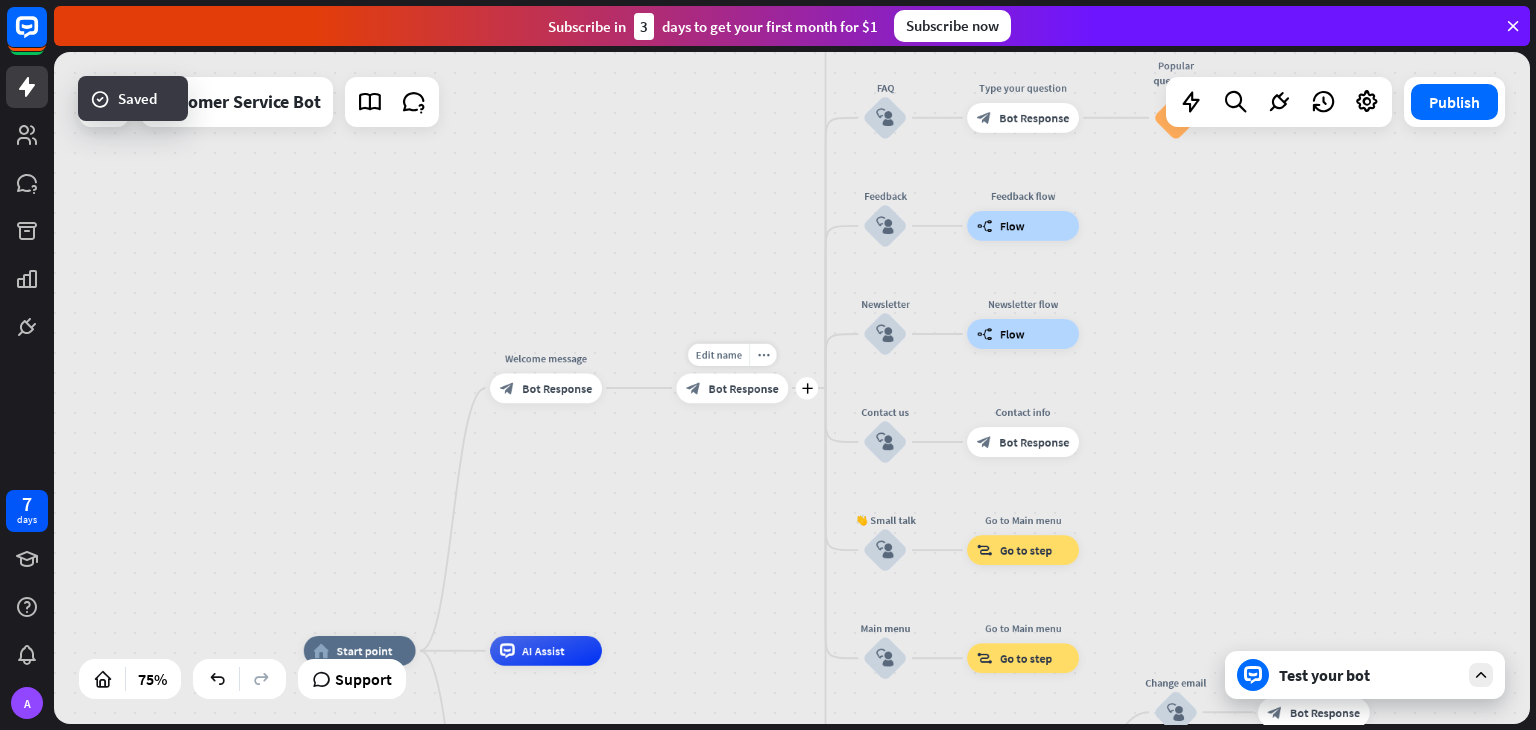 click on "Bot Response" at bounding box center [744, 388] 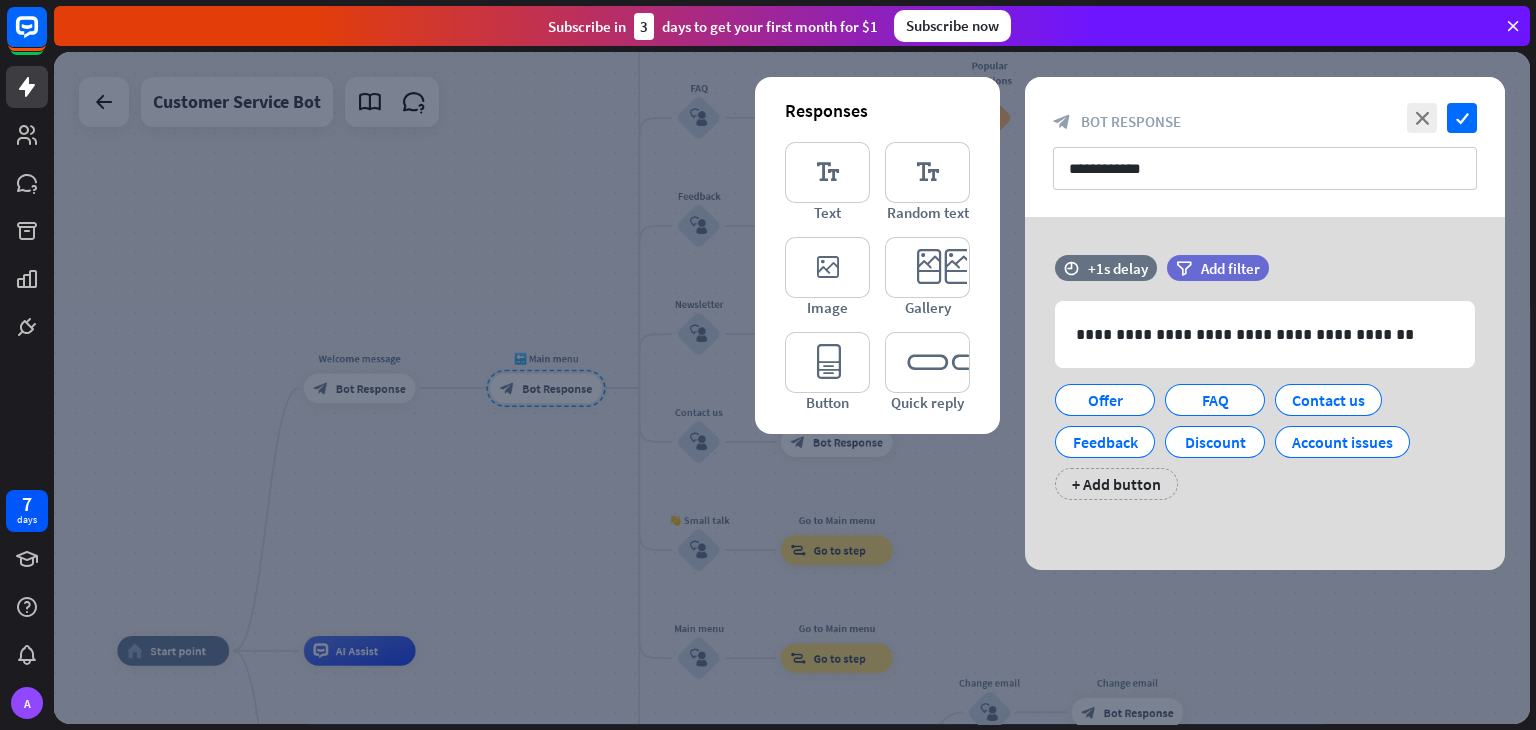 click at bounding box center [792, 388] 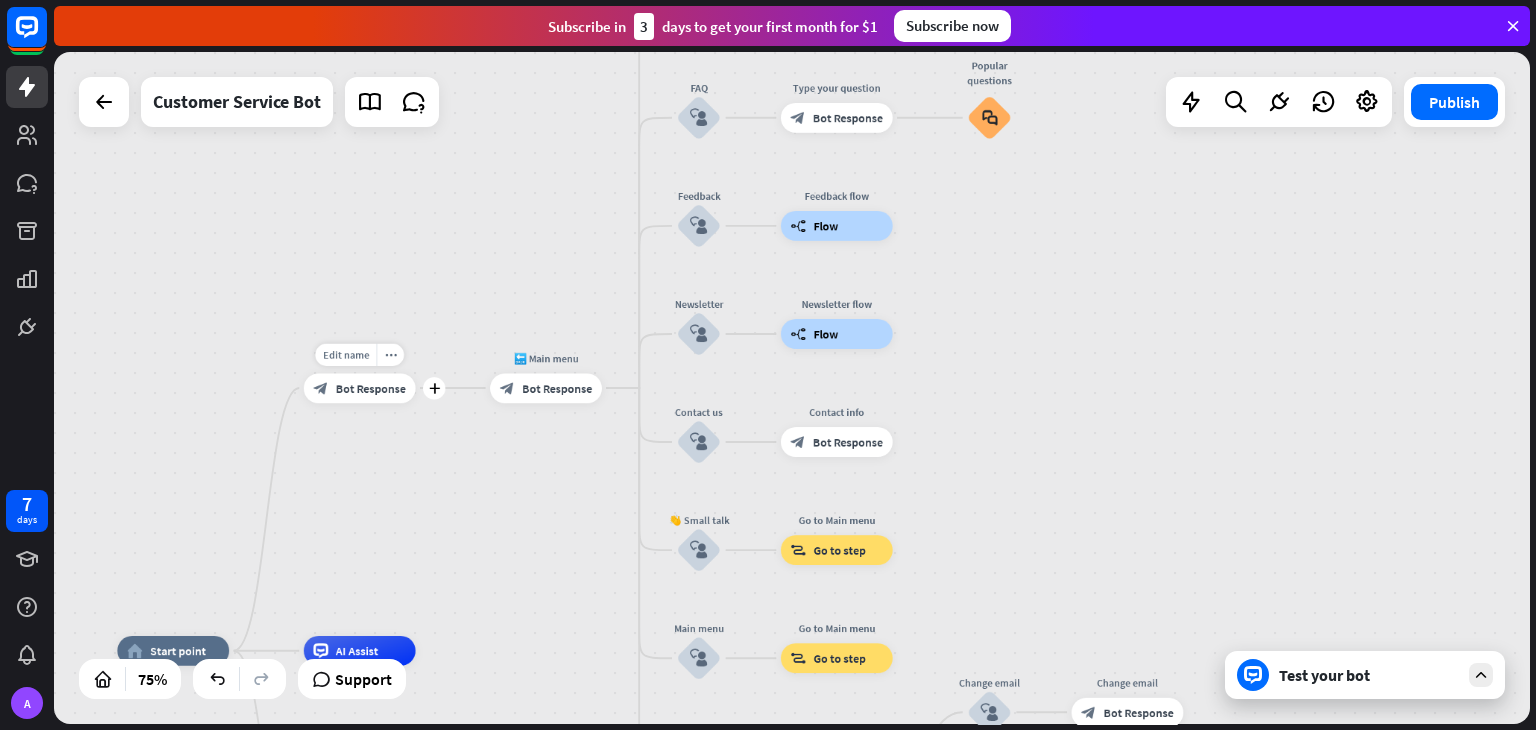 click on "Bot Response" at bounding box center (371, 388) 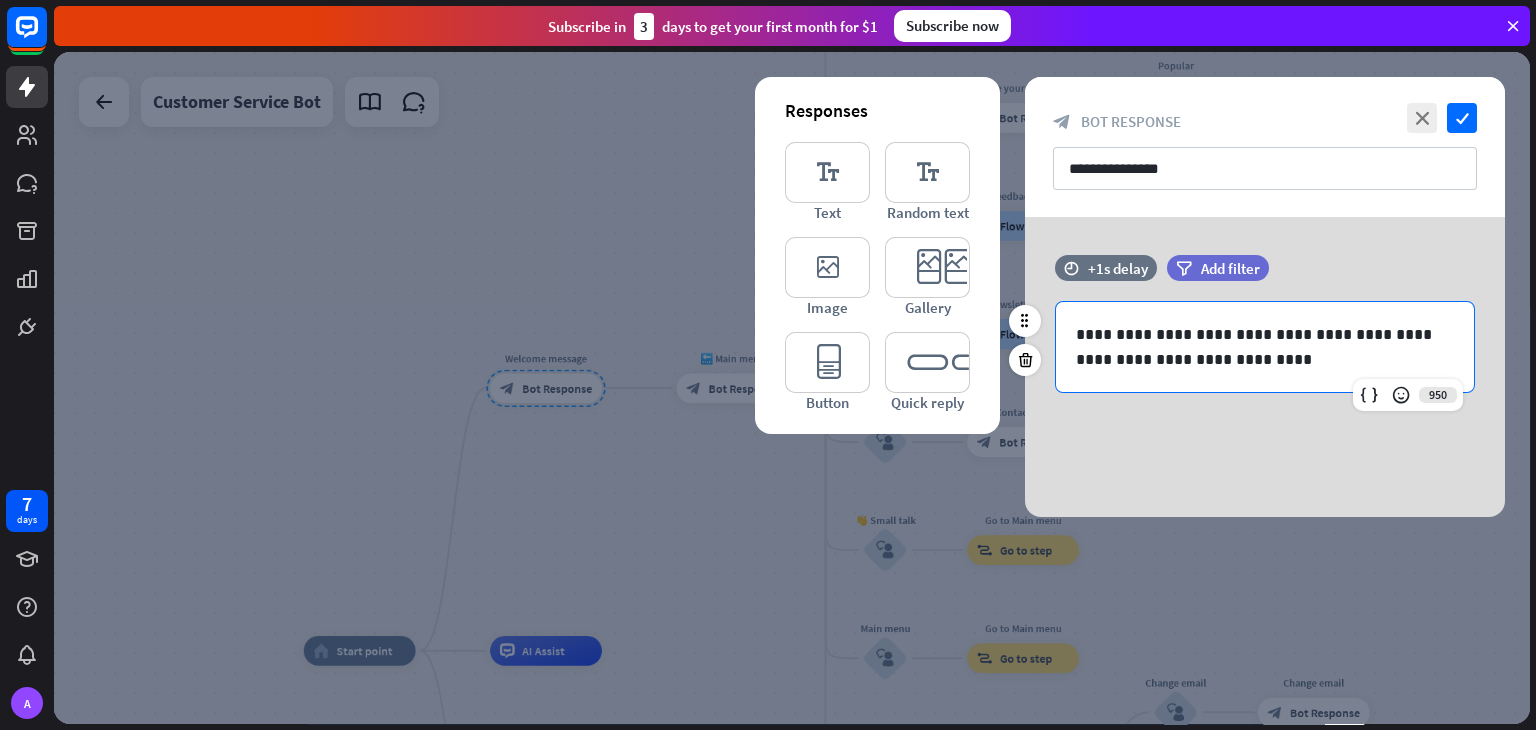 click on "**********" at bounding box center [1265, 347] 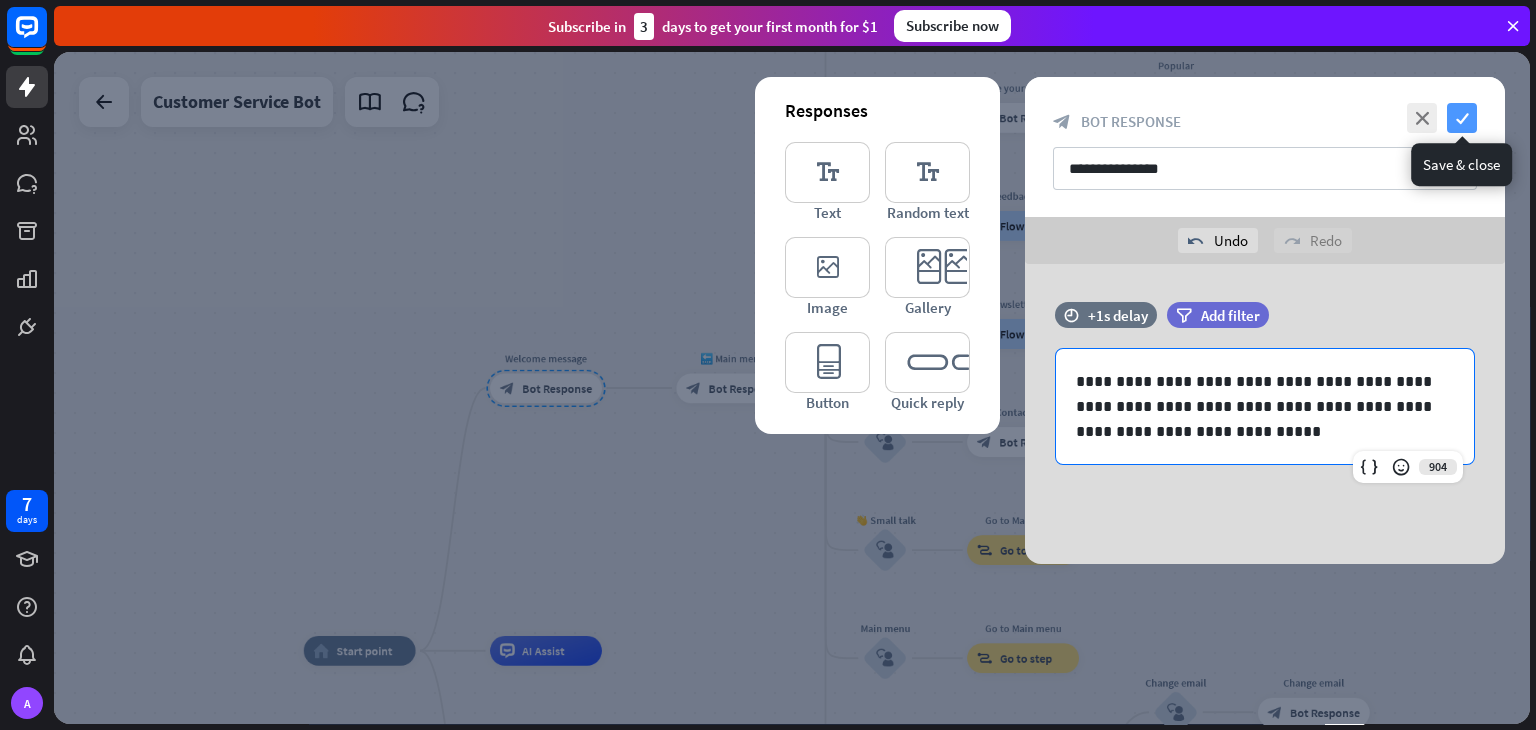 click on "check" at bounding box center (1462, 118) 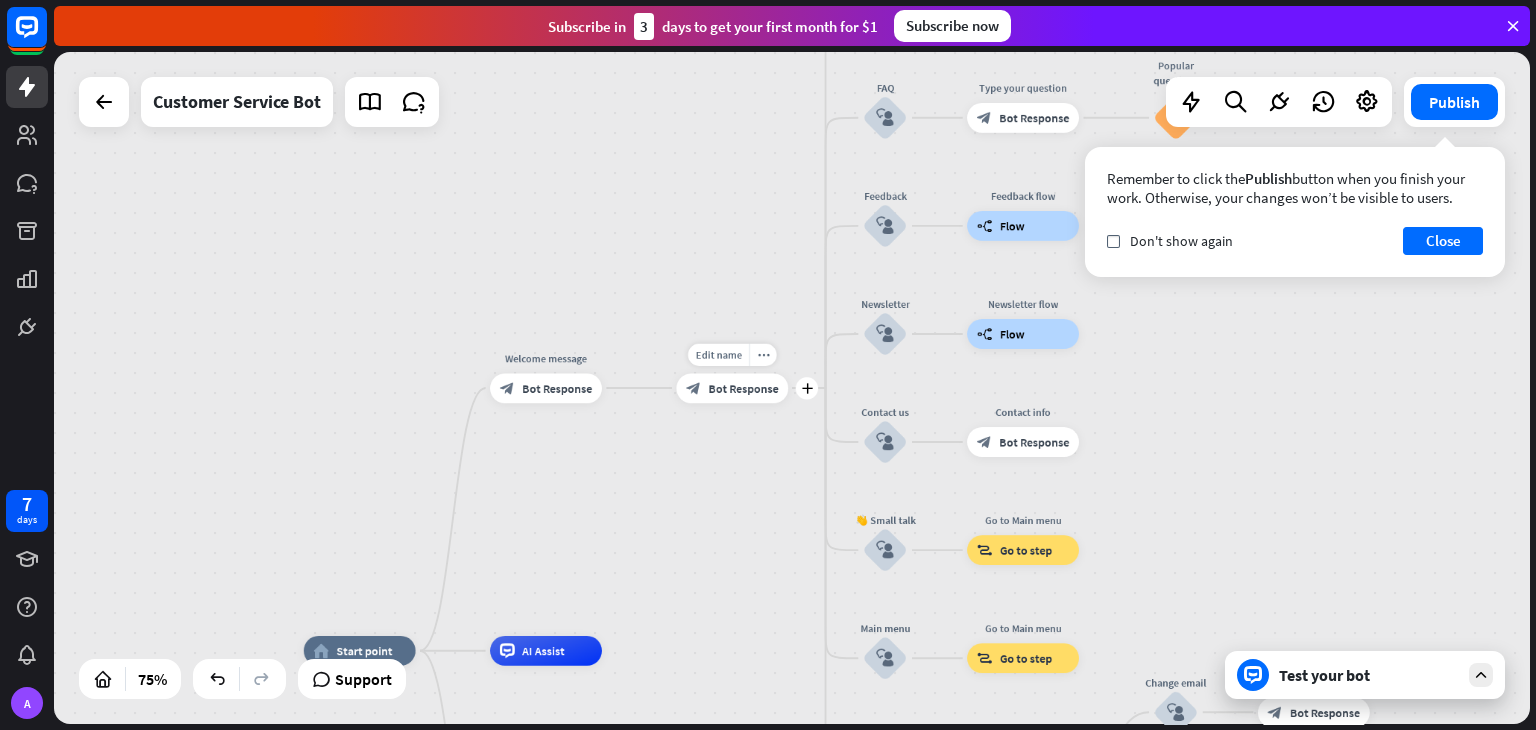 click on "Bot Response" at bounding box center [744, 388] 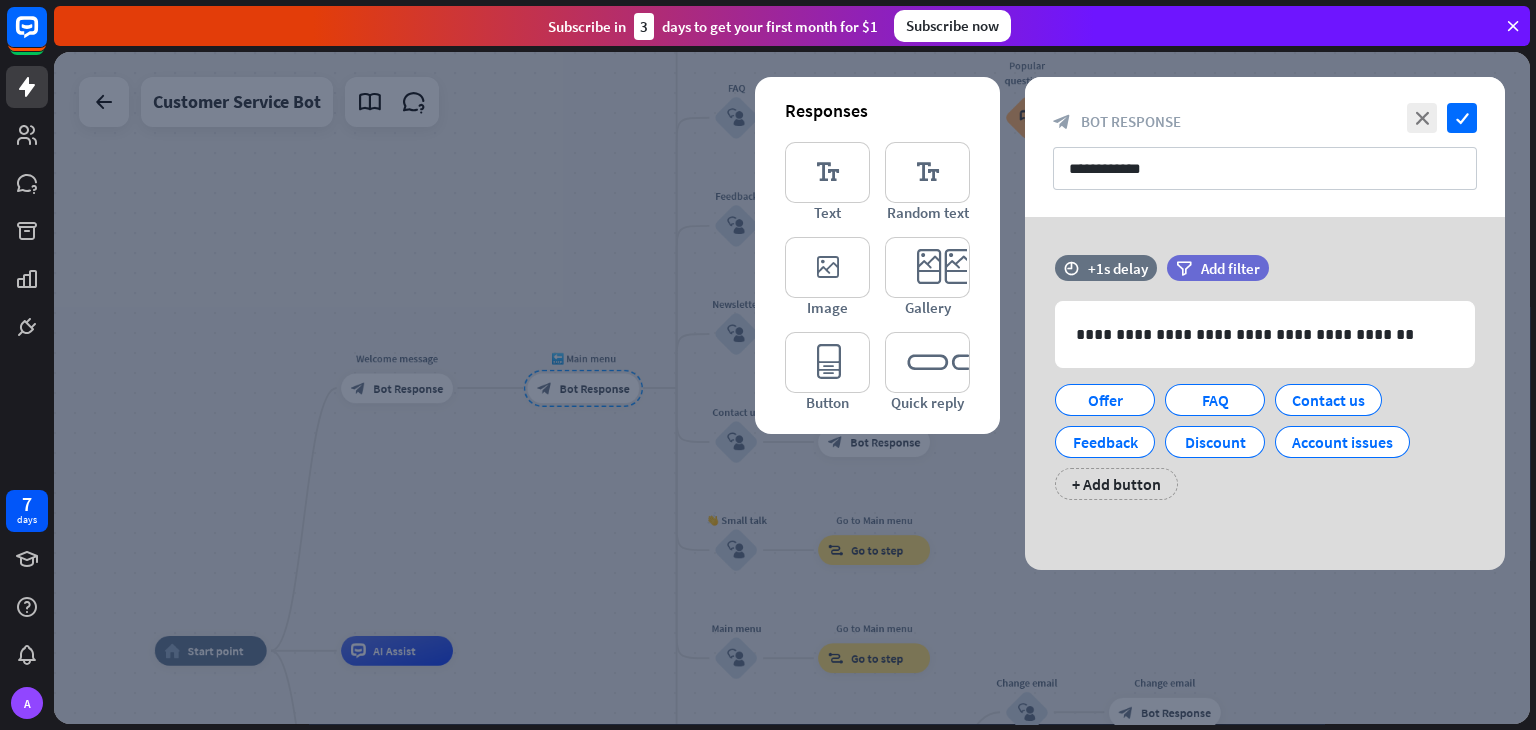 click at bounding box center [792, 388] 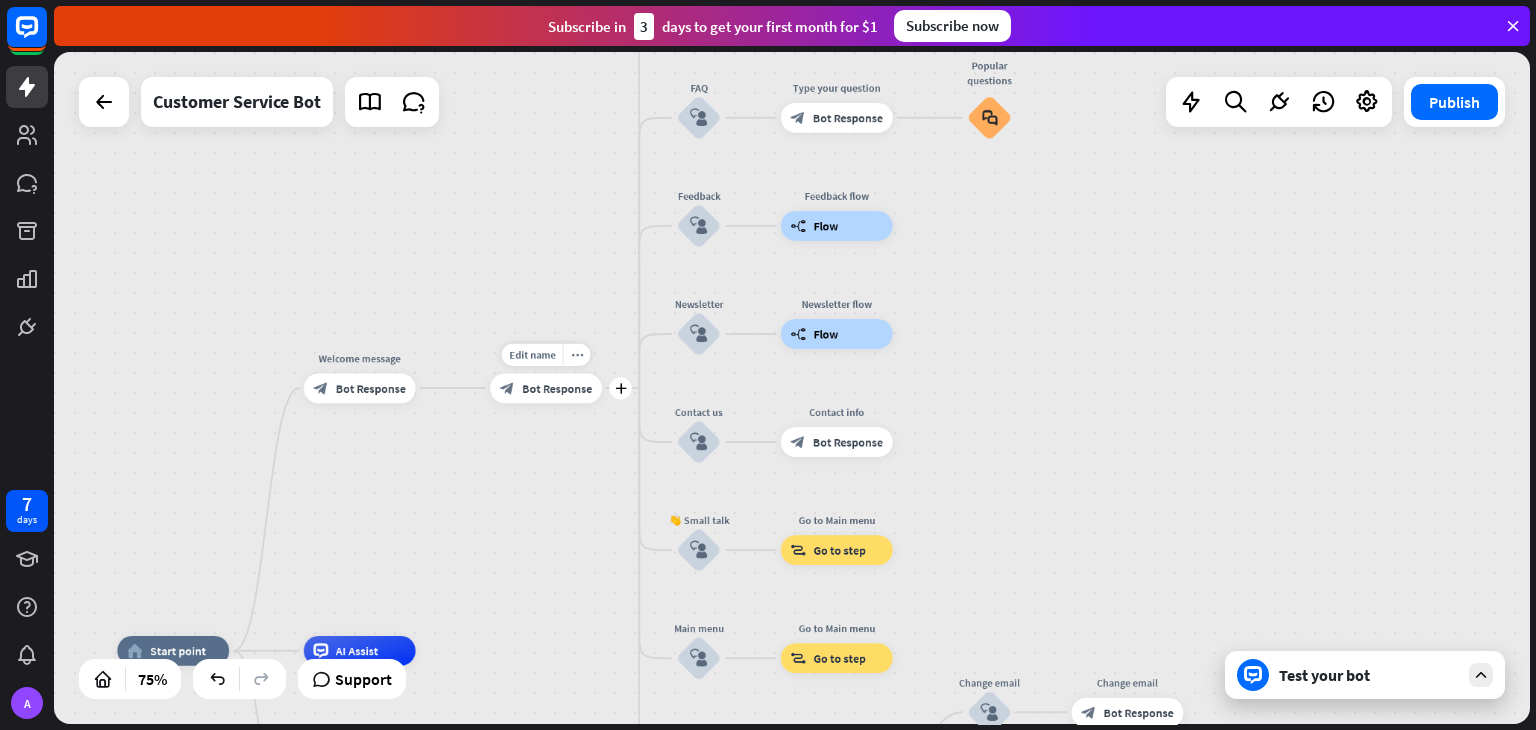 click on "Bot Response" at bounding box center [557, 388] 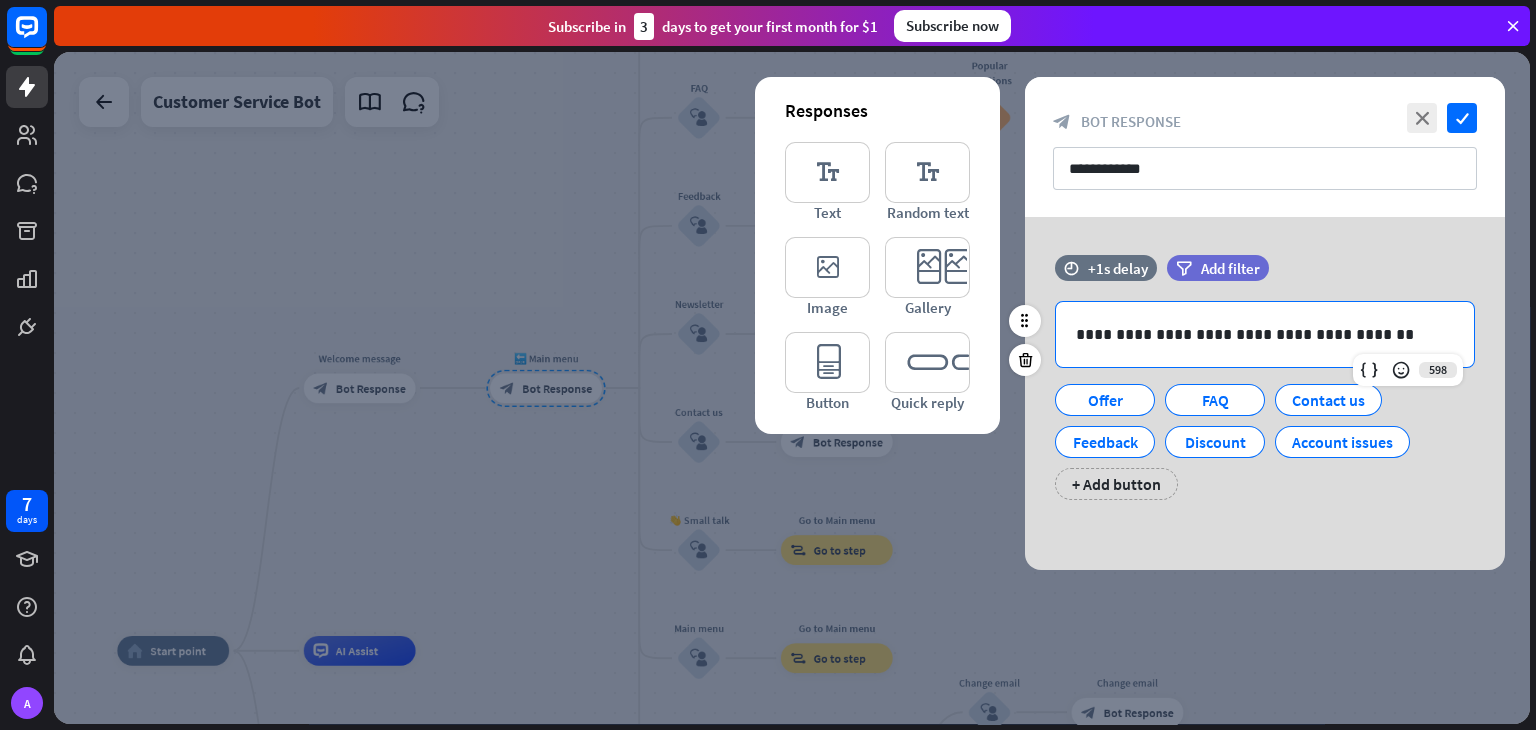 click on "**********" at bounding box center (1265, 334) 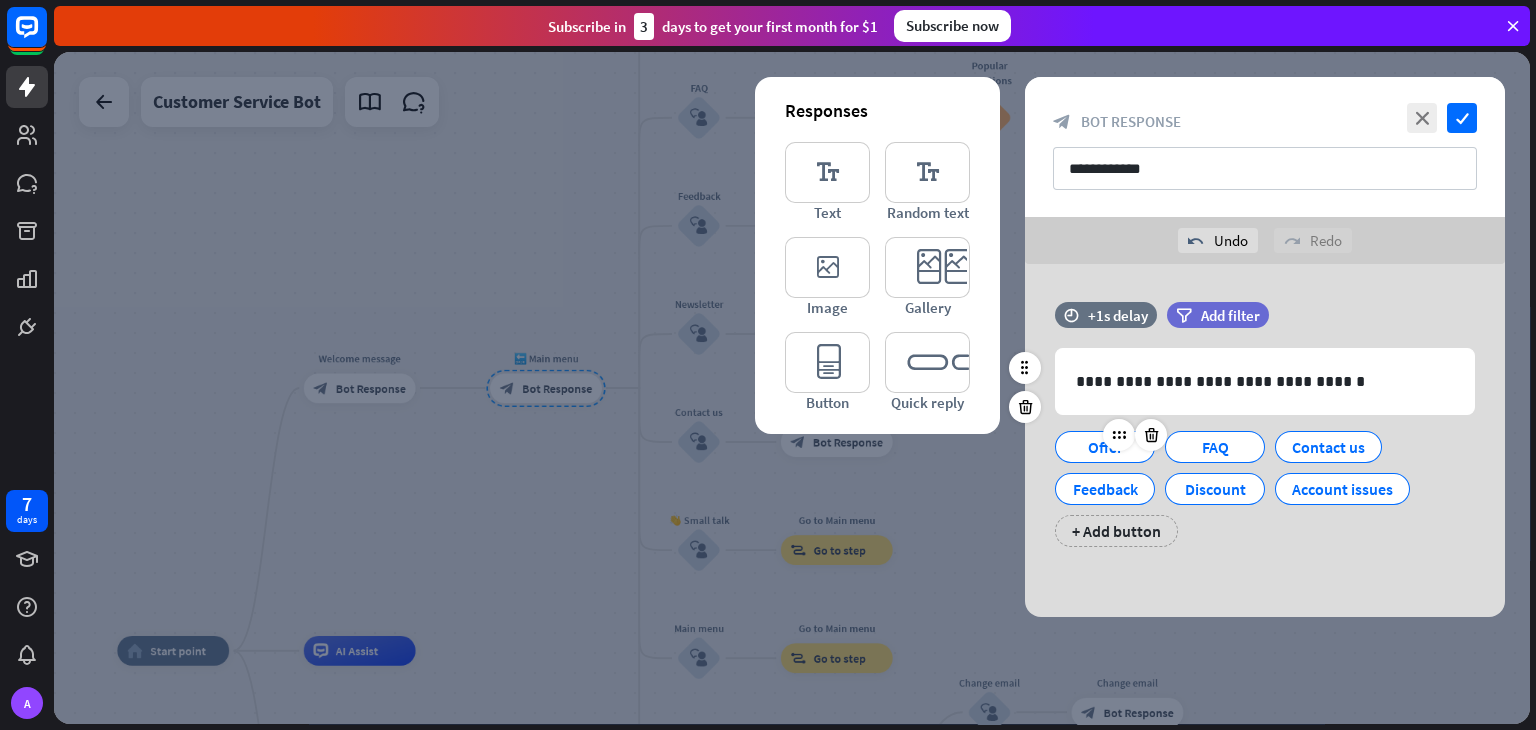 click on "Offer" at bounding box center [1105, 447] 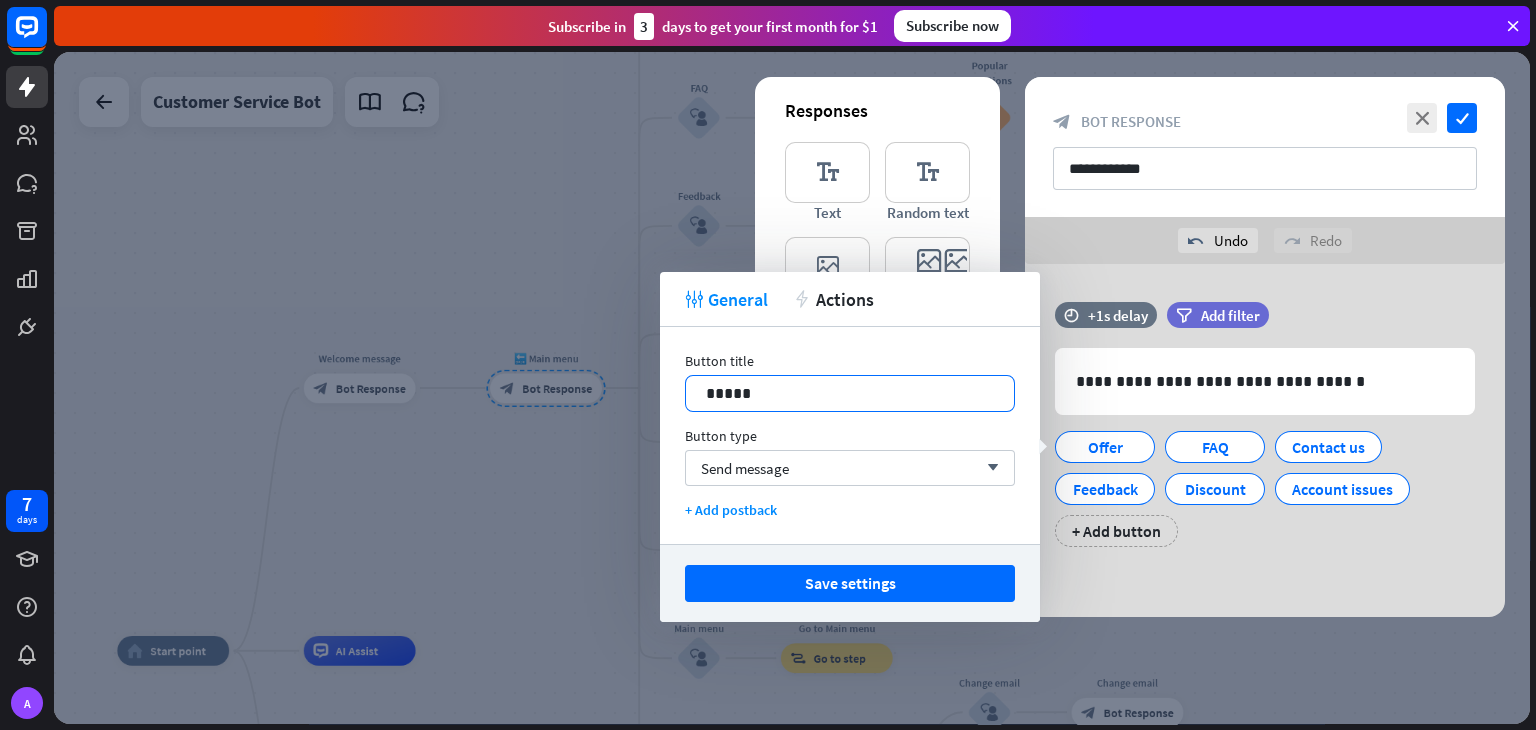 click on "*****" at bounding box center (850, 393) 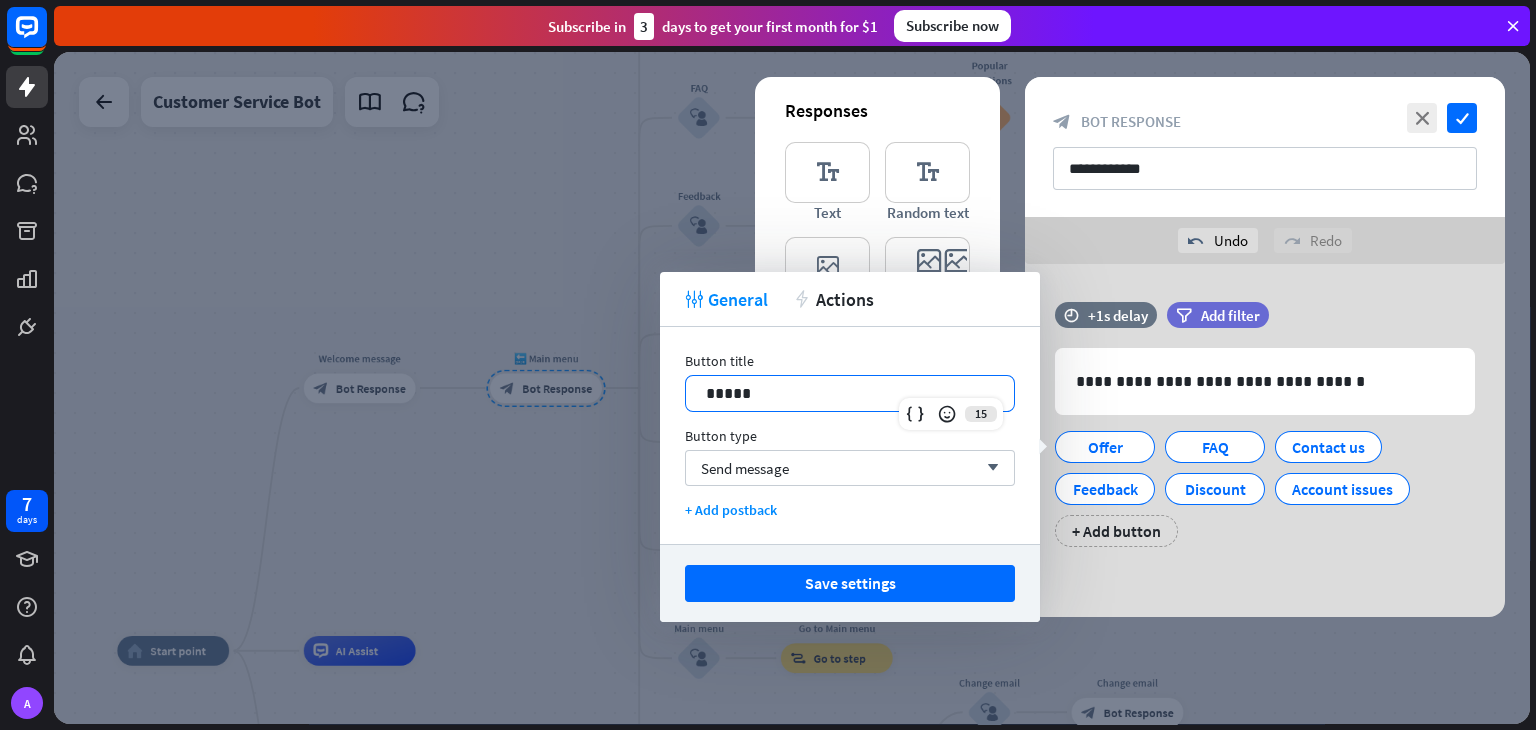 type 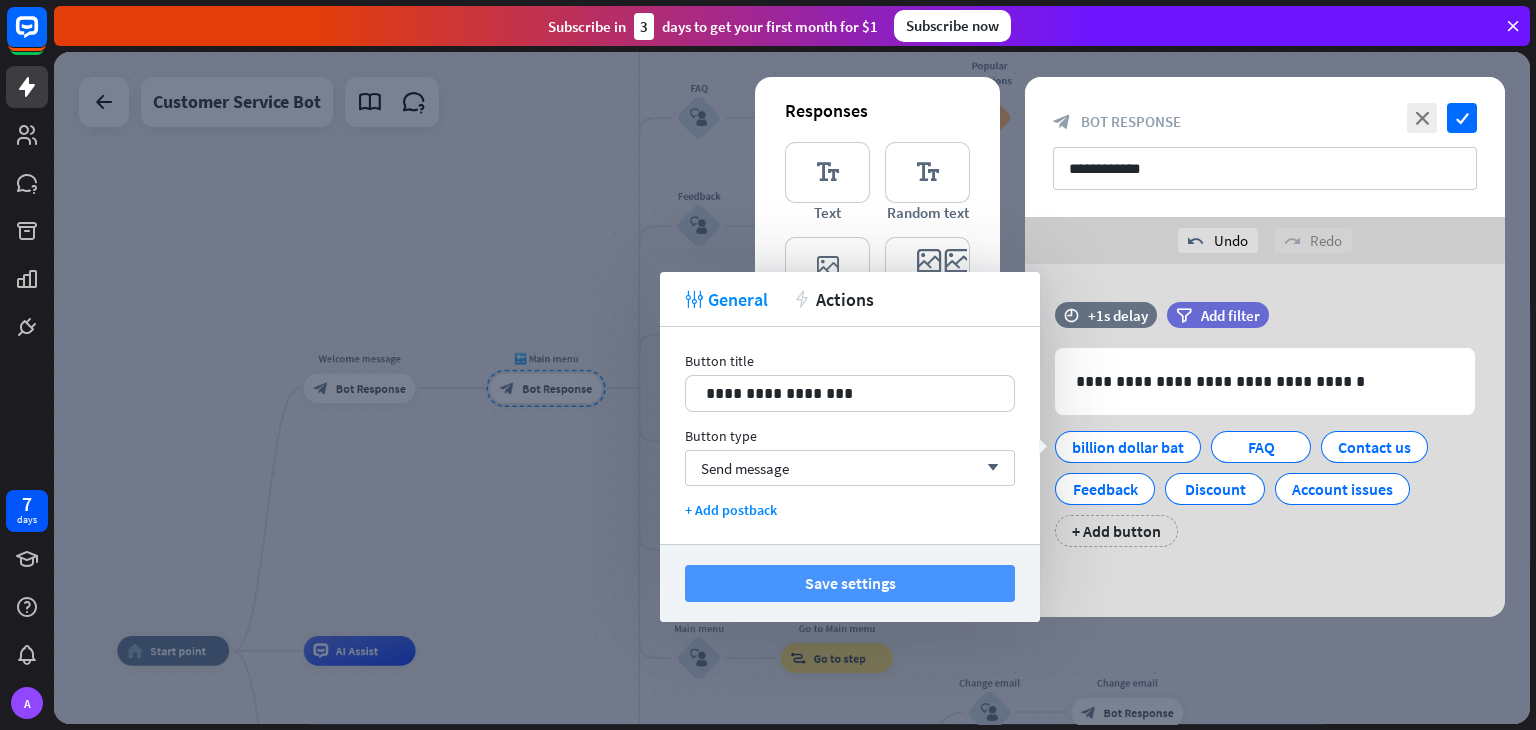 click on "Save settings" at bounding box center (850, 583) 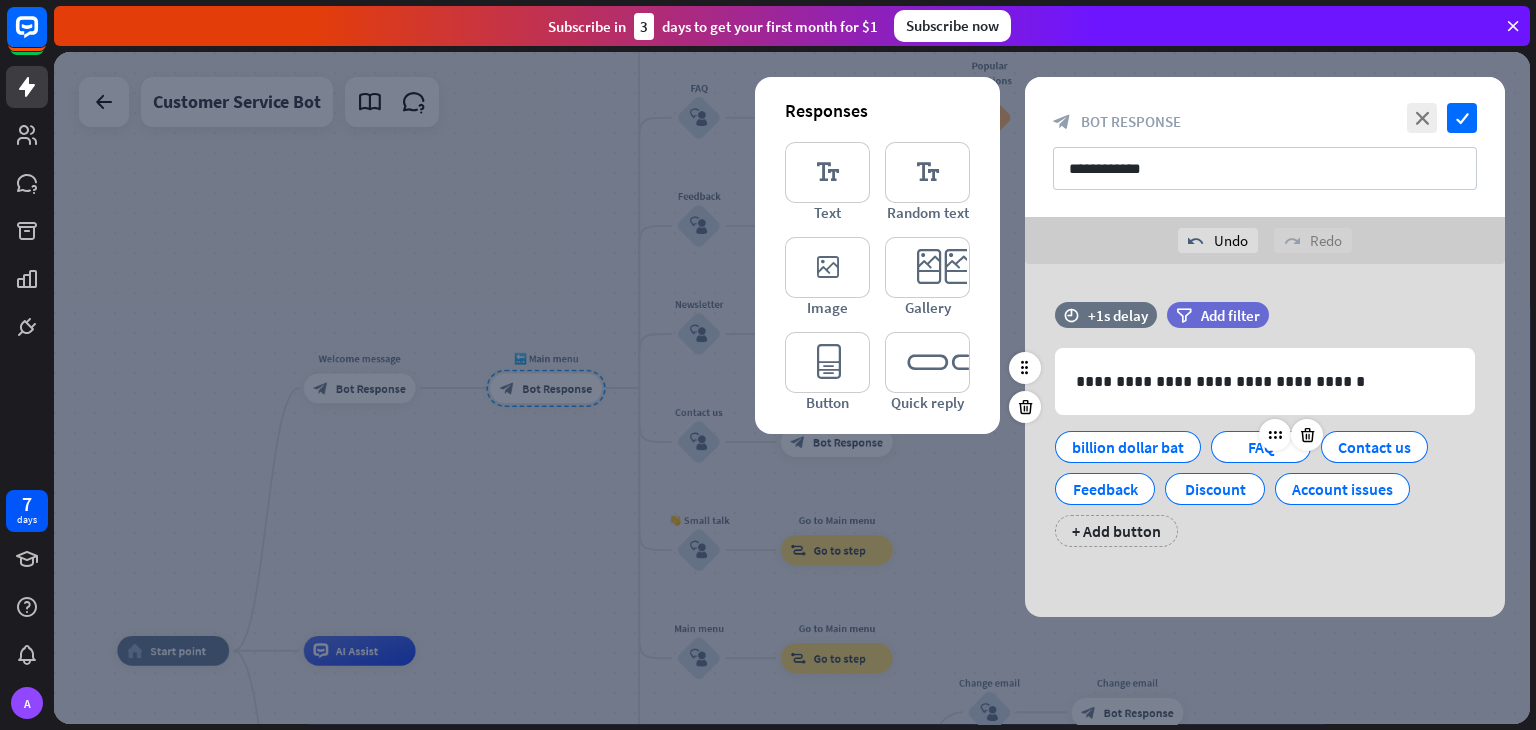 click on "FAQ" at bounding box center (1261, 447) 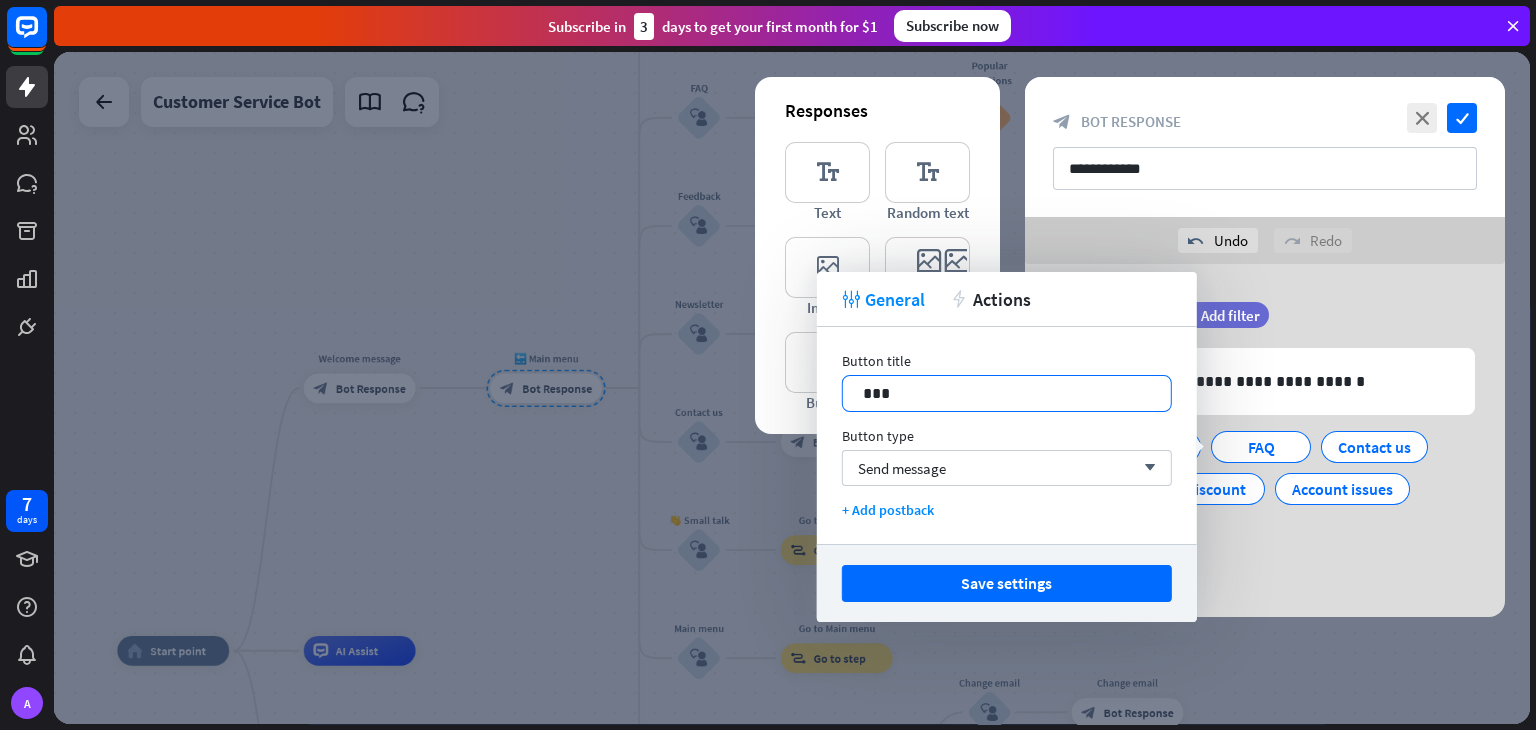 click on "***" at bounding box center (1007, 393) 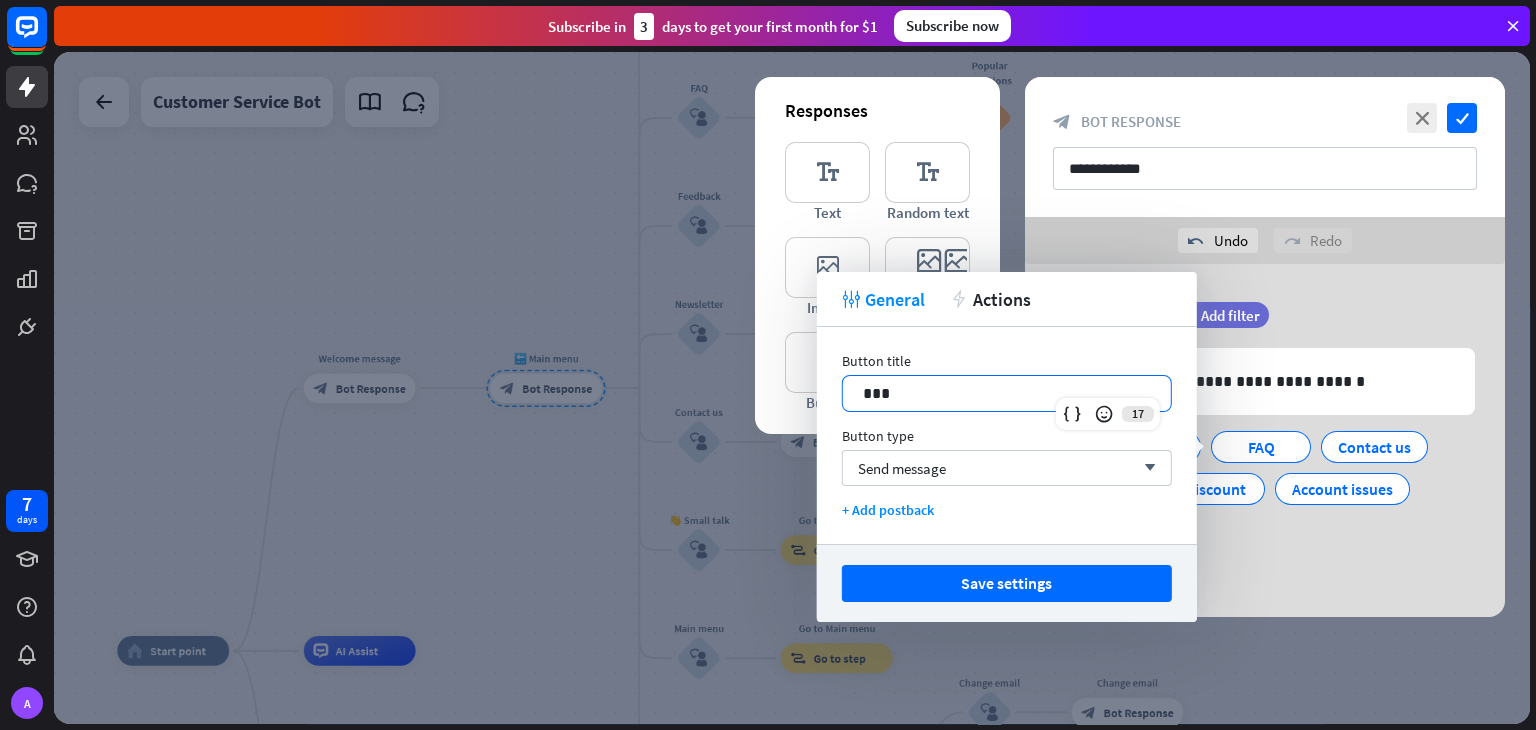 type 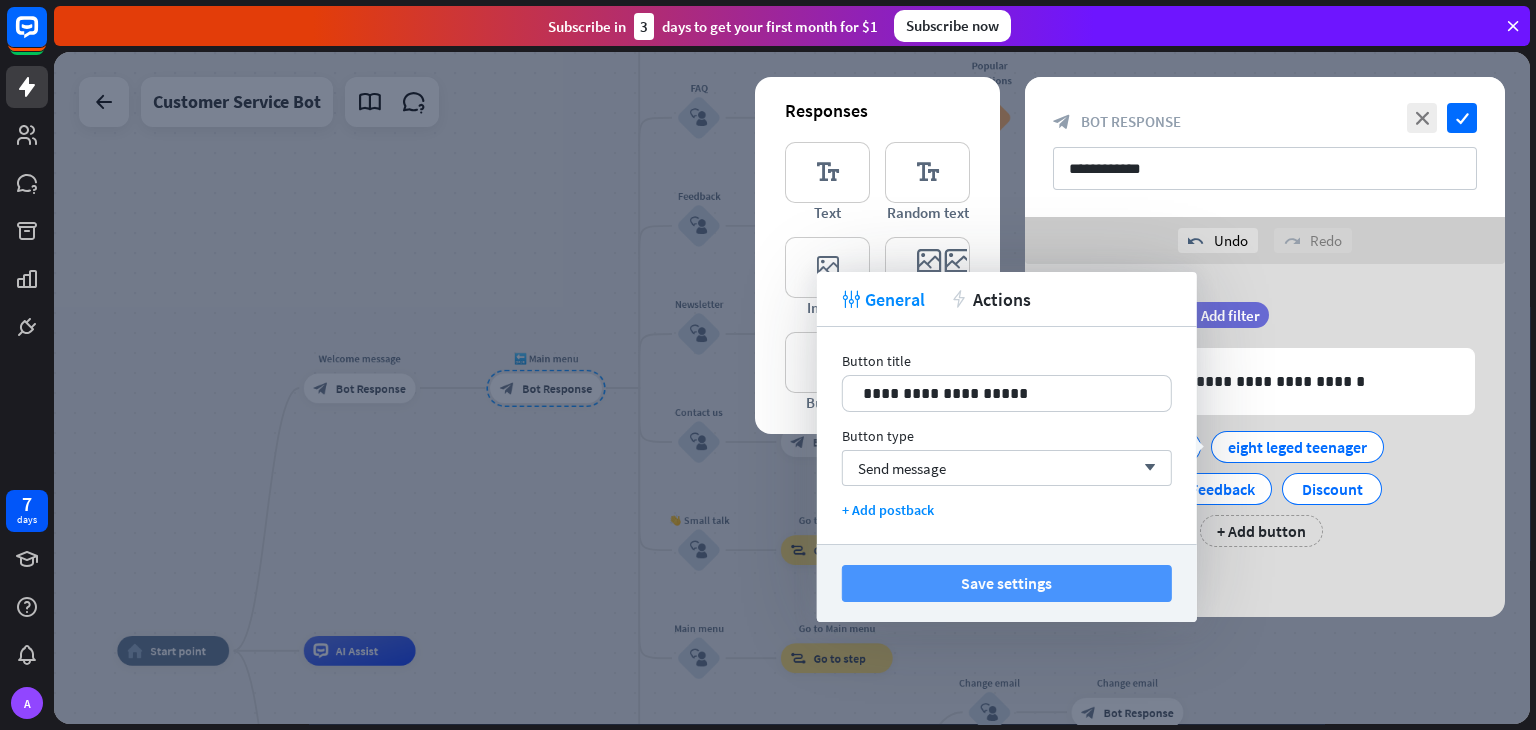 click on "Save settings" at bounding box center (1007, 583) 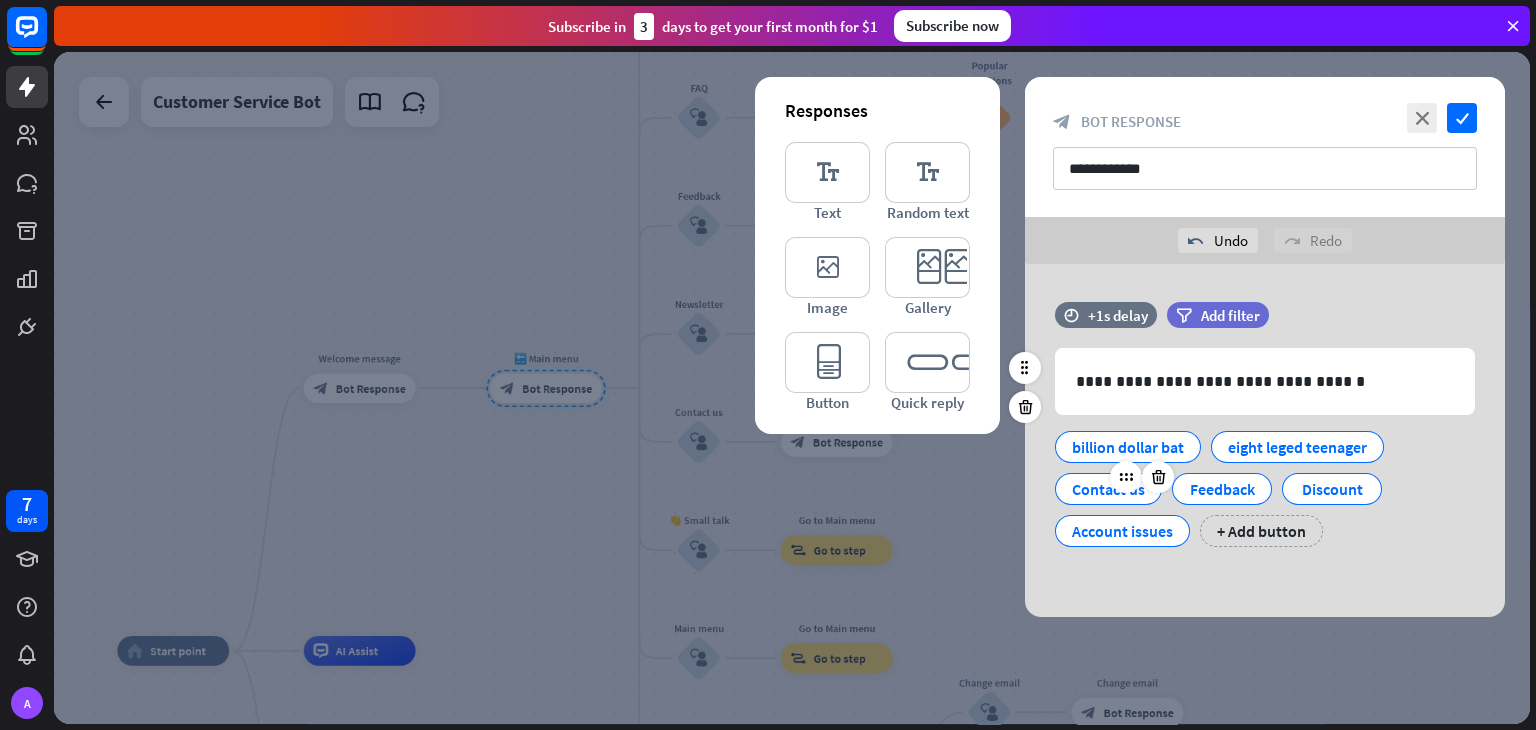 click on "Contact us" at bounding box center [1108, 489] 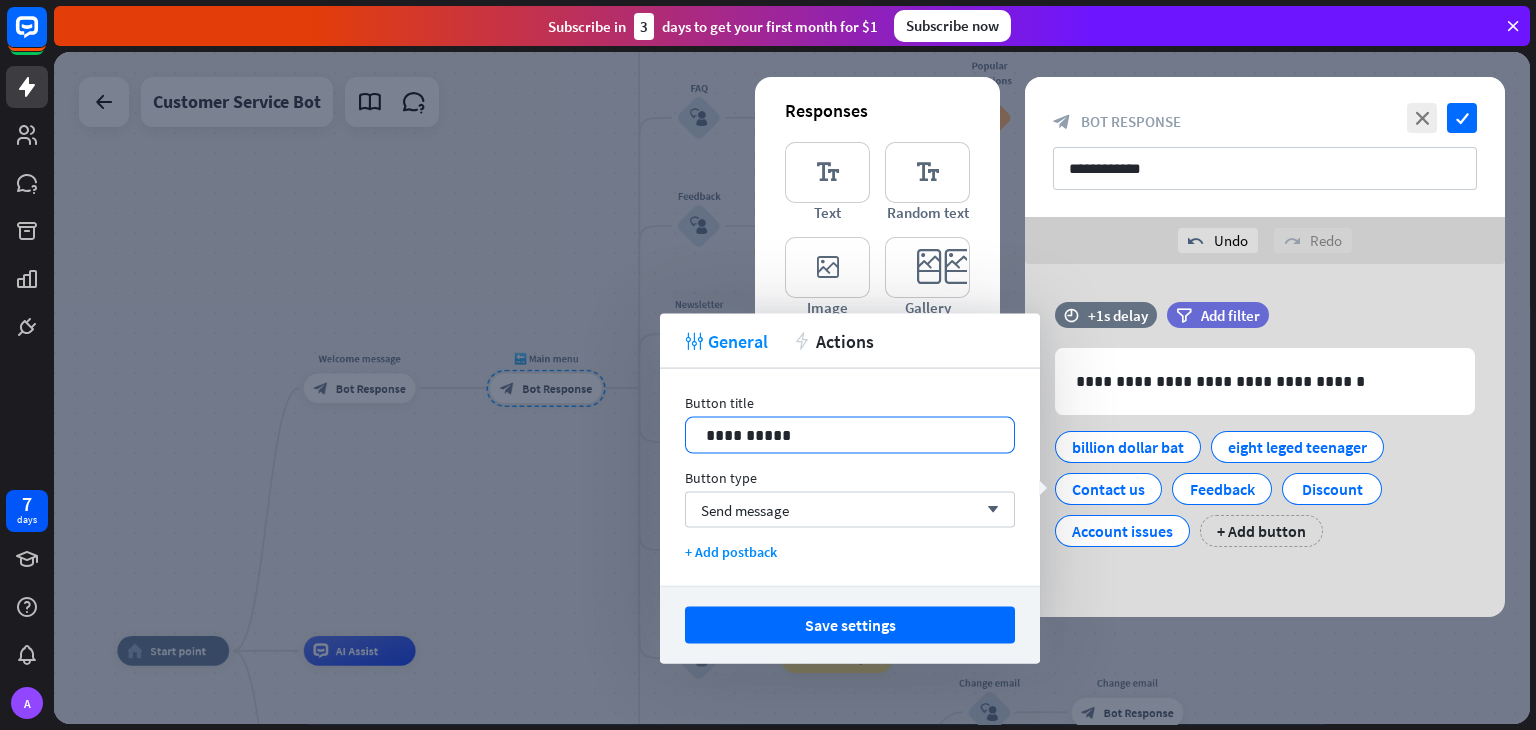 click on "**********" at bounding box center [850, 435] 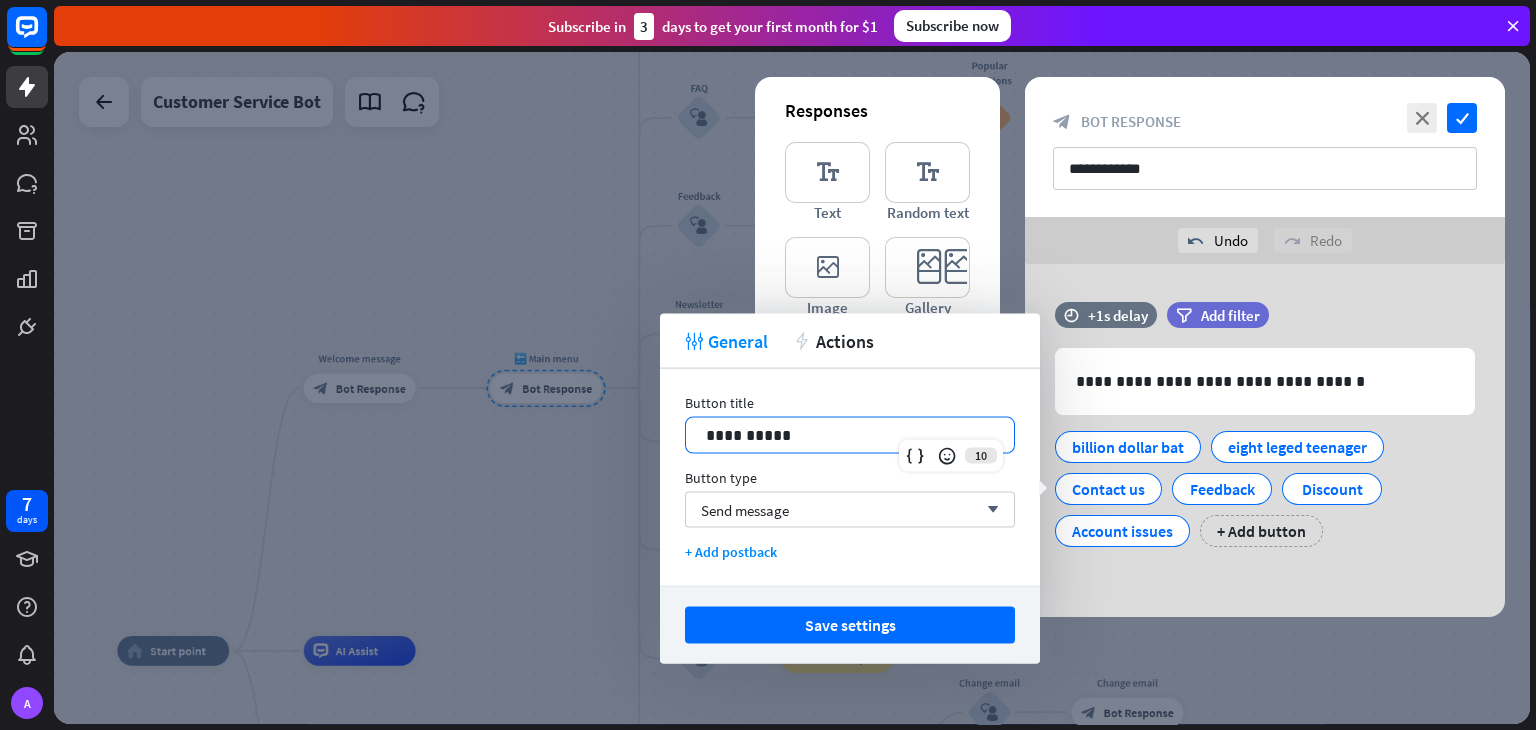 type 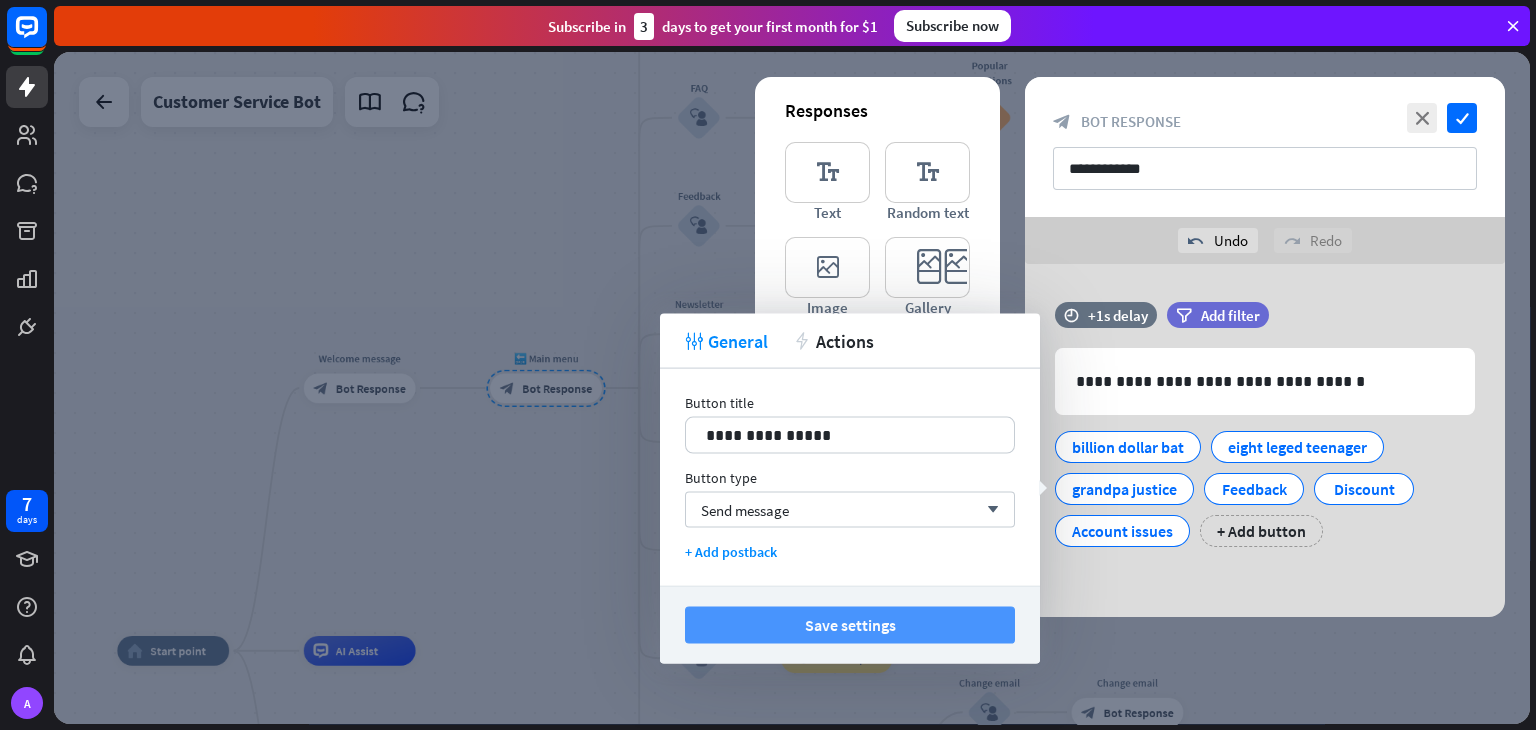 click on "Save settings" at bounding box center (850, 625) 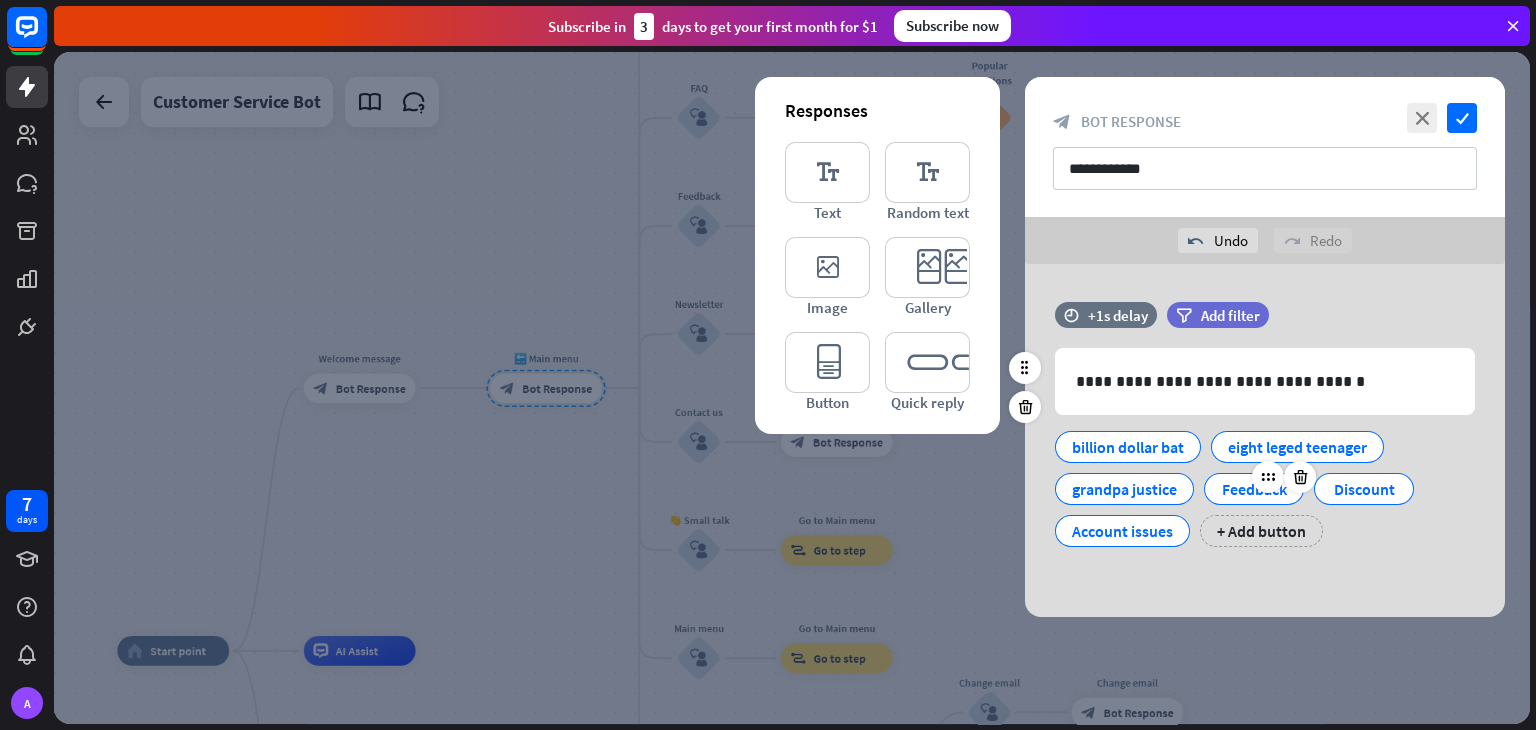 click on "Feedback" at bounding box center [1254, 489] 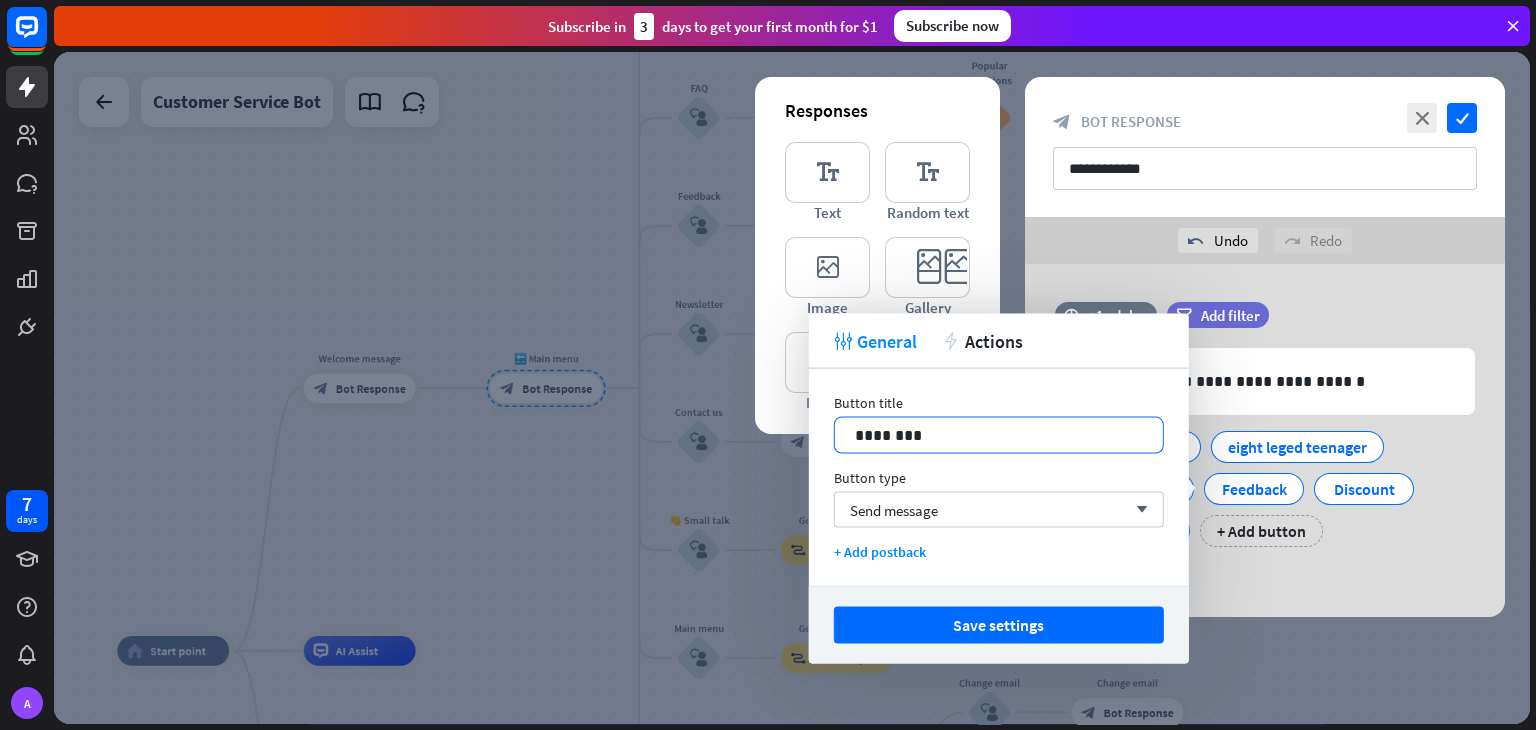 click on "********" at bounding box center [999, 435] 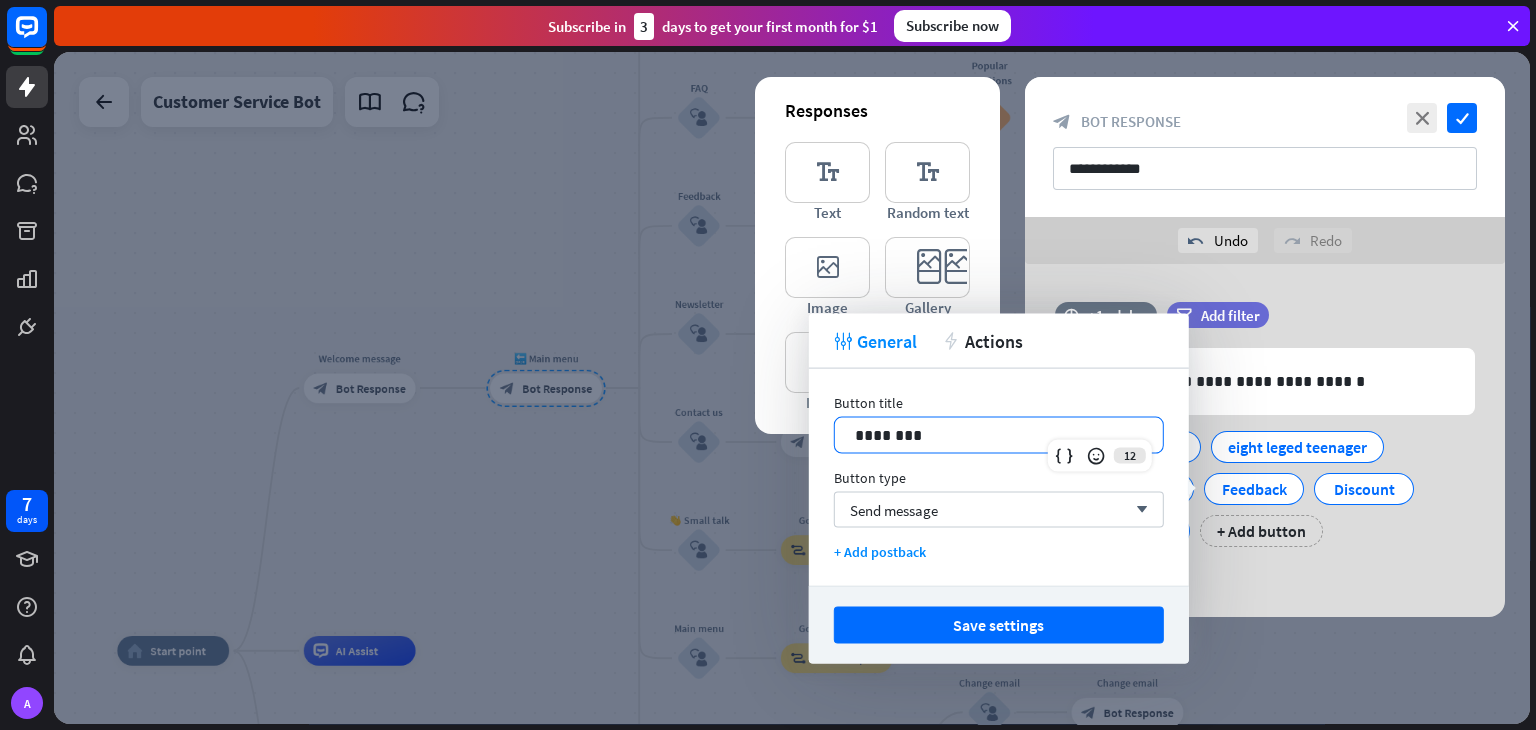 type 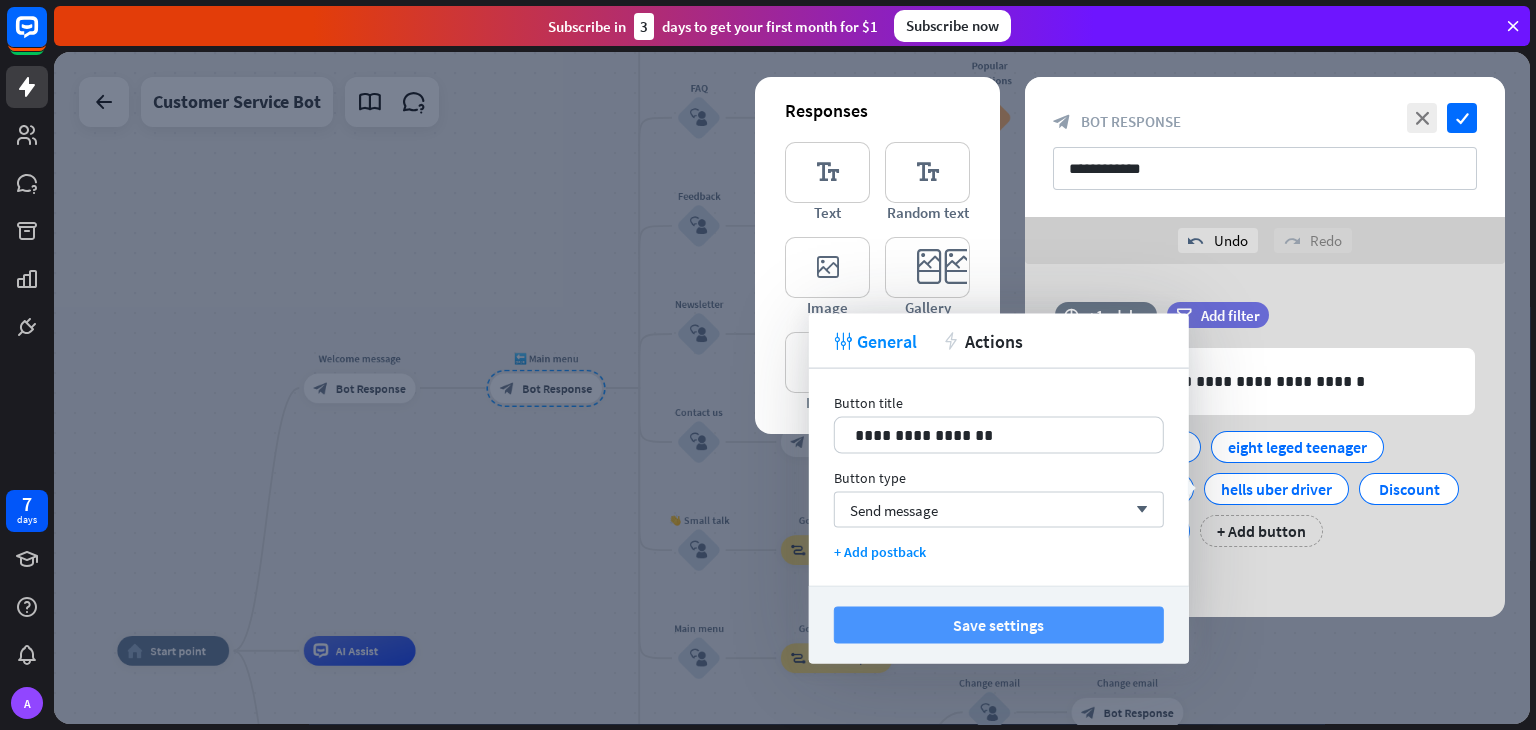 click on "Save settings" at bounding box center [999, 625] 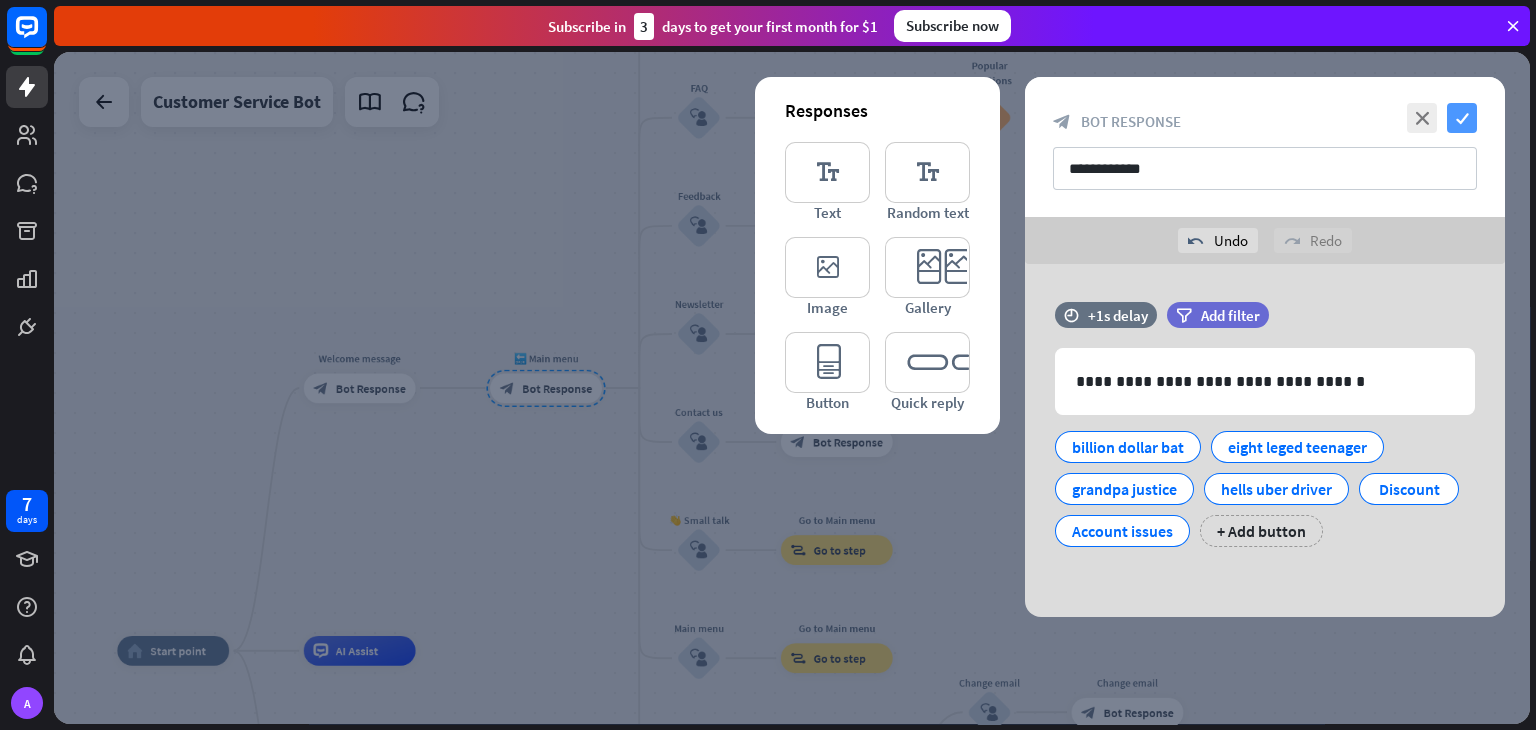 click on "check" at bounding box center [1462, 118] 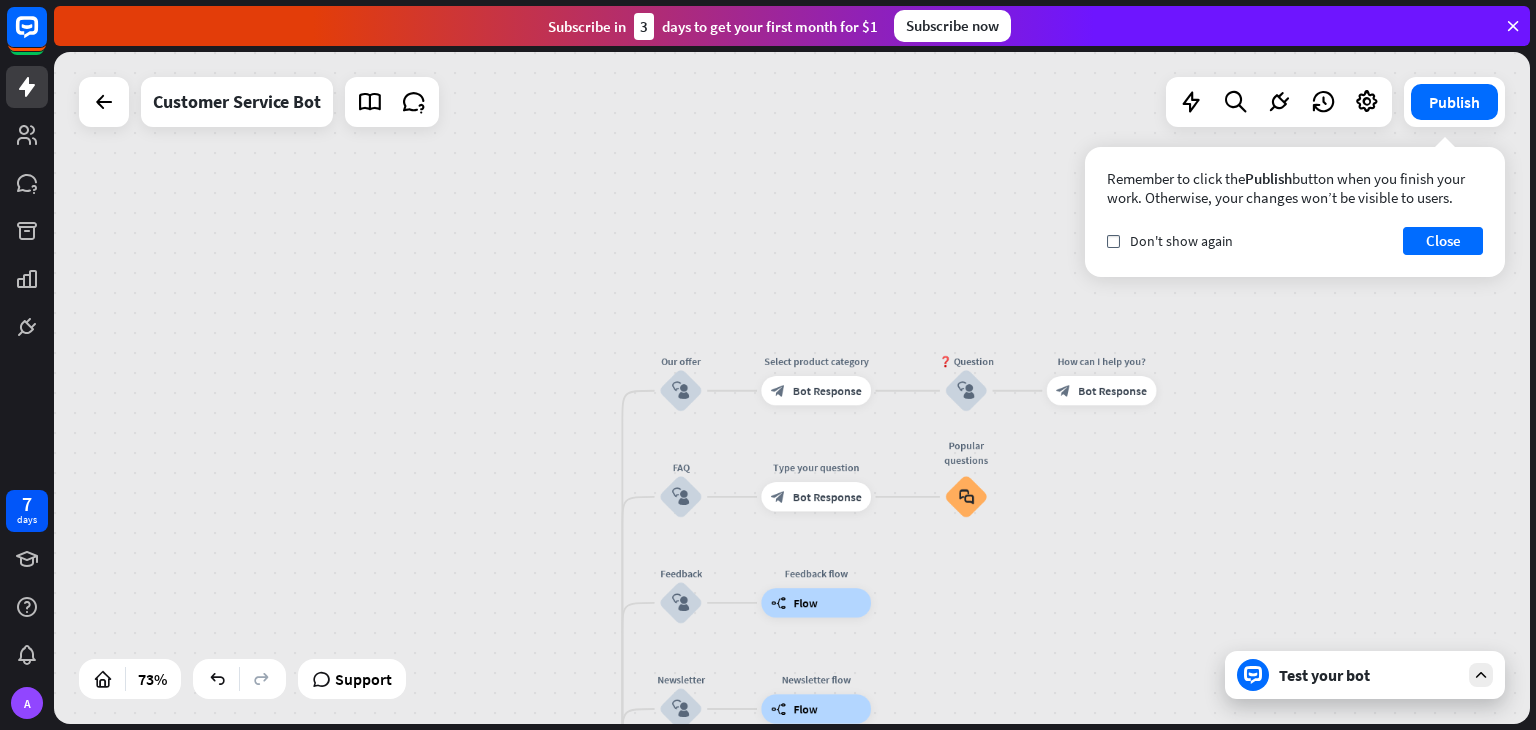 drag, startPoint x: 1031, startPoint y: 243, endPoint x: 1011, endPoint y: 620, distance: 377.53012 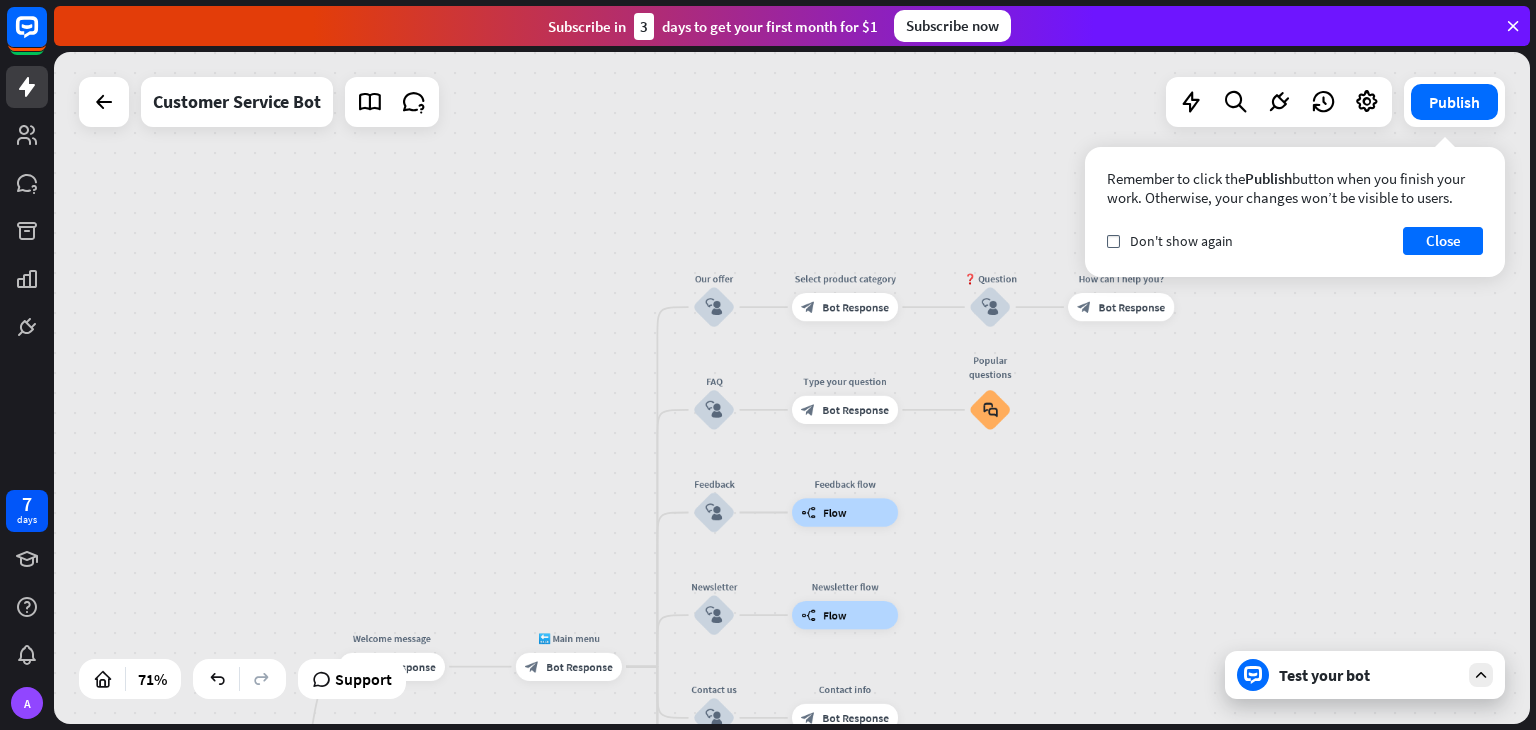 drag, startPoint x: 592, startPoint y: 404, endPoint x: 629, endPoint y: 320, distance: 91.787796 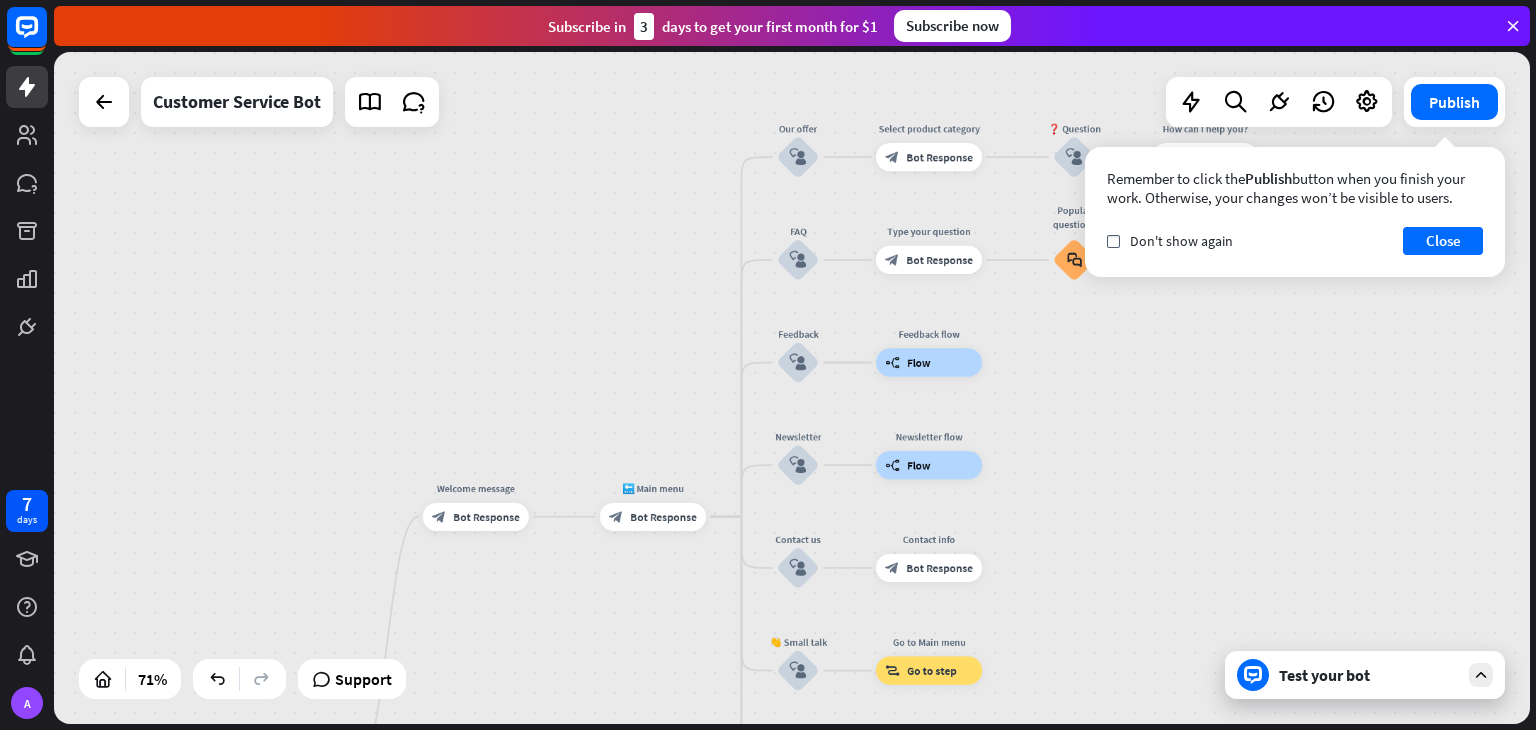 drag, startPoint x: 629, startPoint y: 320, endPoint x: 715, endPoint y: 152, distance: 188.73262 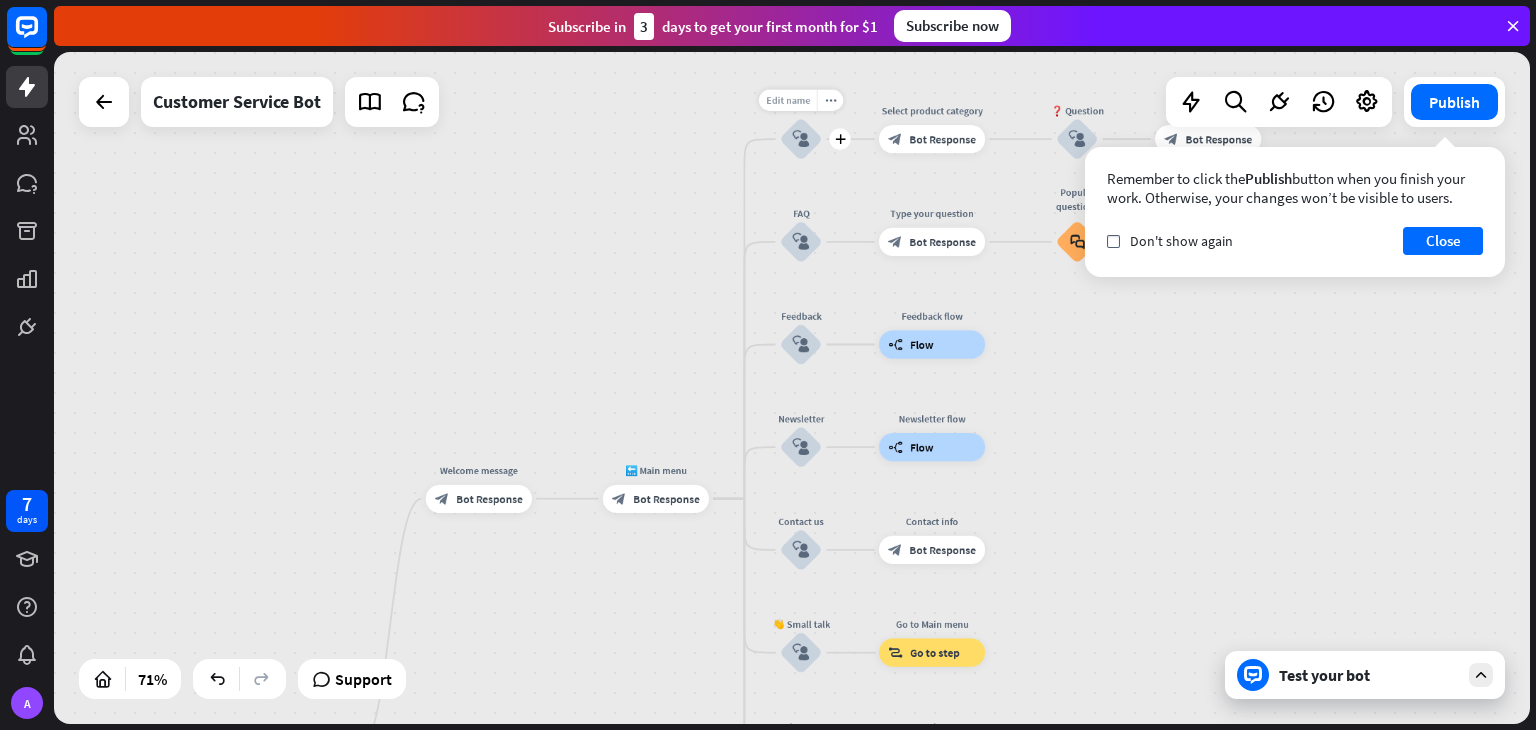 click on "Edit name" at bounding box center [788, 100] 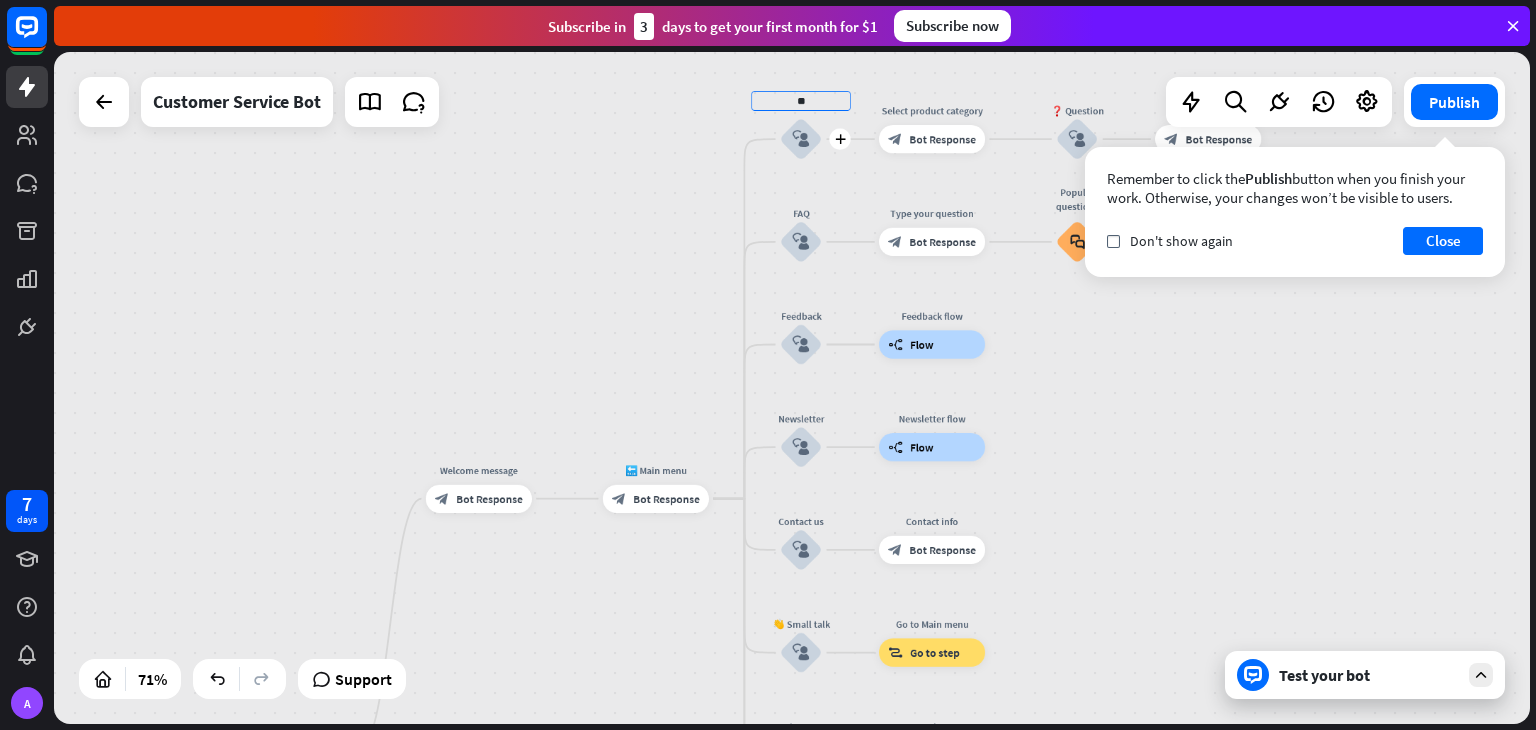 type on "*" 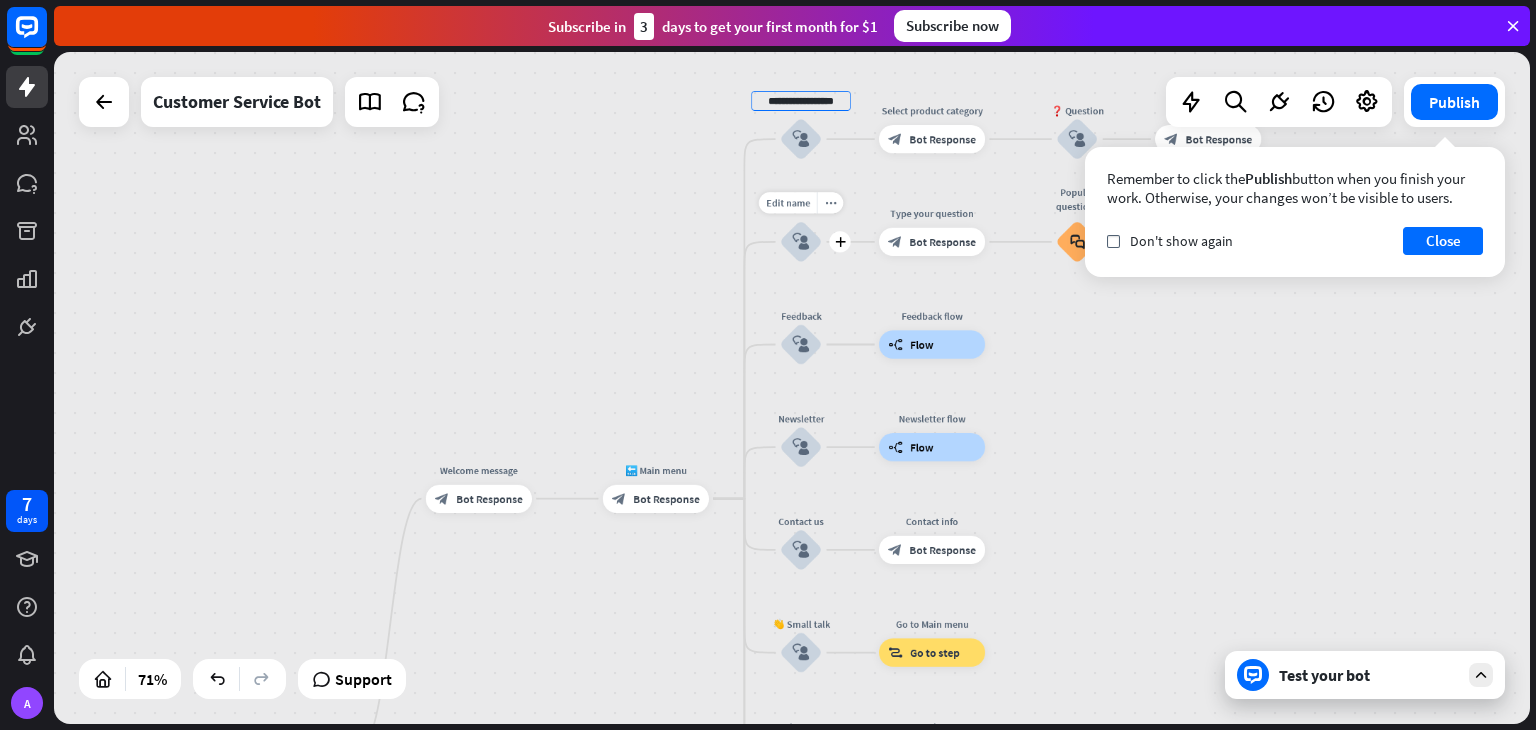 type on "**********" 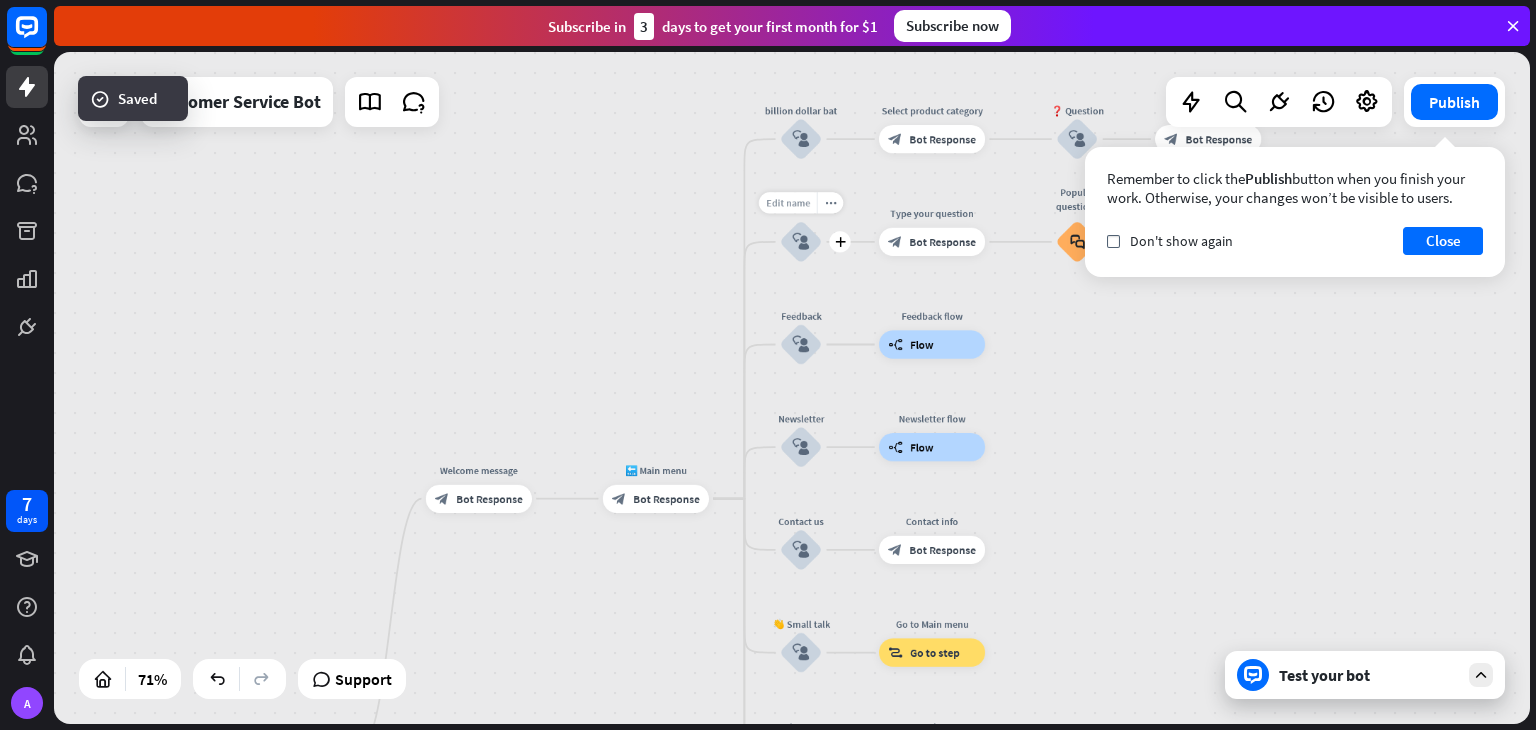 click on "Edit name" at bounding box center (788, 202) 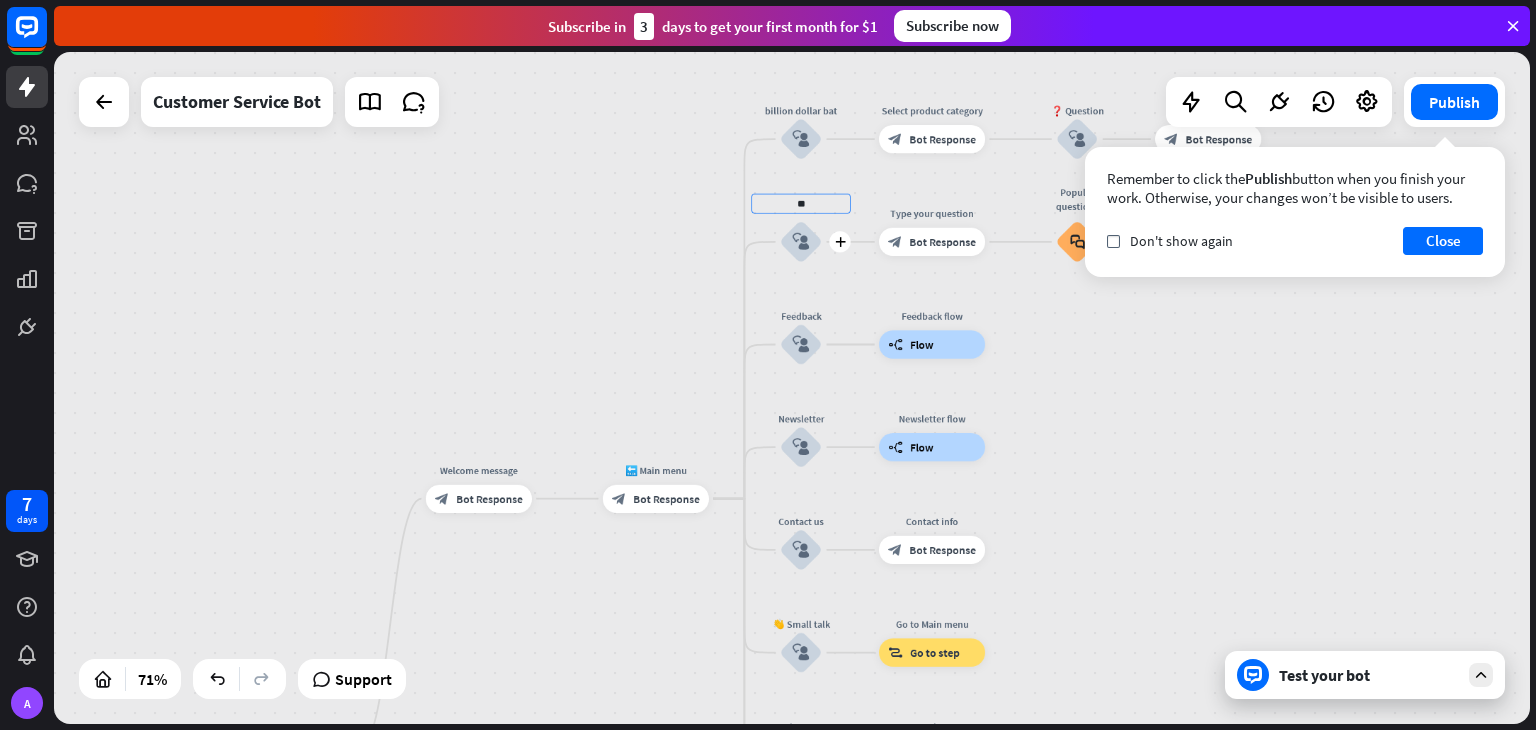 type on "*" 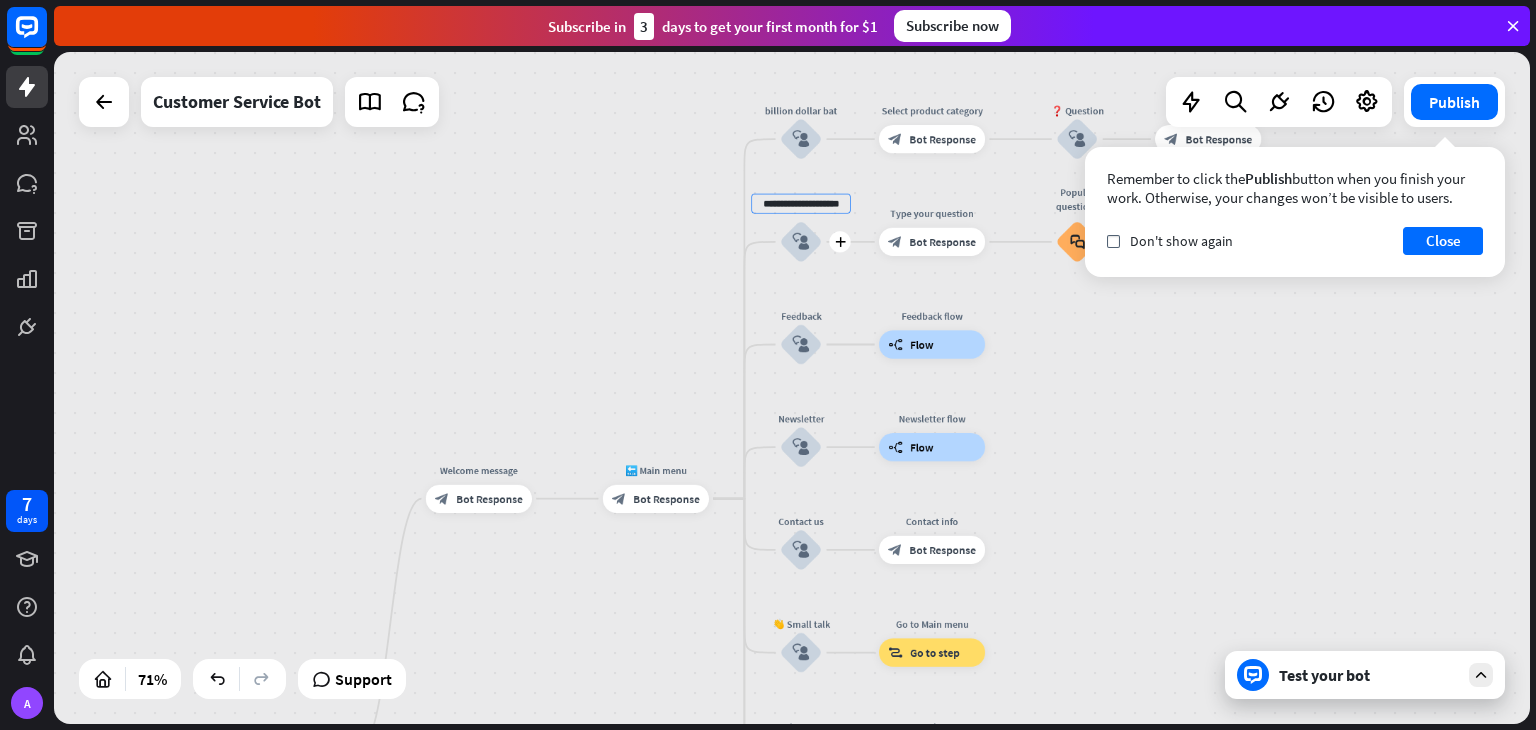scroll, scrollTop: 0, scrollLeft: 7, axis: horizontal 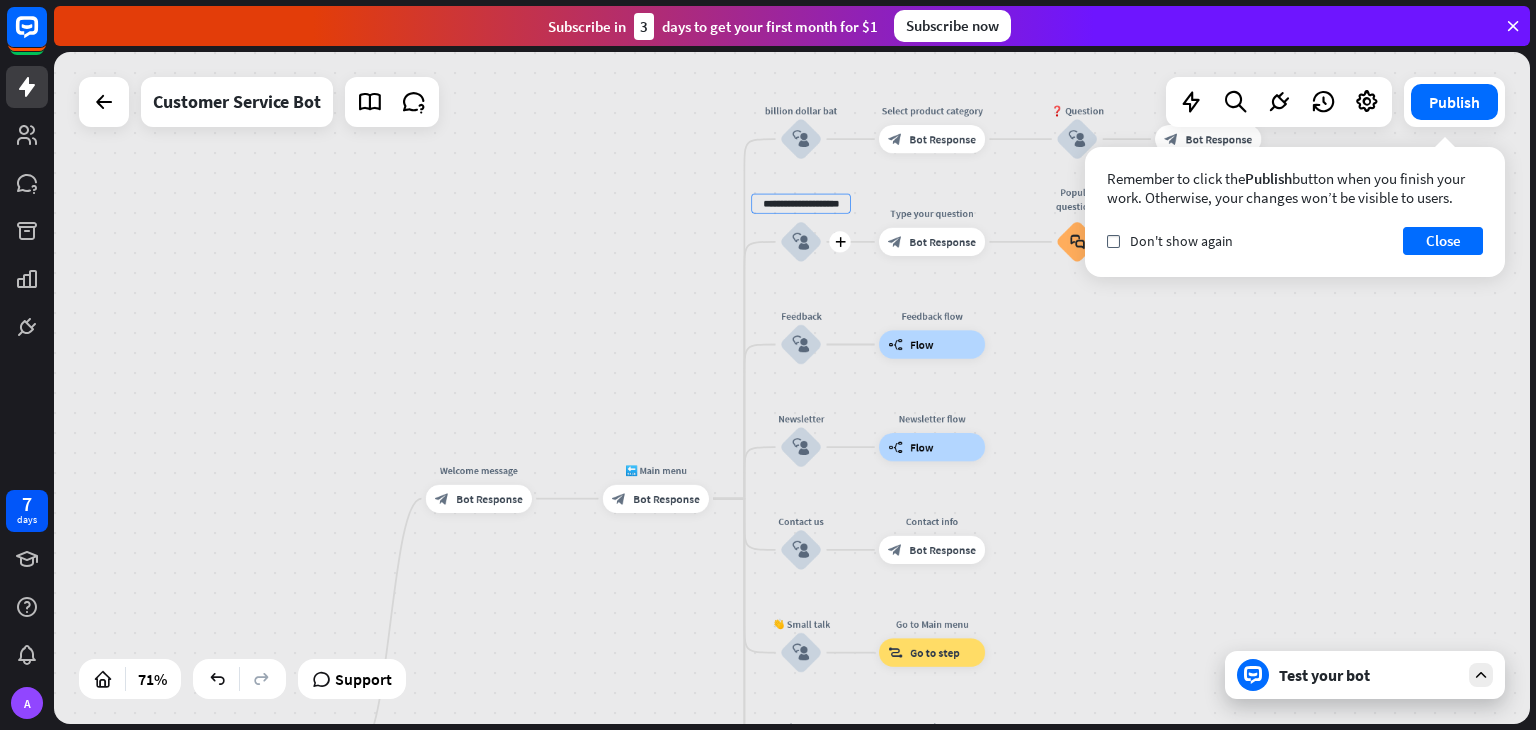 type on "**********" 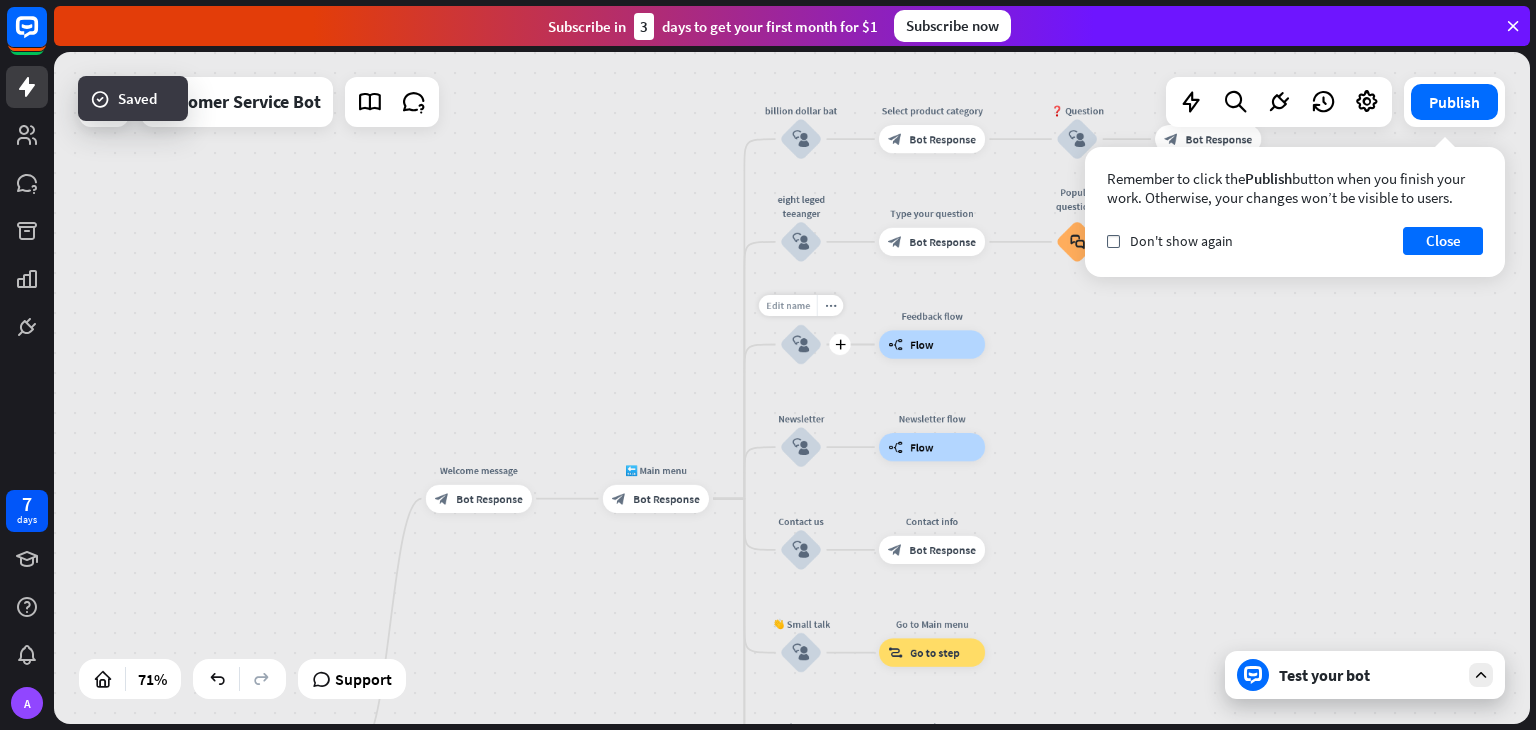 click on "Edit name" at bounding box center (788, 305) 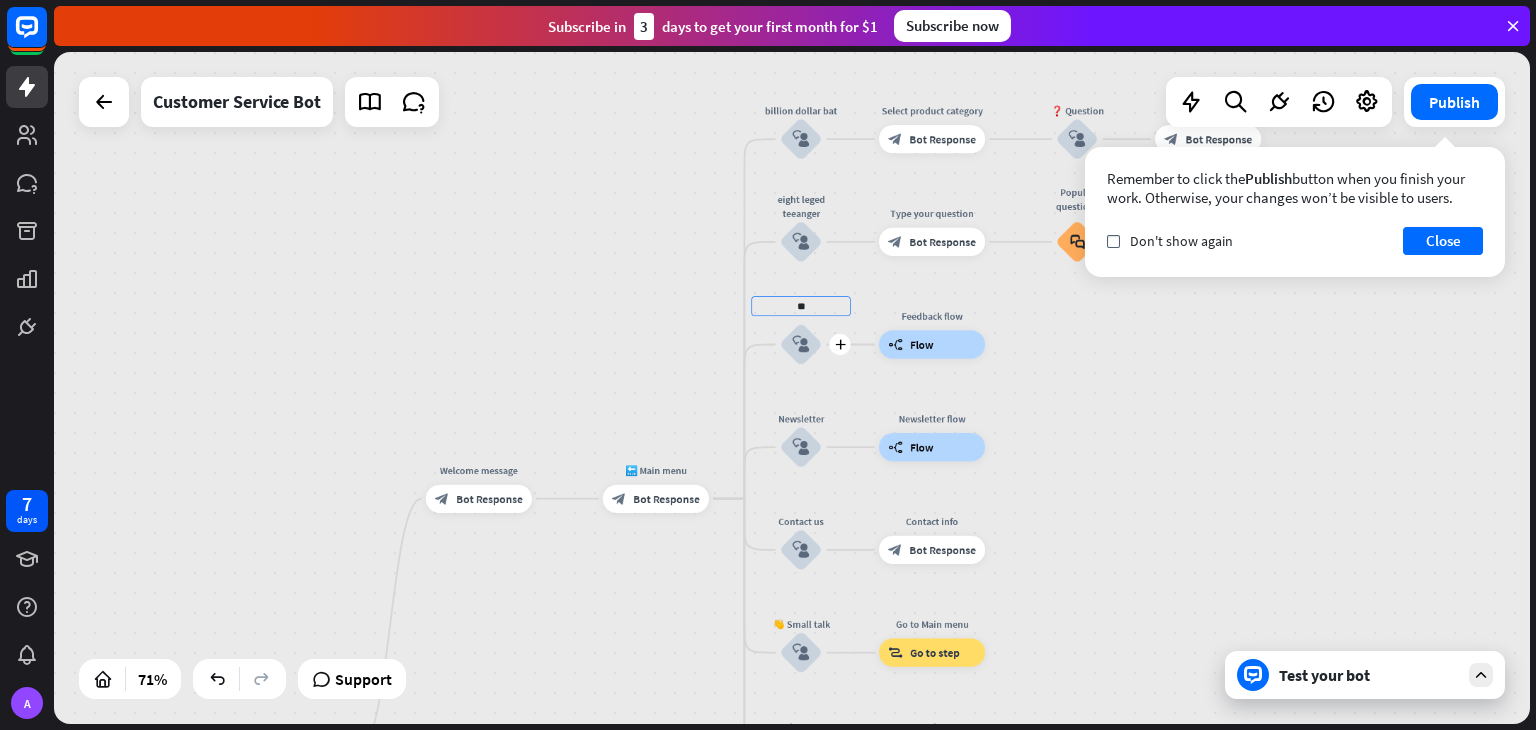 type on "*" 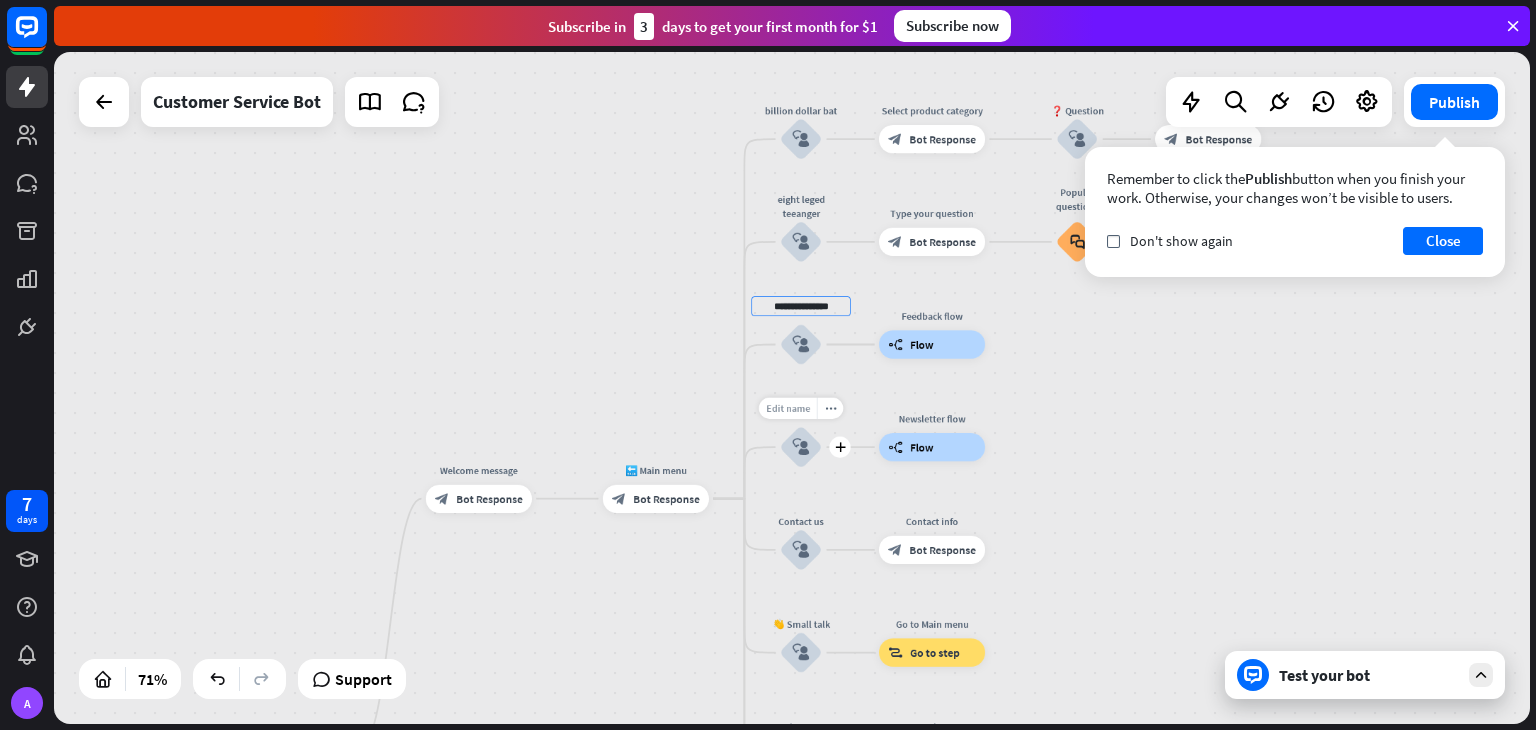type on "**********" 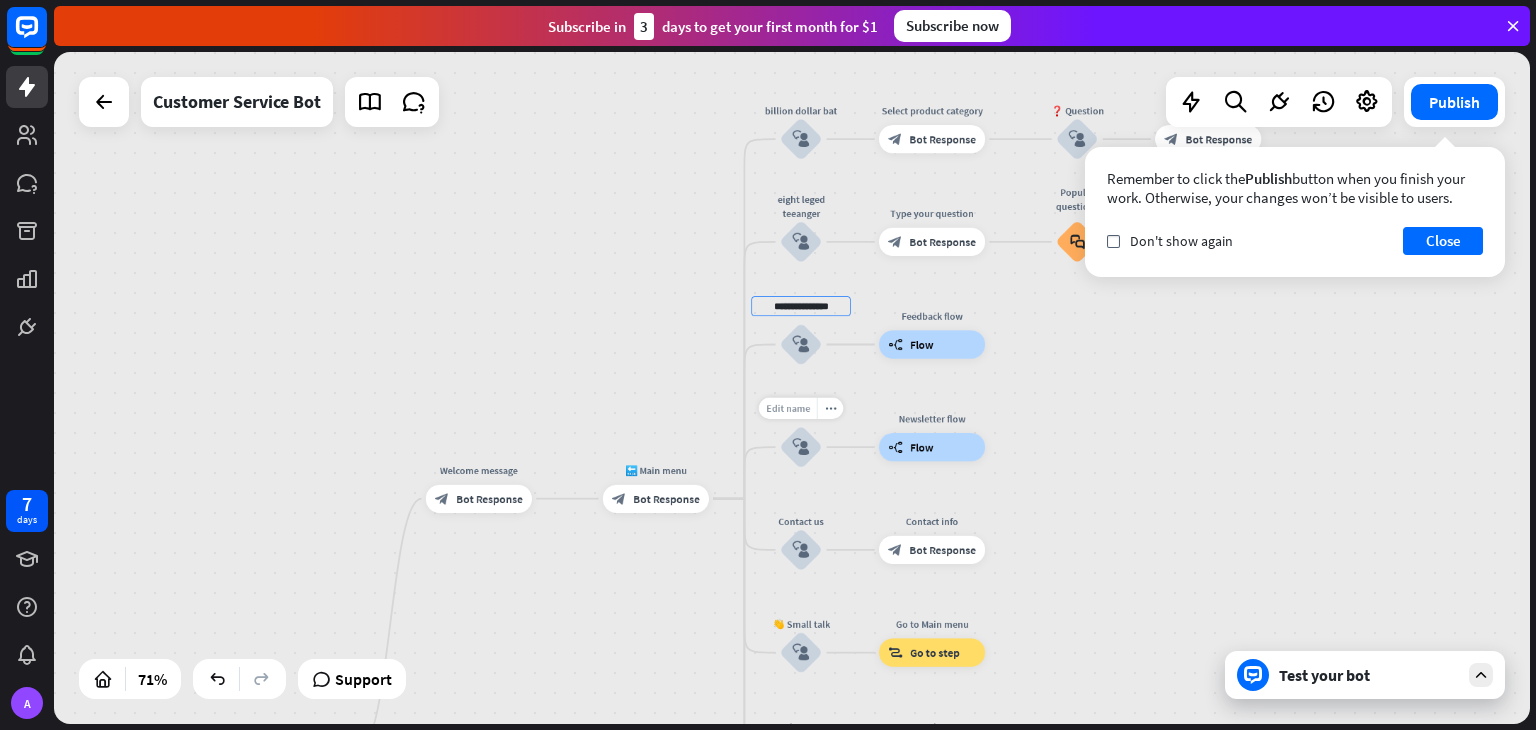 click on "**********" at bounding box center [792, 388] 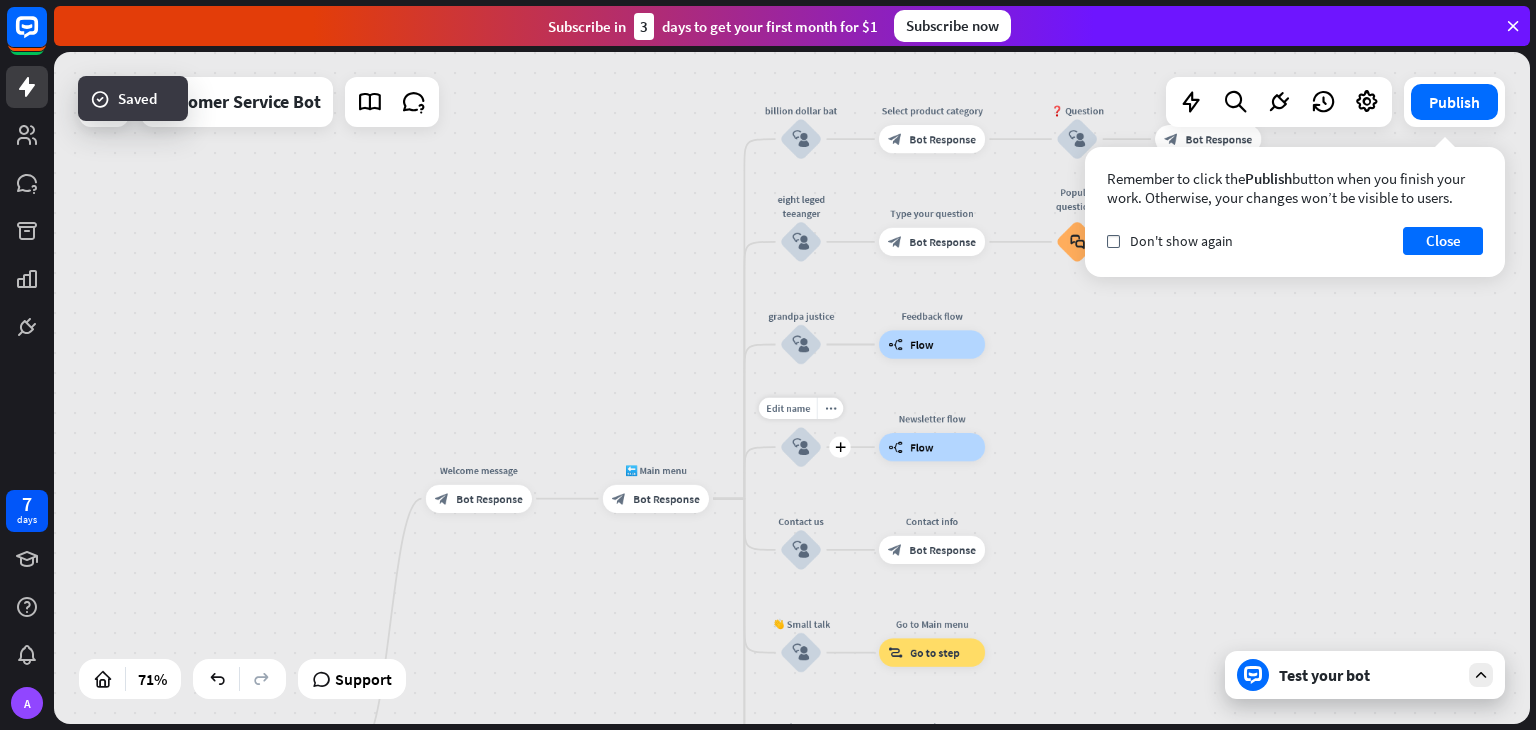 click on "Edit name" at bounding box center [788, 408] 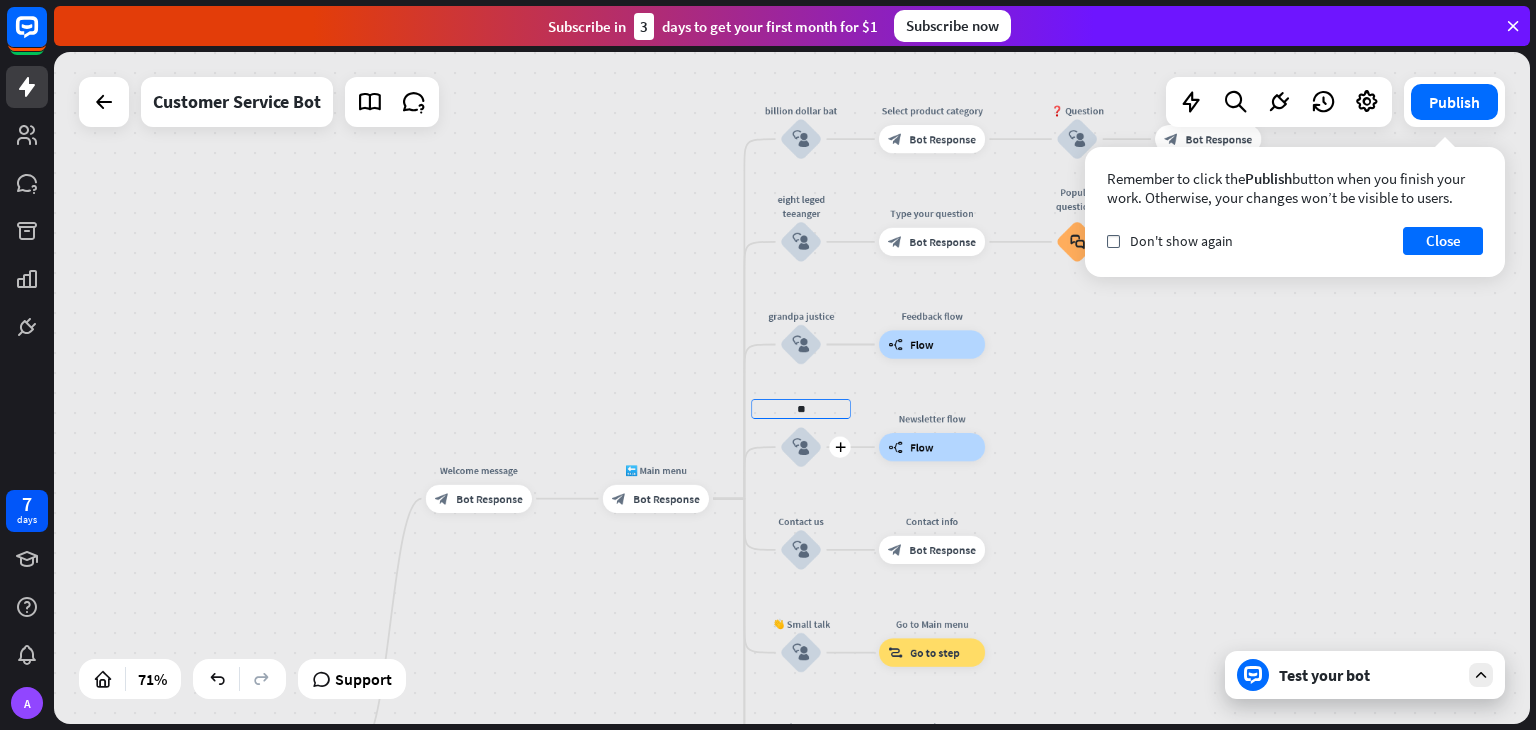 type on "*" 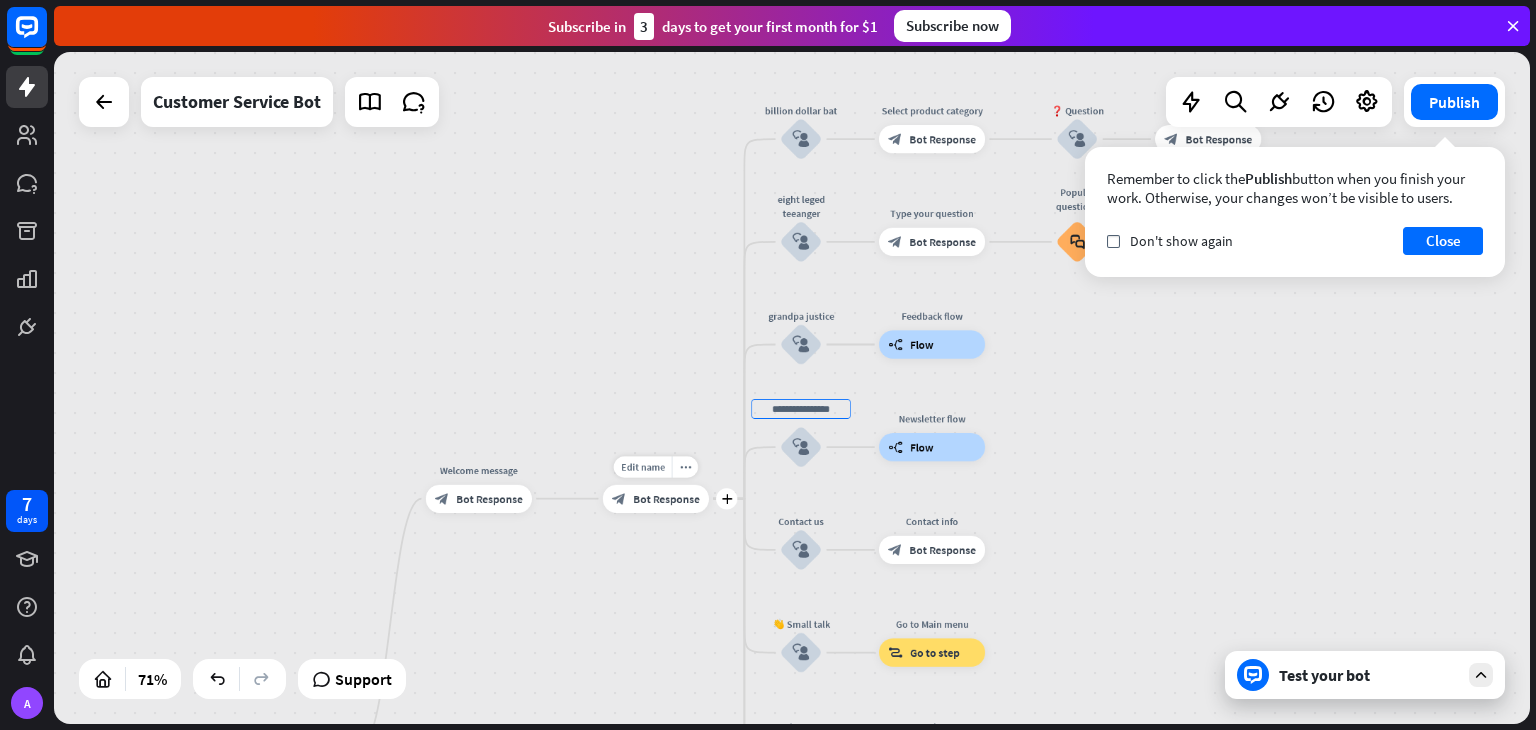 type 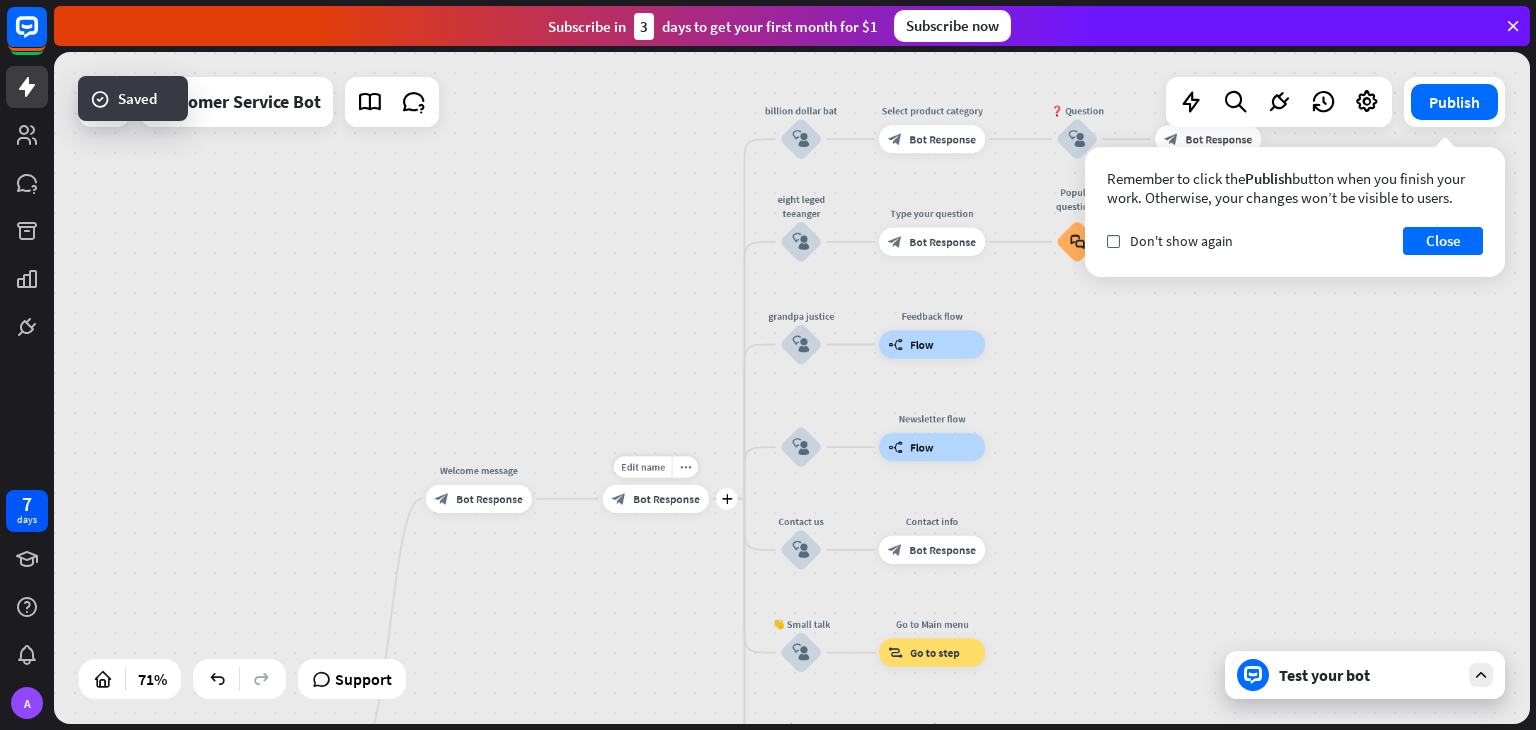 click on "block_bot_response   Bot Response" at bounding box center (656, 498) 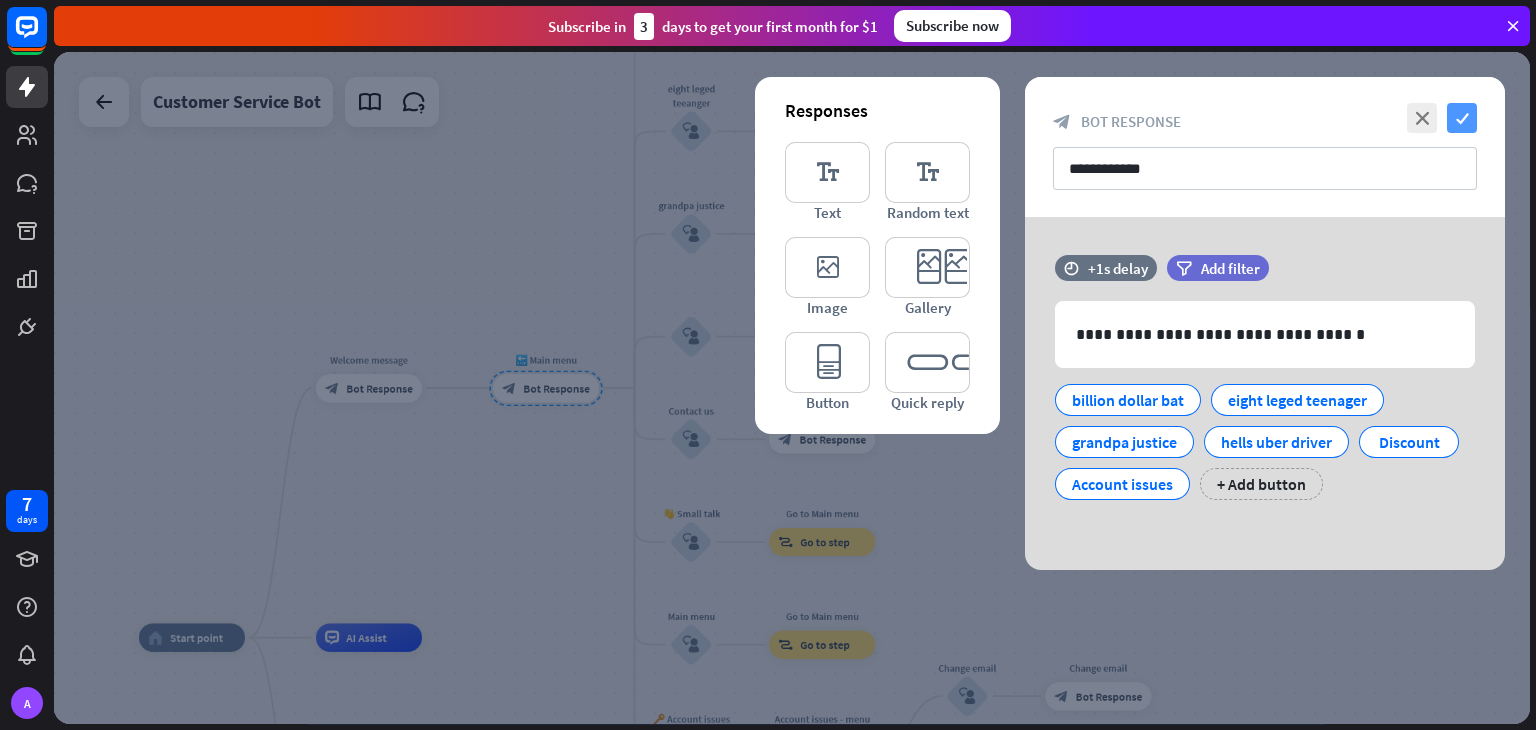 click on "check" at bounding box center (1462, 118) 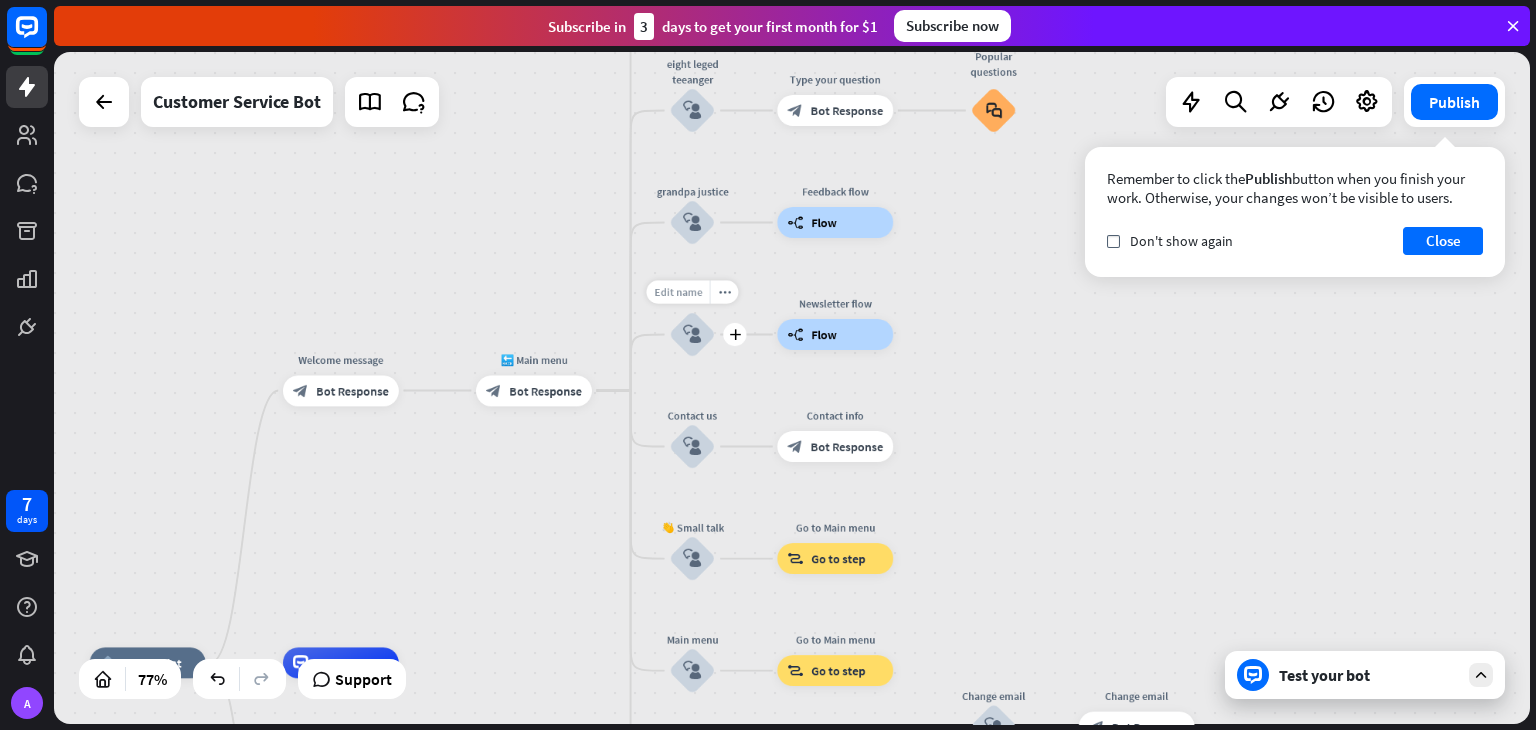 click on "Edit name" at bounding box center (678, 292) 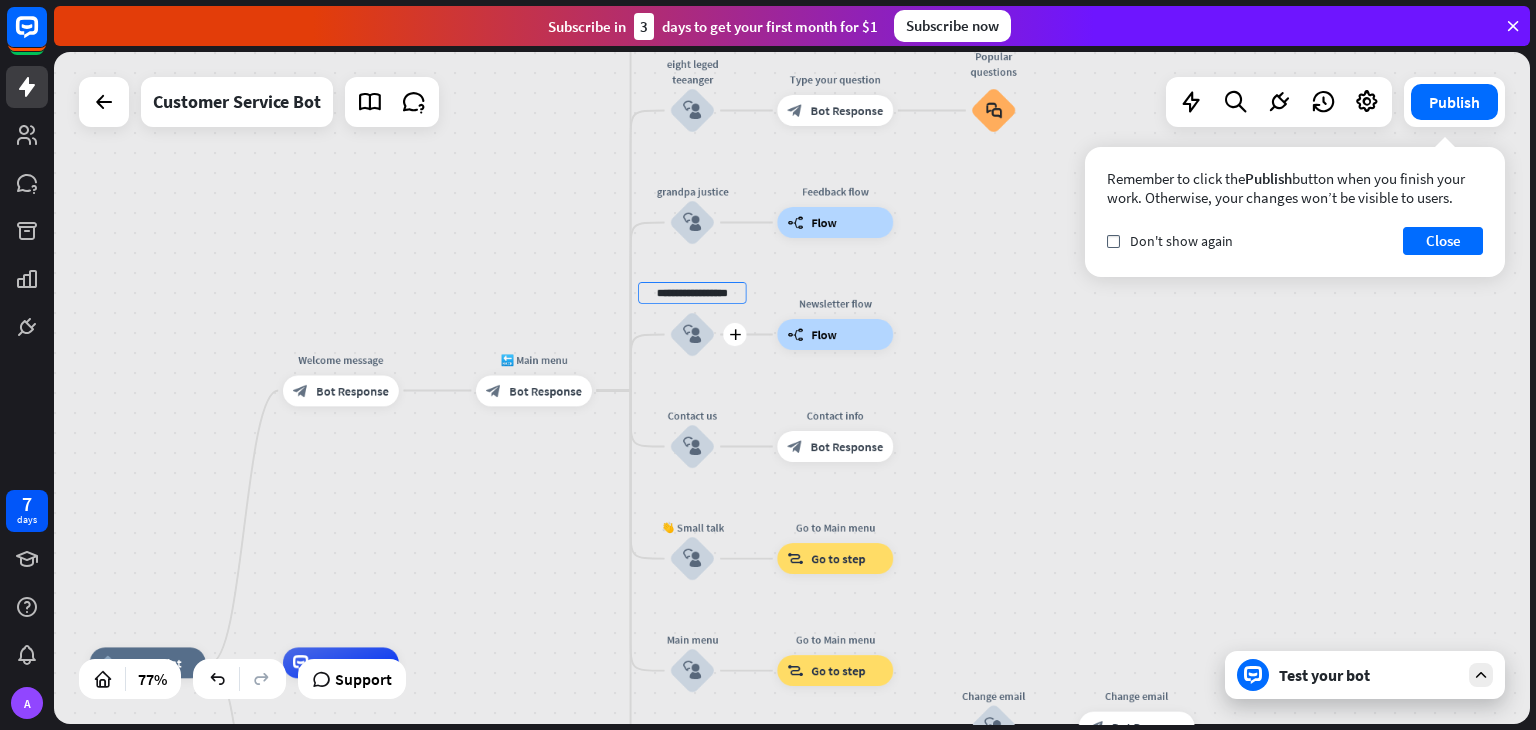 type on "**********" 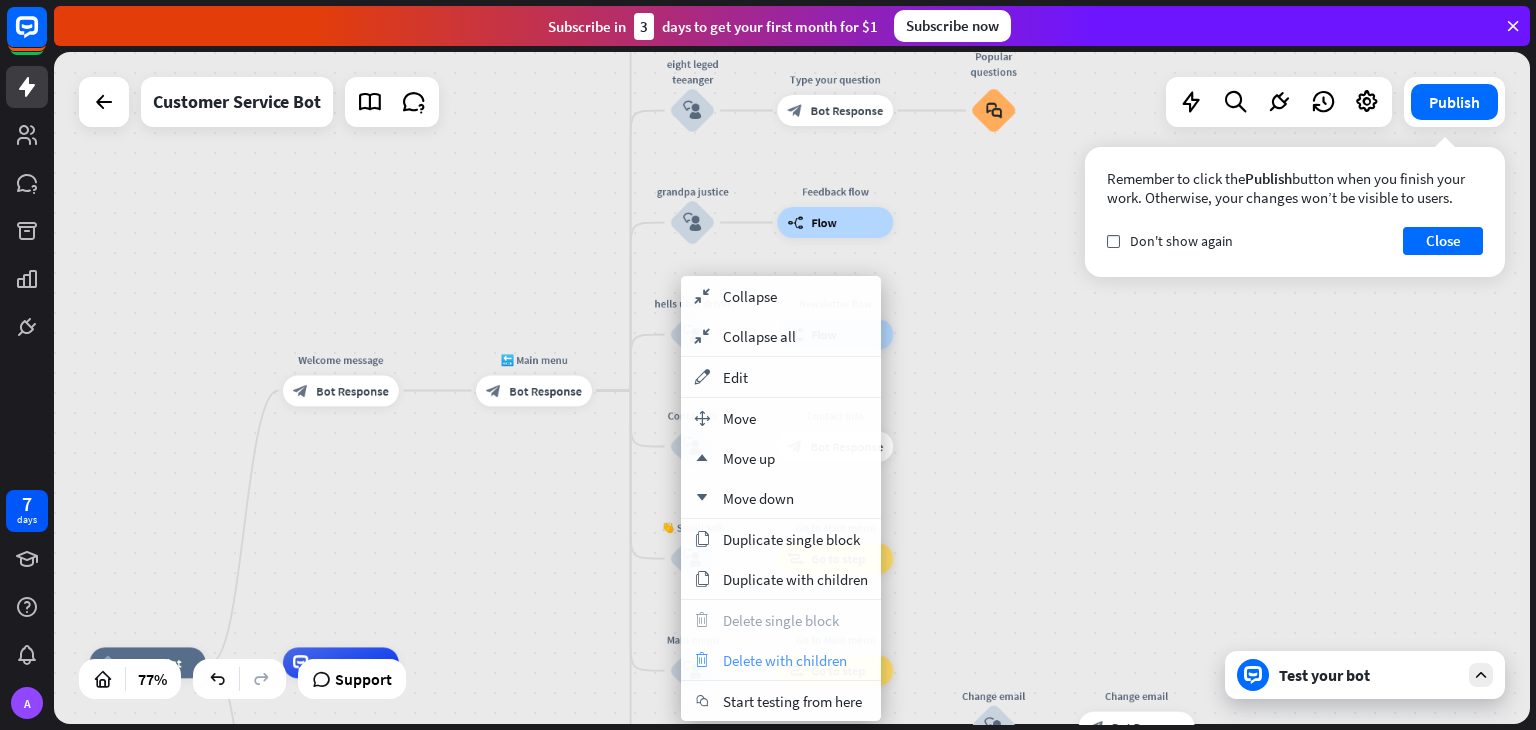 click on "Delete with children" at bounding box center (785, 660) 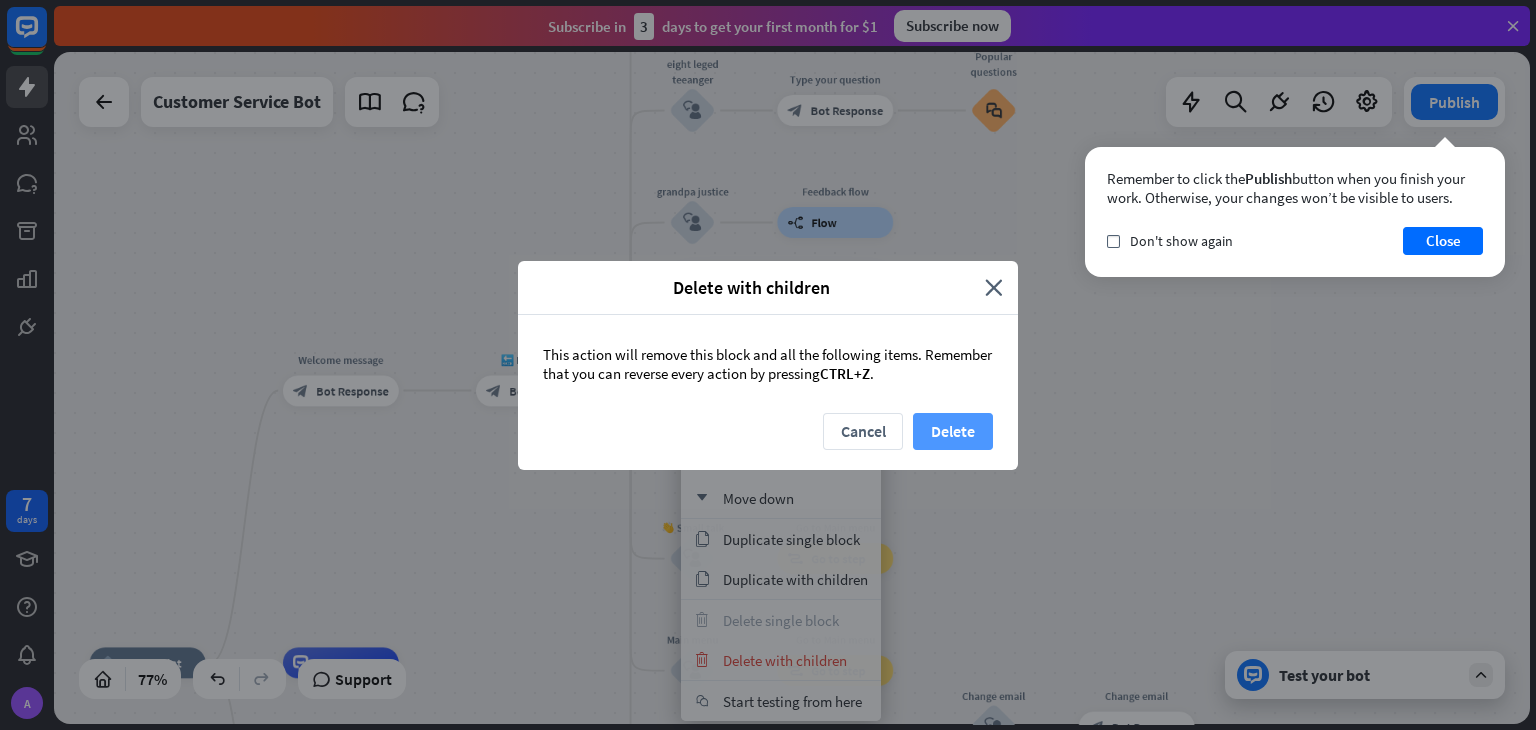 click on "Delete" at bounding box center [953, 431] 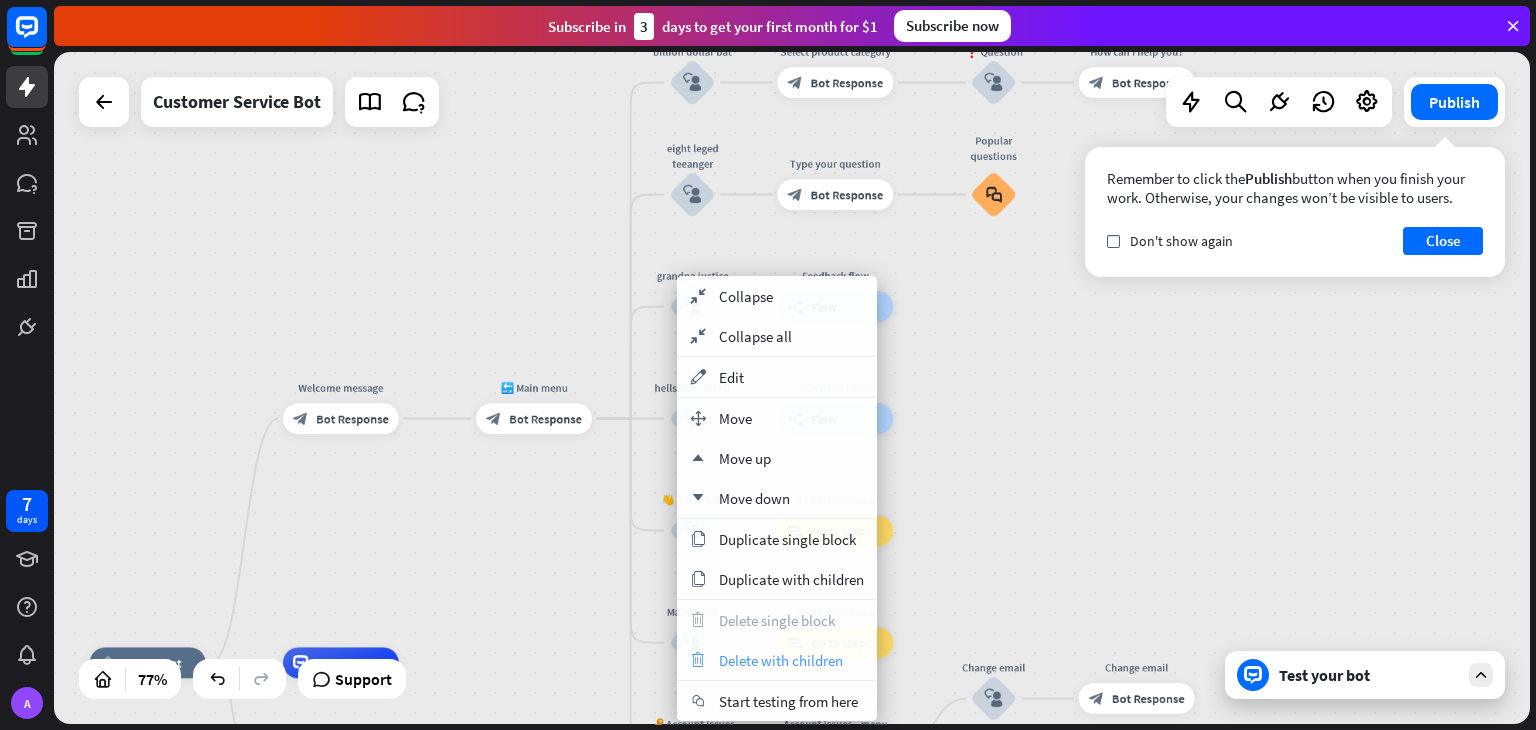 click on "Delete with children" at bounding box center [781, 660] 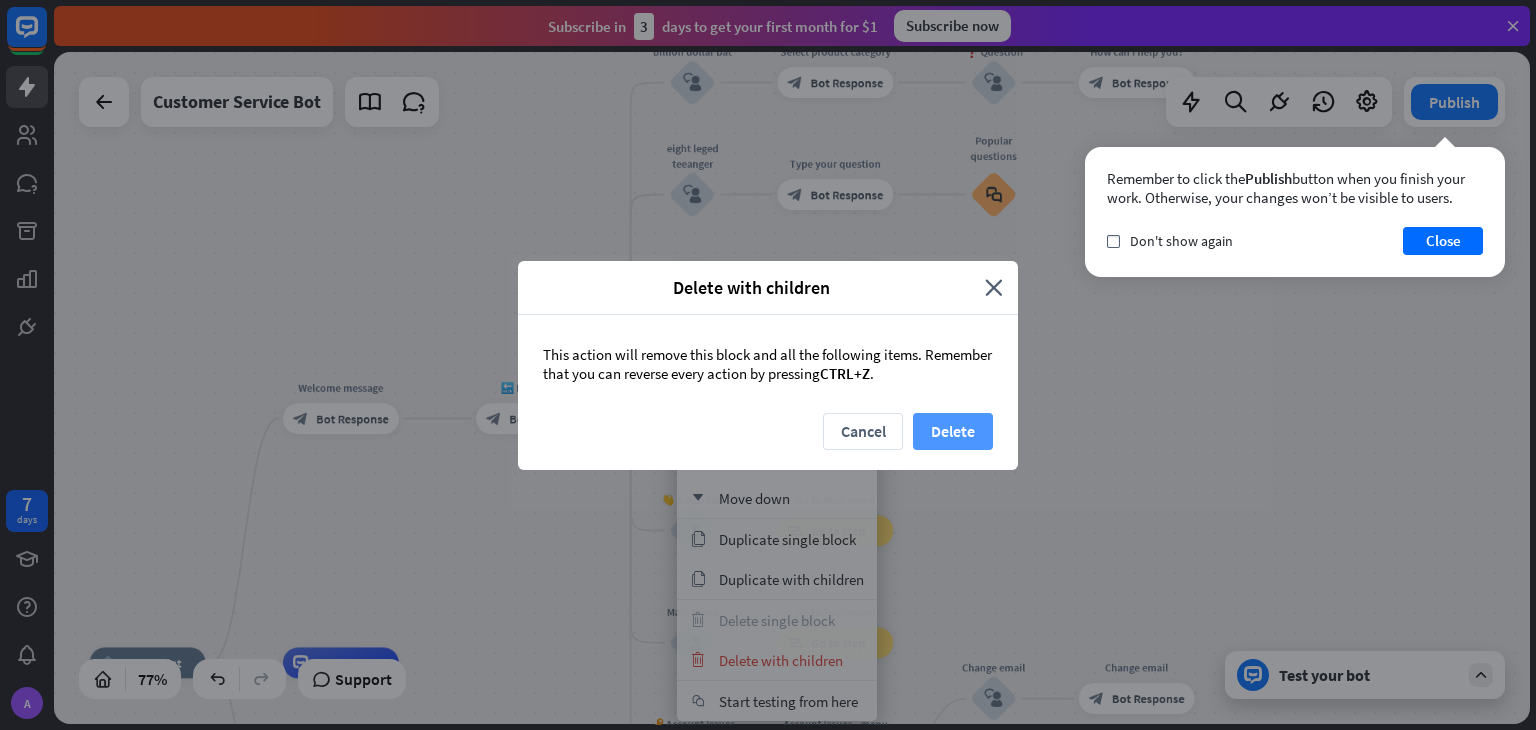 click on "Delete" at bounding box center [953, 431] 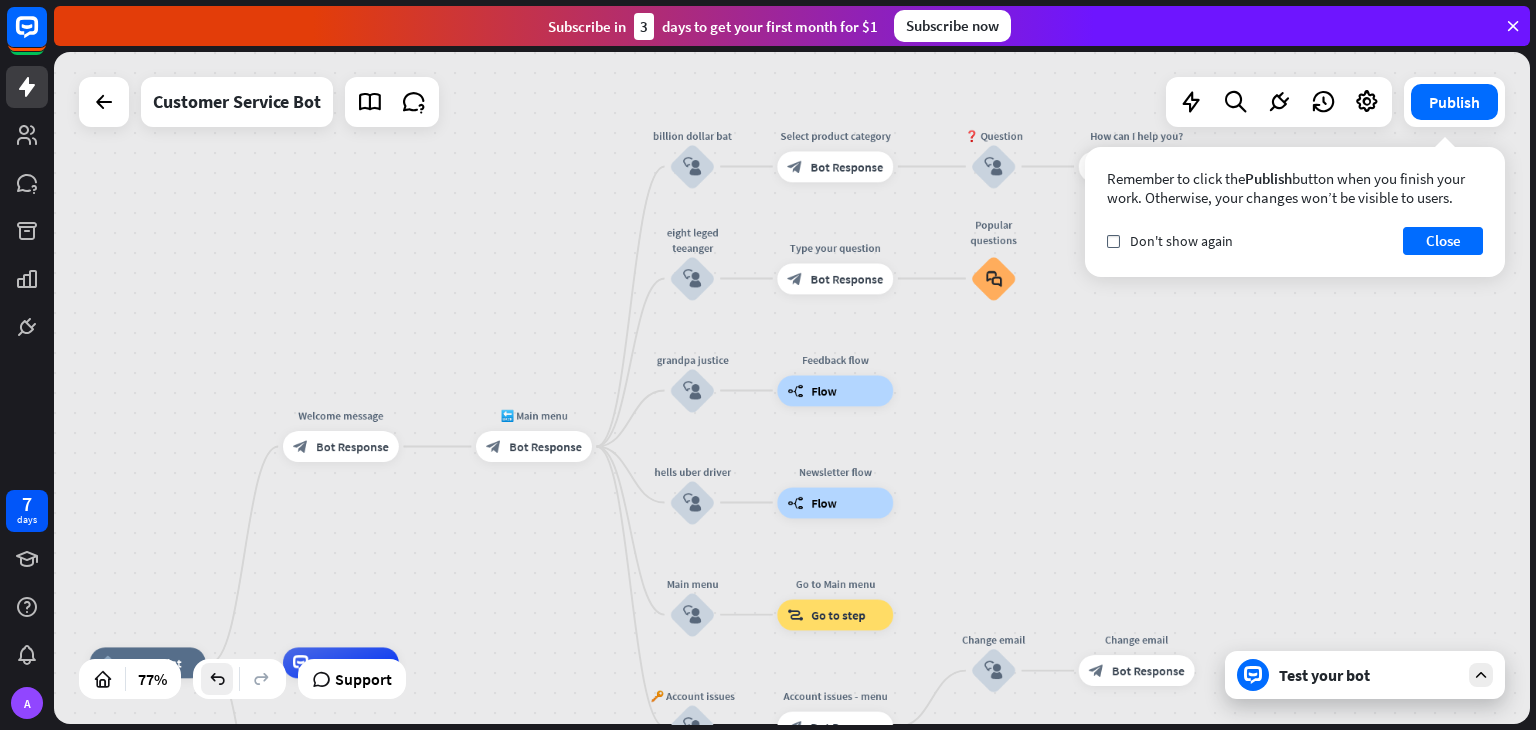 click at bounding box center (217, 679) 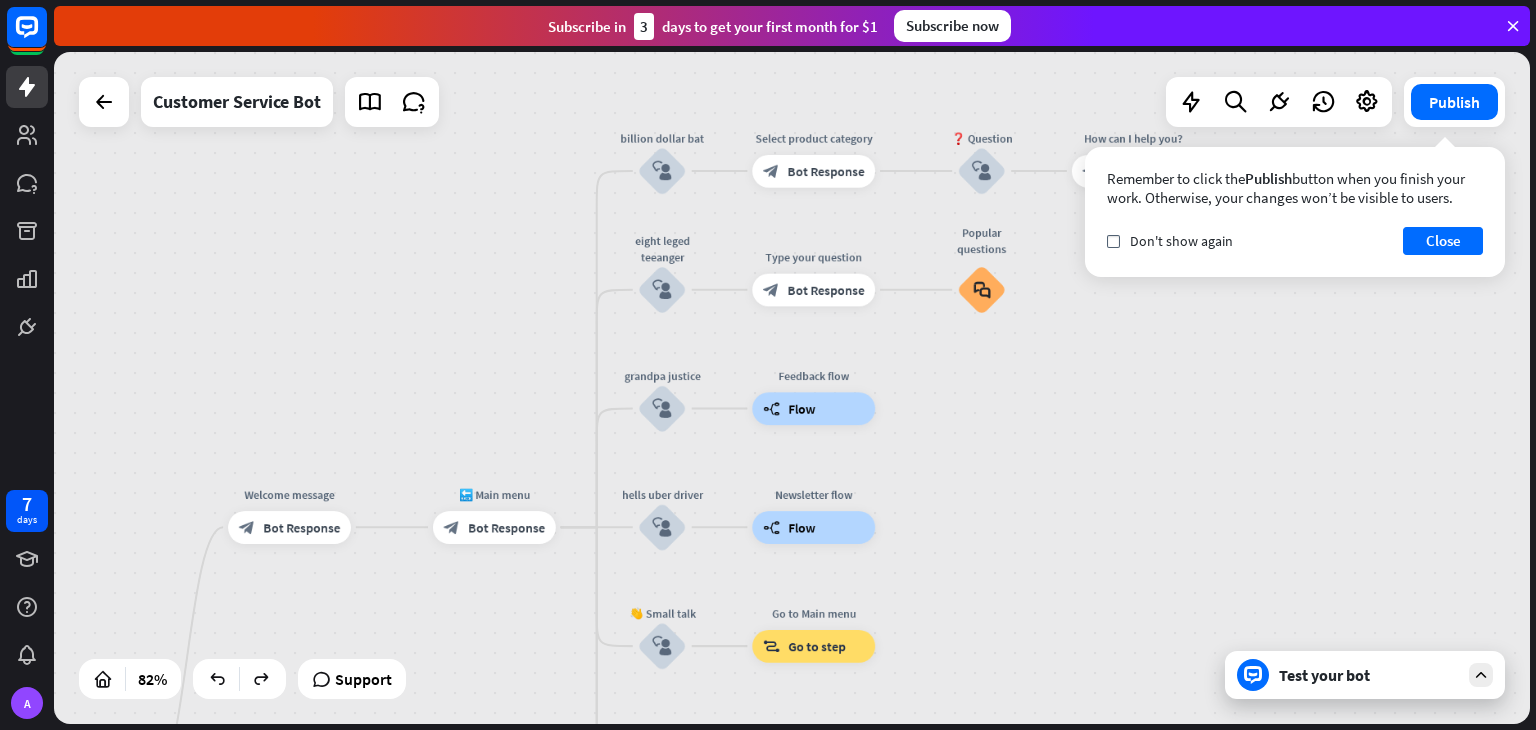 drag, startPoint x: 978, startPoint y: 373, endPoint x: 911, endPoint y: 542, distance: 181.79659 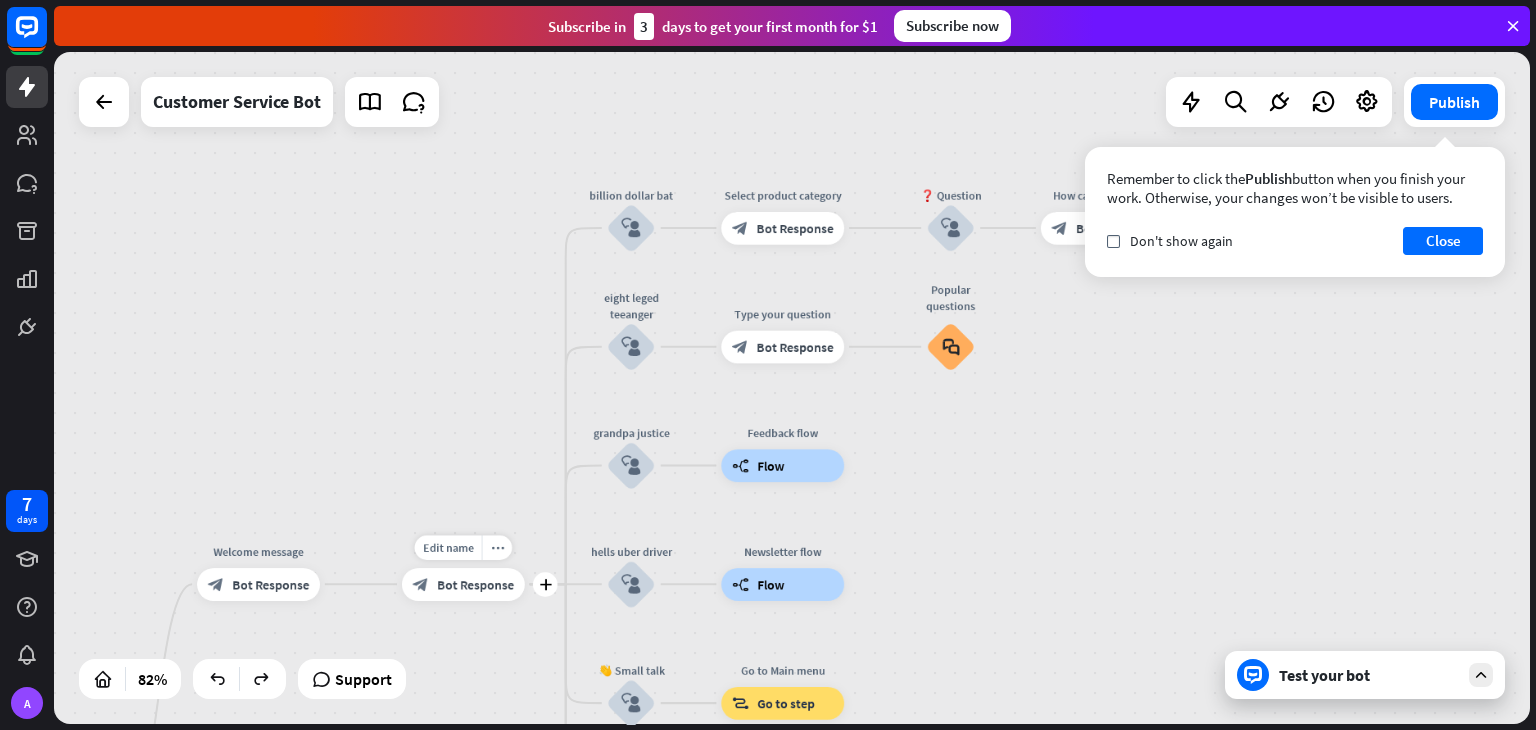 click on "block_bot_response   Bot Response" at bounding box center (463, 584) 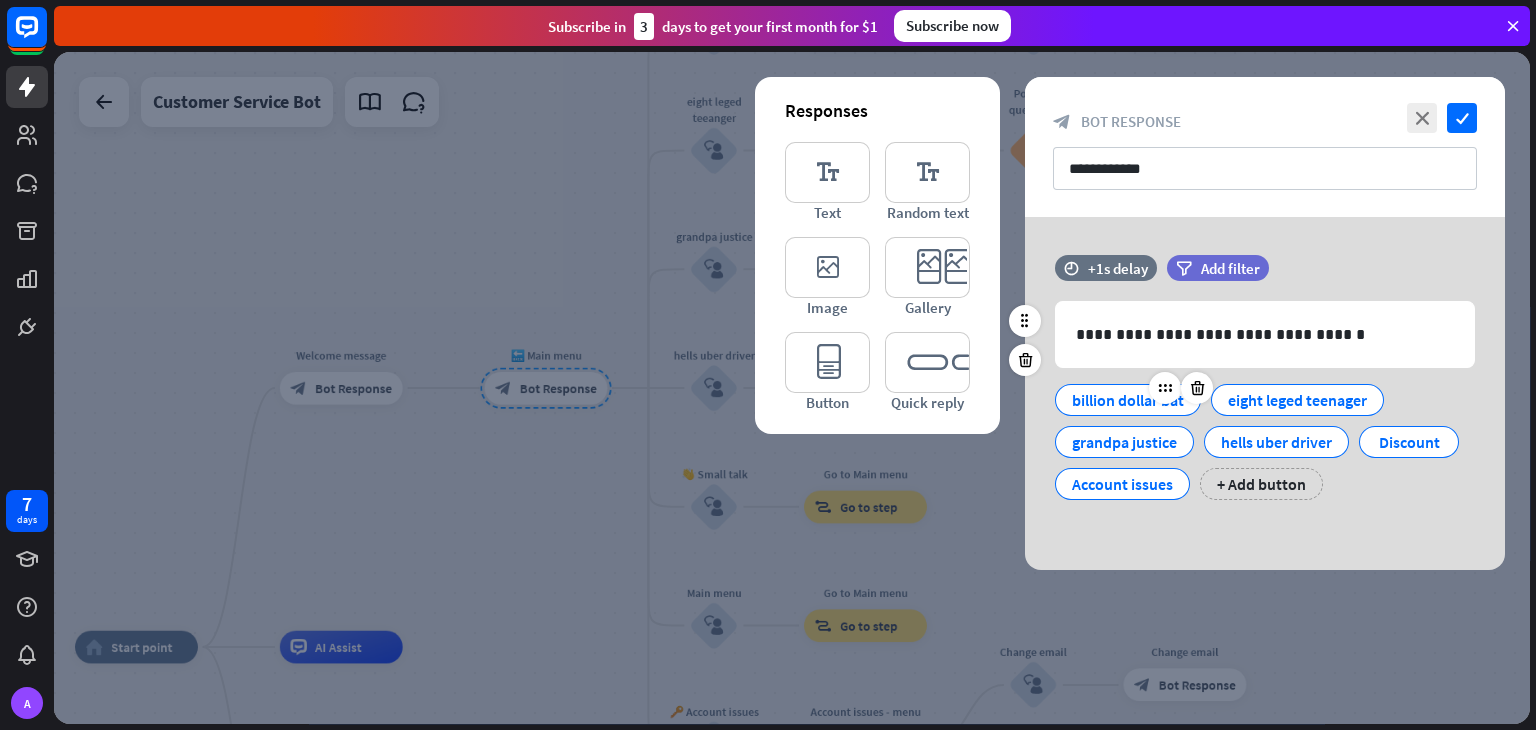 click on "billion dollar bat" at bounding box center (1128, 400) 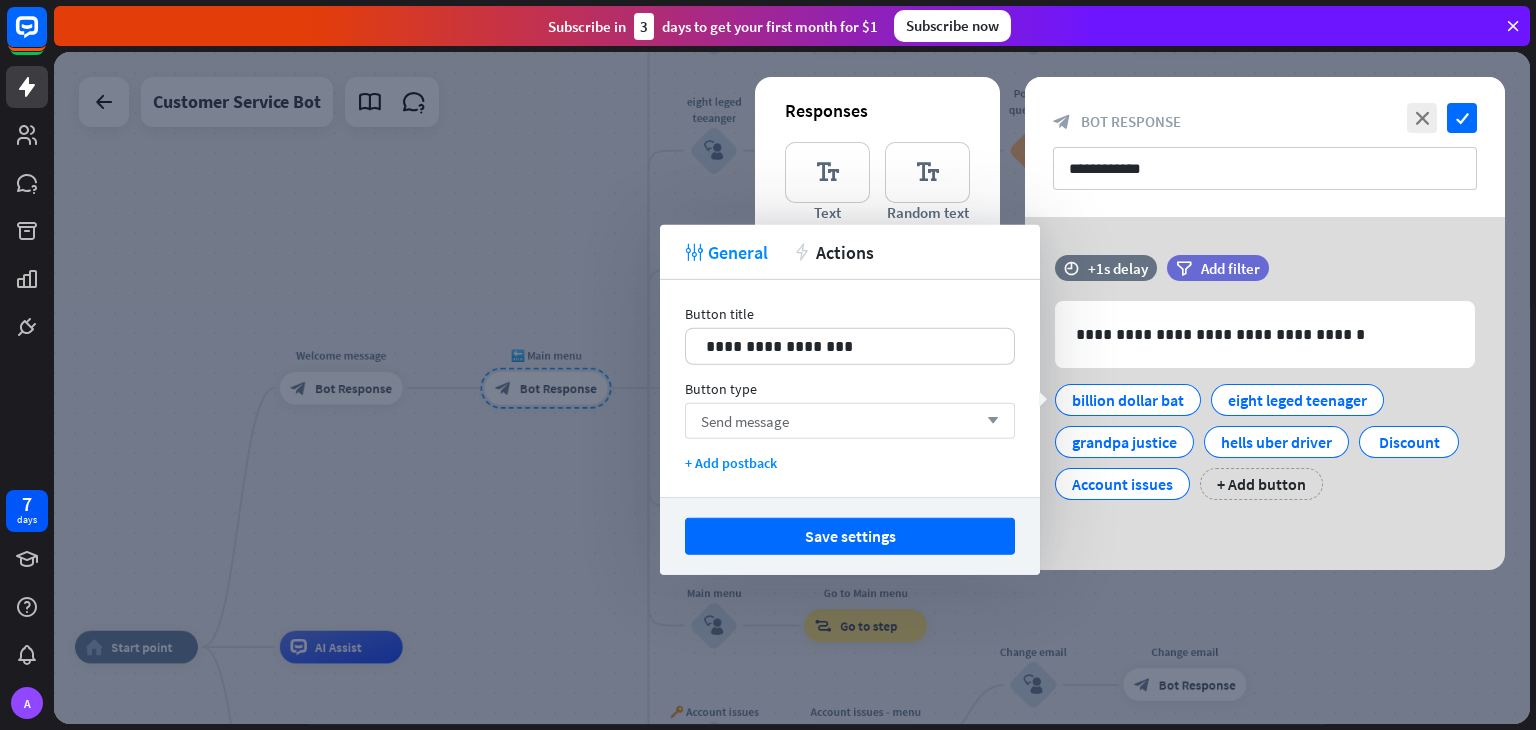 click on "Send message
arrow_down" at bounding box center [850, 421] 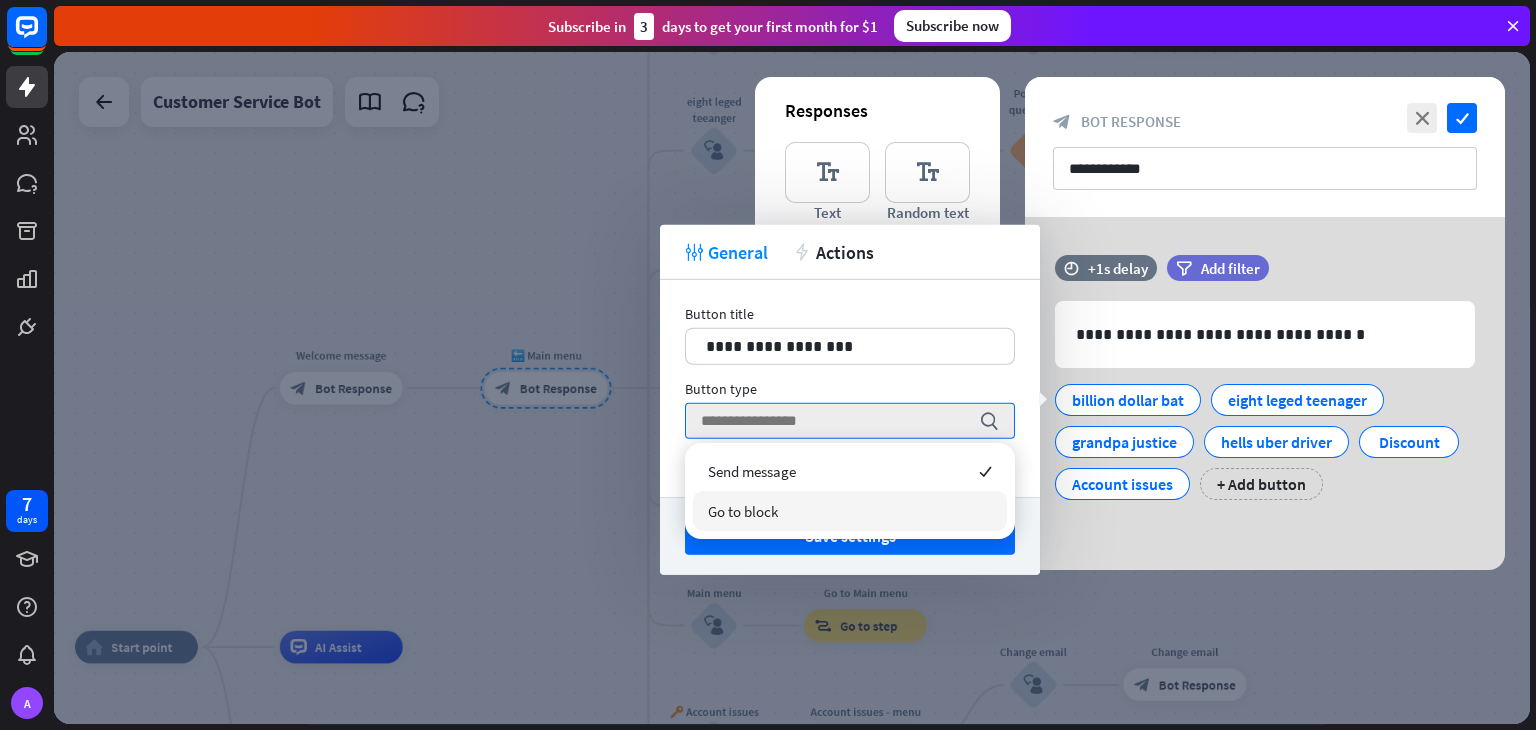 click on "Go to block" at bounding box center [850, 511] 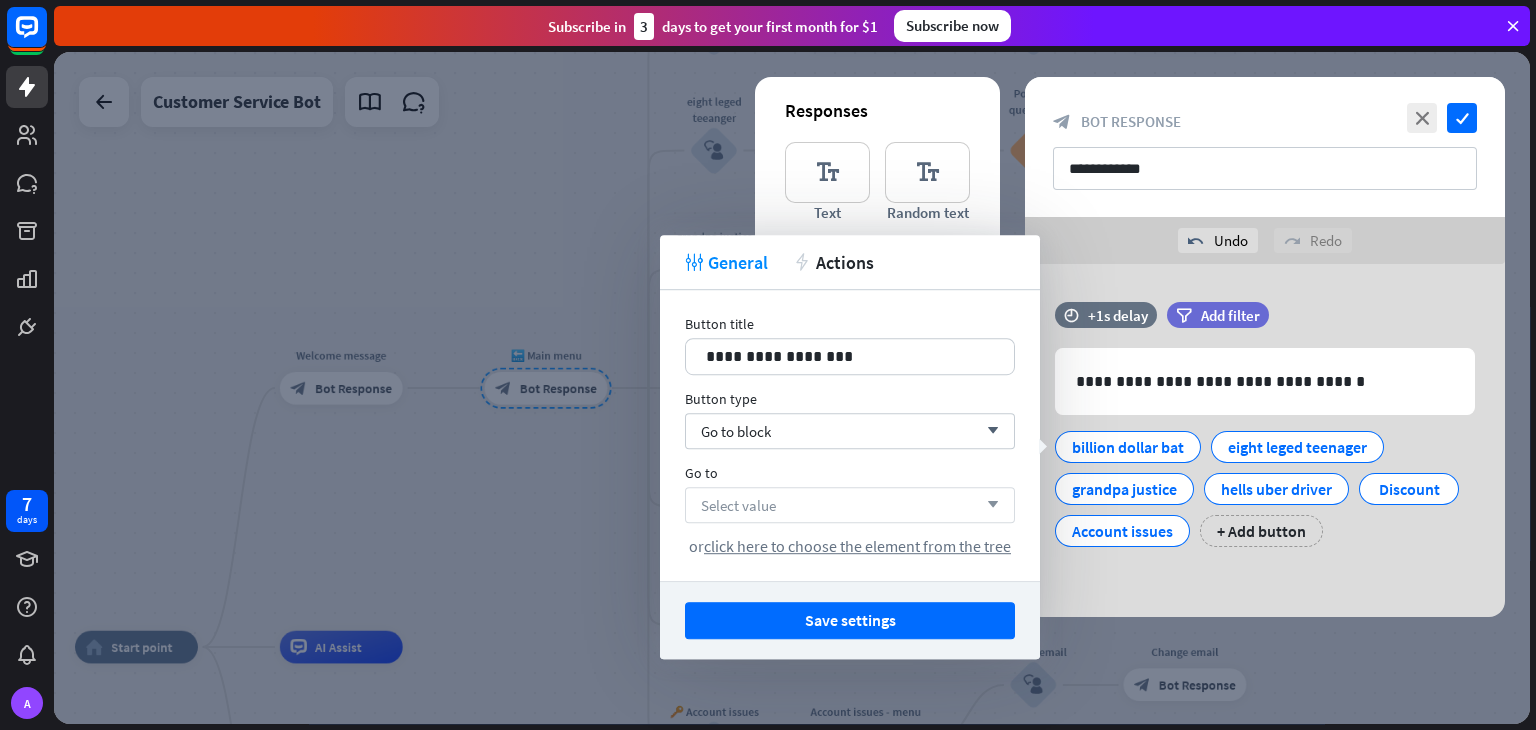 click on "Select value
arrow_down" at bounding box center (850, 505) 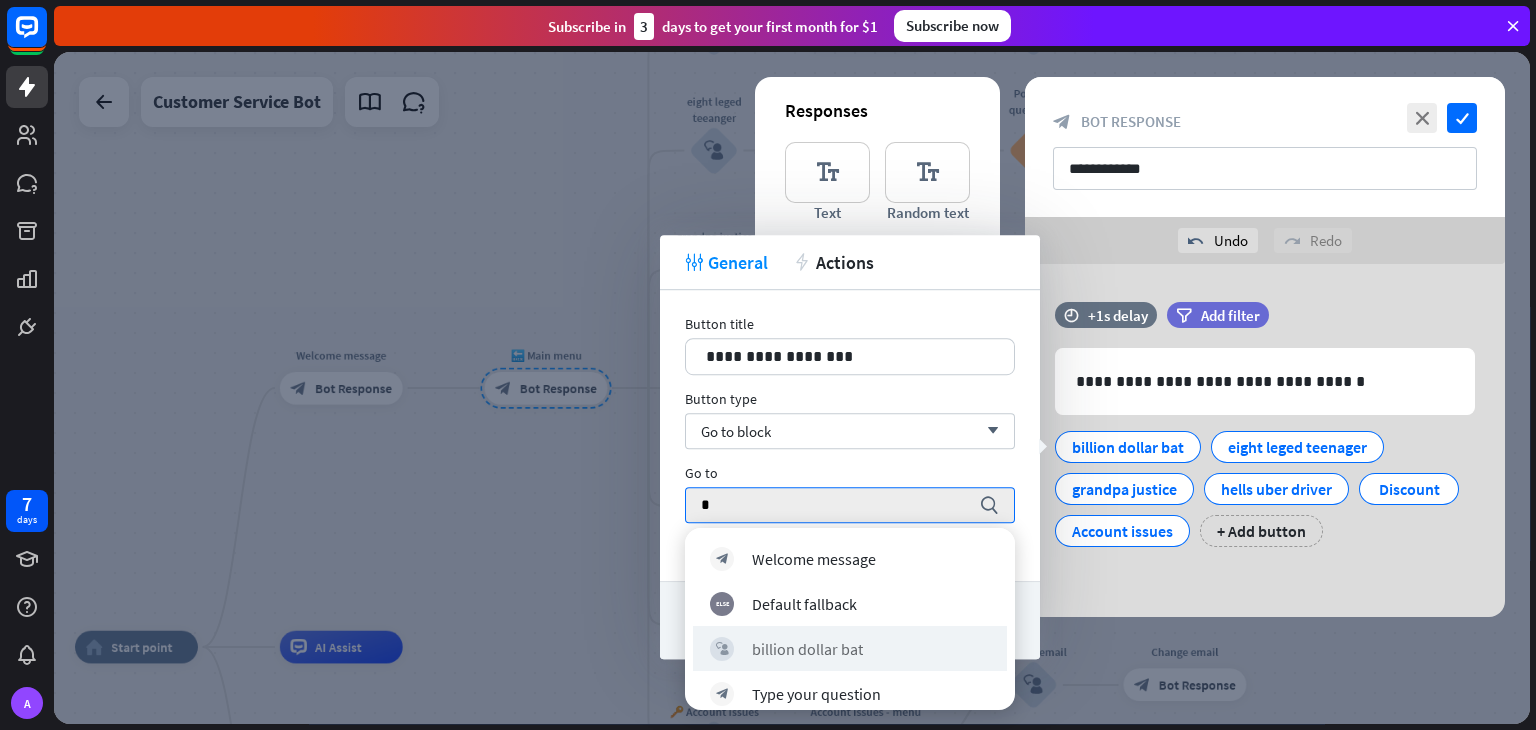 type on "*" 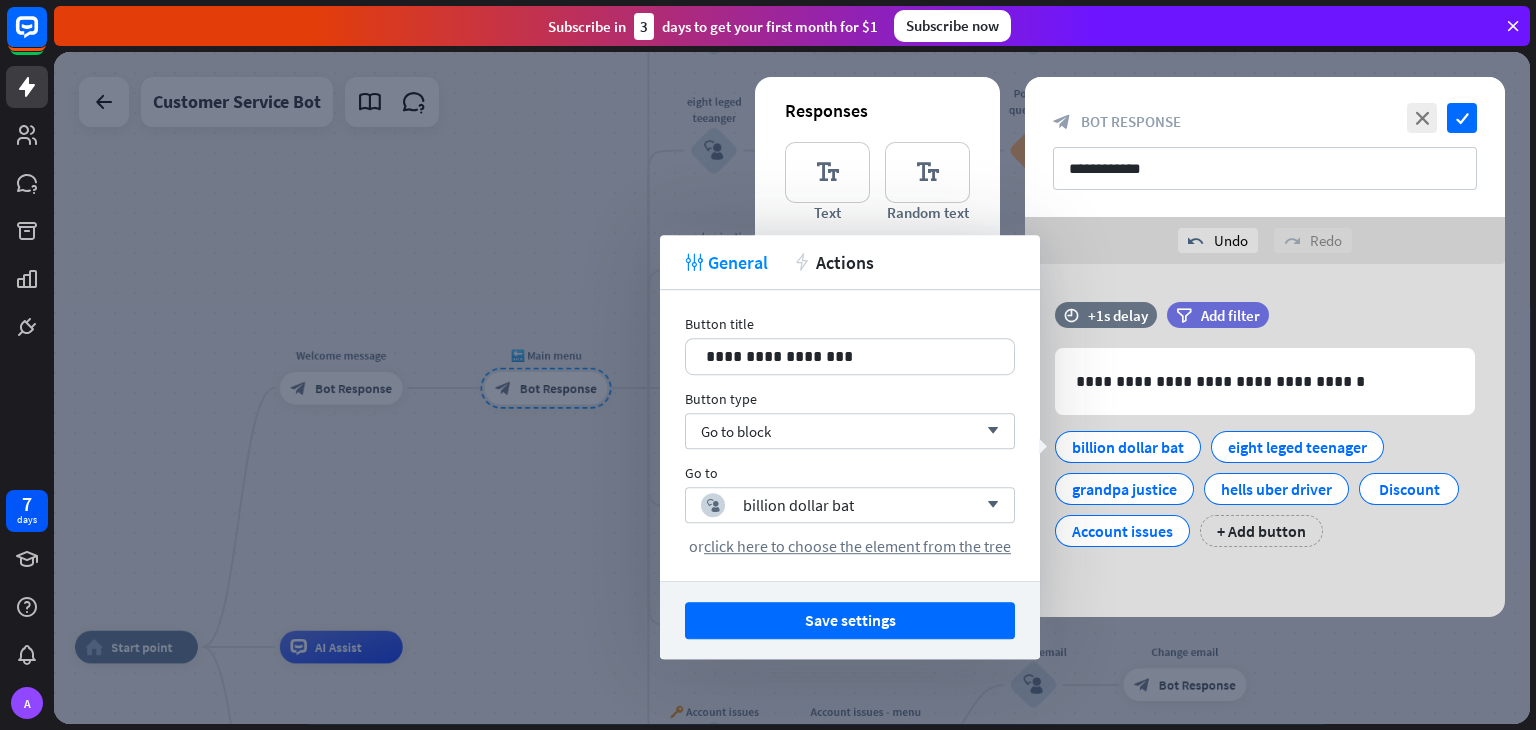 click on "Save settings" at bounding box center [850, 620] 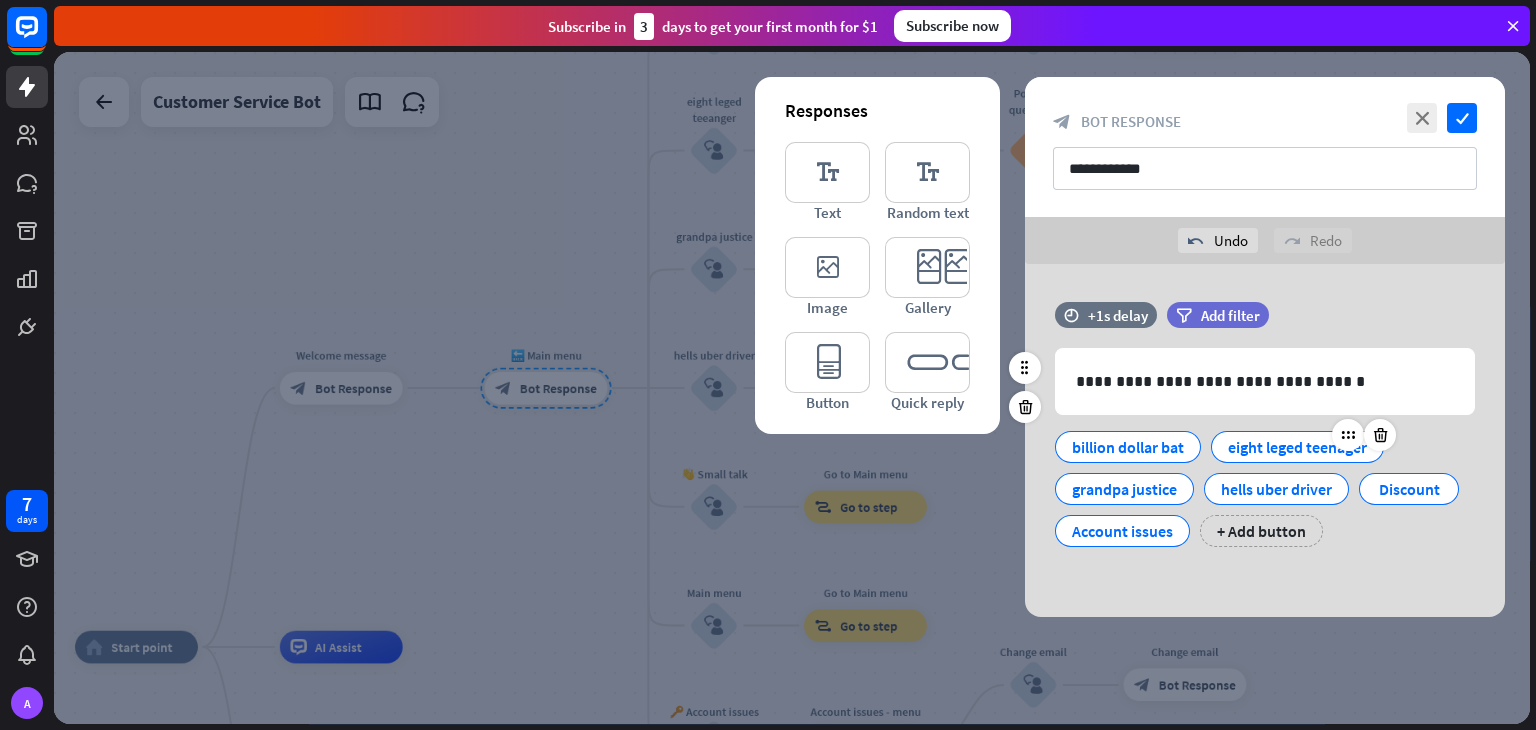 click on "eight leged teenager" at bounding box center (1297, 447) 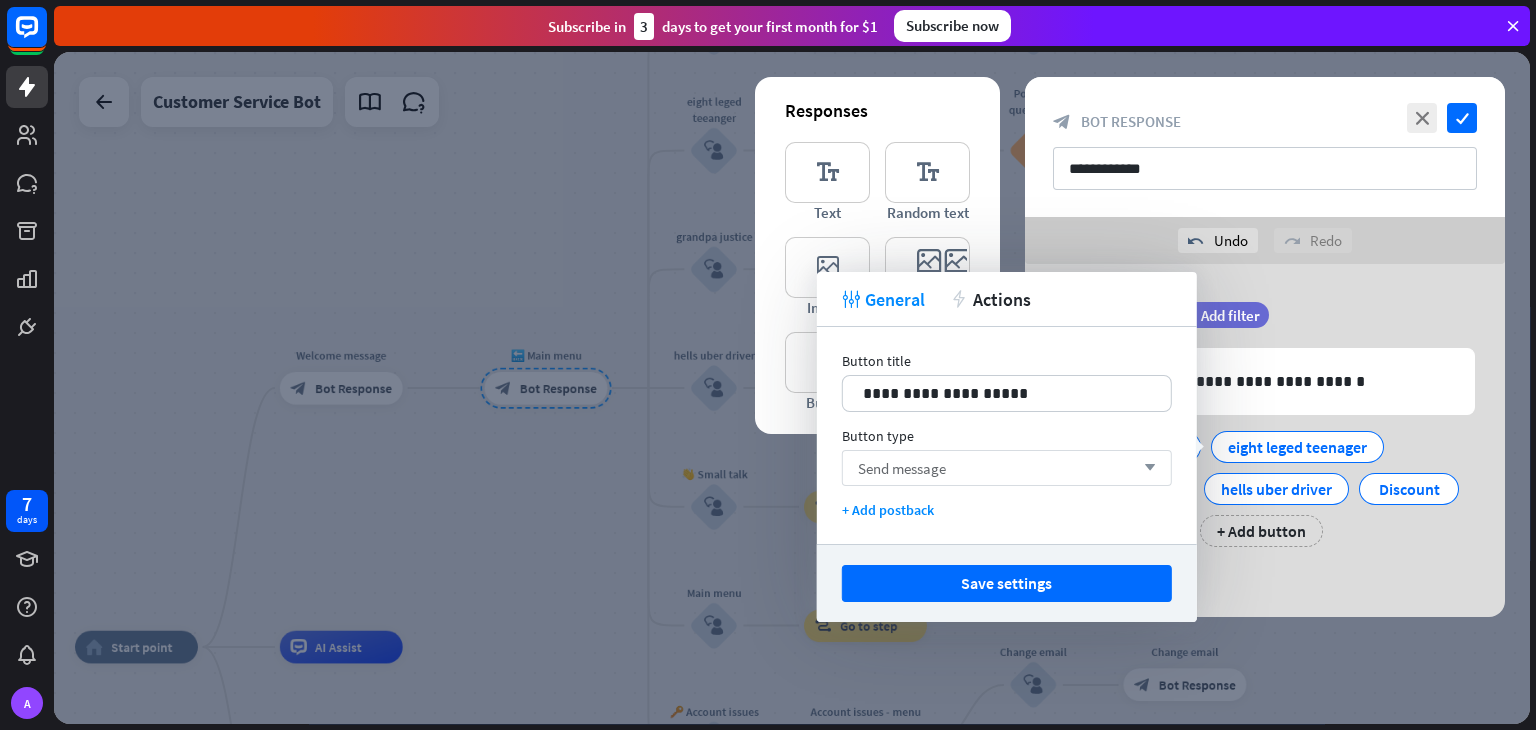 click on "Send message
arrow_down" at bounding box center [1007, 468] 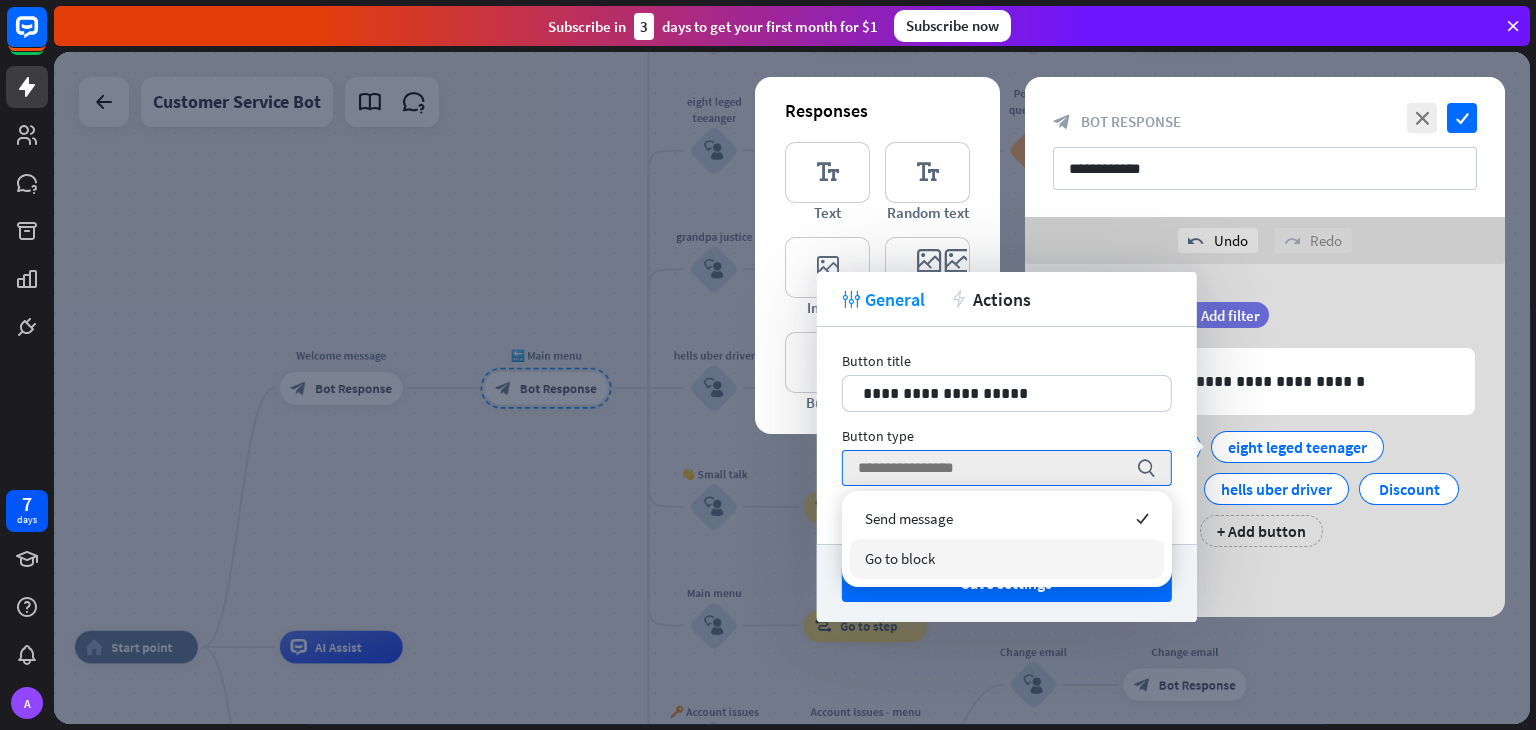 click on "Go to block" at bounding box center [1007, 559] 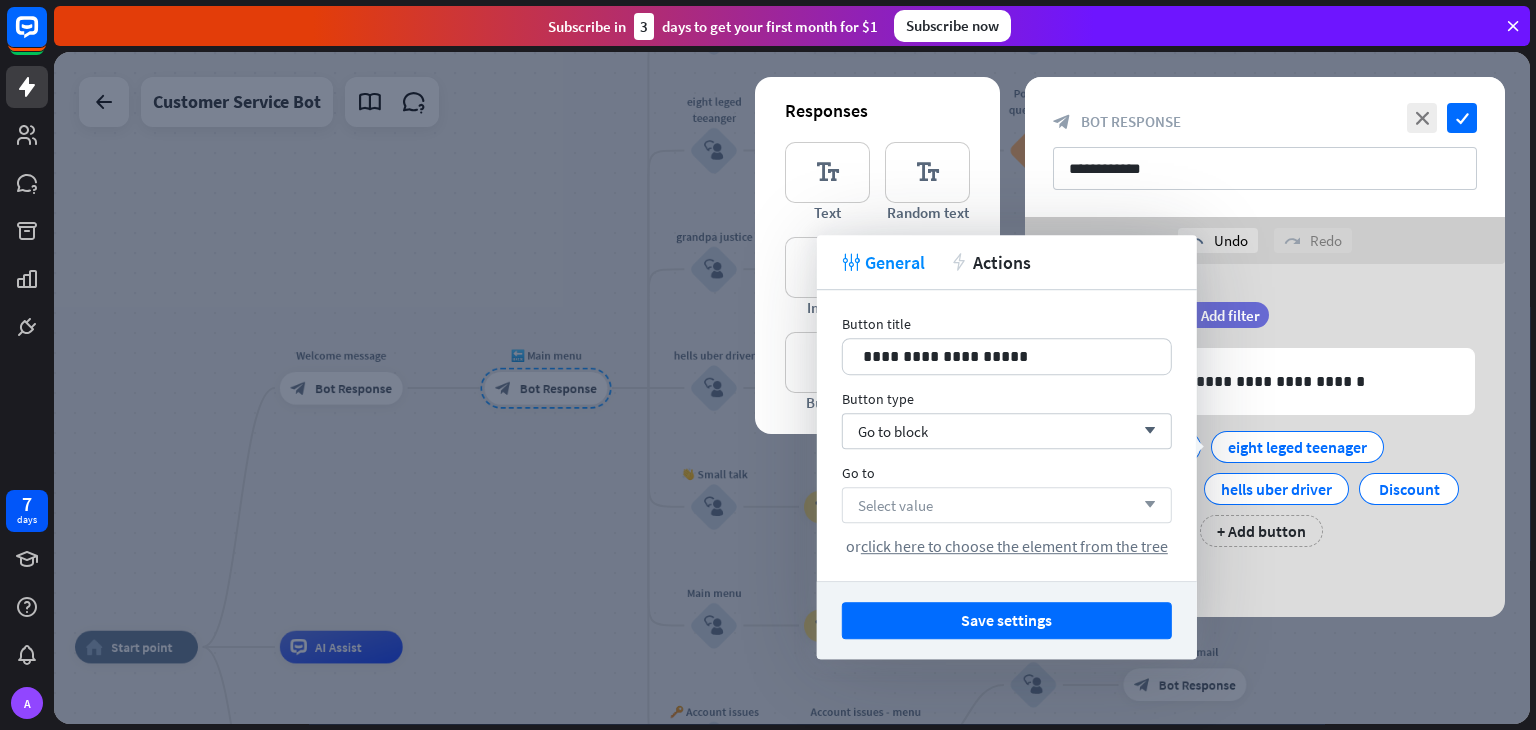 click on "Select value
arrow_down" at bounding box center (1007, 505) 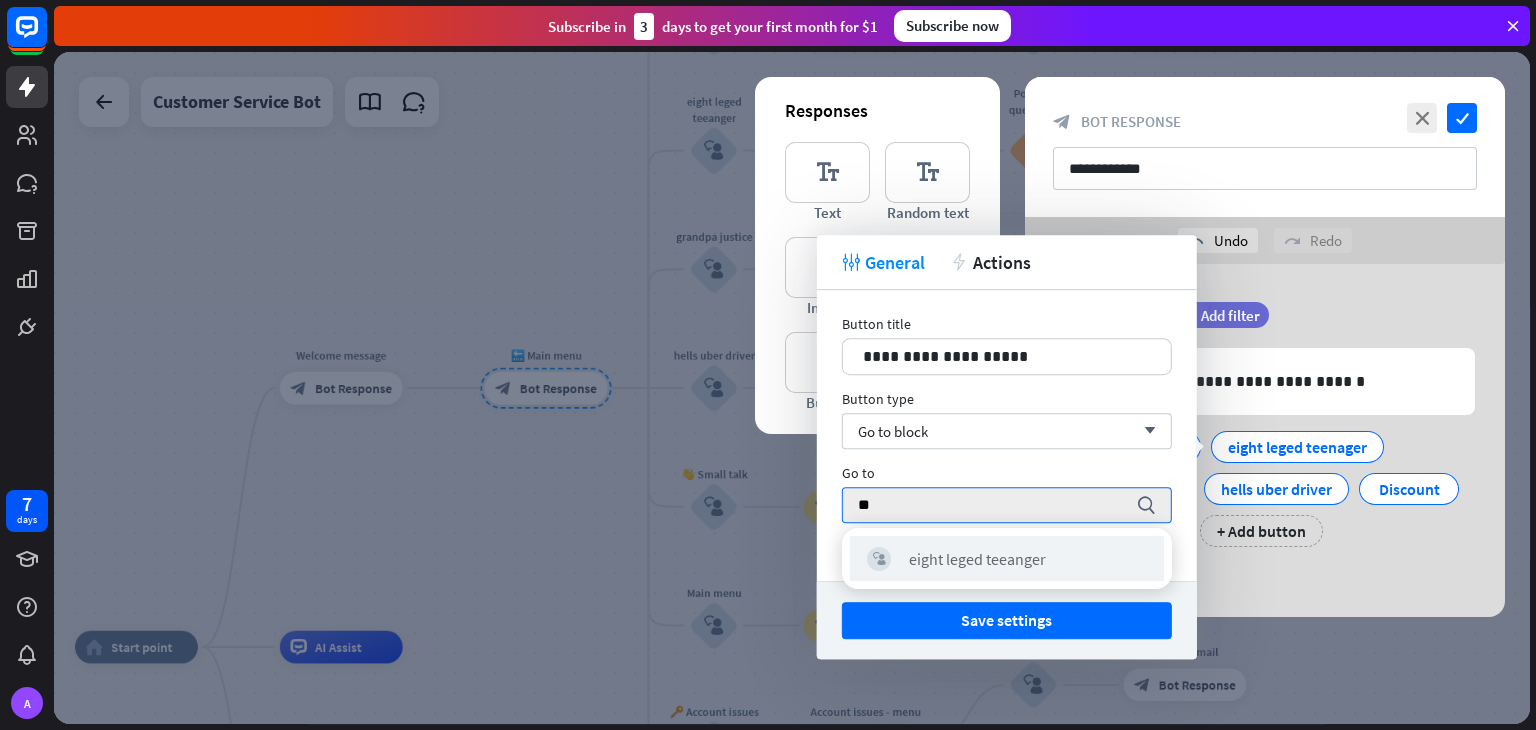 type on "**" 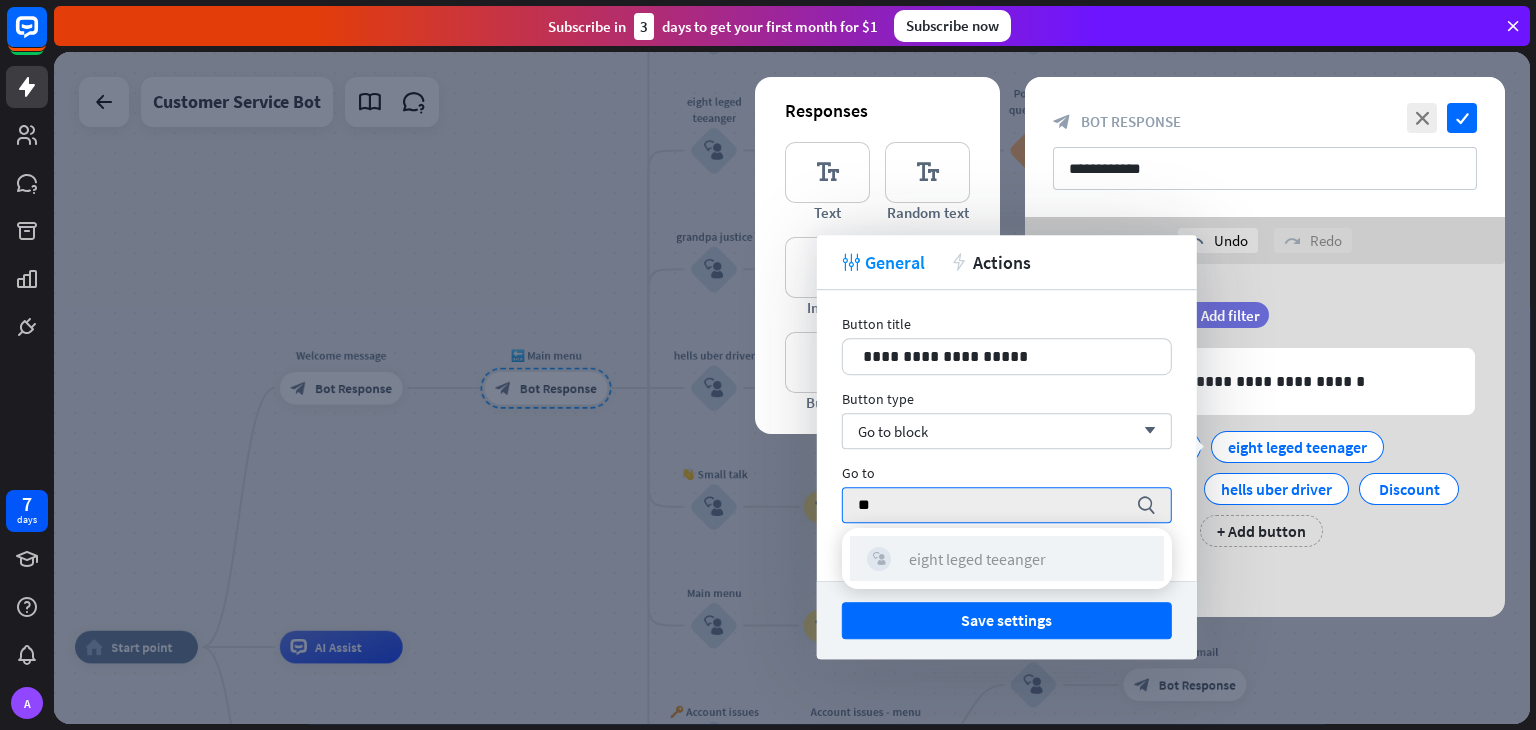 drag, startPoint x: 1019, startPoint y: 541, endPoint x: 992, endPoint y: 548, distance: 27.89265 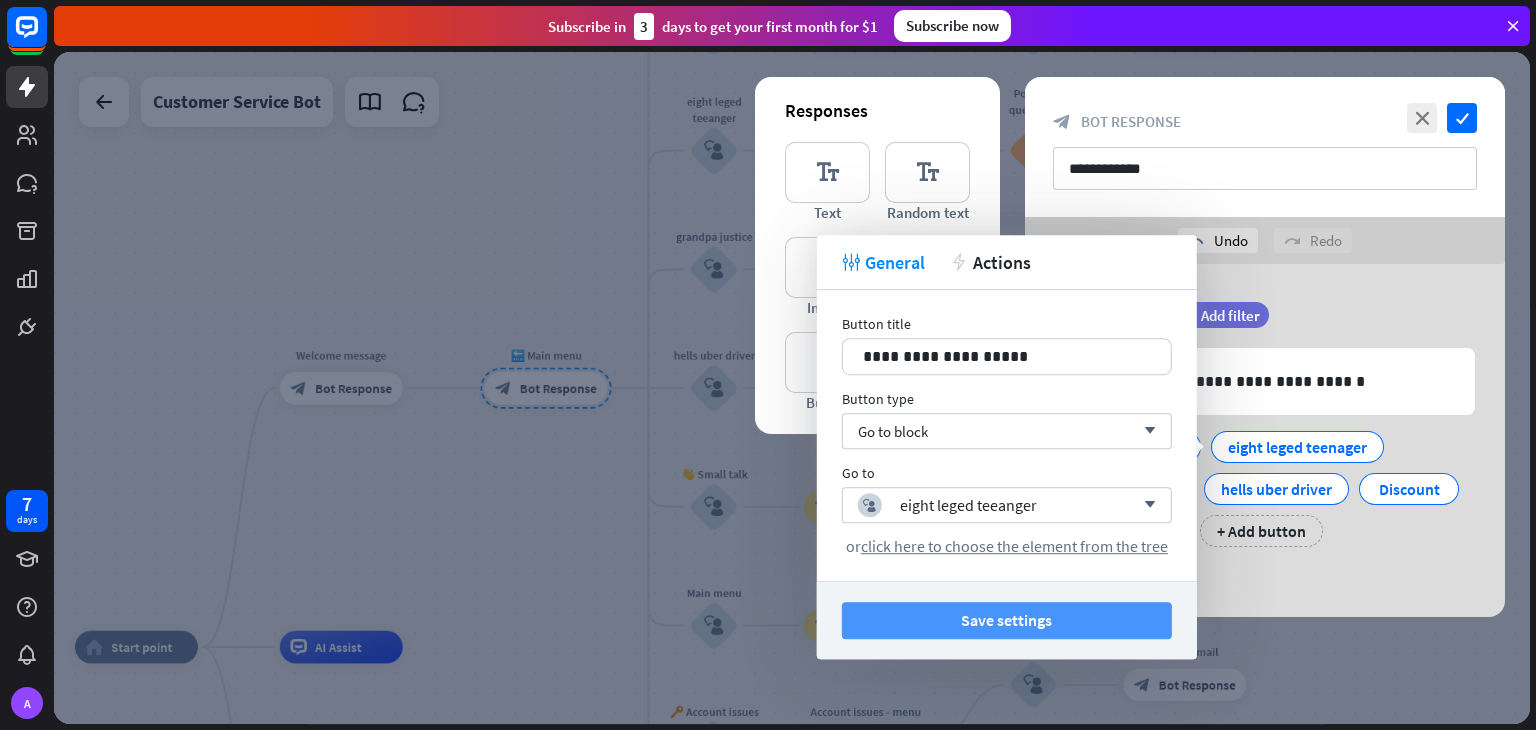 drag, startPoint x: 992, startPoint y: 548, endPoint x: 994, endPoint y: 628, distance: 80.024994 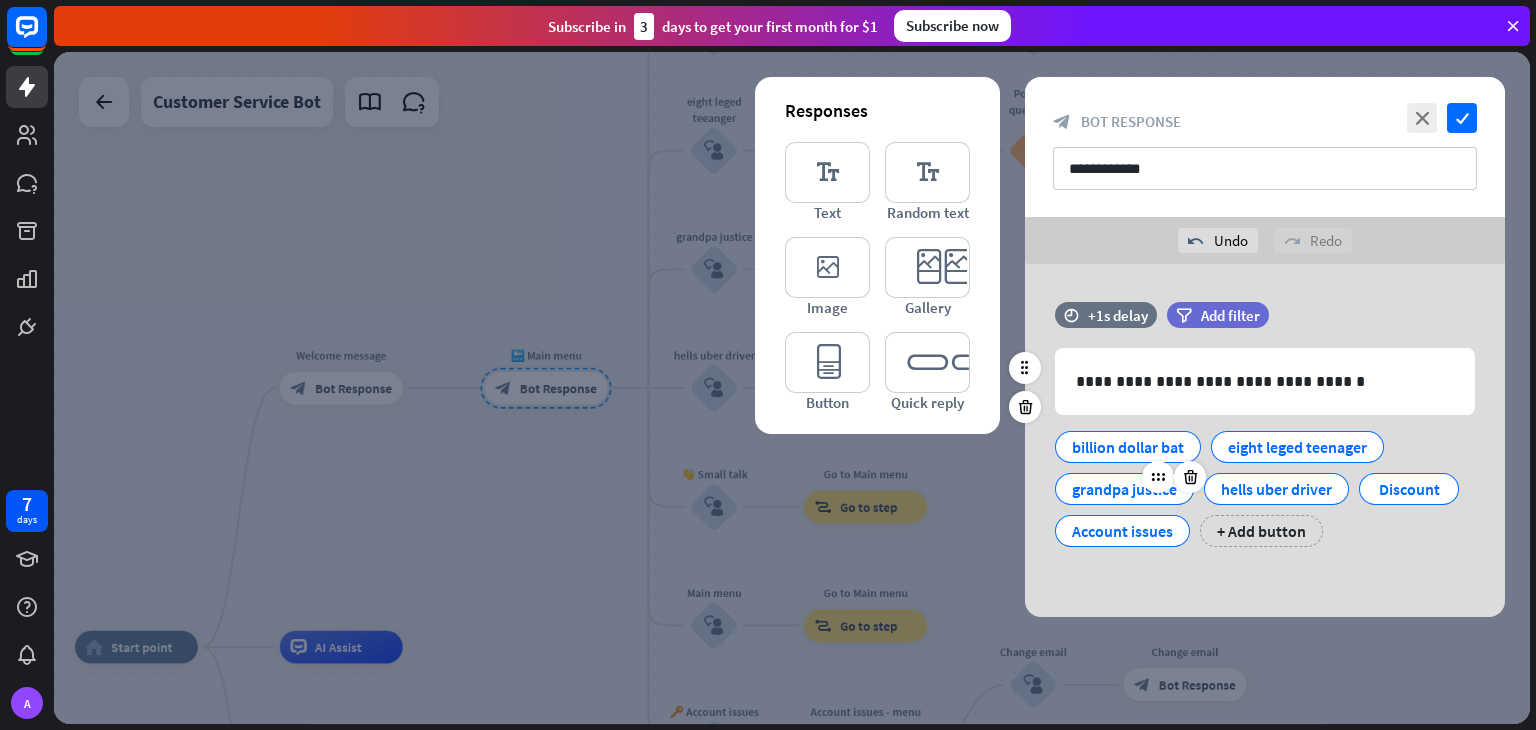 click on "grandpa justice" at bounding box center [1124, 489] 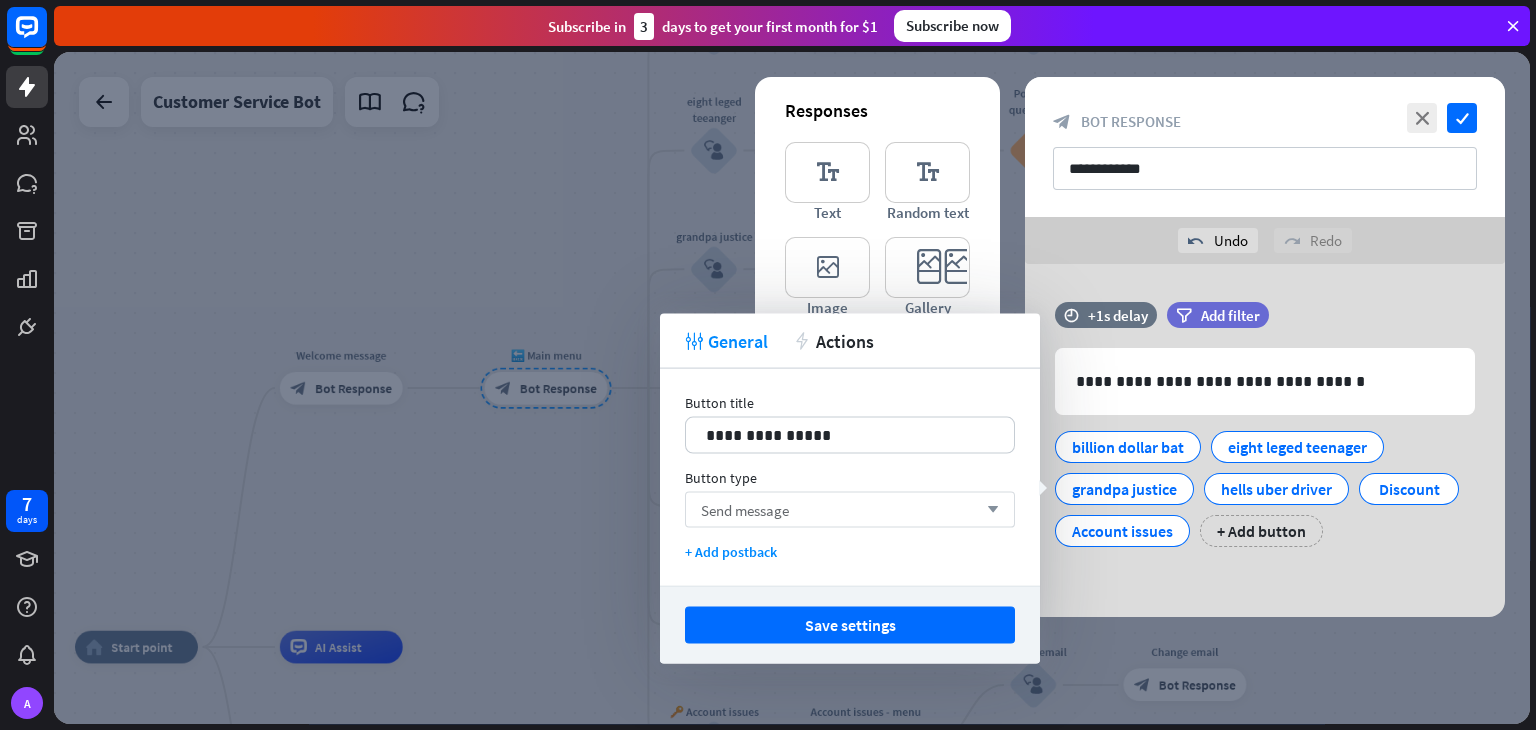 click on "Send message
arrow_down" at bounding box center (850, 510) 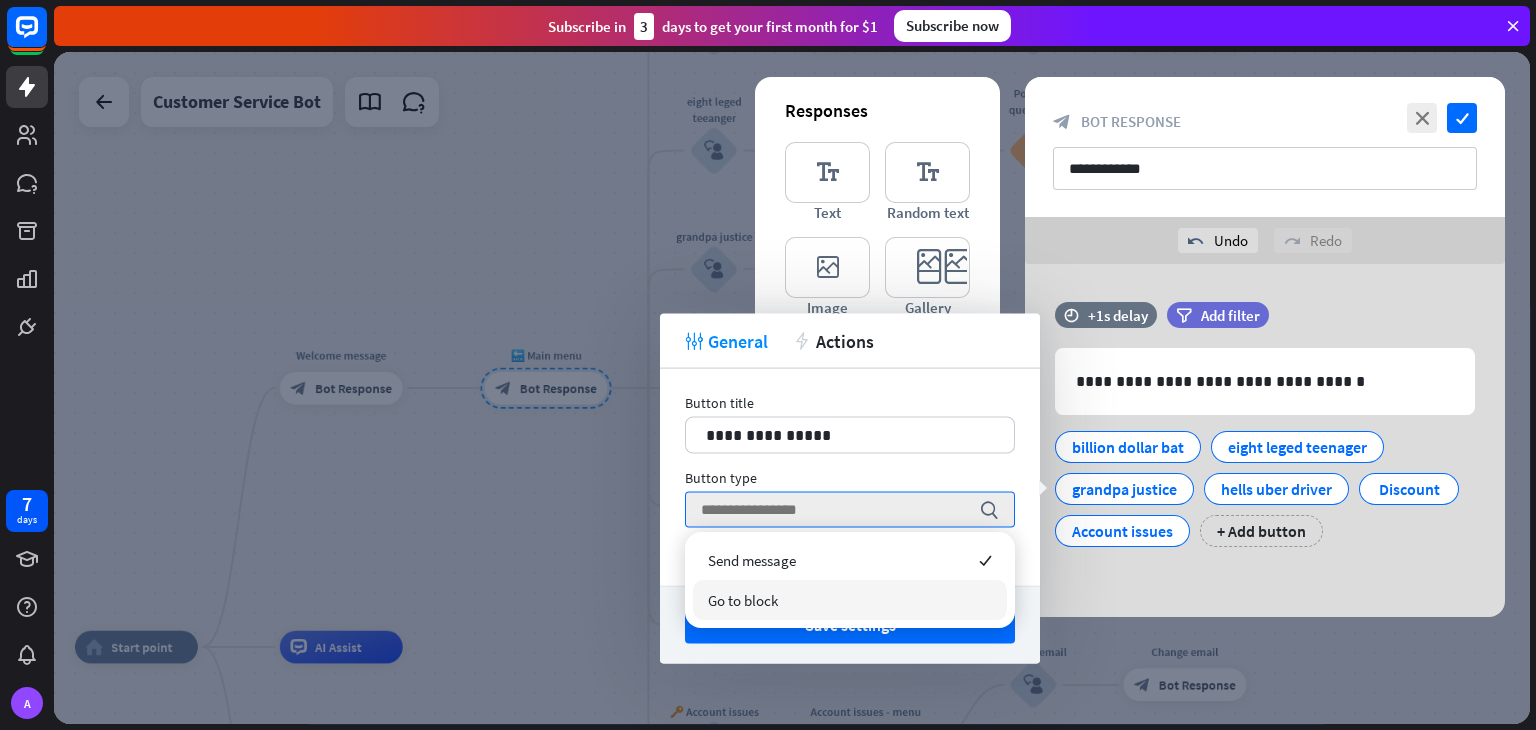 click on "Go to block" at bounding box center (850, 600) 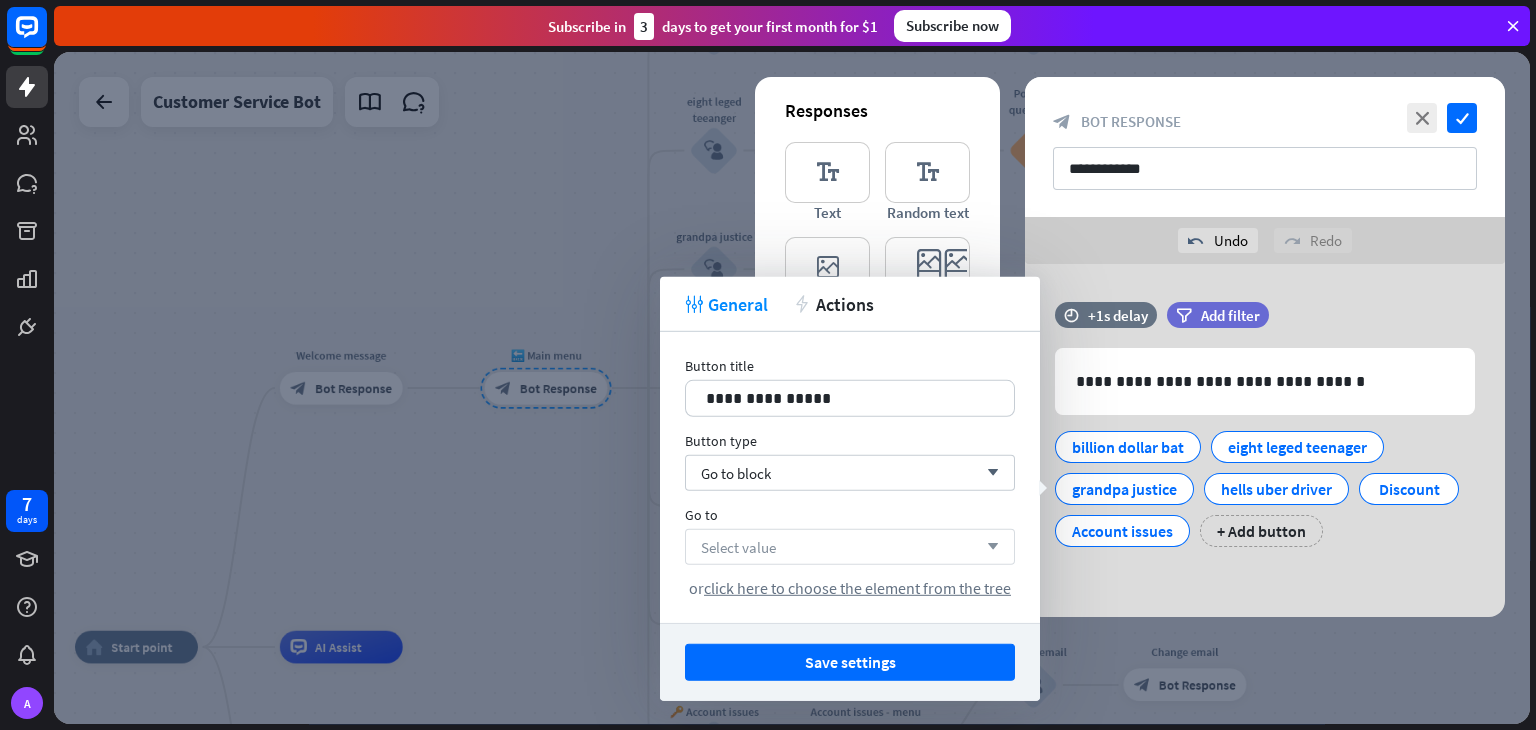 click on "Select value
arrow_down" at bounding box center [850, 547] 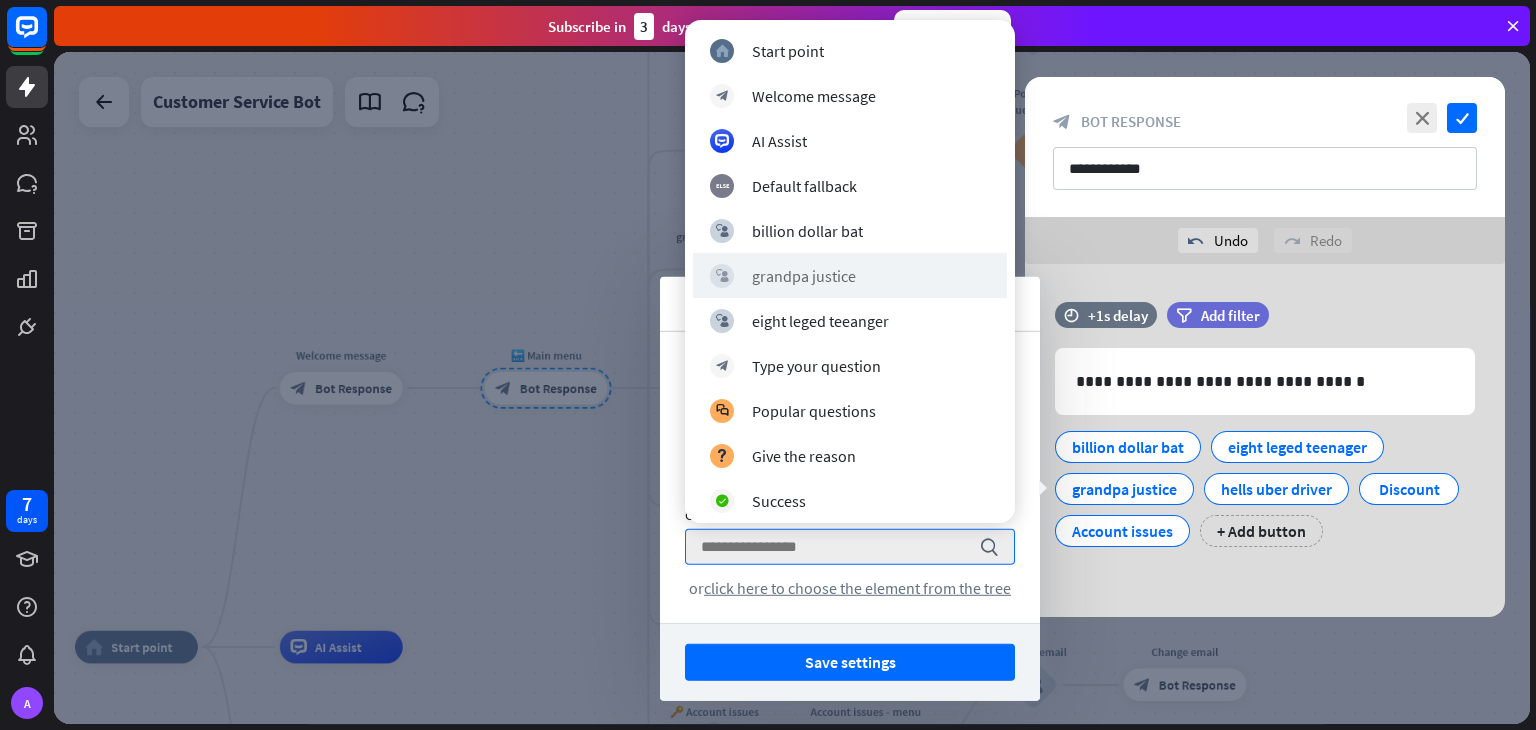 click on "block_user_input
grandpa justice" at bounding box center [850, 275] 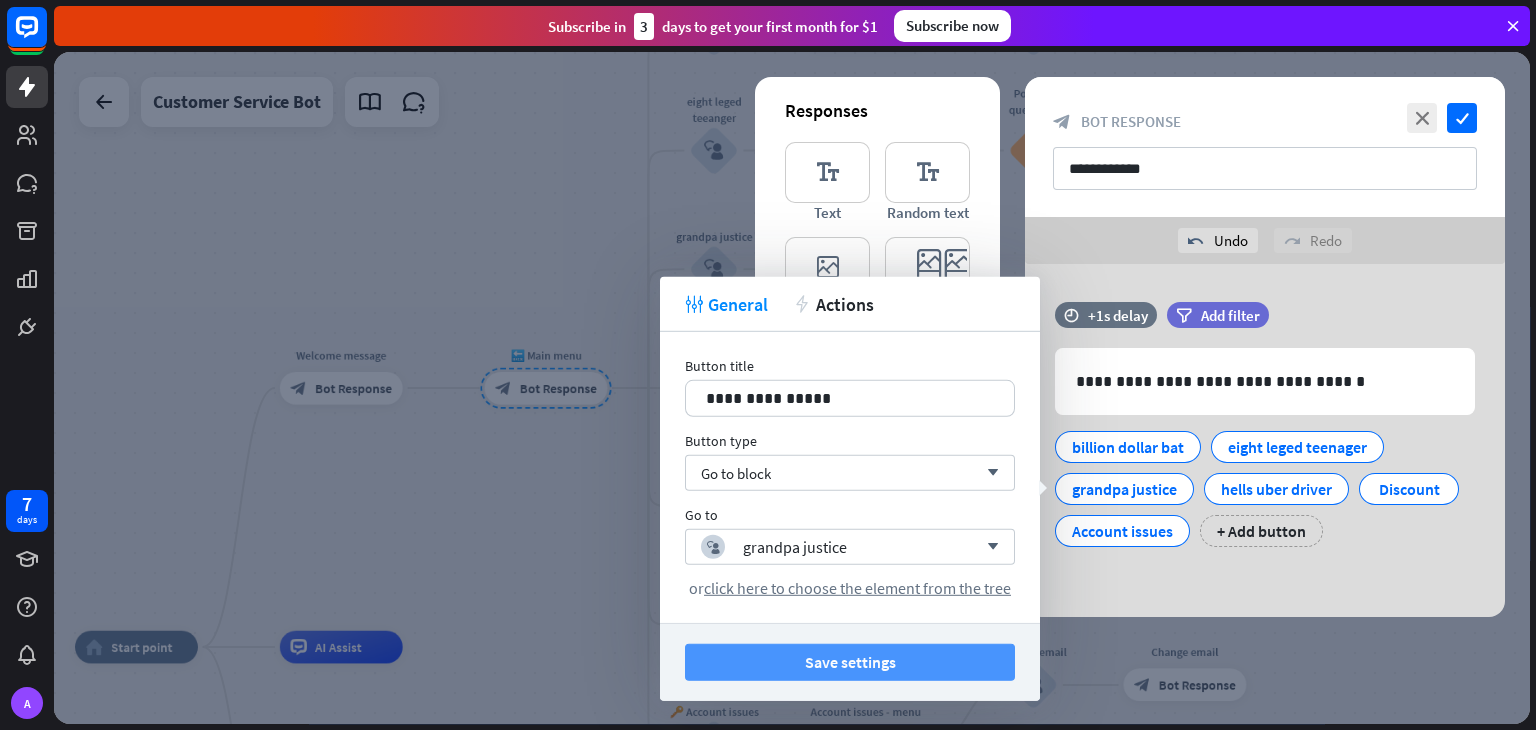 click on "Save settings" at bounding box center (850, 662) 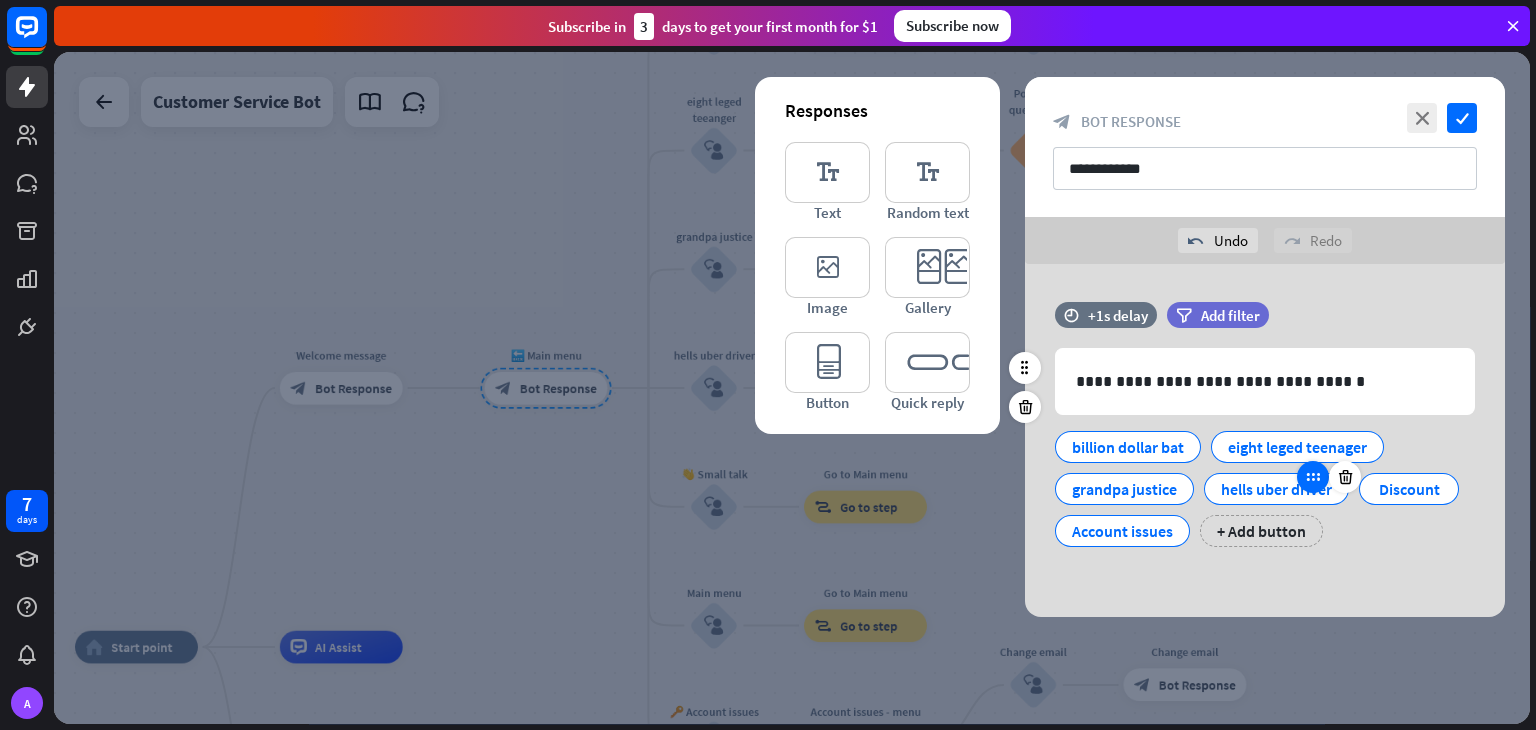 click at bounding box center [1313, 477] 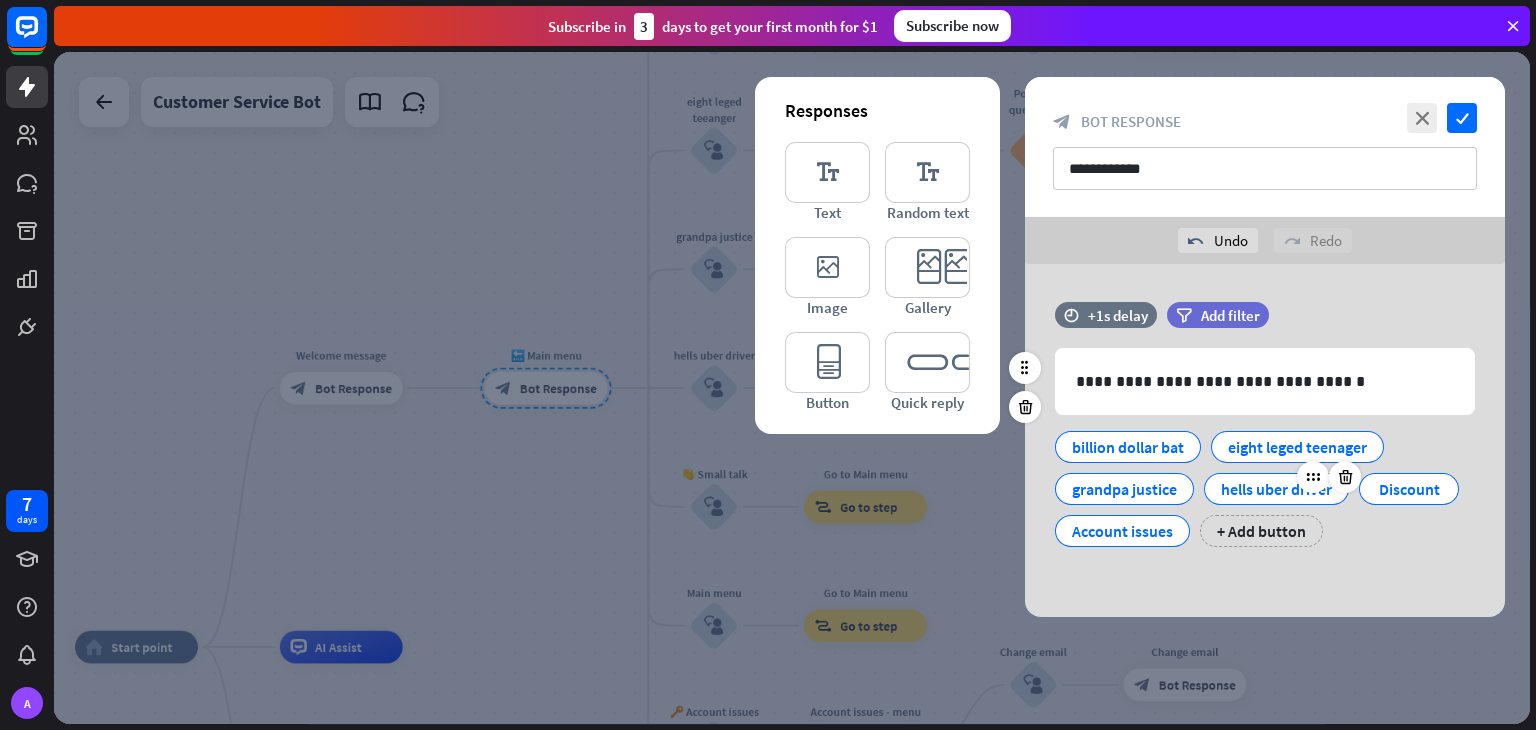 click on "hells uber driver" at bounding box center (1276, 489) 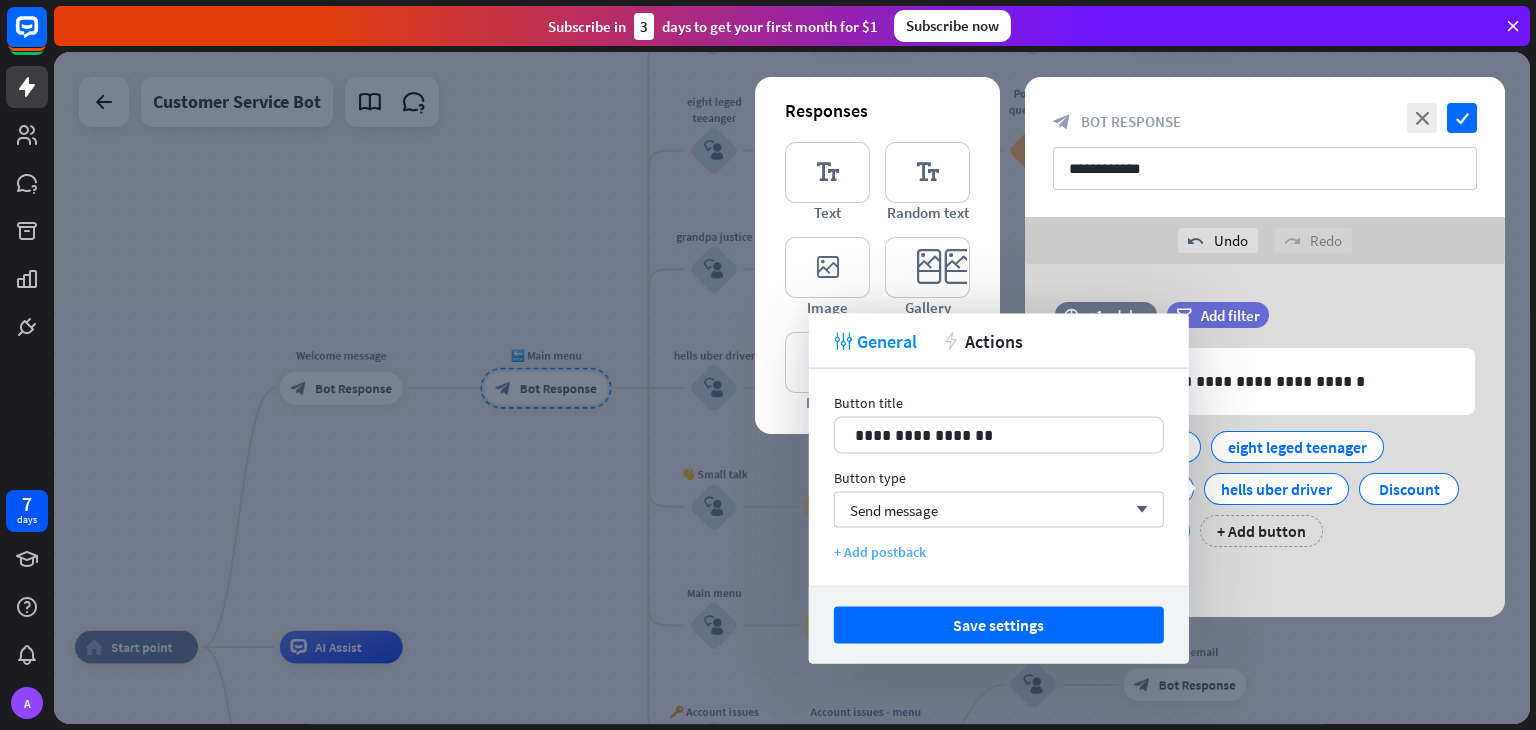drag, startPoint x: 1055, startPoint y: 511, endPoint x: 1057, endPoint y: 547, distance: 36.05551 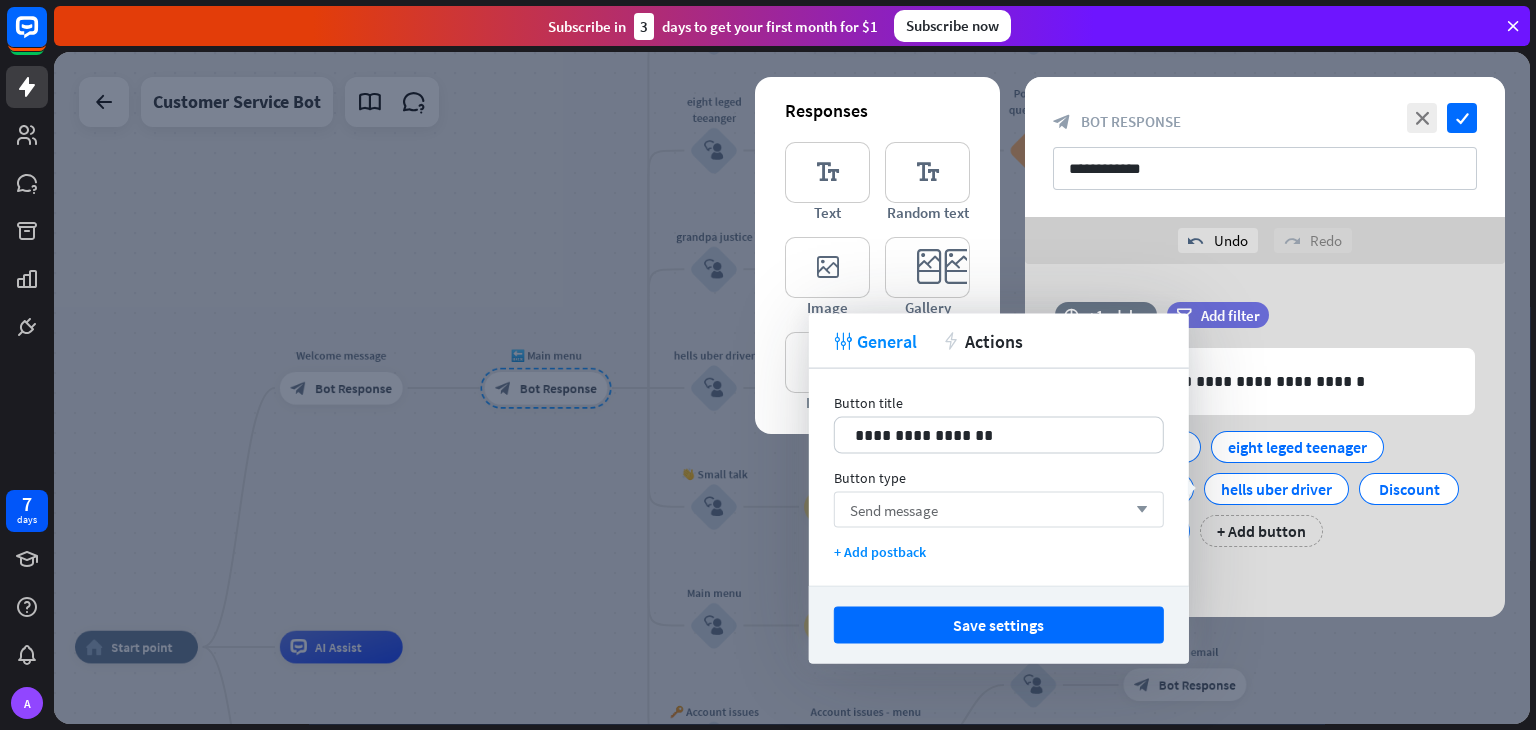 drag, startPoint x: 1082, startPoint y: 510, endPoint x: 1148, endPoint y: 501, distance: 66.61081 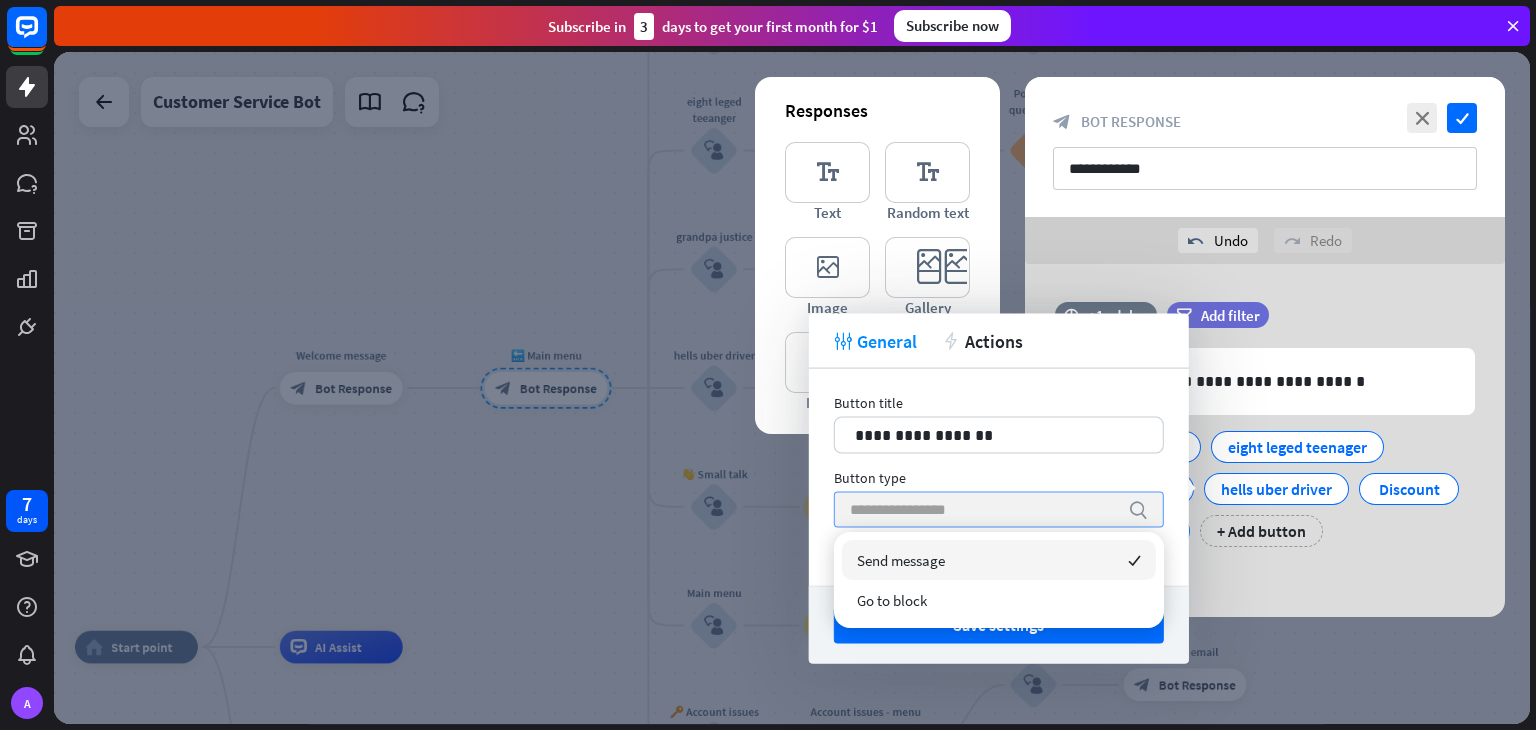 click on "search" at bounding box center (999, 510) 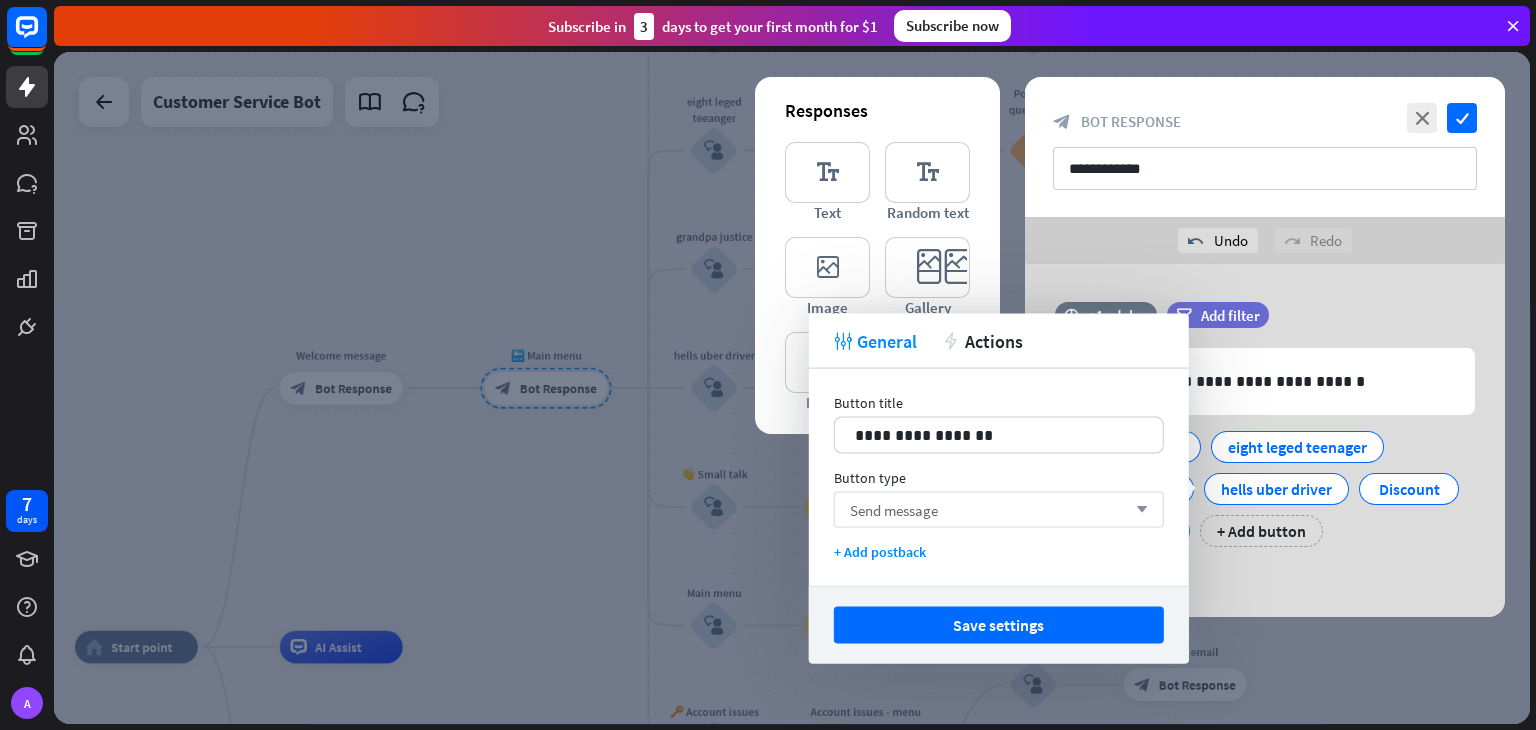 click on "arrow_down" at bounding box center (1137, 510) 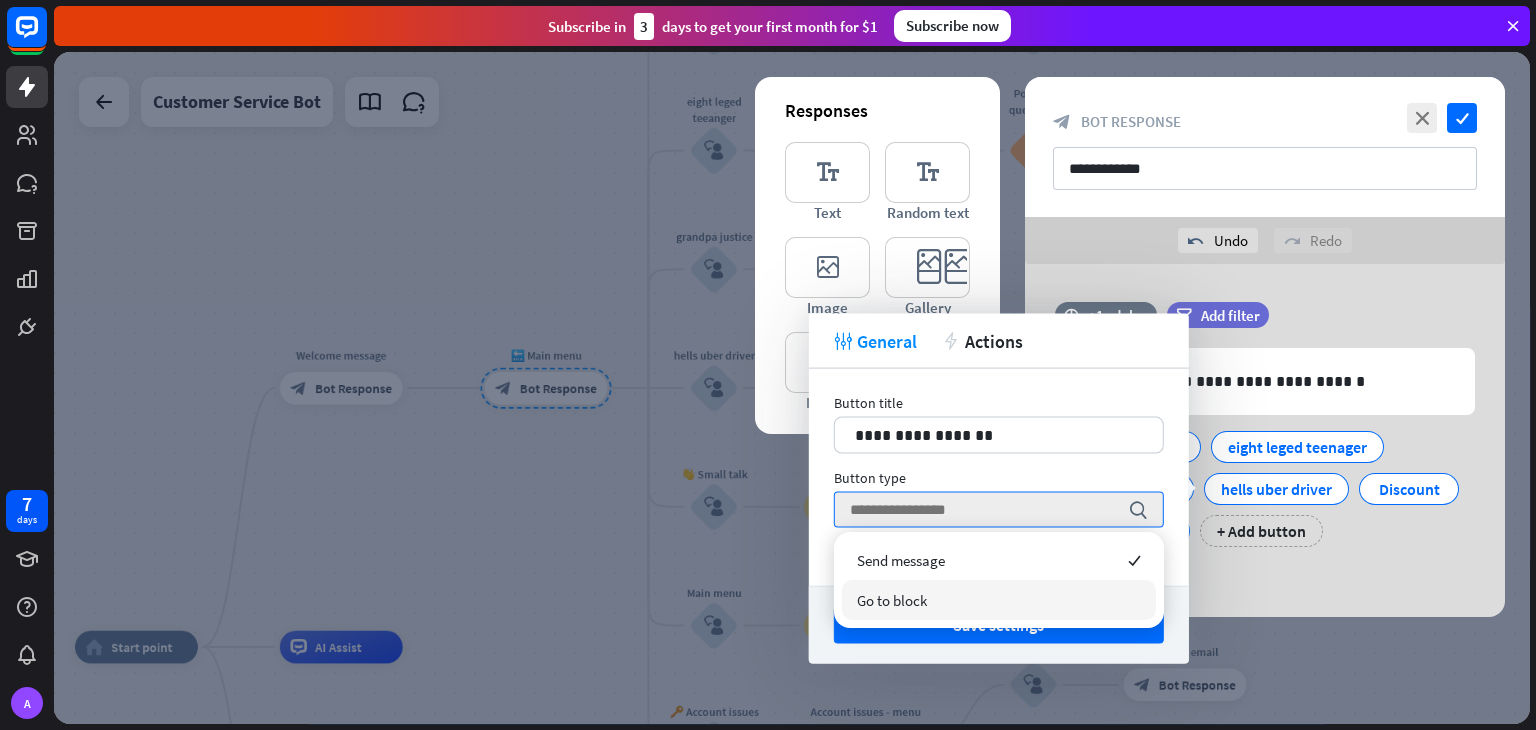 click on "Go to block" at bounding box center [999, 600] 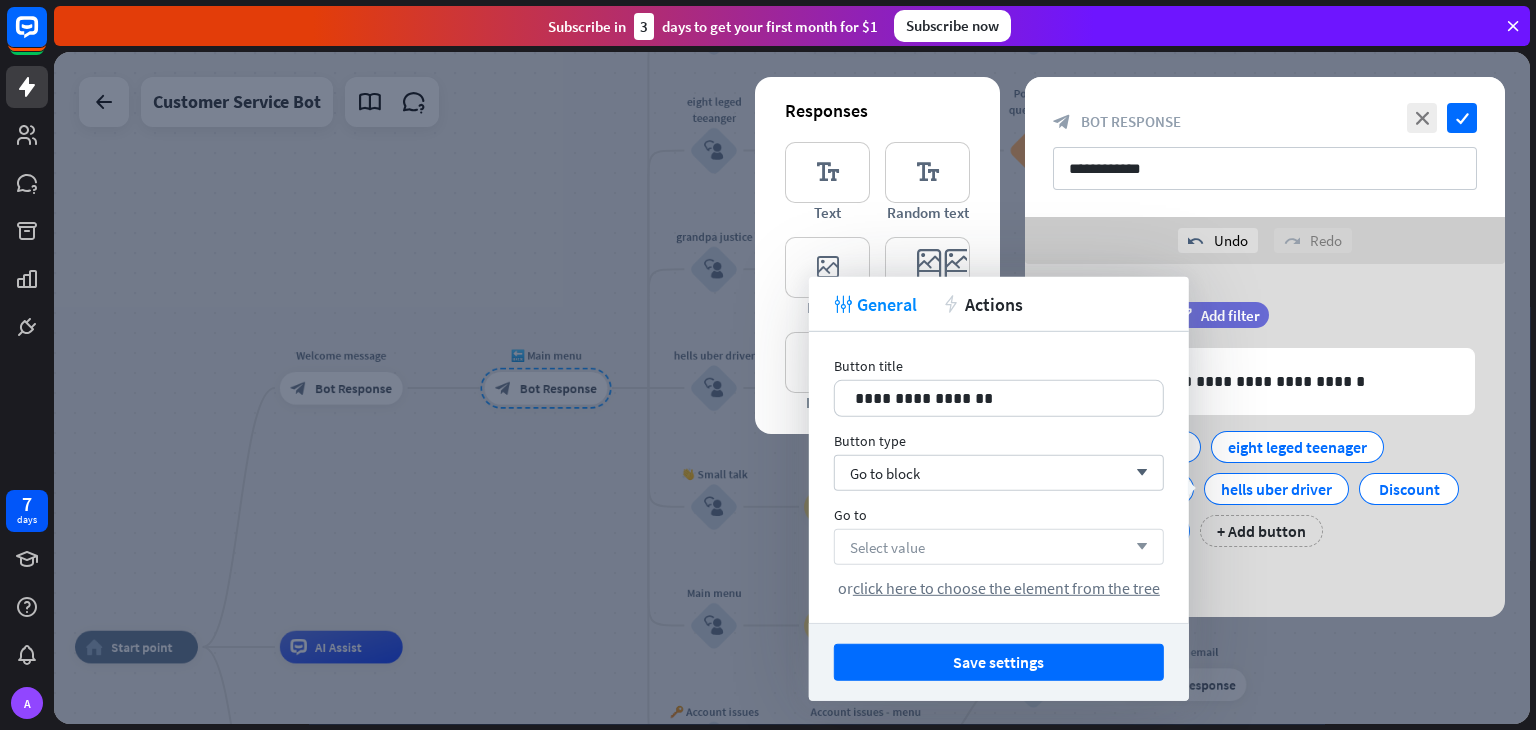 click on "Select value
arrow_down" at bounding box center [999, 547] 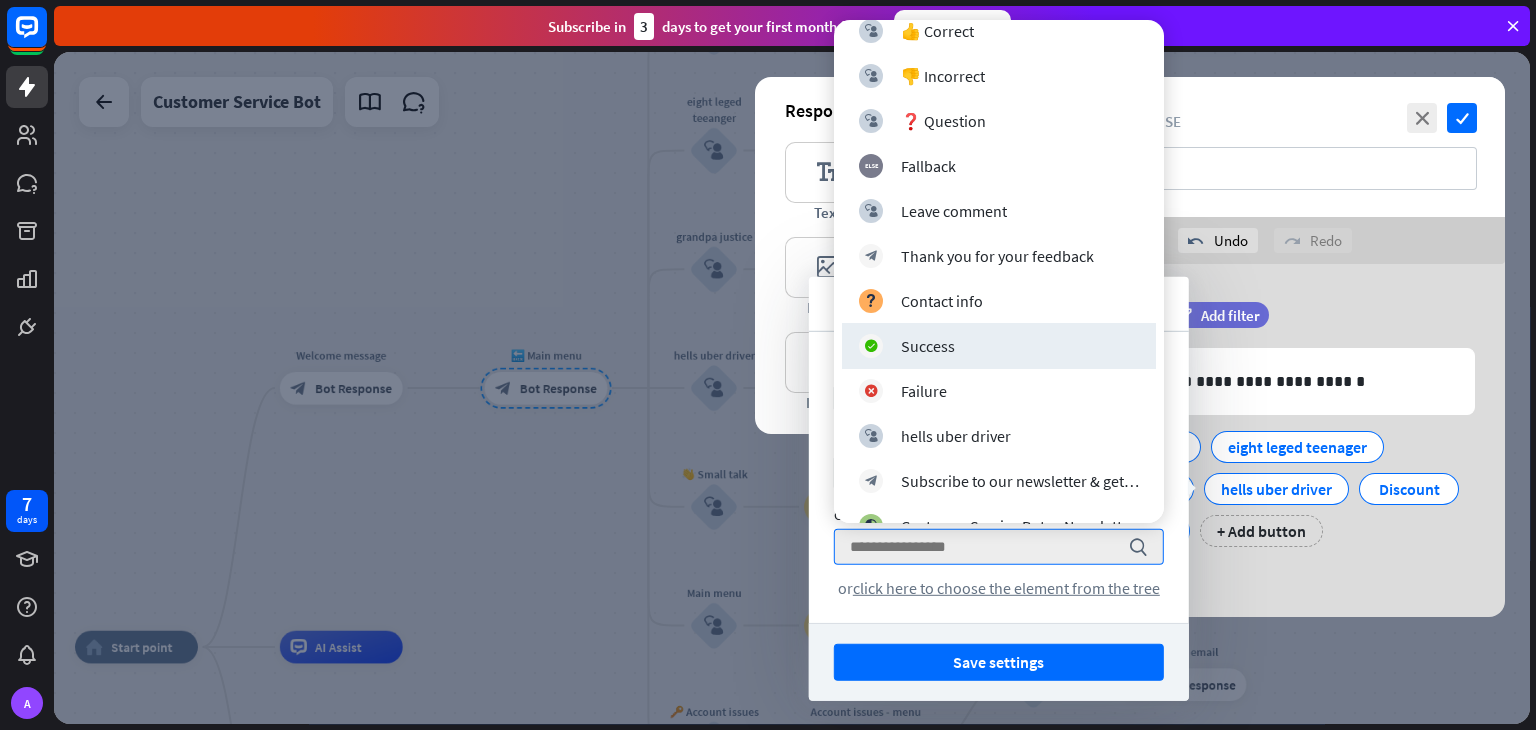 scroll, scrollTop: 1237, scrollLeft: 0, axis: vertical 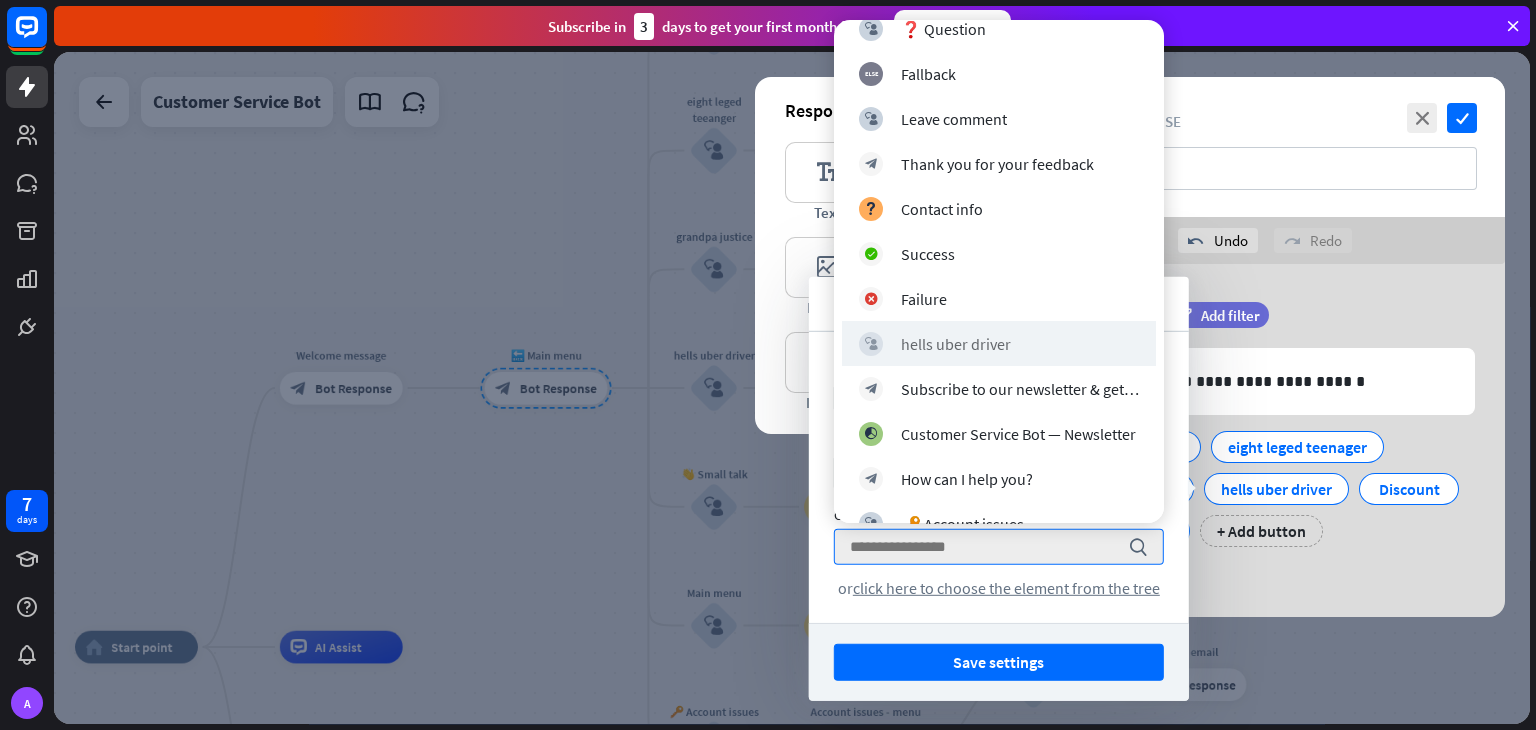 click on "block_user_input
hells uber driver" at bounding box center (999, 343) 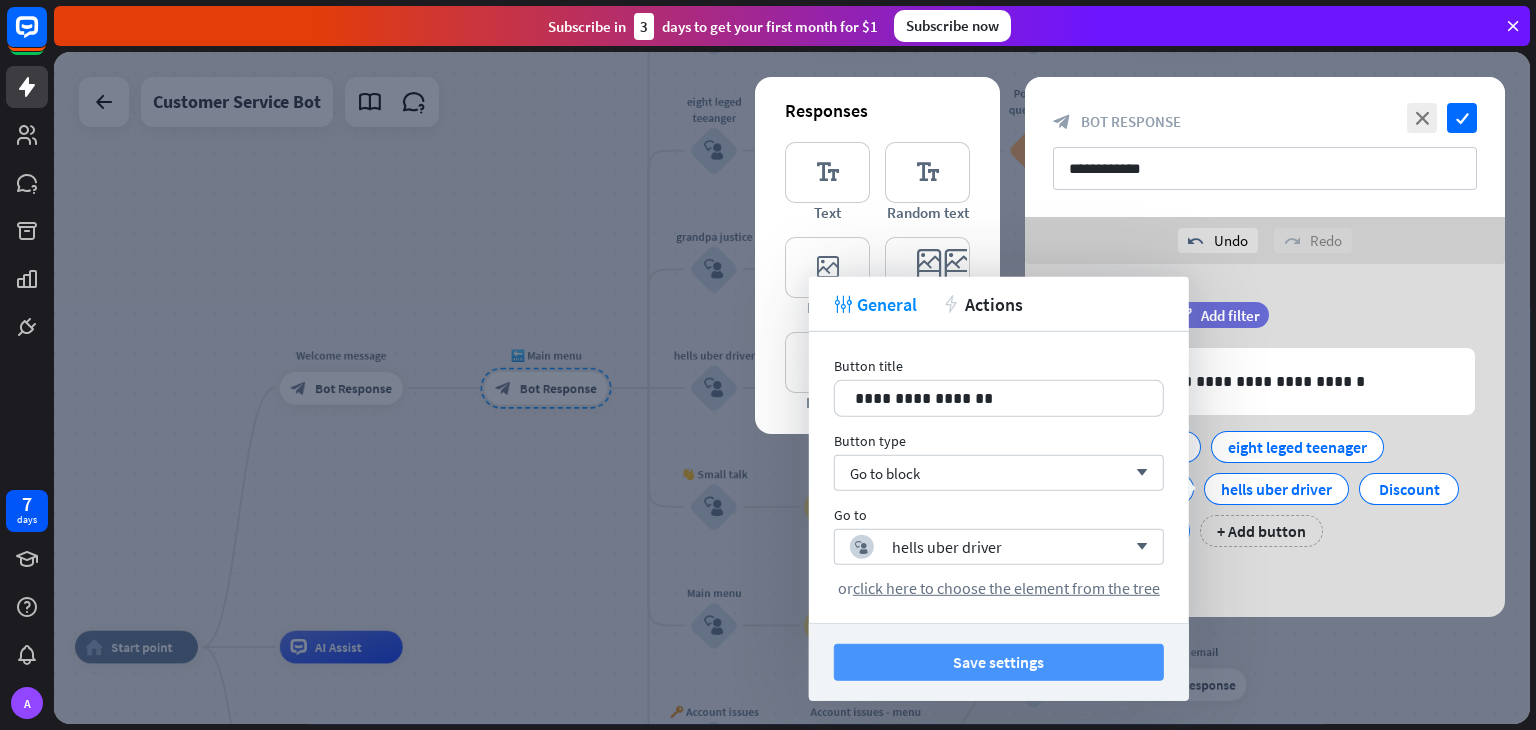 click on "Save settings" at bounding box center [999, 662] 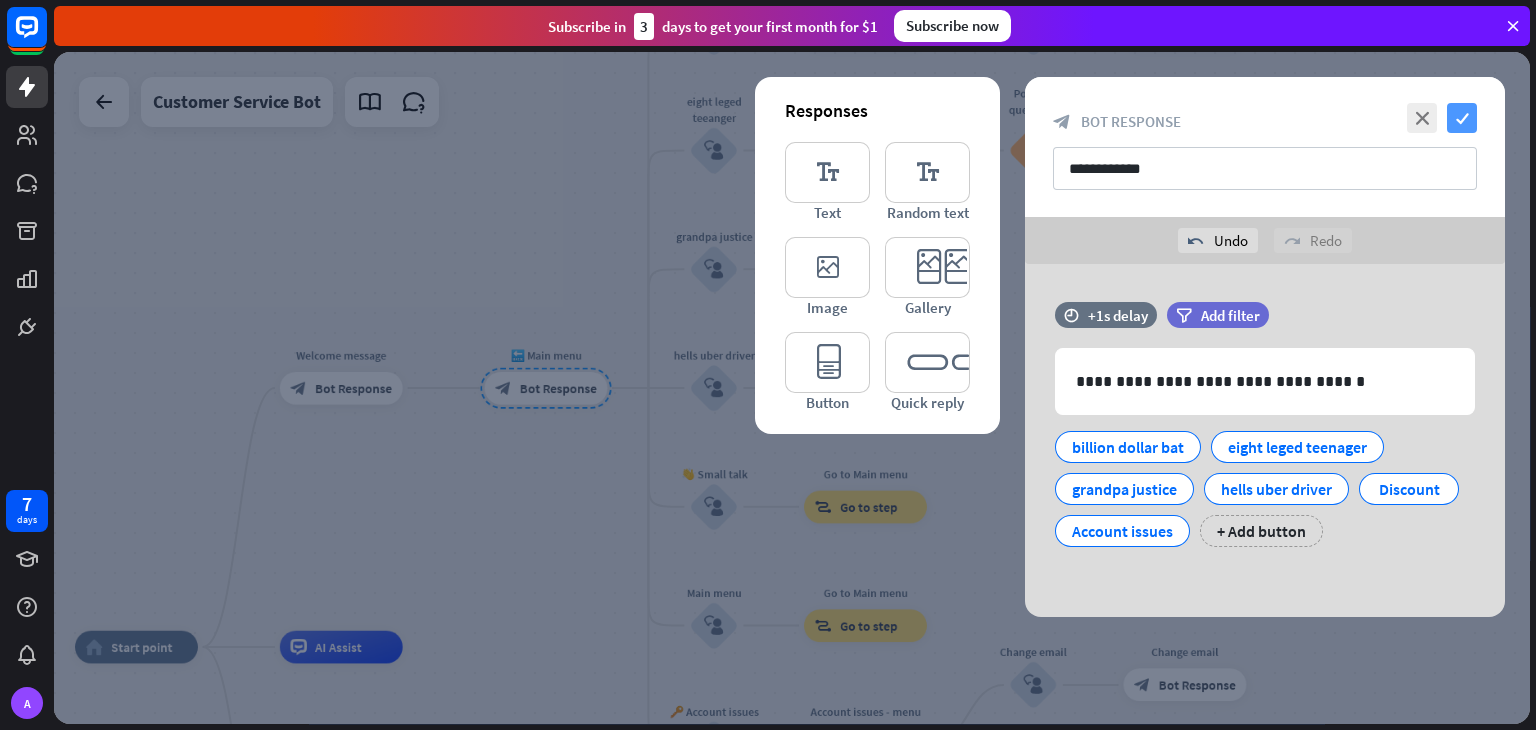 click on "check" at bounding box center [1462, 118] 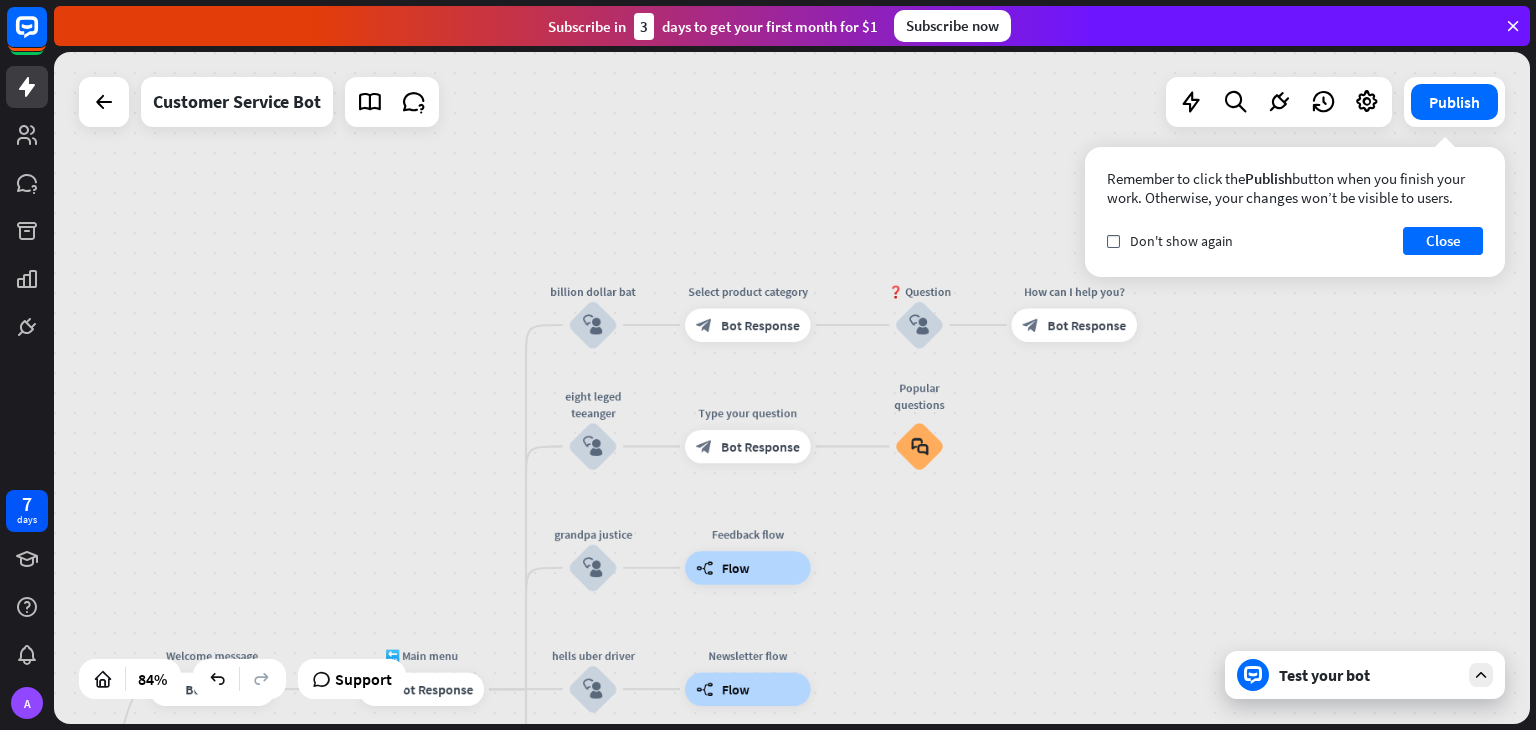 drag, startPoint x: 1252, startPoint y: 309, endPoint x: 1141, endPoint y: 604, distance: 315.19202 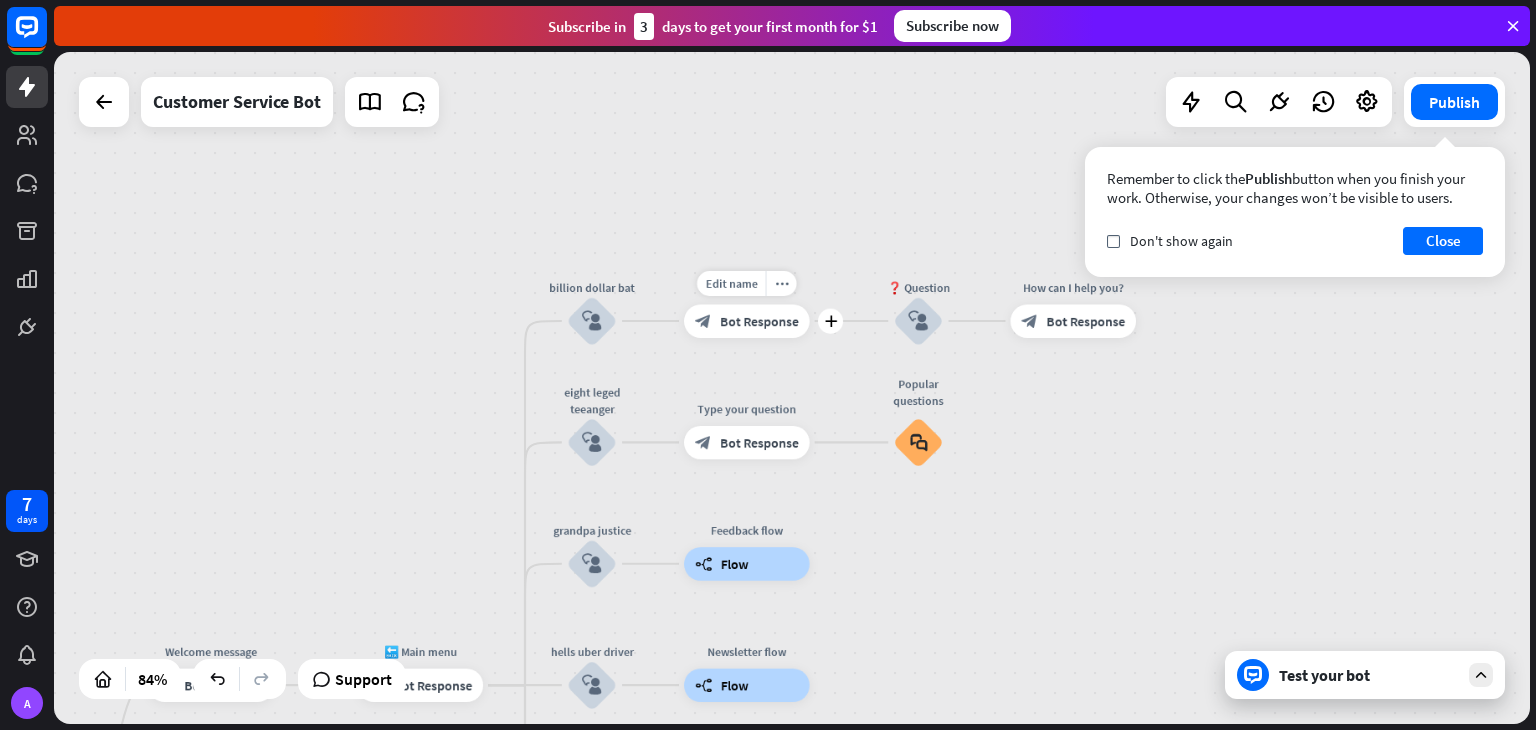 click on "Bot Response" at bounding box center [759, 321] 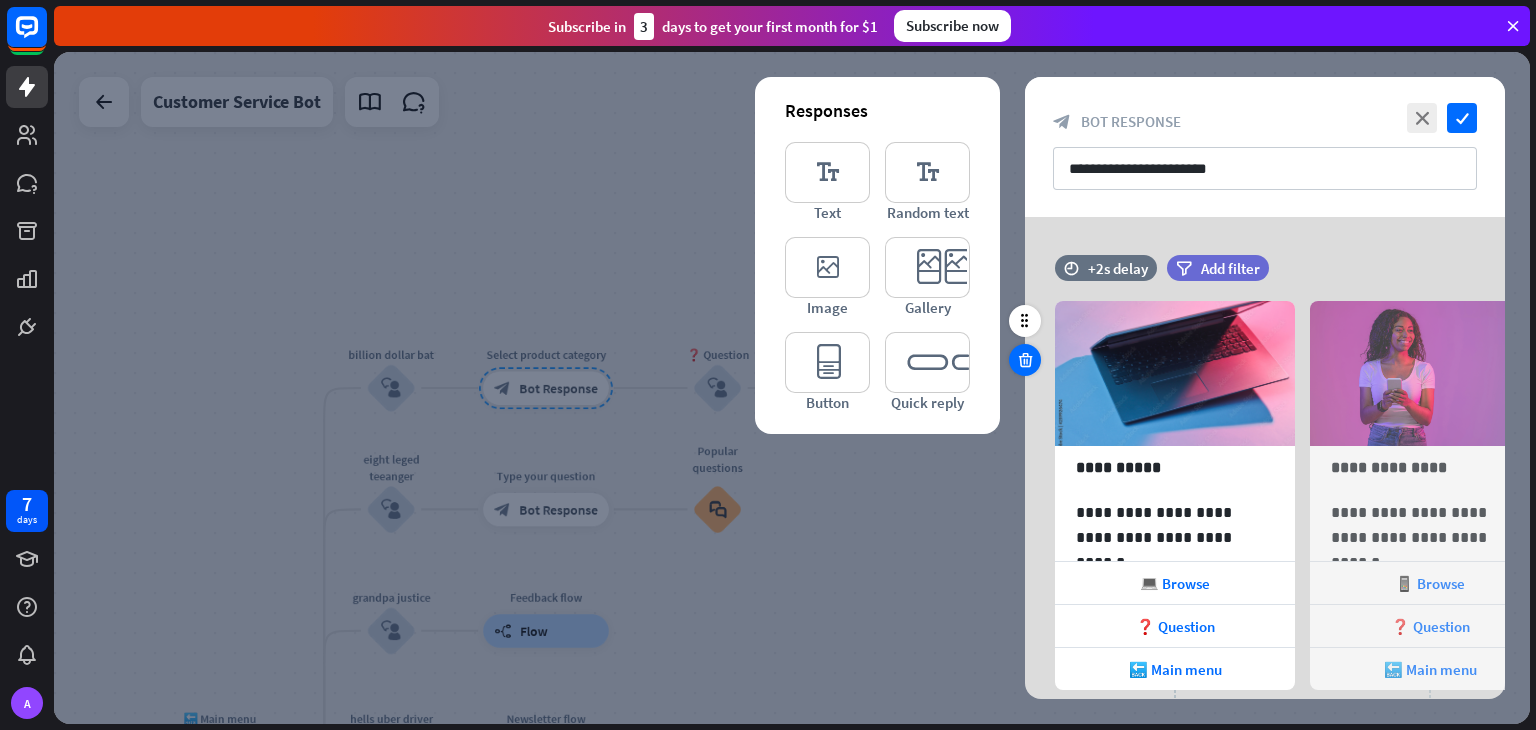 click at bounding box center (1025, 360) 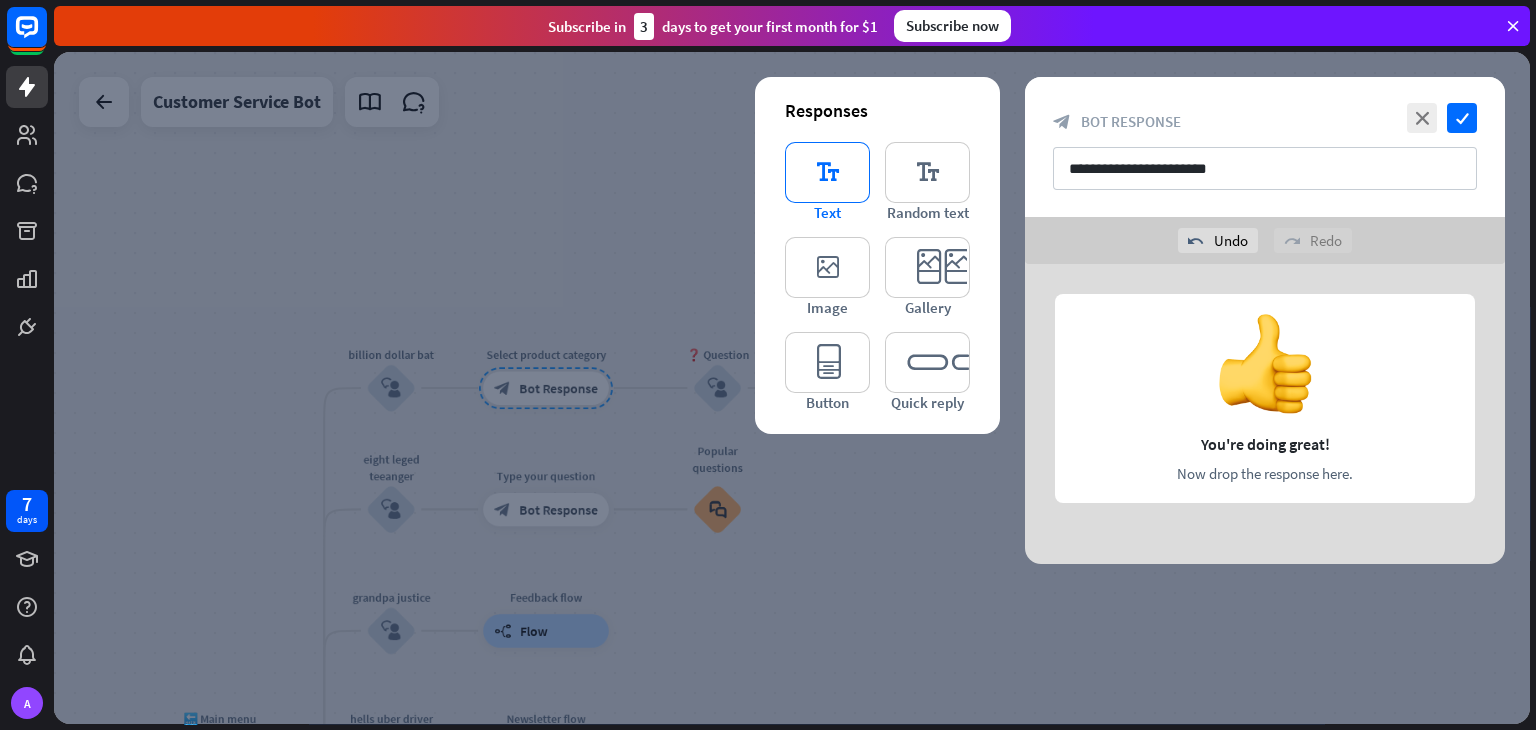type 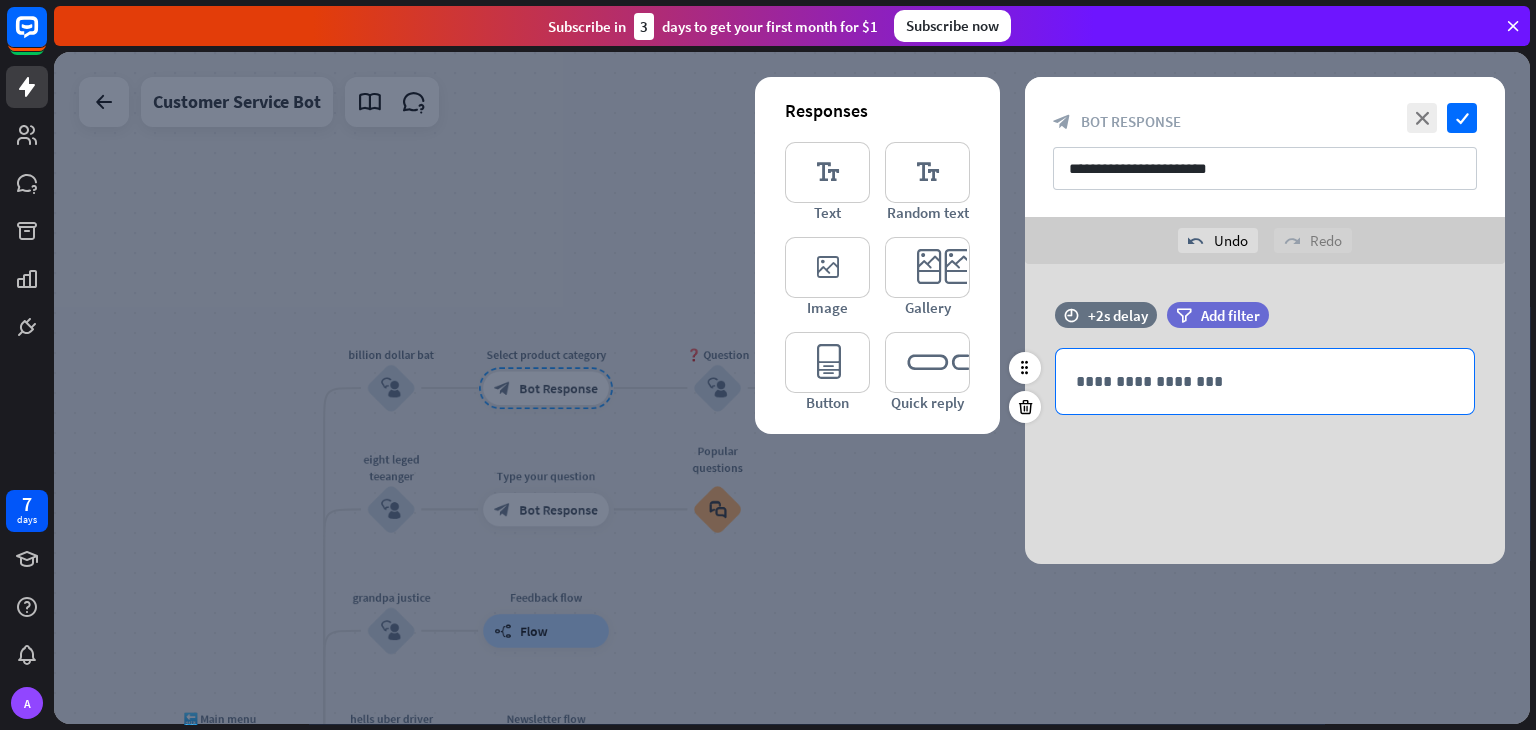 click on "**********" at bounding box center (1265, 381) 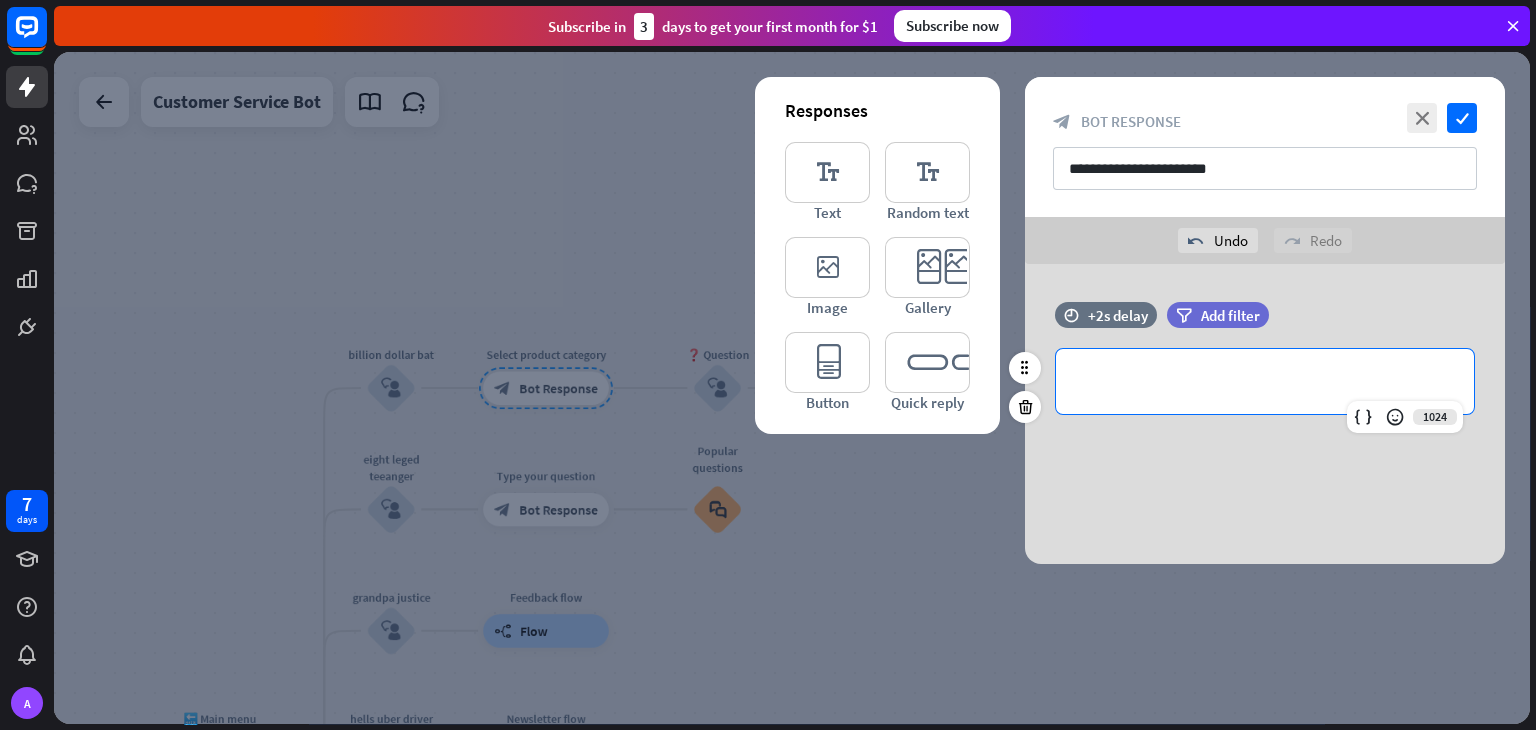 type 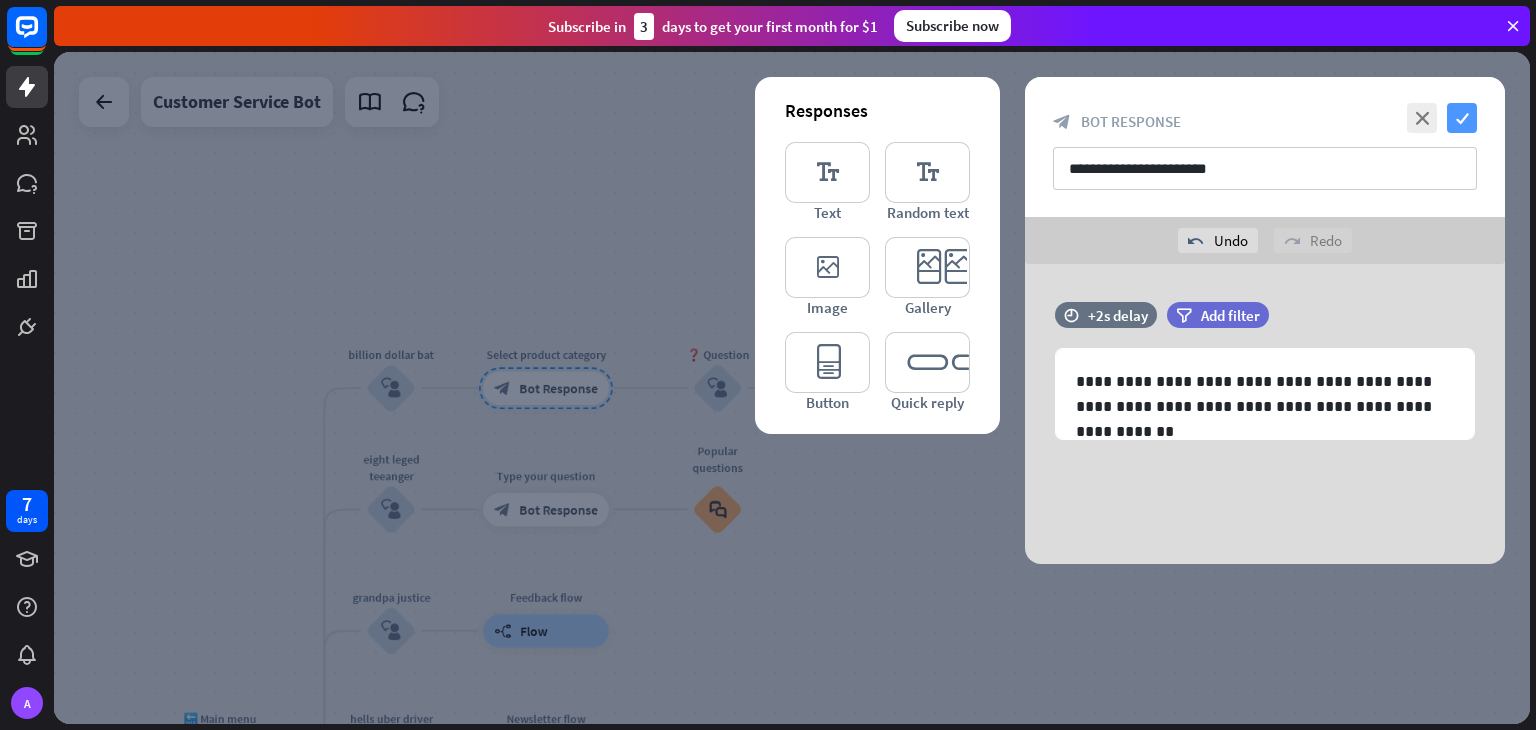 click on "check" at bounding box center [1462, 118] 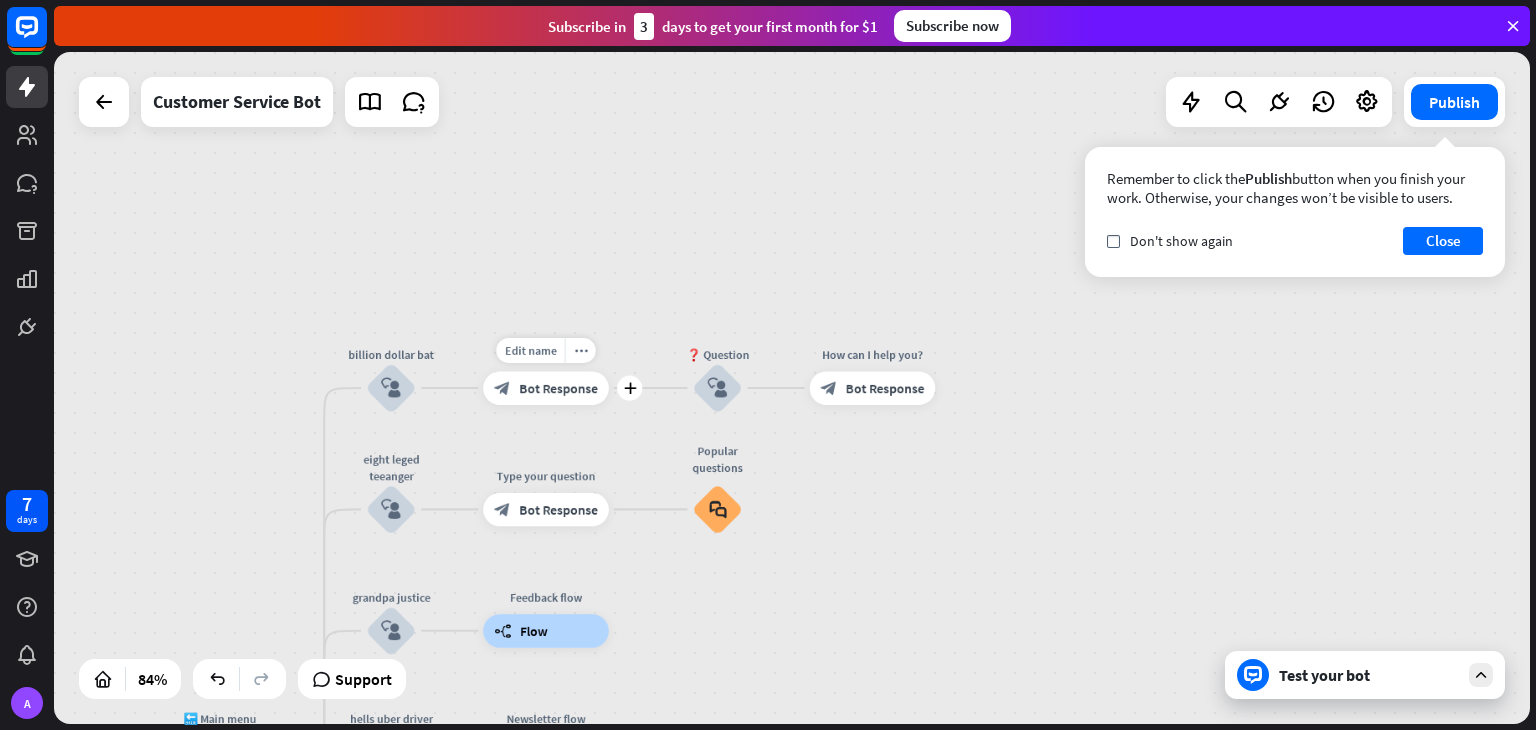 click on "Bot Response" at bounding box center (558, 388) 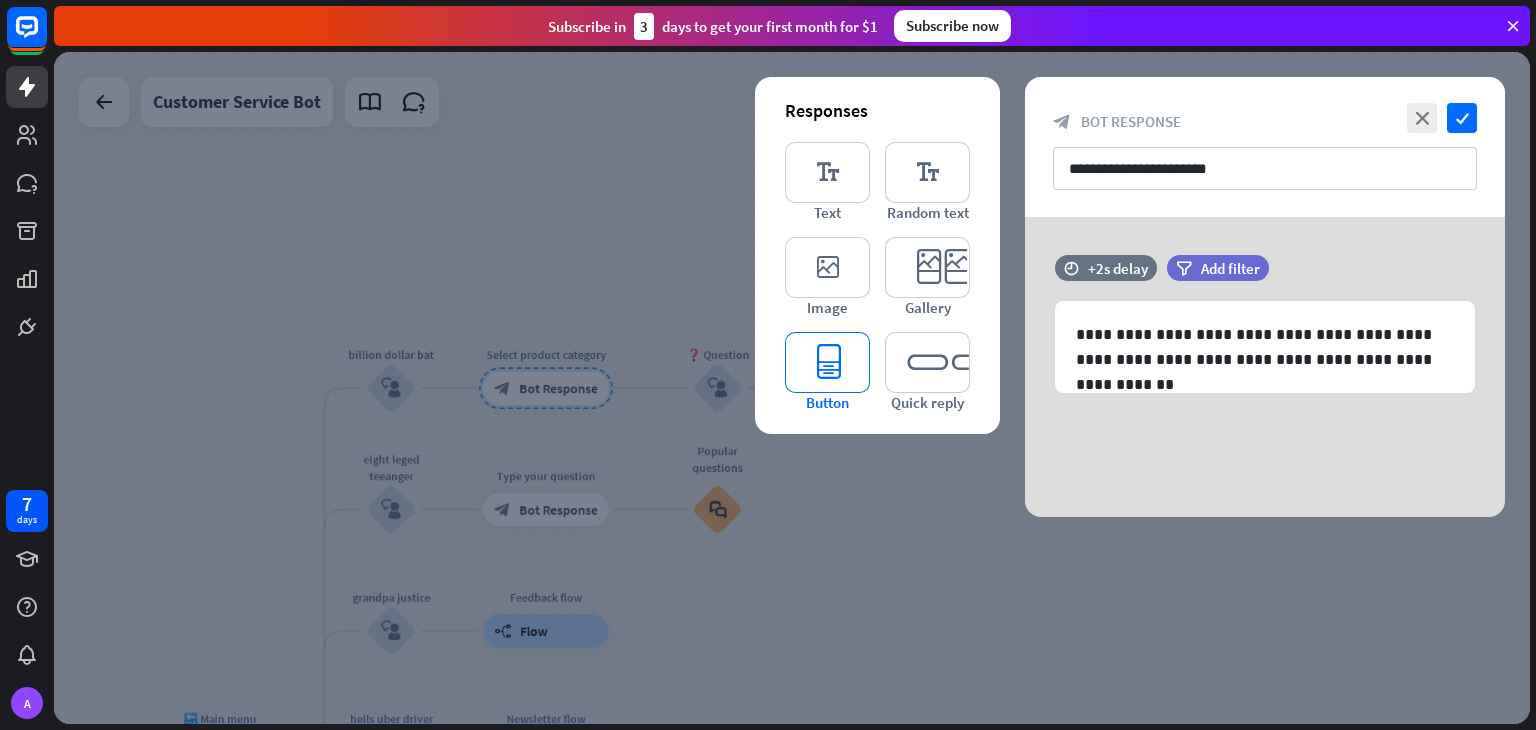 type 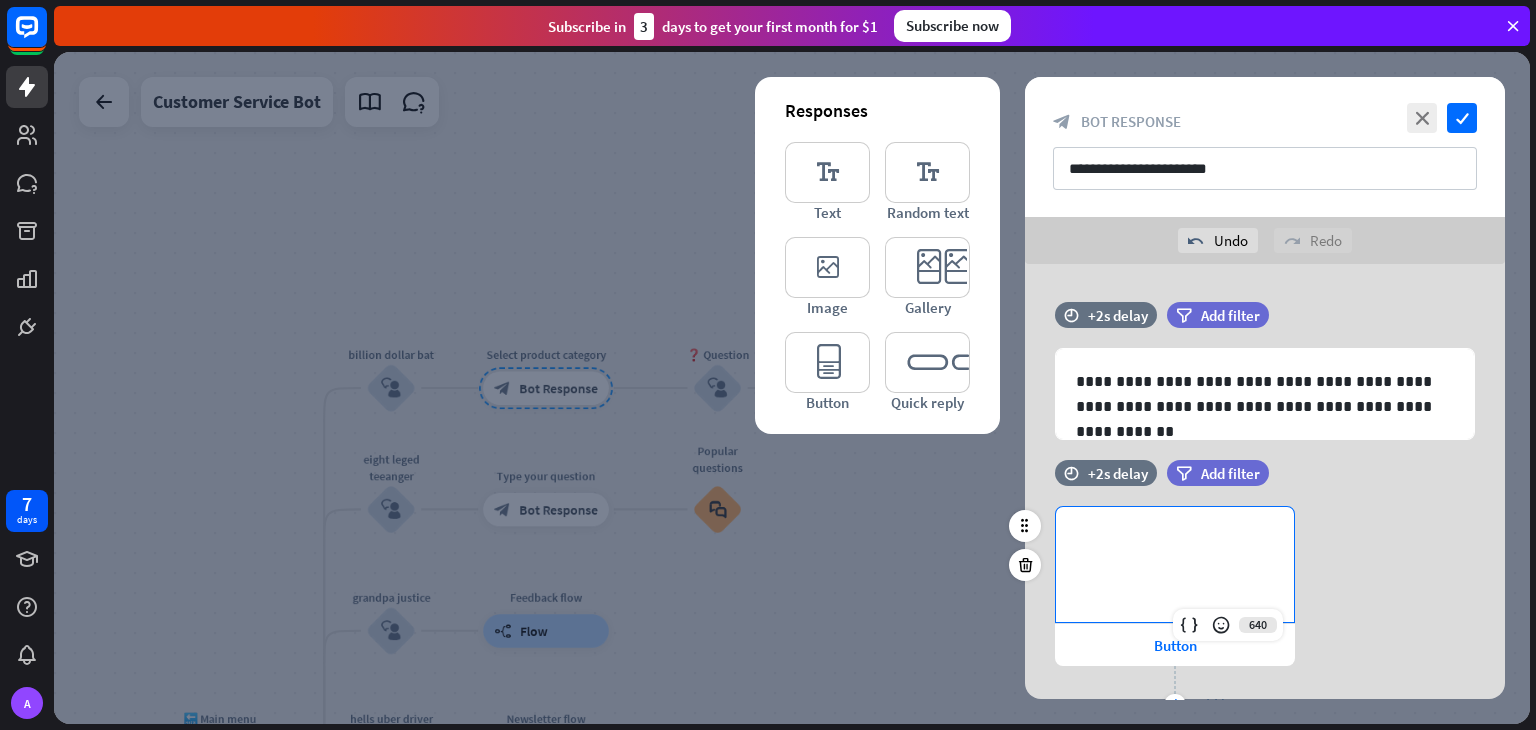 click on "**********" at bounding box center (1175, 539) 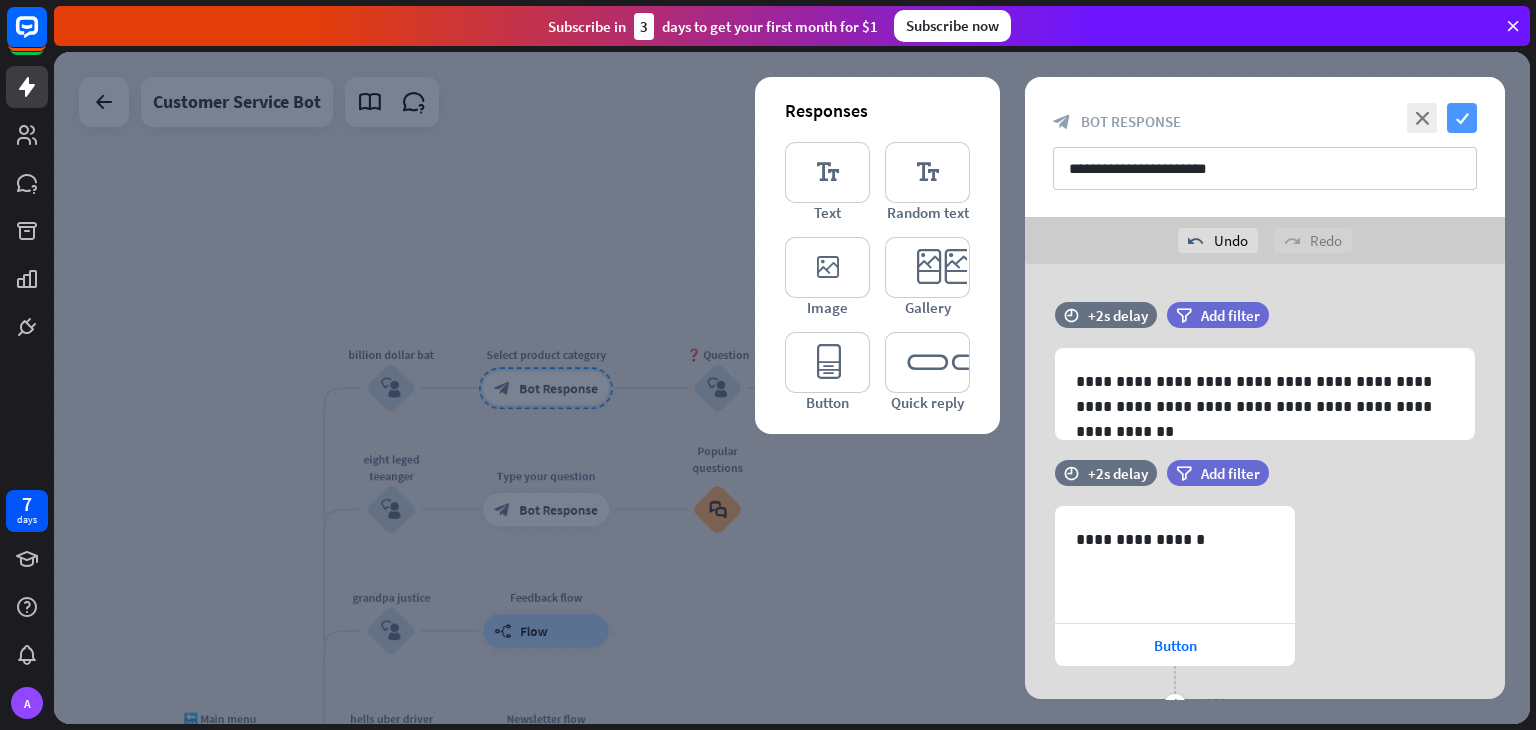 click on "check" at bounding box center (1462, 118) 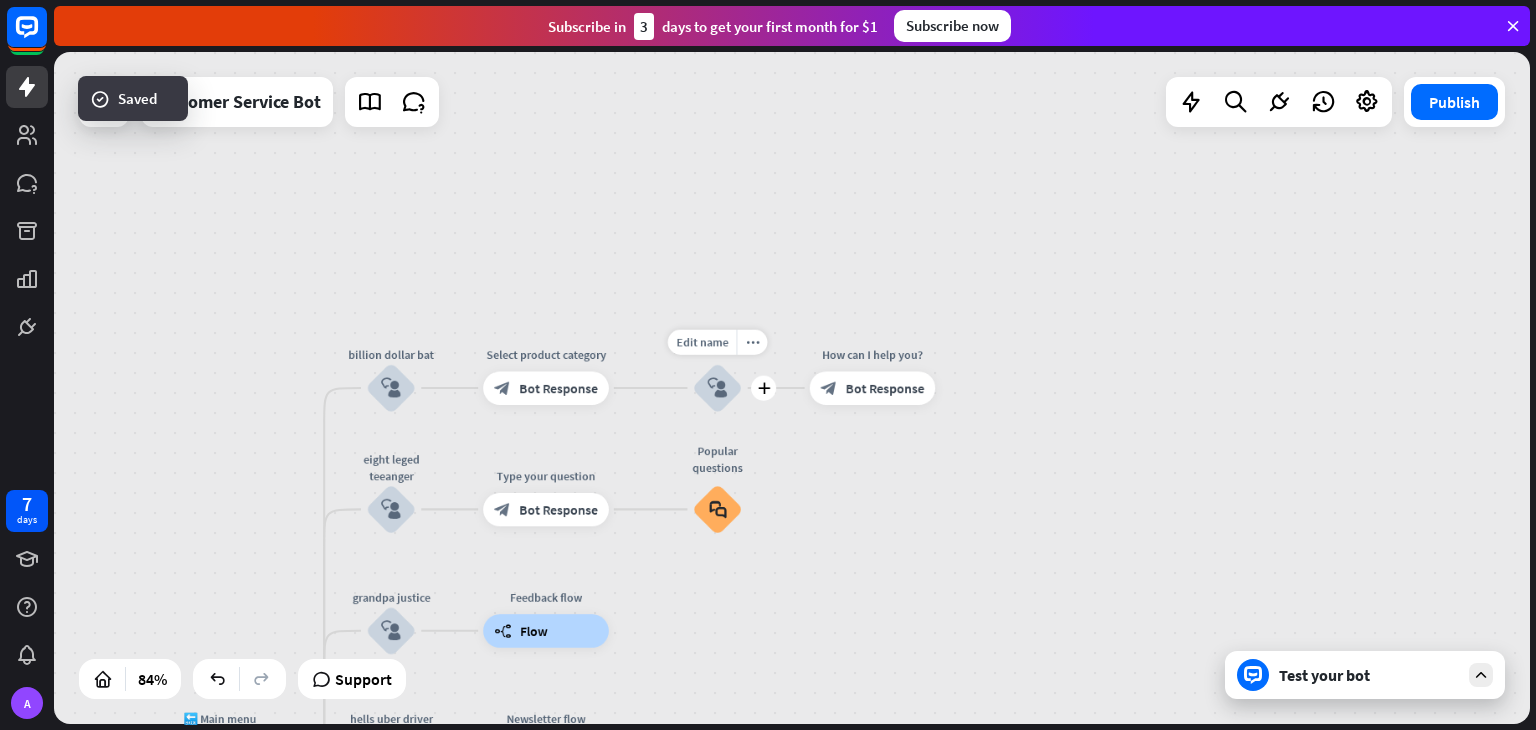 click on "block_user_input" at bounding box center [717, 388] 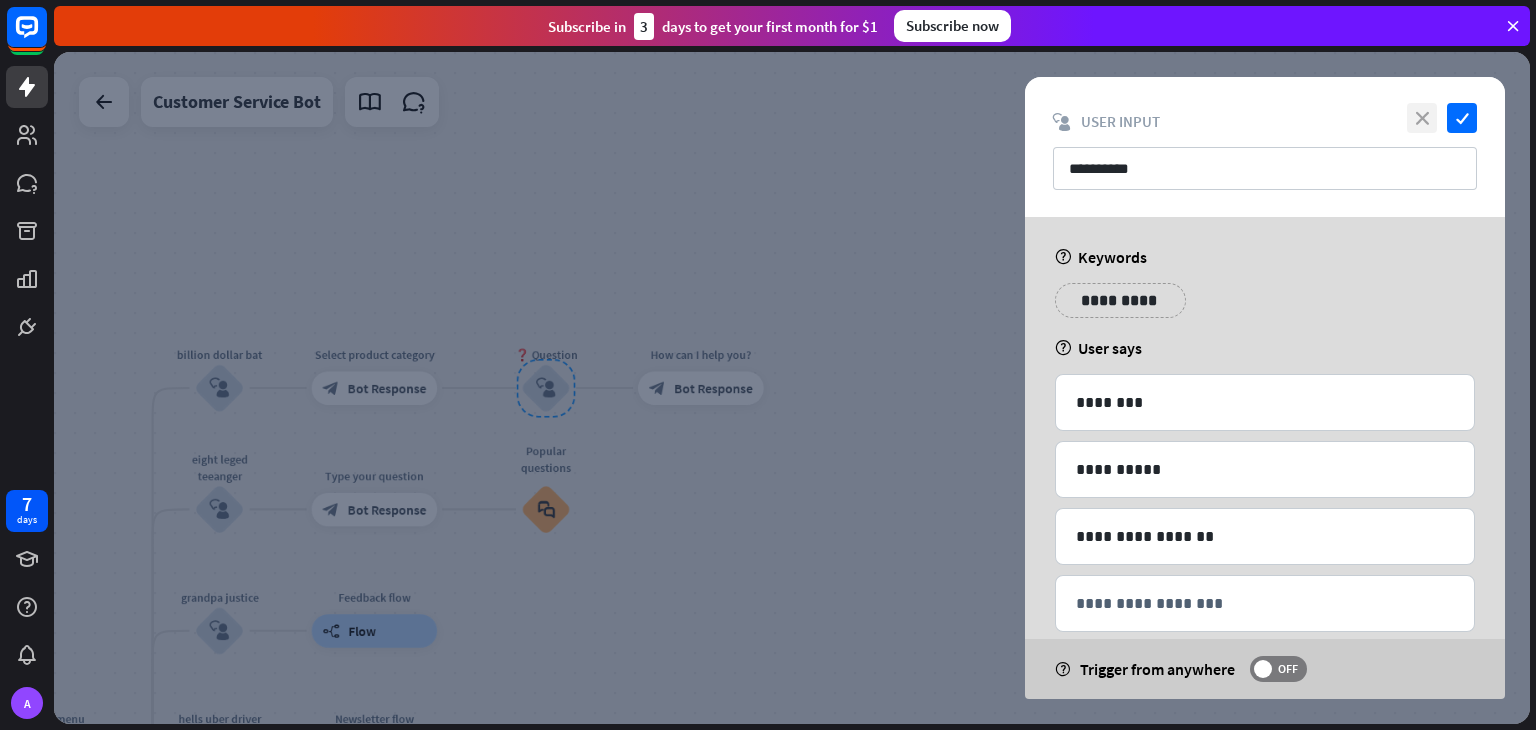 click on "close" at bounding box center [1422, 118] 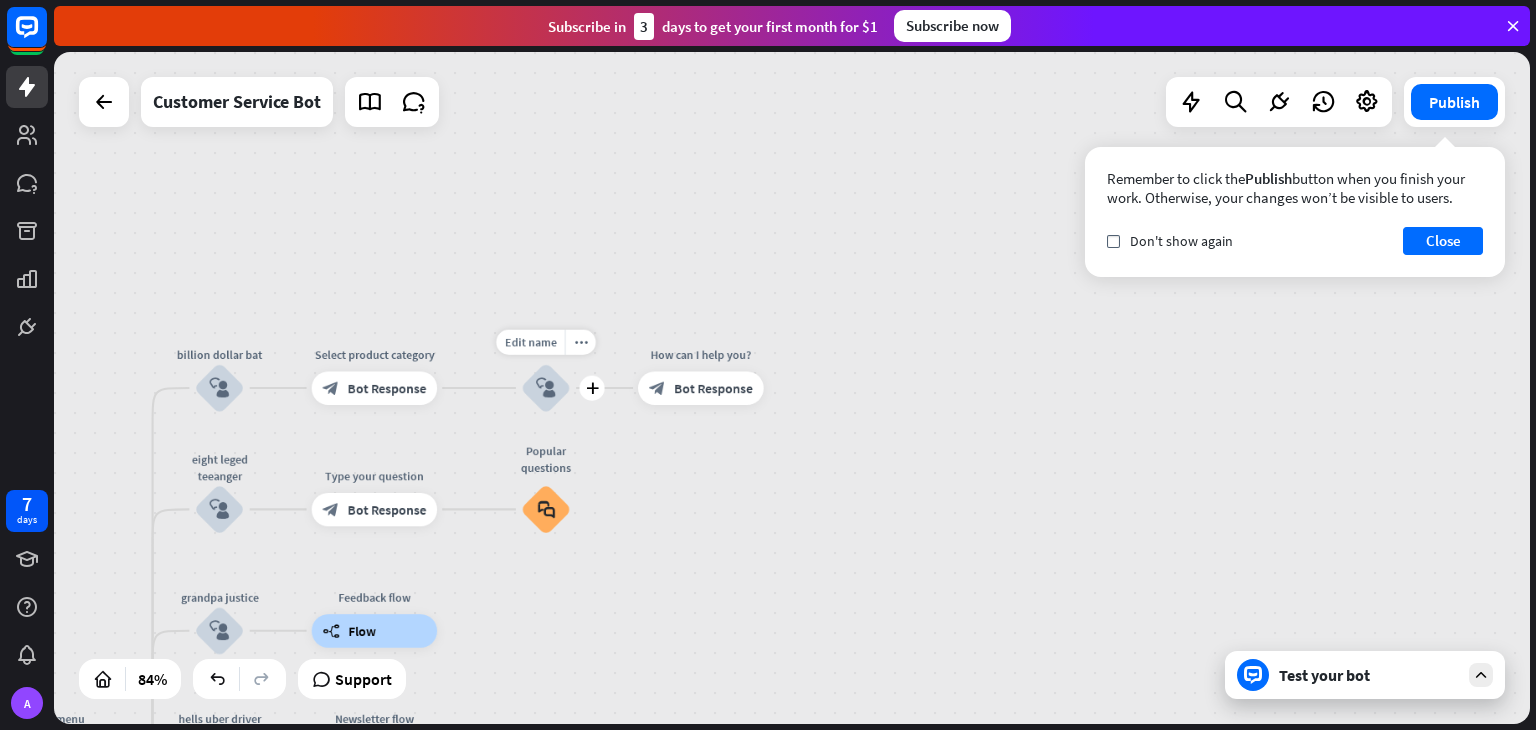 click on "block_user_input" at bounding box center [546, 388] 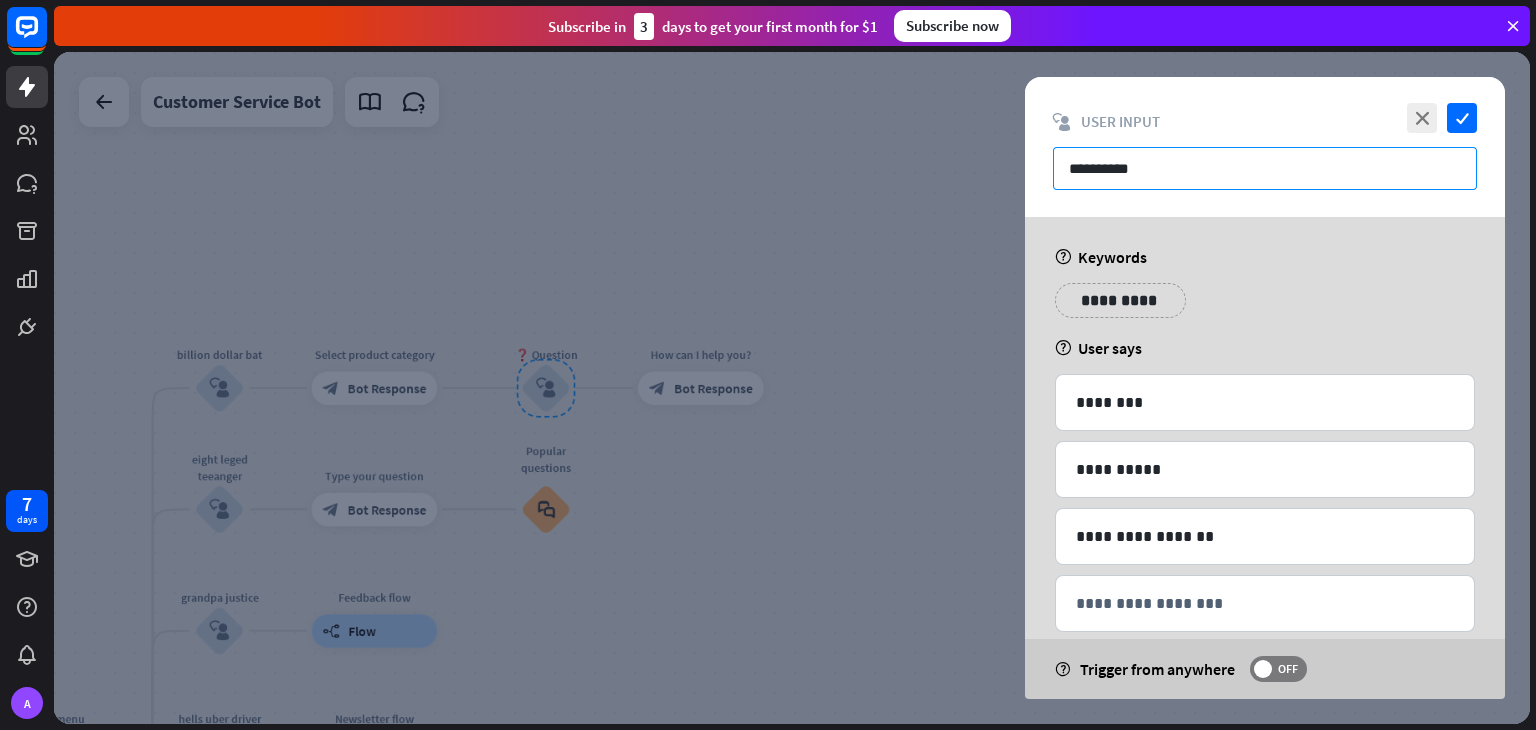 click on "**********" at bounding box center (1265, 168) 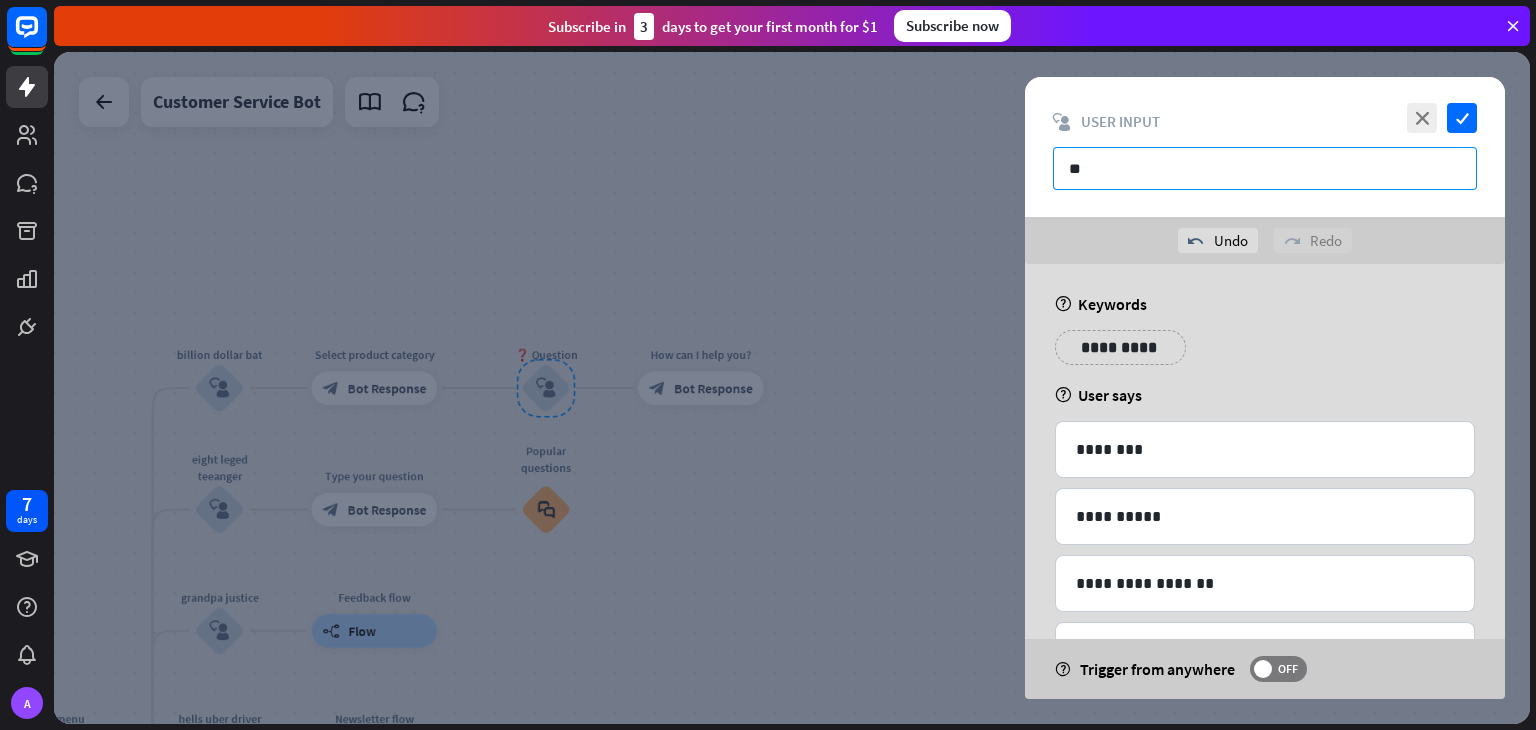 type on "*" 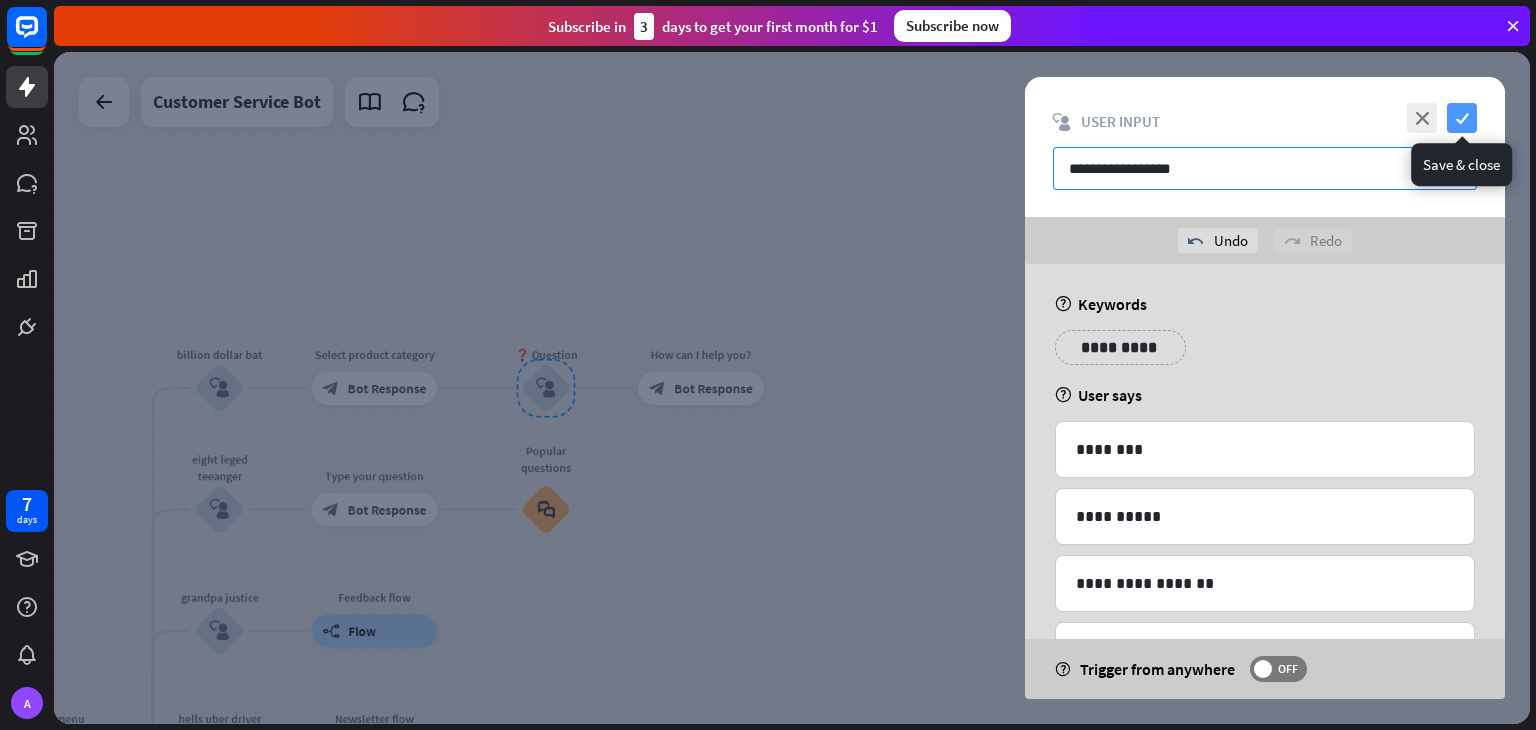 type on "**********" 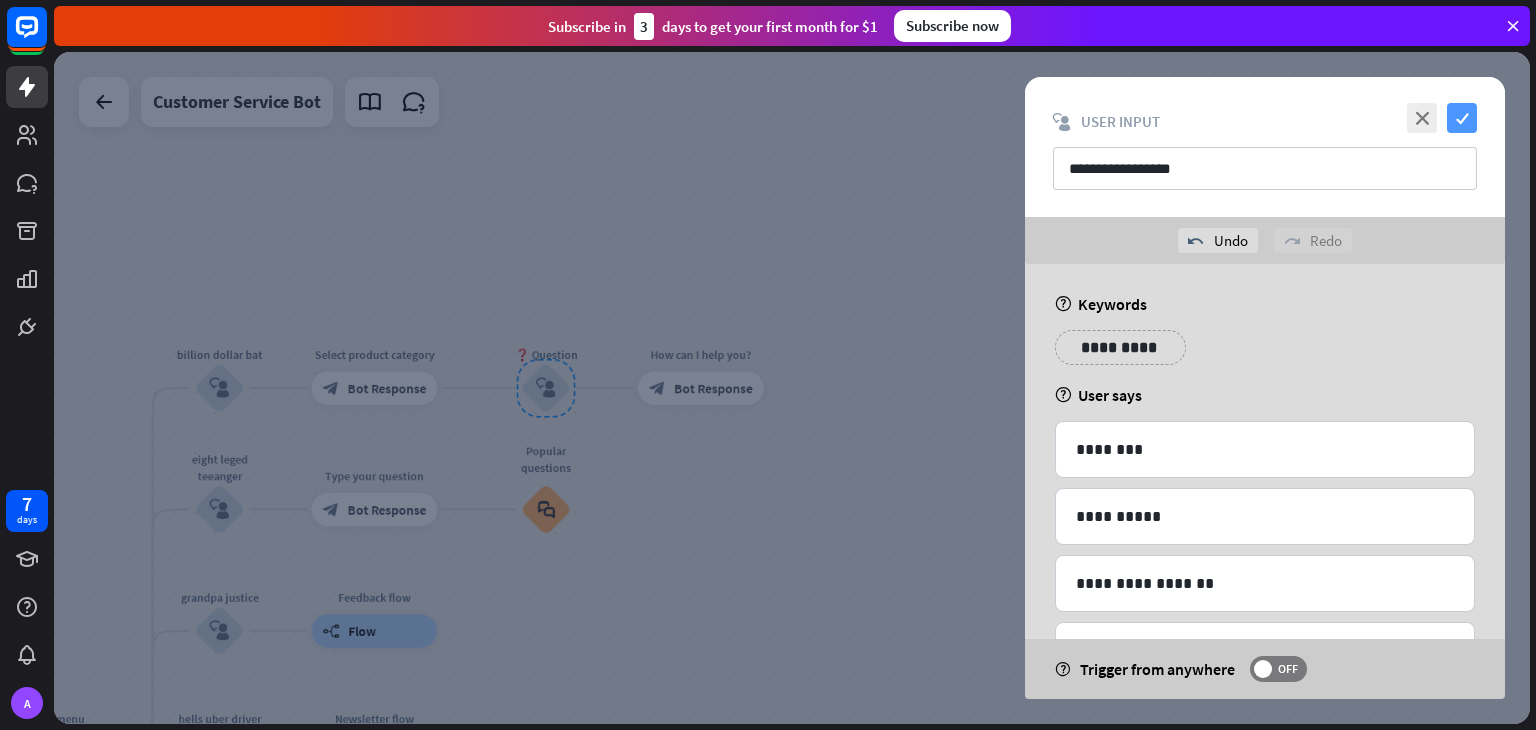 click on "check" at bounding box center [1462, 118] 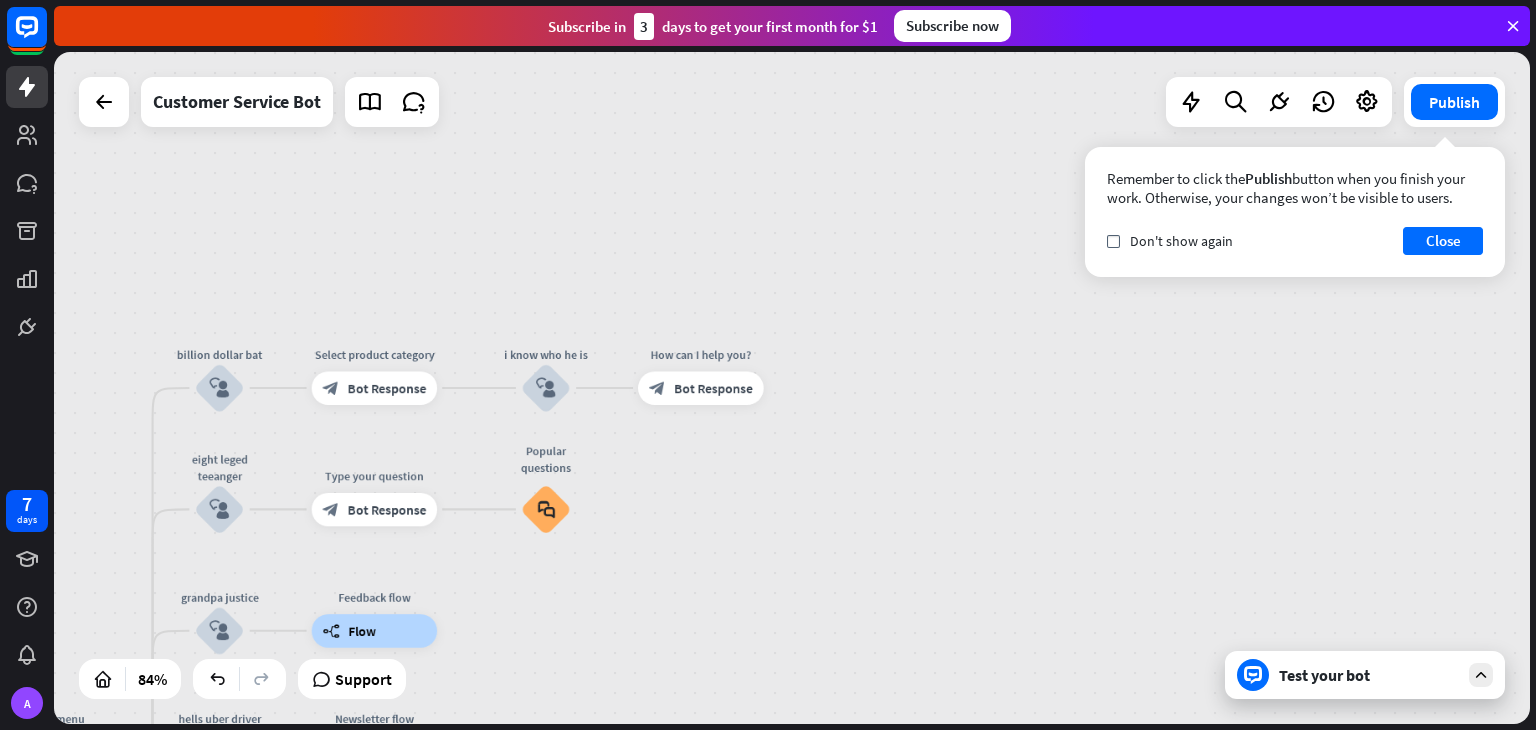 click on "Test your bot" at bounding box center (1369, 675) 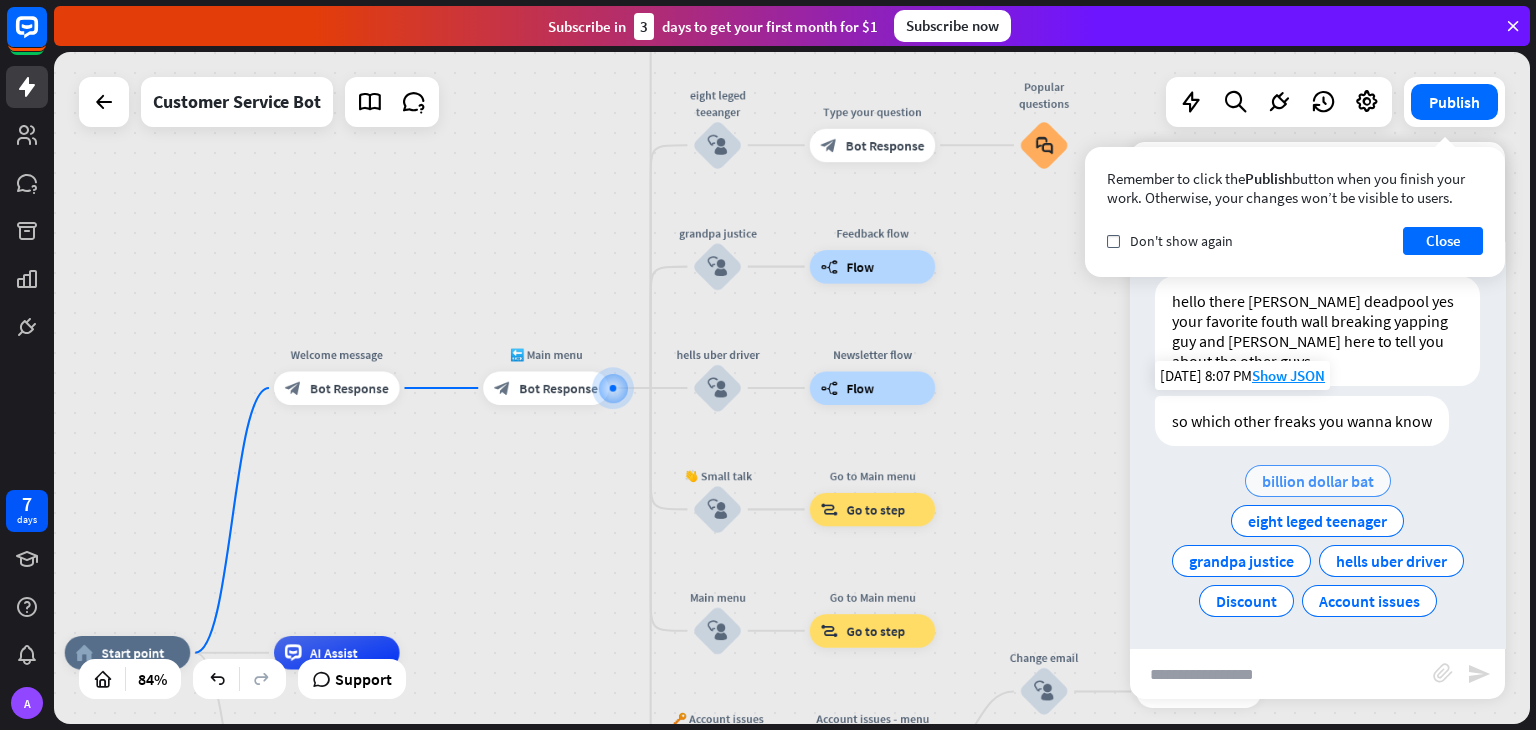 scroll, scrollTop: 27, scrollLeft: 0, axis: vertical 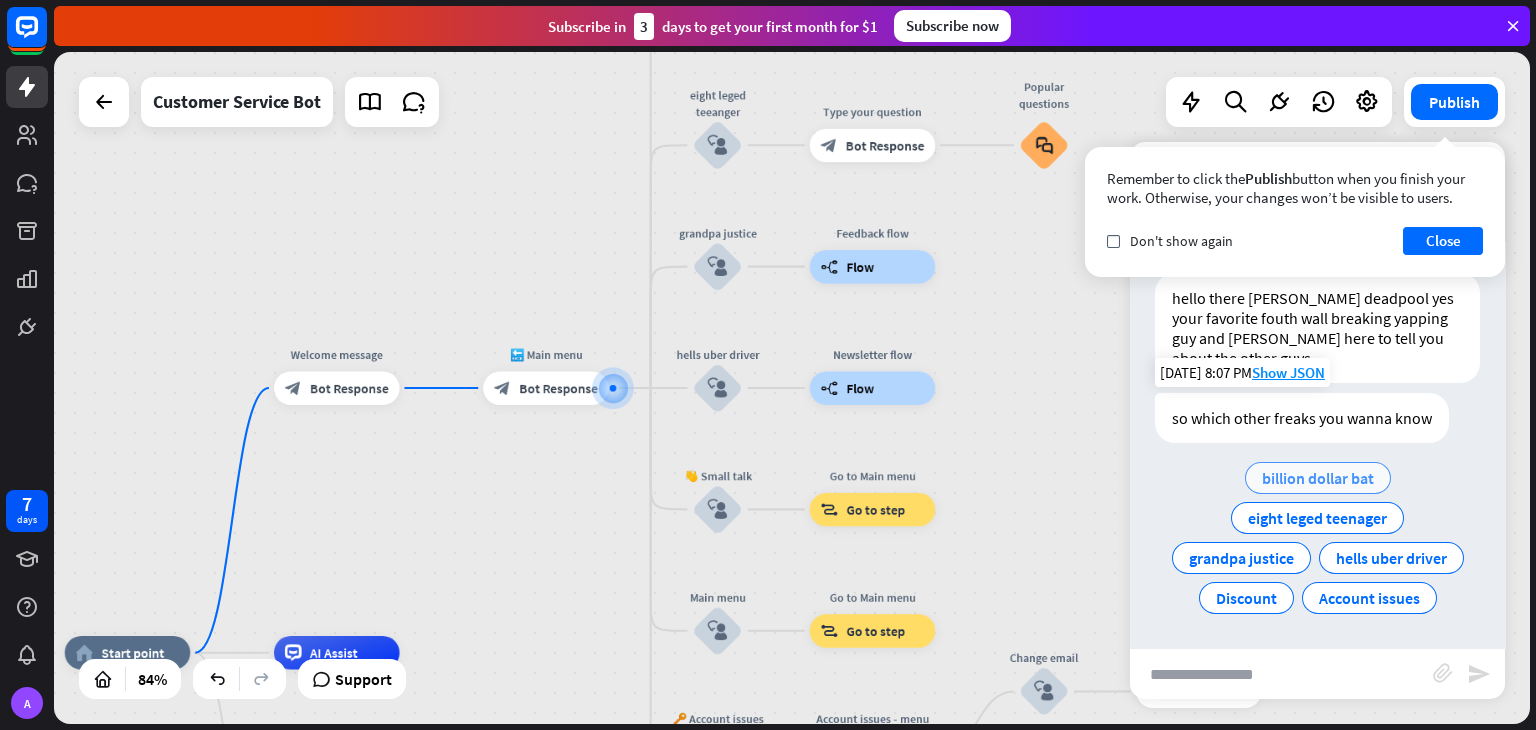 click on "billion dollar bat" at bounding box center [1318, 478] 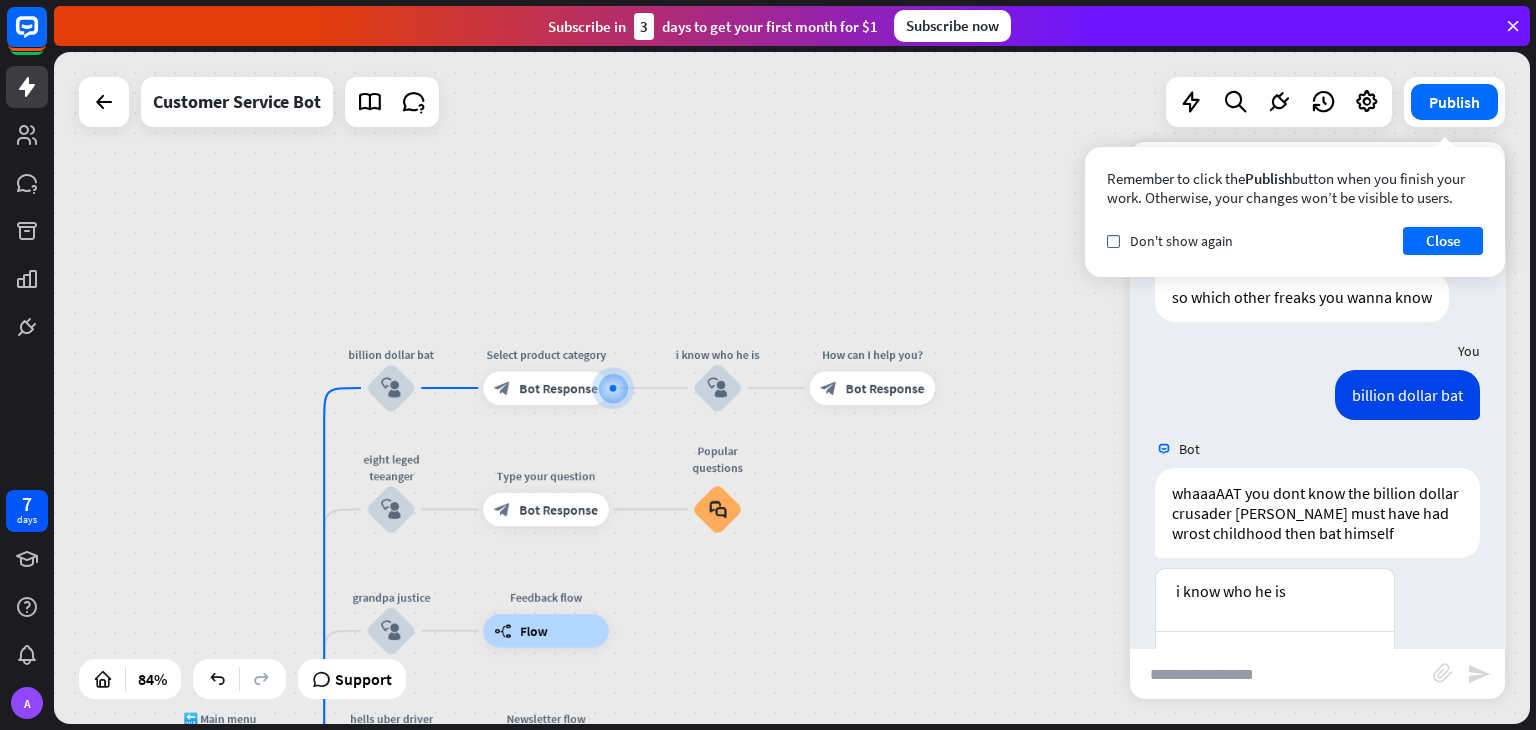scroll, scrollTop: 207, scrollLeft: 0, axis: vertical 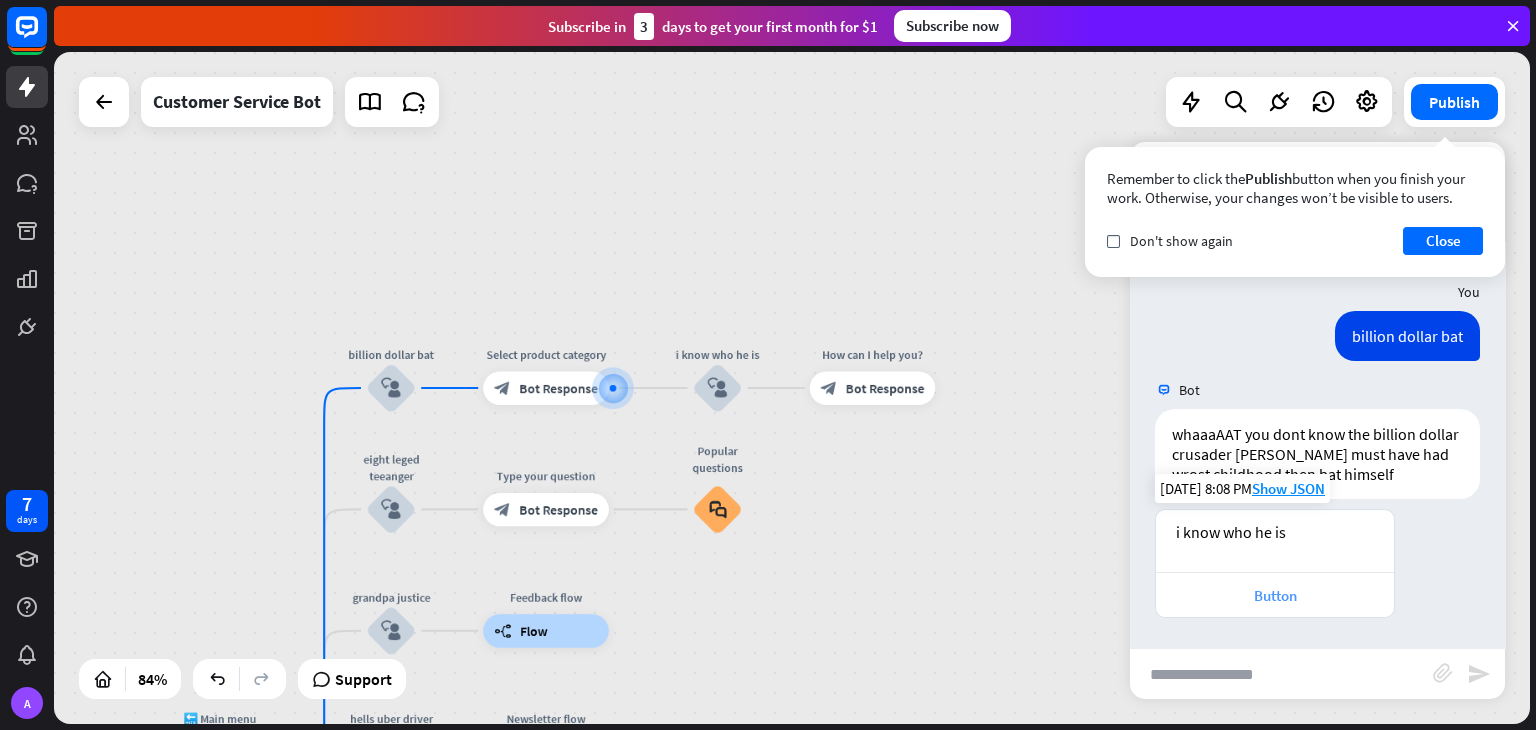 click on "Button" at bounding box center [1275, 595] 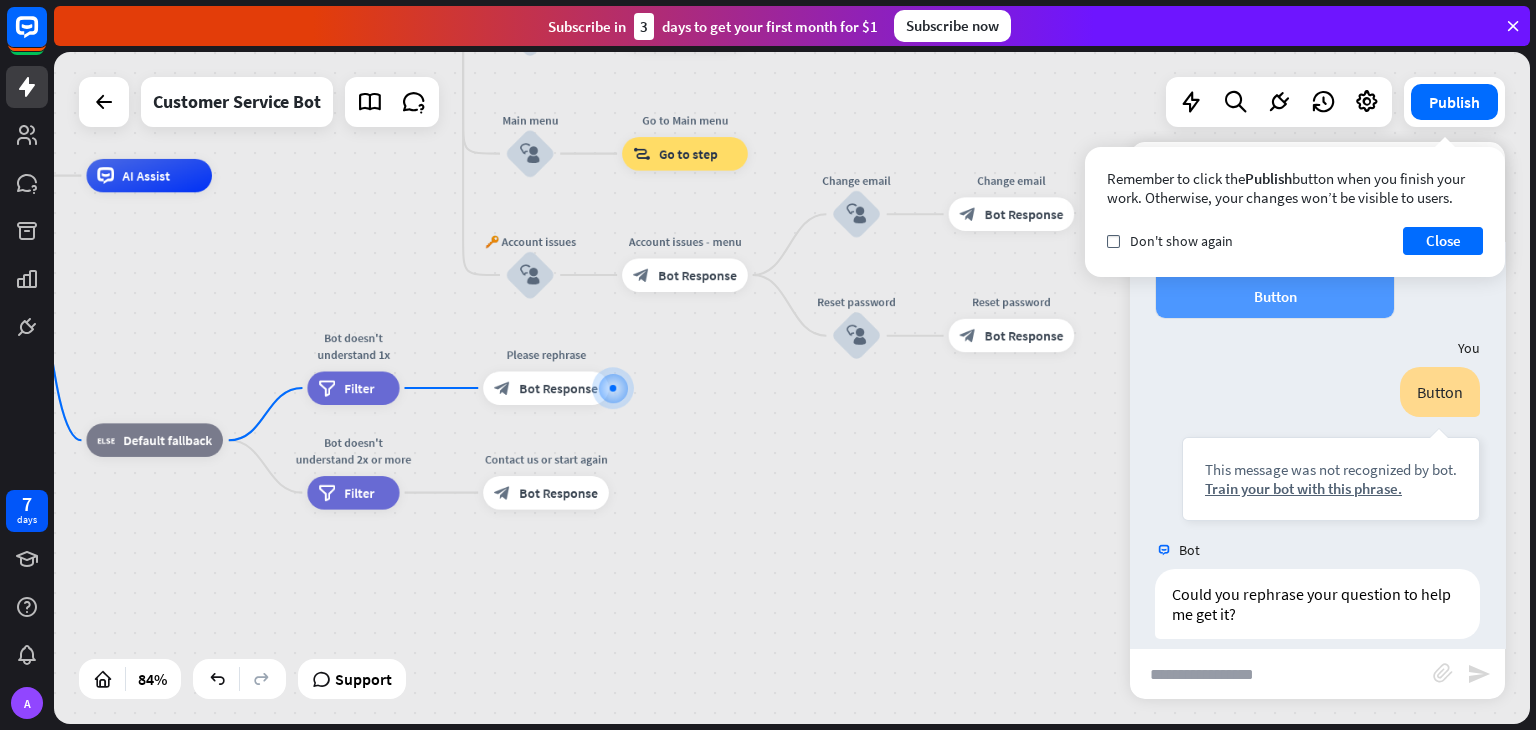 scroll, scrollTop: 526, scrollLeft: 0, axis: vertical 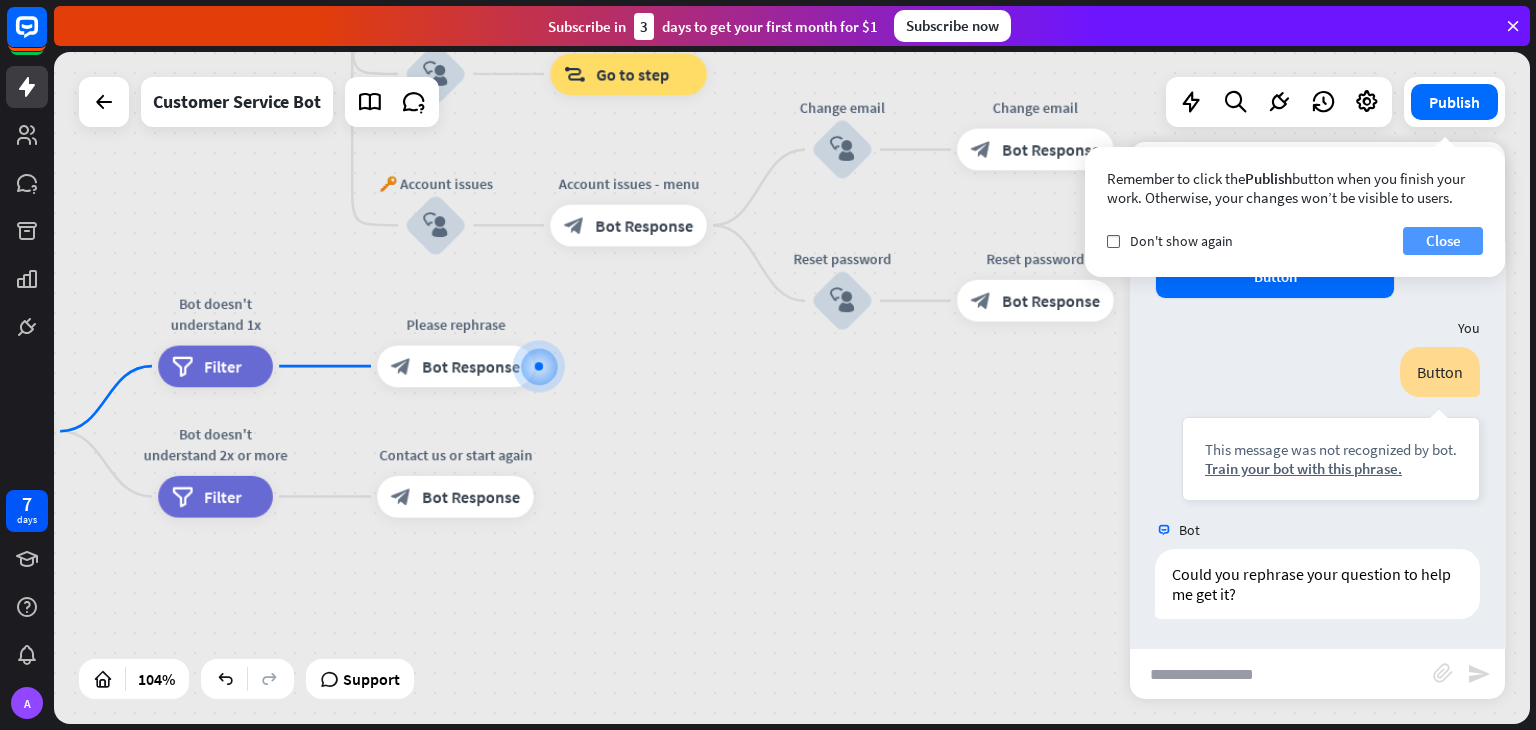 click on "Close" at bounding box center [1443, 241] 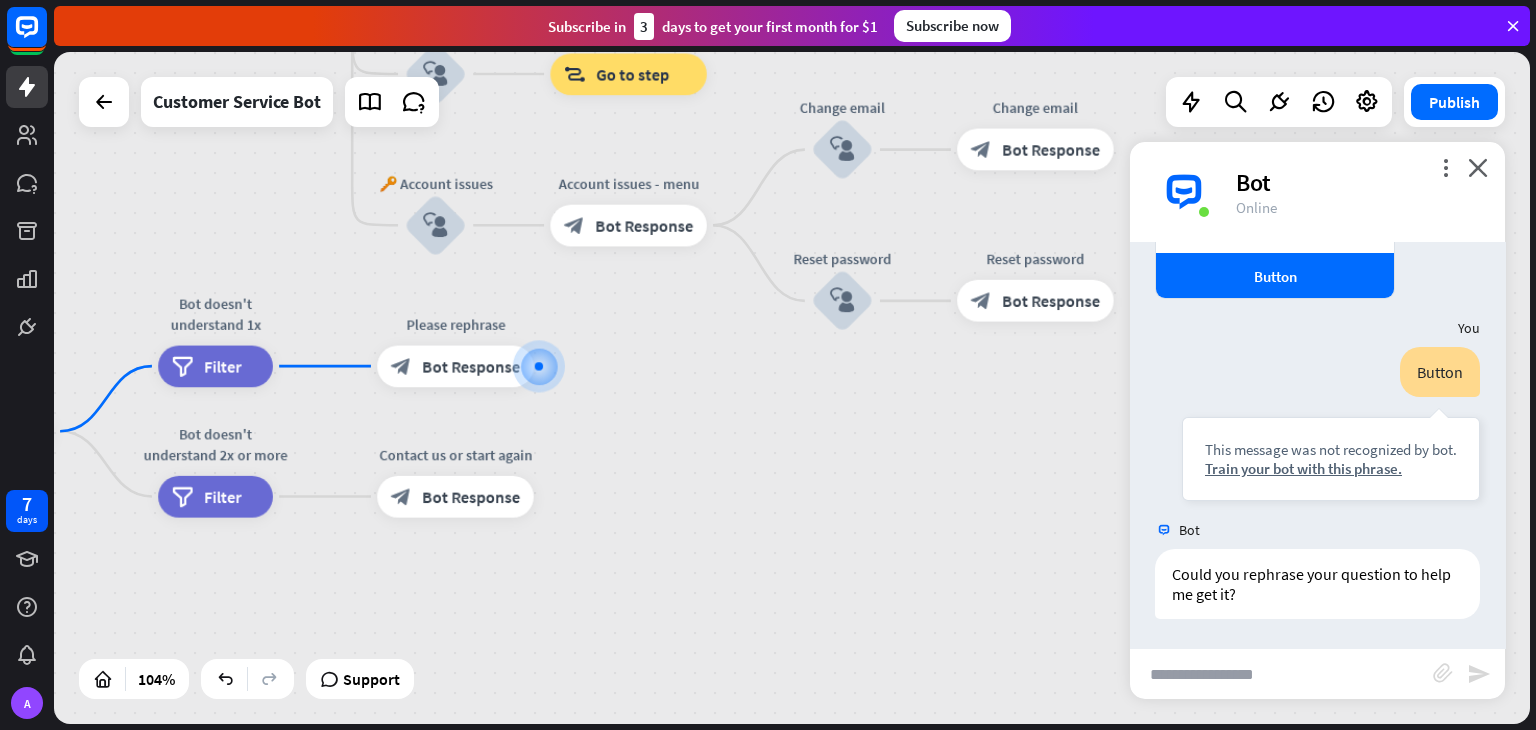 click on "Bot" at bounding box center [1358, 182] 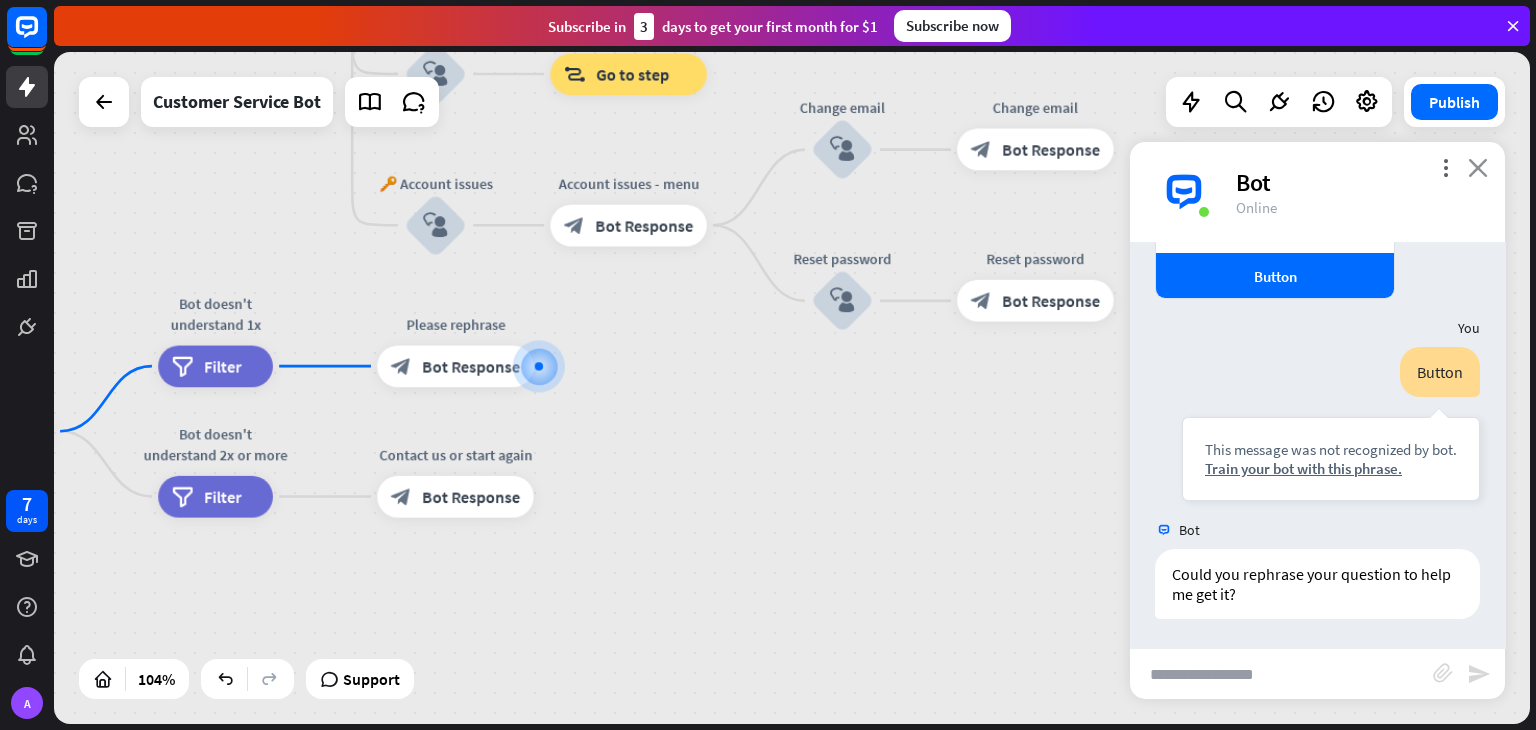 click on "close" at bounding box center (1478, 167) 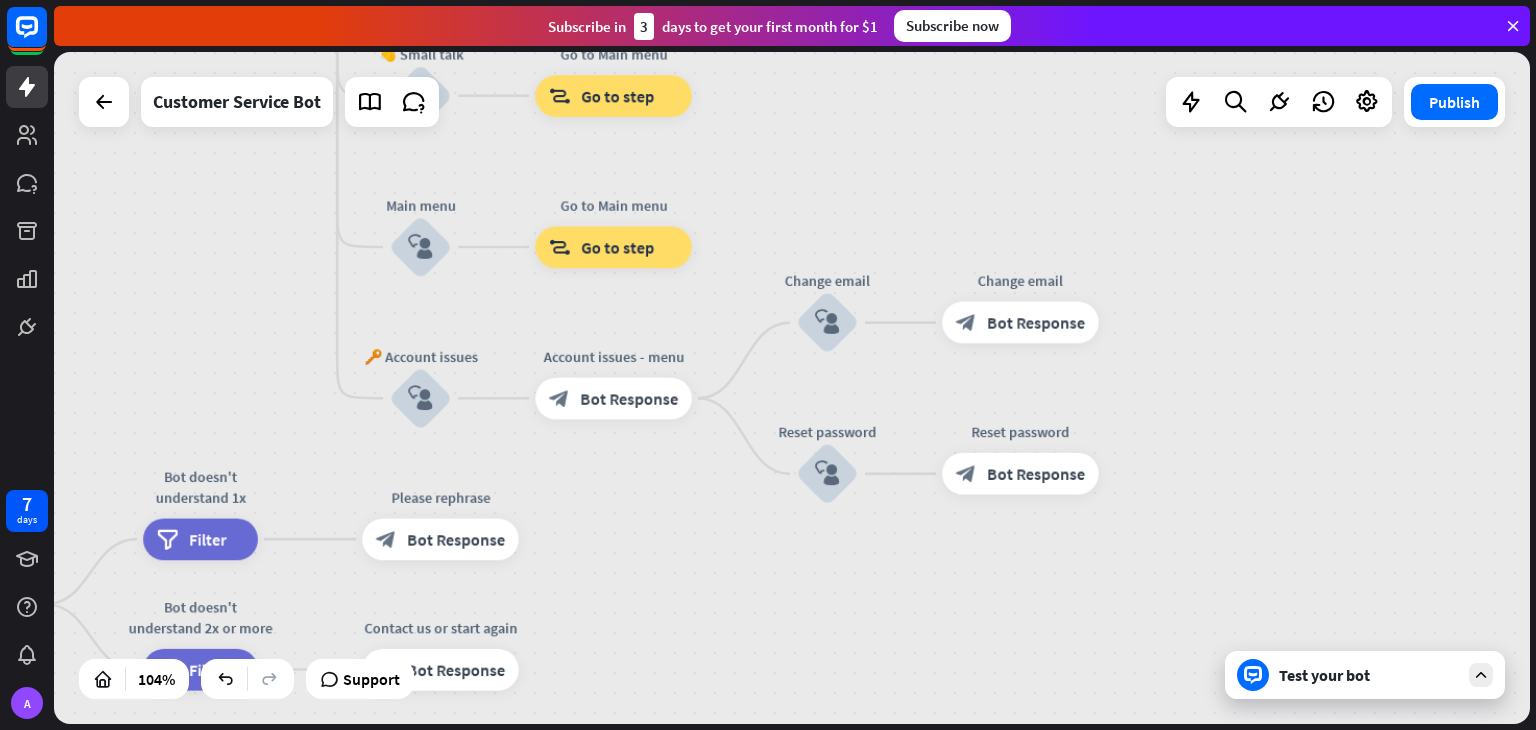 drag, startPoint x: 1275, startPoint y: 276, endPoint x: 1222, endPoint y: 642, distance: 369.81754 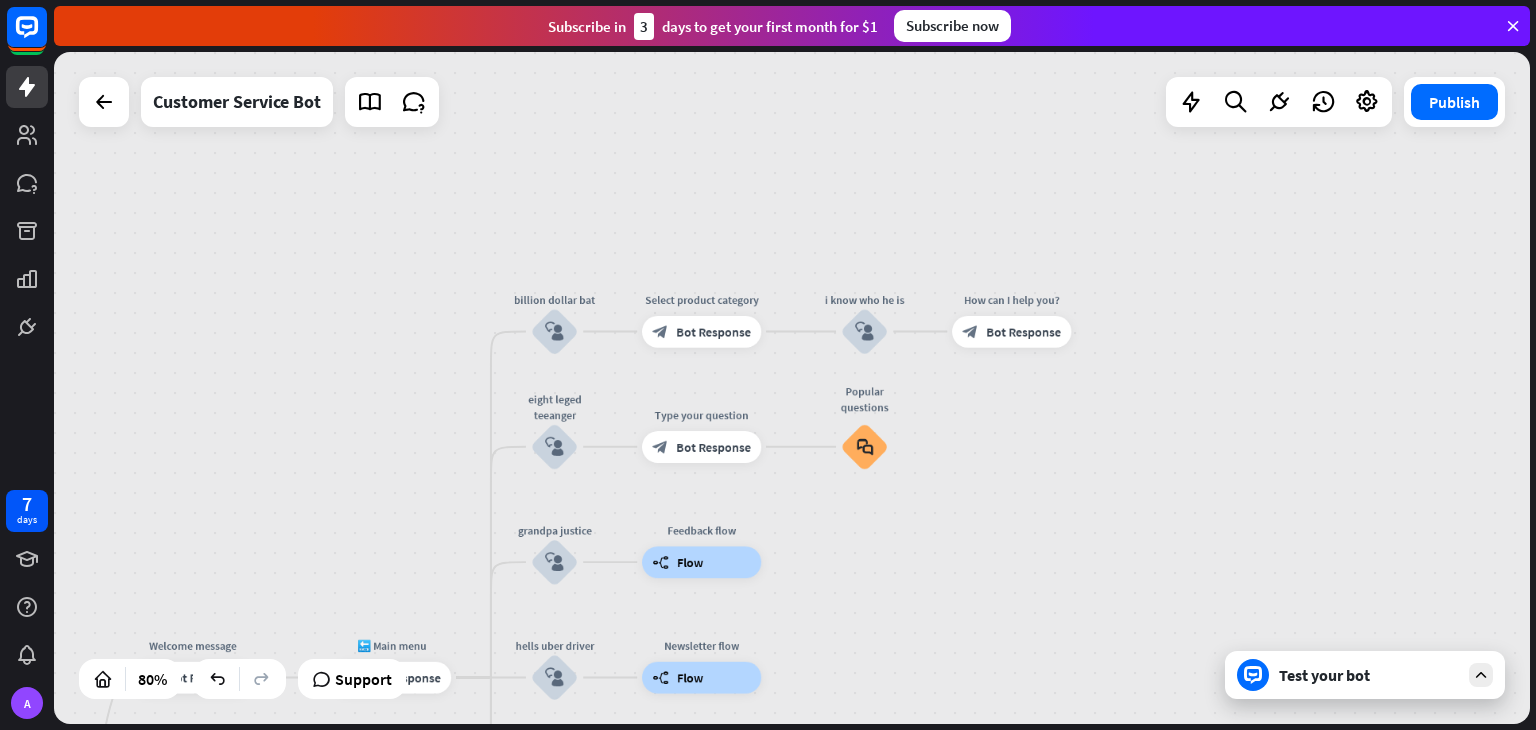 drag, startPoint x: 883, startPoint y: 262, endPoint x: 929, endPoint y: 772, distance: 512.0703 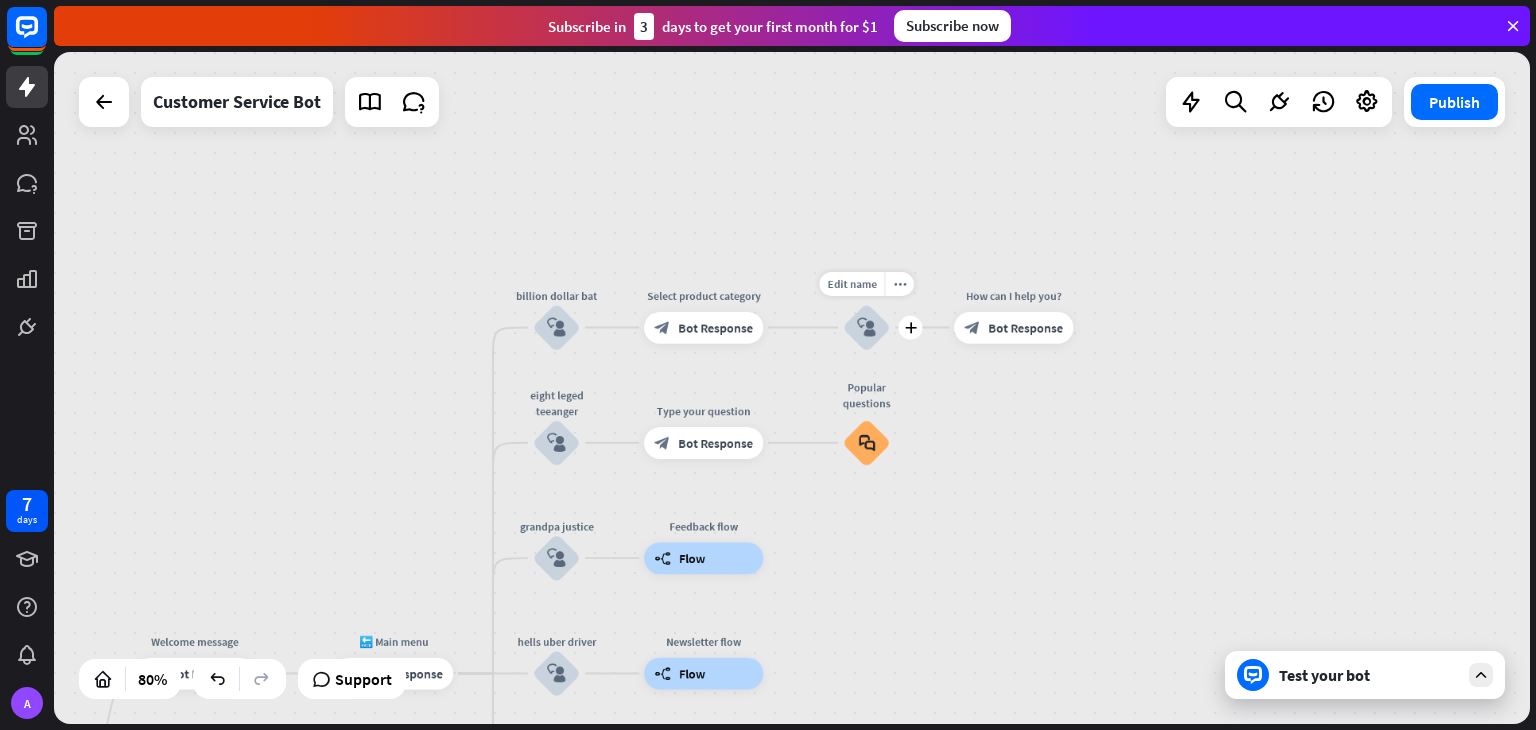 click on "block_user_input" at bounding box center (867, 328) 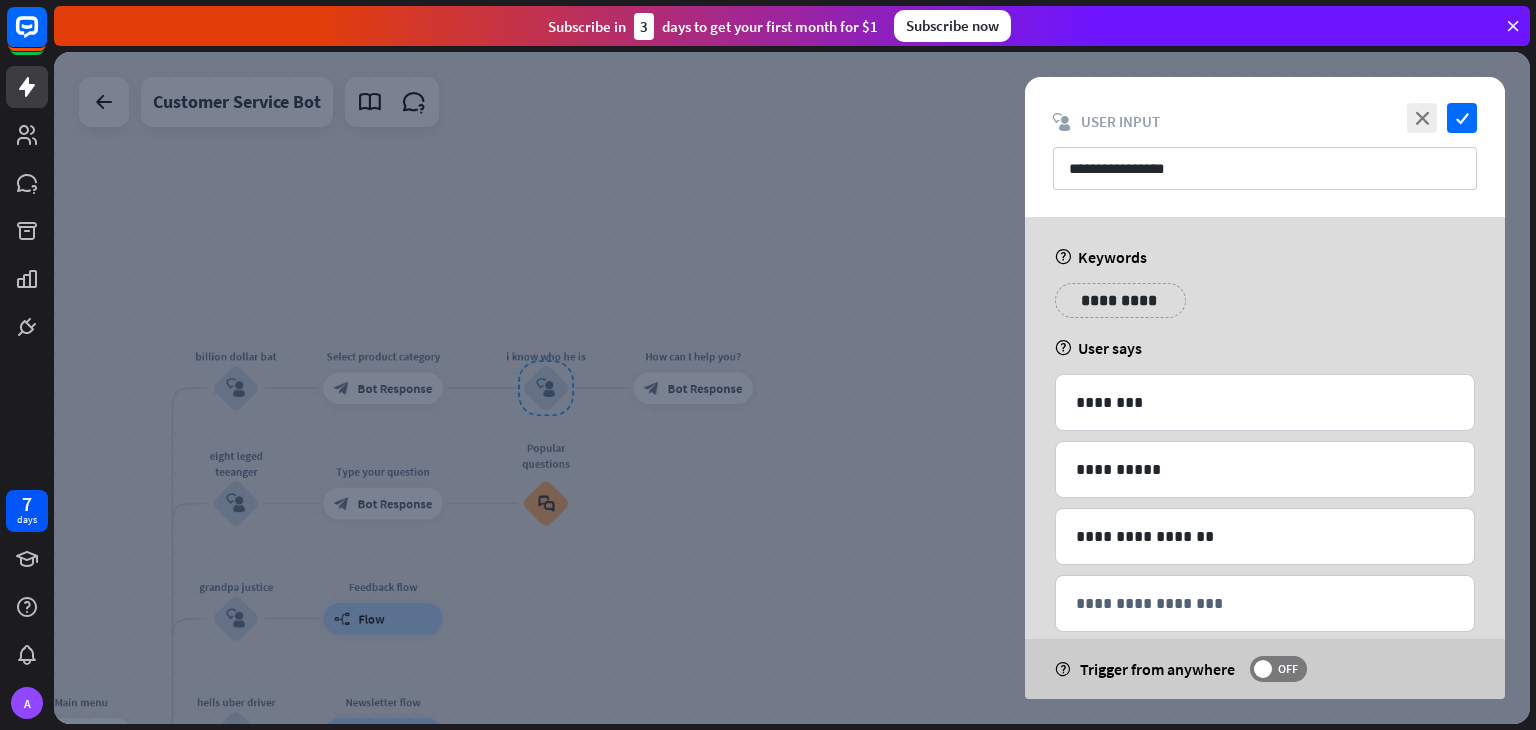 click at bounding box center (792, 388) 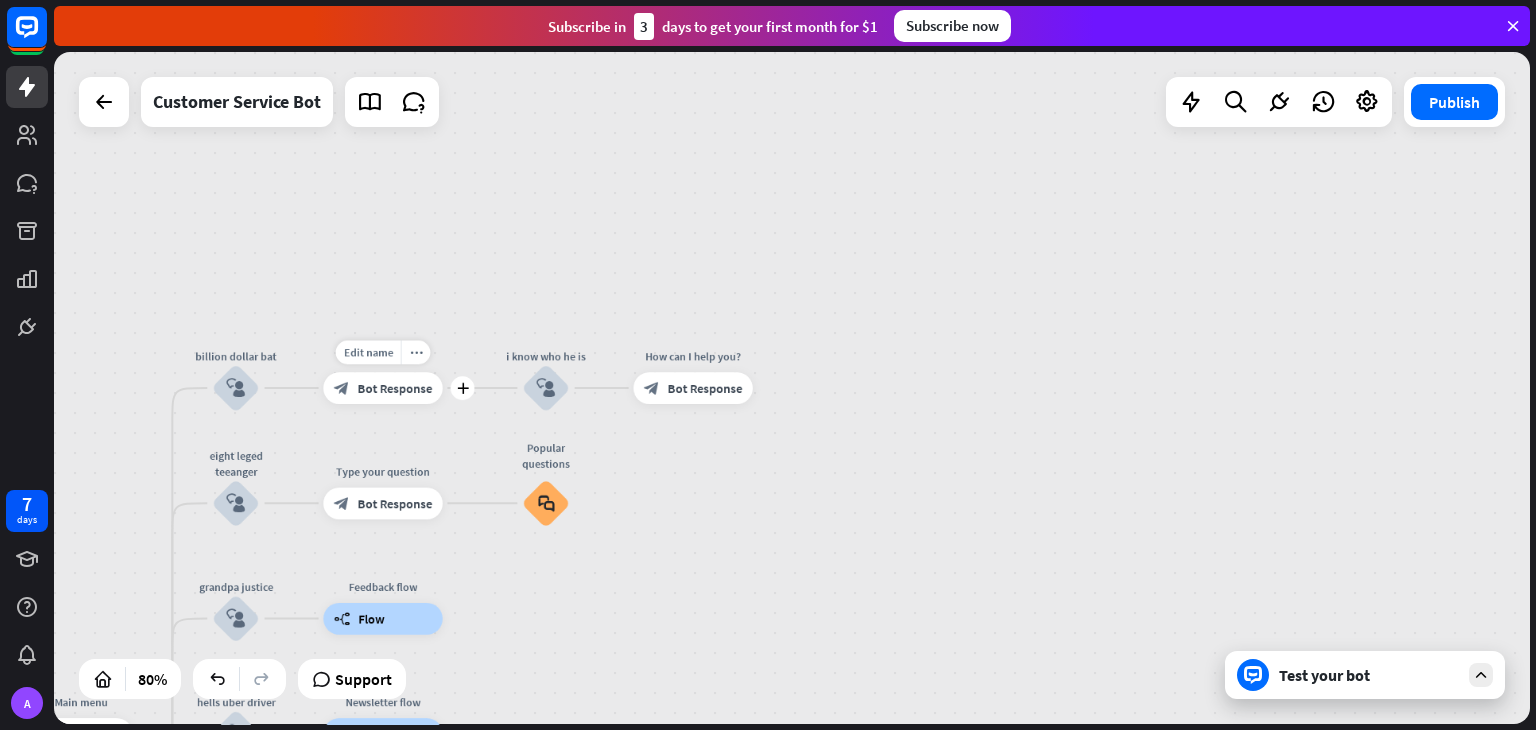 click on "Bot Response" at bounding box center (395, 388) 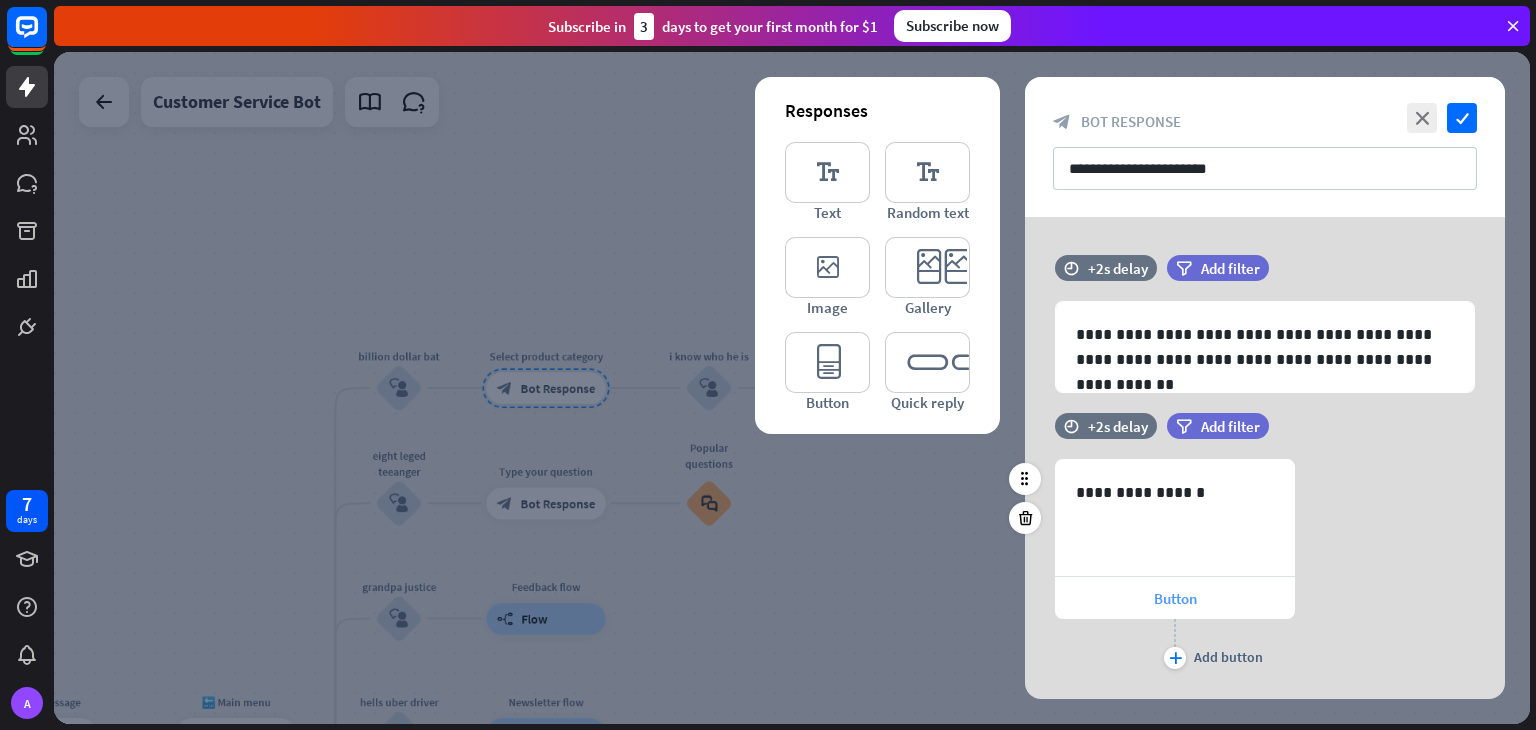 click on "Button" at bounding box center (1175, 598) 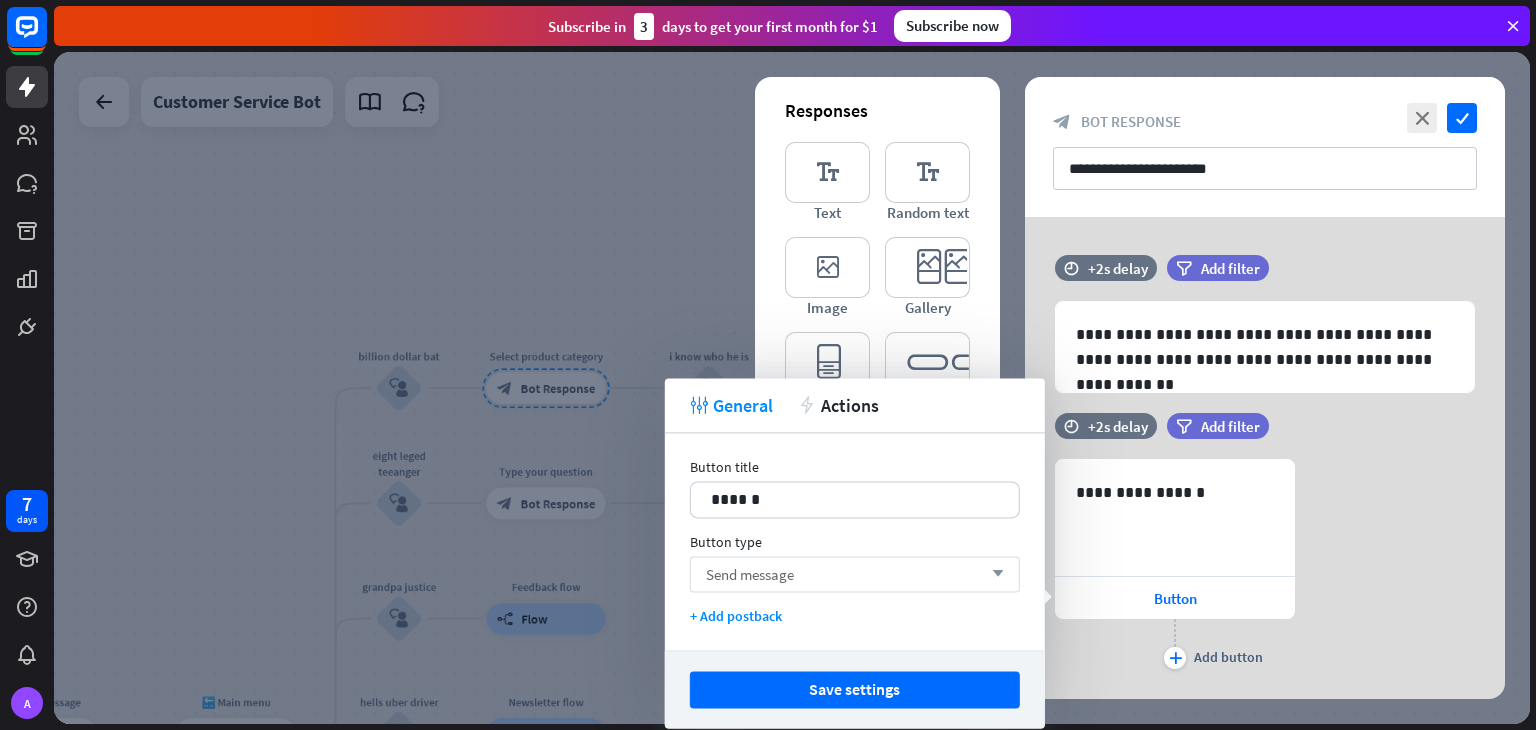 click on "Send message
arrow_down" at bounding box center [855, 574] 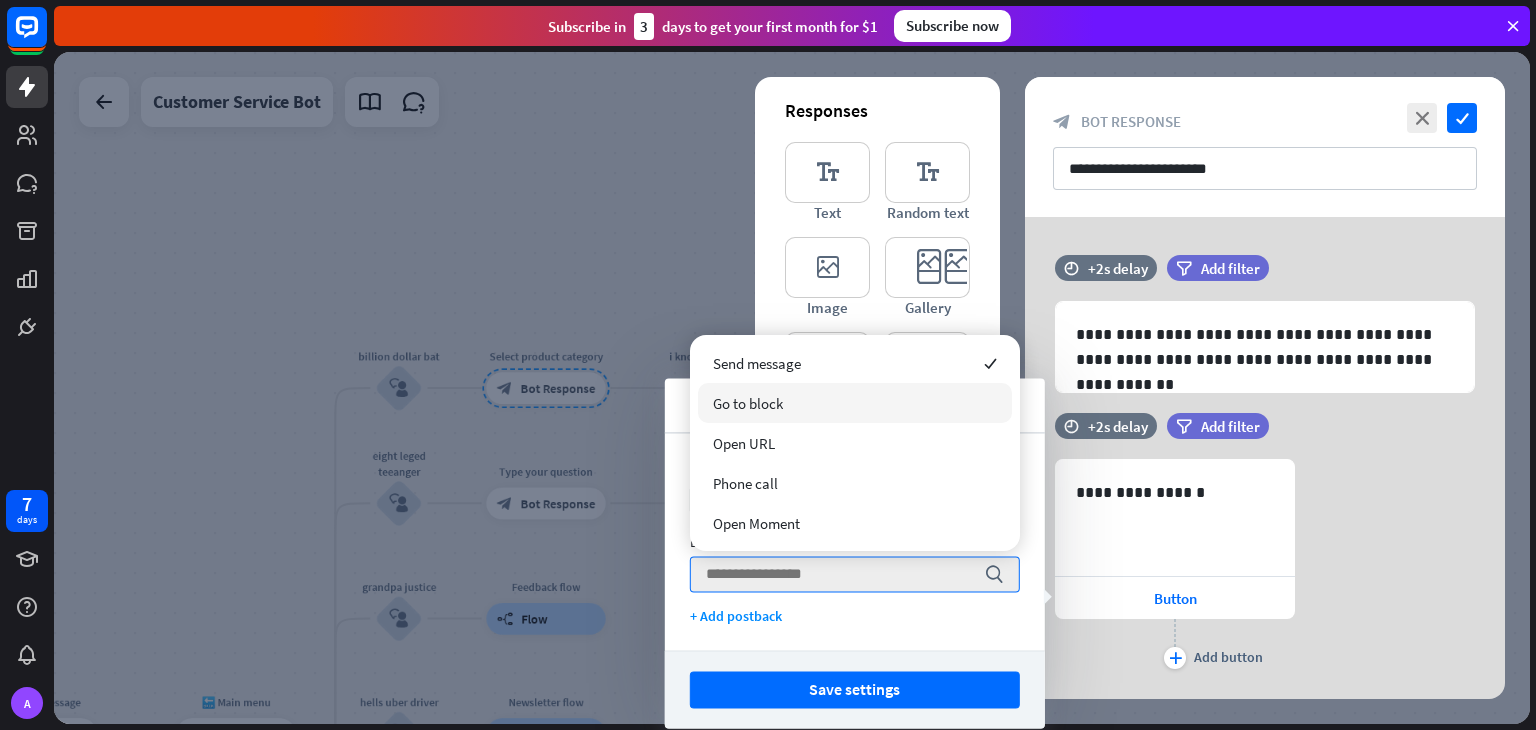 click on "Go to block" at bounding box center [855, 403] 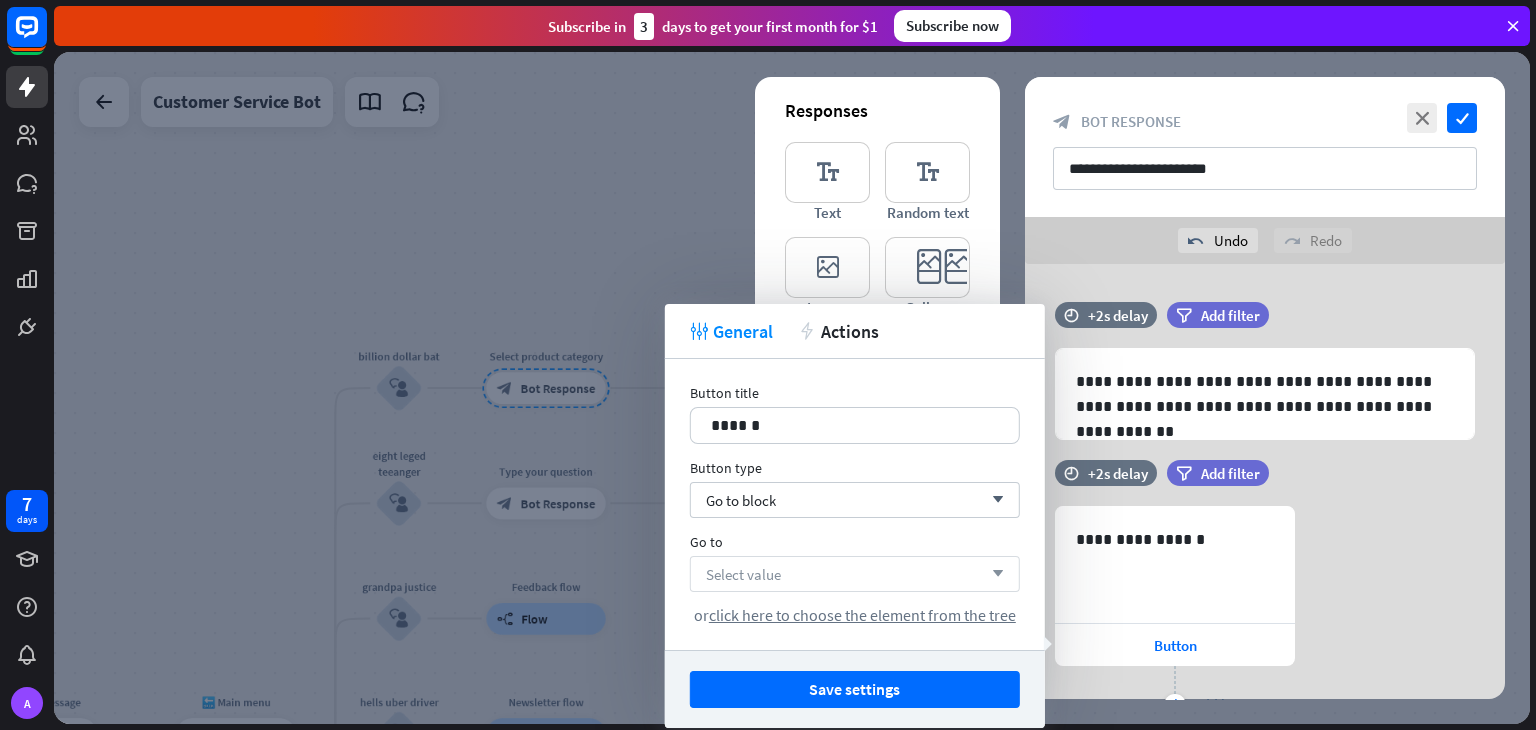 click on "Select value
arrow_down" at bounding box center (855, 574) 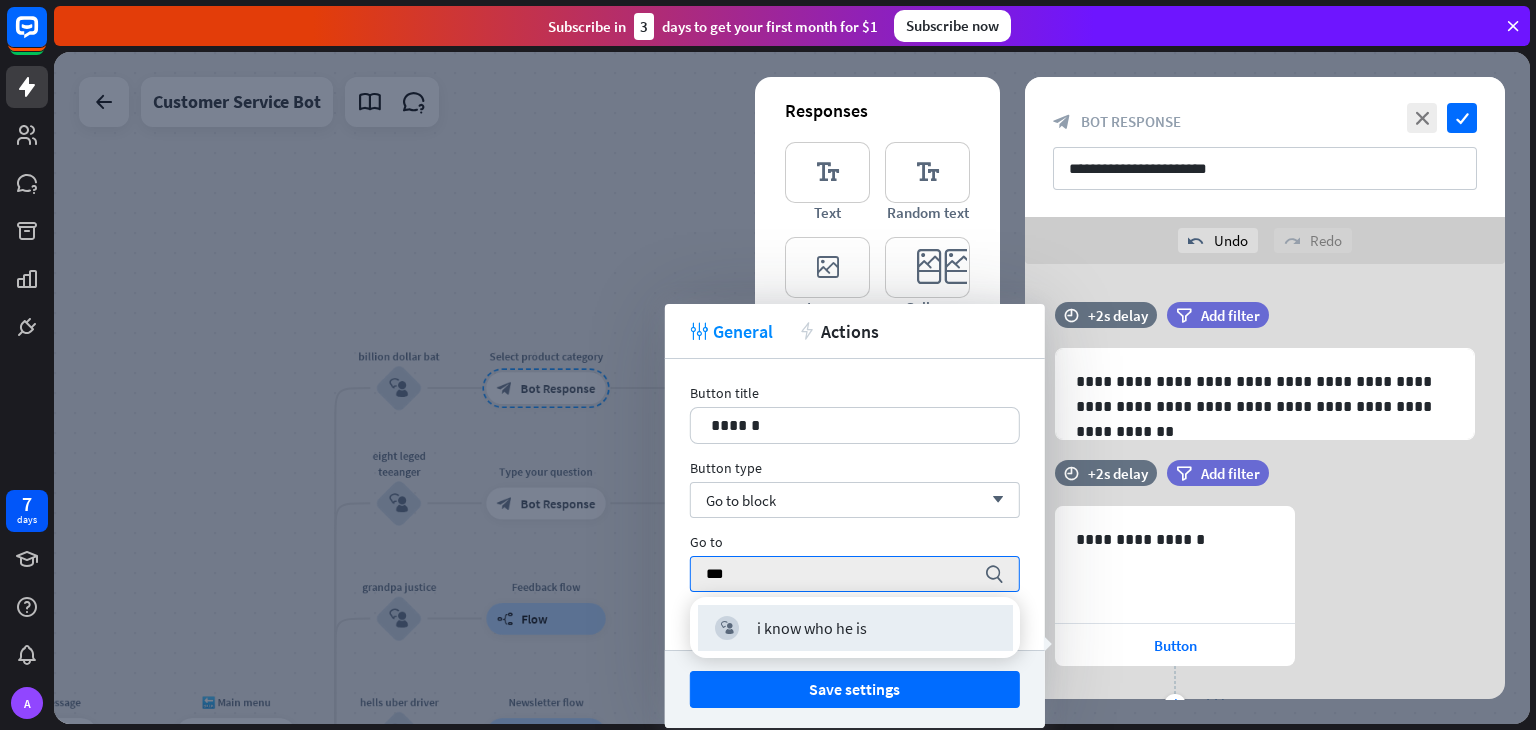 scroll, scrollTop: 0, scrollLeft: 0, axis: both 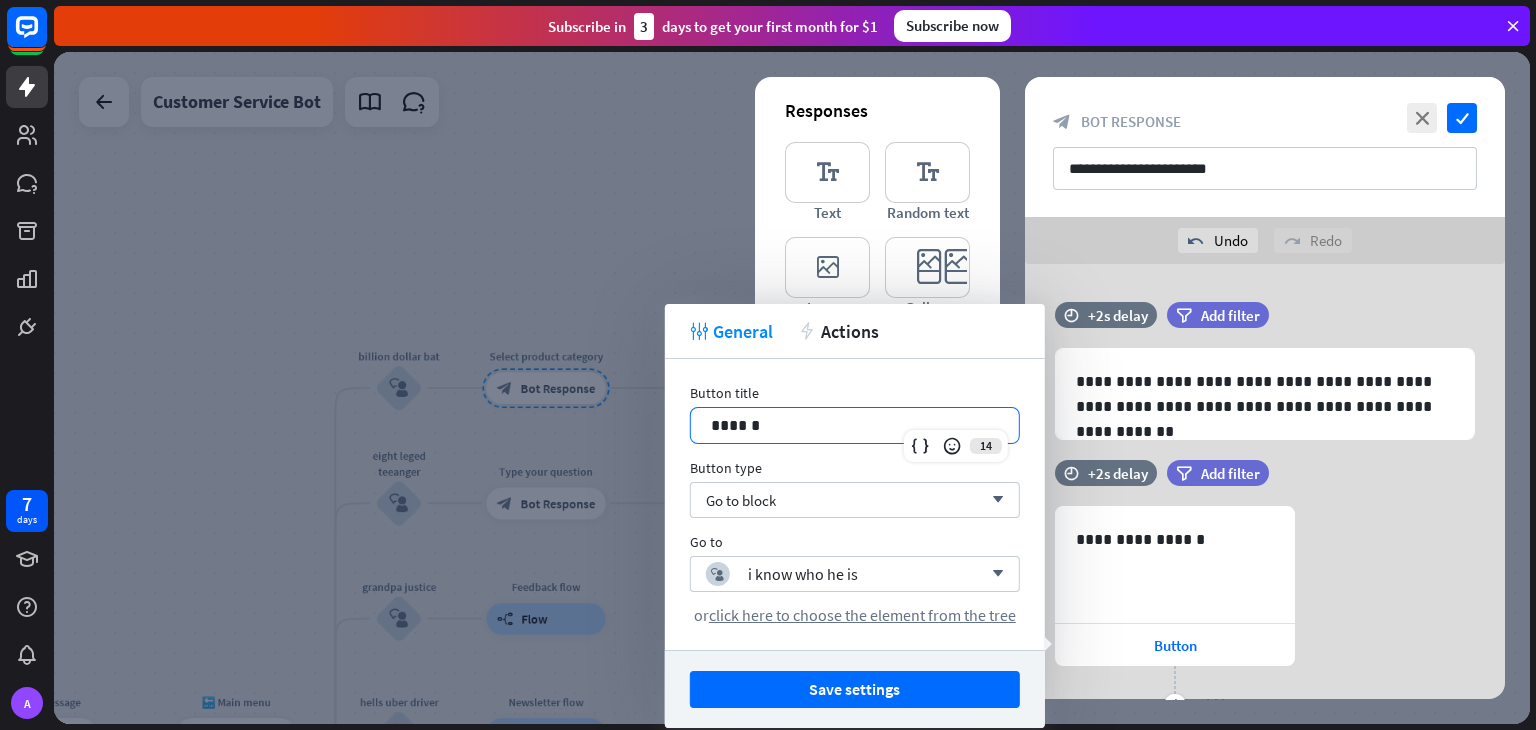 click on "******" at bounding box center (855, 425) 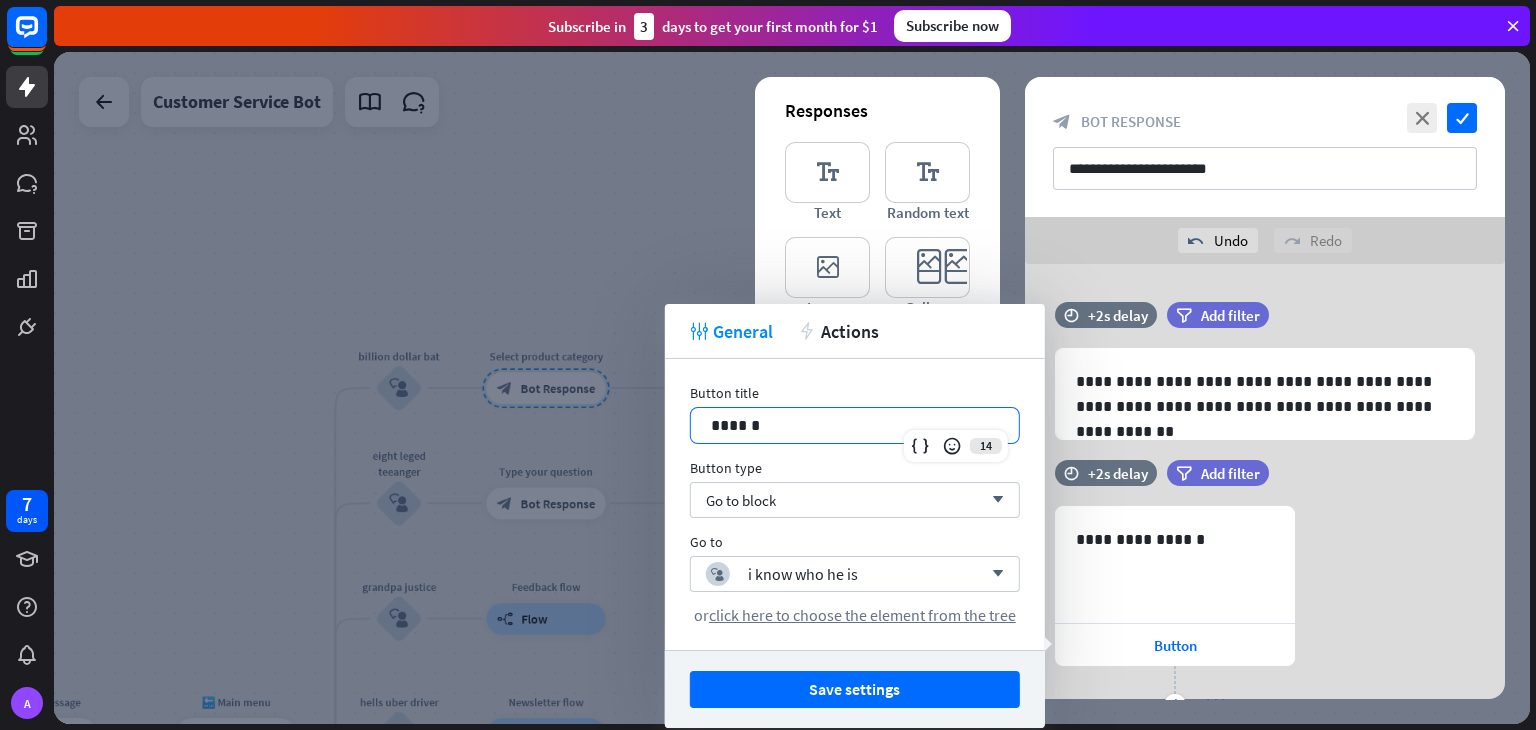 drag, startPoint x: 891, startPoint y: 445, endPoint x: 895, endPoint y: 428, distance: 17.464249 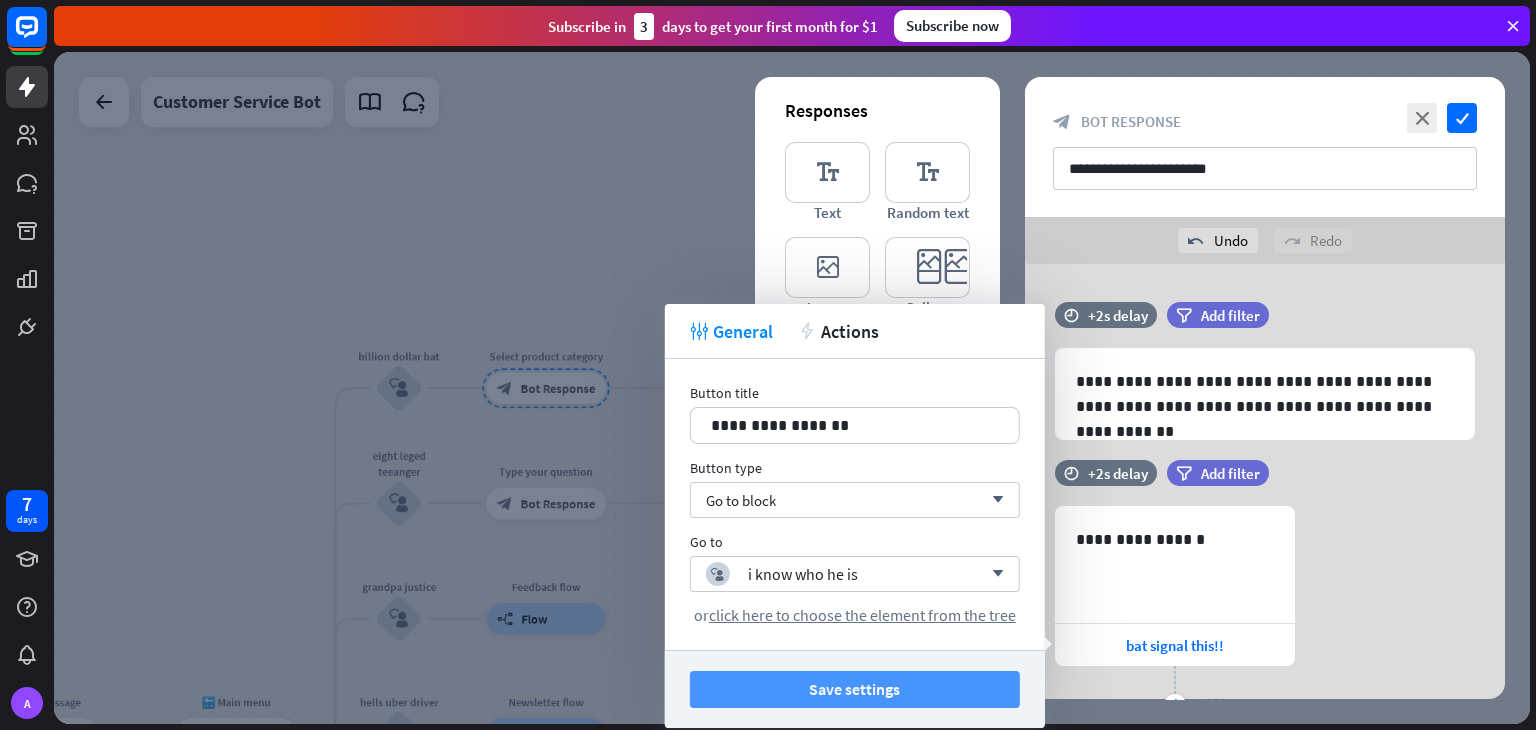 click on "Save settings" at bounding box center (855, 689) 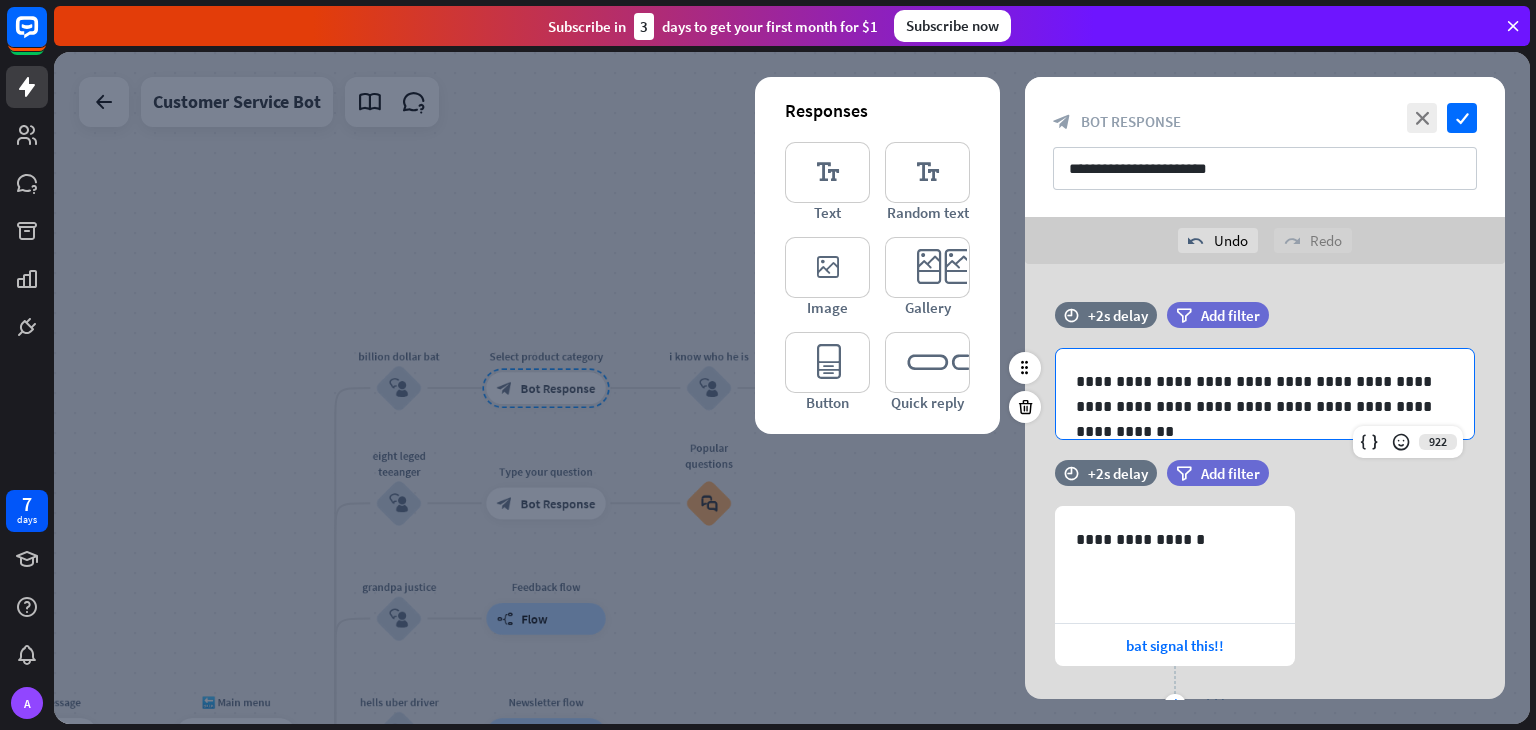 click on "**********" at bounding box center (1265, 394) 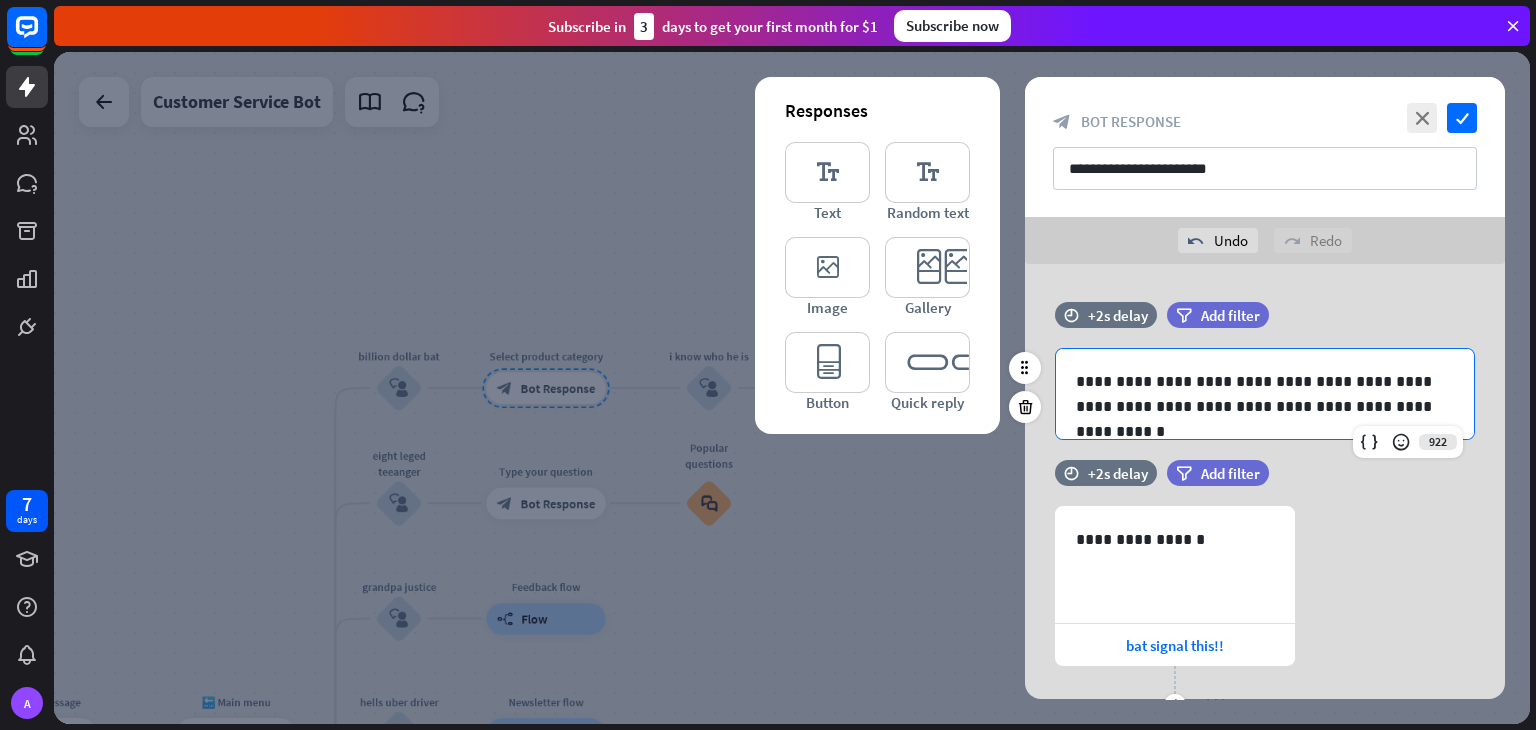 click on "**********" at bounding box center (1265, 394) 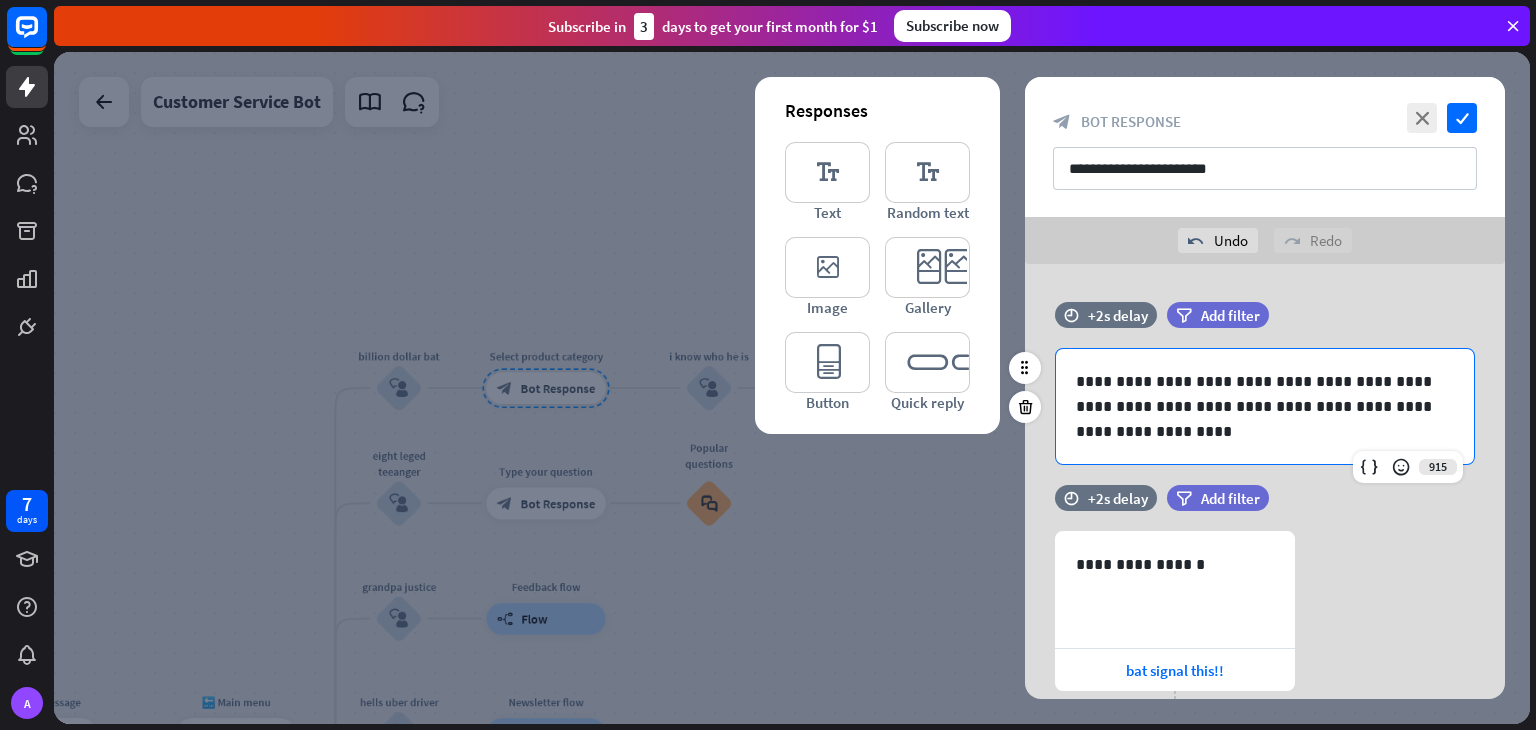click on "**********" at bounding box center [1265, 406] 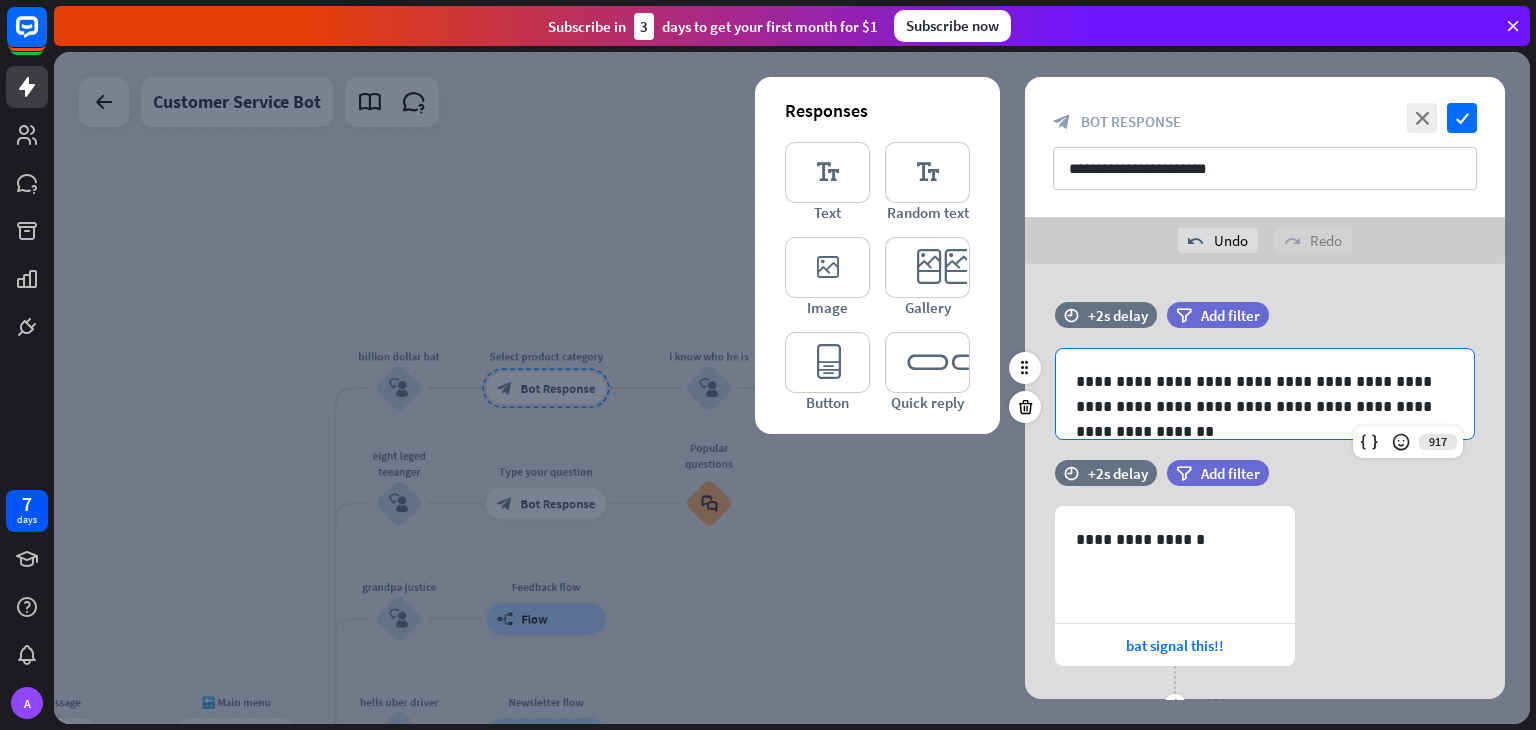 click on "**********" at bounding box center (1265, 394) 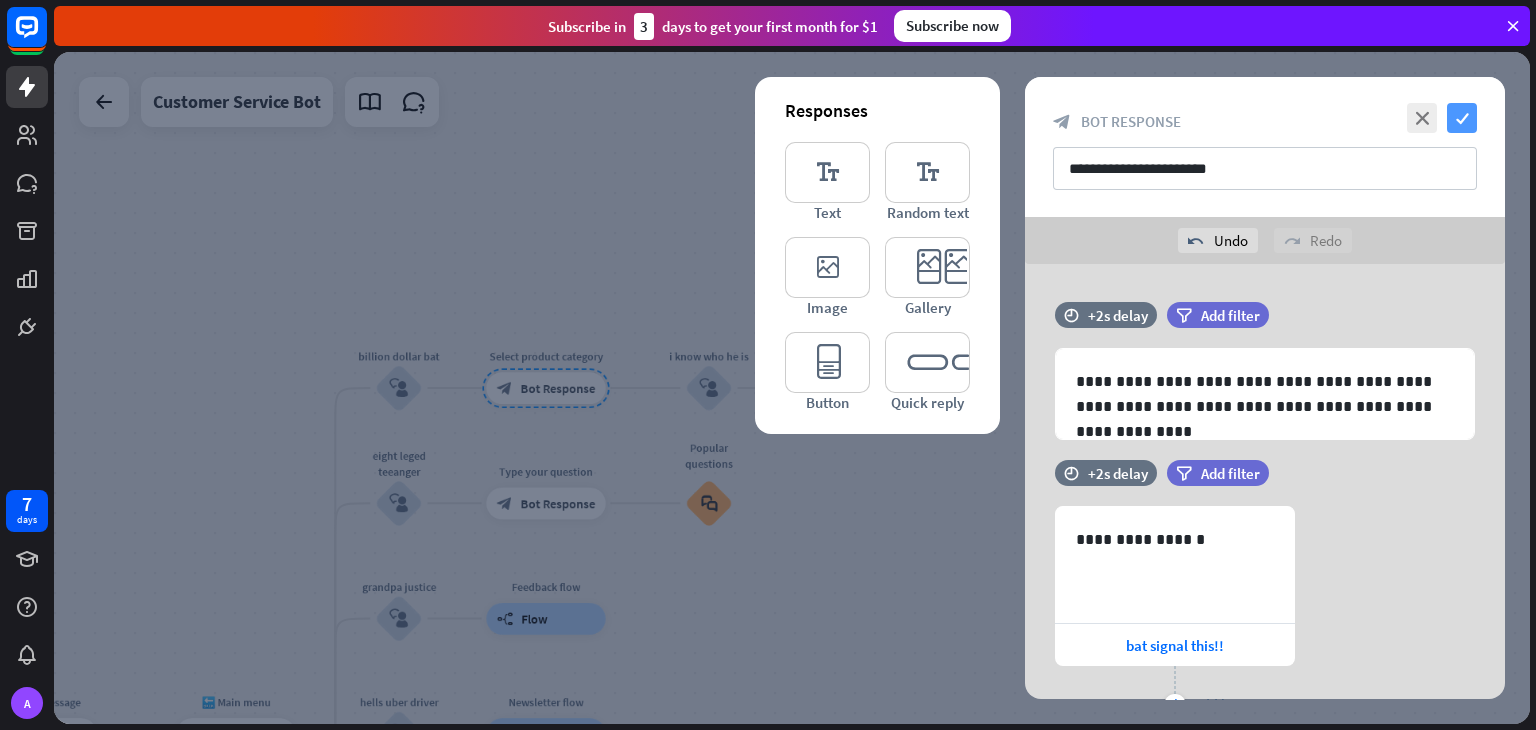 click on "check" at bounding box center [1462, 118] 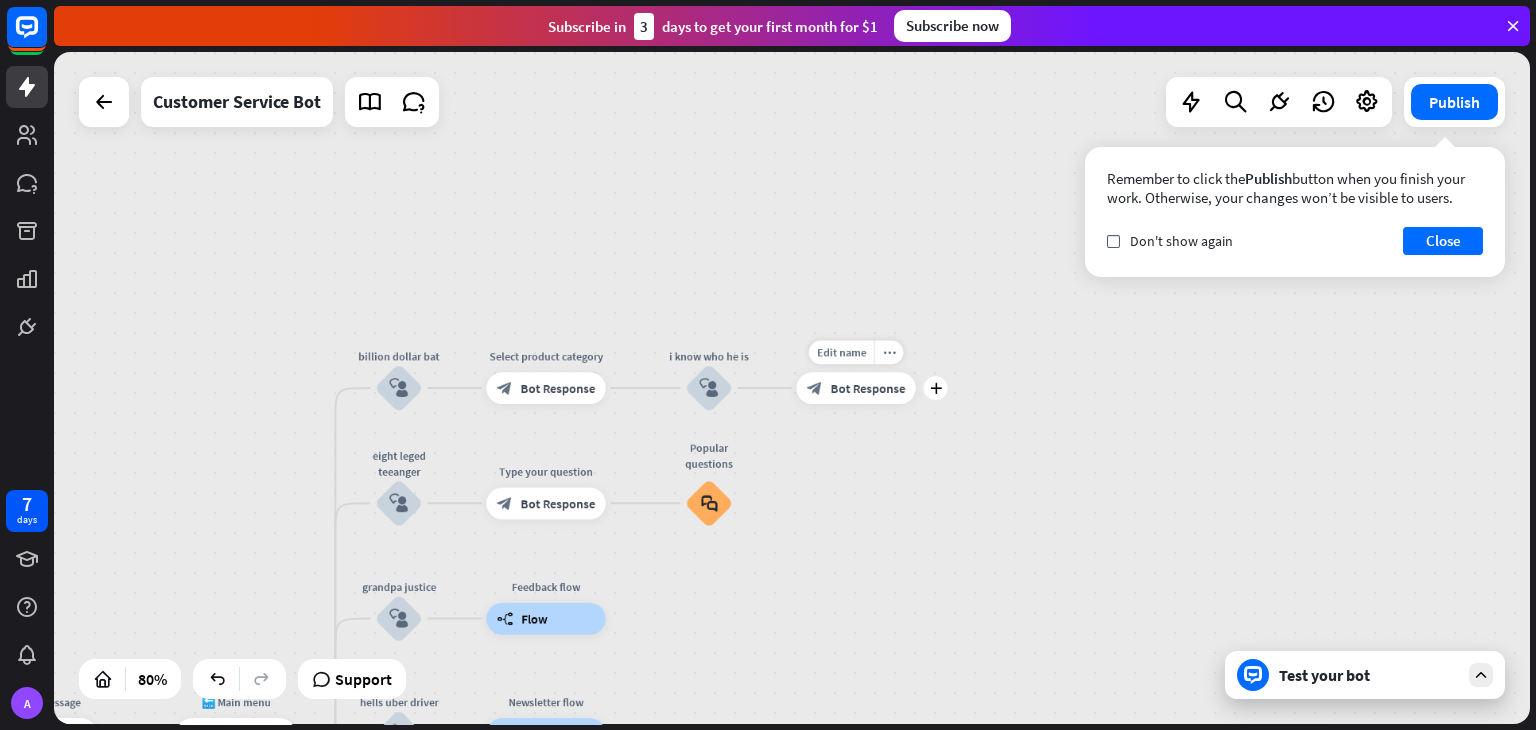 click on "Bot Response" at bounding box center [868, 388] 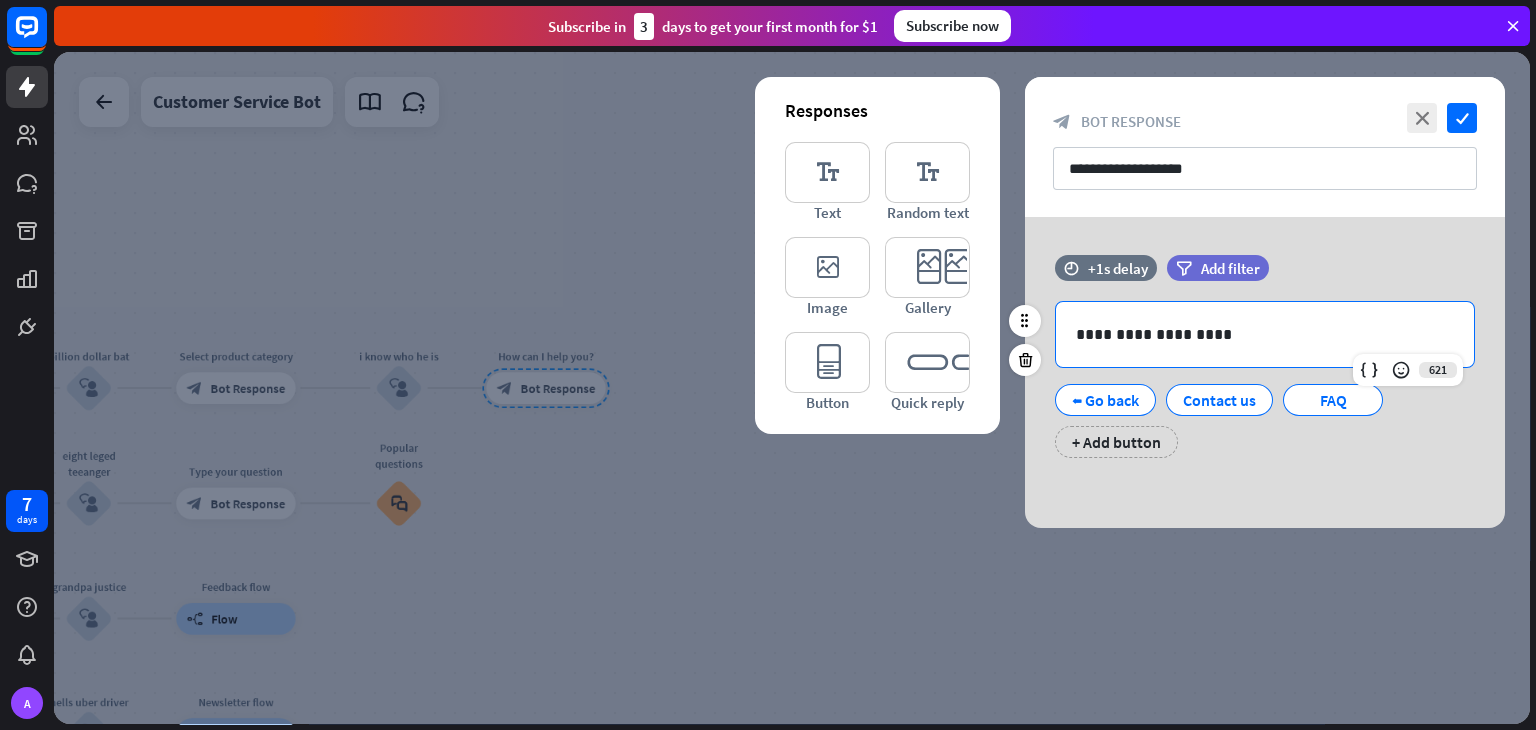click on "**********" at bounding box center (1265, 334) 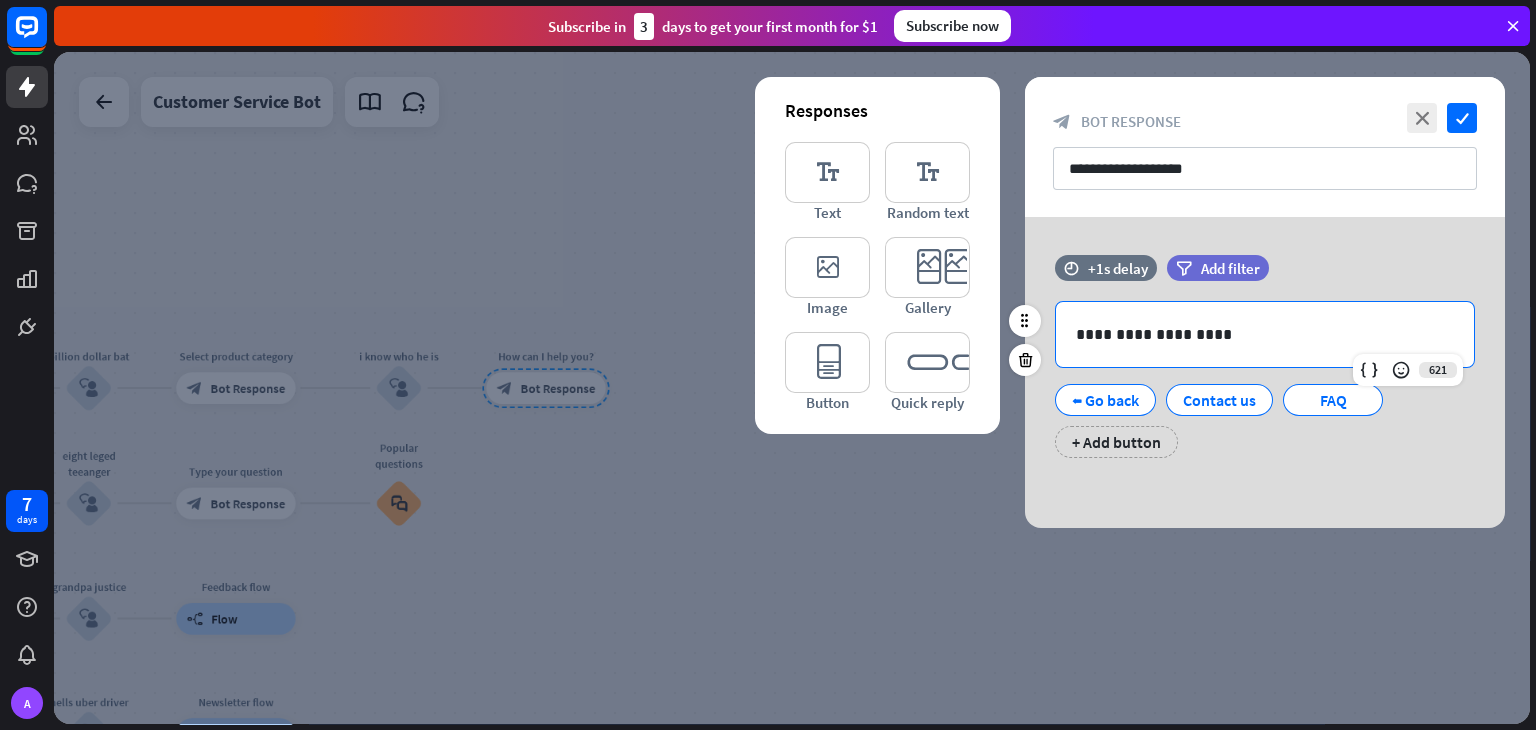 drag, startPoint x: 1239, startPoint y: 353, endPoint x: 1229, endPoint y: 340, distance: 16.40122 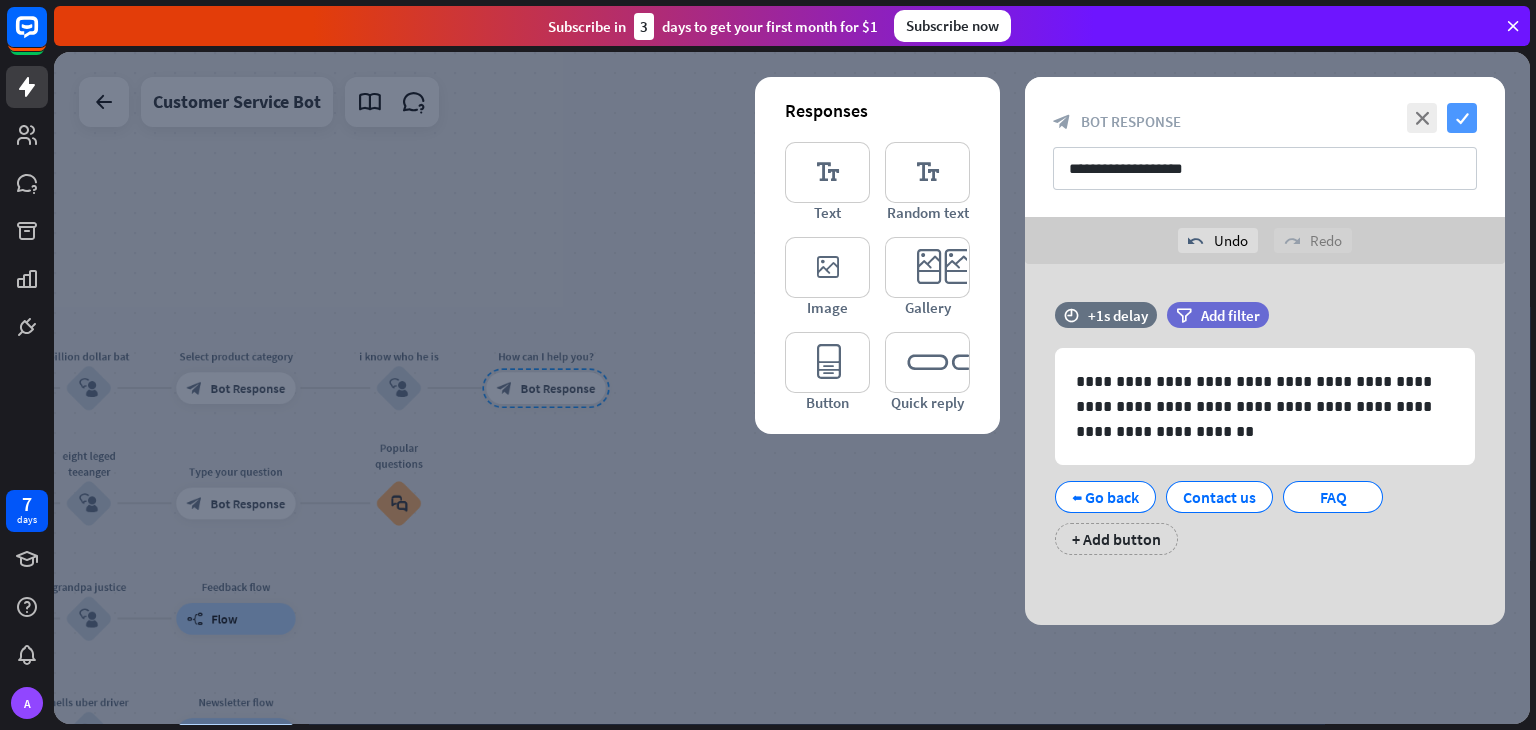 click on "check" at bounding box center (1462, 118) 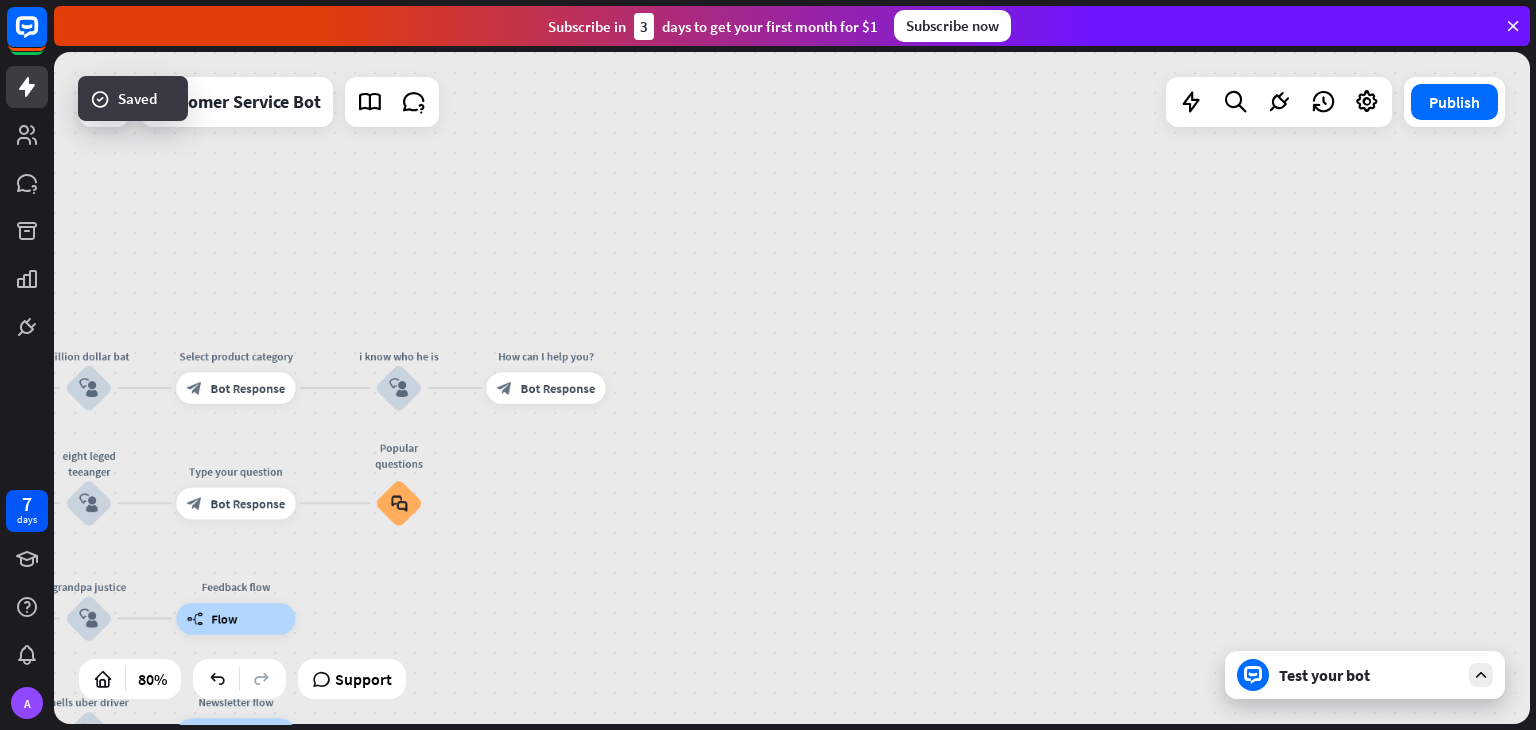 click on "Test your bot" at bounding box center (1369, 675) 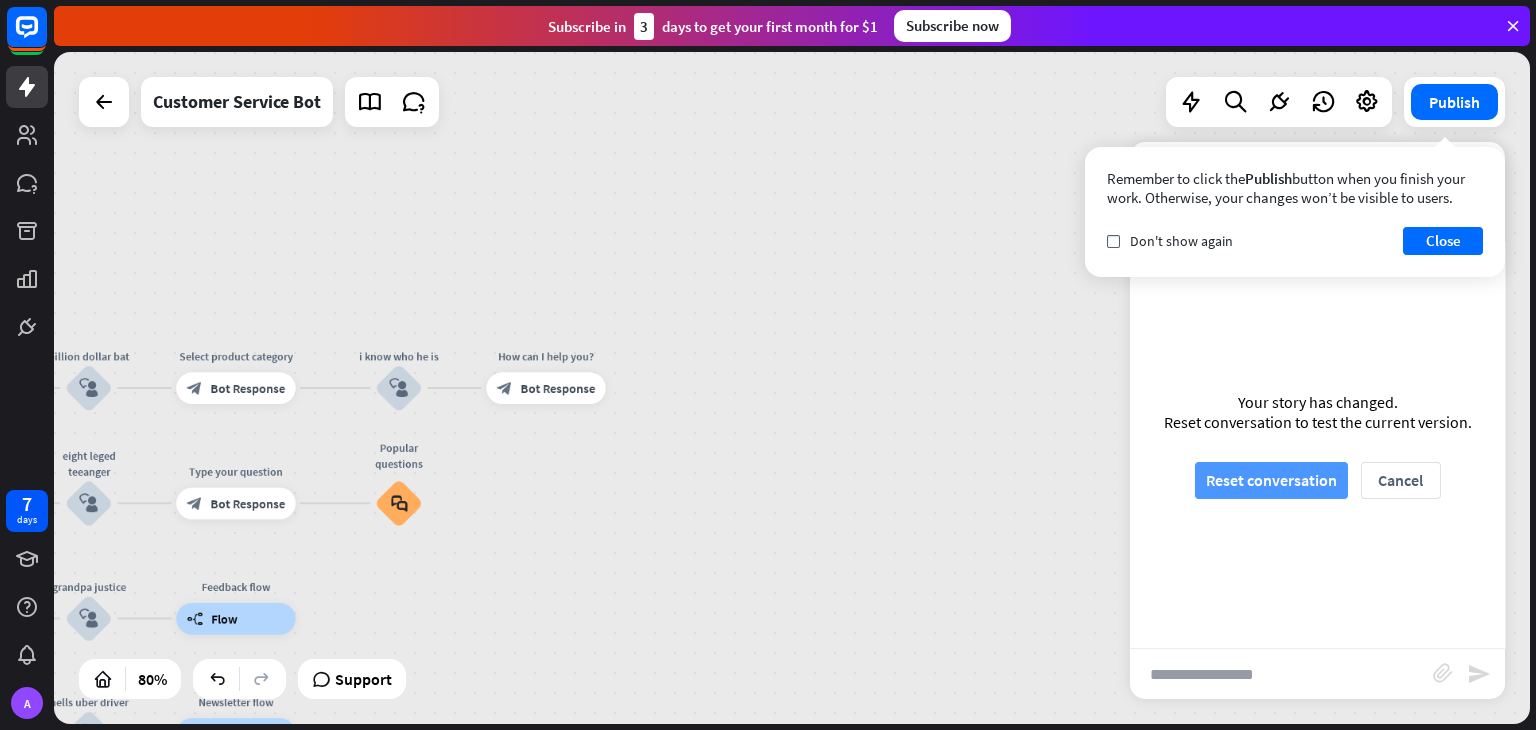 click on "Reset conversation" at bounding box center [1271, 480] 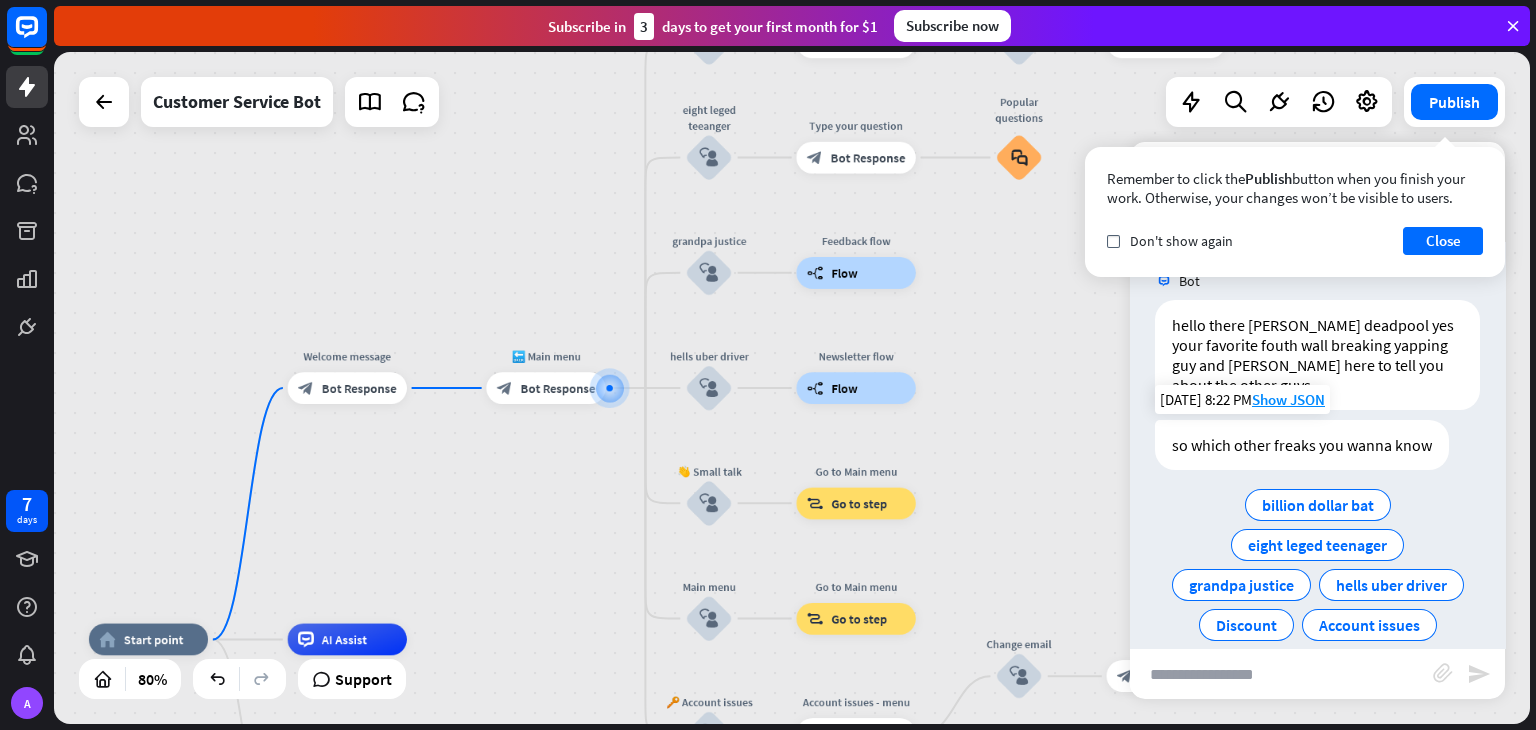 scroll, scrollTop: 27, scrollLeft: 0, axis: vertical 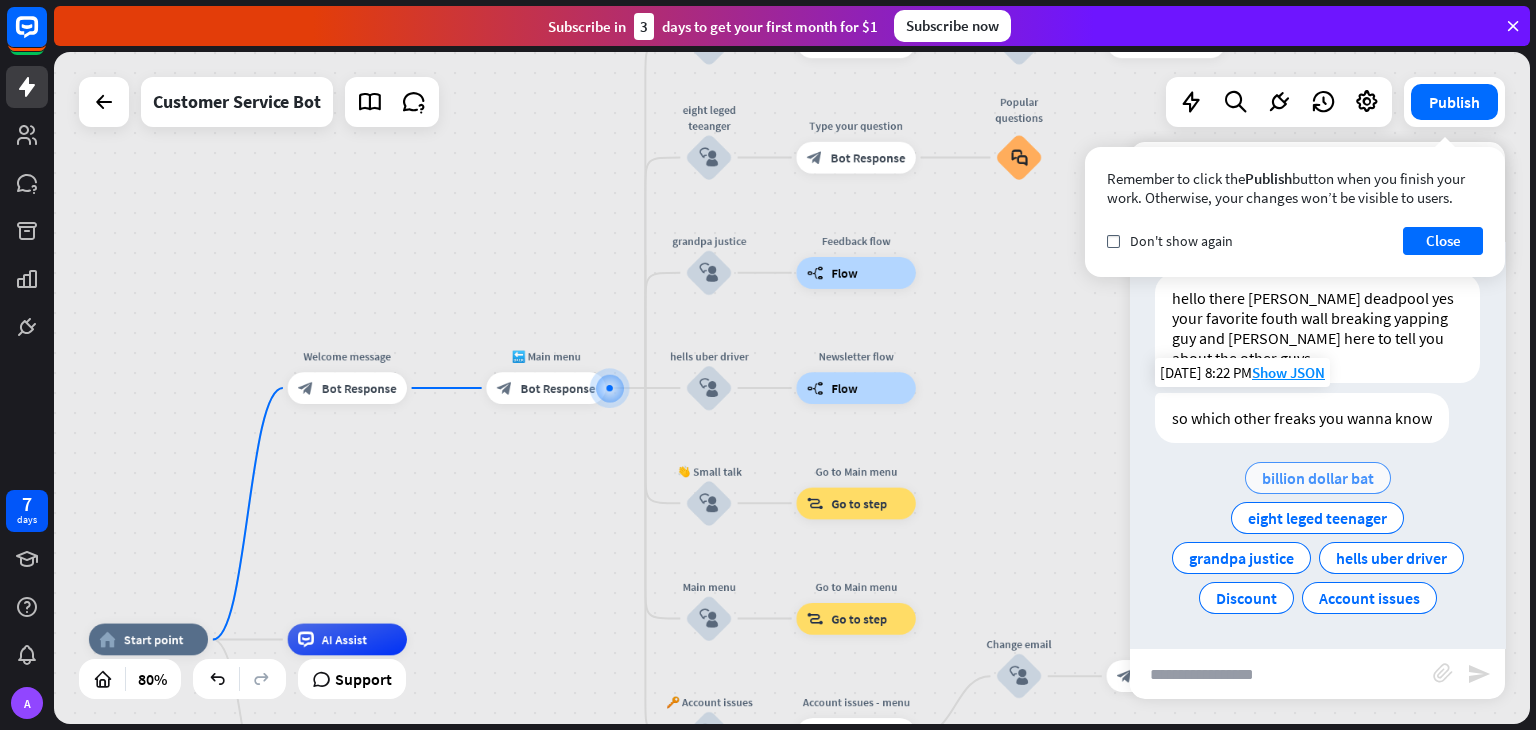 click on "billion dollar bat" at bounding box center (1318, 478) 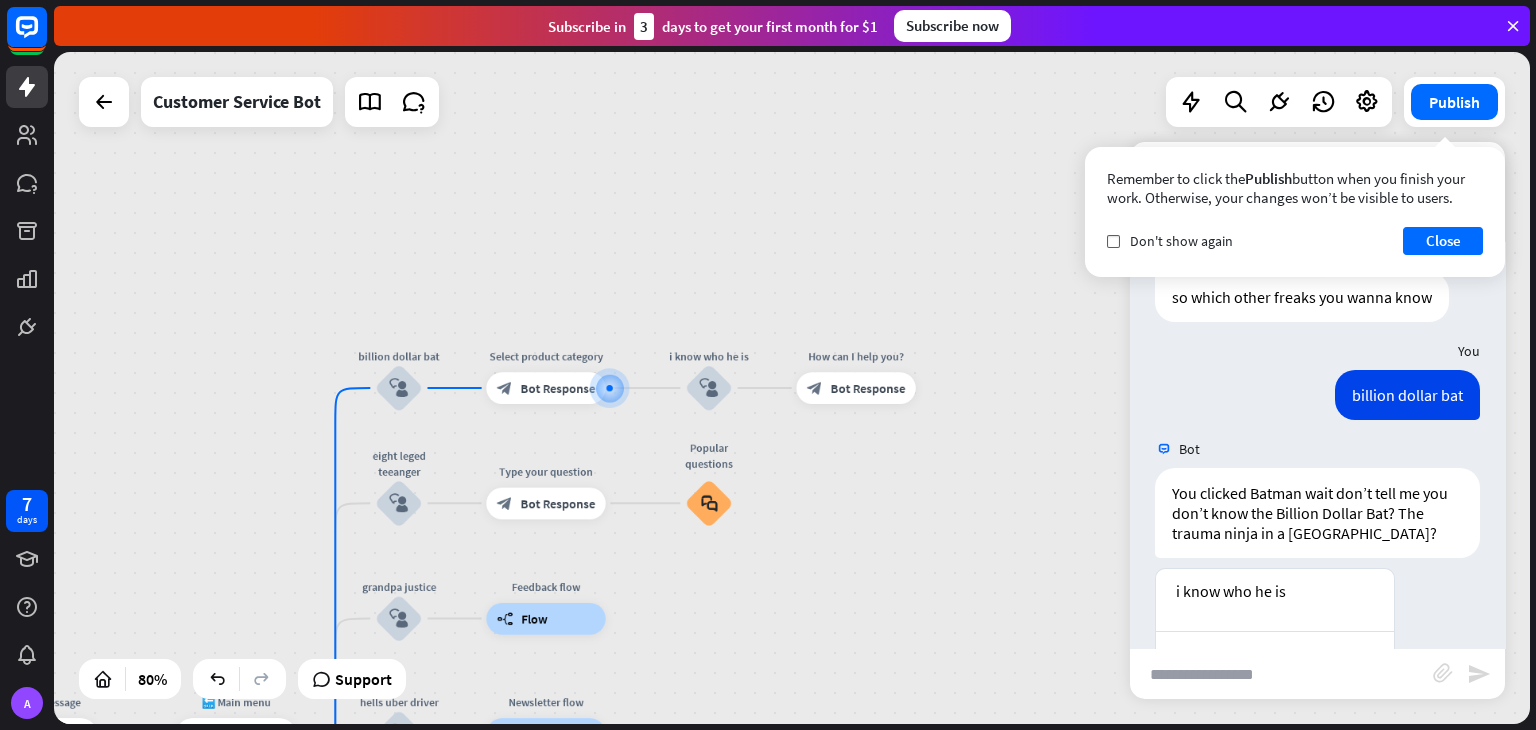 scroll, scrollTop: 207, scrollLeft: 0, axis: vertical 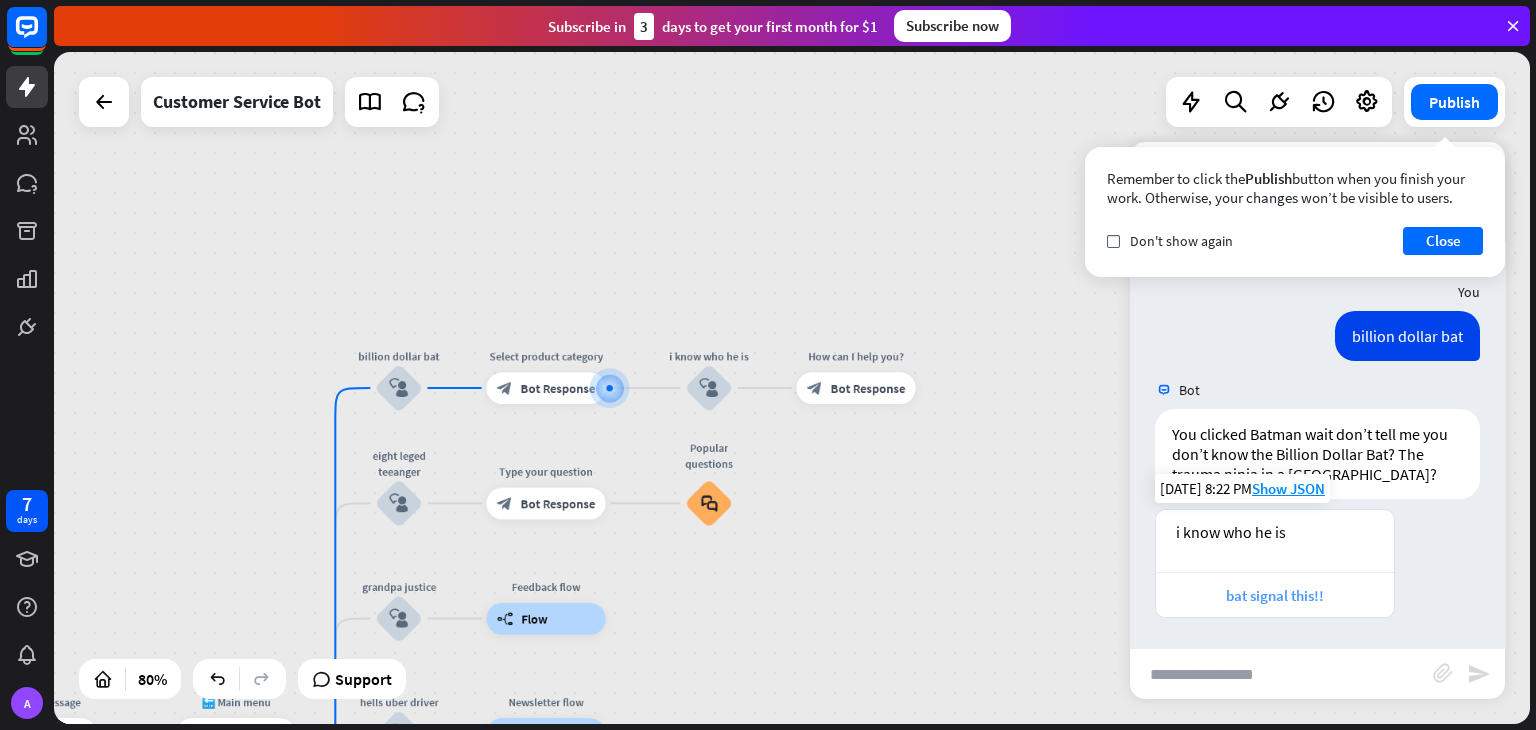 click on "bat signal this!!" at bounding box center [1275, 595] 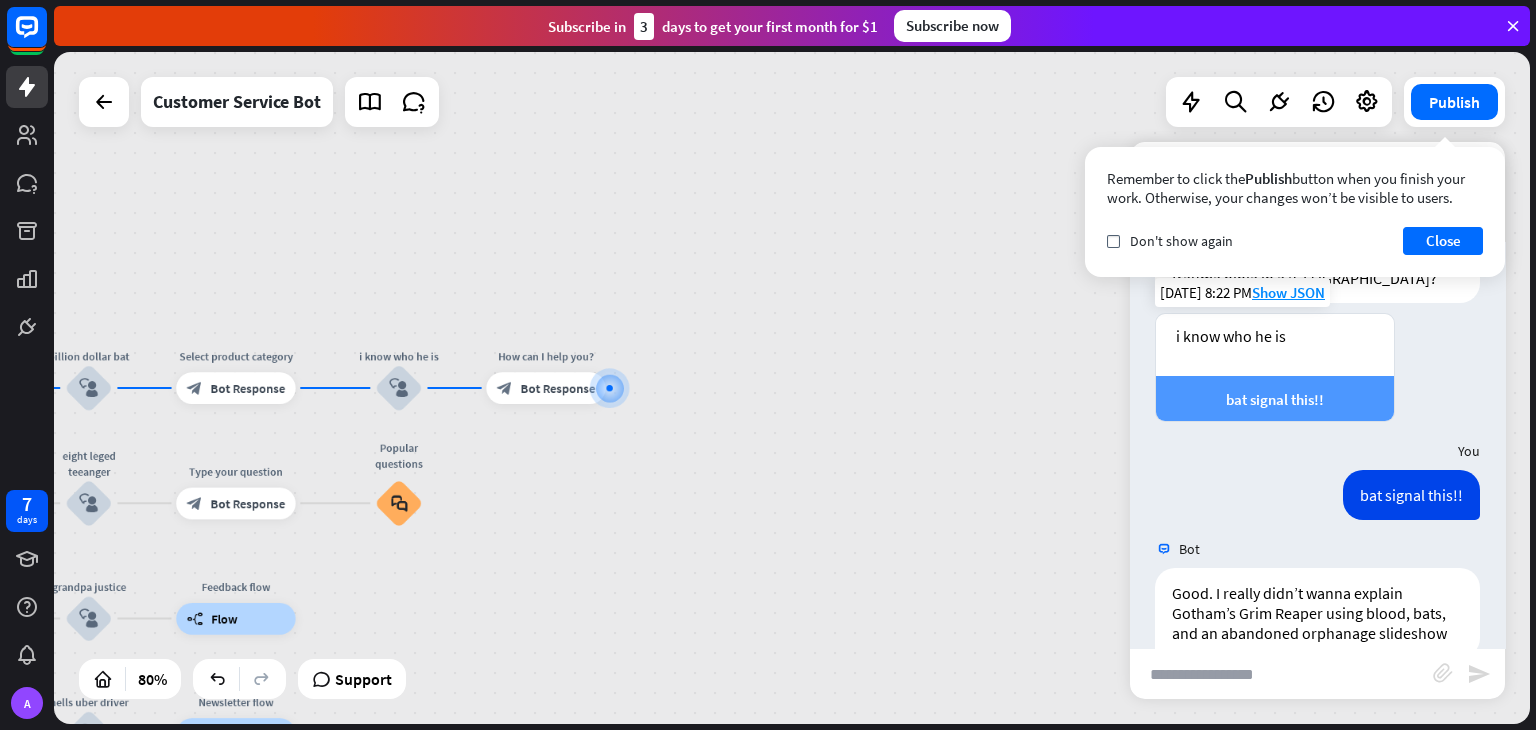 scroll, scrollTop: 498, scrollLeft: 0, axis: vertical 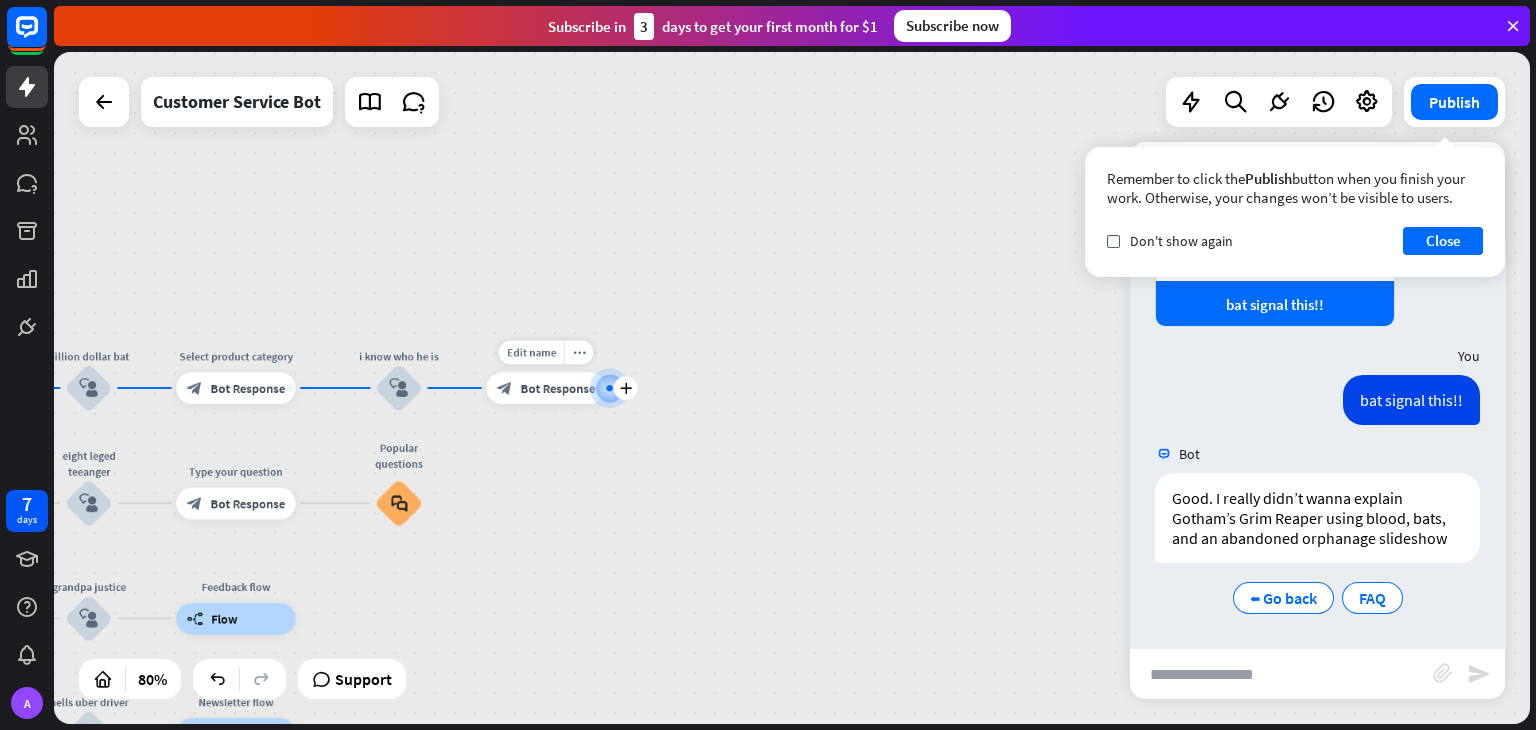 click on "block_bot_response   Bot Response" at bounding box center (545, 388) 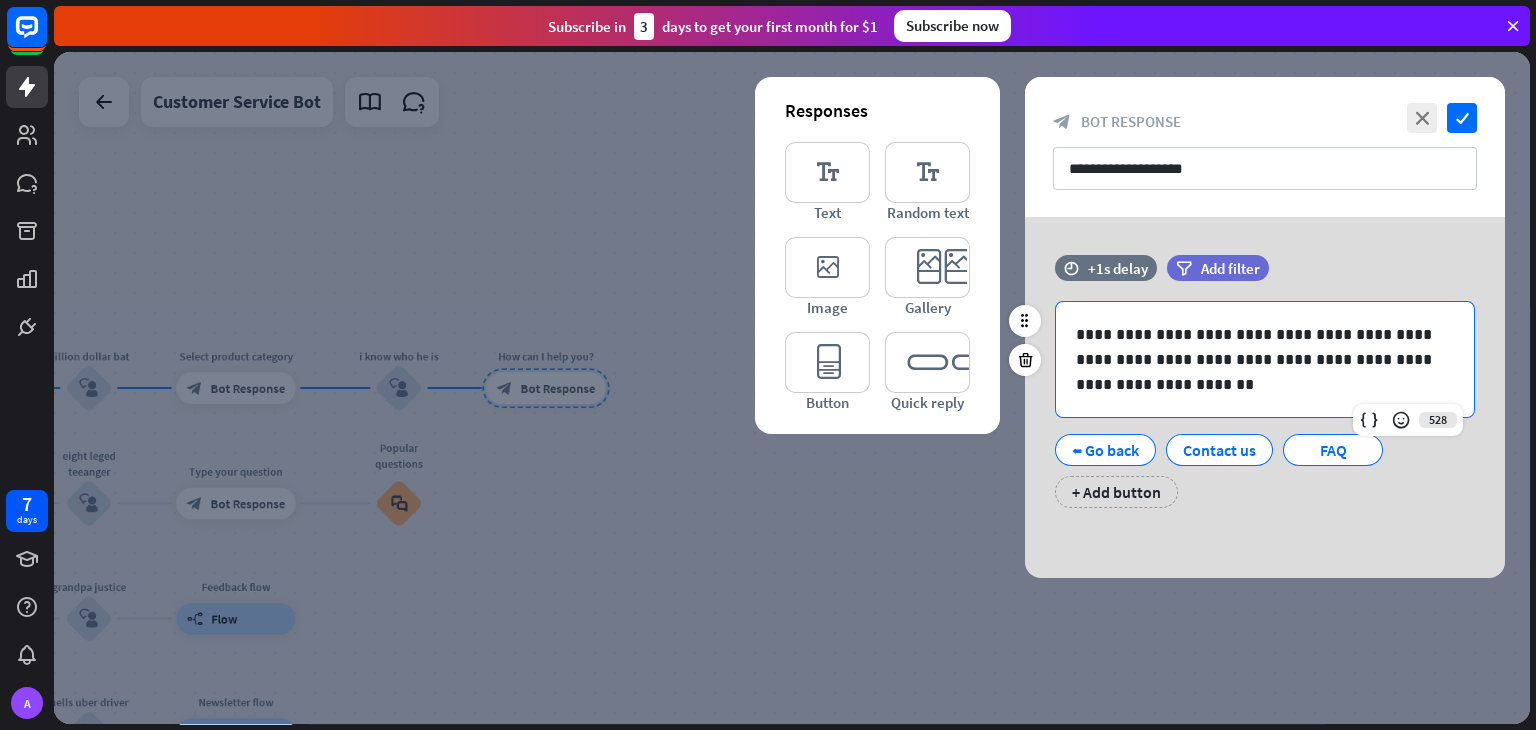 click on "**********" at bounding box center [1265, 359] 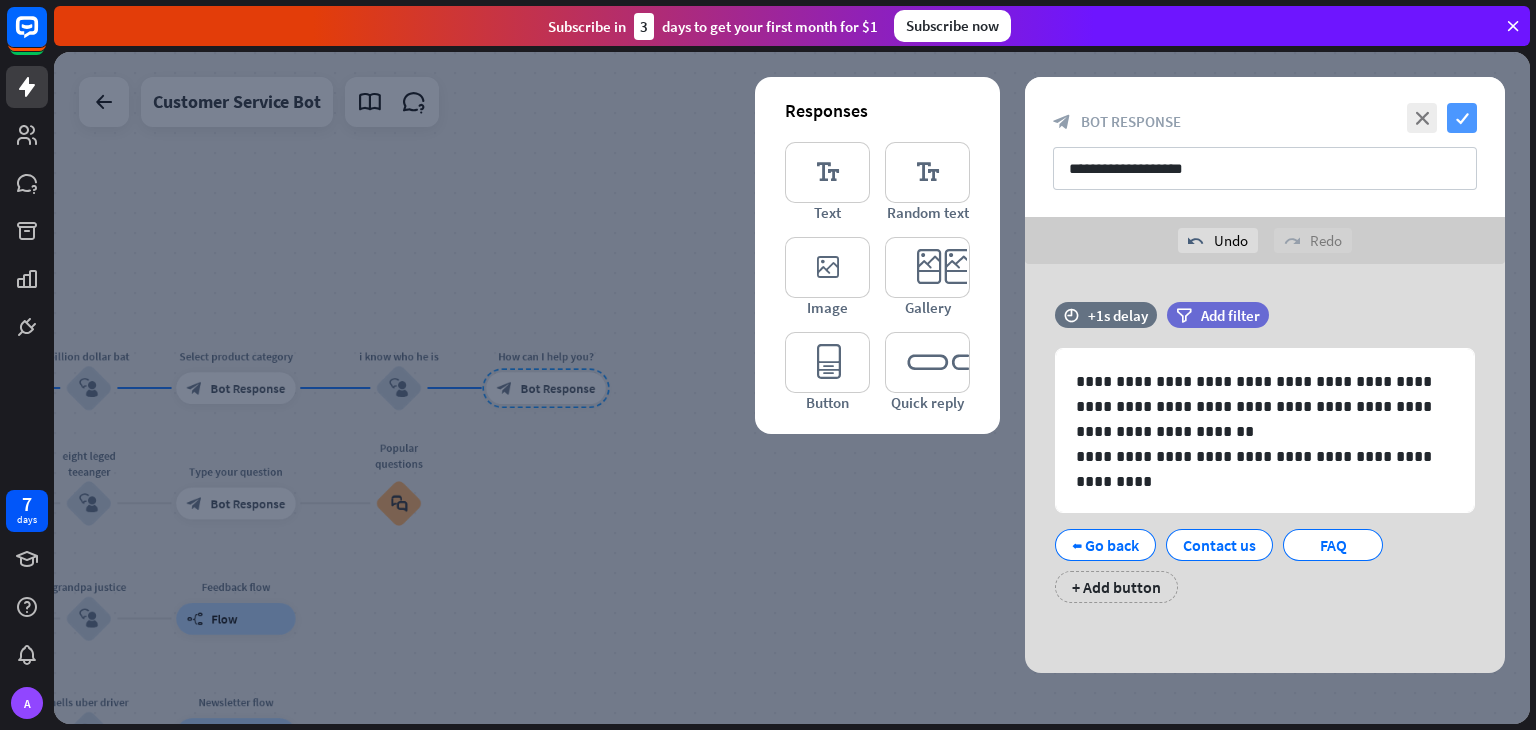click on "check" at bounding box center (1462, 118) 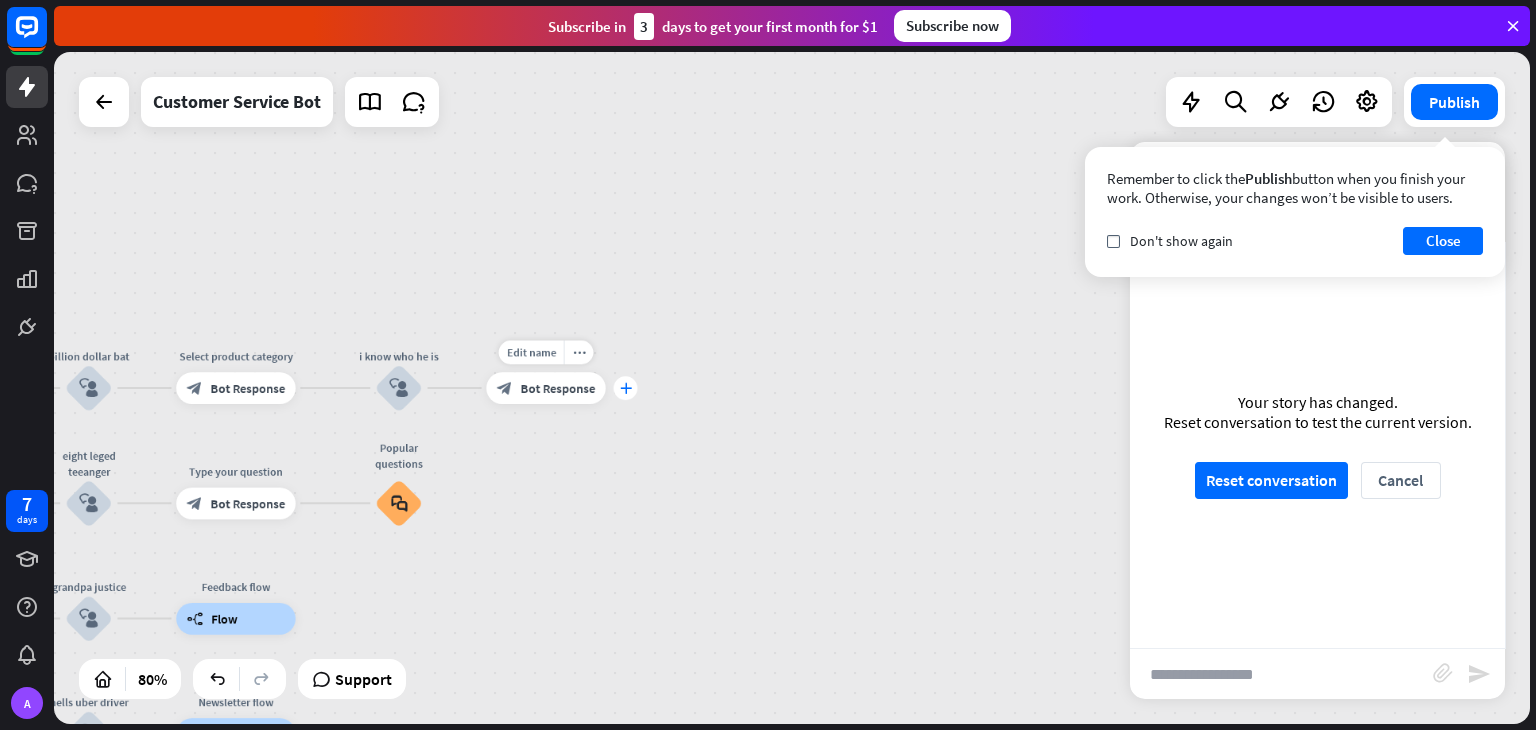 click on "plus" at bounding box center [626, 388] 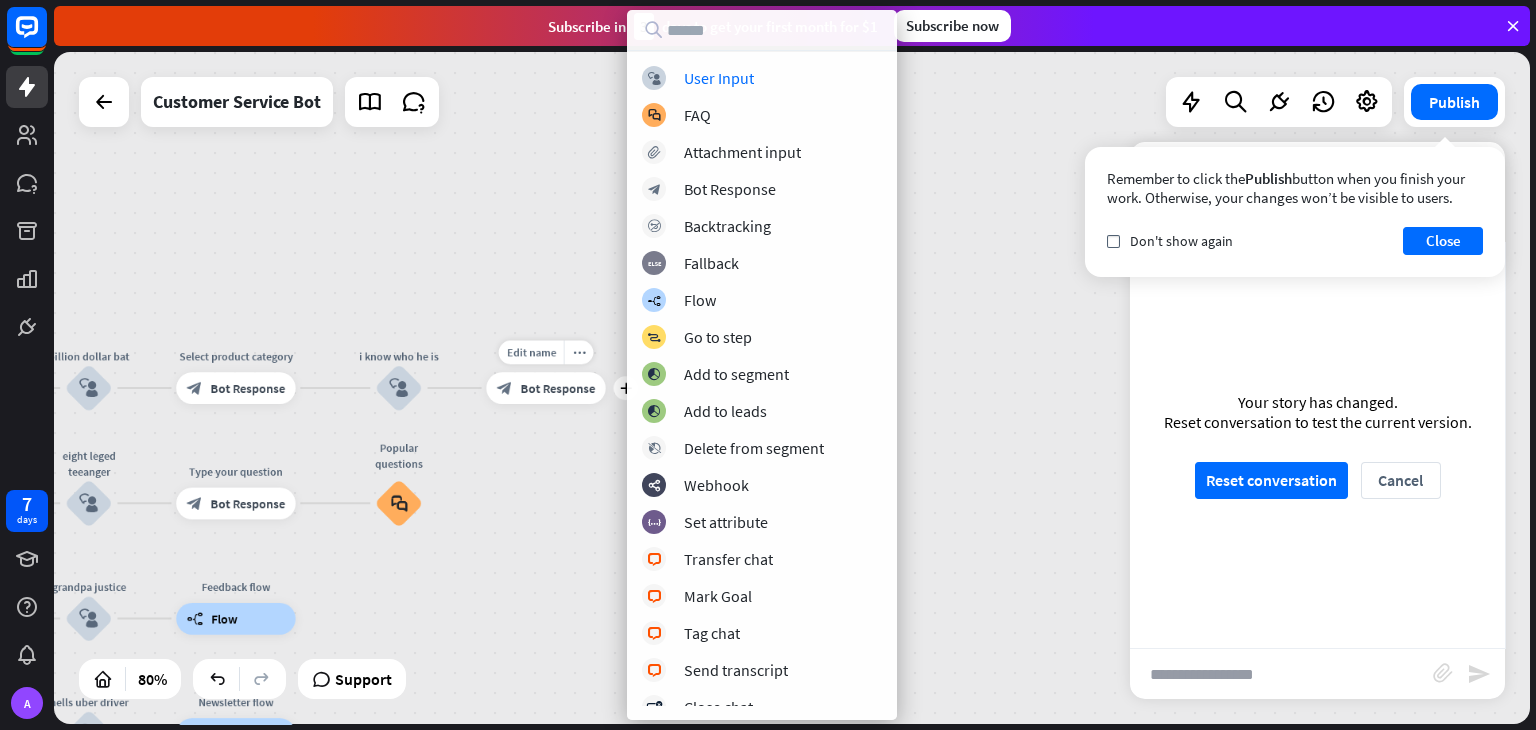 click on "block_bot_response   Bot Response" at bounding box center (545, 388) 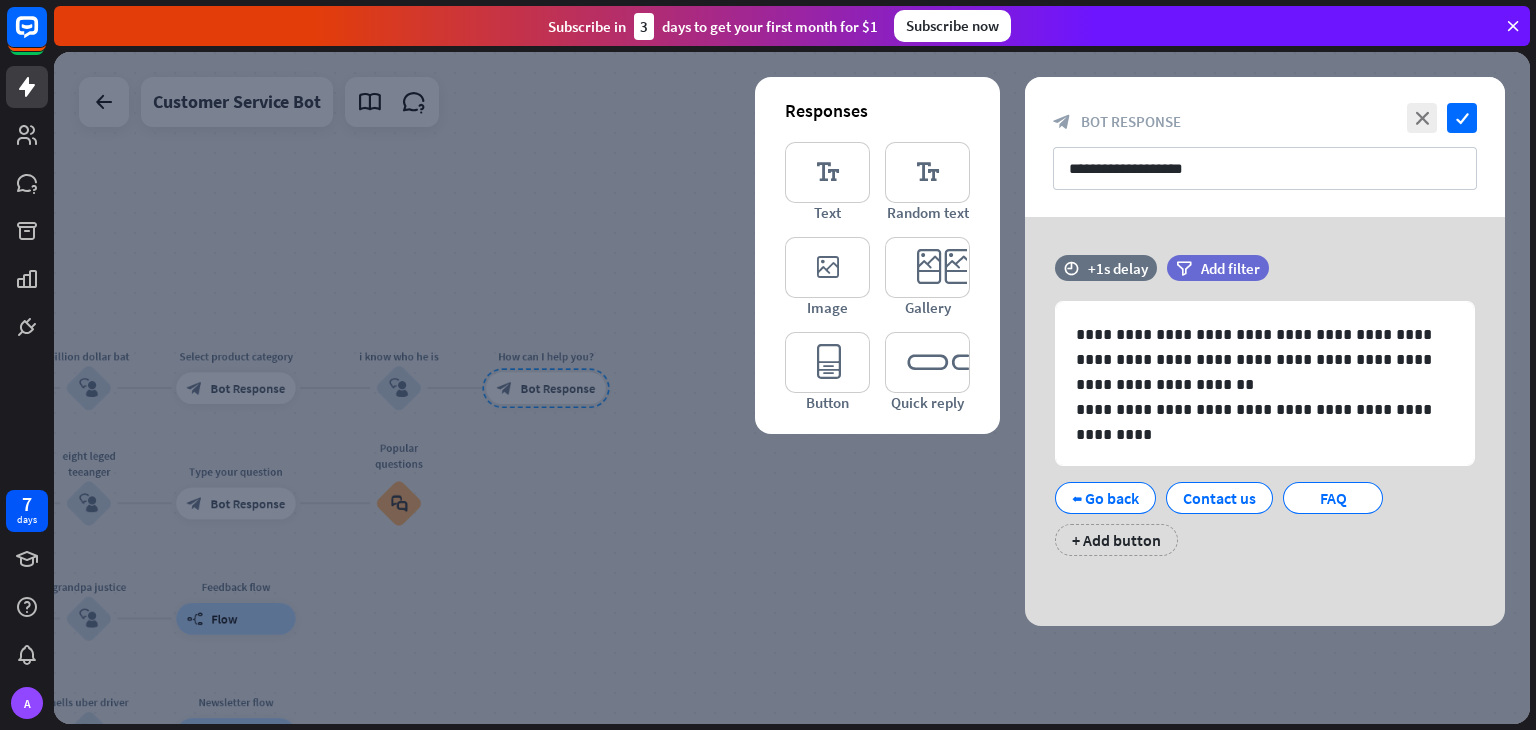 click at bounding box center [792, 388] 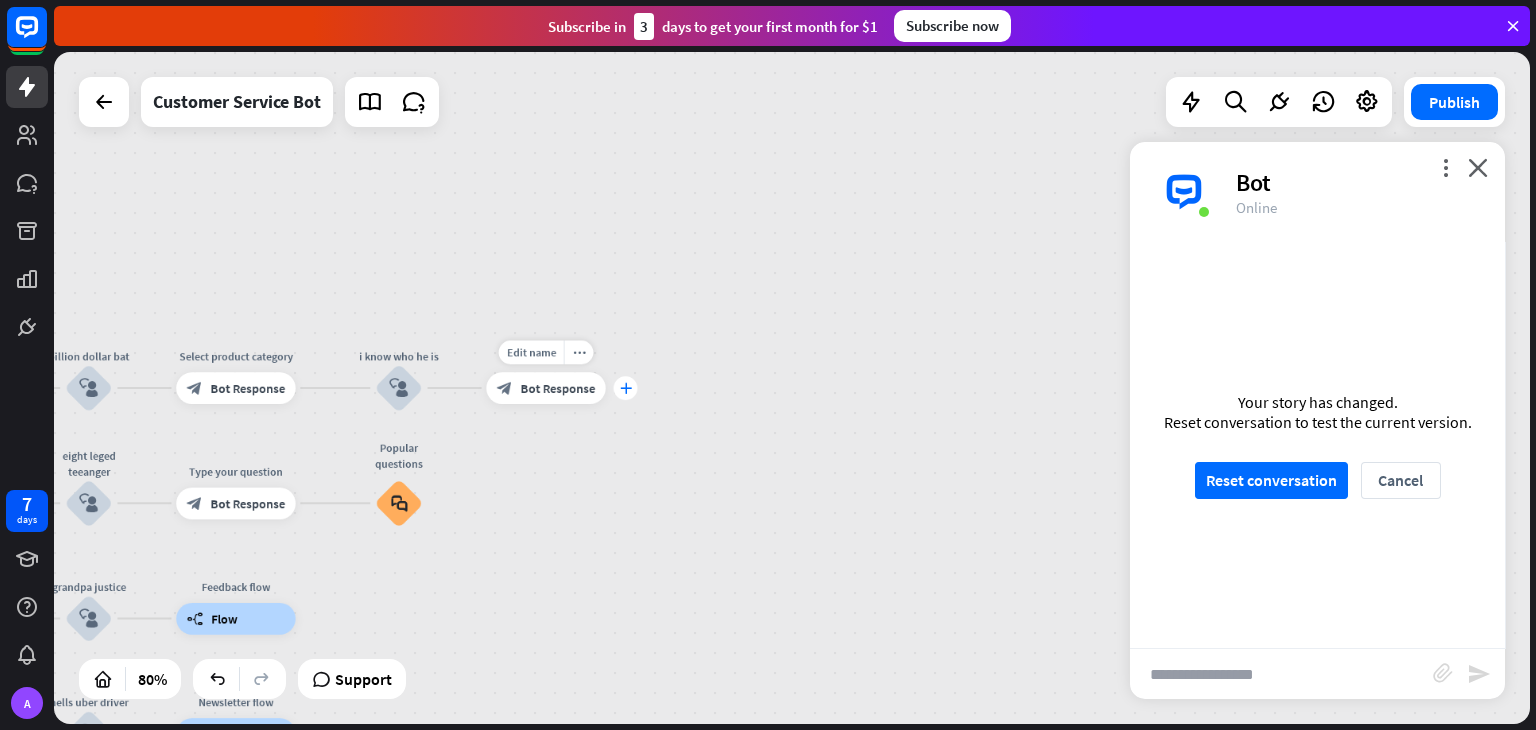 click on "plus" at bounding box center [626, 387] 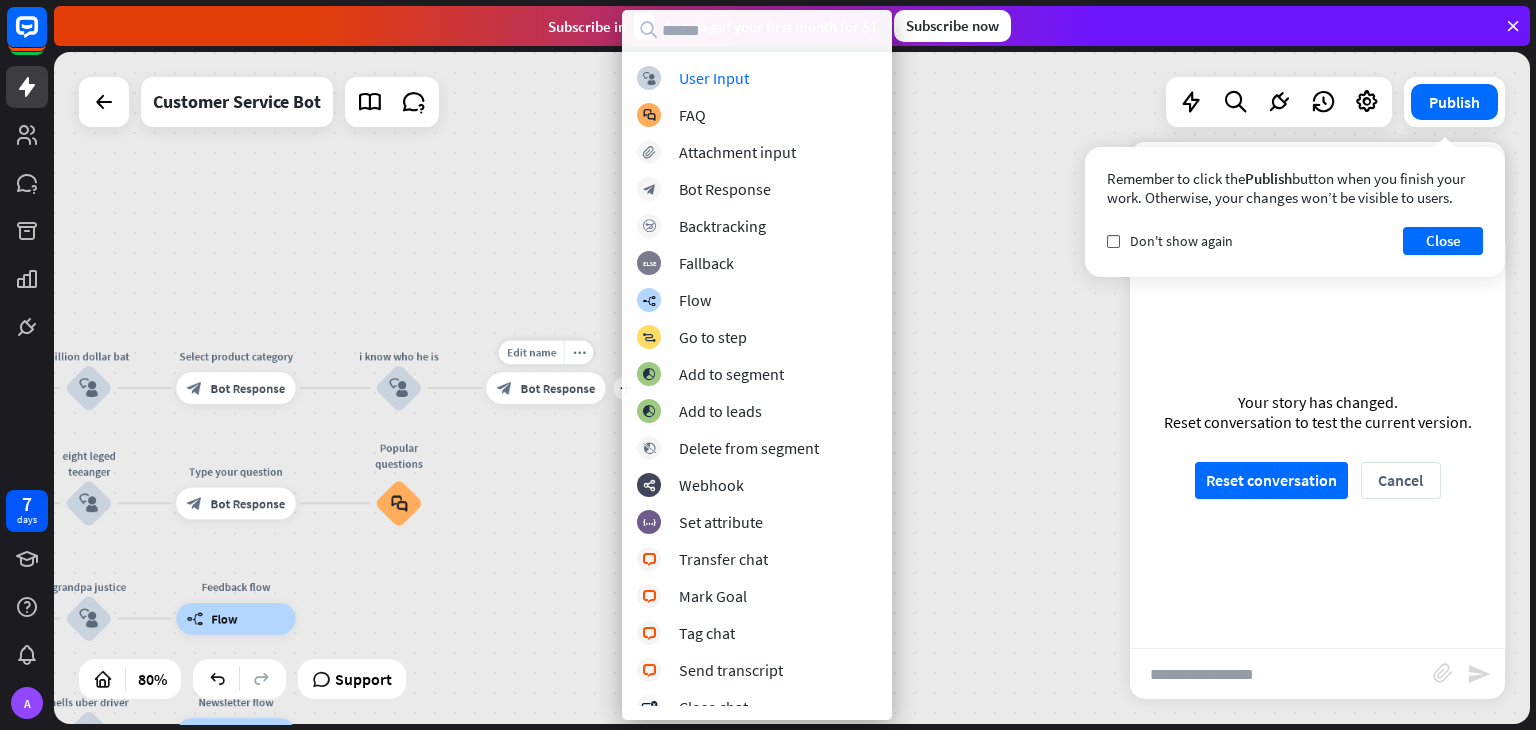 click on "Bot Response" at bounding box center [558, 388] 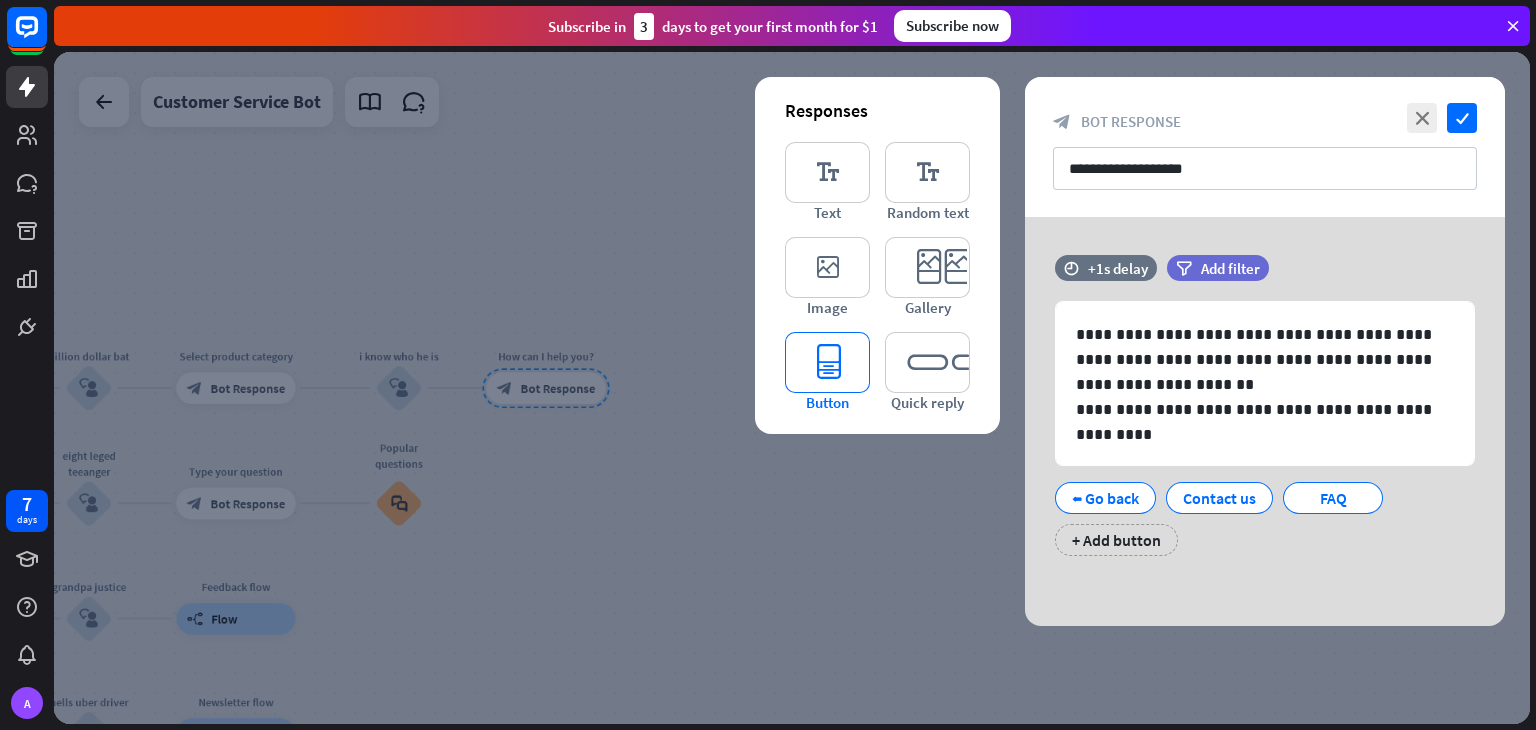 type 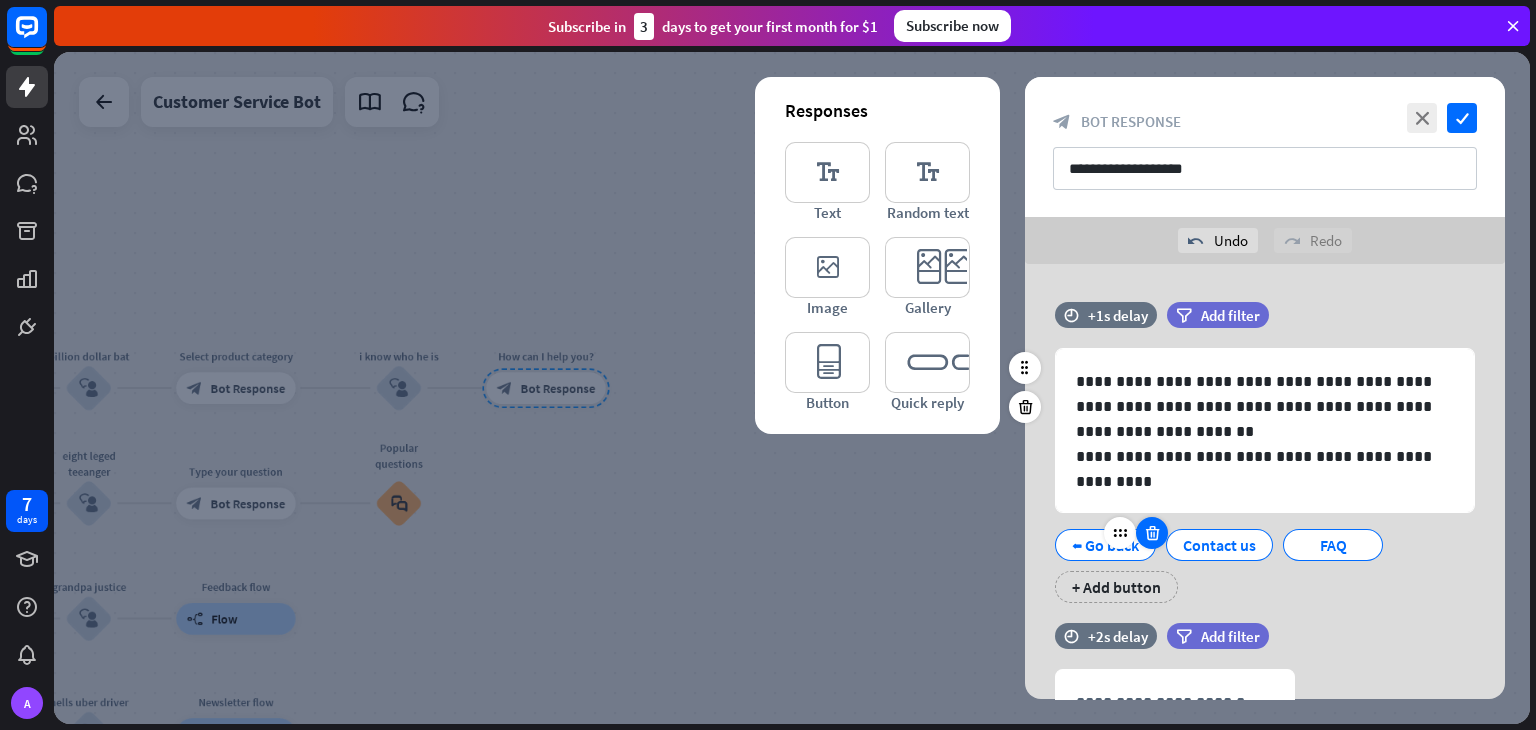 click at bounding box center (1152, 533) 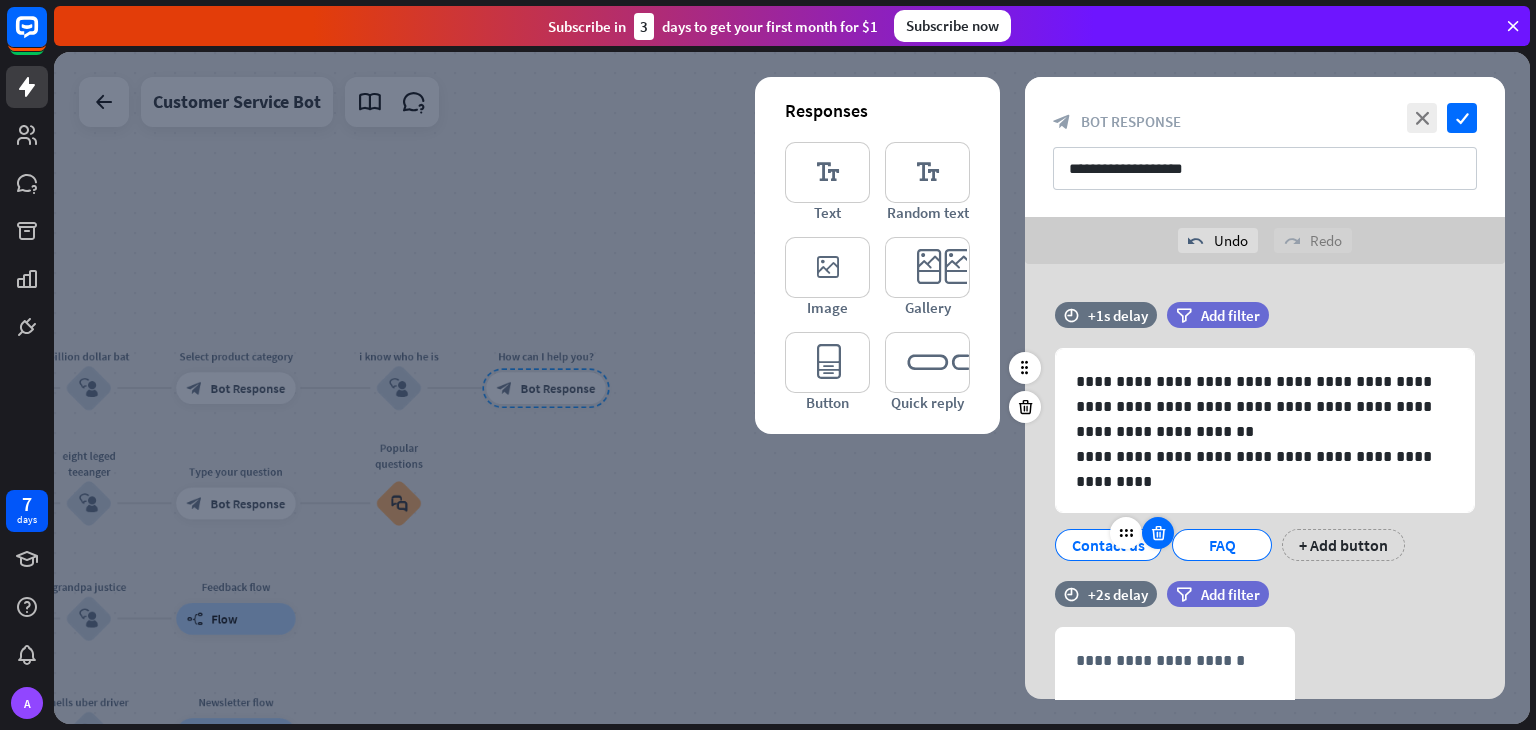 click at bounding box center [1158, 533] 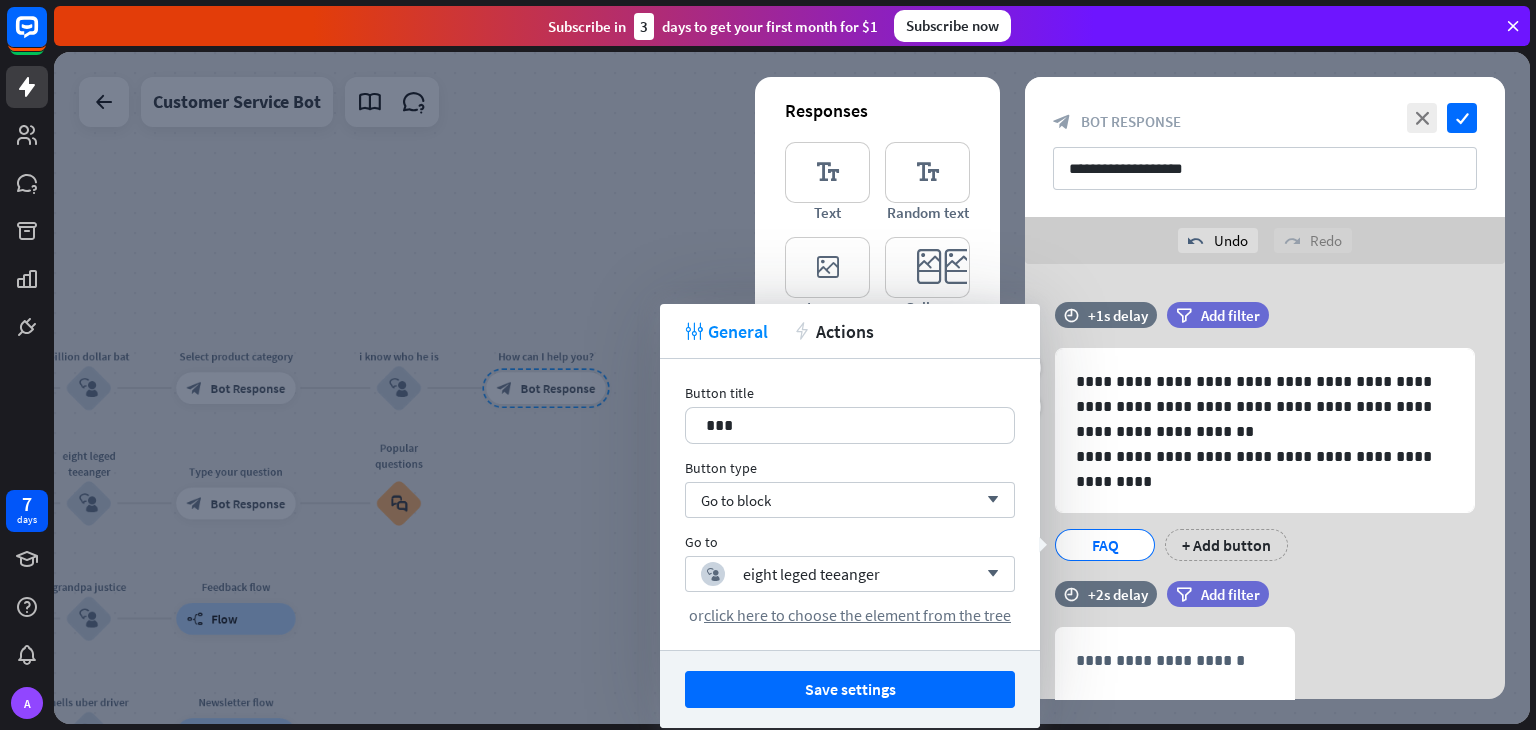 click on "**********" at bounding box center [1265, 441] 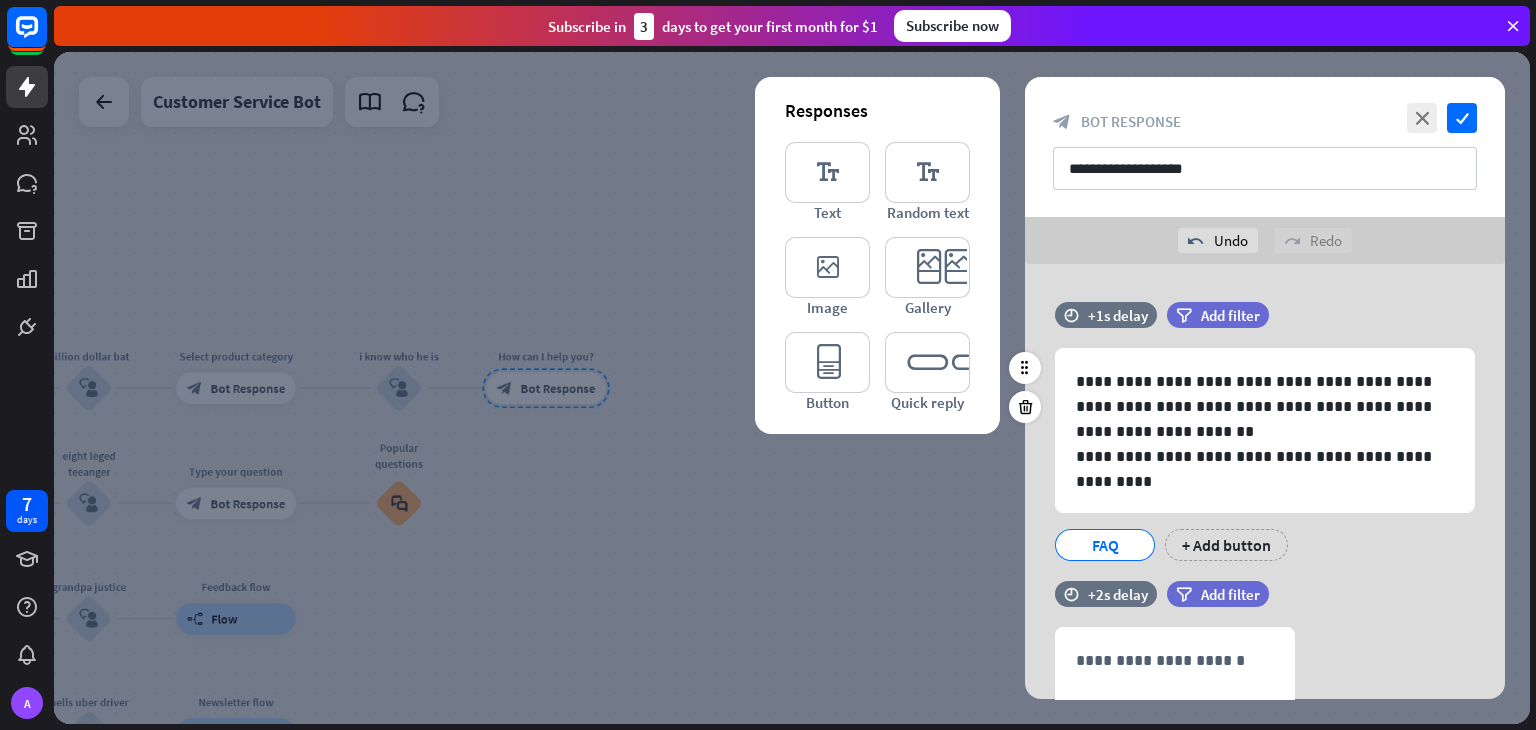 click on "**********" at bounding box center [1265, 441] 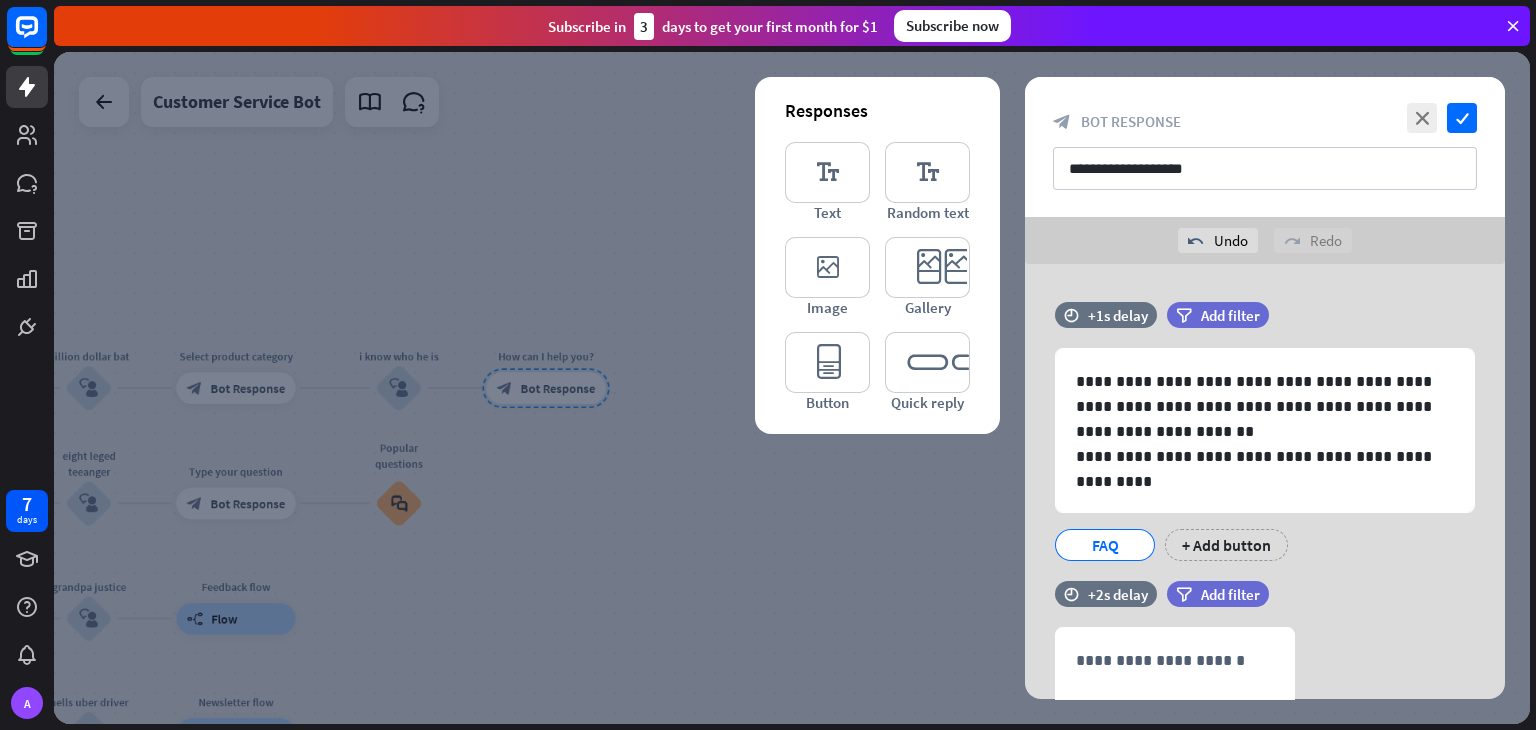 click on "FAQ" at bounding box center [1105, 545] 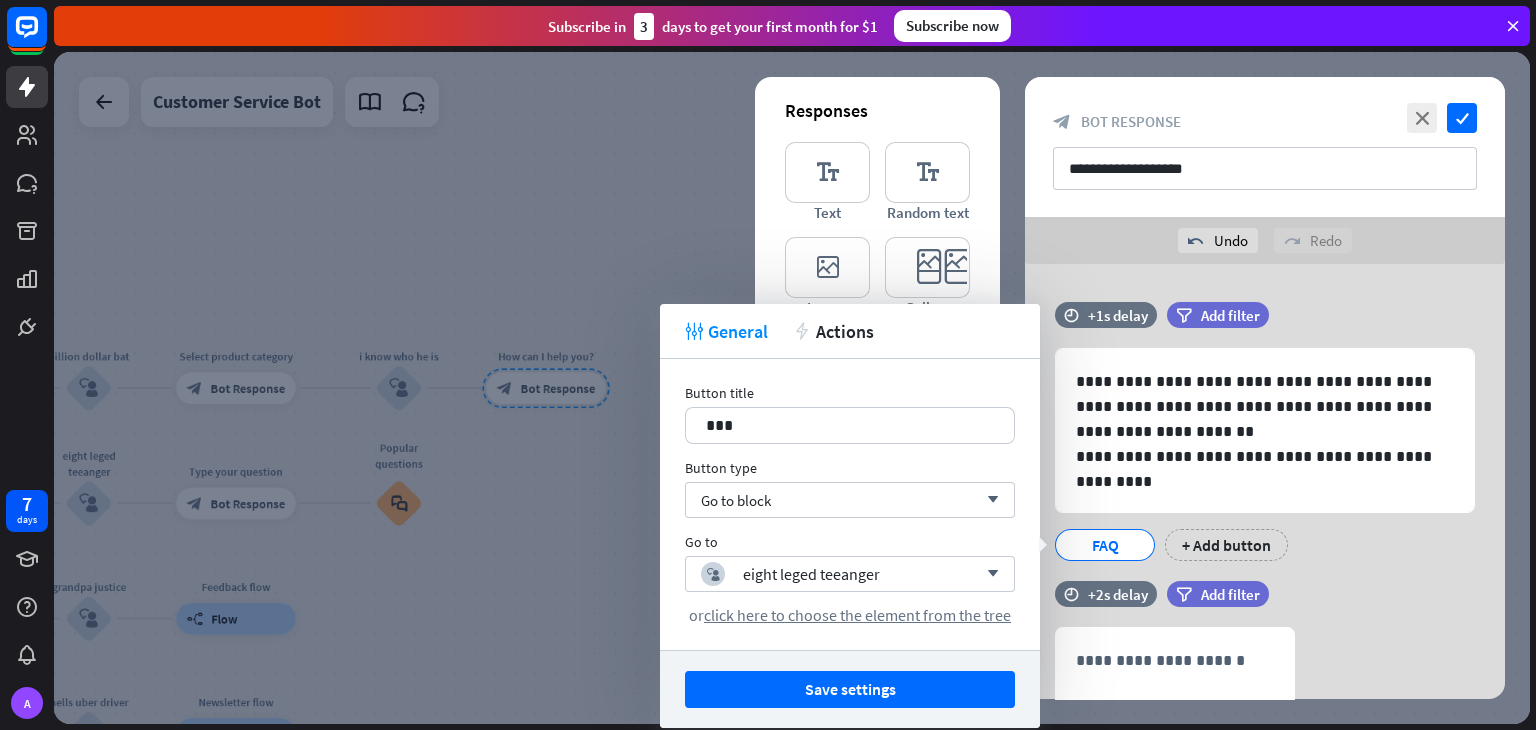 click at bounding box center [792, 388] 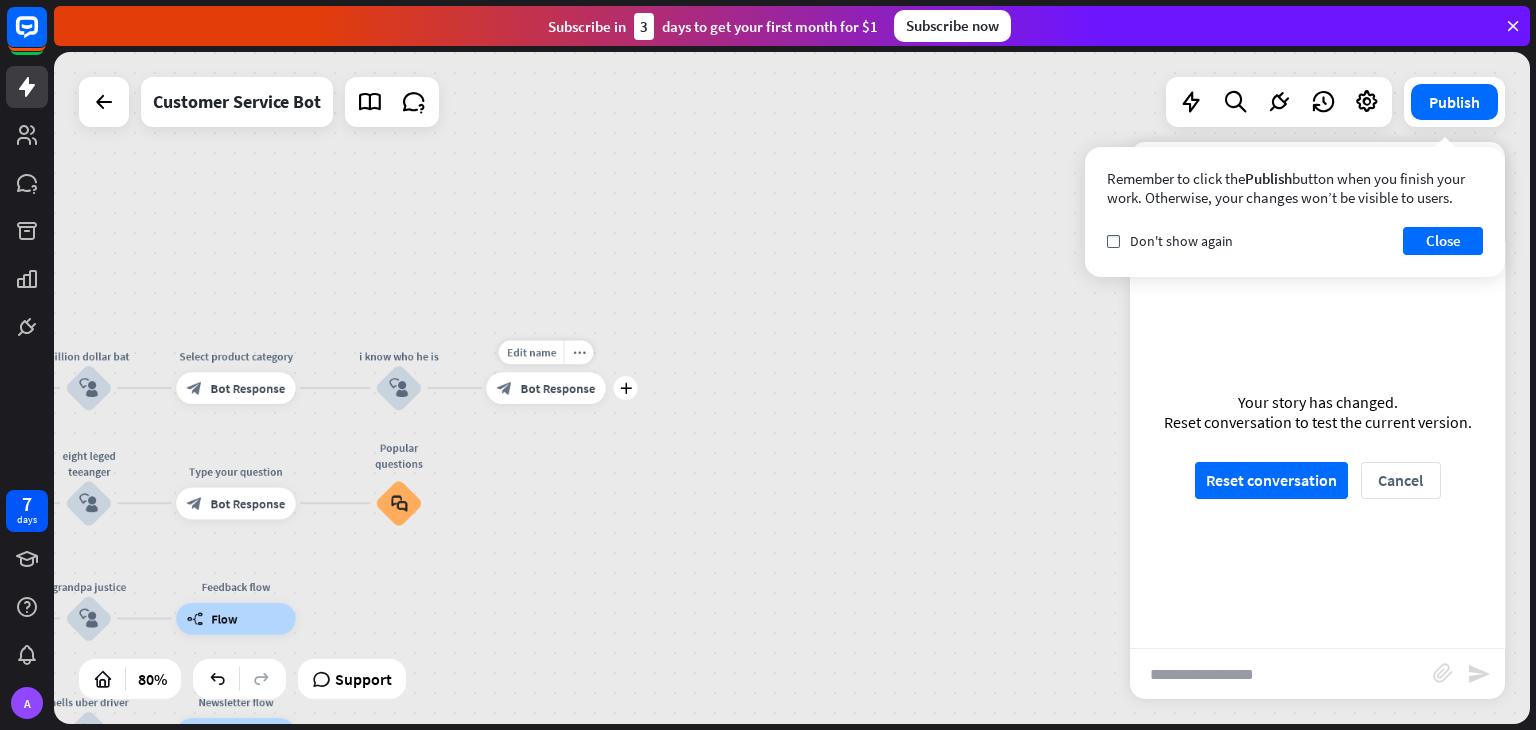 click on "Bot Response" at bounding box center [558, 388] 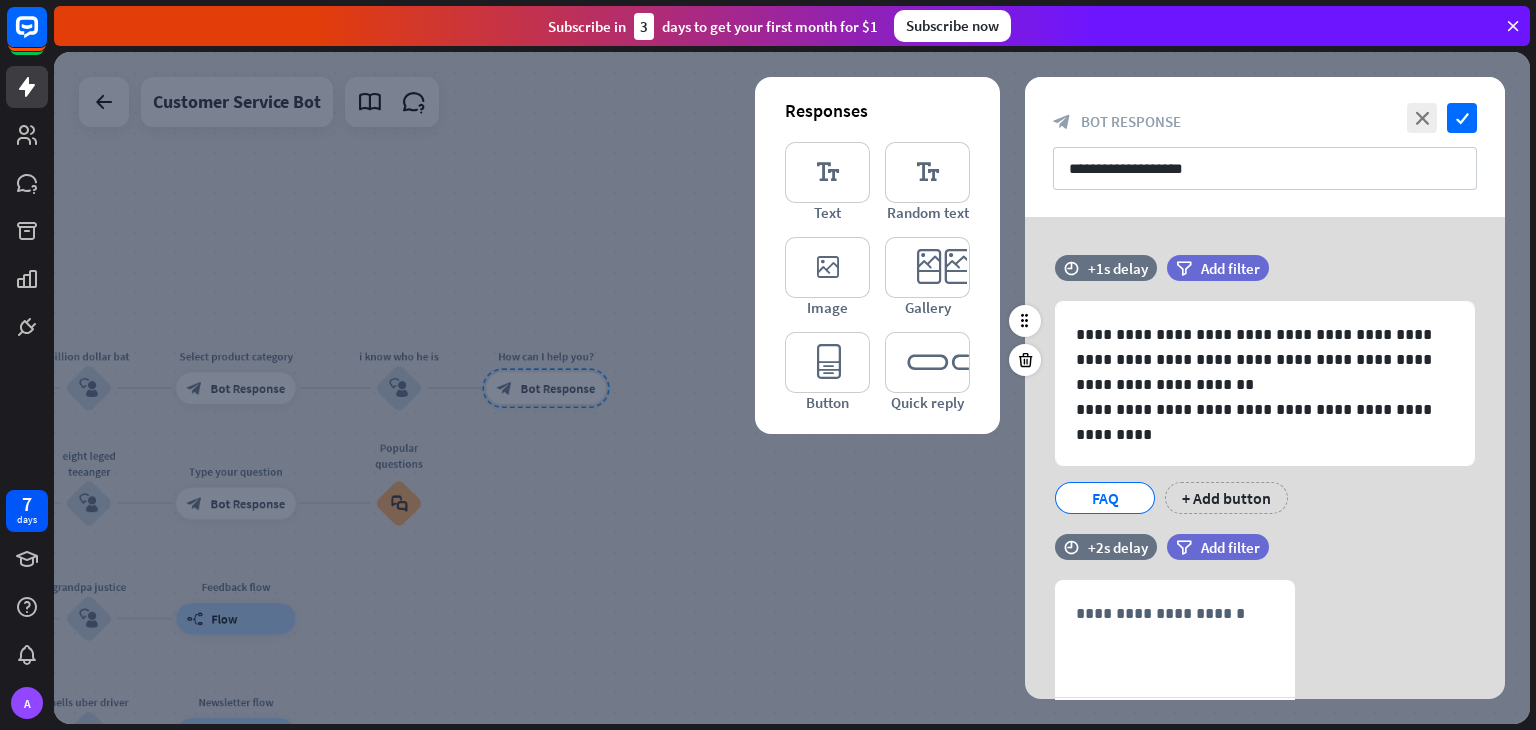 drag, startPoint x: 1083, startPoint y: 496, endPoint x: 1024, endPoint y: 521, distance: 64.07808 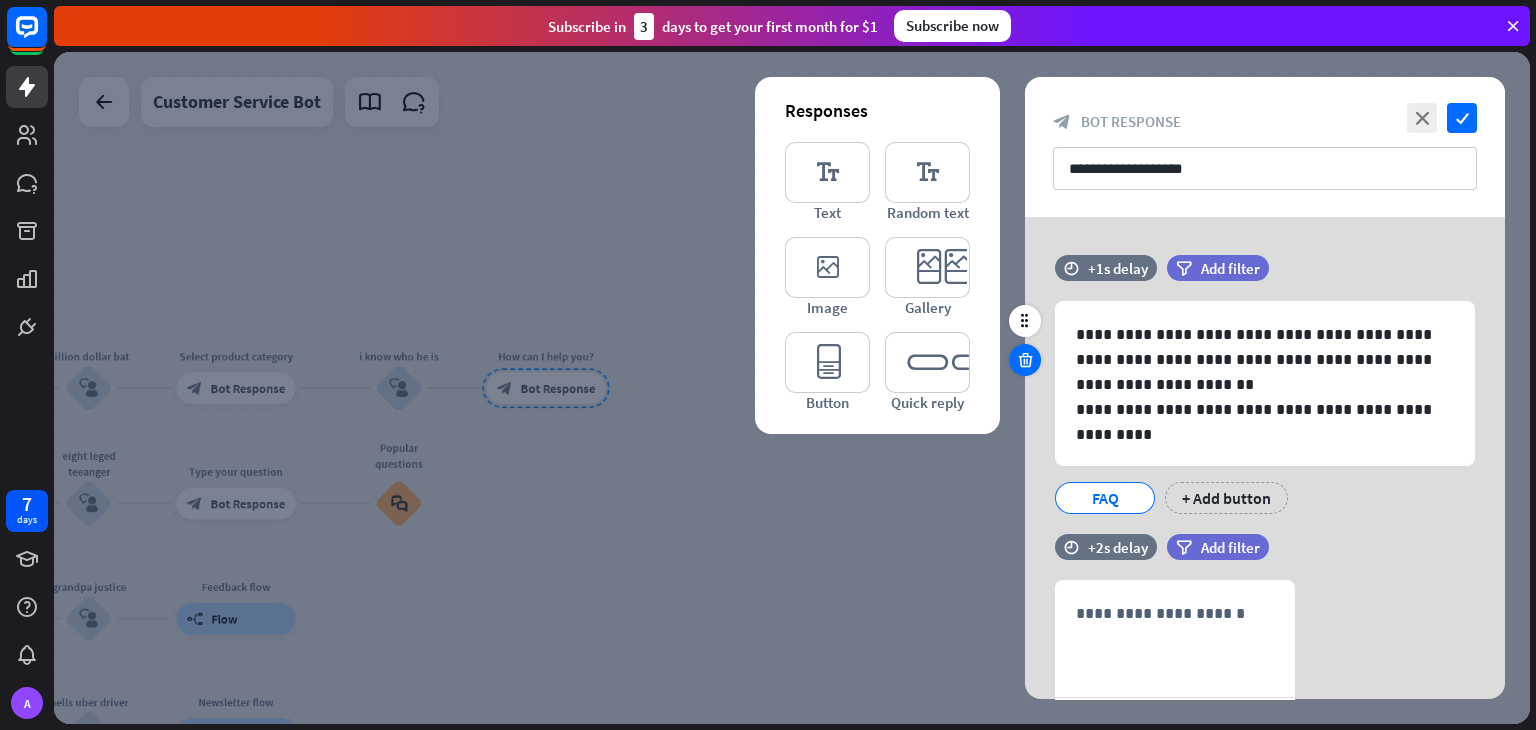 click at bounding box center [1025, 360] 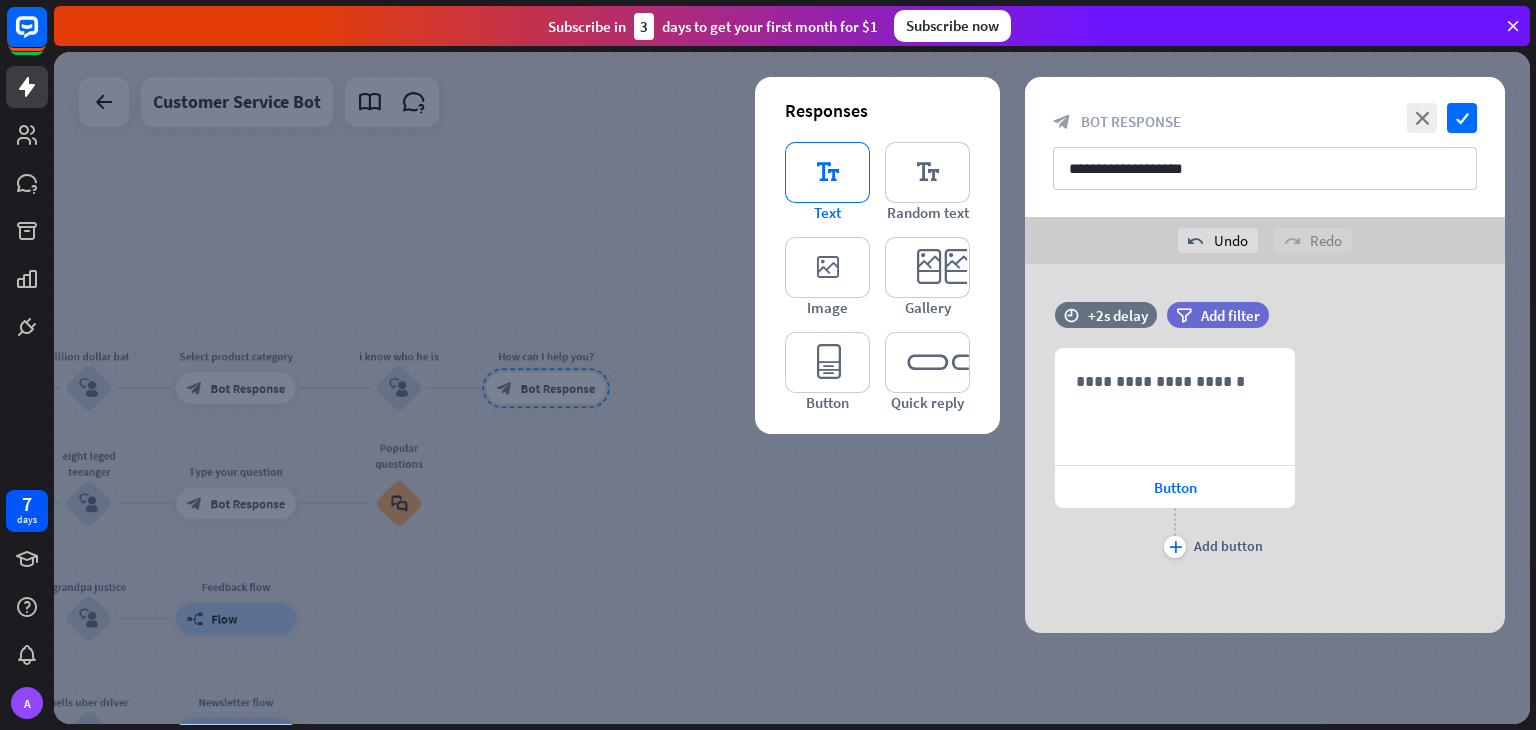 type 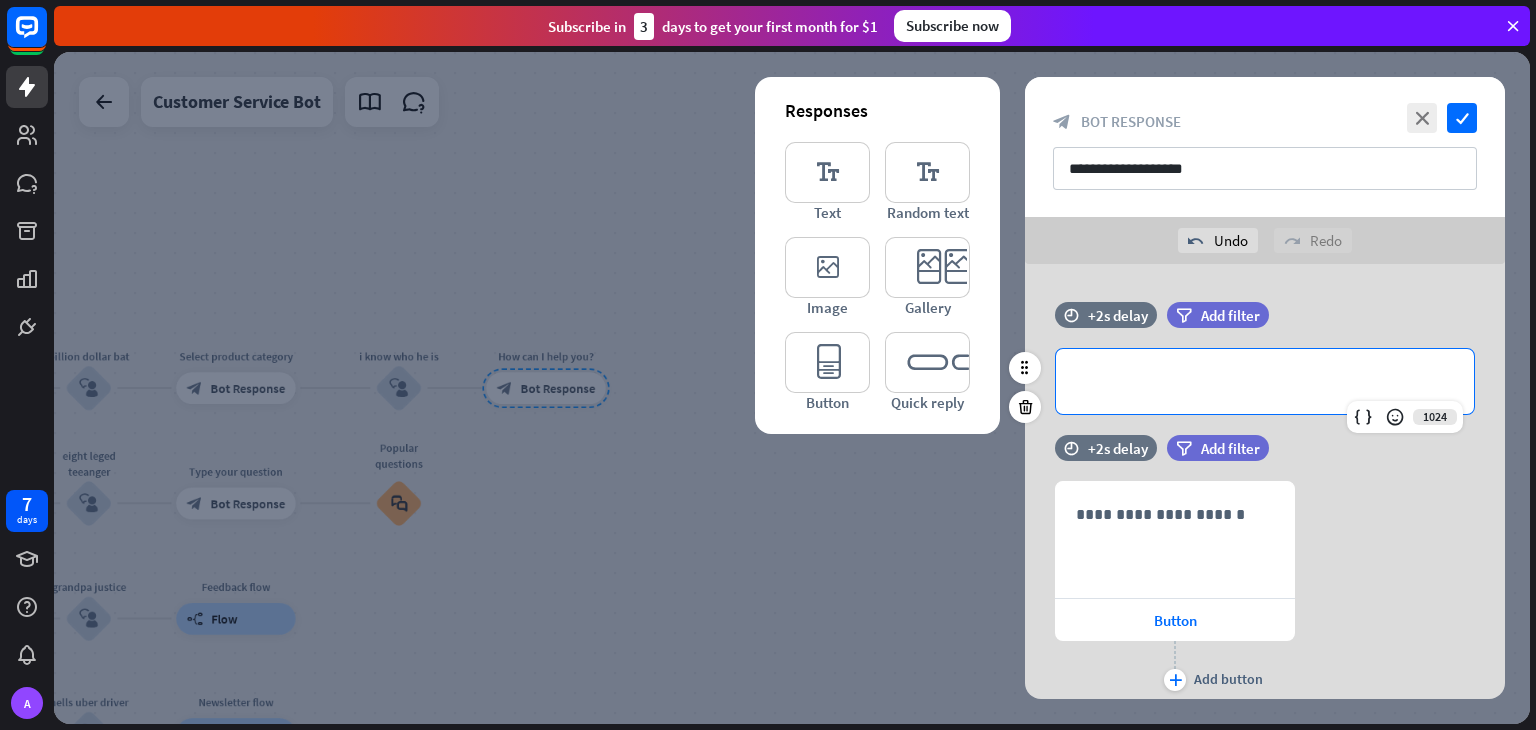 click on "**********" at bounding box center [1265, 381] 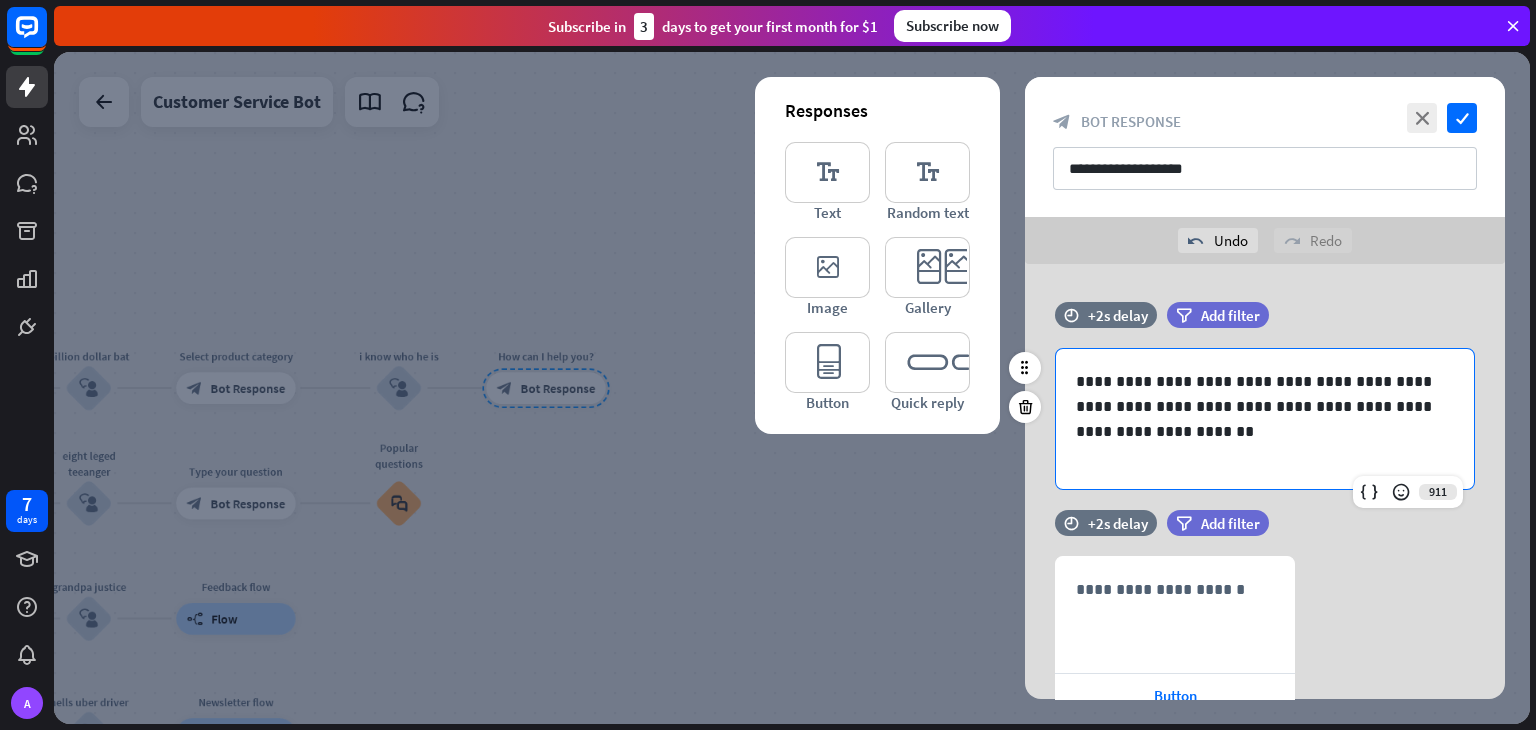type 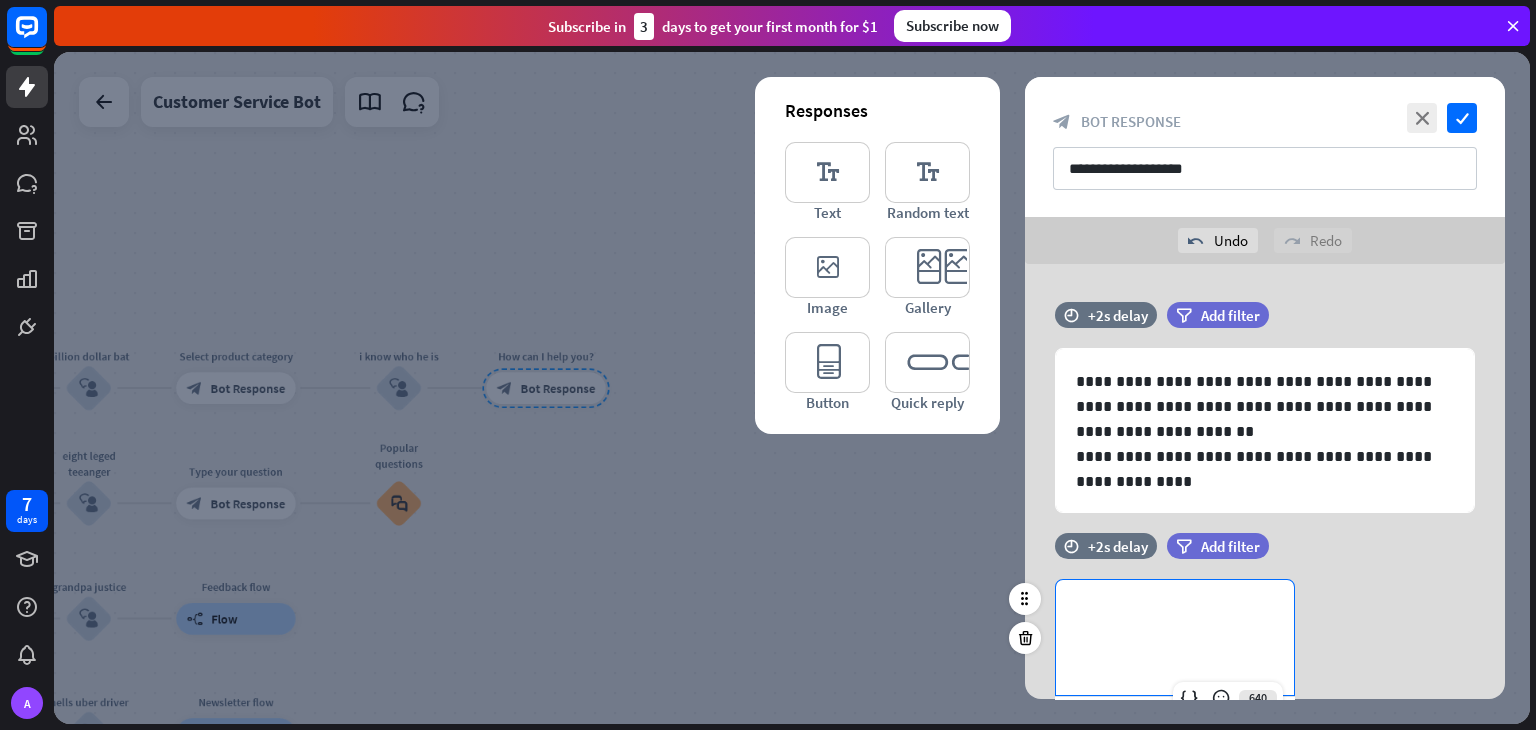 click on "**********" at bounding box center [1175, 637] 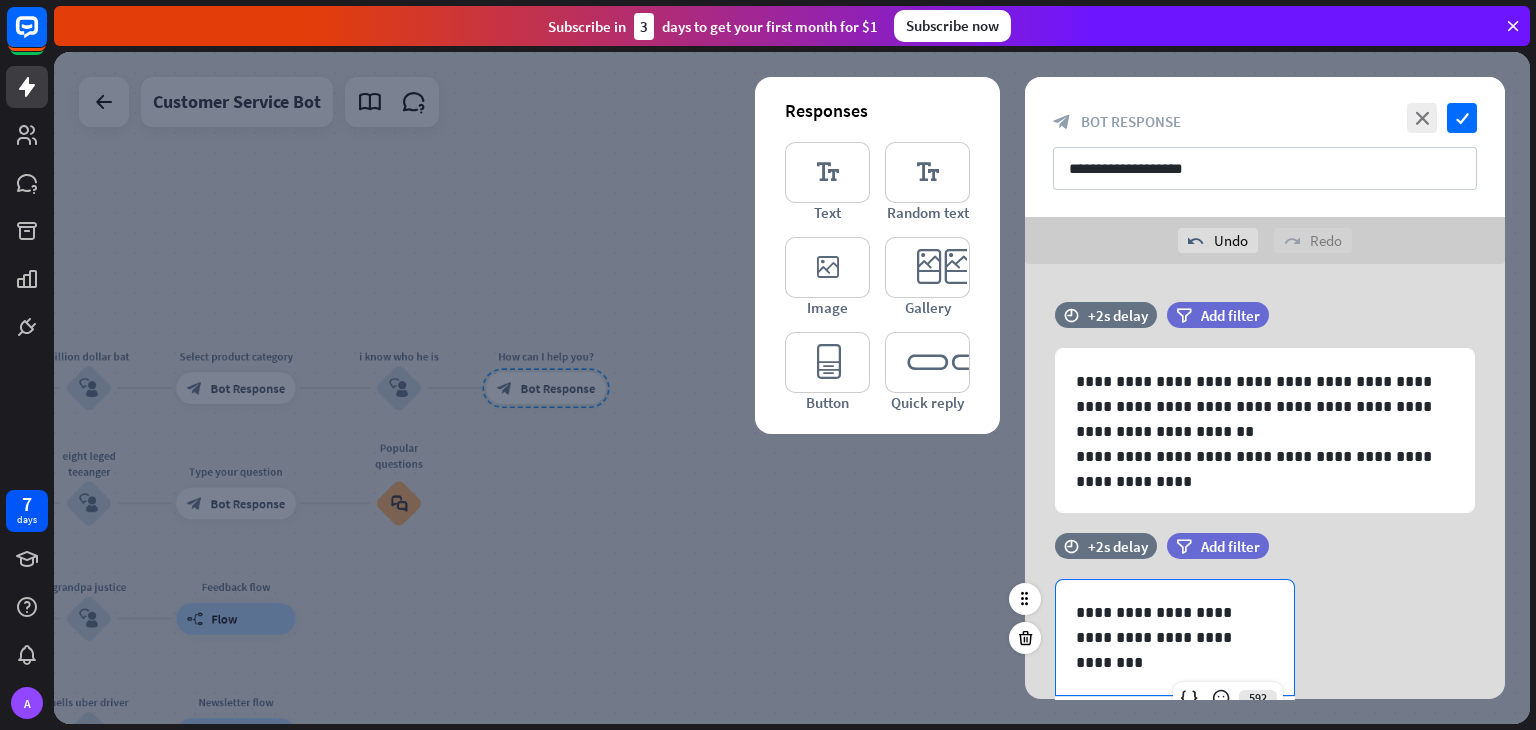 click on "**********" at bounding box center [1175, 625] 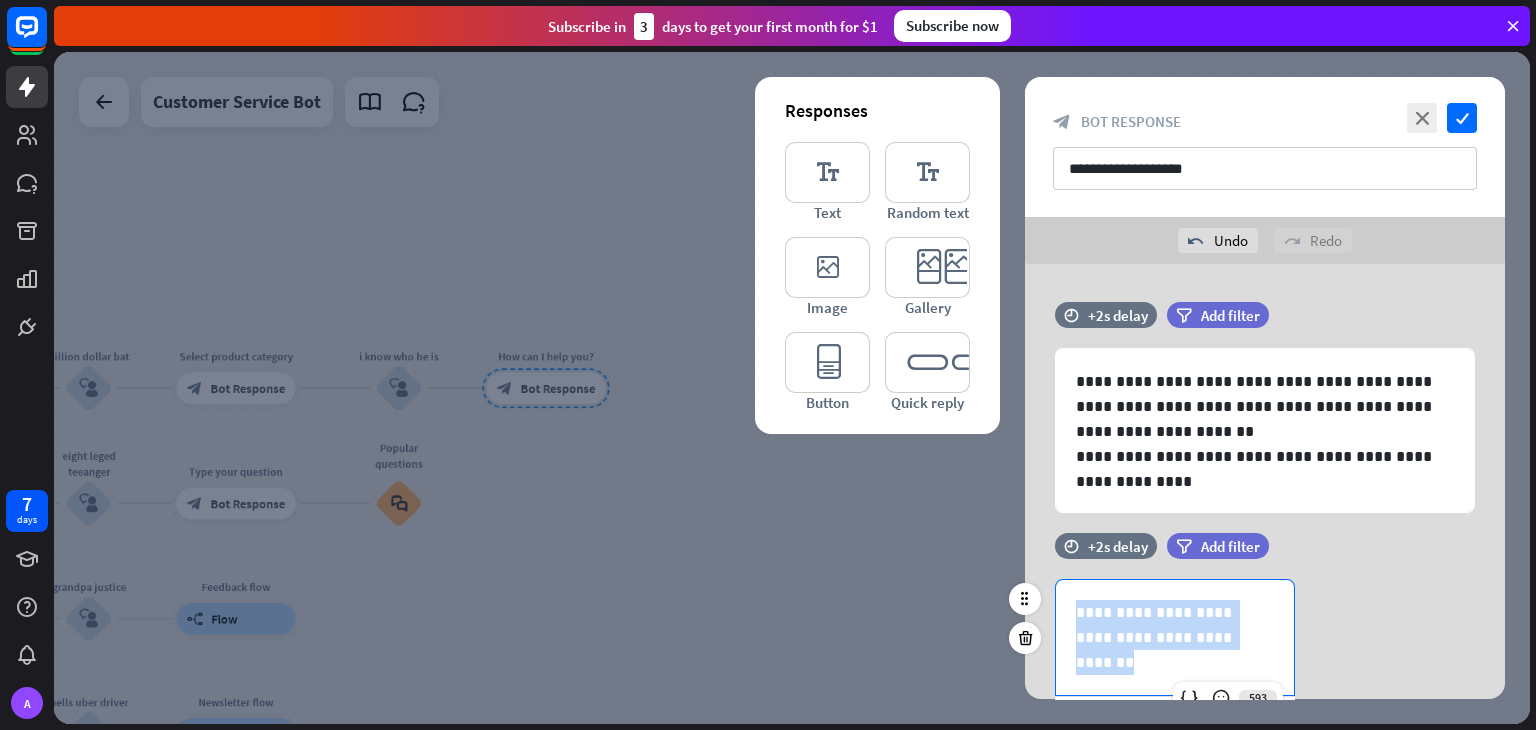 drag, startPoint x: 1076, startPoint y: 603, endPoint x: 1239, endPoint y: 638, distance: 166.71533 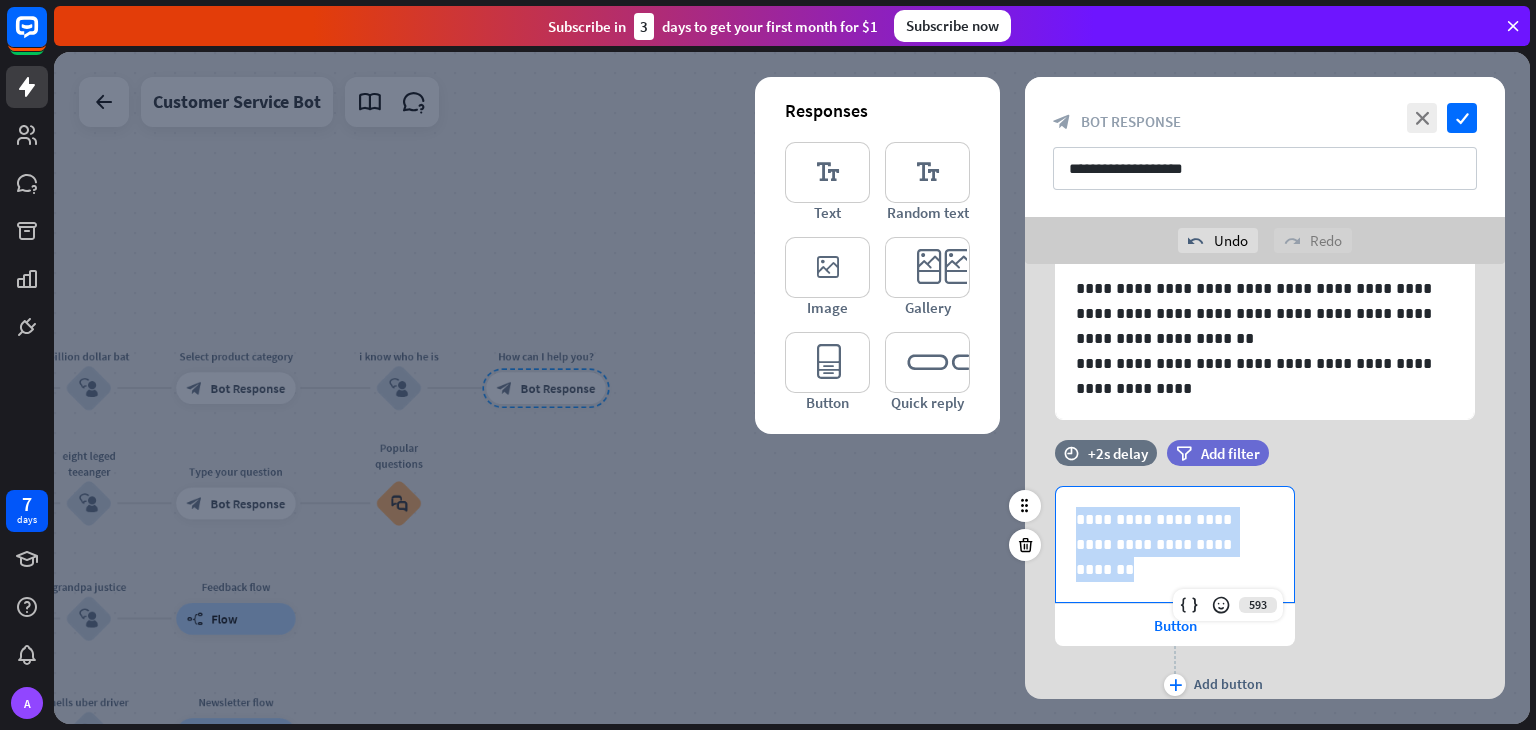 scroll, scrollTop: 96, scrollLeft: 0, axis: vertical 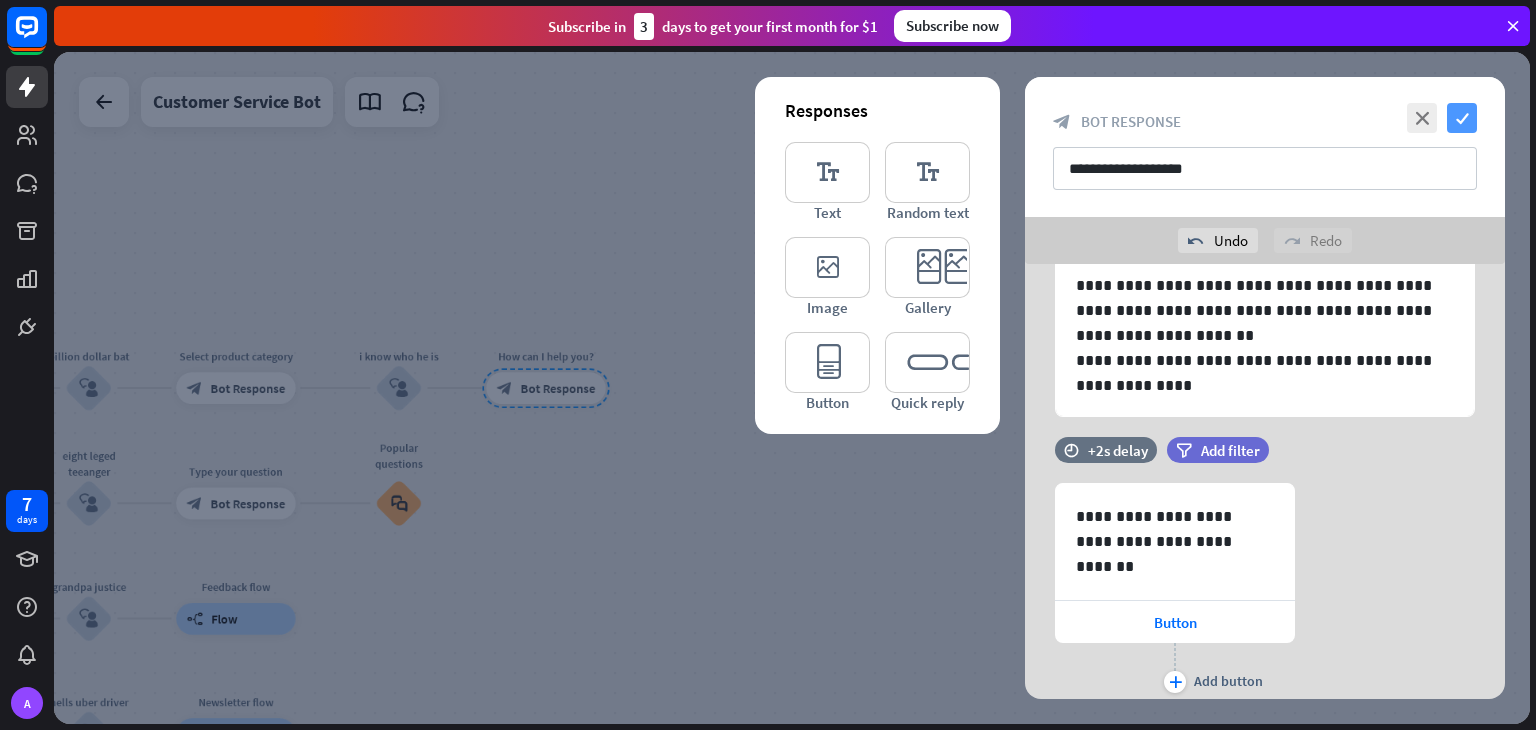 click on "check" at bounding box center [1462, 118] 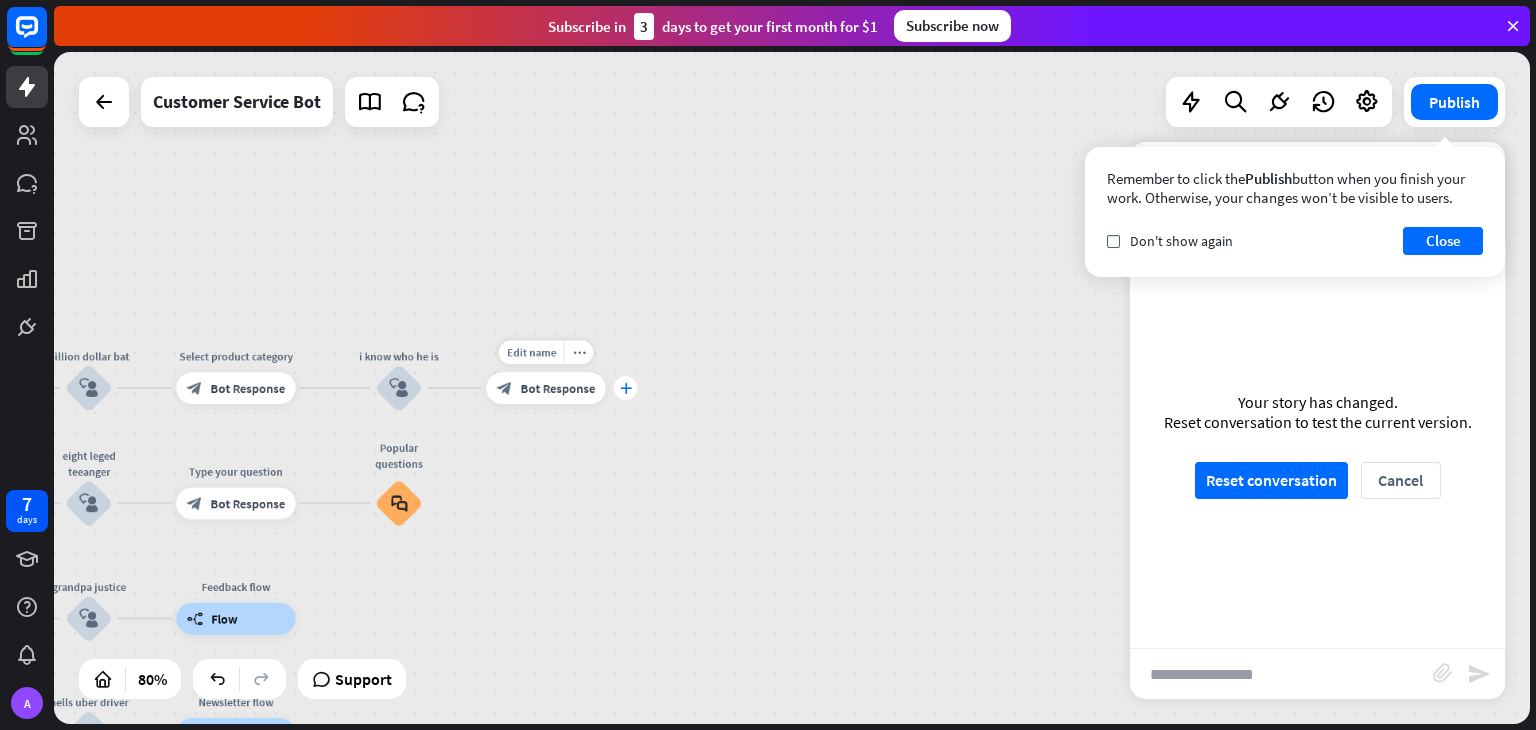 click on "plus" at bounding box center (626, 388) 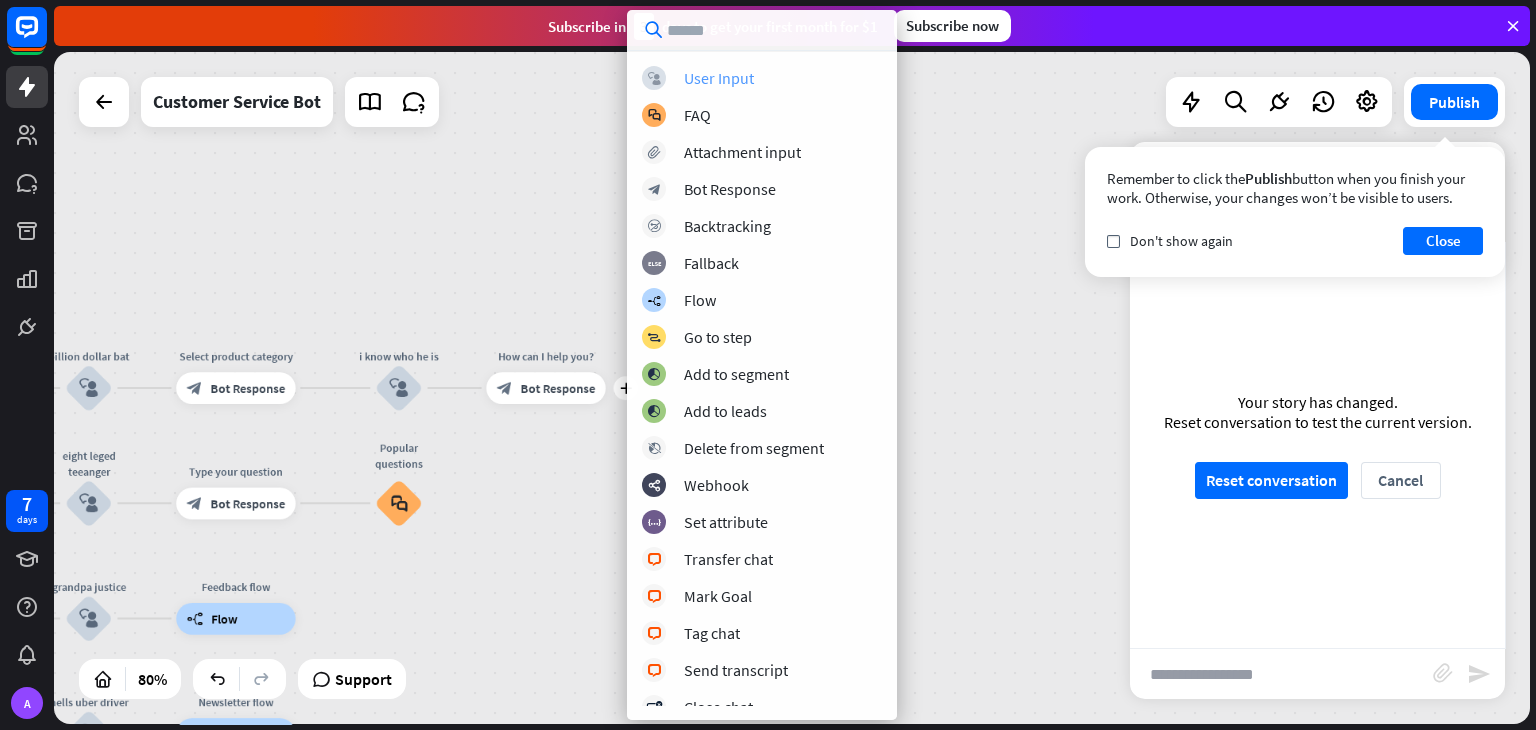 click on "User Input" at bounding box center (719, 78) 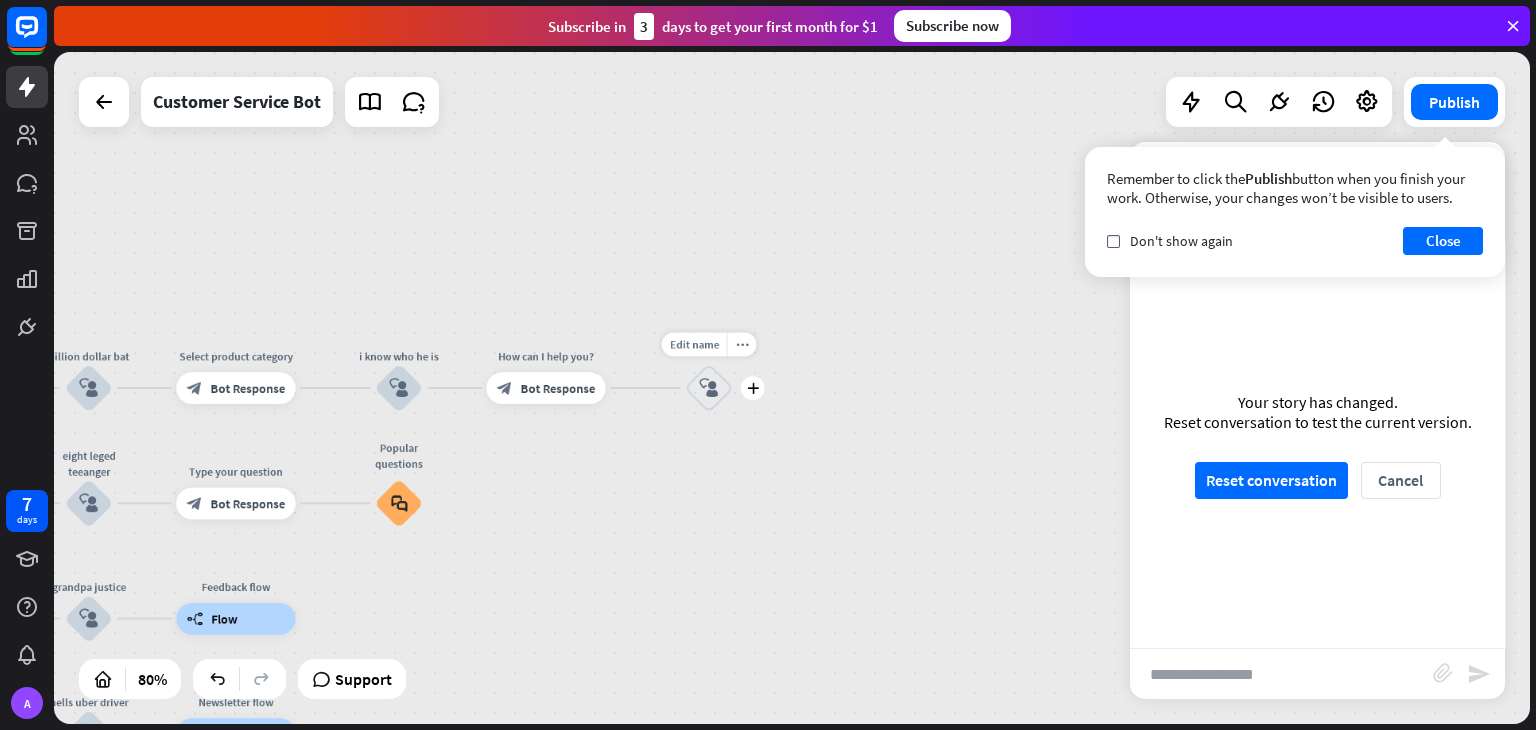 click on "block_user_input" at bounding box center [708, 387] 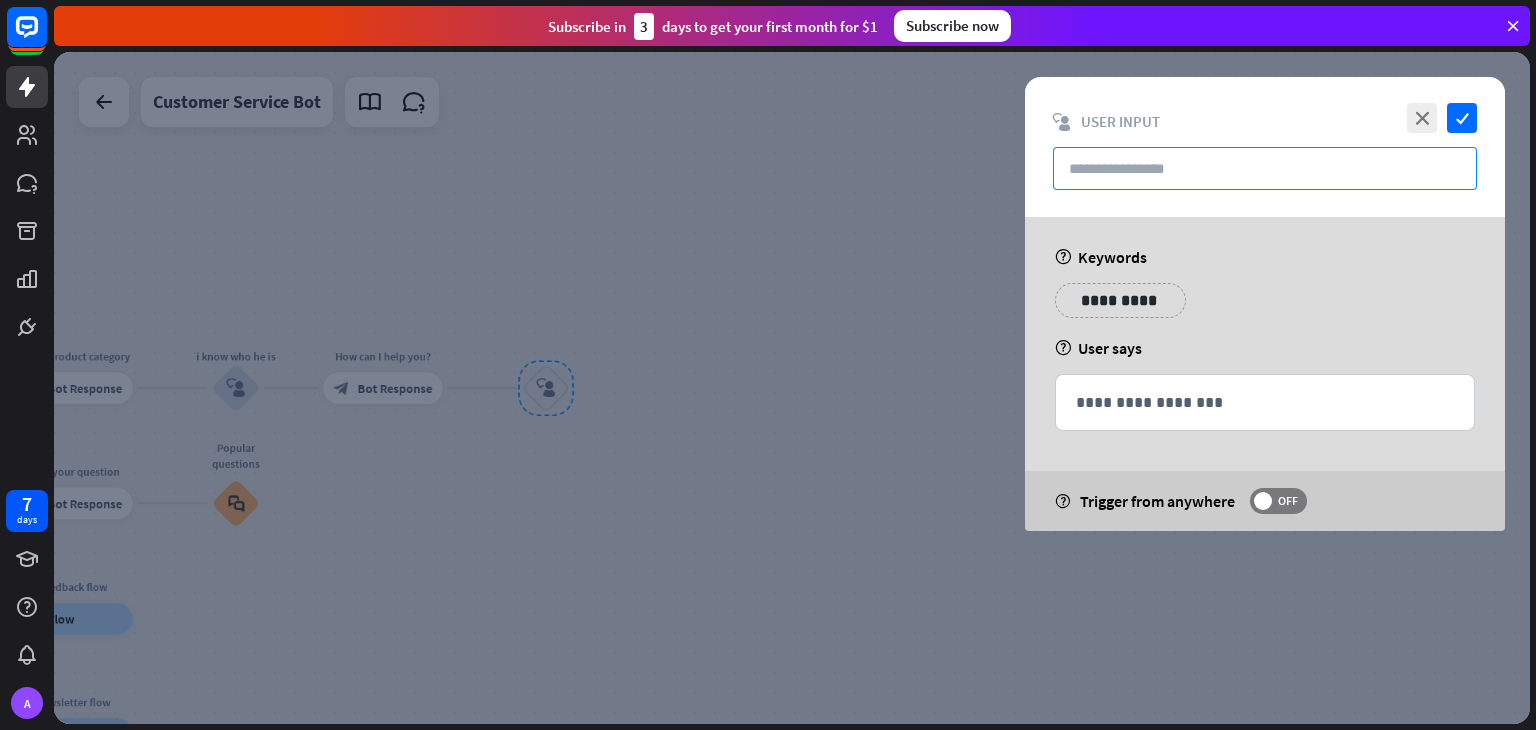 click at bounding box center [1265, 168] 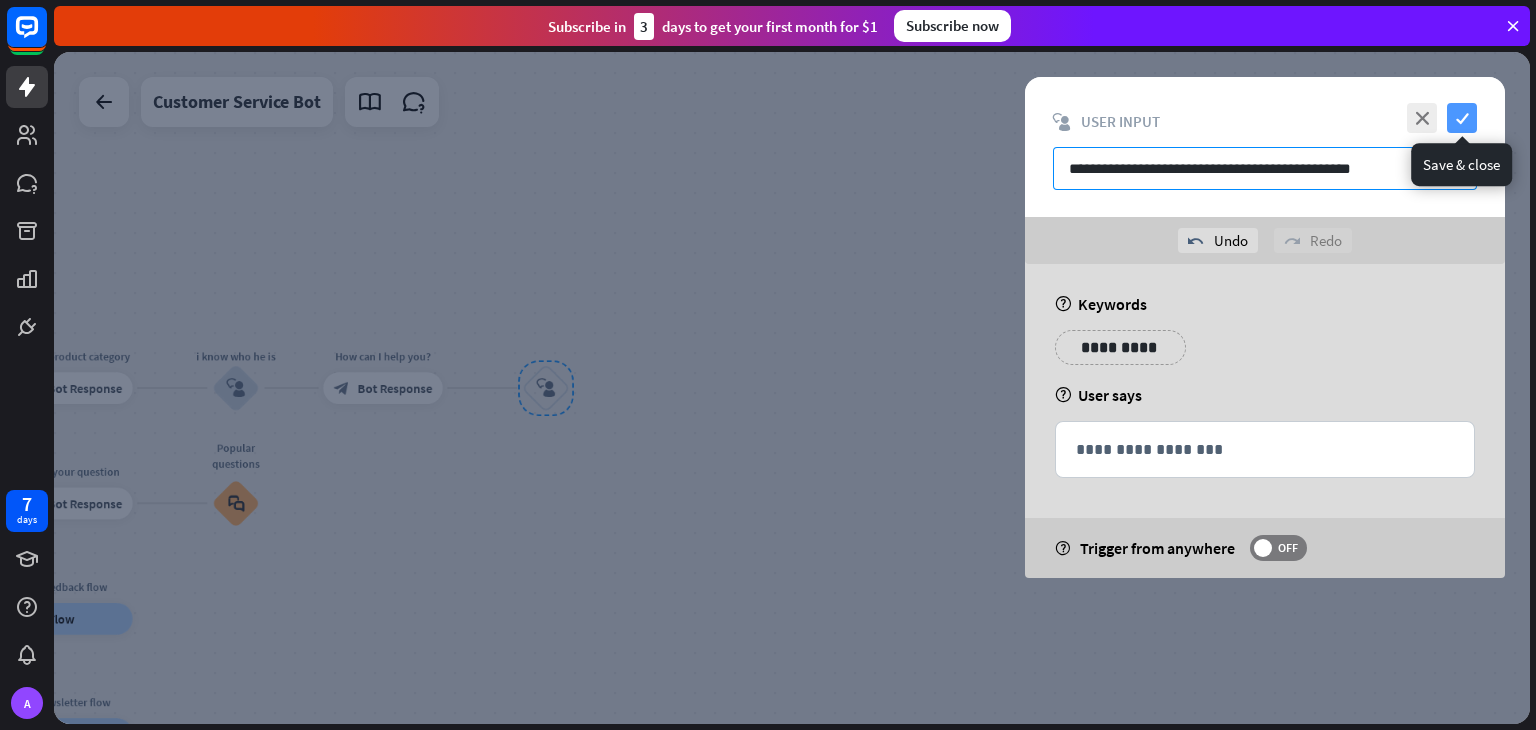 type on "**********" 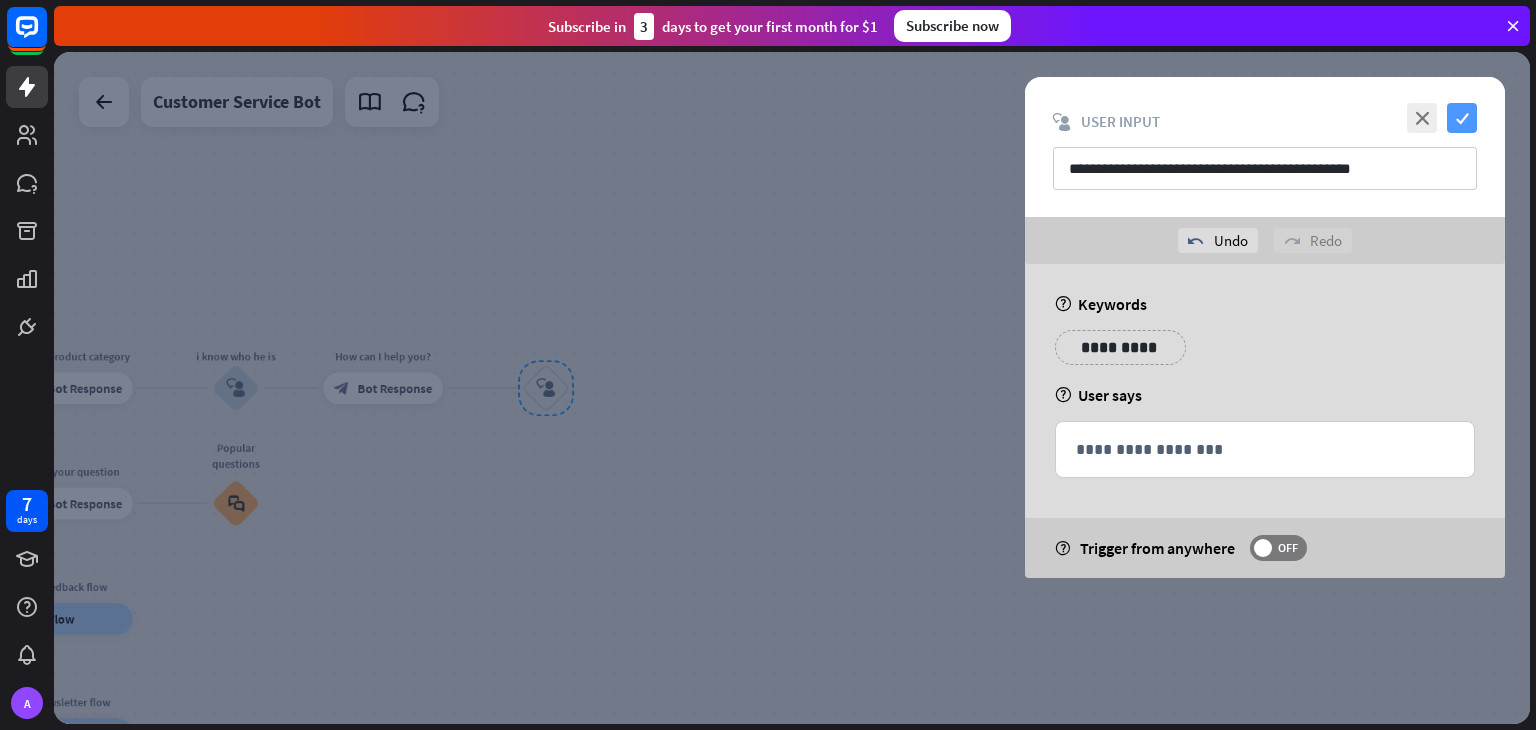 click on "check" at bounding box center (1462, 118) 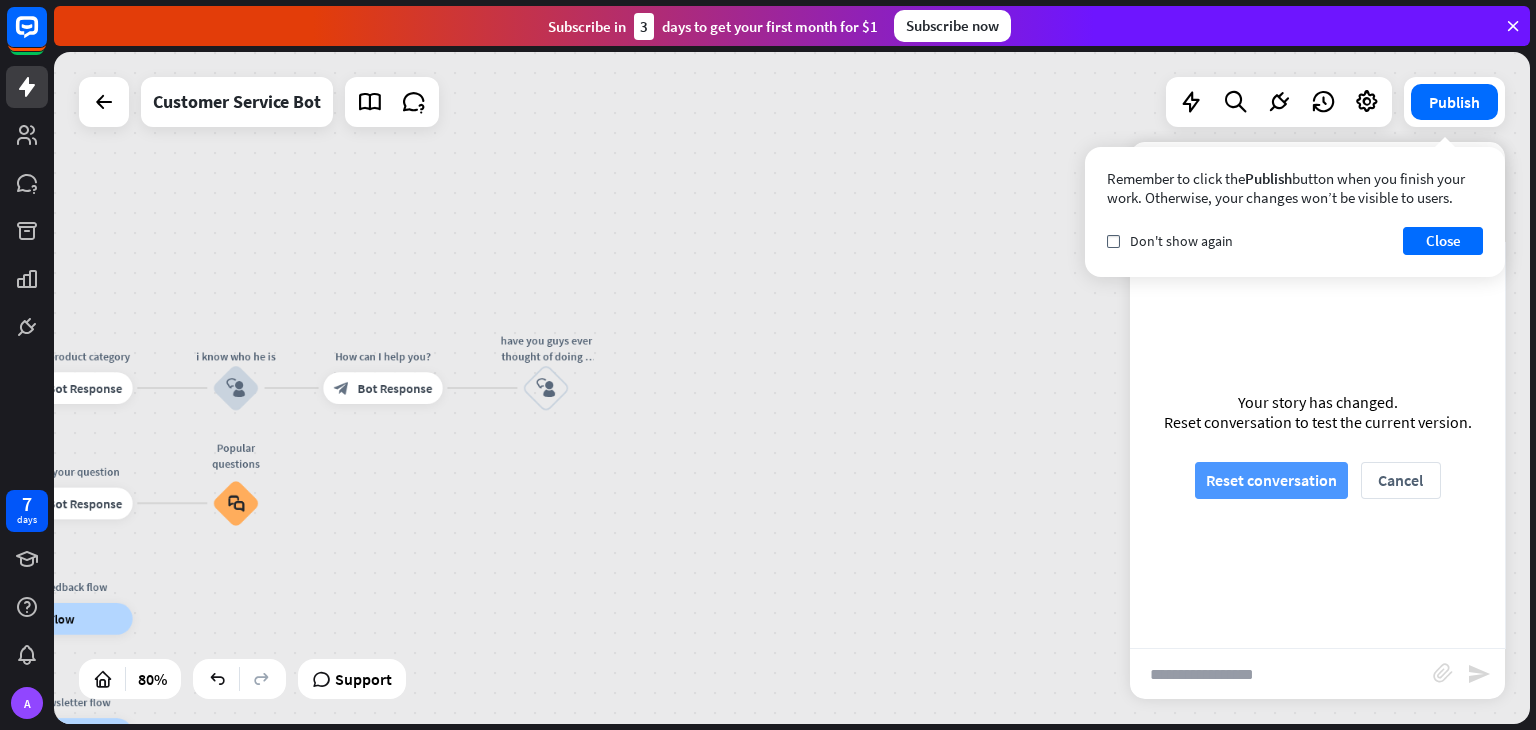 click on "Reset conversation" at bounding box center [1271, 480] 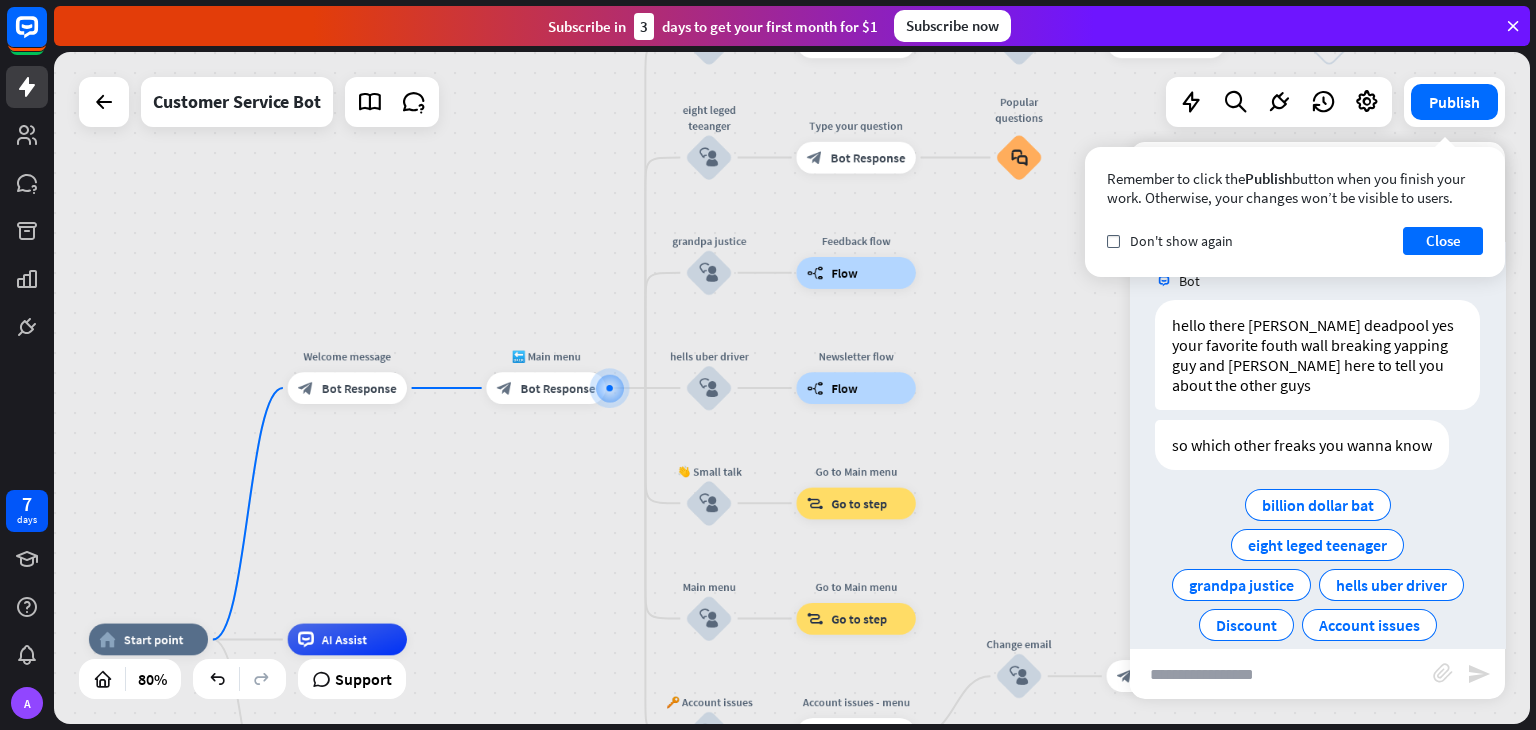 scroll, scrollTop: 27, scrollLeft: 0, axis: vertical 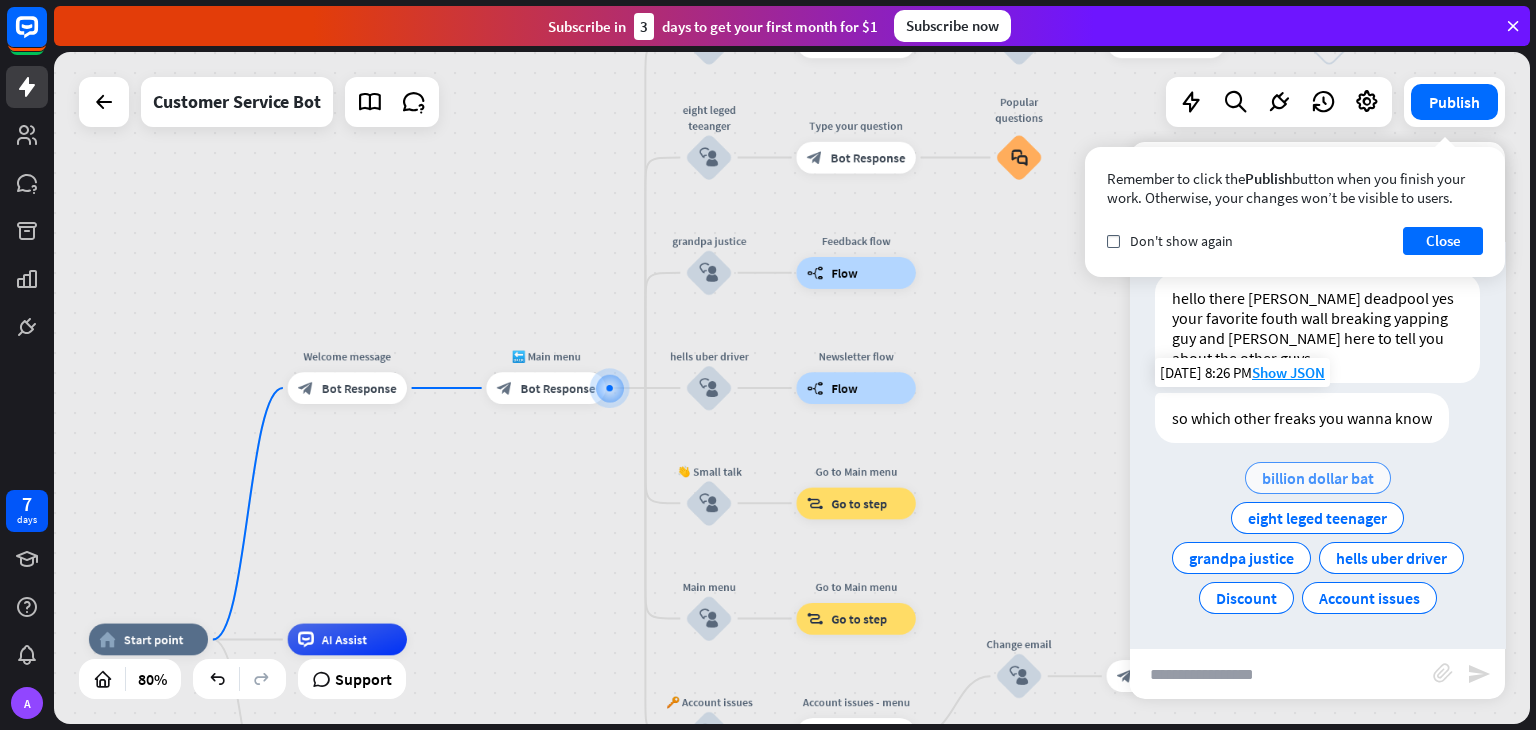click on "billion dollar bat" at bounding box center [1318, 478] 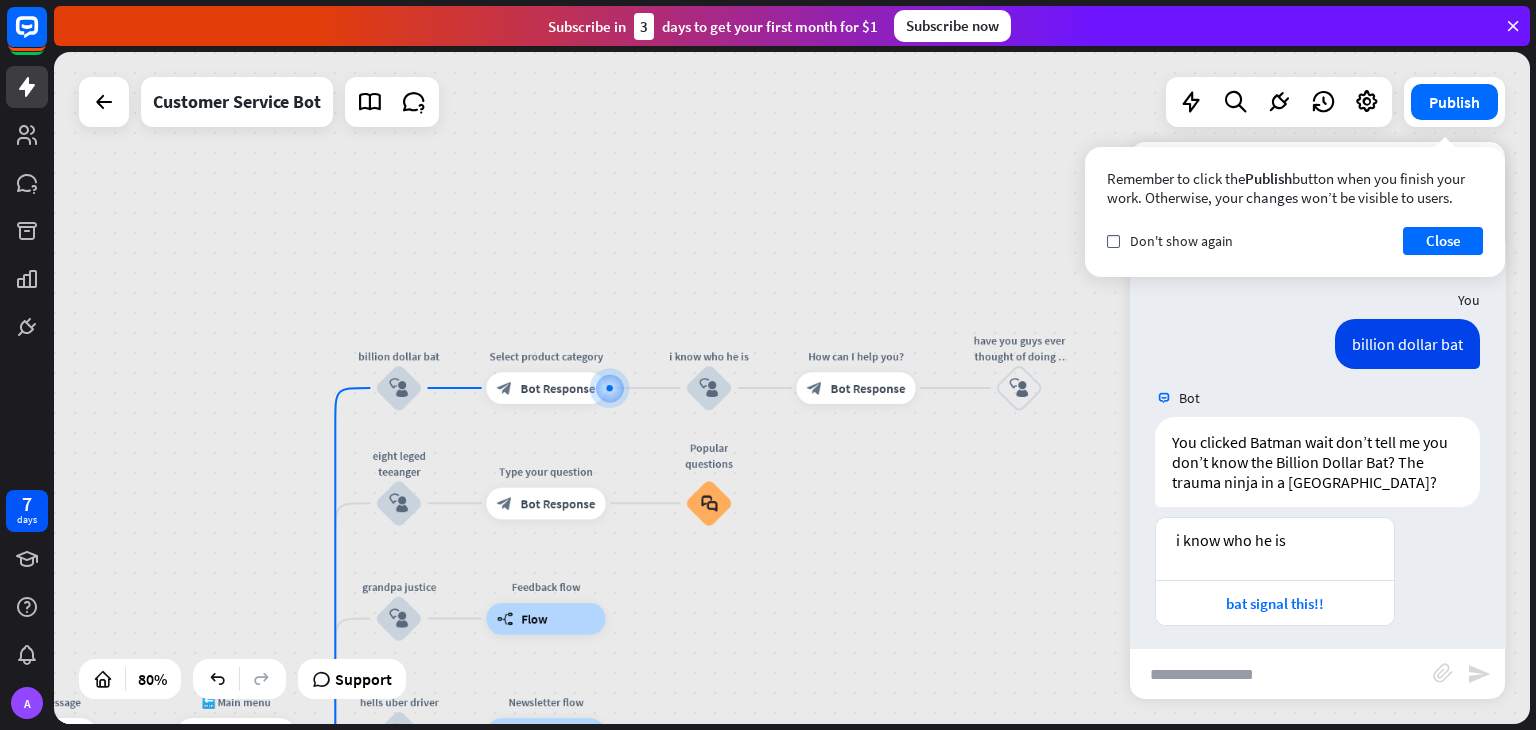 scroll, scrollTop: 207, scrollLeft: 0, axis: vertical 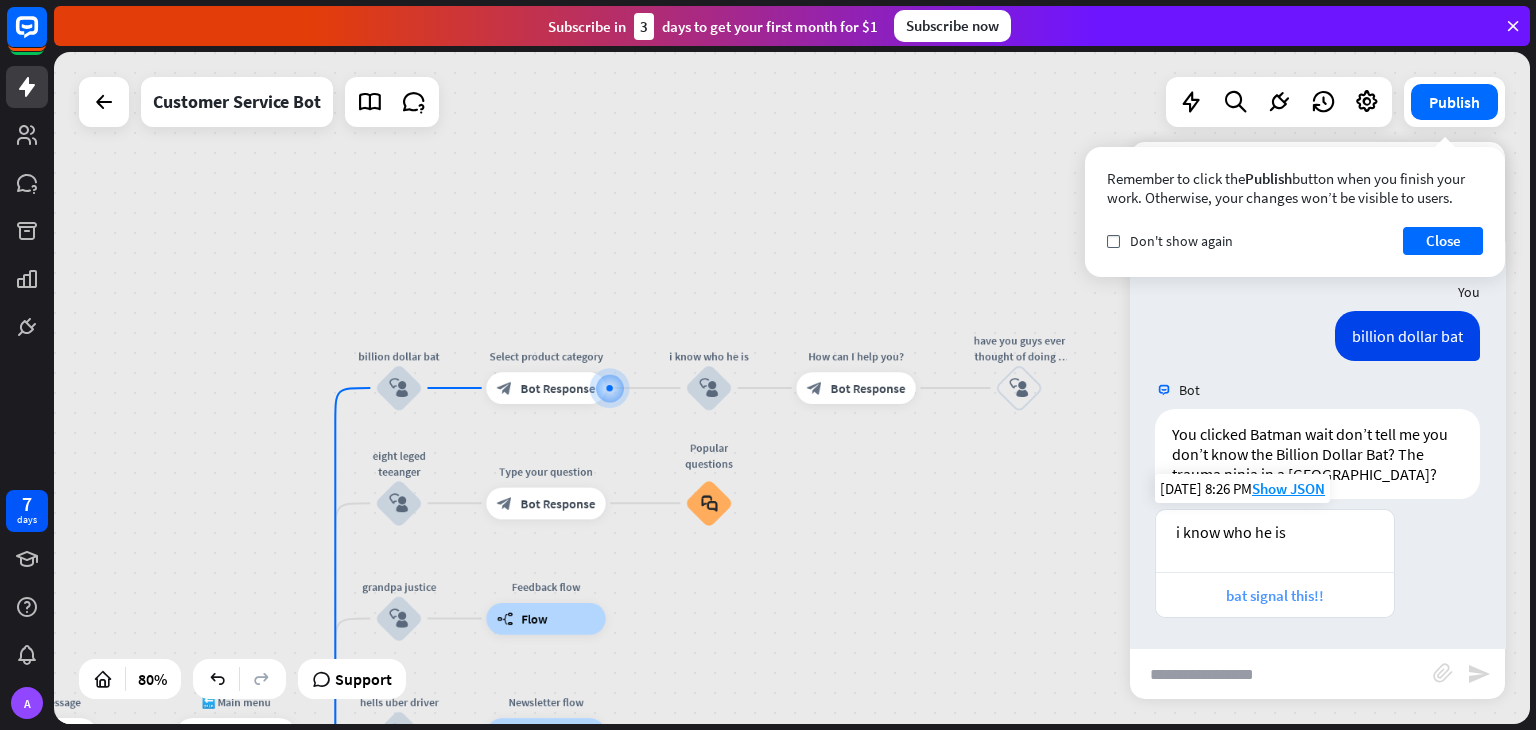 click on "bat signal this!!" at bounding box center (1275, 594) 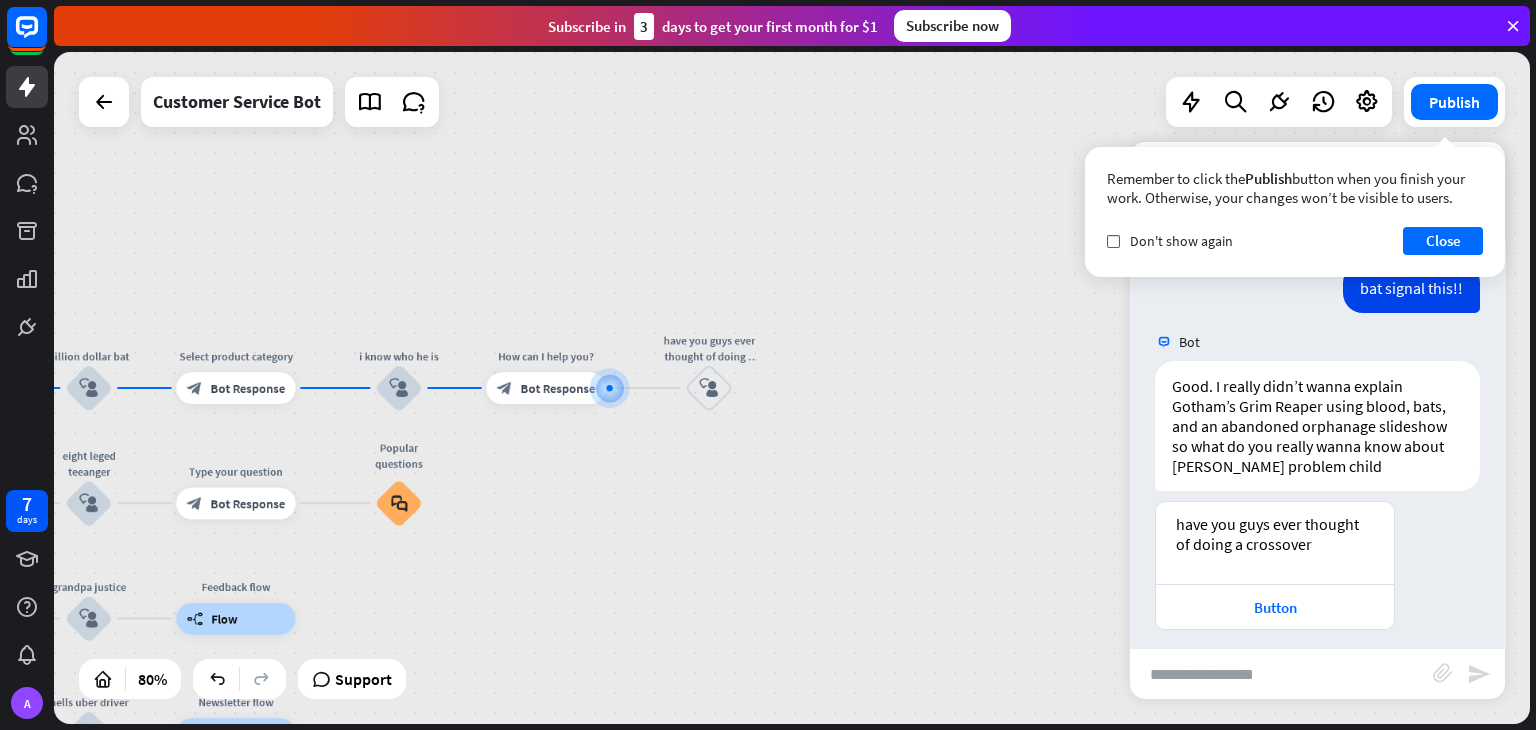 scroll, scrollTop: 620, scrollLeft: 0, axis: vertical 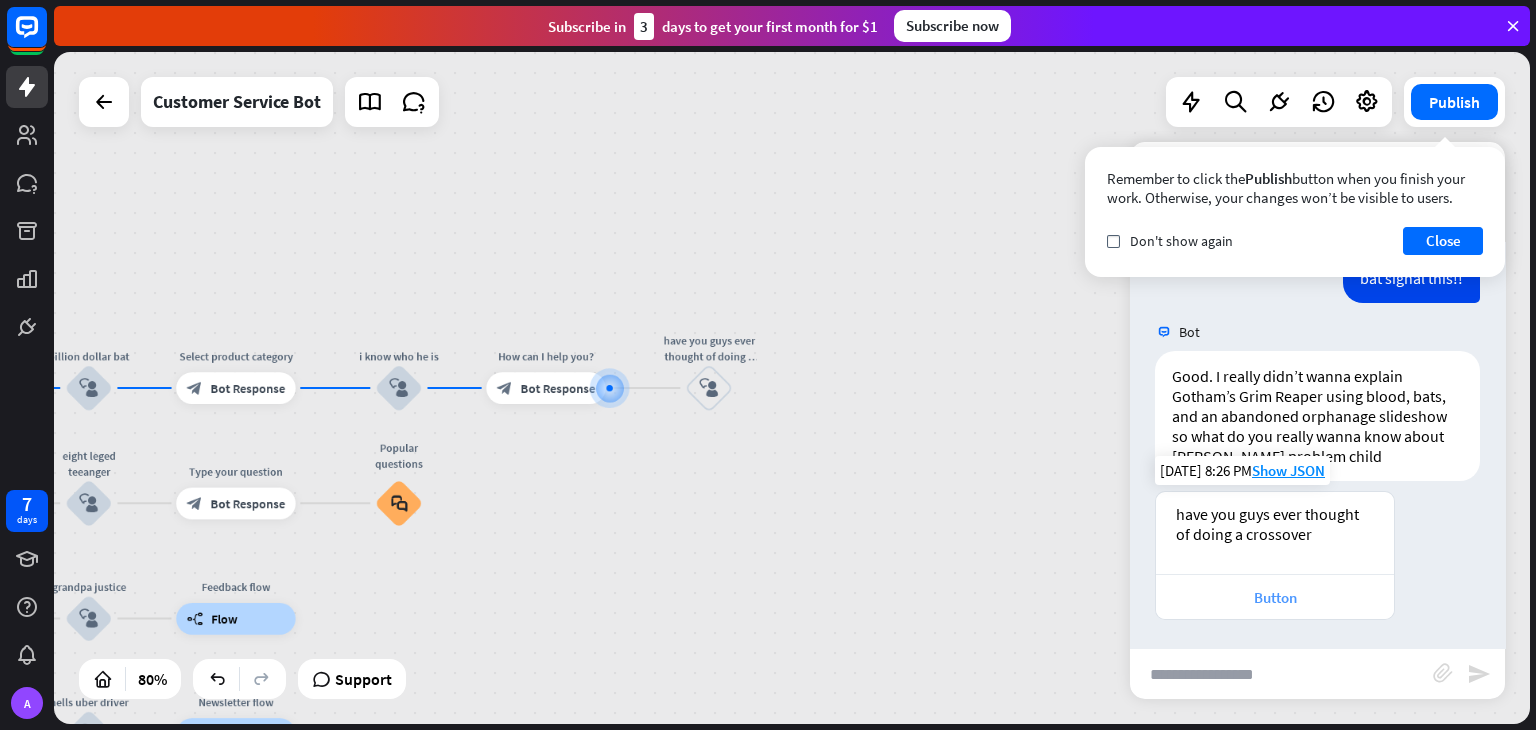 click on "Button" at bounding box center (1275, 597) 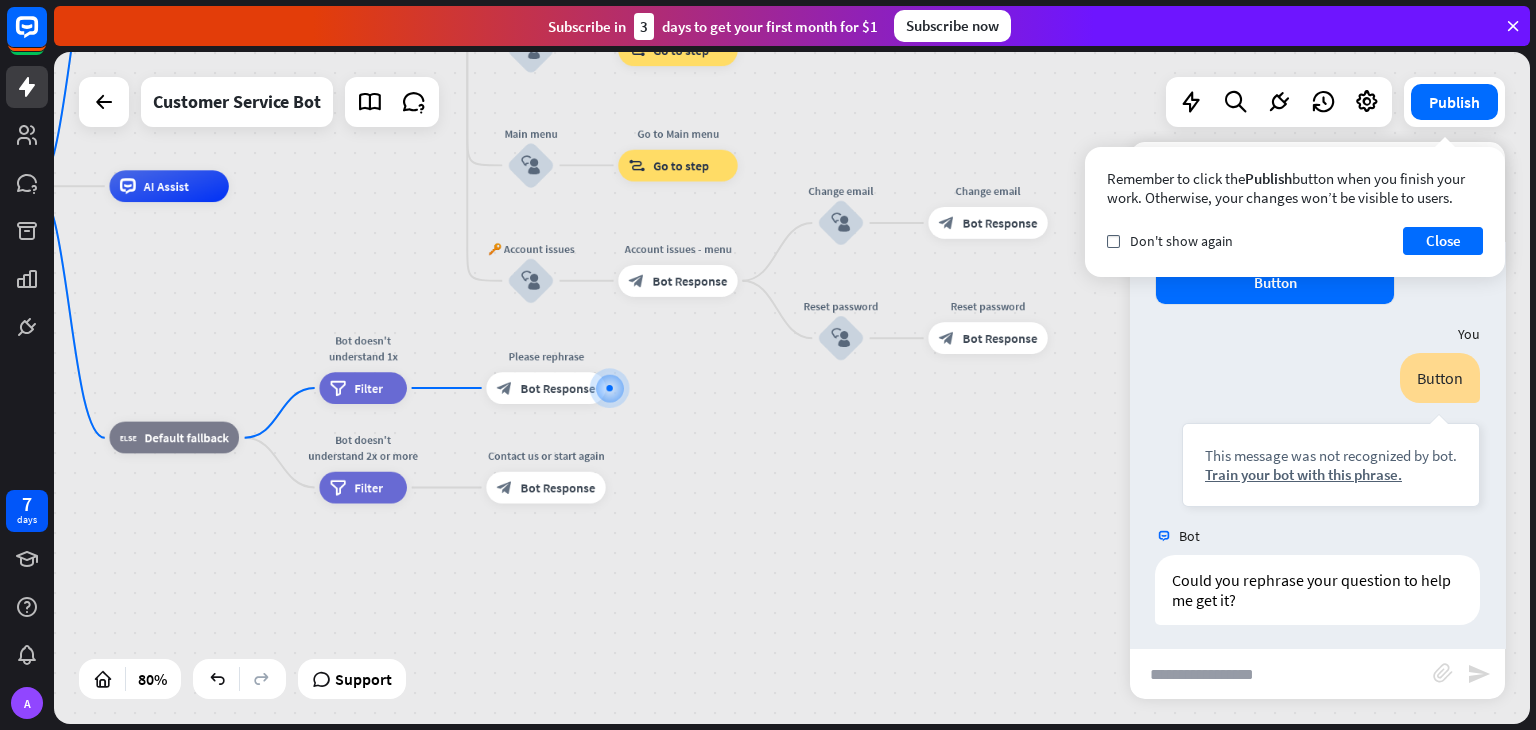 scroll, scrollTop: 940, scrollLeft: 0, axis: vertical 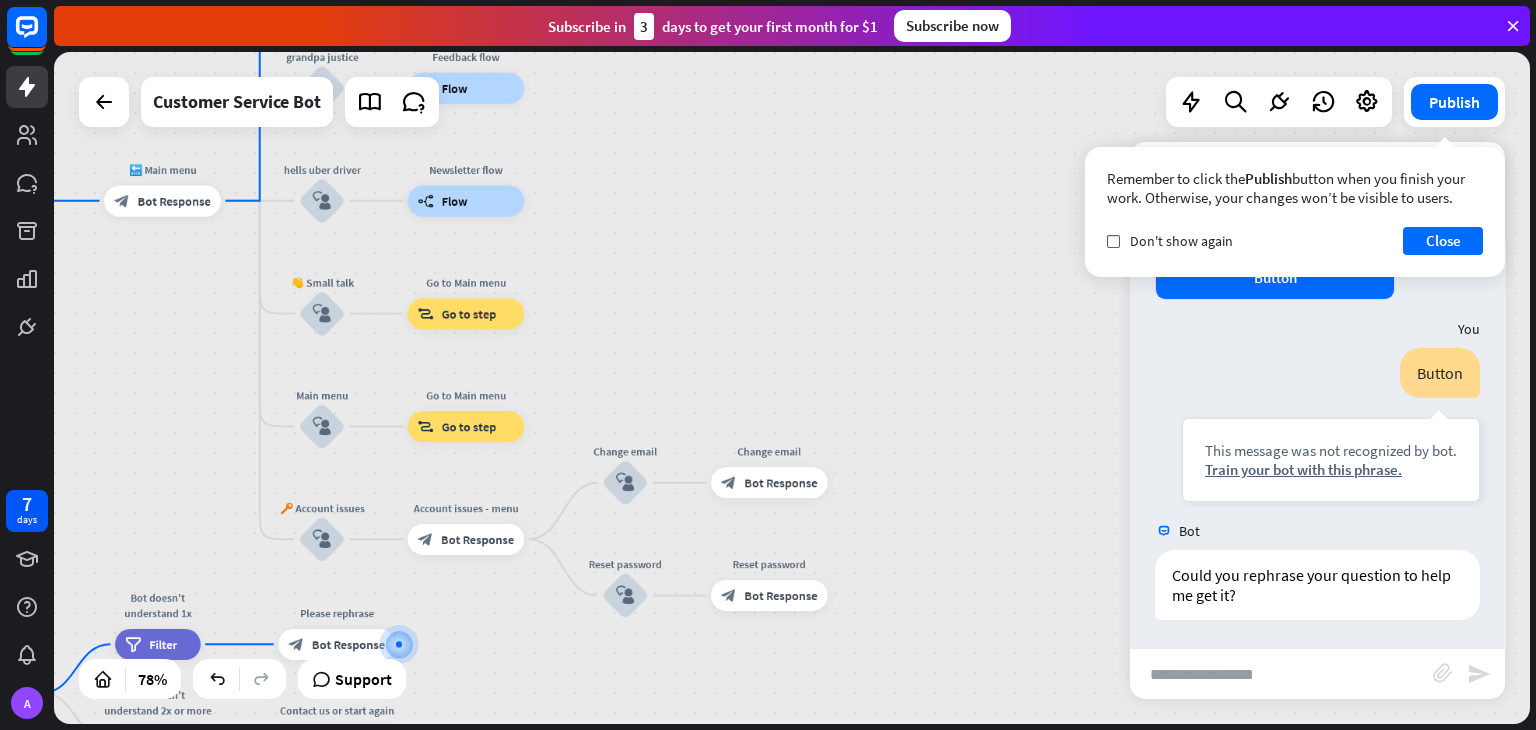 drag, startPoint x: 728, startPoint y: 515, endPoint x: 498, endPoint y: 776, distance: 347.88074 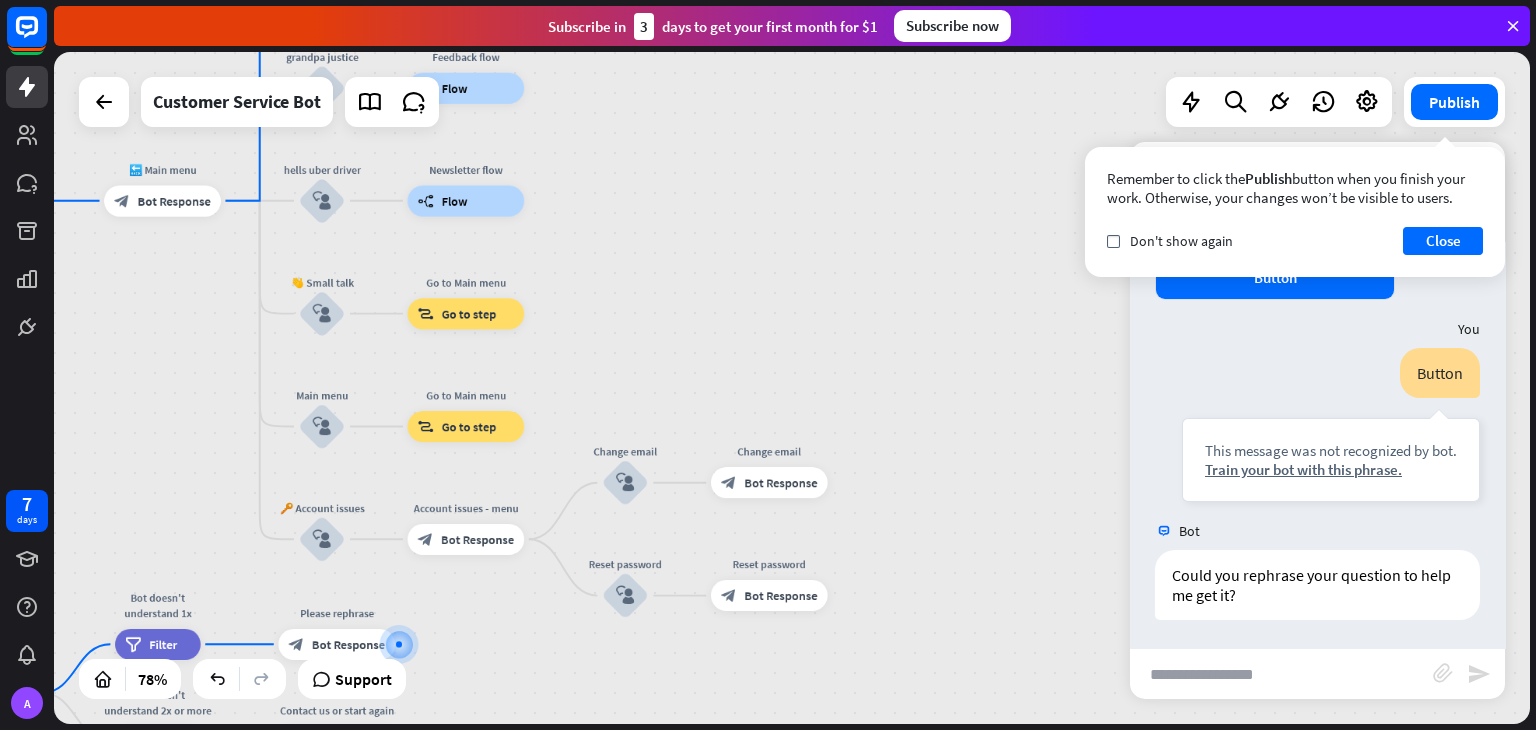 click on "7   days
A
close
Product Help
First steps   Get started with ChatBot       Help Center   Follow step-by-step tutorials       Academy   Level up your skill set       Contact us   Connect with our Product Experts
Subscribe [DATE]
to get your first month for $1
Subscribe now                         home_2   Start point                 Welcome message   block_bot_response   Bot Response                 🔙 Main menu   block_bot_response   Bot Response                 billion dollar bat   block_user_input                 Select product category   block_bot_response   Bot Response                 i know who he is" at bounding box center [768, 365] 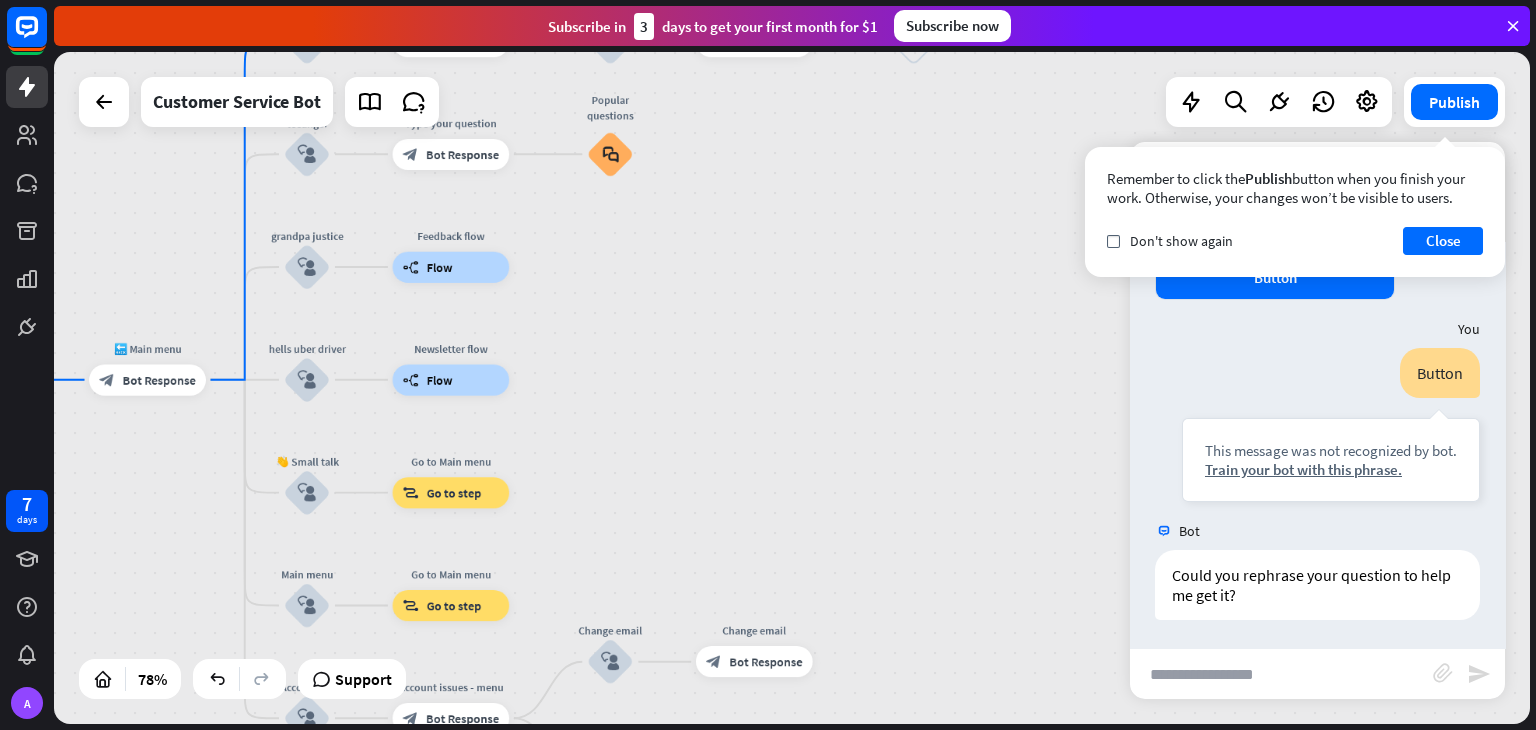 drag, startPoint x: 604, startPoint y: 221, endPoint x: 567, endPoint y: 771, distance: 551.24316 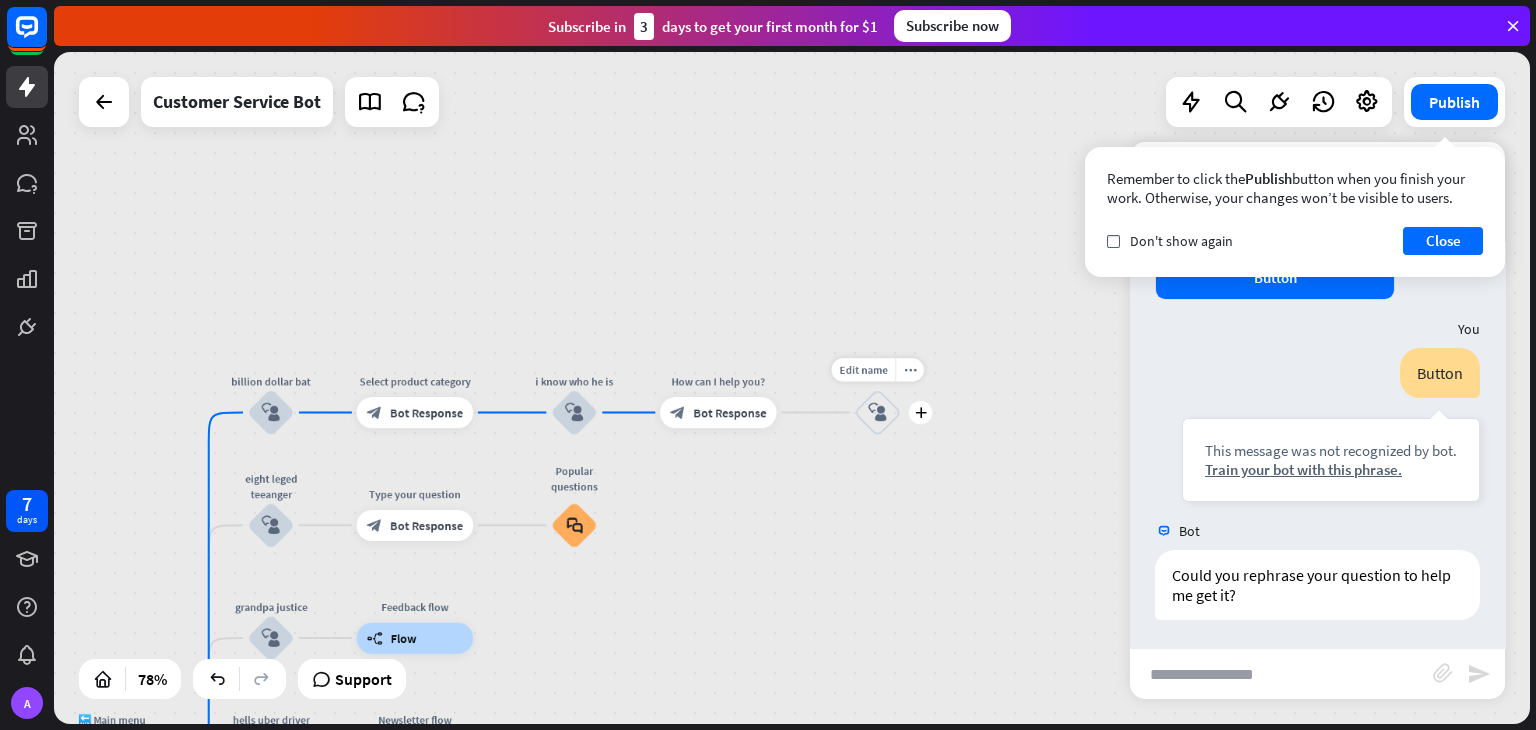 click on "block_user_input" at bounding box center (877, 412) 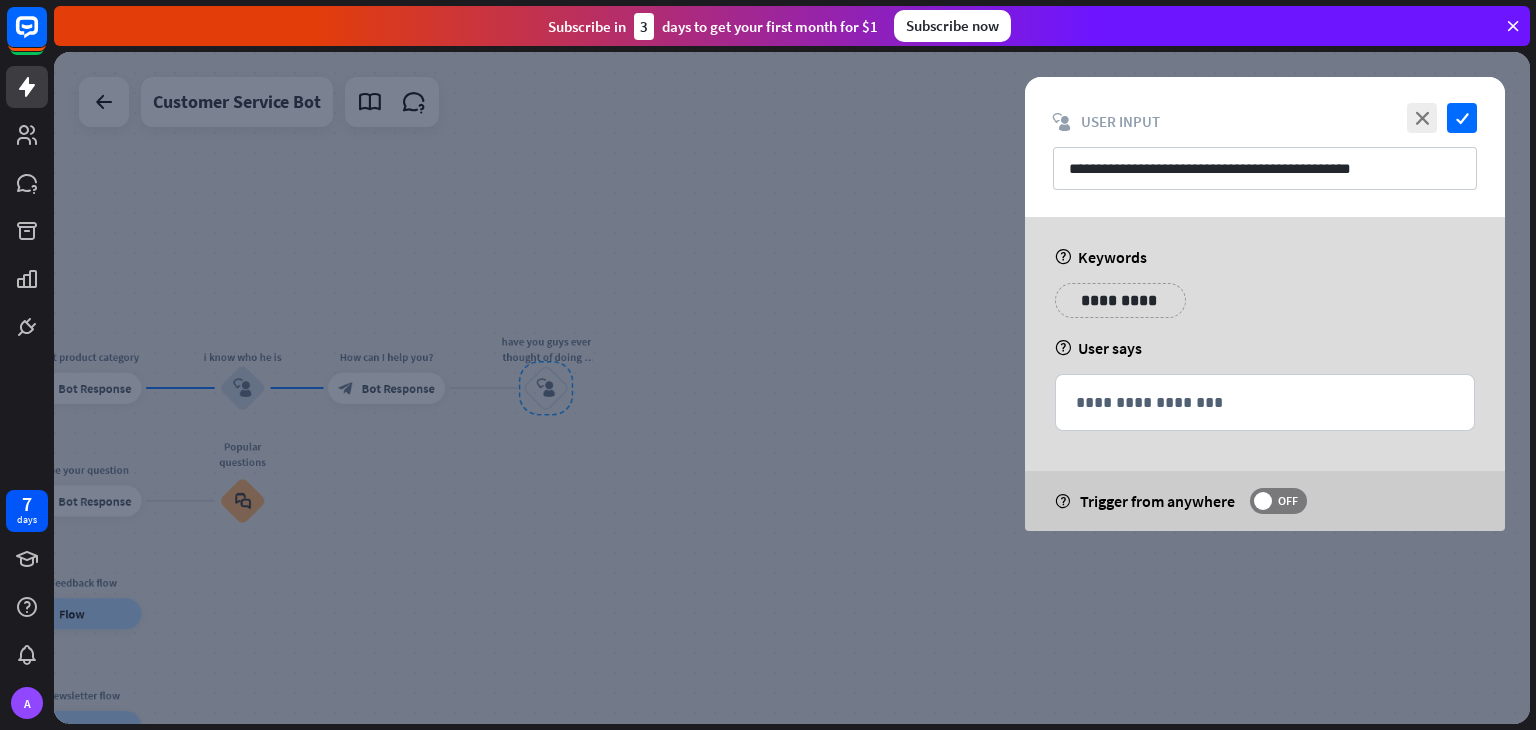 click at bounding box center [792, 388] 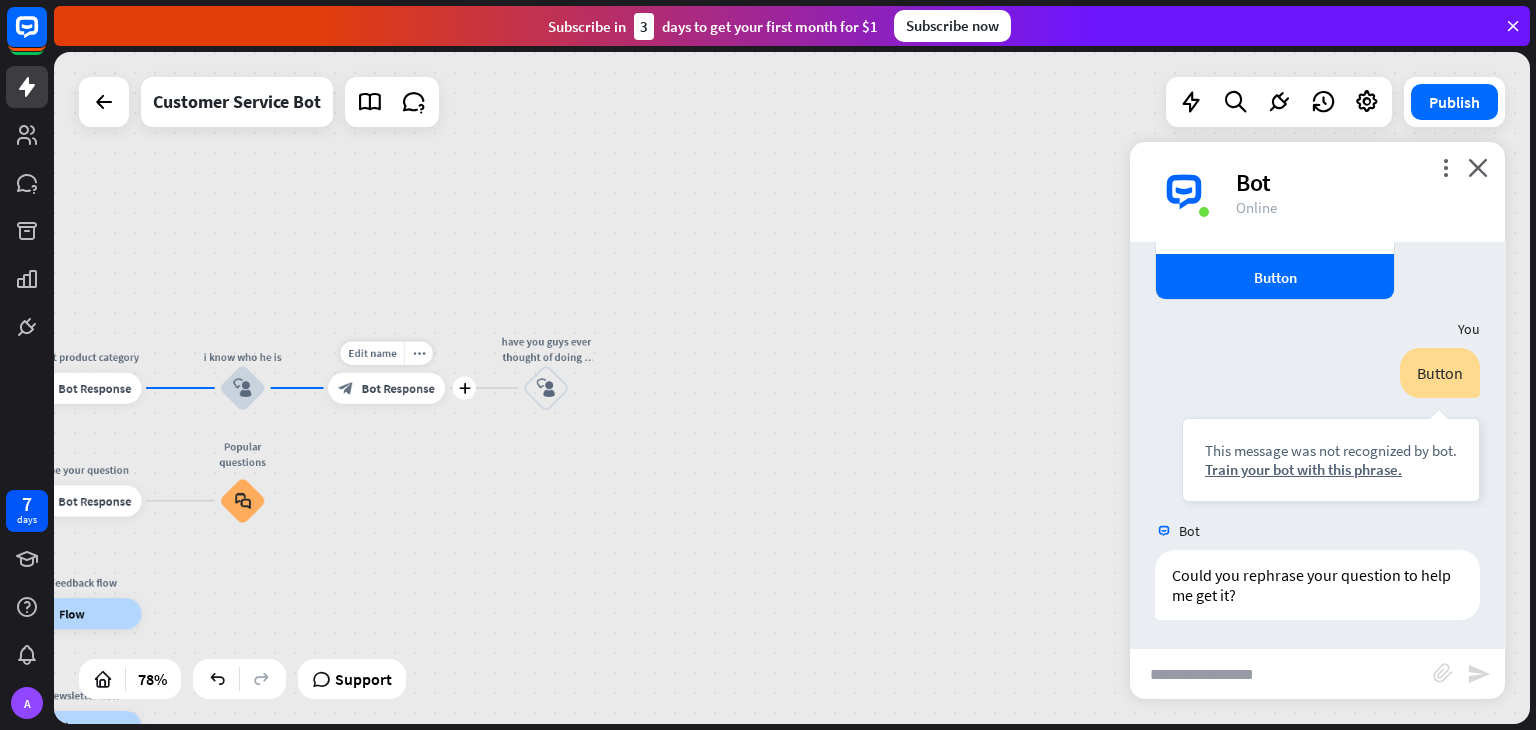 scroll, scrollTop: 941, scrollLeft: 0, axis: vertical 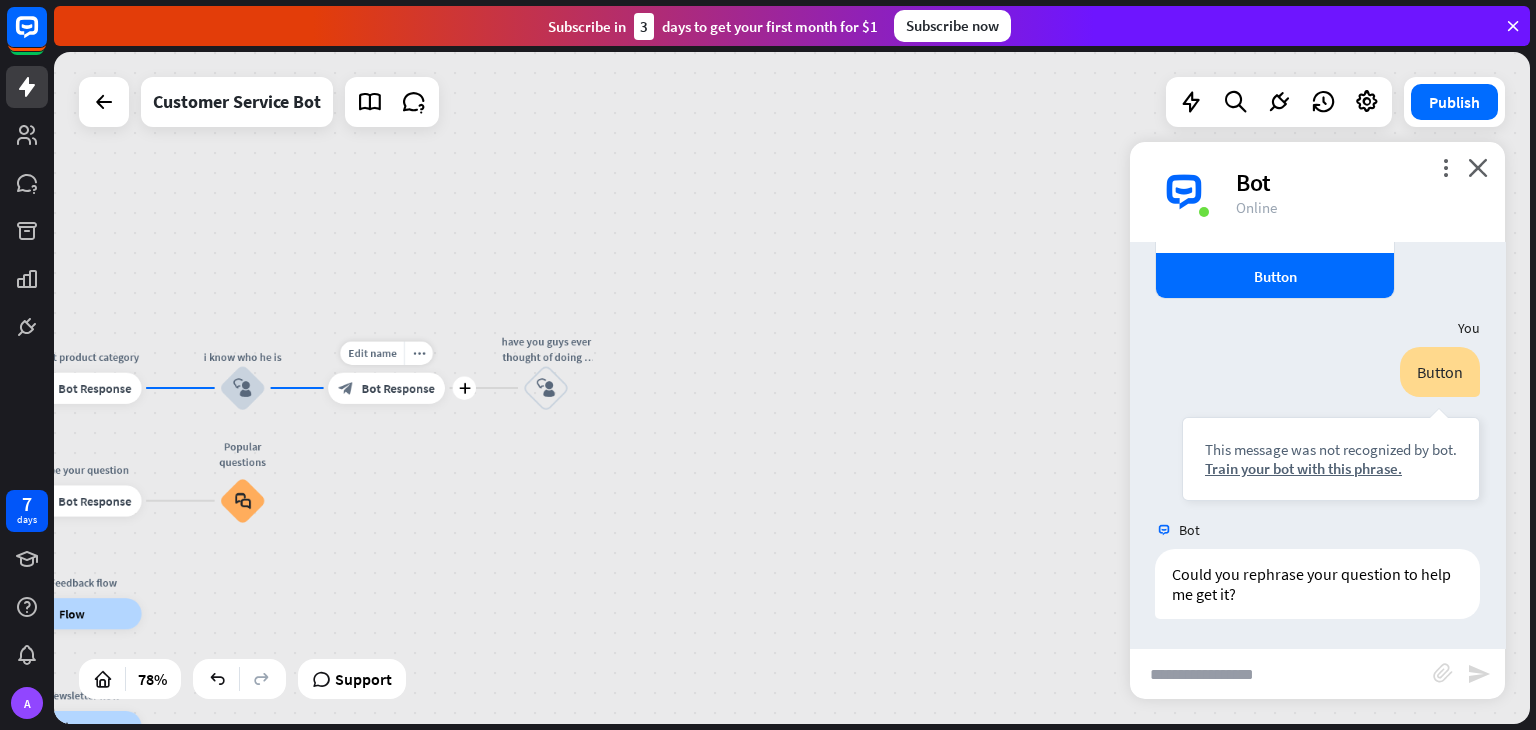 click on "Bot Response" at bounding box center (398, 388) 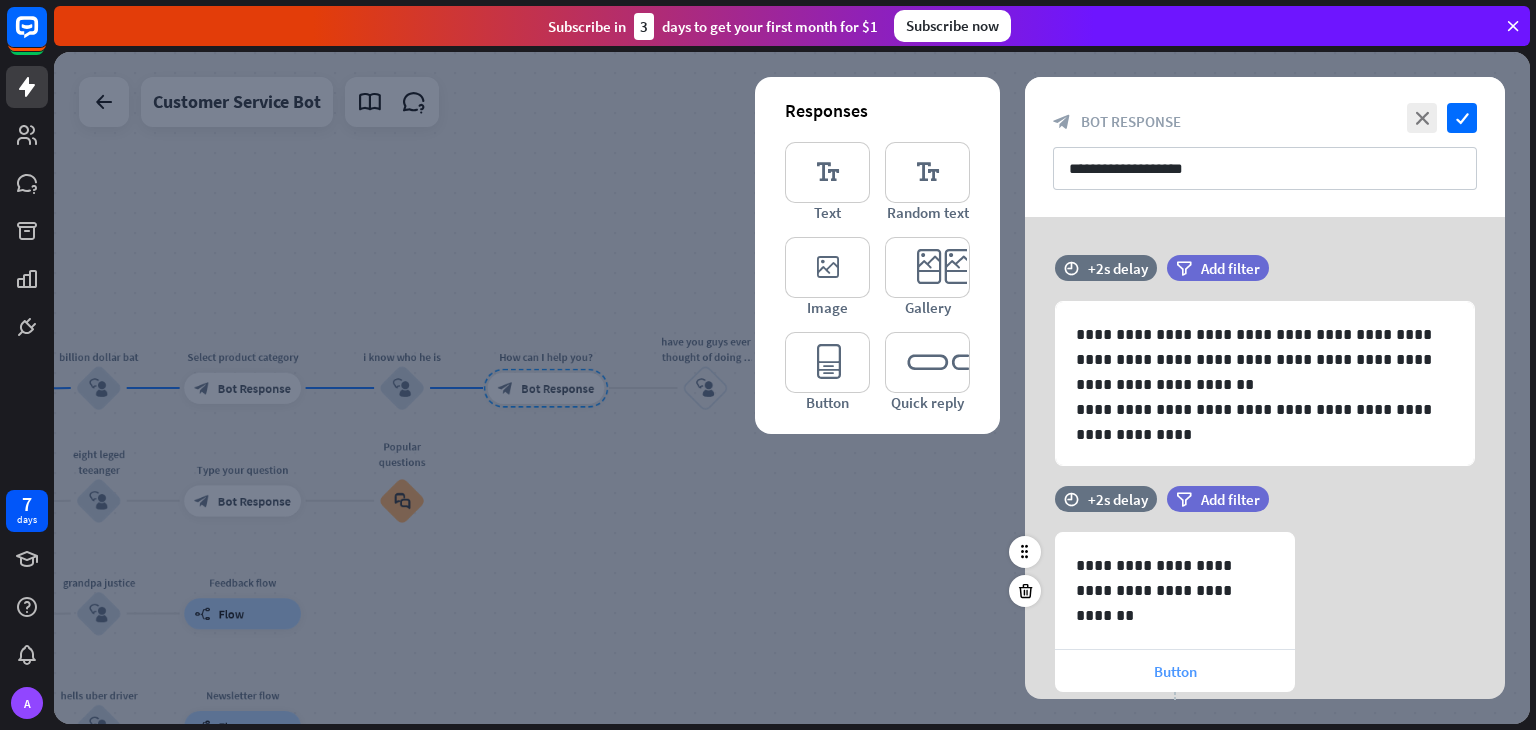 click on "Button" at bounding box center (1175, 671) 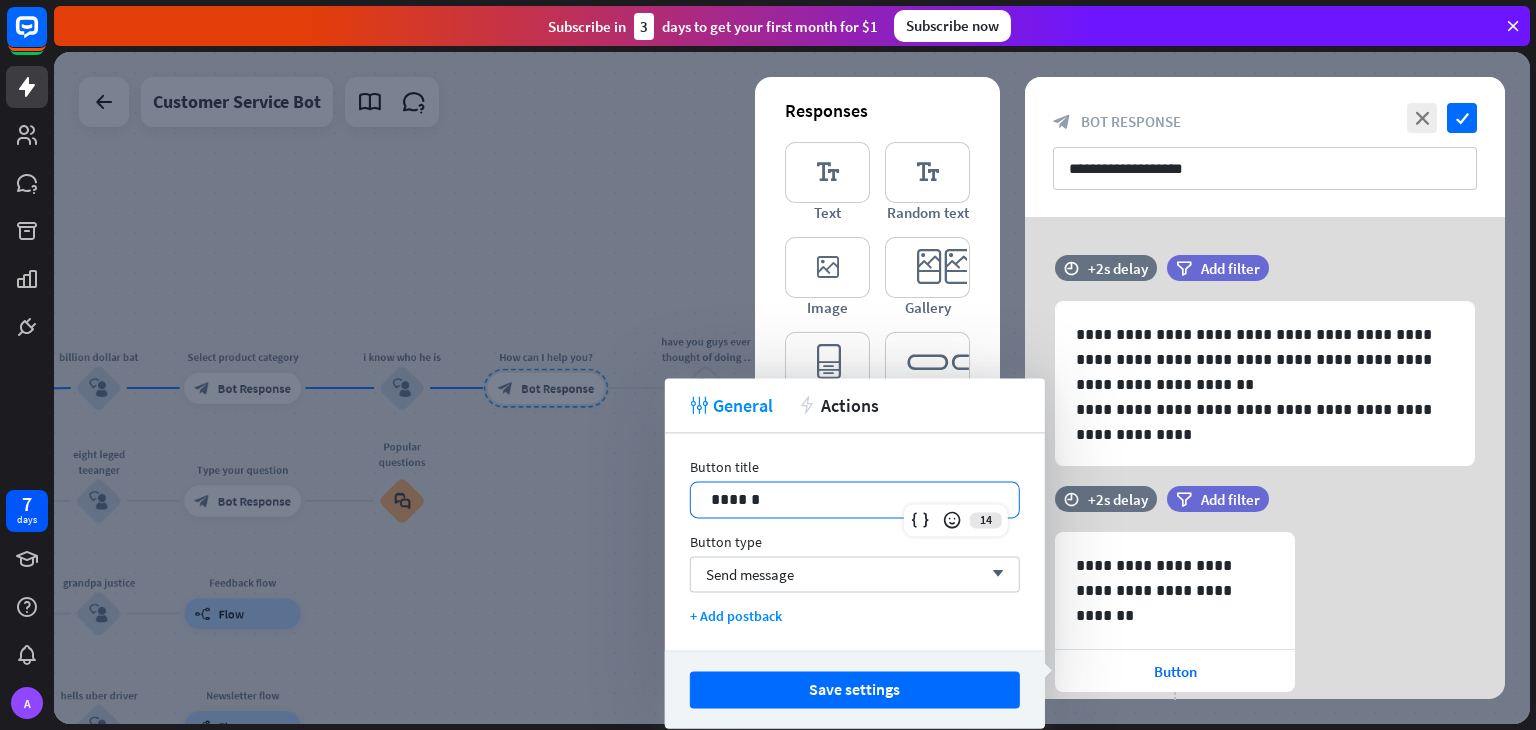 click on "******" at bounding box center (855, 499) 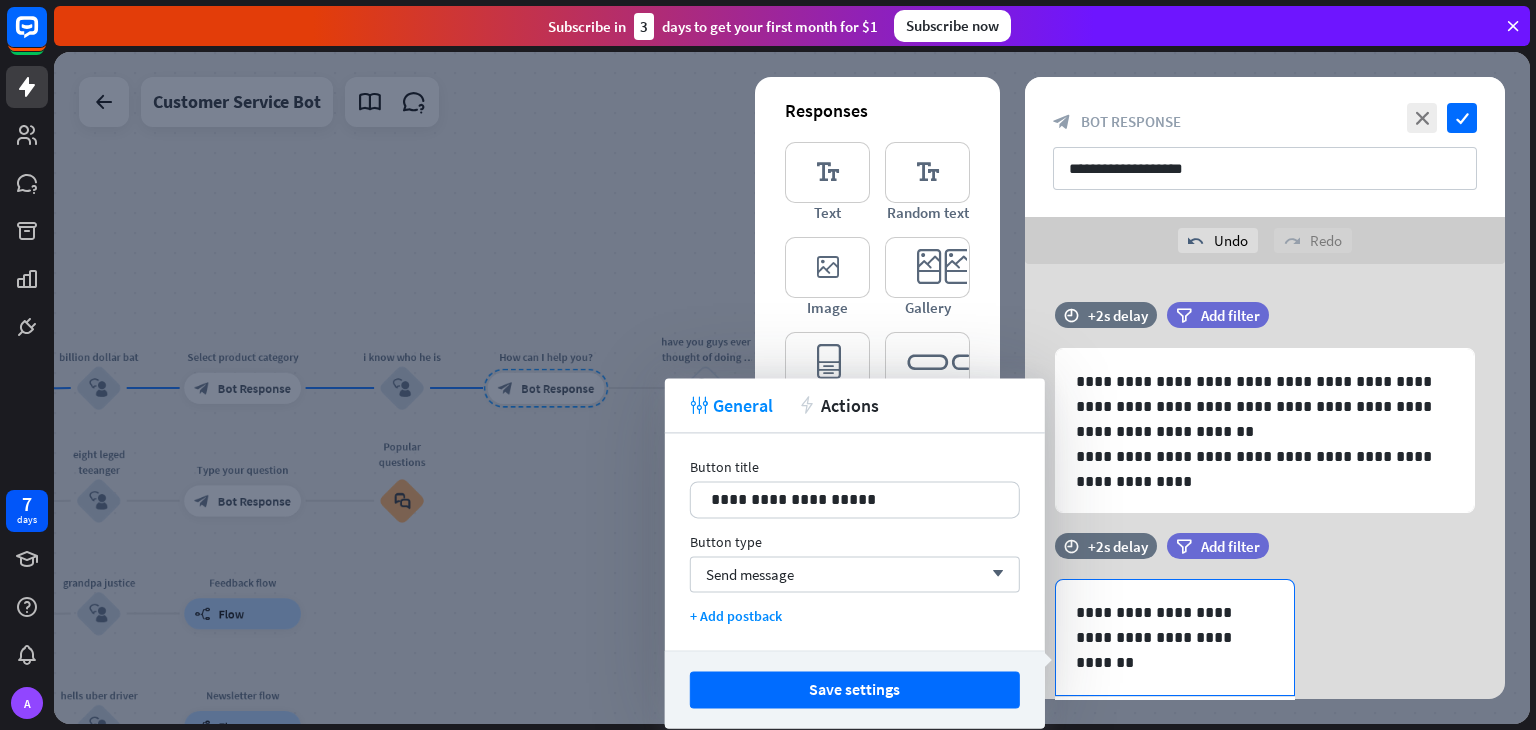 scroll, scrollTop: 67, scrollLeft: 0, axis: vertical 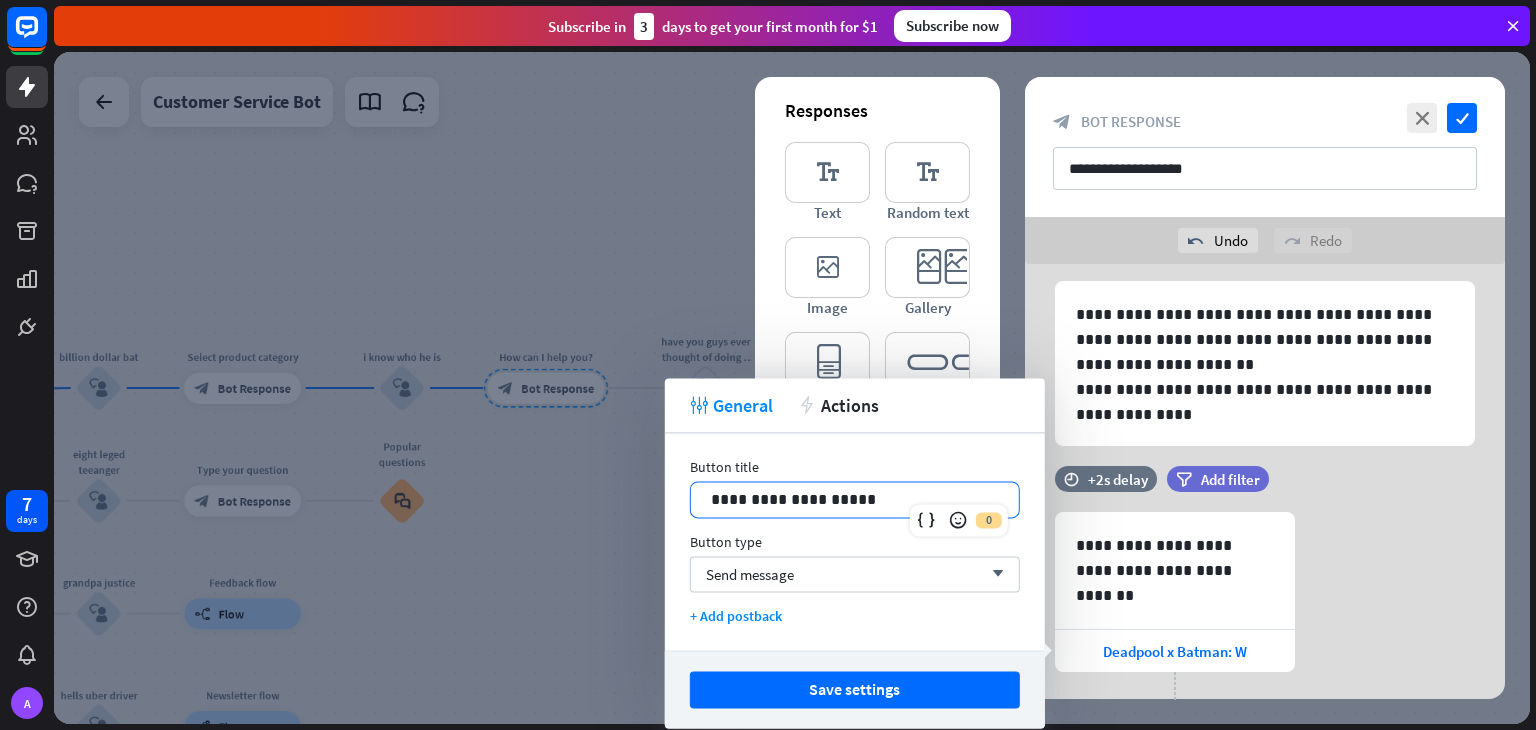 click on "0" at bounding box center [959, 520] 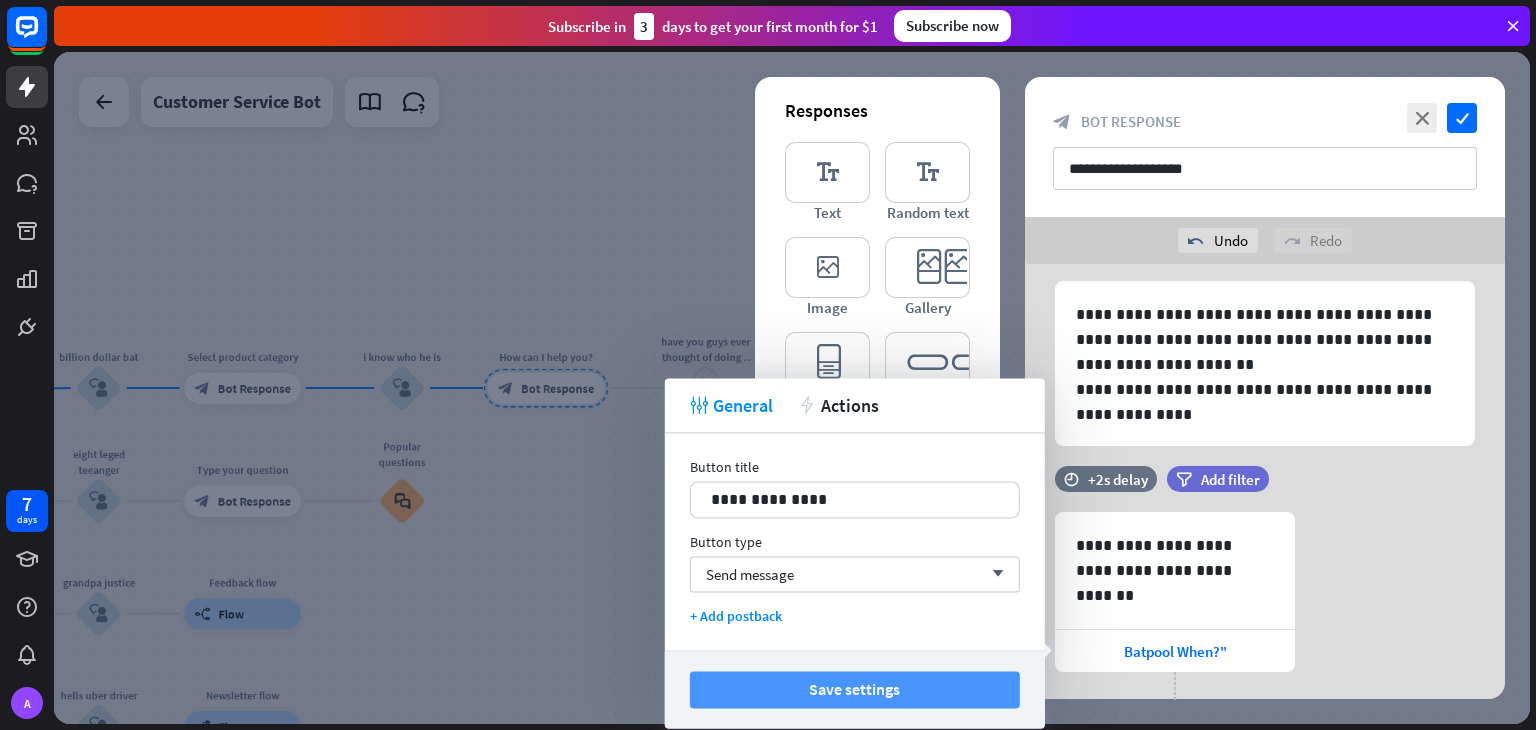 click on "Save settings" at bounding box center (855, 689) 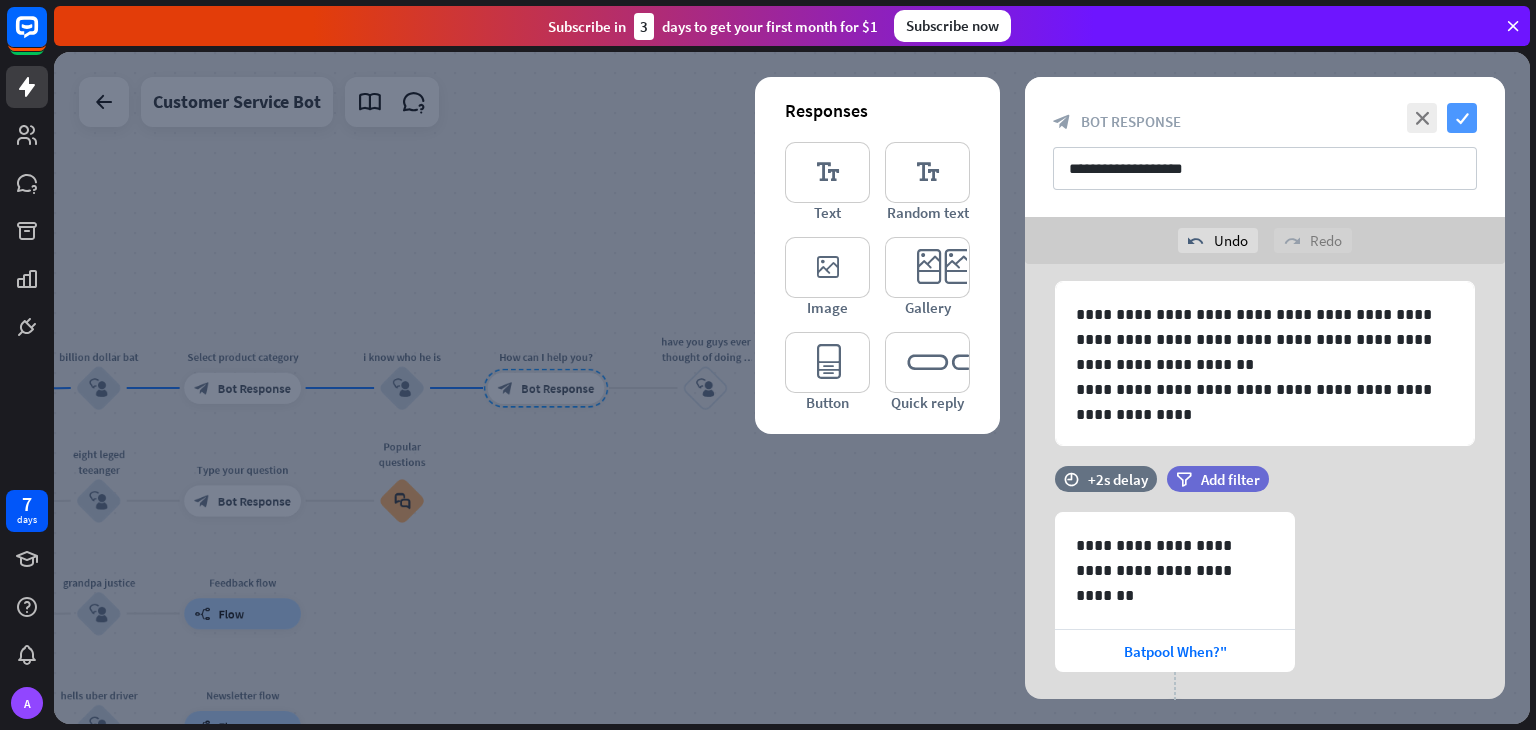 click on "check" at bounding box center [1462, 118] 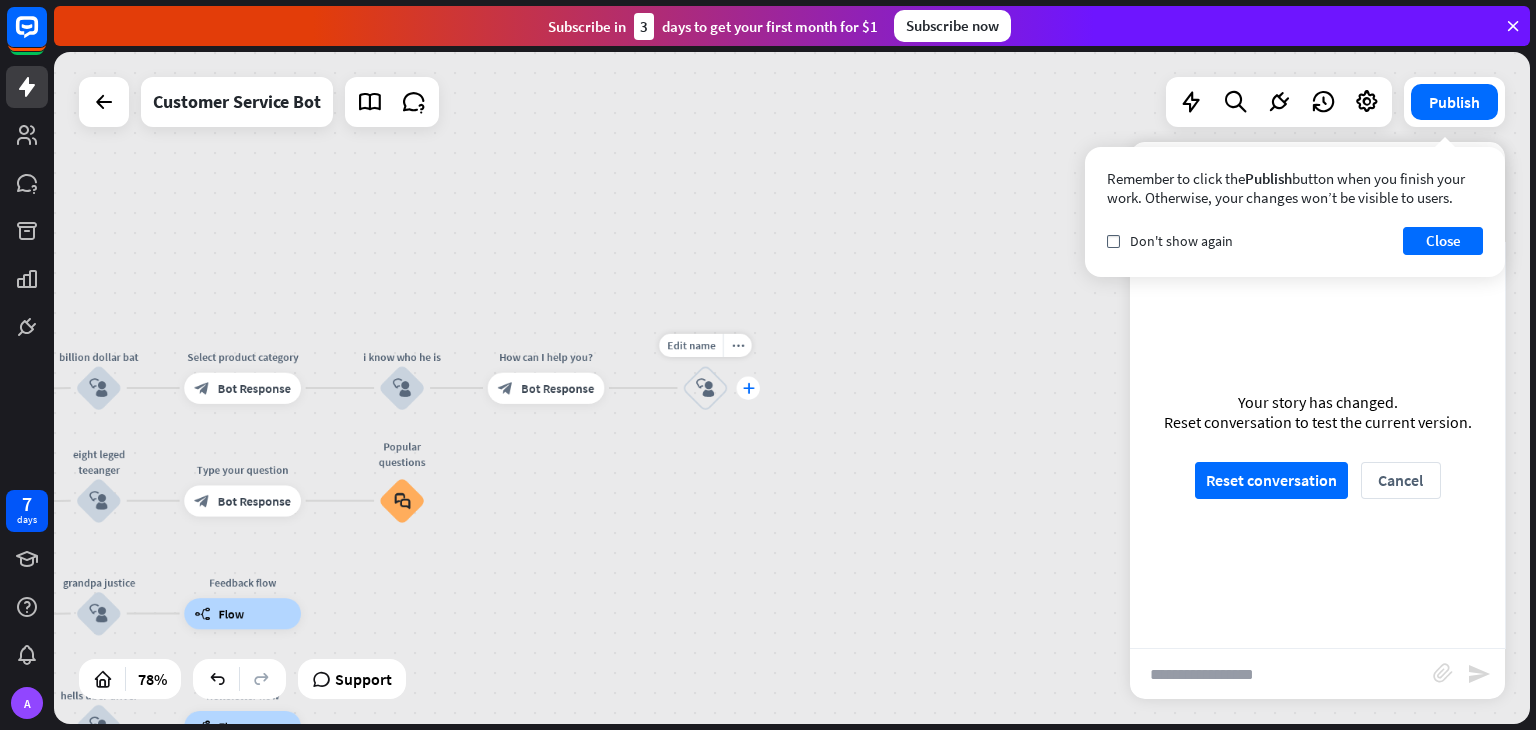 click on "plus" at bounding box center (748, 388) 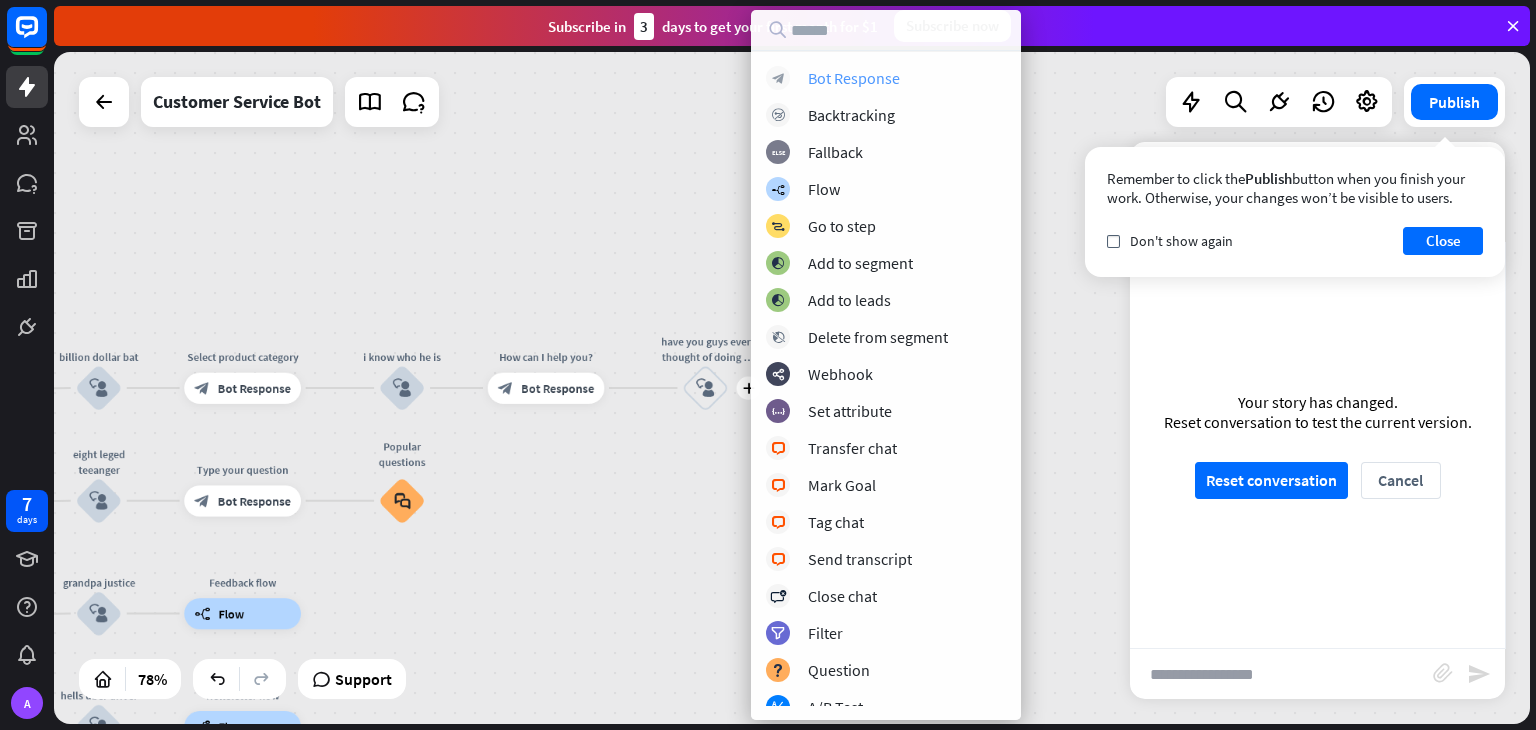 click on "Bot Response" at bounding box center [854, 78] 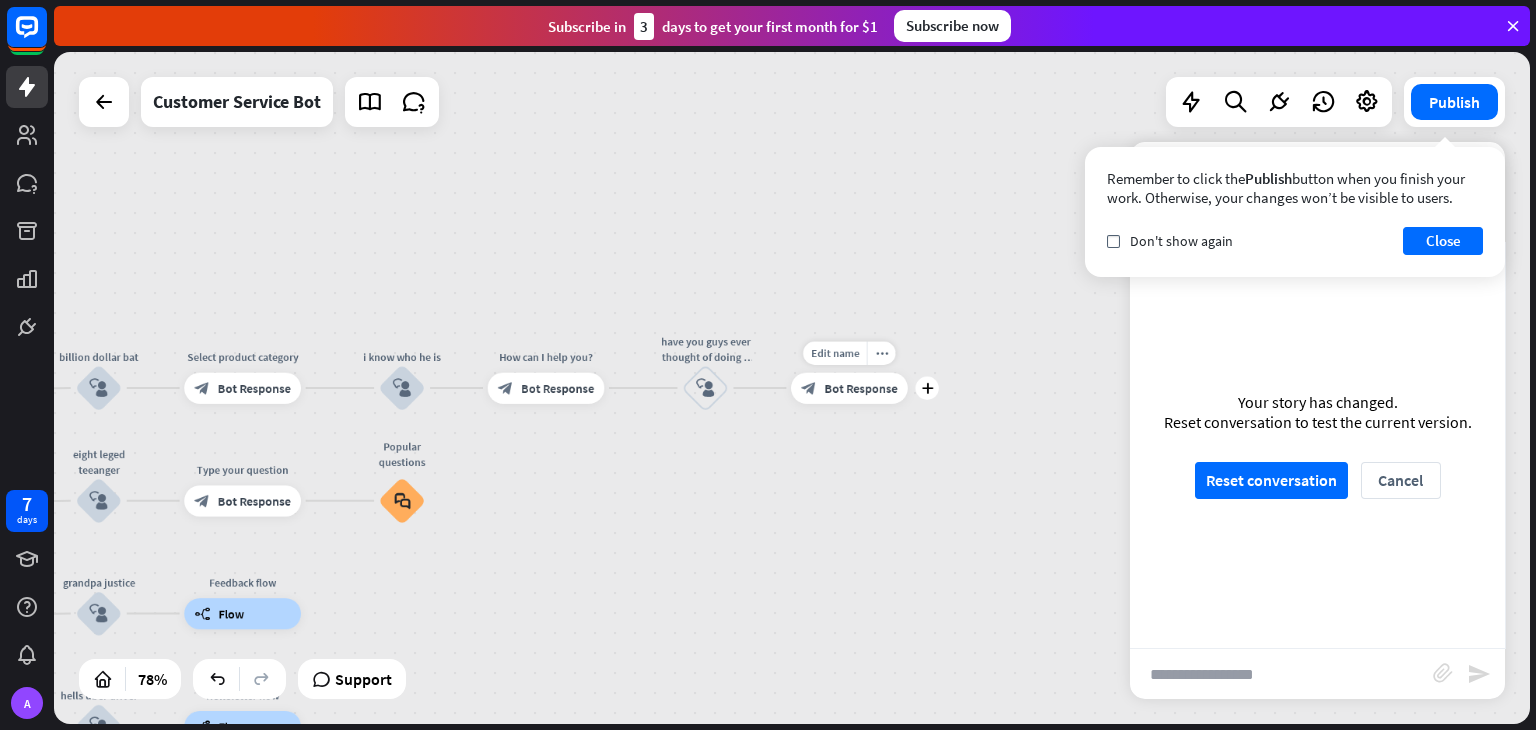 click on "Bot Response" at bounding box center (860, 388) 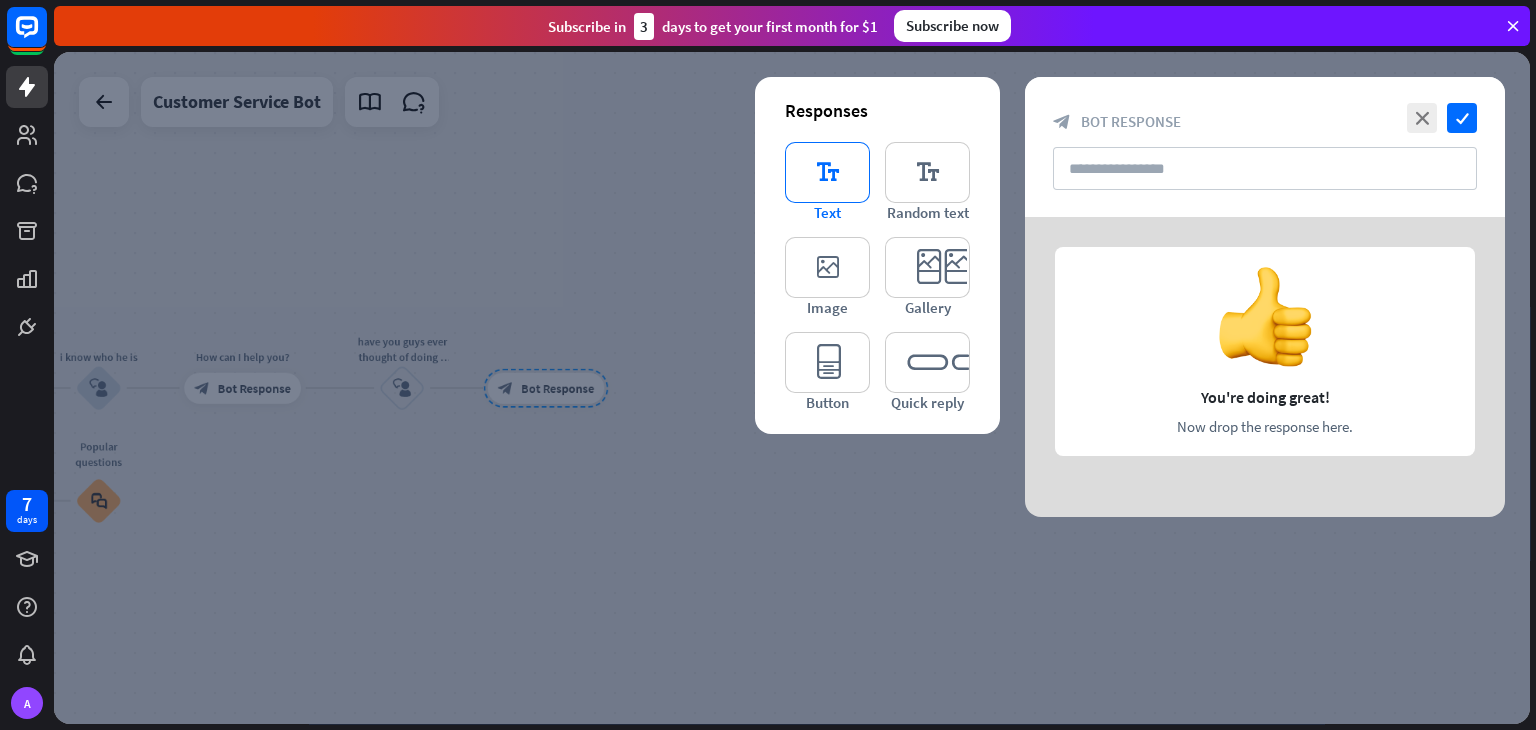 type 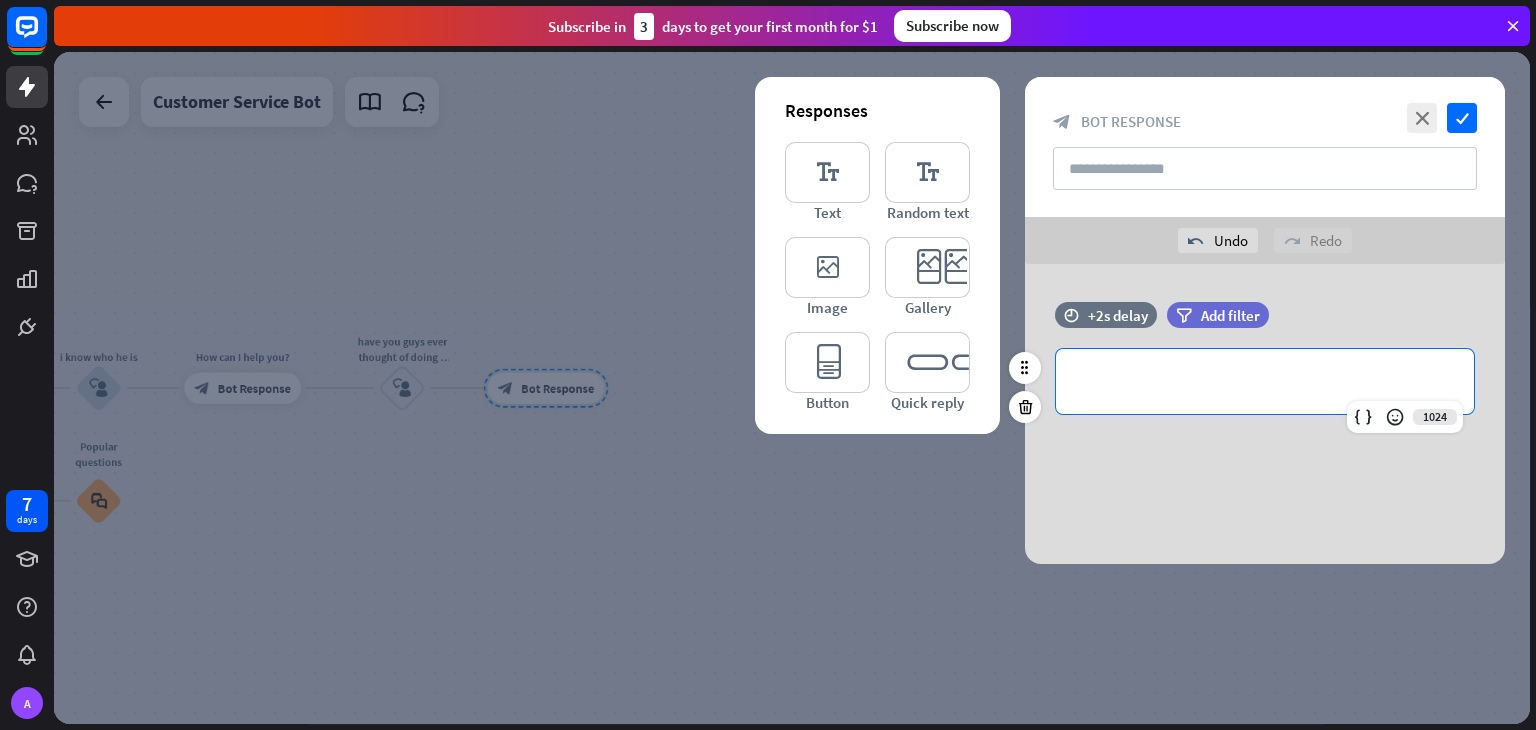 click on "**********" at bounding box center (1265, 381) 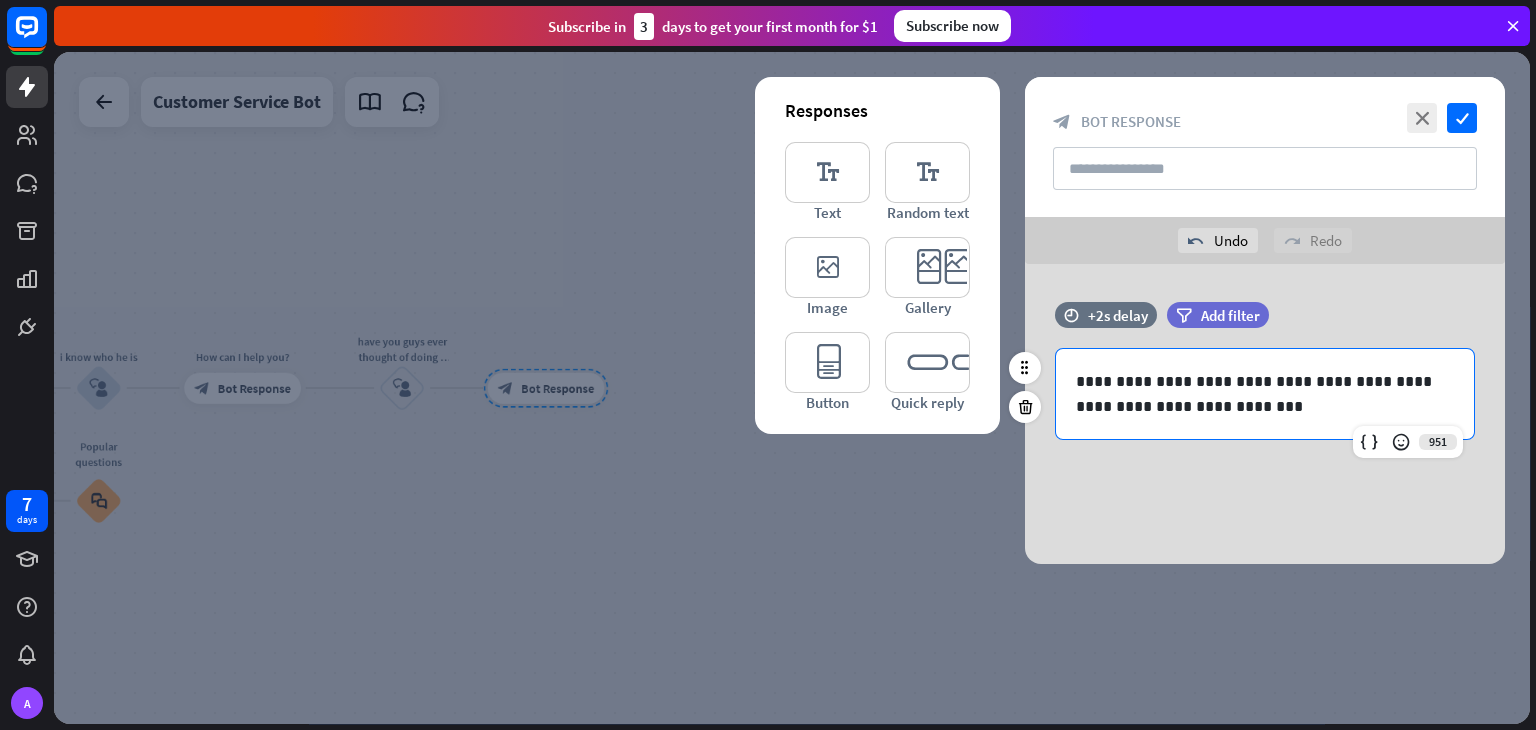 click on "**********" at bounding box center (1265, 394) 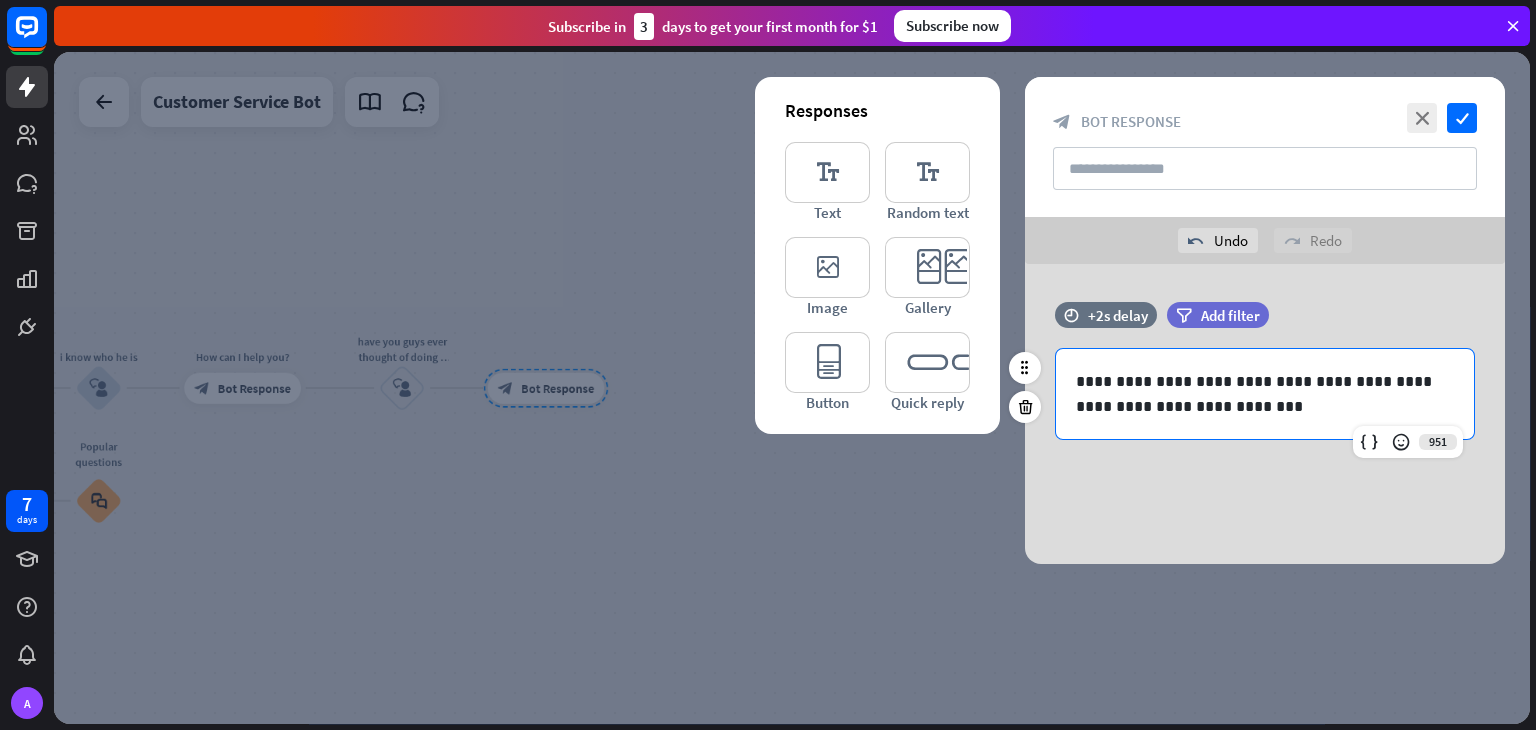click on "**********" at bounding box center [1265, 394] 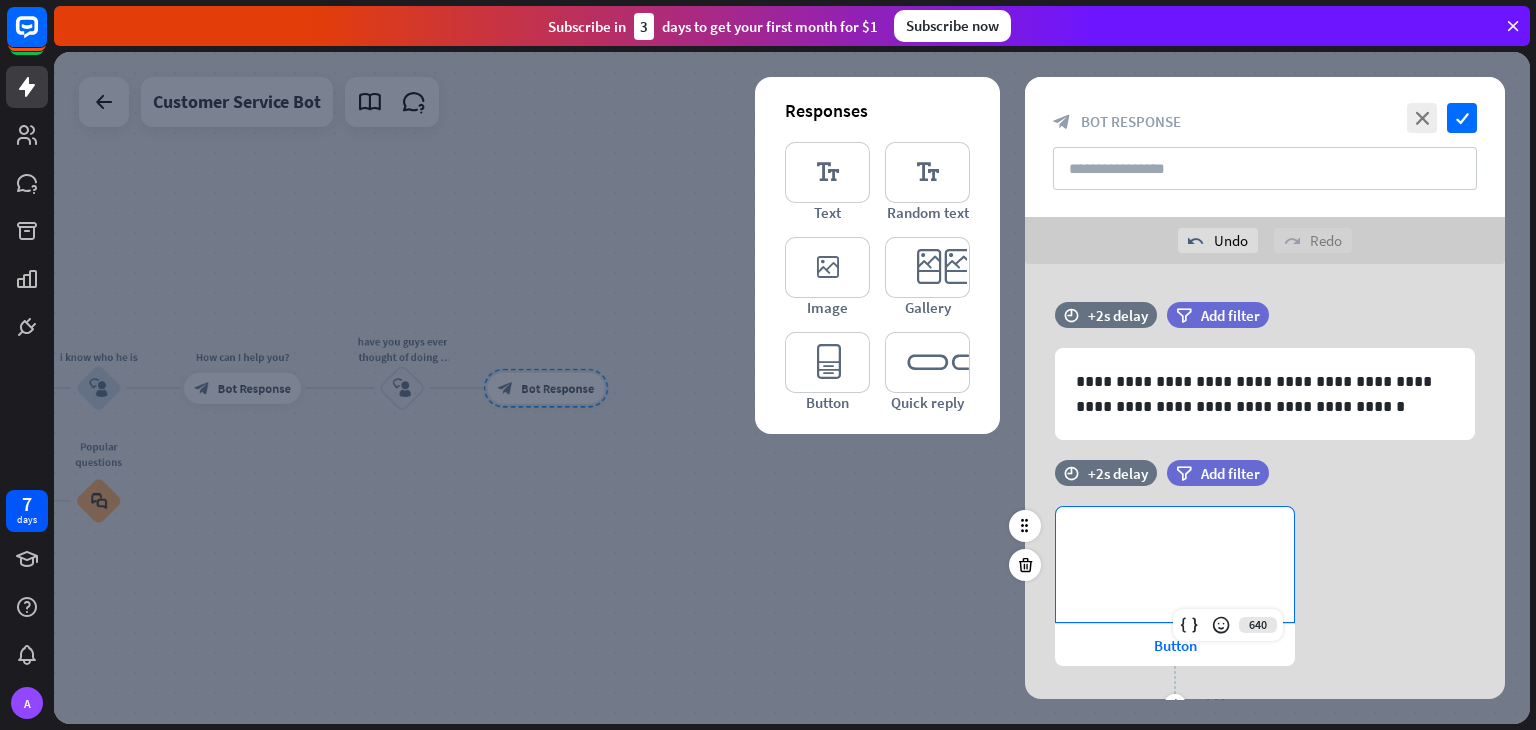click on "**********" at bounding box center [1175, 564] 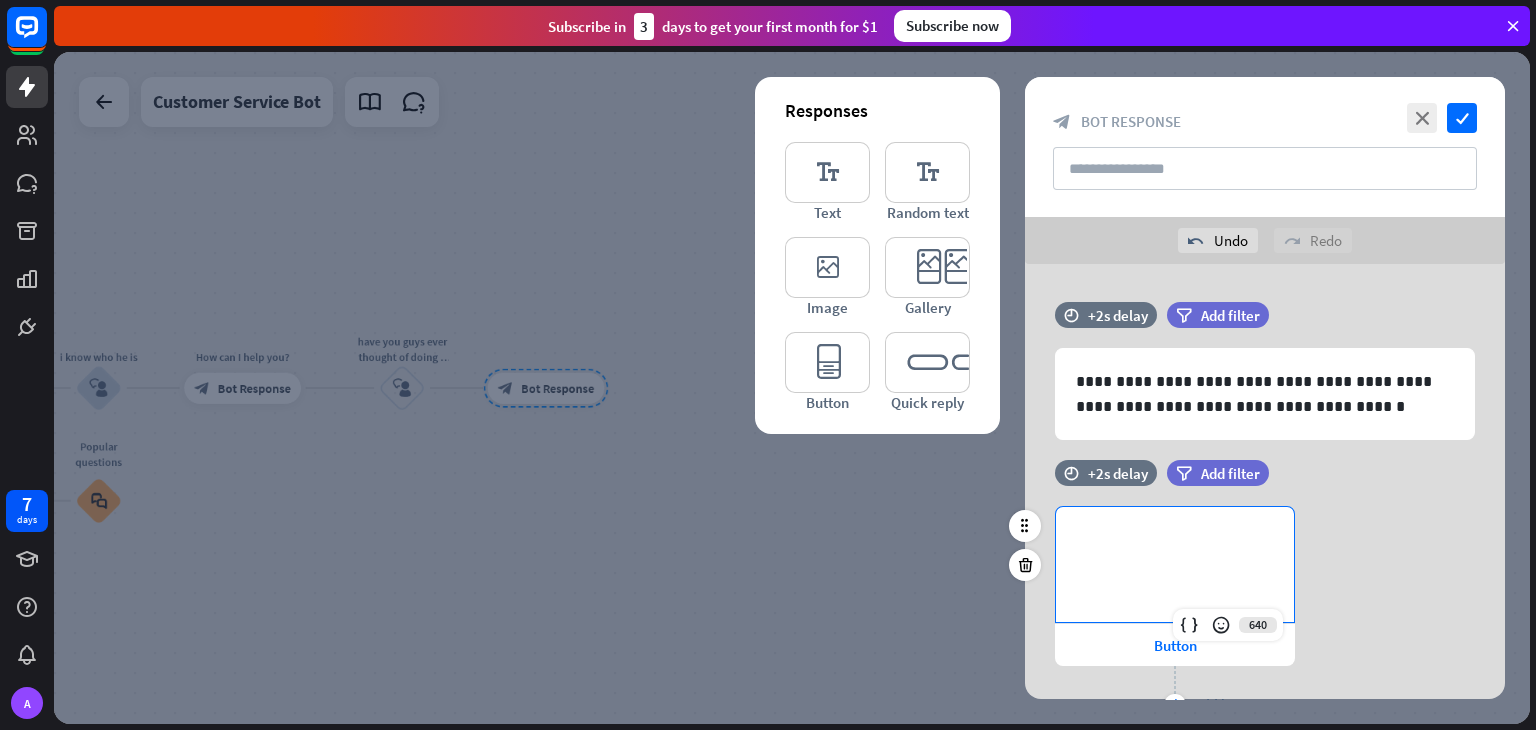 click on "**********" at bounding box center (1175, 564) 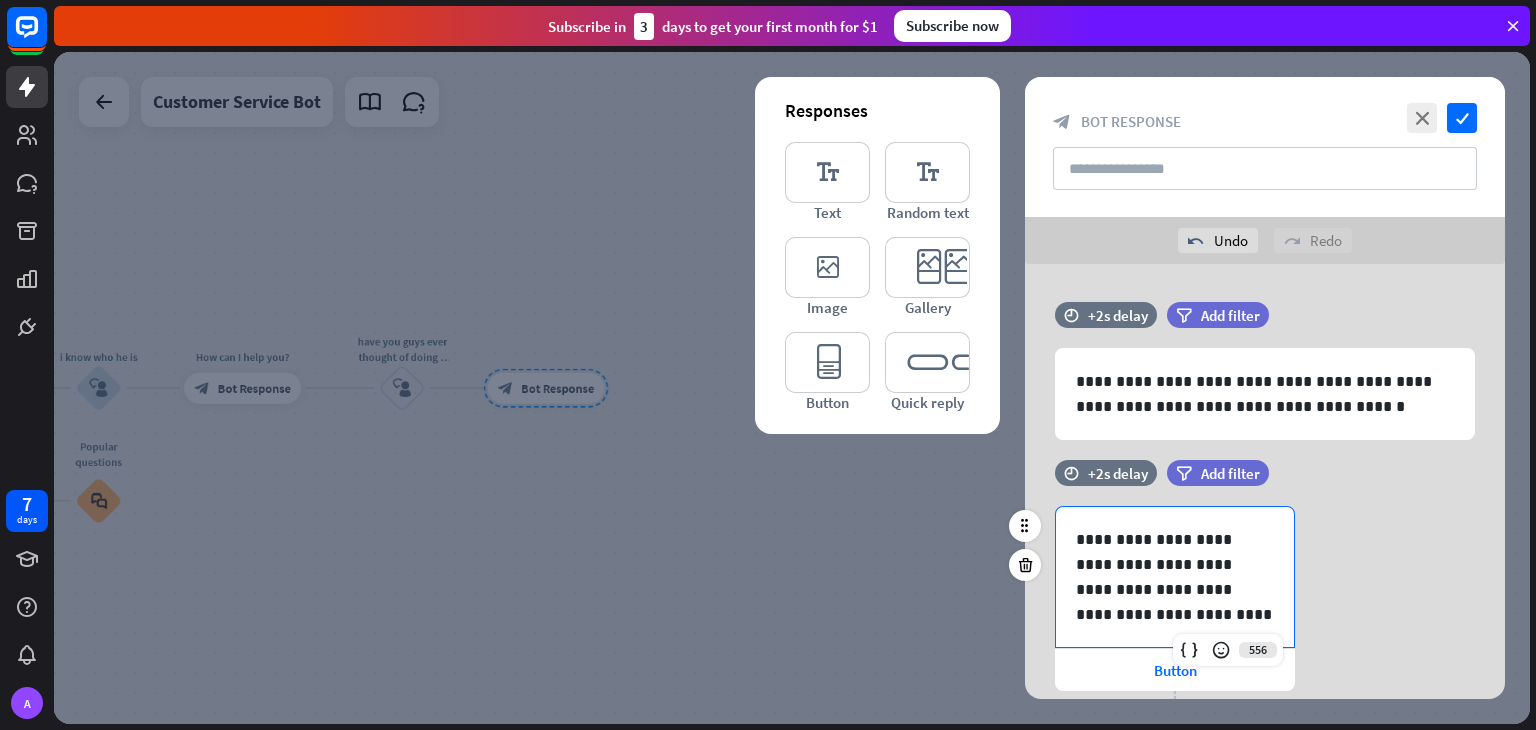type 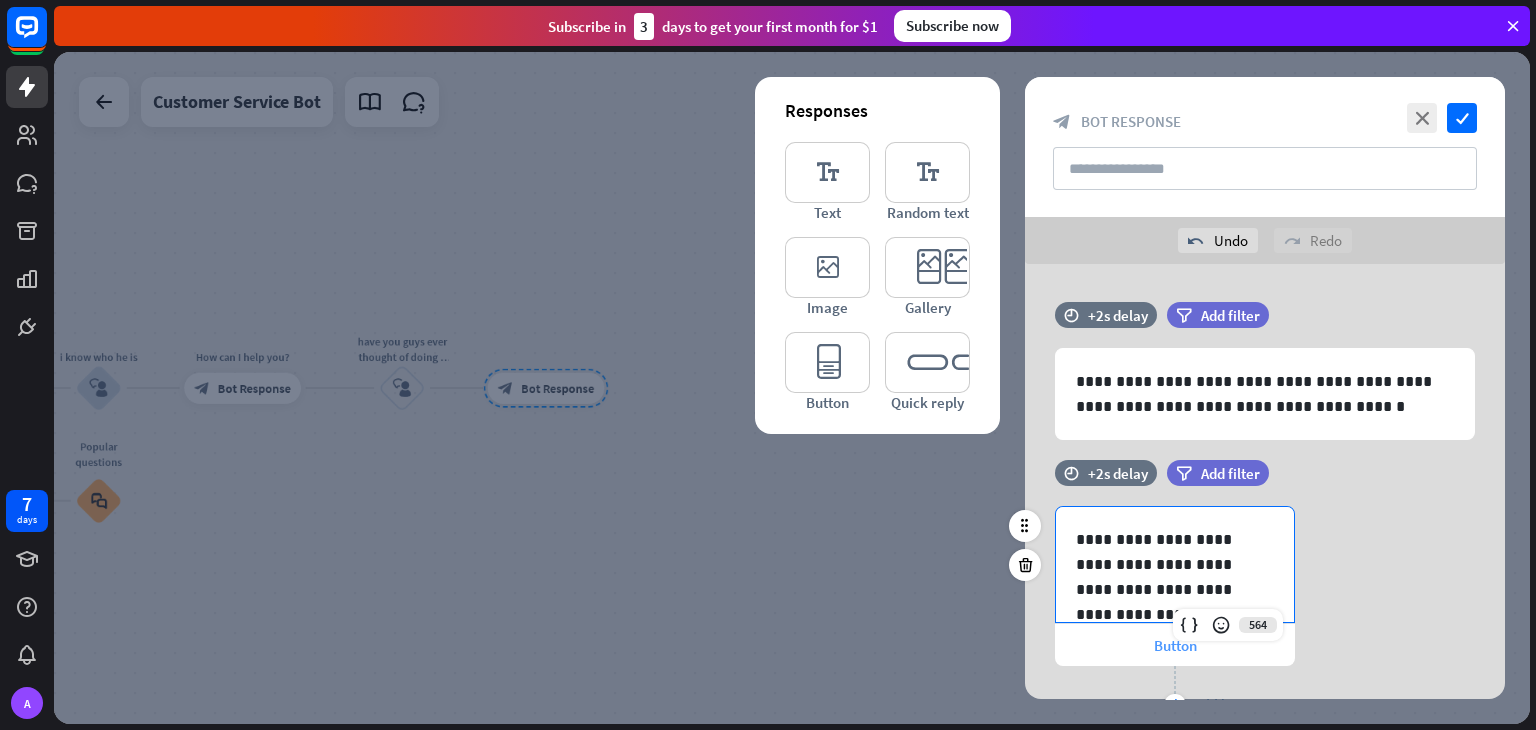click at bounding box center [1189, 625] 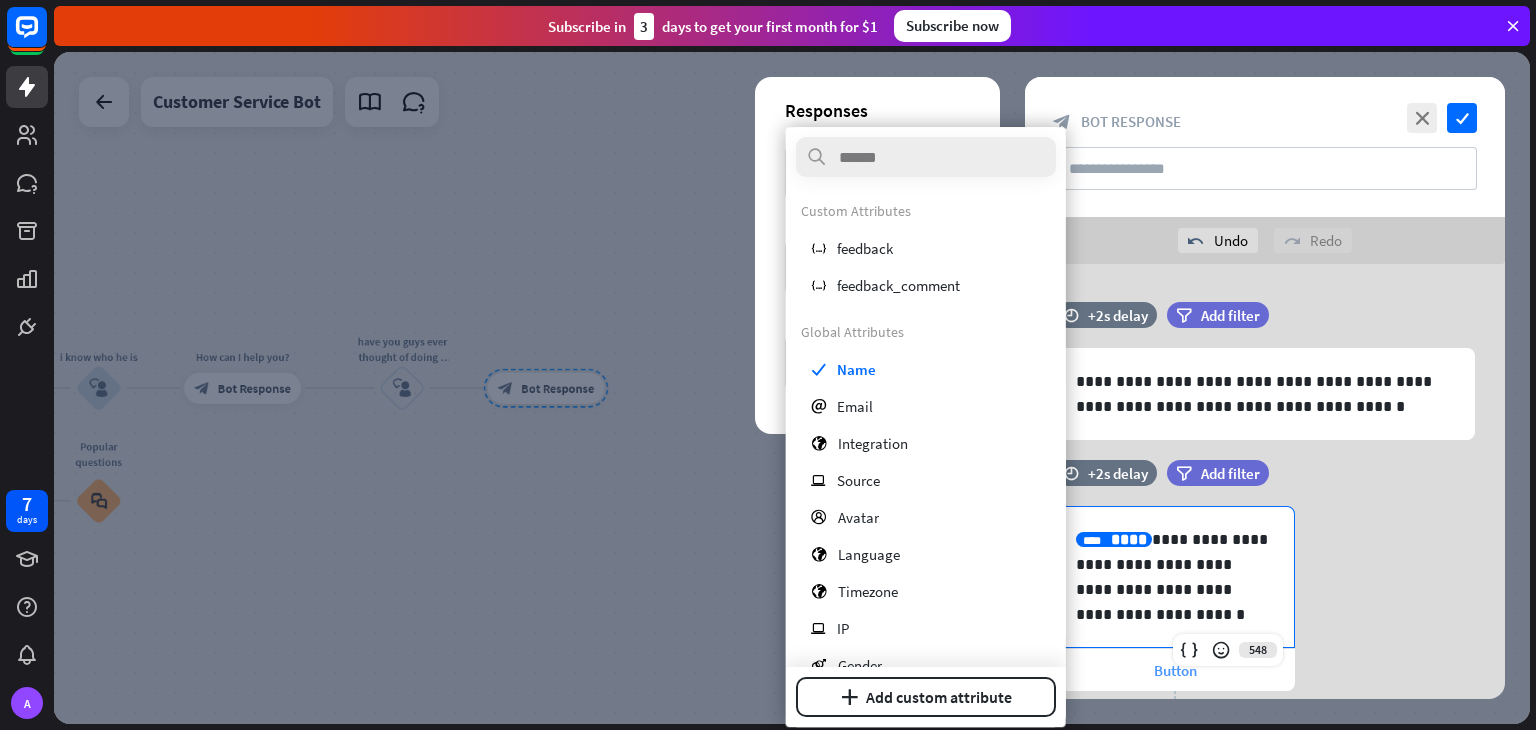 click on "Button" at bounding box center [1175, 670] 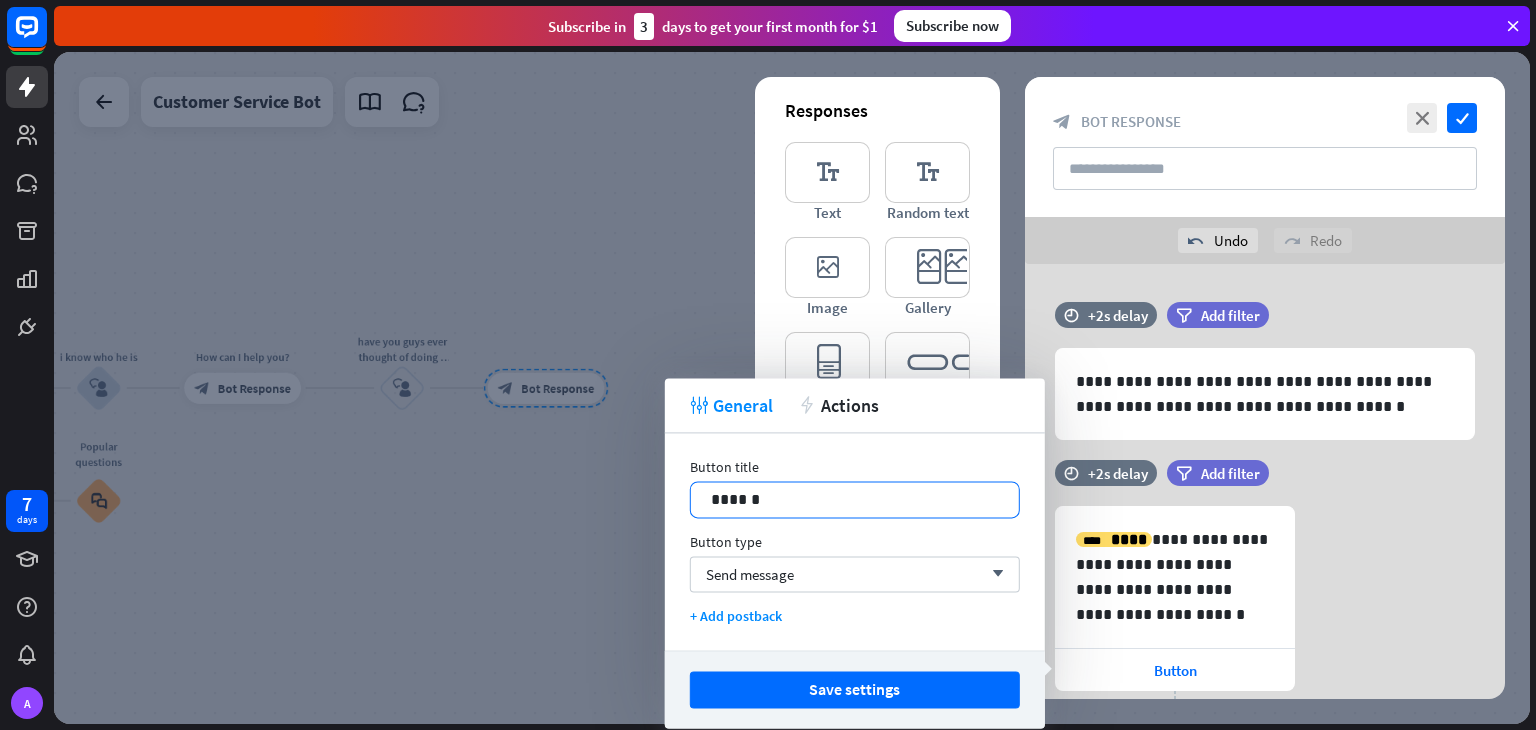 click on "14   ******" at bounding box center [855, 499] 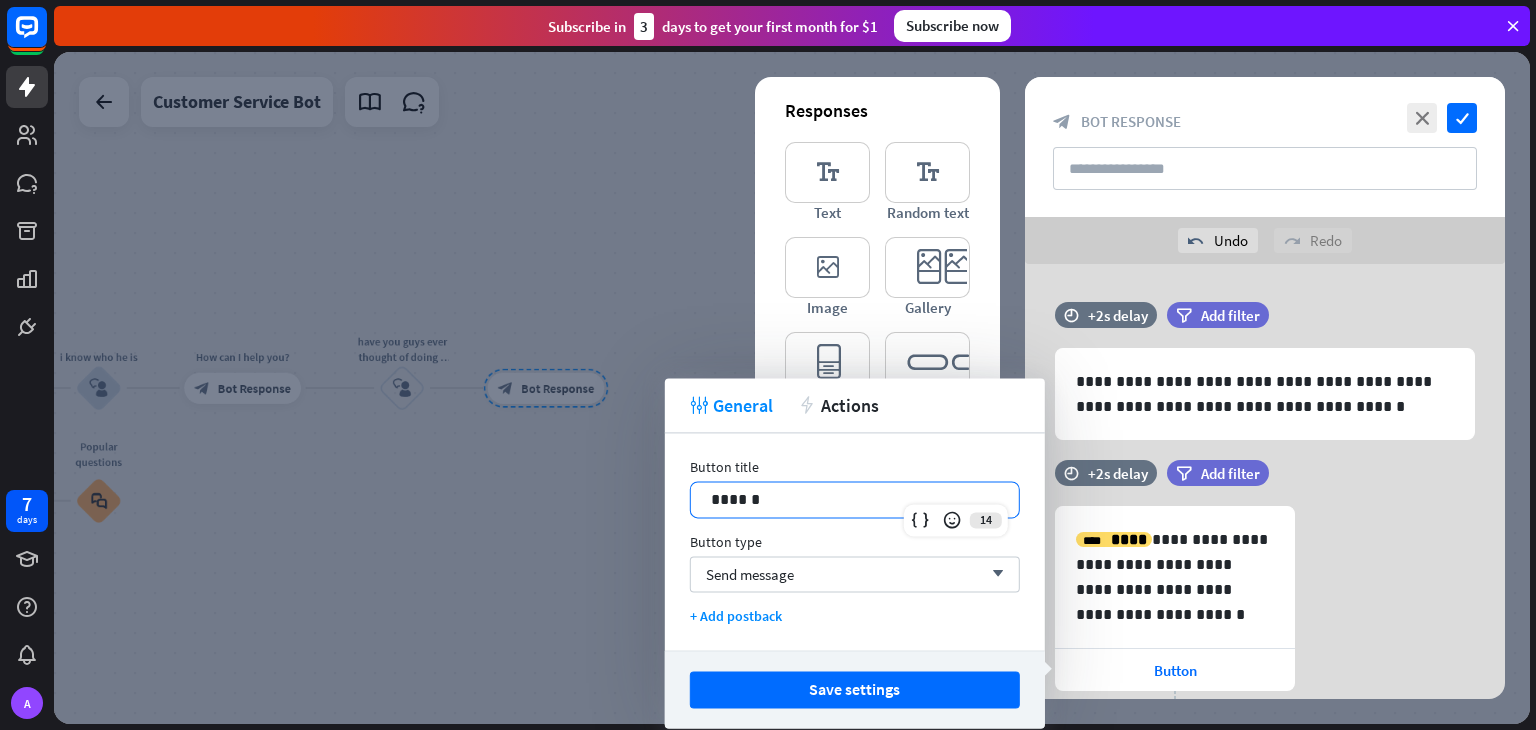 type 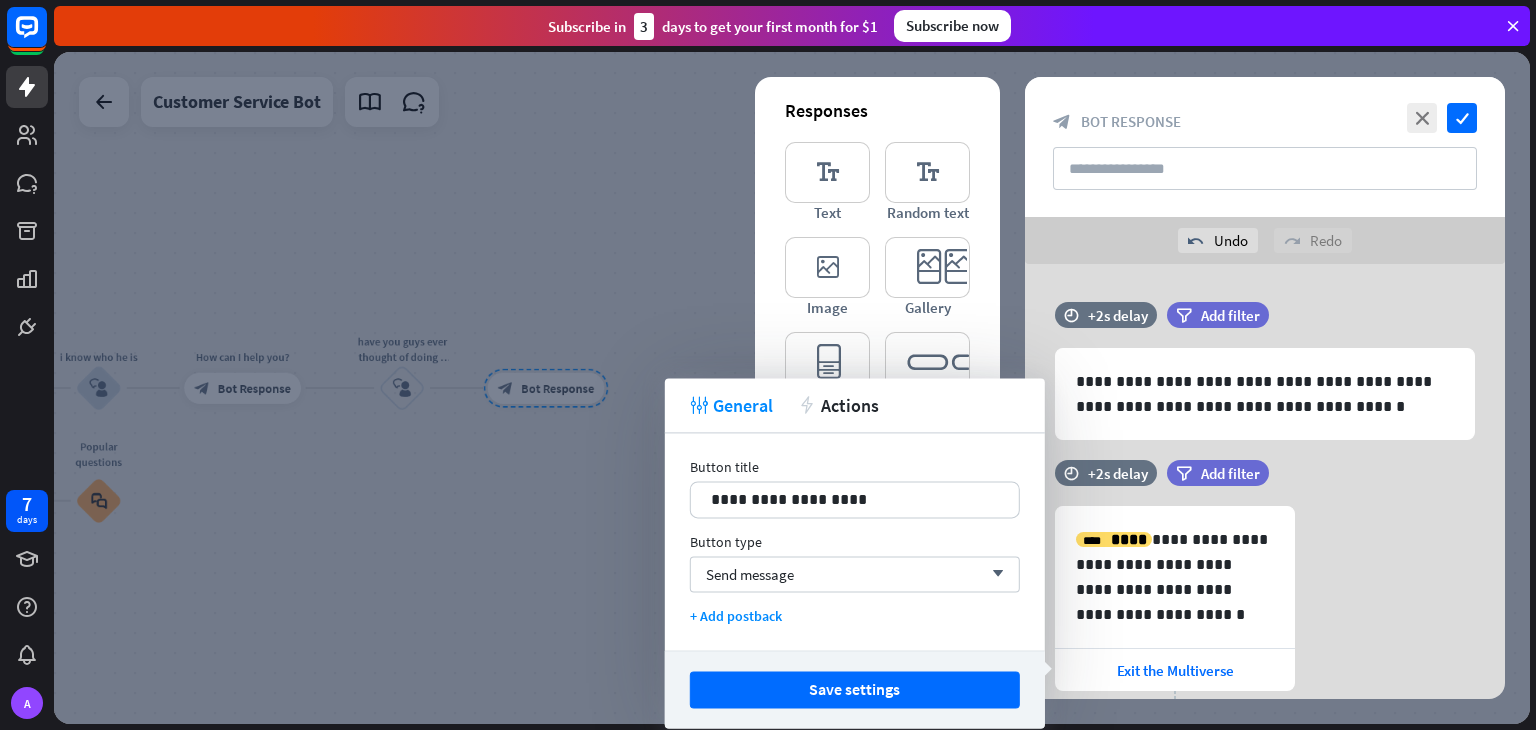 click on "Button title" at bounding box center (855, 467) 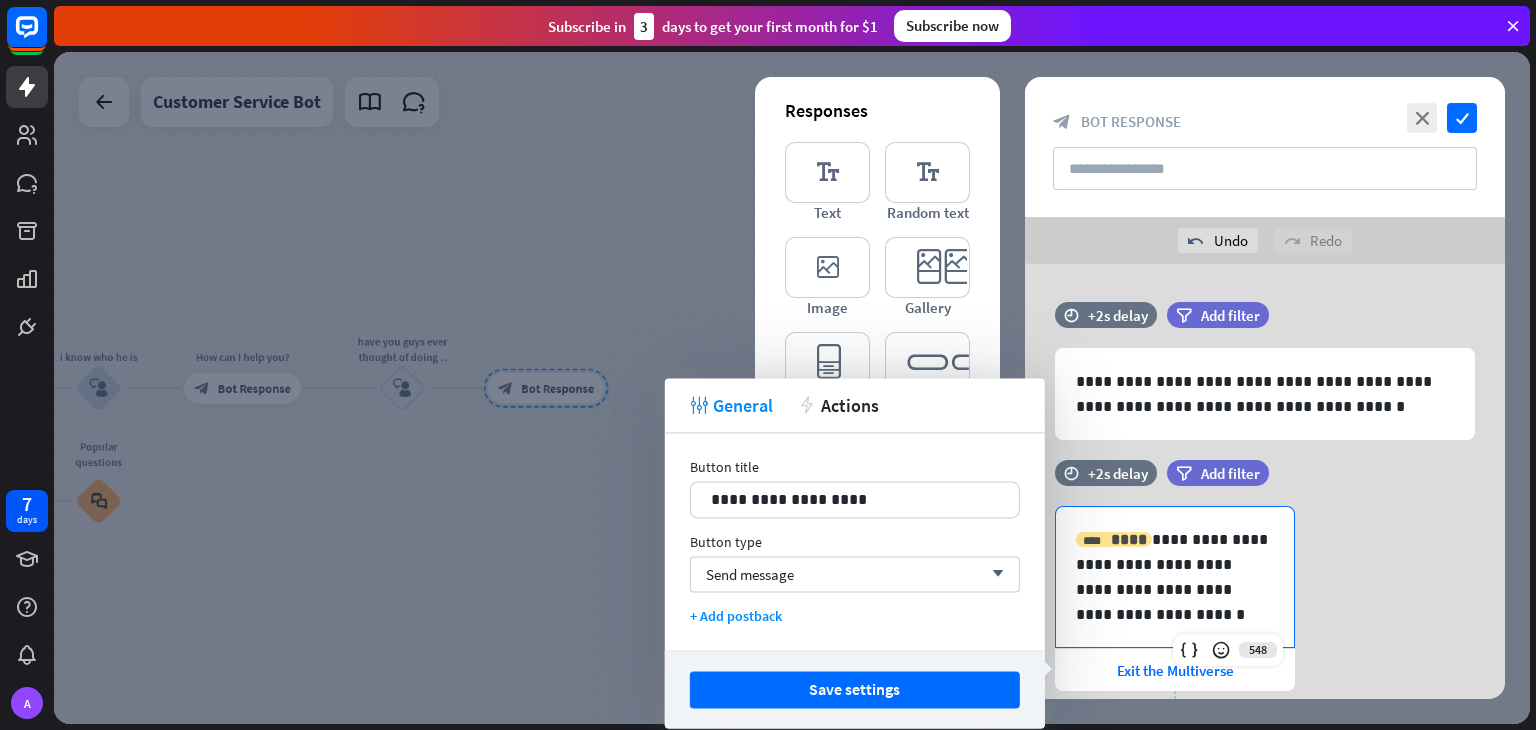 click on "****" at bounding box center (1129, 539) 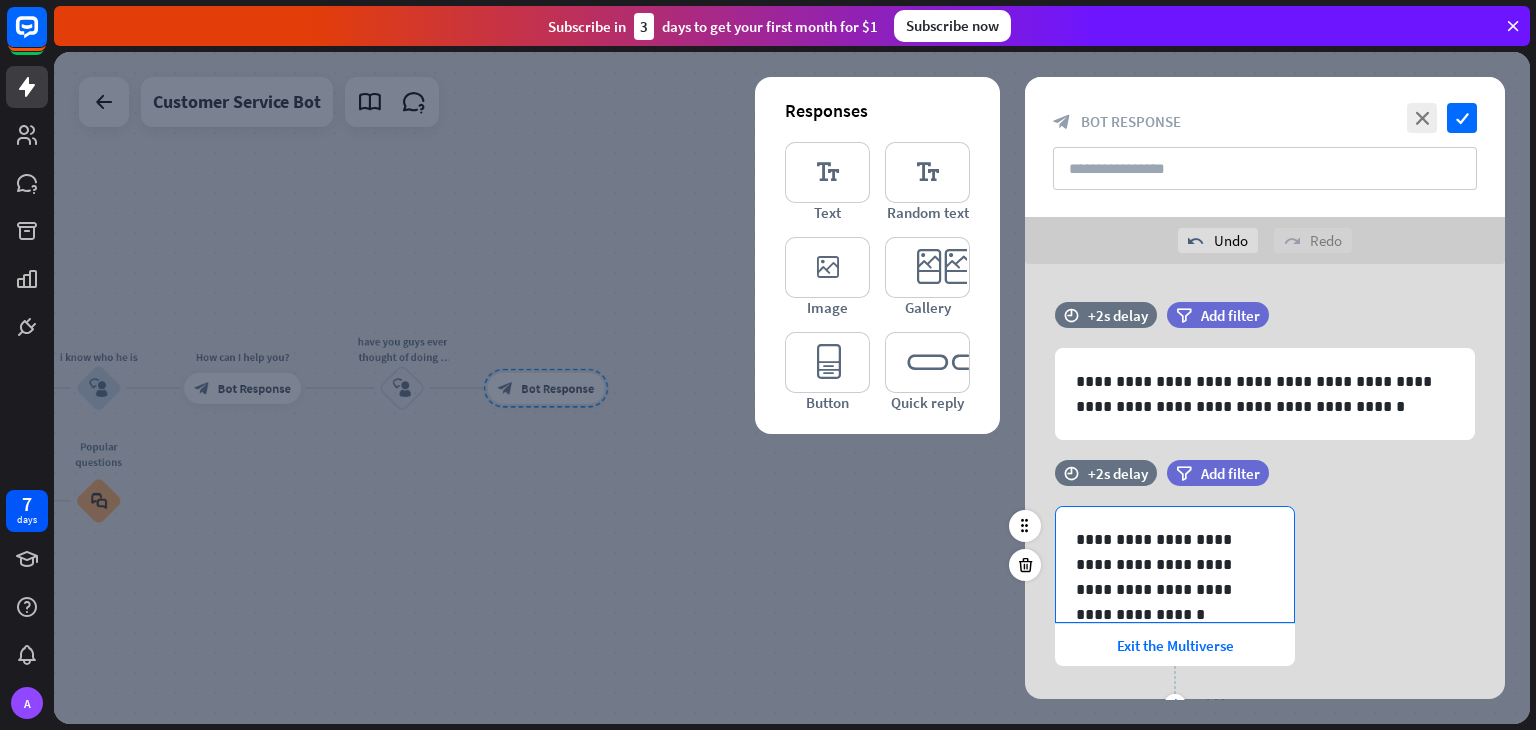 click at bounding box center [792, 388] 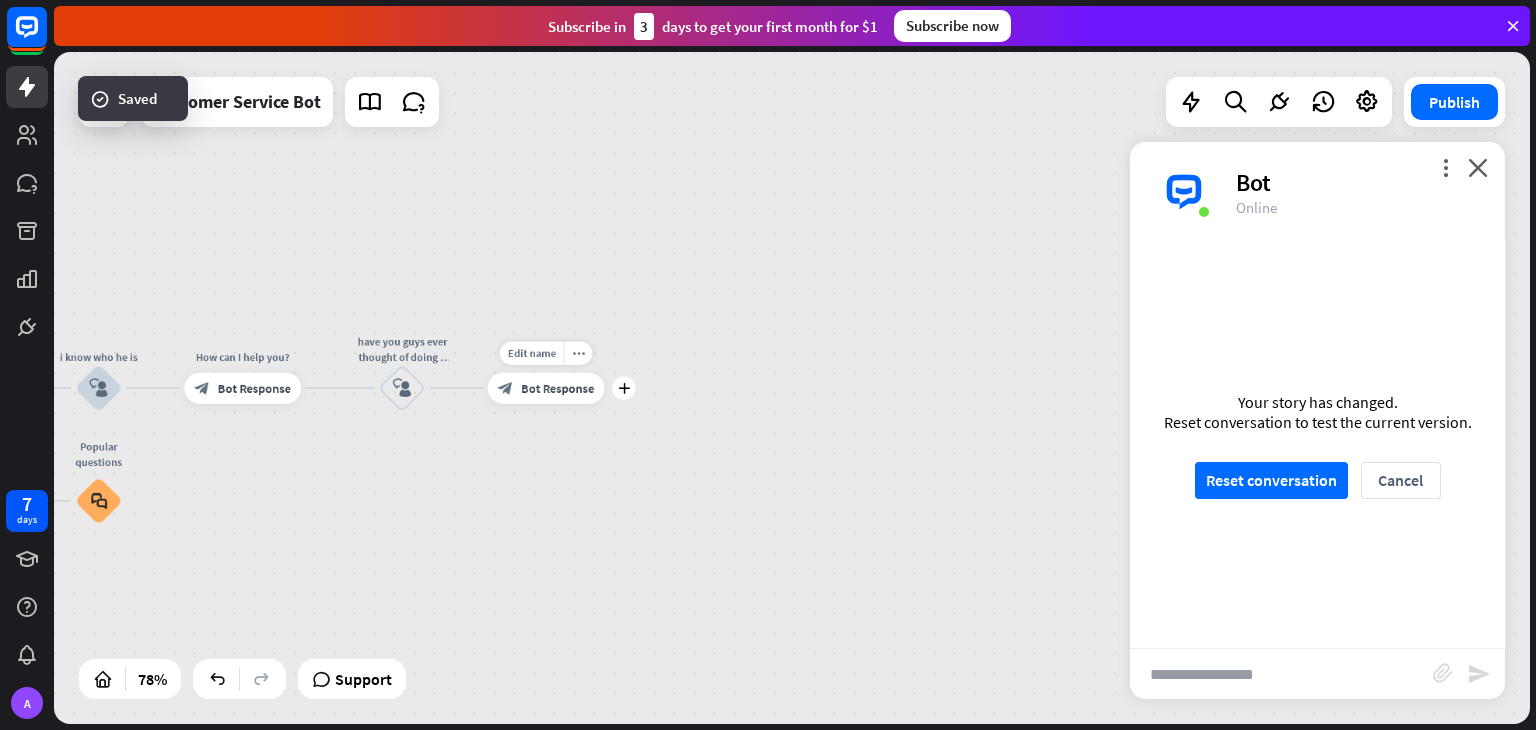 click on "block_bot_response   Bot Response" at bounding box center (546, 387) 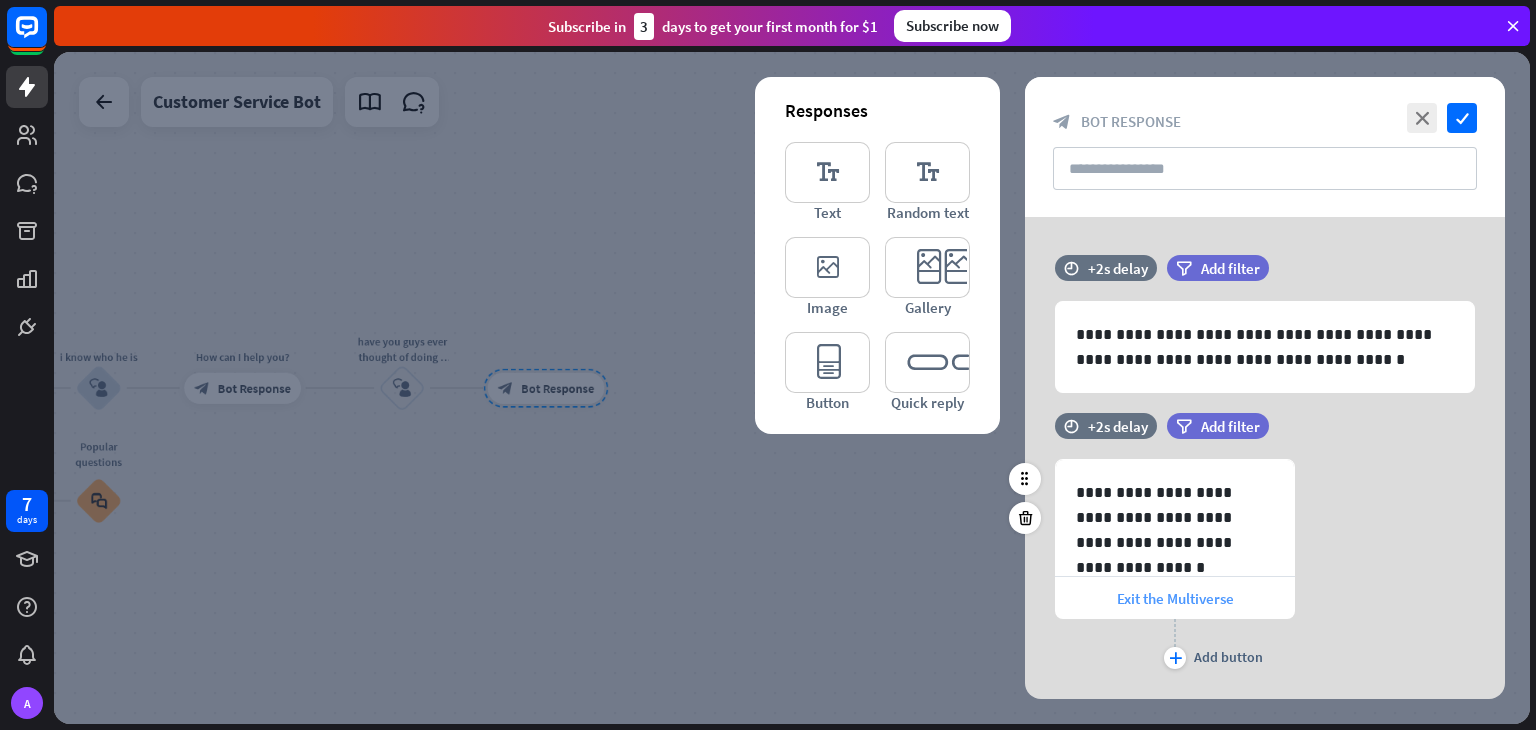 click on "Exit the Multiverse" at bounding box center (1175, 598) 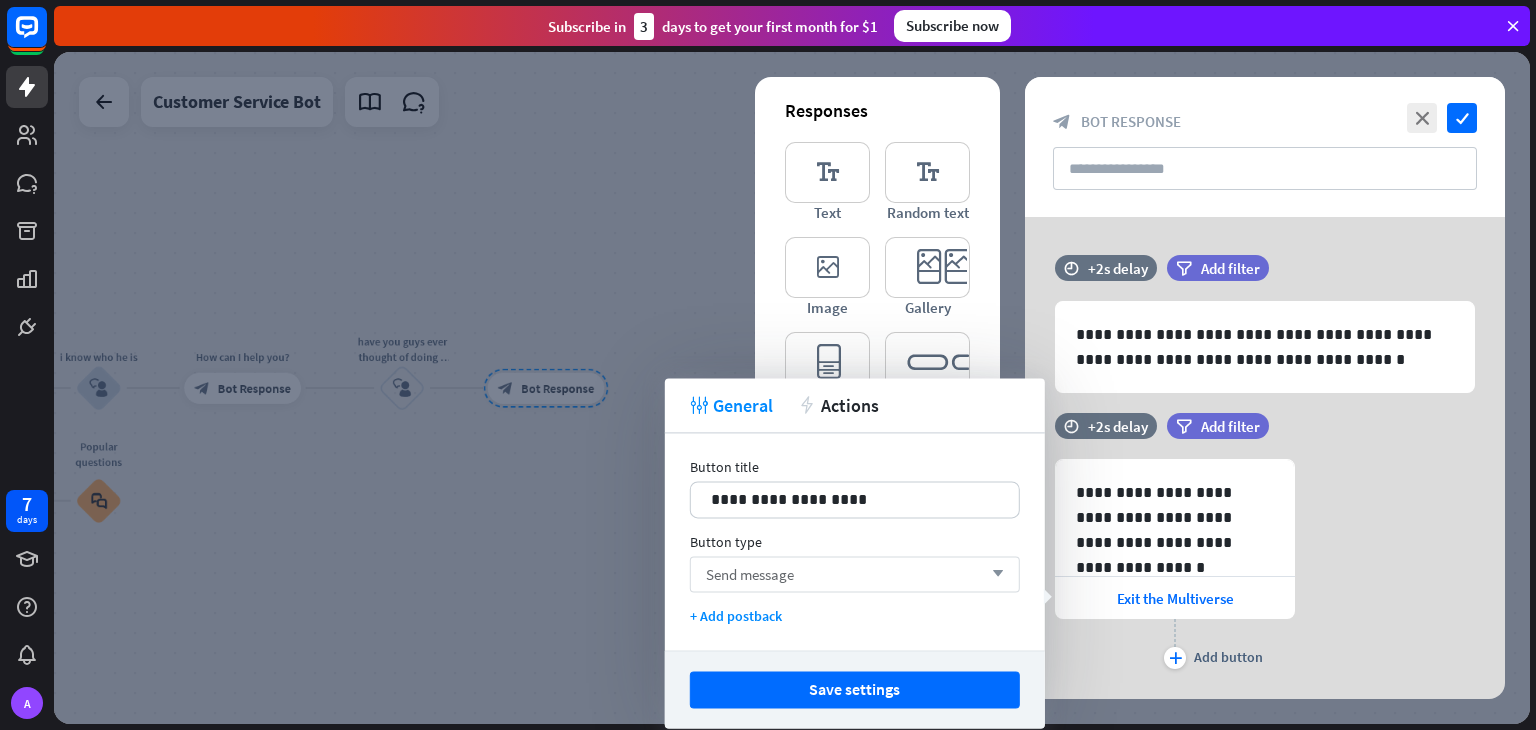 click on "Send message
arrow_down" at bounding box center [855, 574] 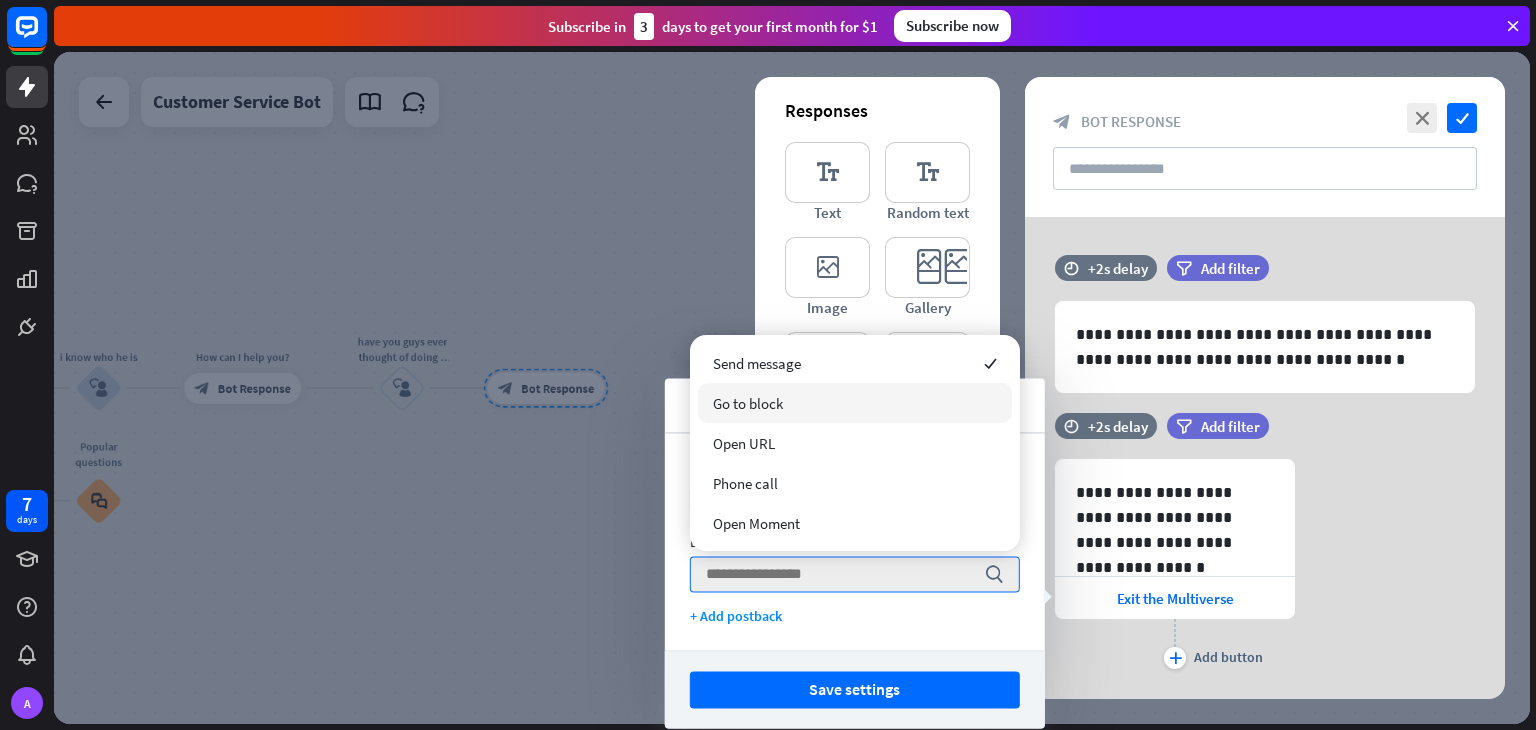 click on "Go to block" at bounding box center (855, 403) 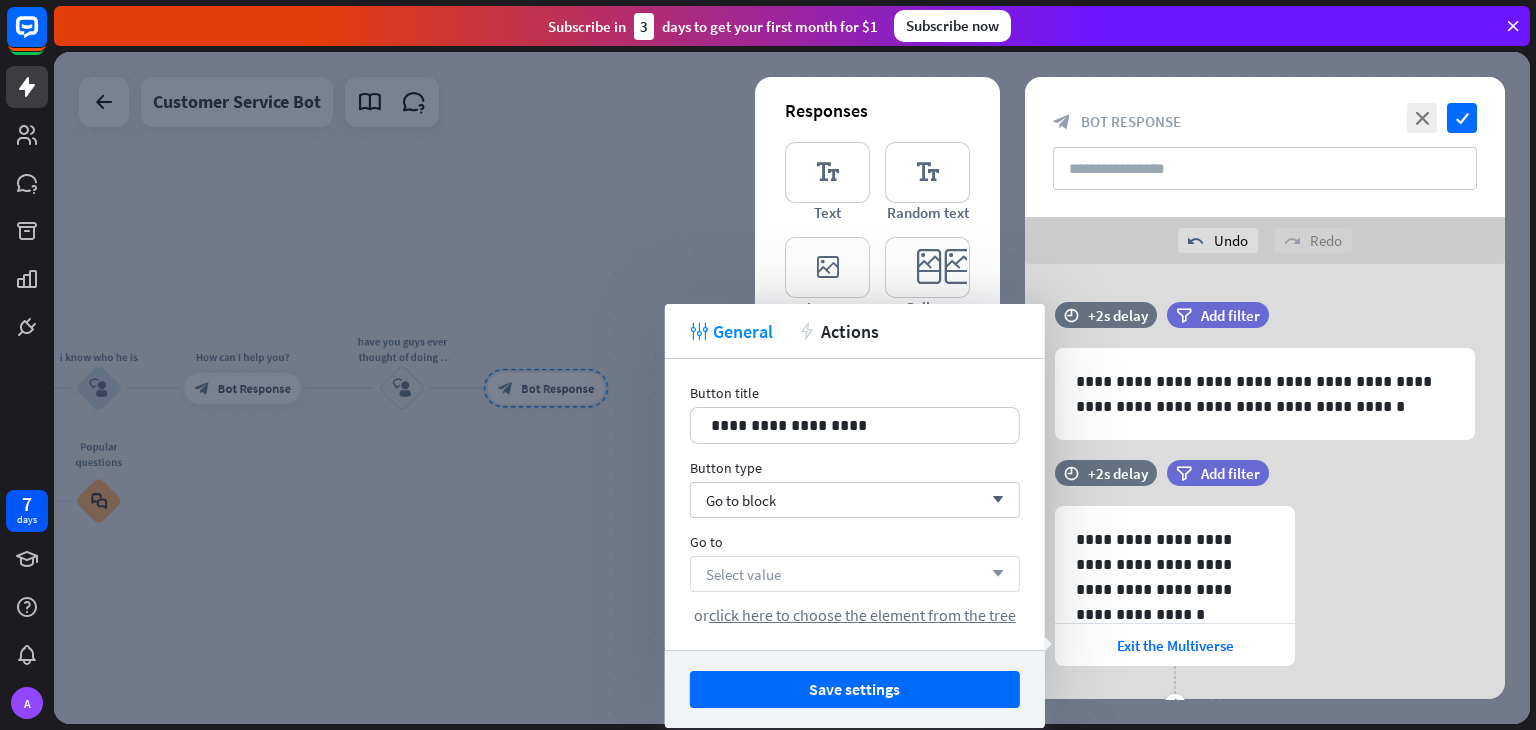 click on "Select value
arrow_down" at bounding box center [855, 574] 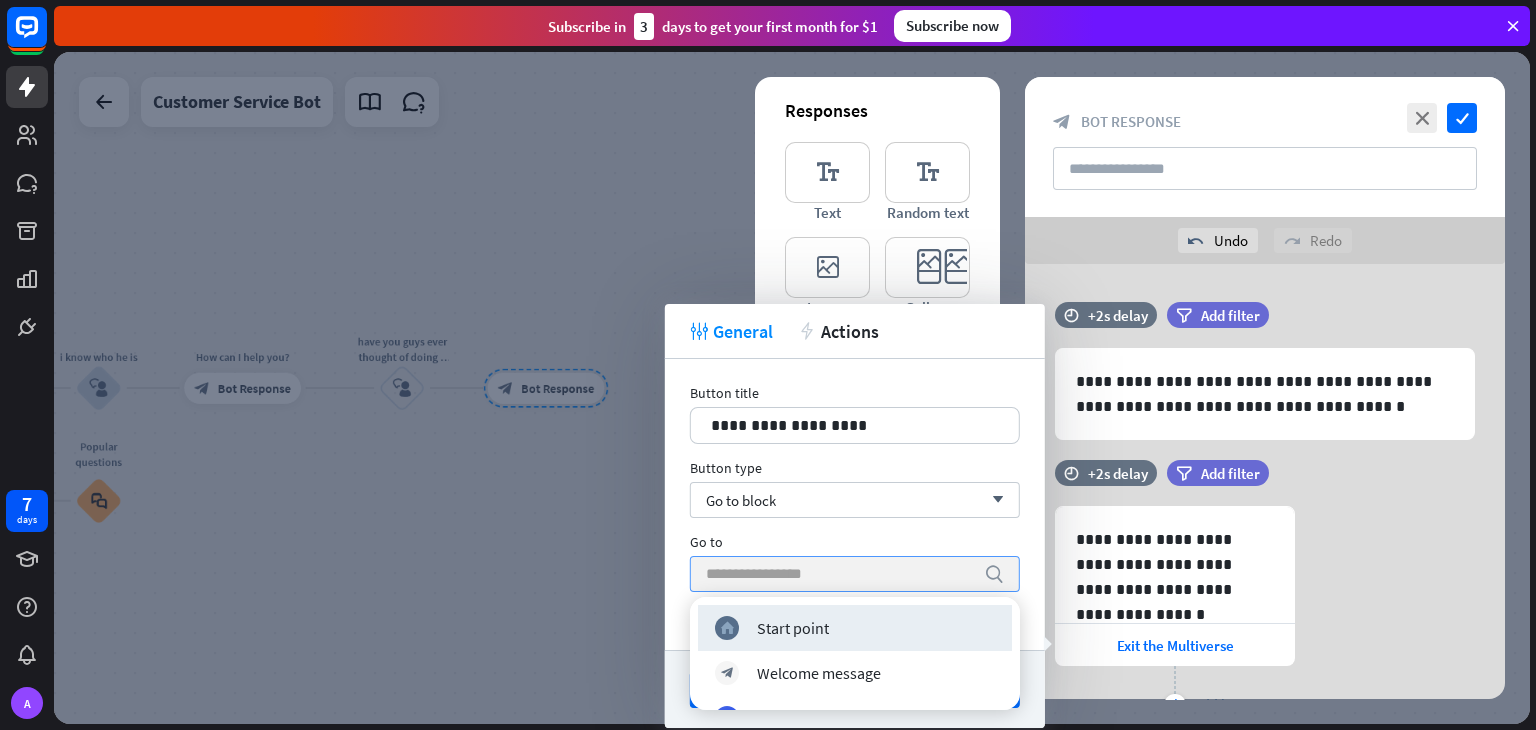 click at bounding box center (840, 574) 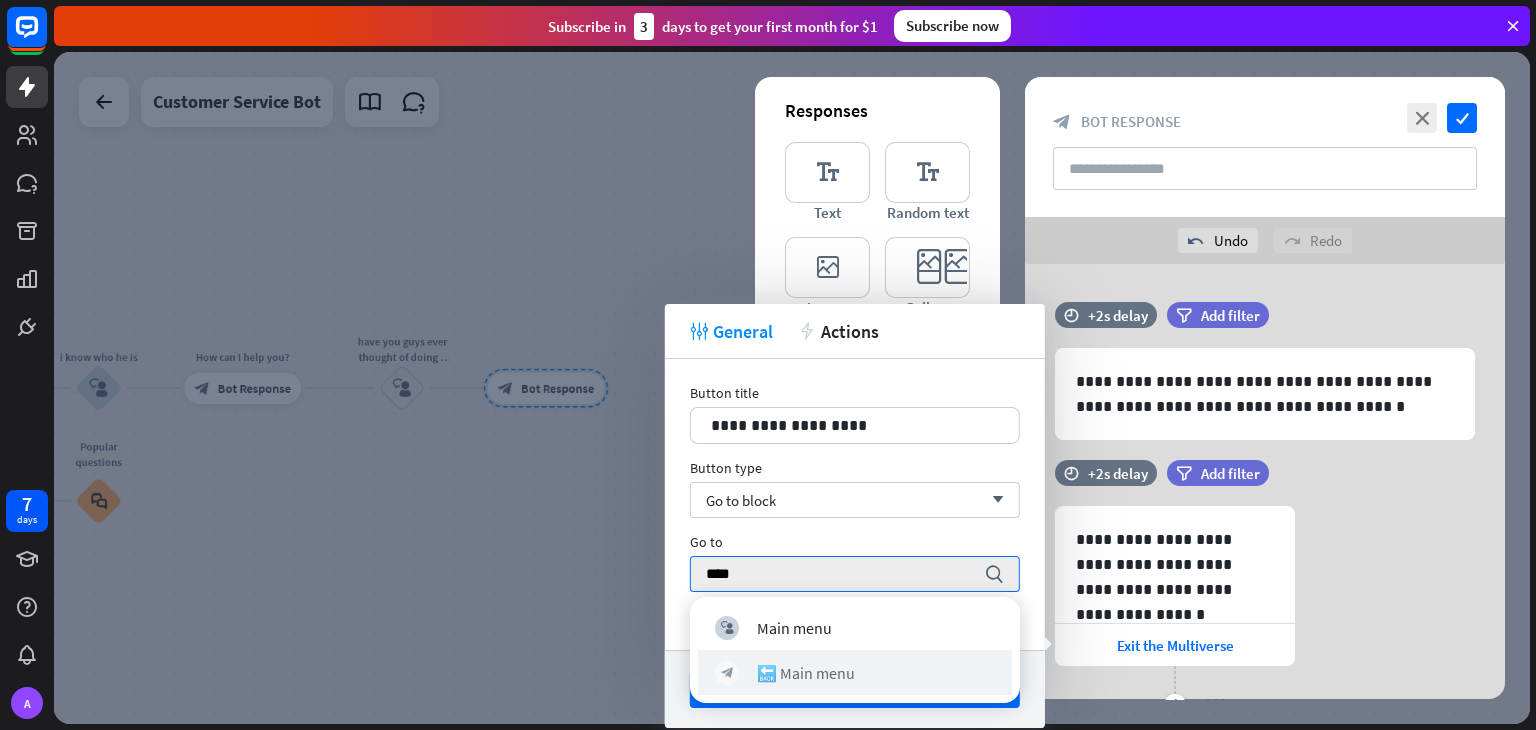 type on "****" 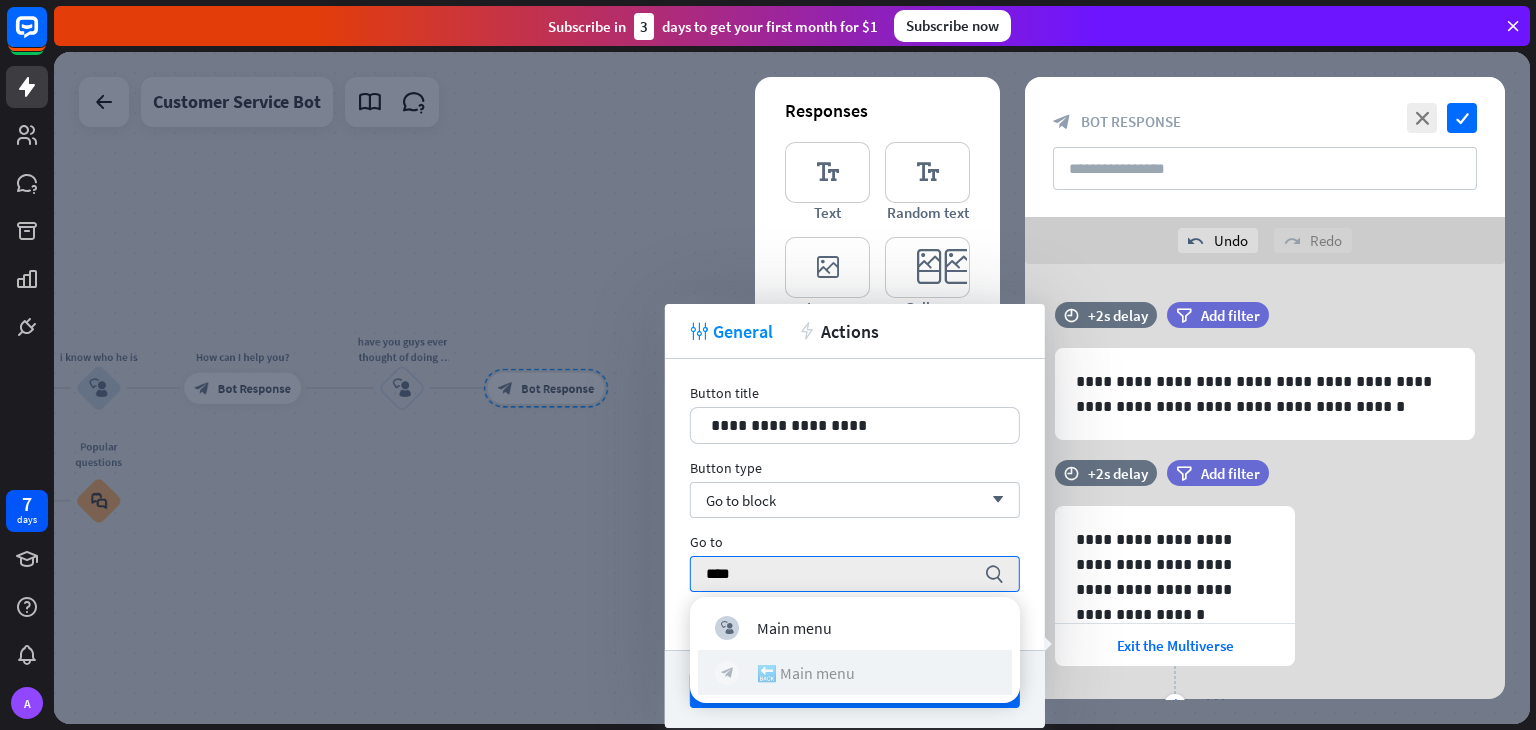drag, startPoint x: 856, startPoint y: 687, endPoint x: 838, endPoint y: 677, distance: 20.59126 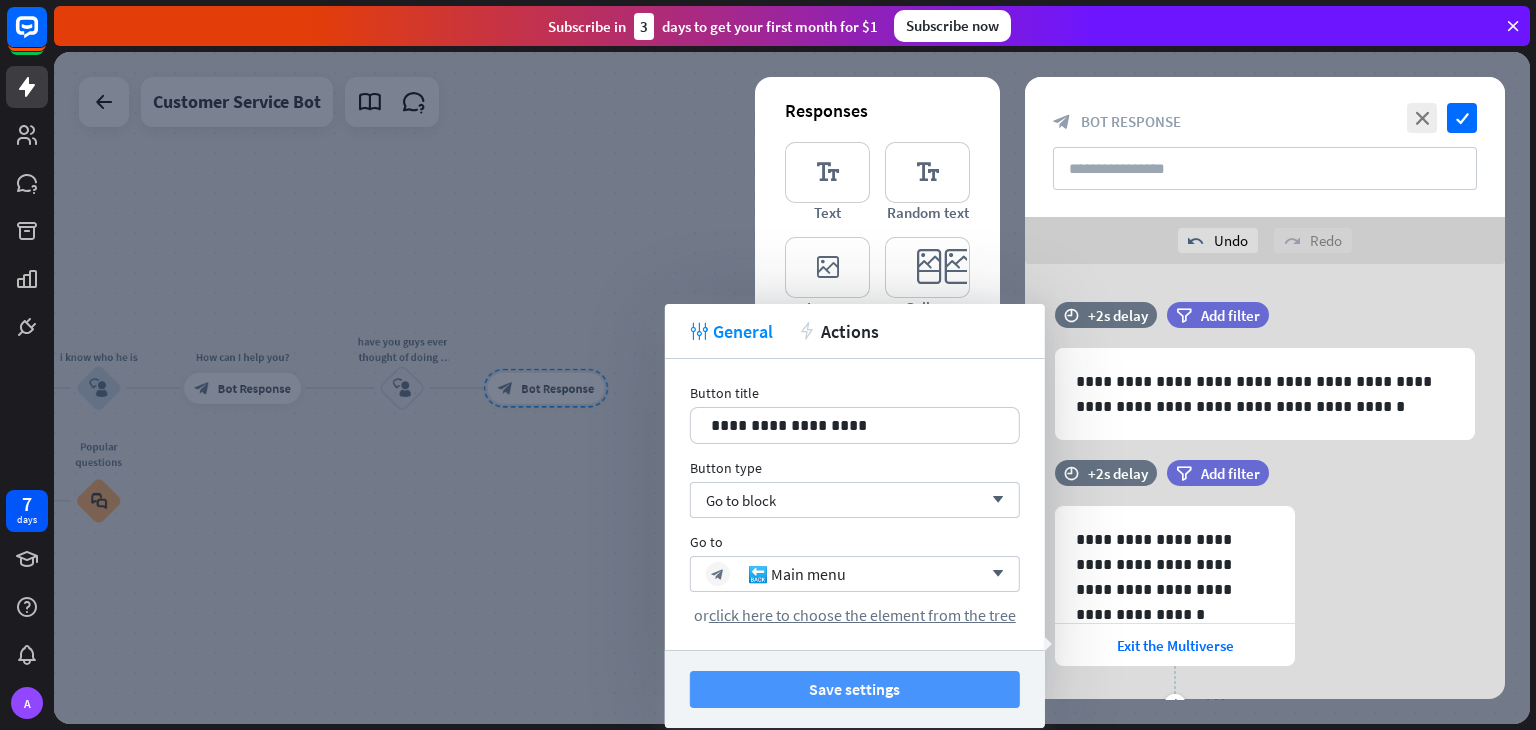 click on "Save settings" at bounding box center [855, 689] 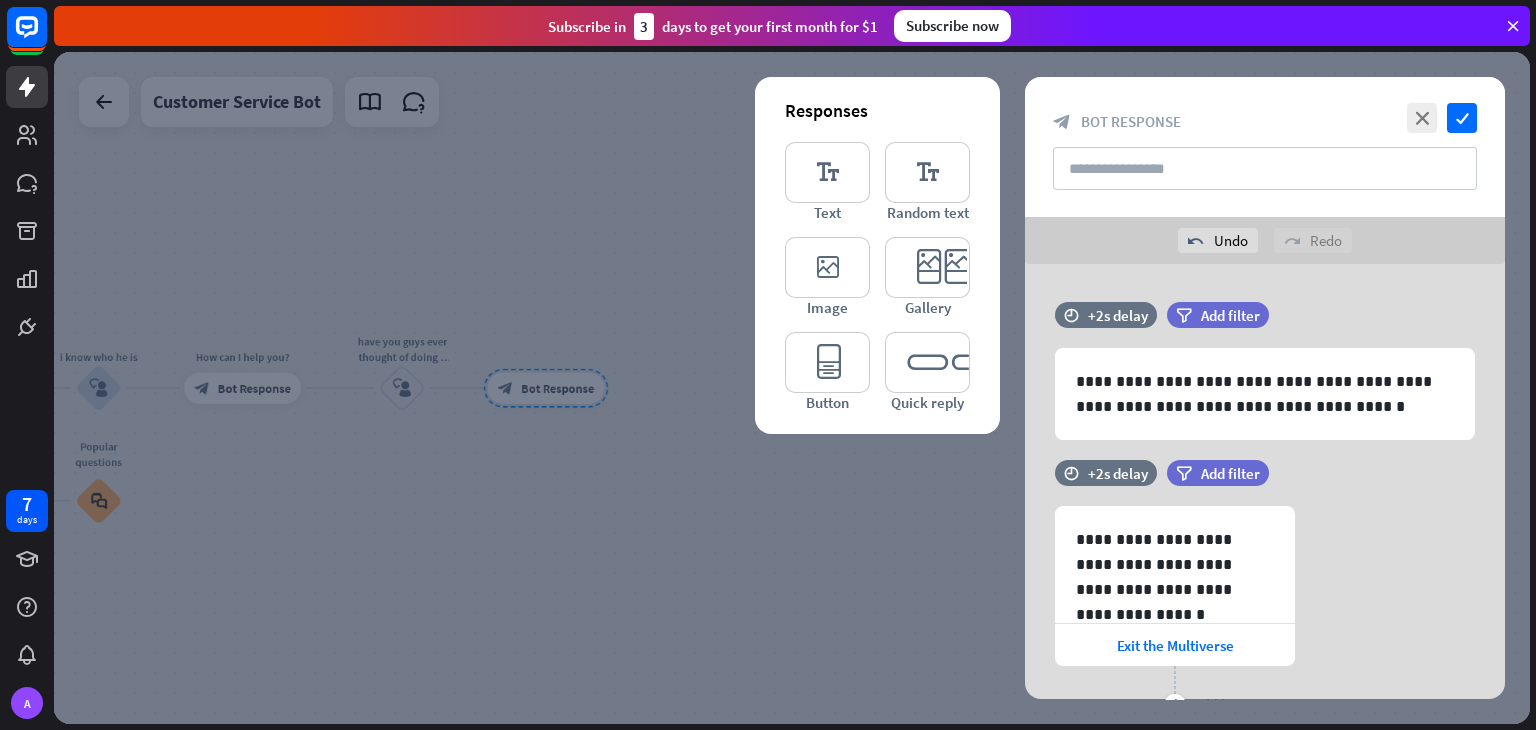 click at bounding box center [792, 388] 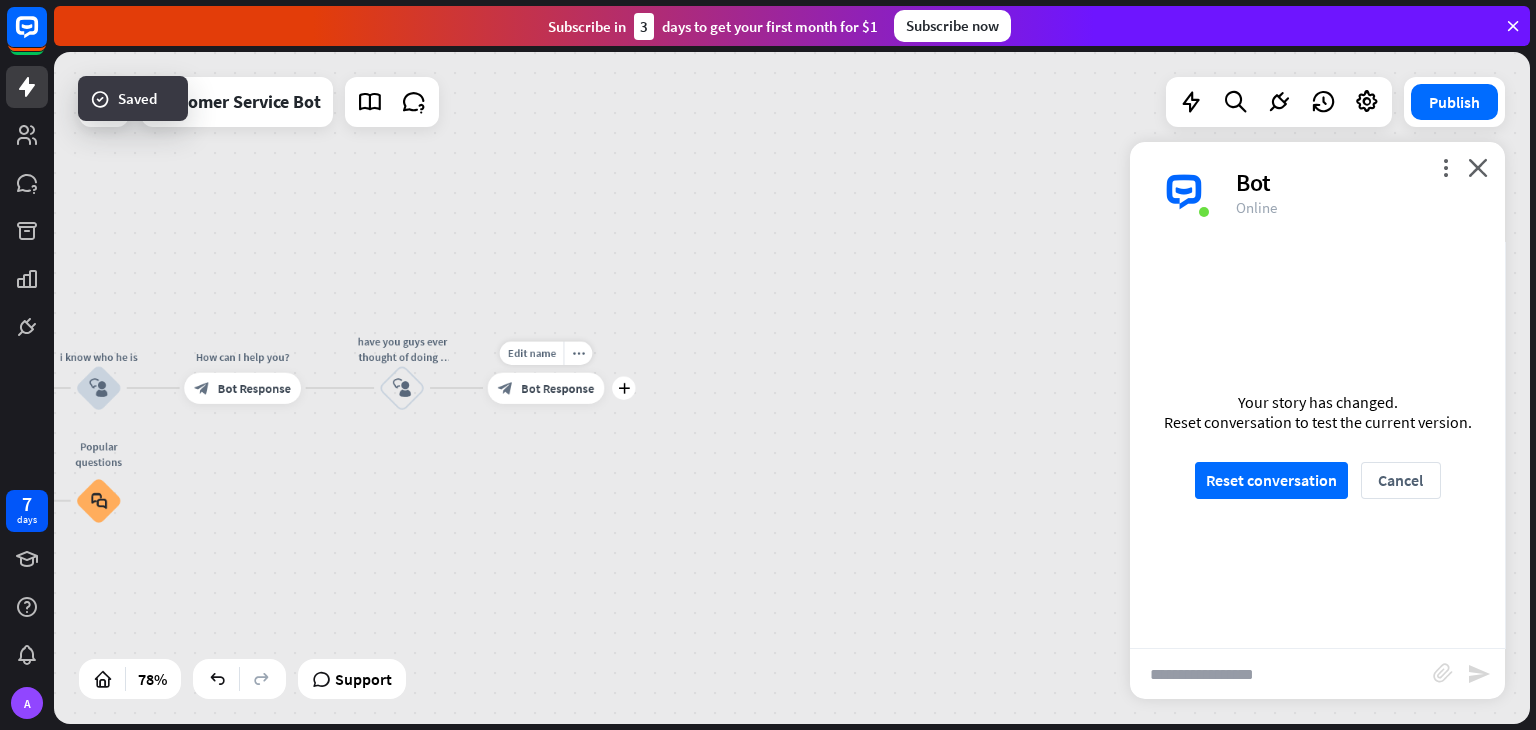 click on "Bot Response" at bounding box center (557, 388) 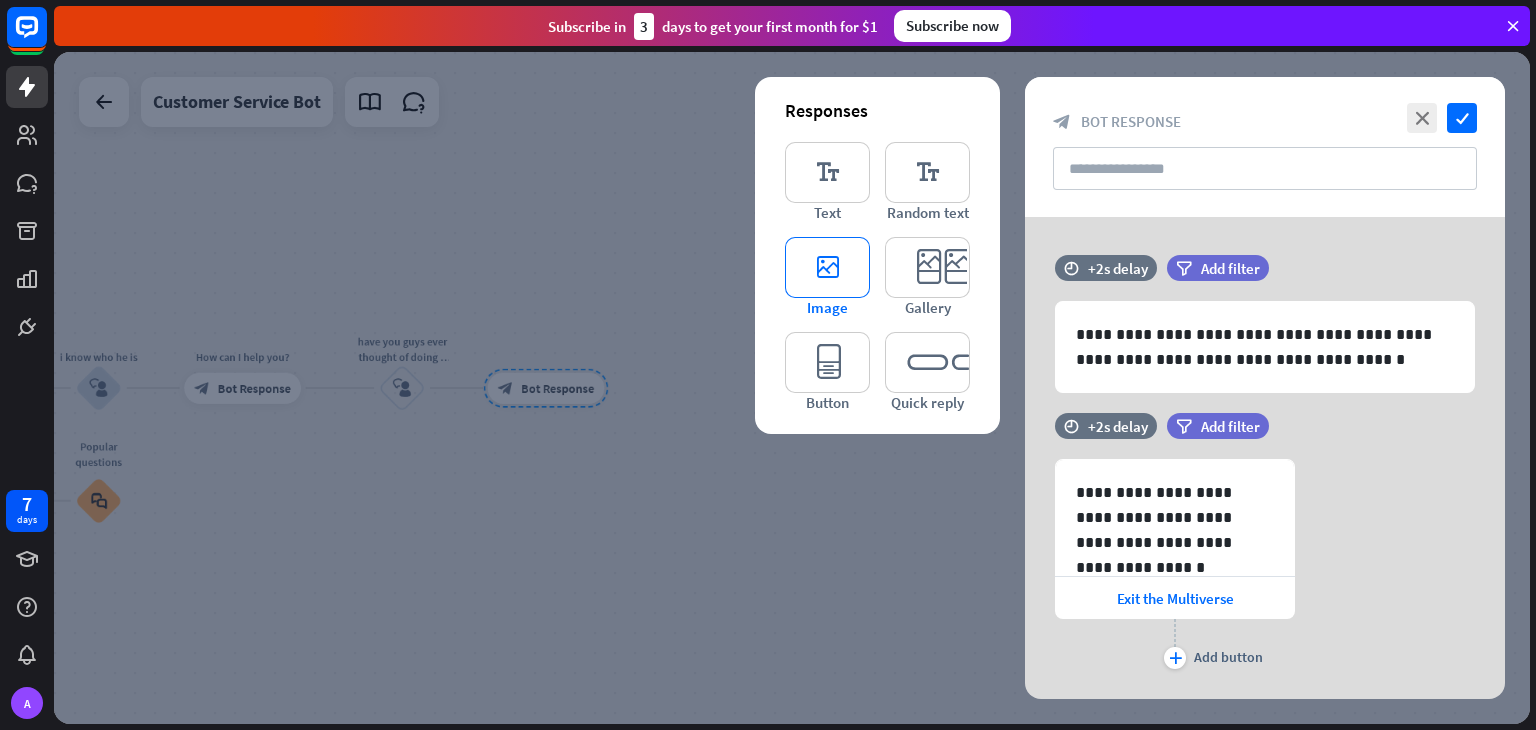 type 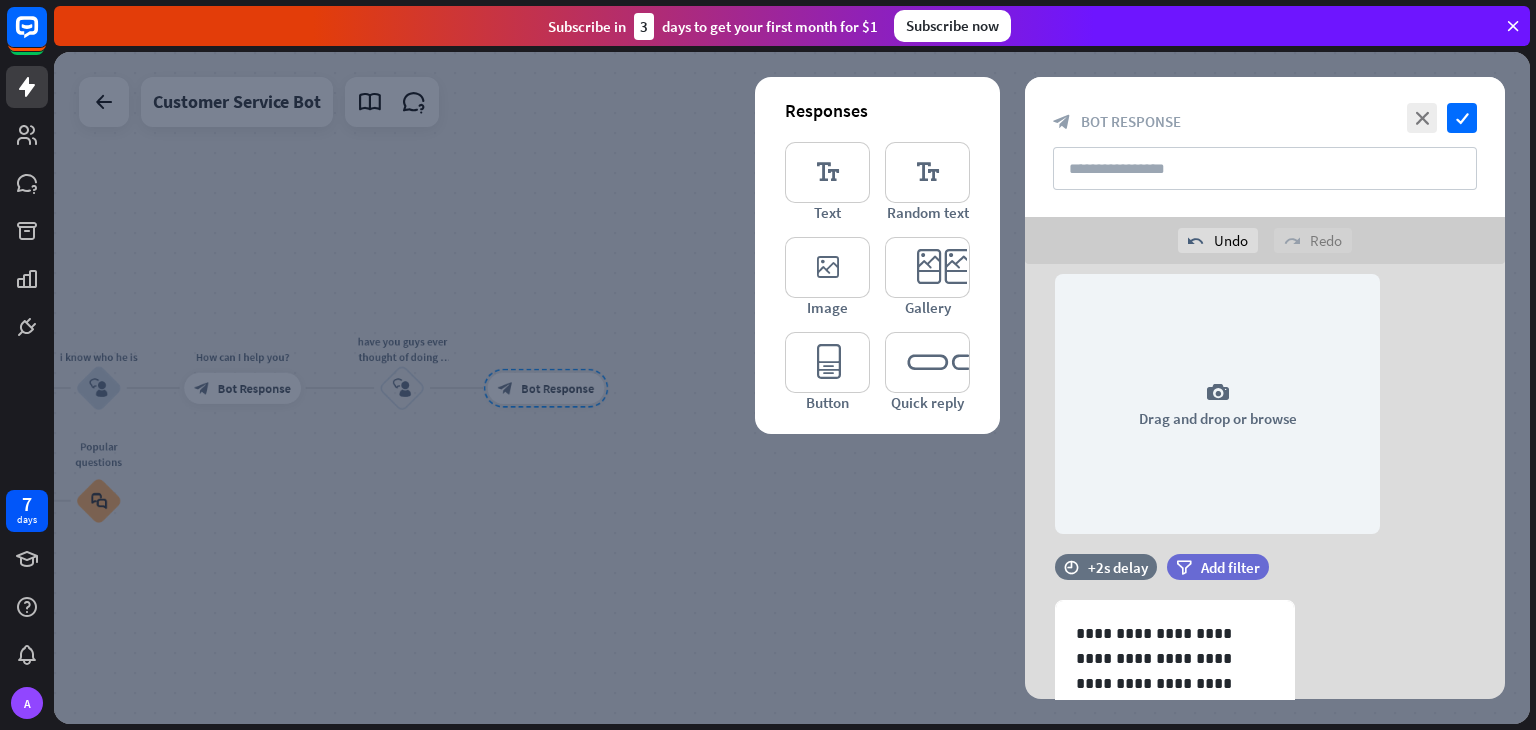 scroll, scrollTop: 232, scrollLeft: 0, axis: vertical 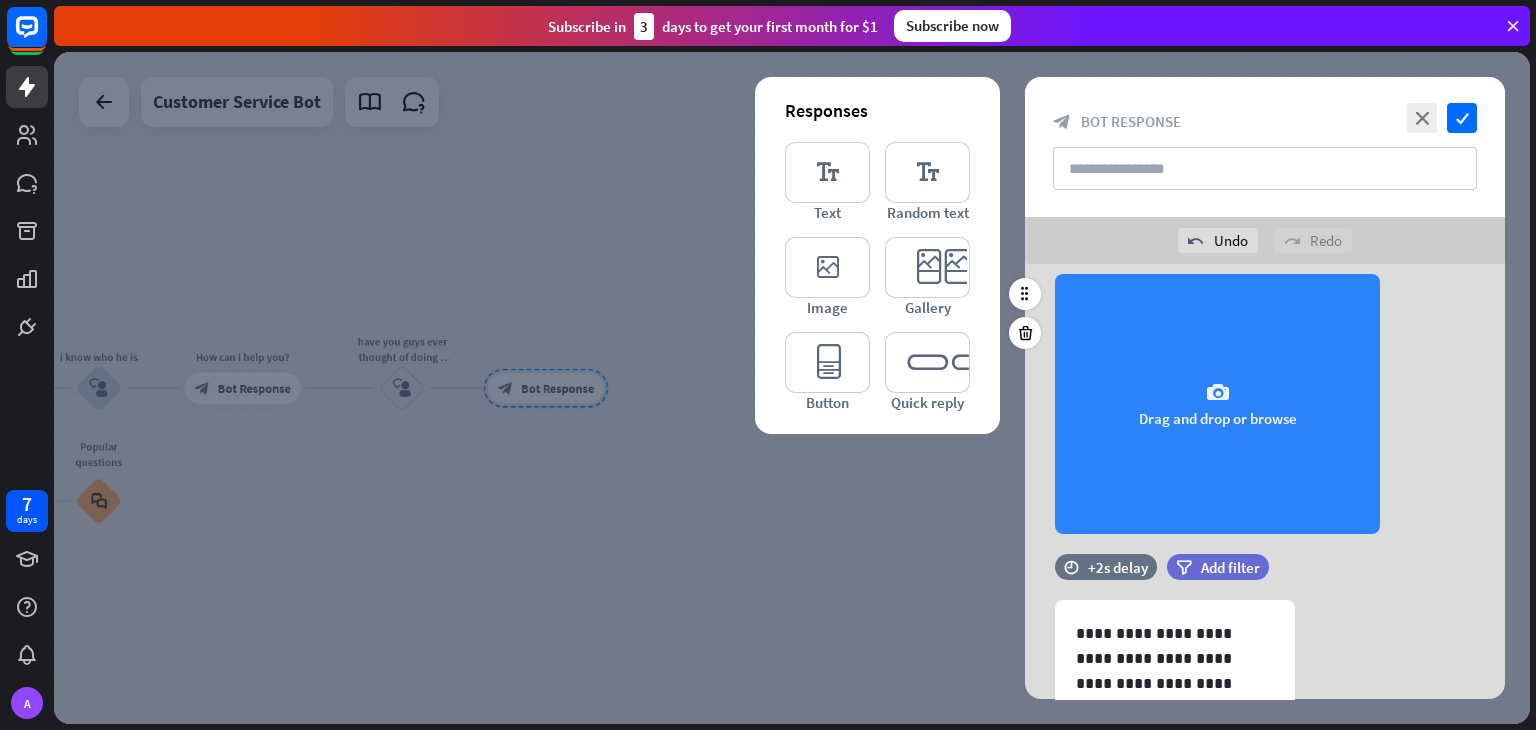 click on "camera
Drag and drop or browse" at bounding box center [1217, 404] 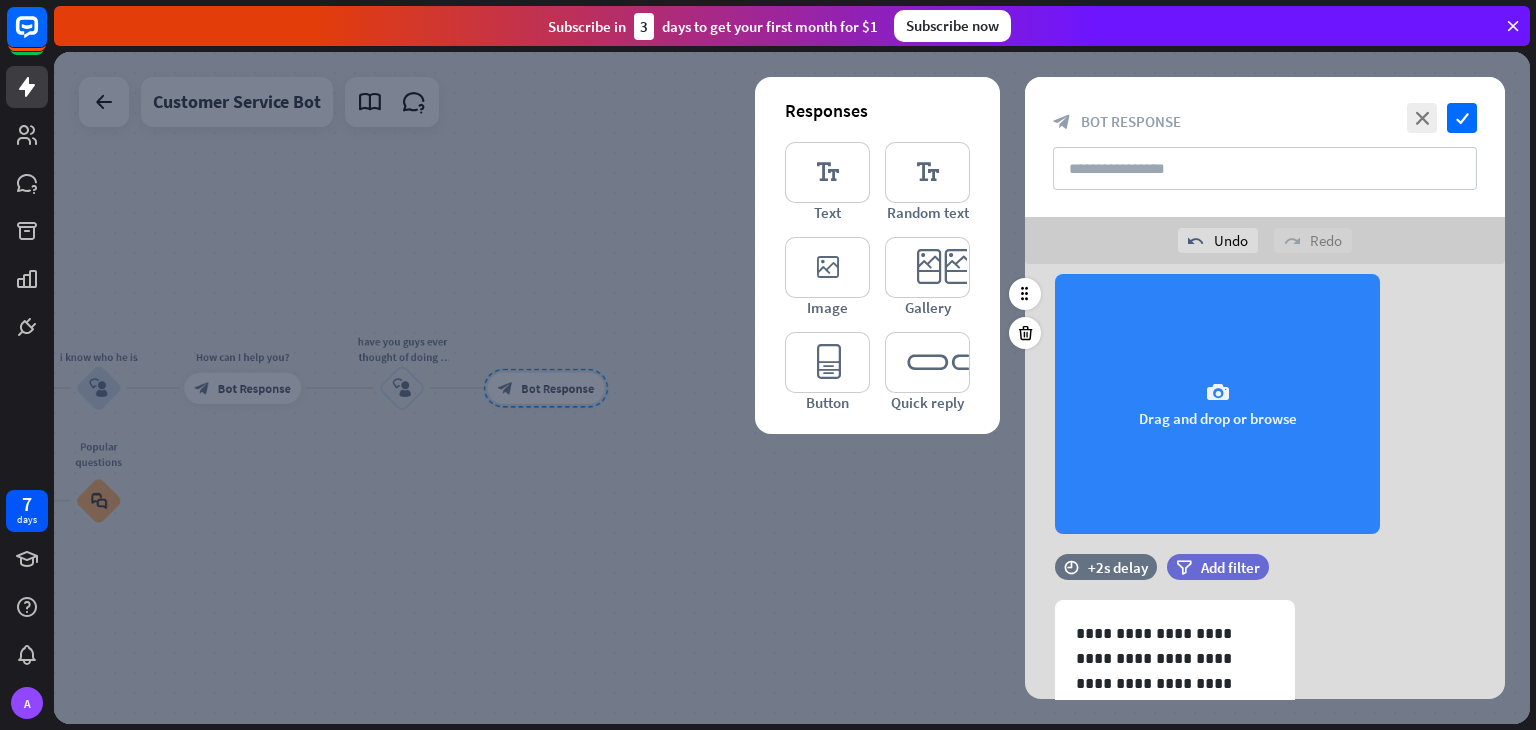 click on "camera
Drag and drop or browse" at bounding box center [1217, 404] 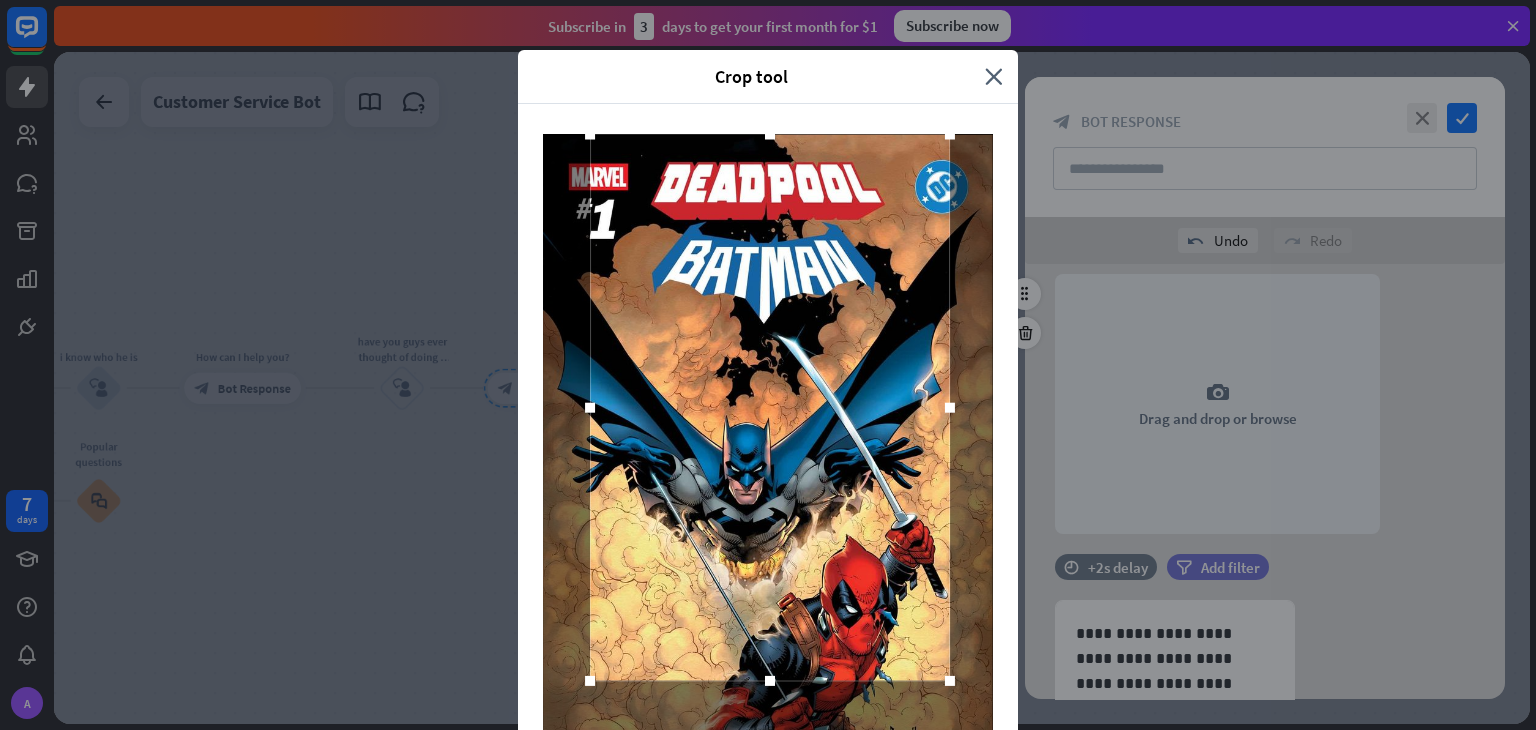 drag, startPoint x: 663, startPoint y: 279, endPoint x: 665, endPoint y: 200, distance: 79.025314 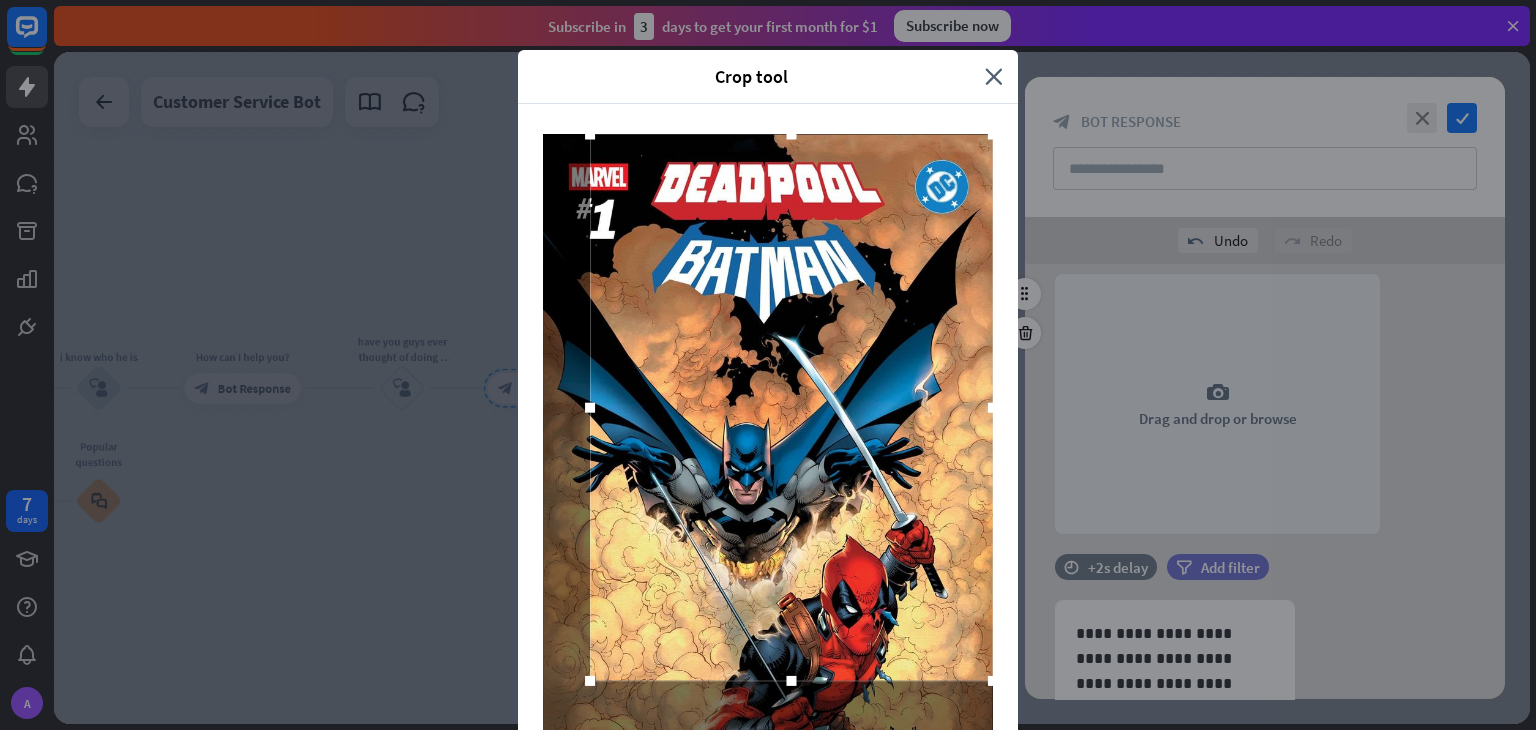 drag, startPoint x: 939, startPoint y: 404, endPoint x: 983, endPoint y: 396, distance: 44.72136 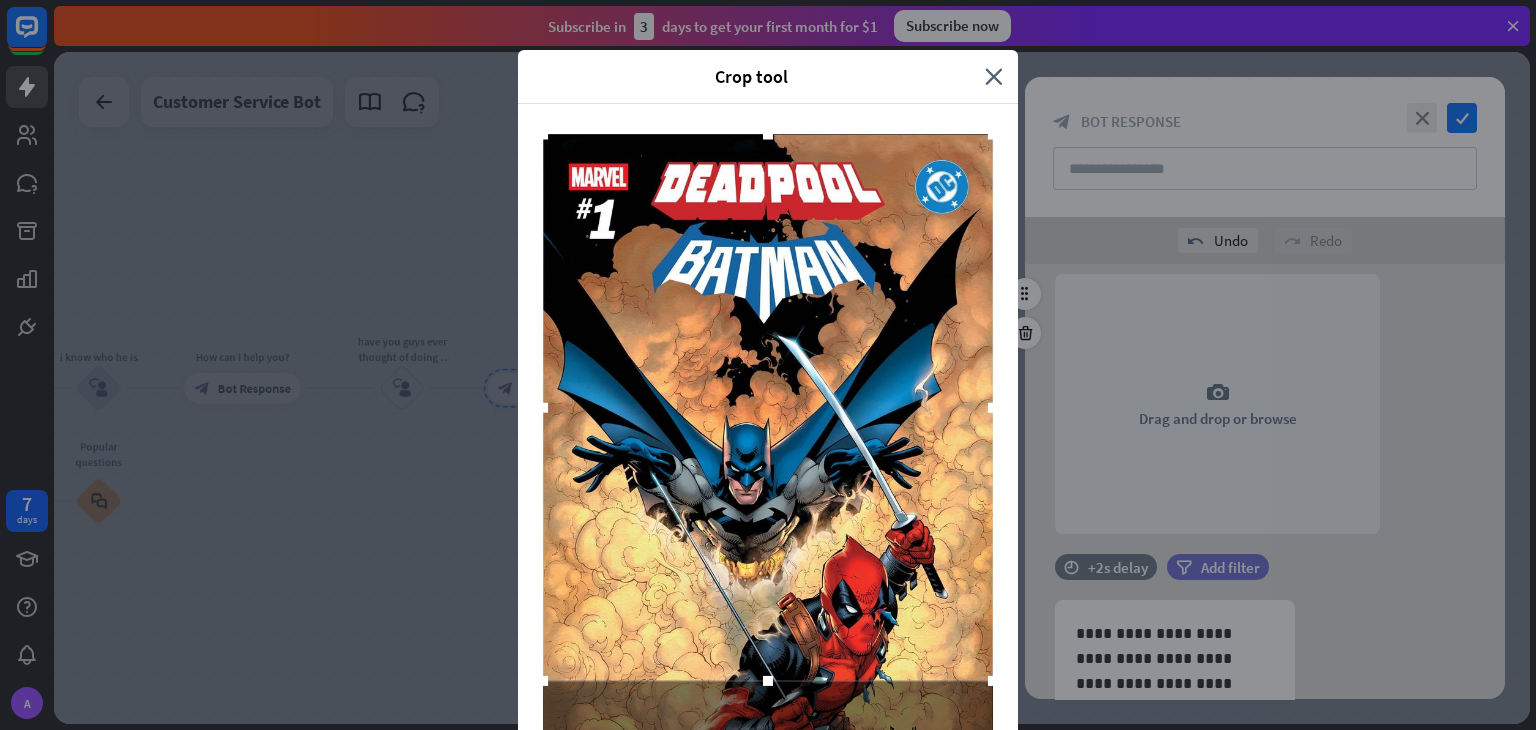 drag, startPoint x: 583, startPoint y: 406, endPoint x: 530, endPoint y: 420, distance: 54.81788 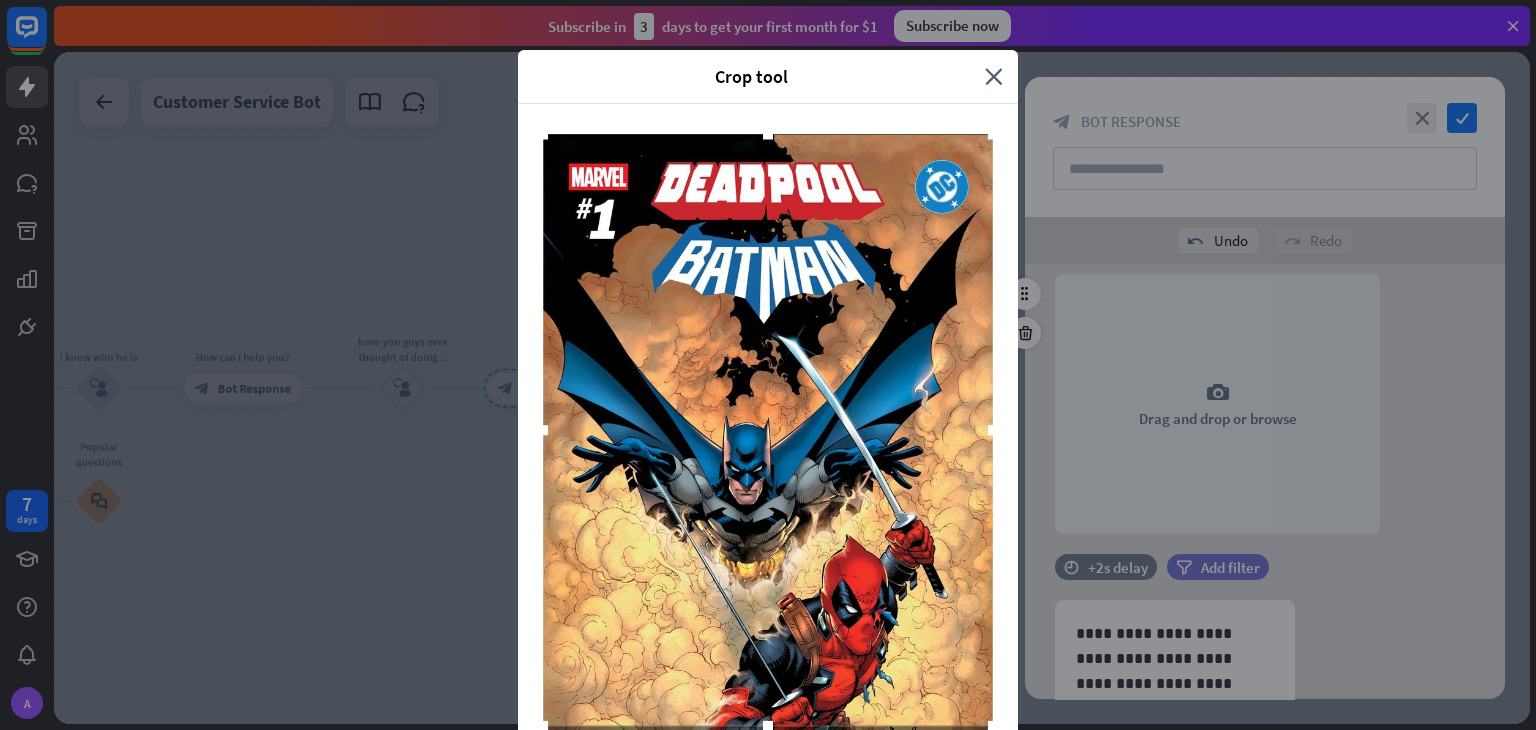 drag, startPoint x: 759, startPoint y: 679, endPoint x: 767, endPoint y: 724, distance: 45.705578 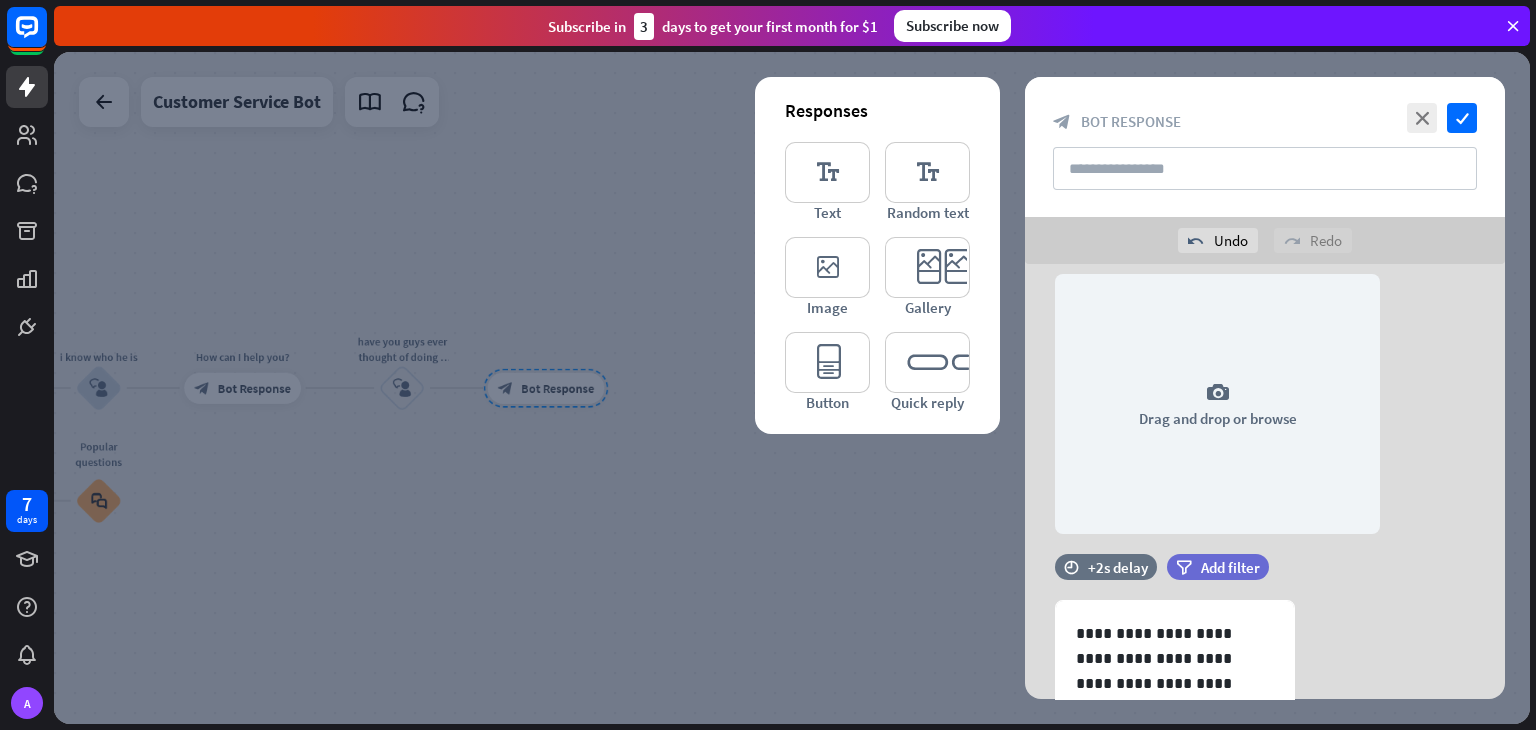 drag, startPoint x: 416, startPoint y: 596, endPoint x: 532, endPoint y: 262, distance: 353.57037 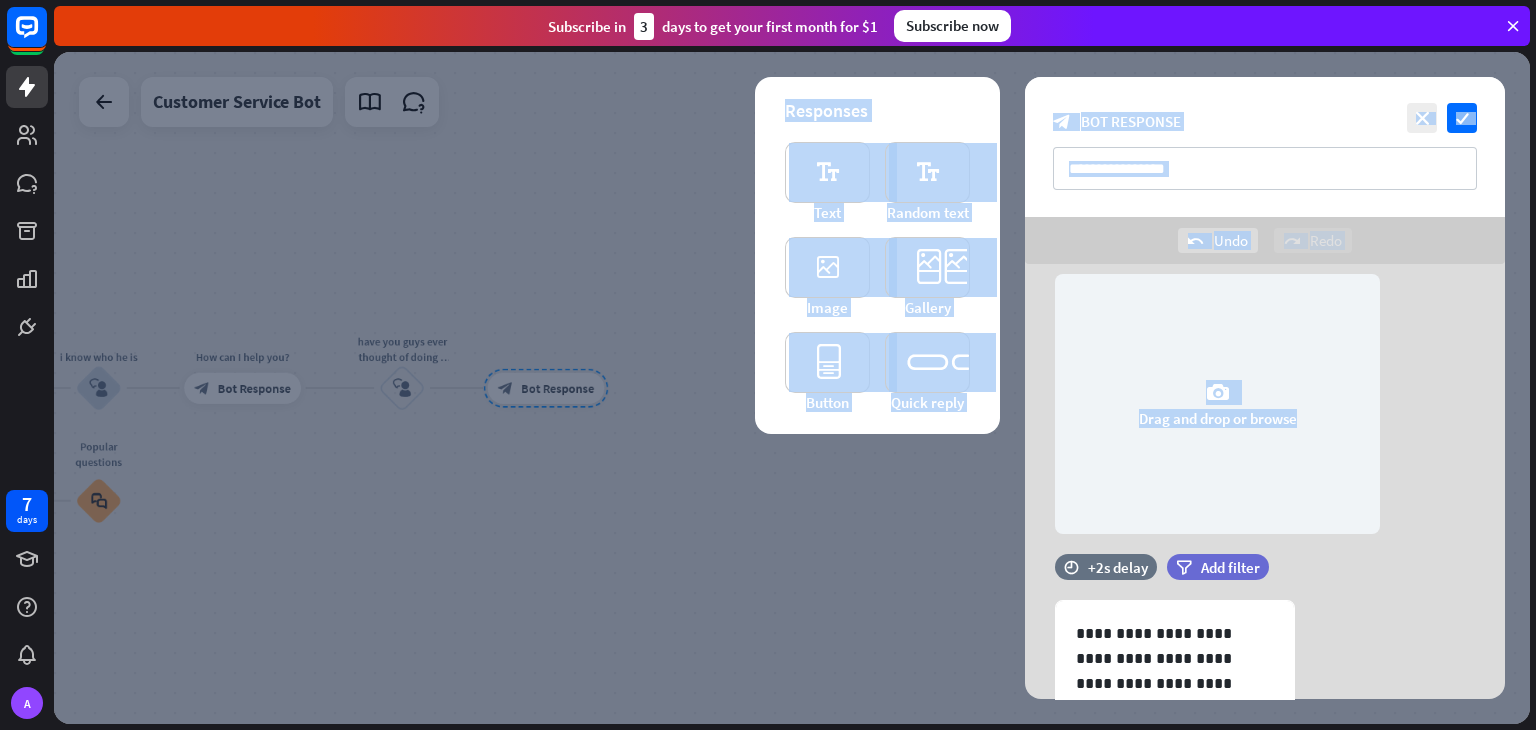 click on "Responses   editor_text   Text editor_text   Random text editor_image   Image editor_card   Gallery editor_button   Button editor_quick_replies   Quick reply" at bounding box center [877, 255] 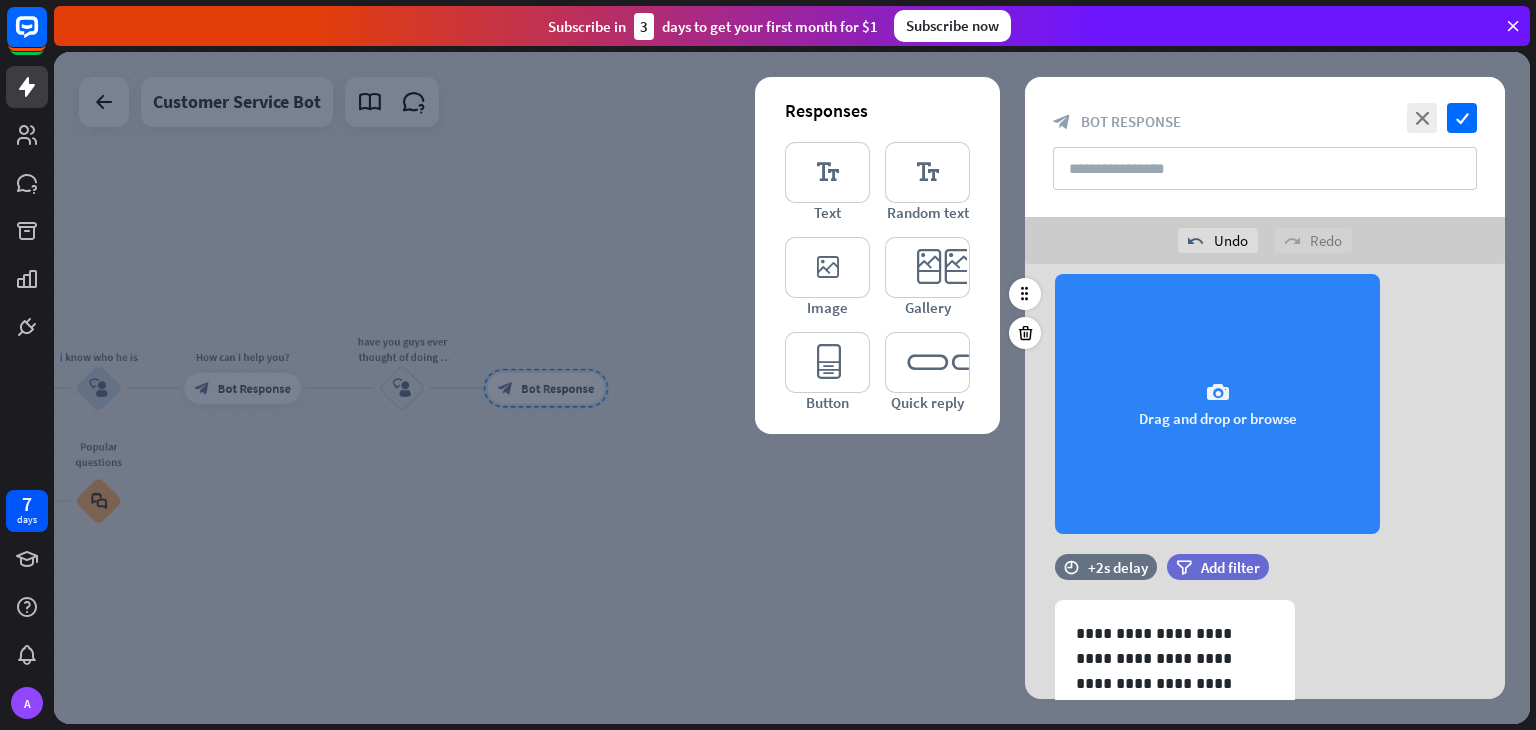 scroll, scrollTop: 417, scrollLeft: 0, axis: vertical 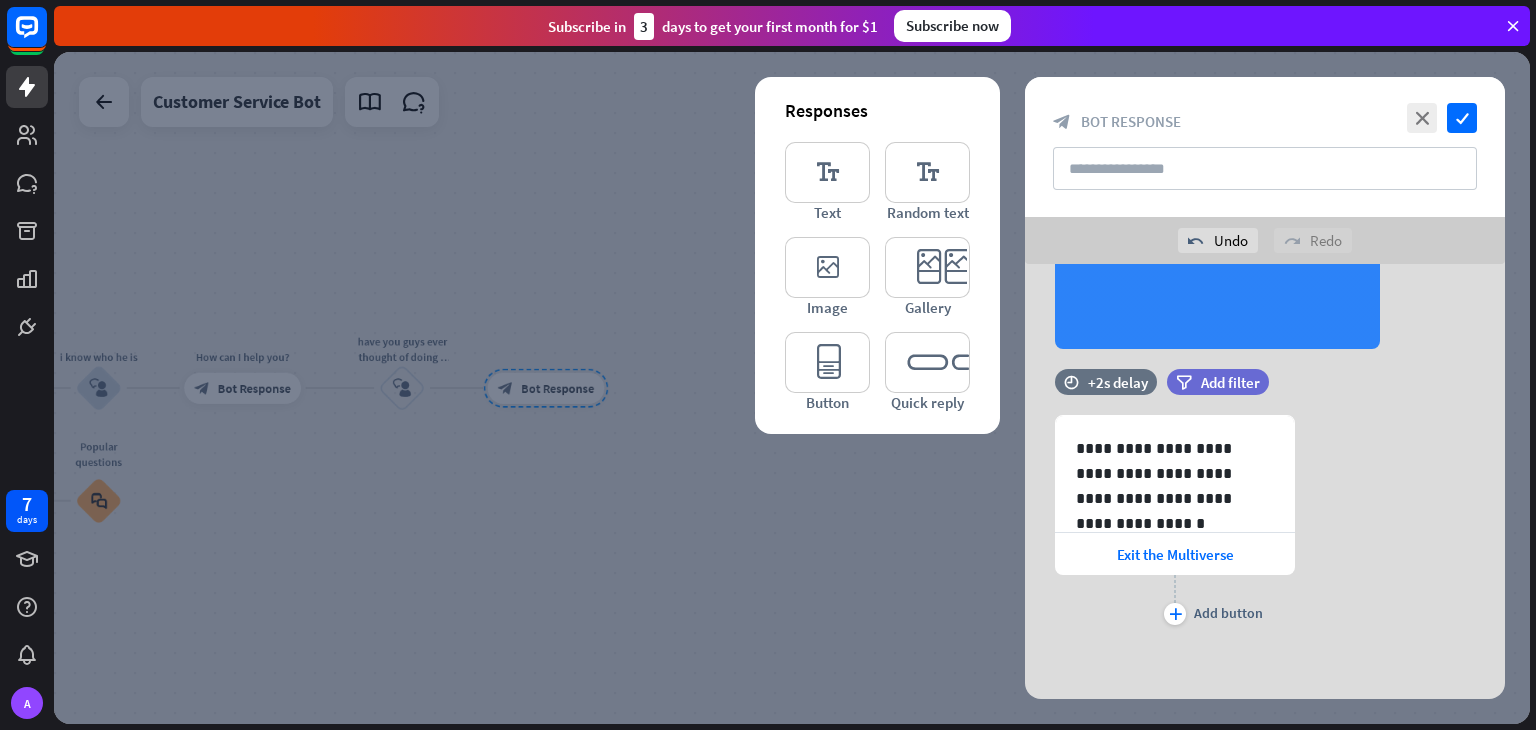 click on "camera
Drag and drop or browse" at bounding box center (1217, 219) 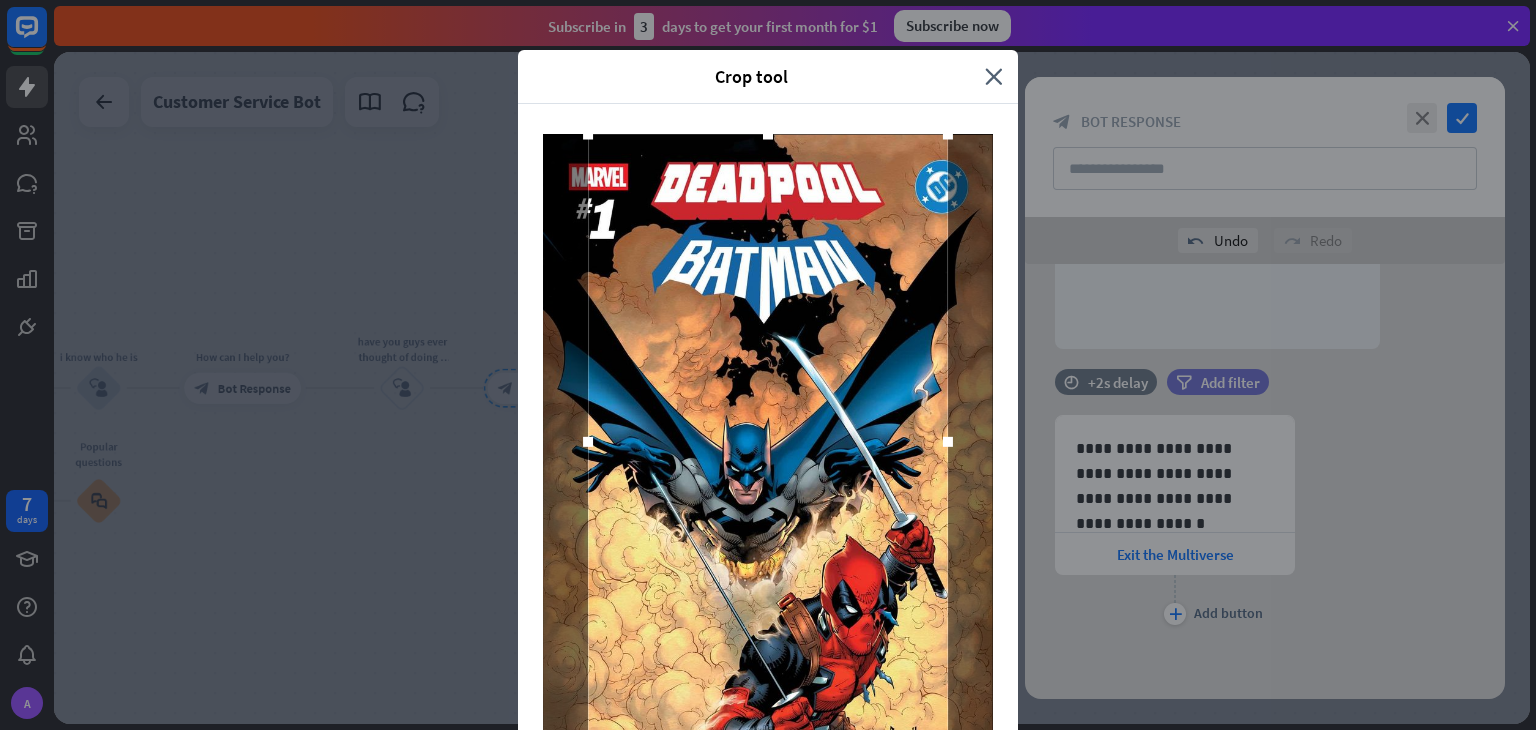drag, startPoint x: 762, startPoint y: 201, endPoint x: 775, endPoint y: 110, distance: 91.92388 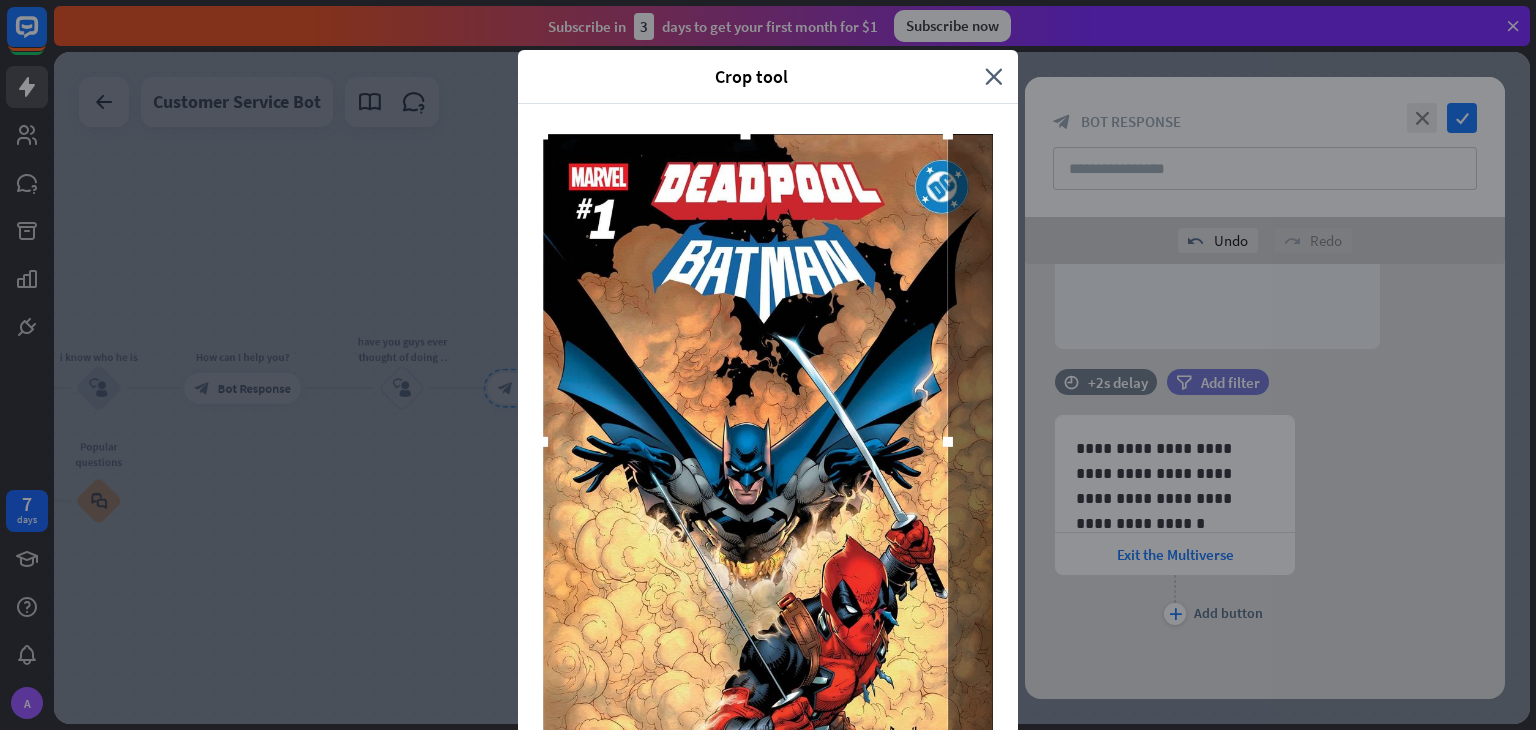 drag, startPoint x: 580, startPoint y: 440, endPoint x: 491, endPoint y: 453, distance: 89.94443 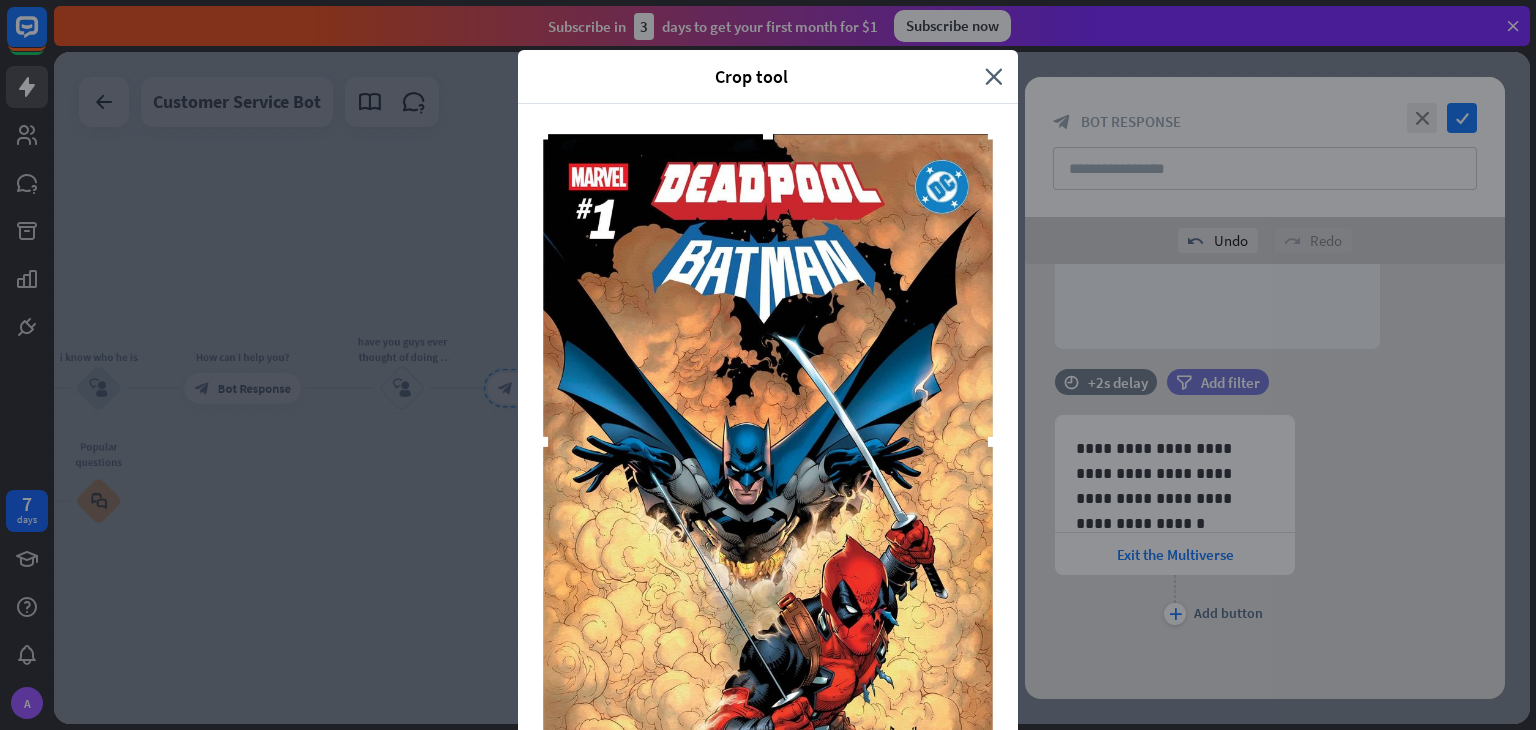 drag, startPoint x: 942, startPoint y: 442, endPoint x: 1079, endPoint y: 459, distance: 138.05072 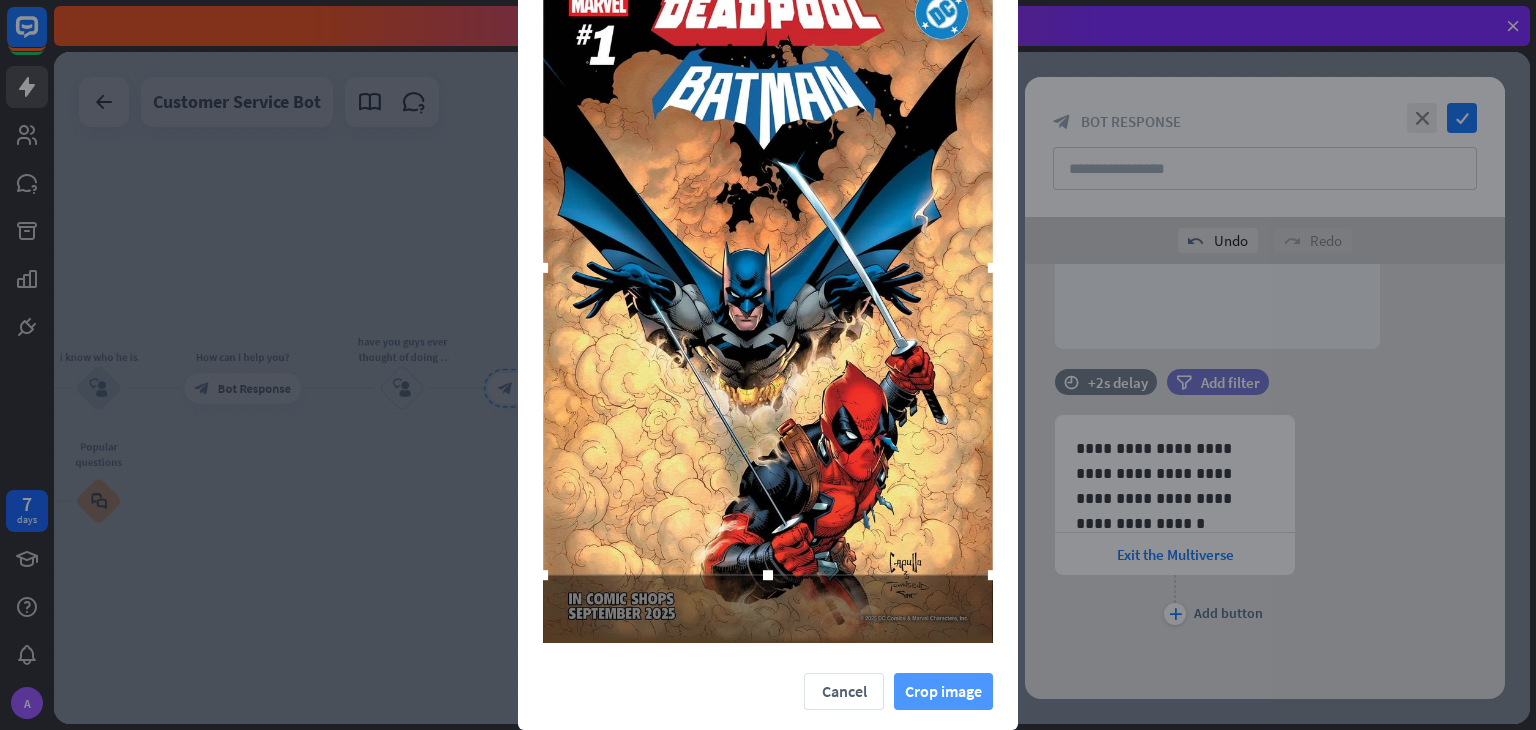 click on "Crop image" at bounding box center (943, 691) 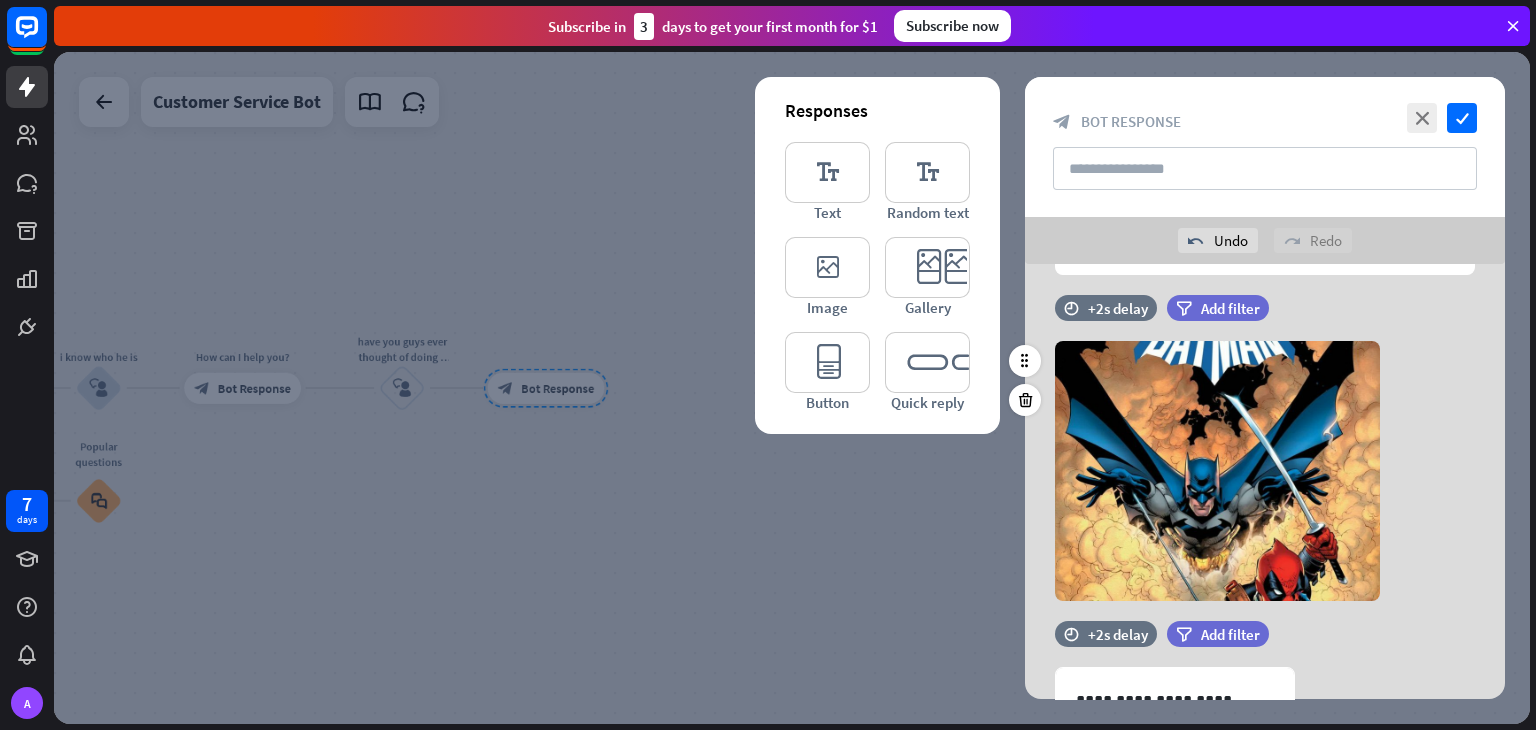 scroll, scrollTop: 162, scrollLeft: 0, axis: vertical 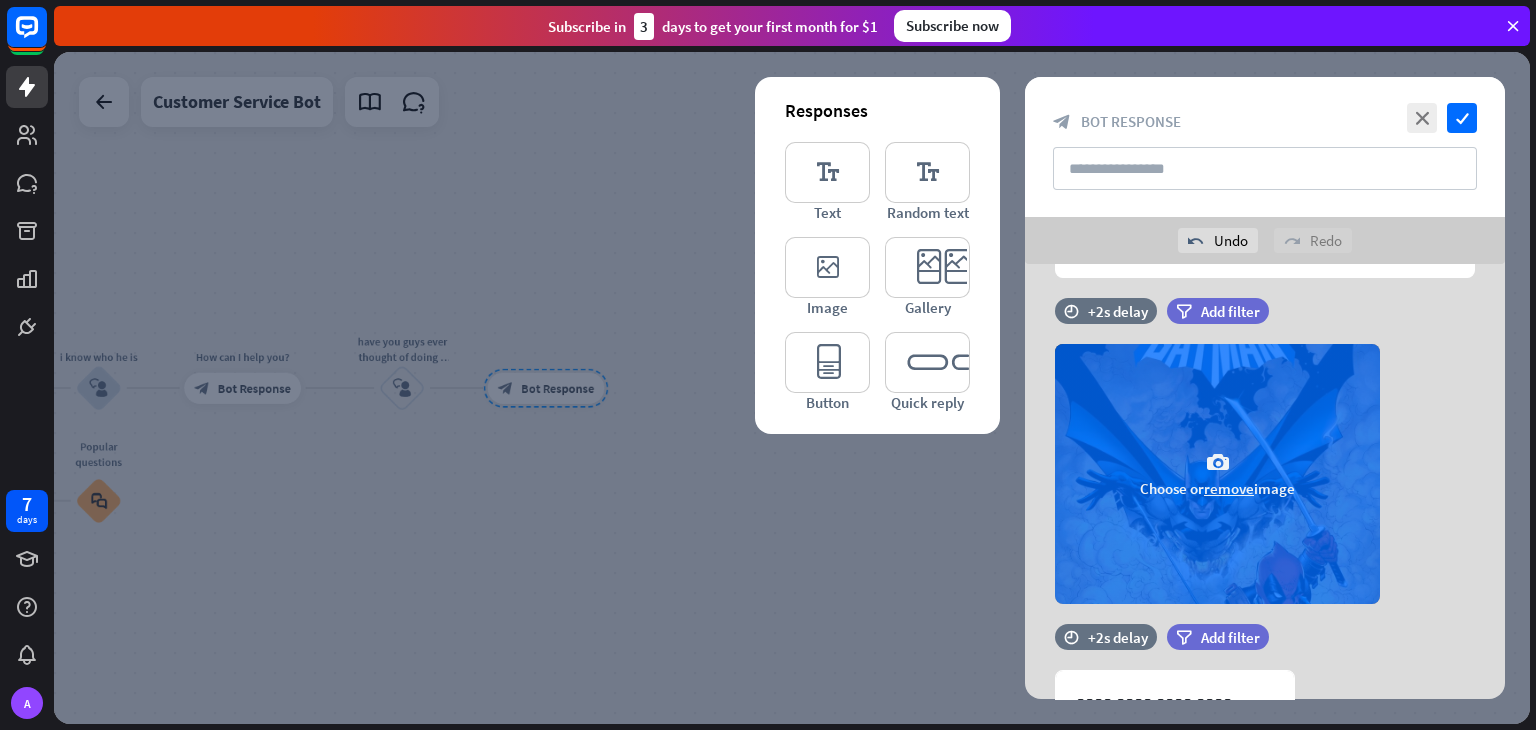 click on "camera
Choose or
remove
image" at bounding box center (1217, 474) 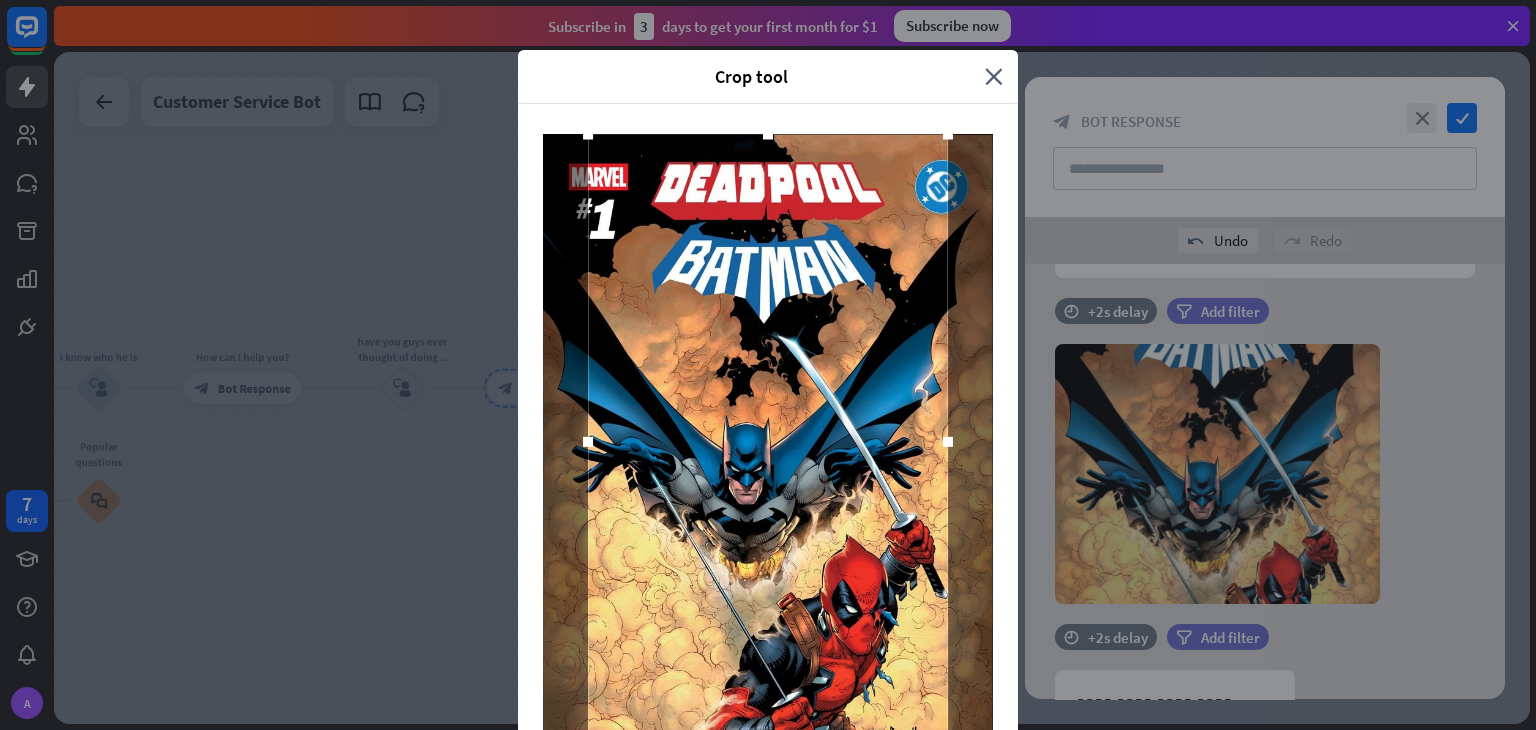drag, startPoint x: 763, startPoint y: 208, endPoint x: 767, endPoint y: 132, distance: 76.105194 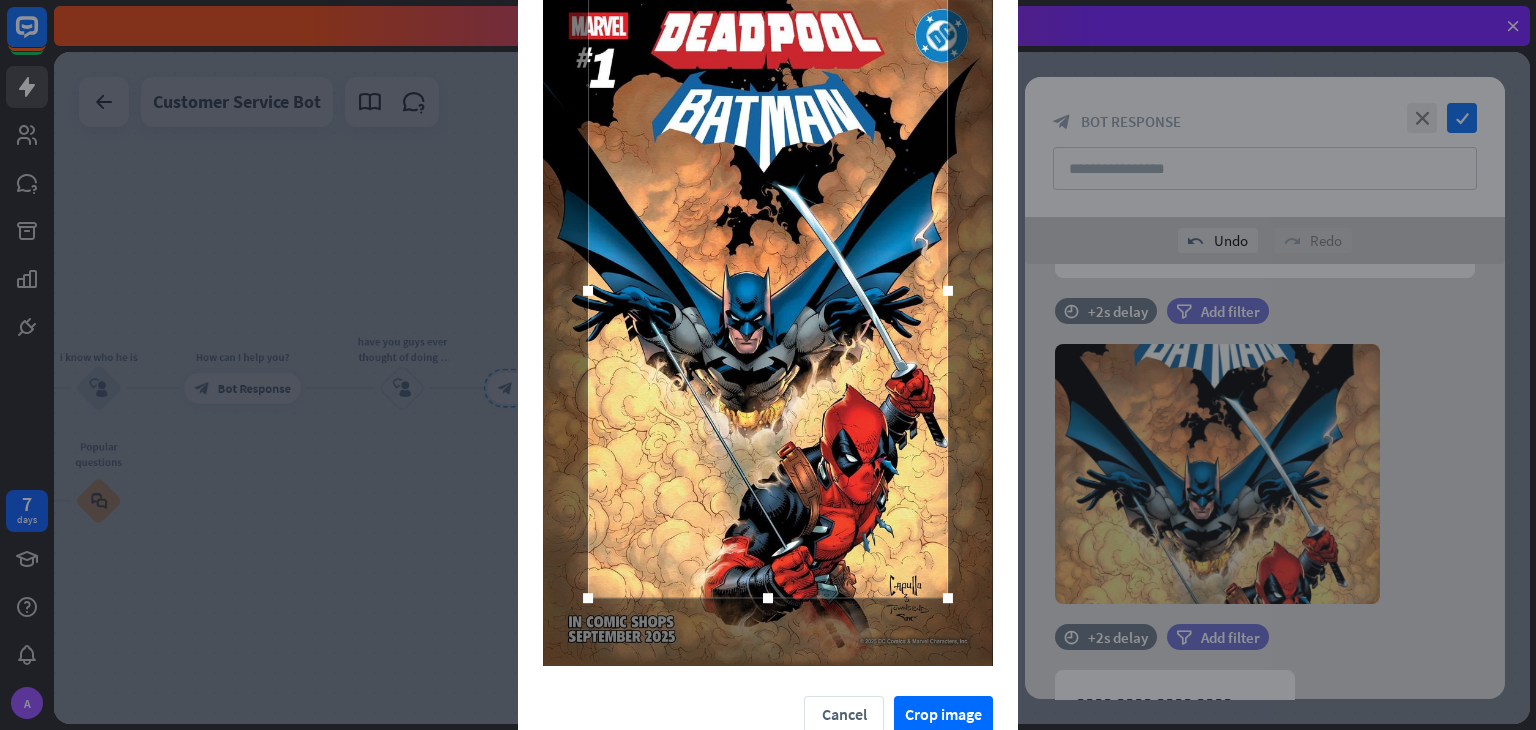 scroll, scrollTop: 152, scrollLeft: 0, axis: vertical 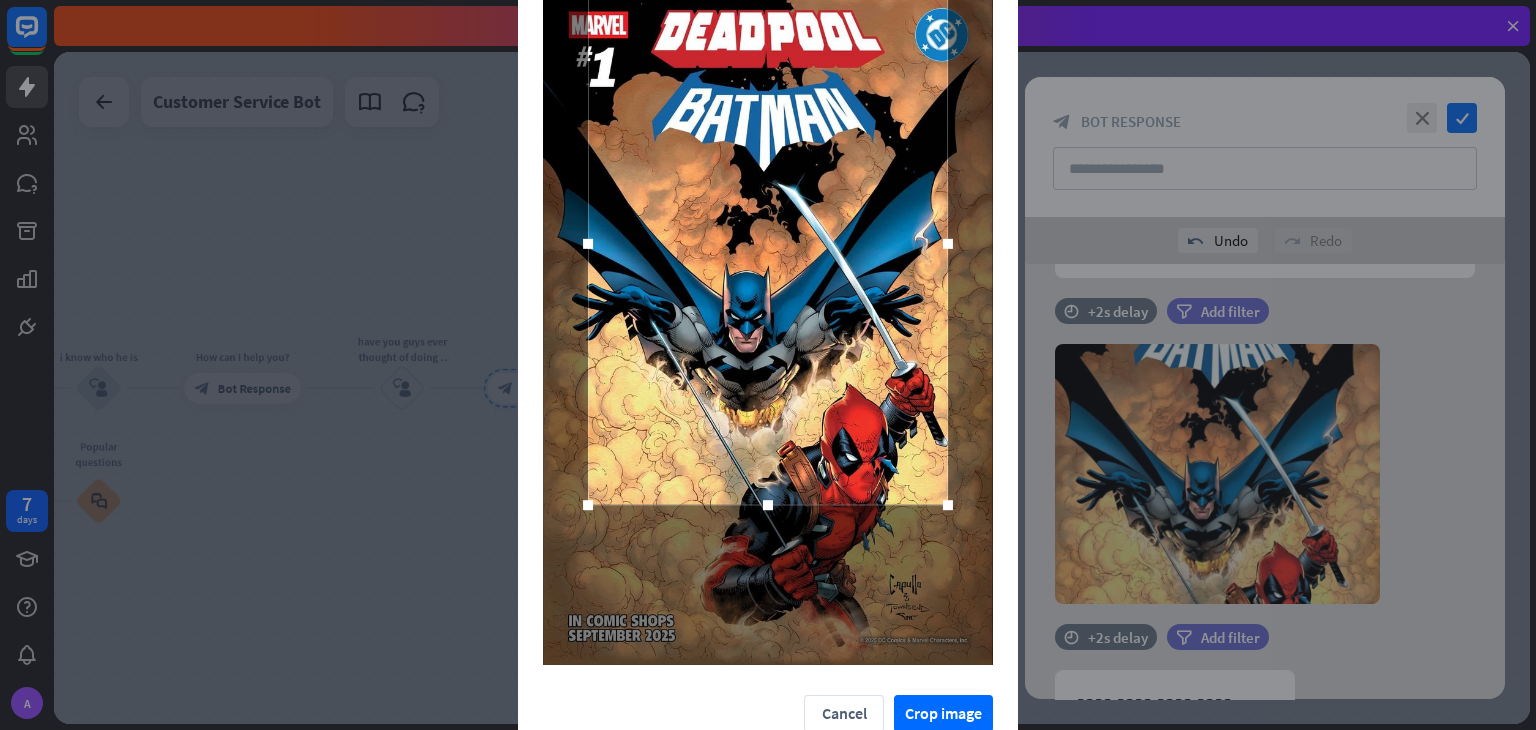 drag, startPoint x: 759, startPoint y: 597, endPoint x: 762, endPoint y: 505, distance: 92.0489 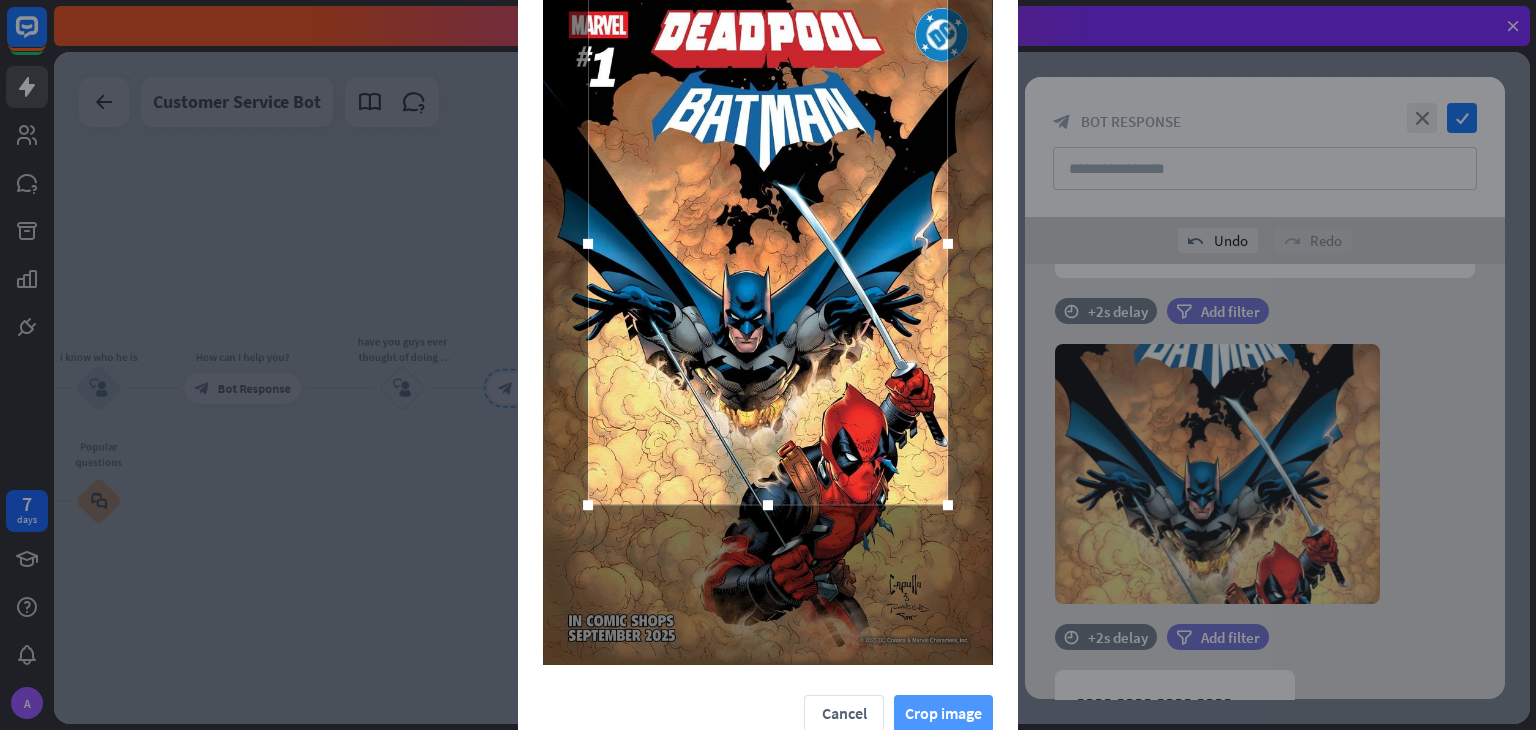 click on "Crop image" at bounding box center [943, 713] 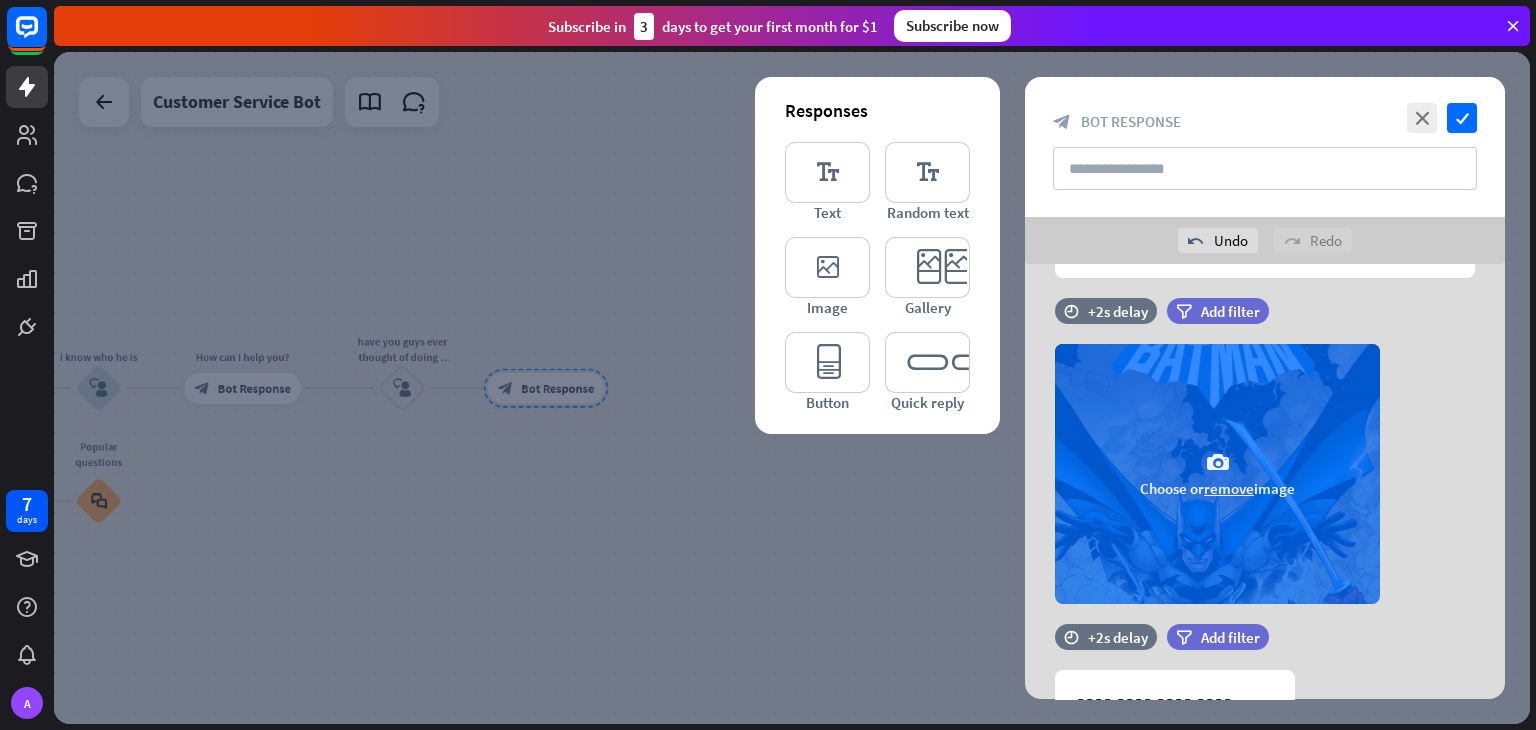 click on "camera
Choose or
remove
image" at bounding box center [1217, 474] 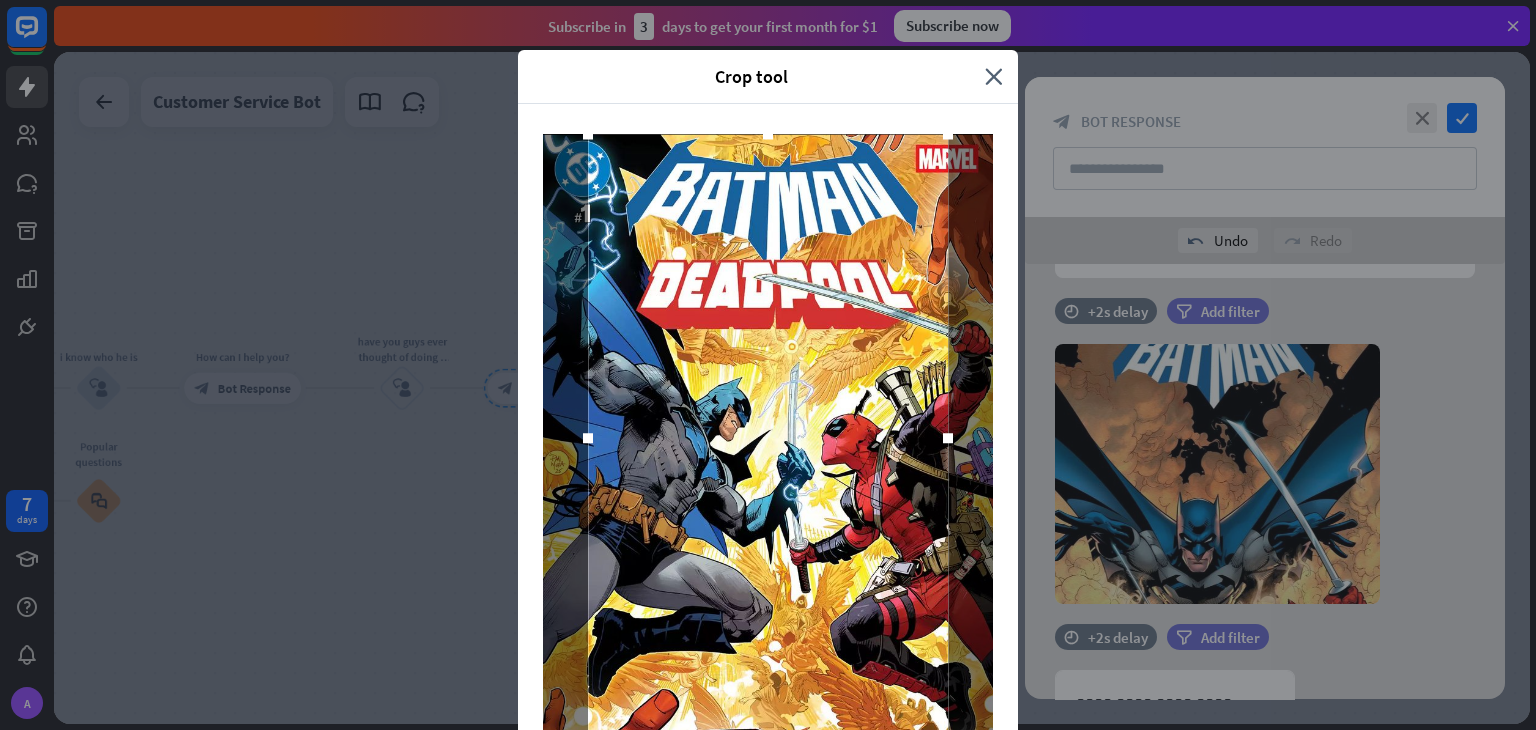 drag, startPoint x: 756, startPoint y: 205, endPoint x: 757, endPoint y: 121, distance: 84.00595 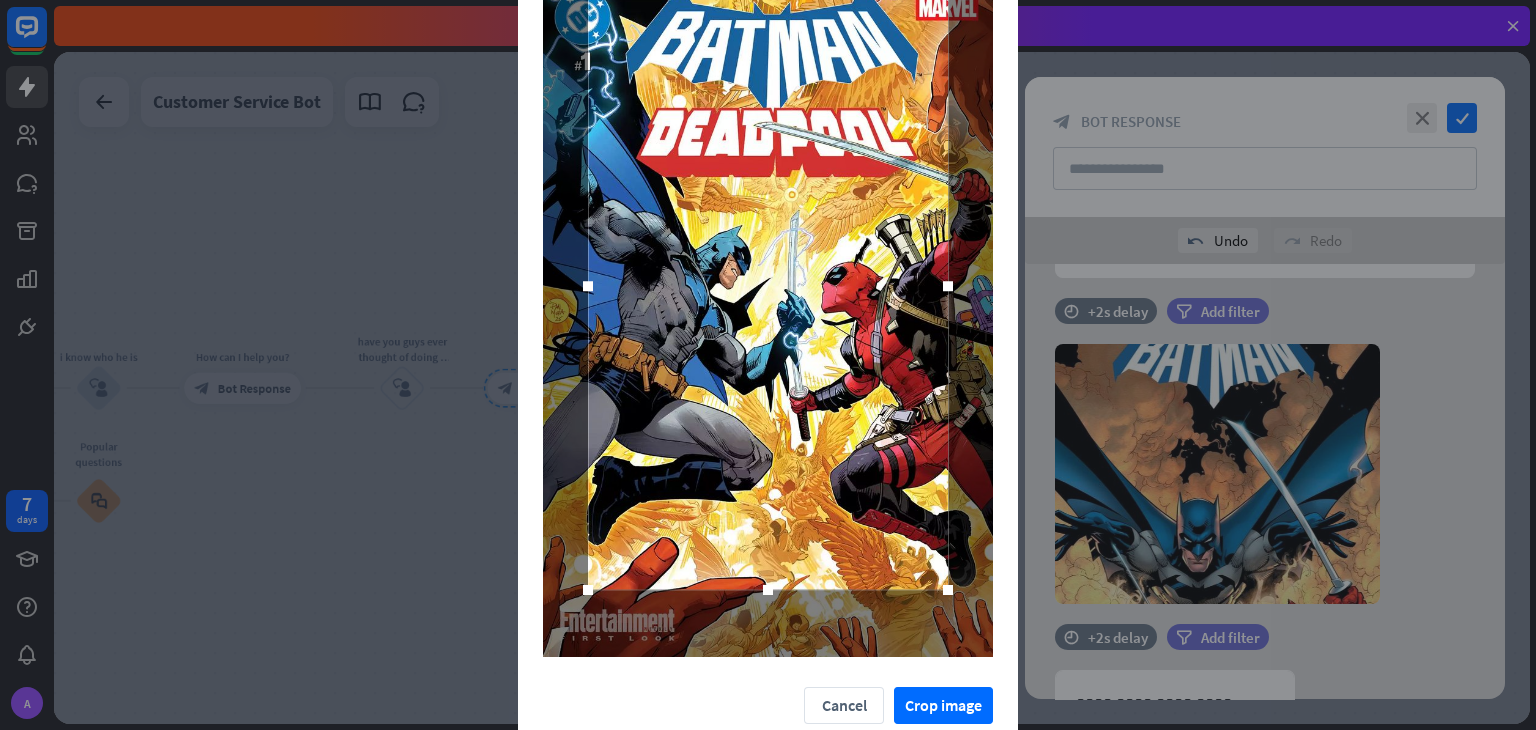 scroll, scrollTop: 166, scrollLeft: 0, axis: vertical 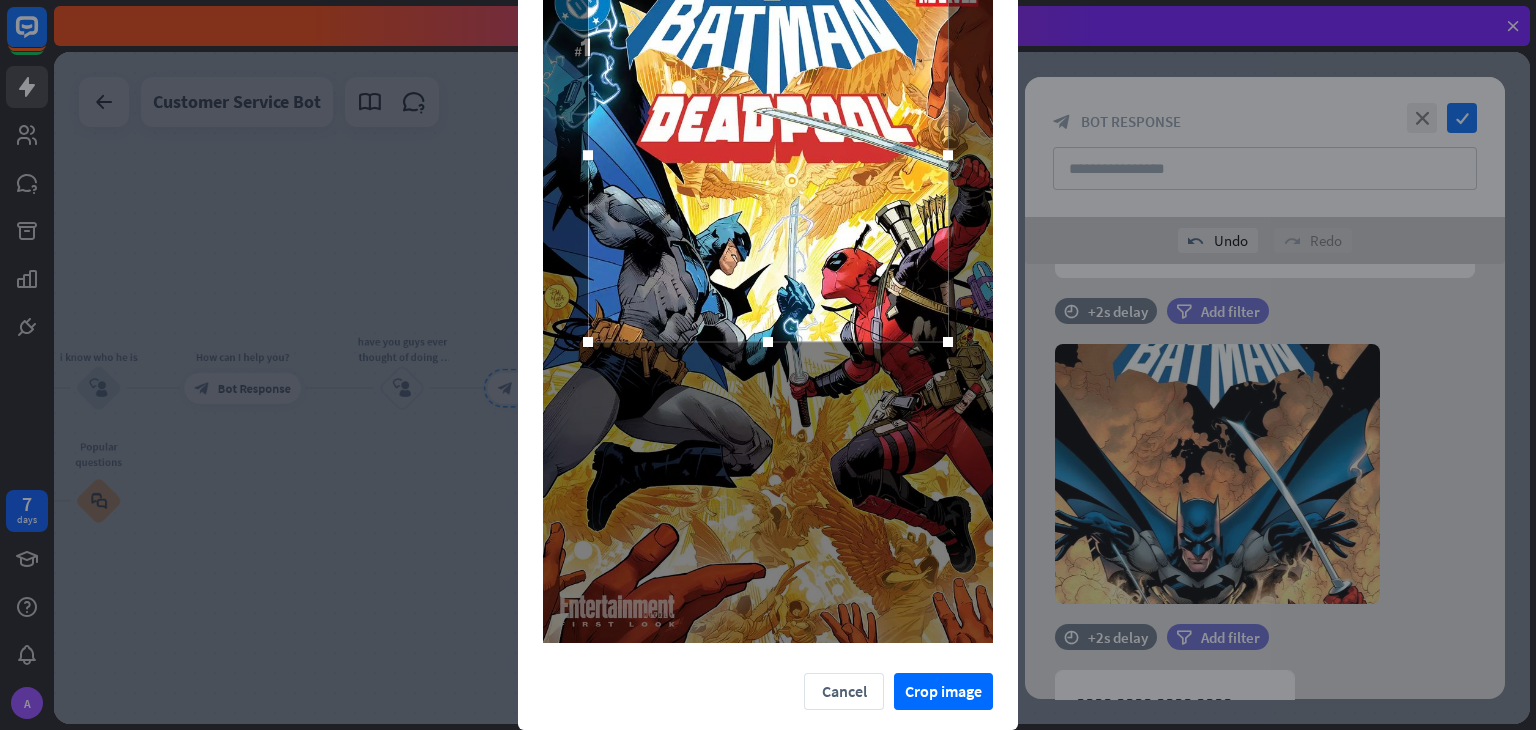 drag, startPoint x: 756, startPoint y: 580, endPoint x: 770, endPoint y: 340, distance: 240.40799 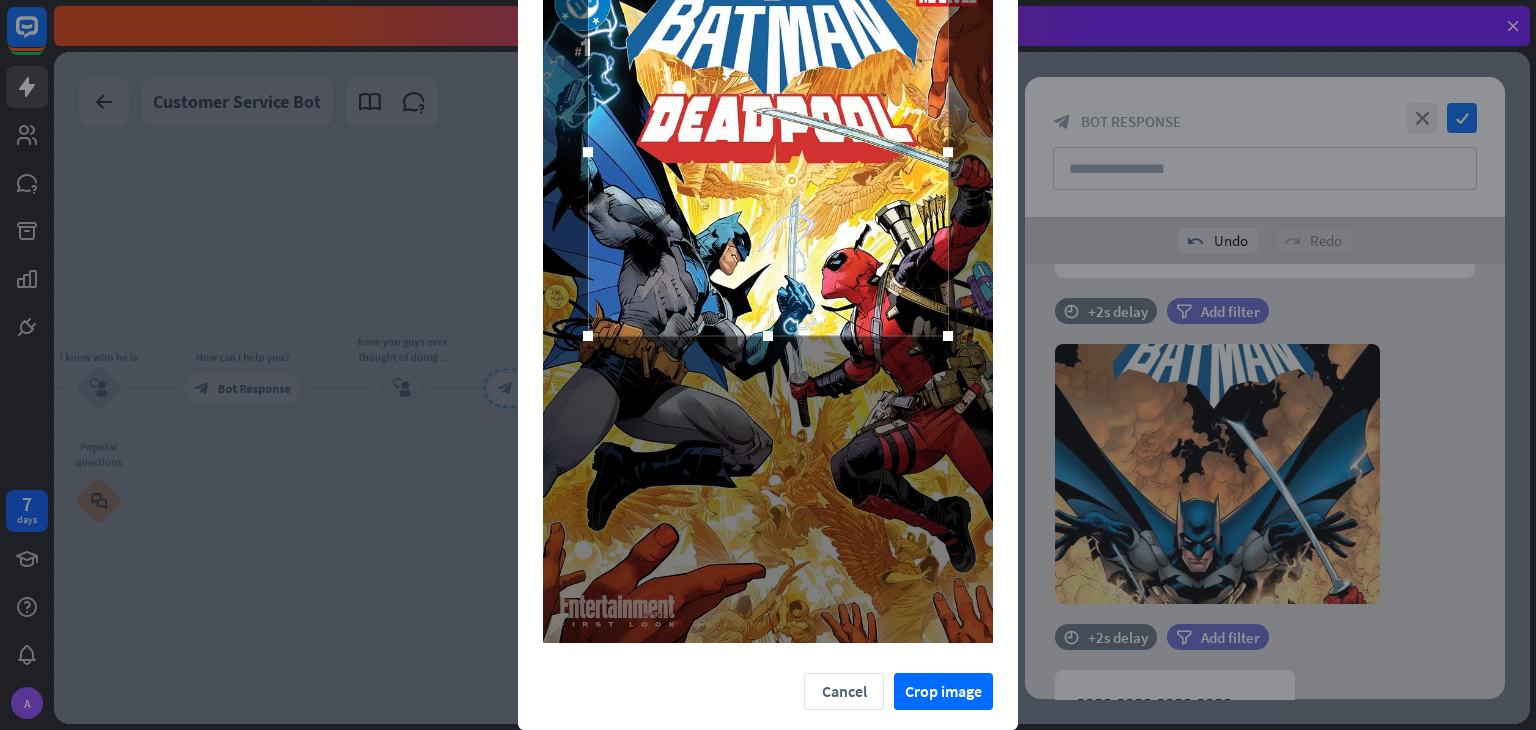 click at bounding box center [768, 336] 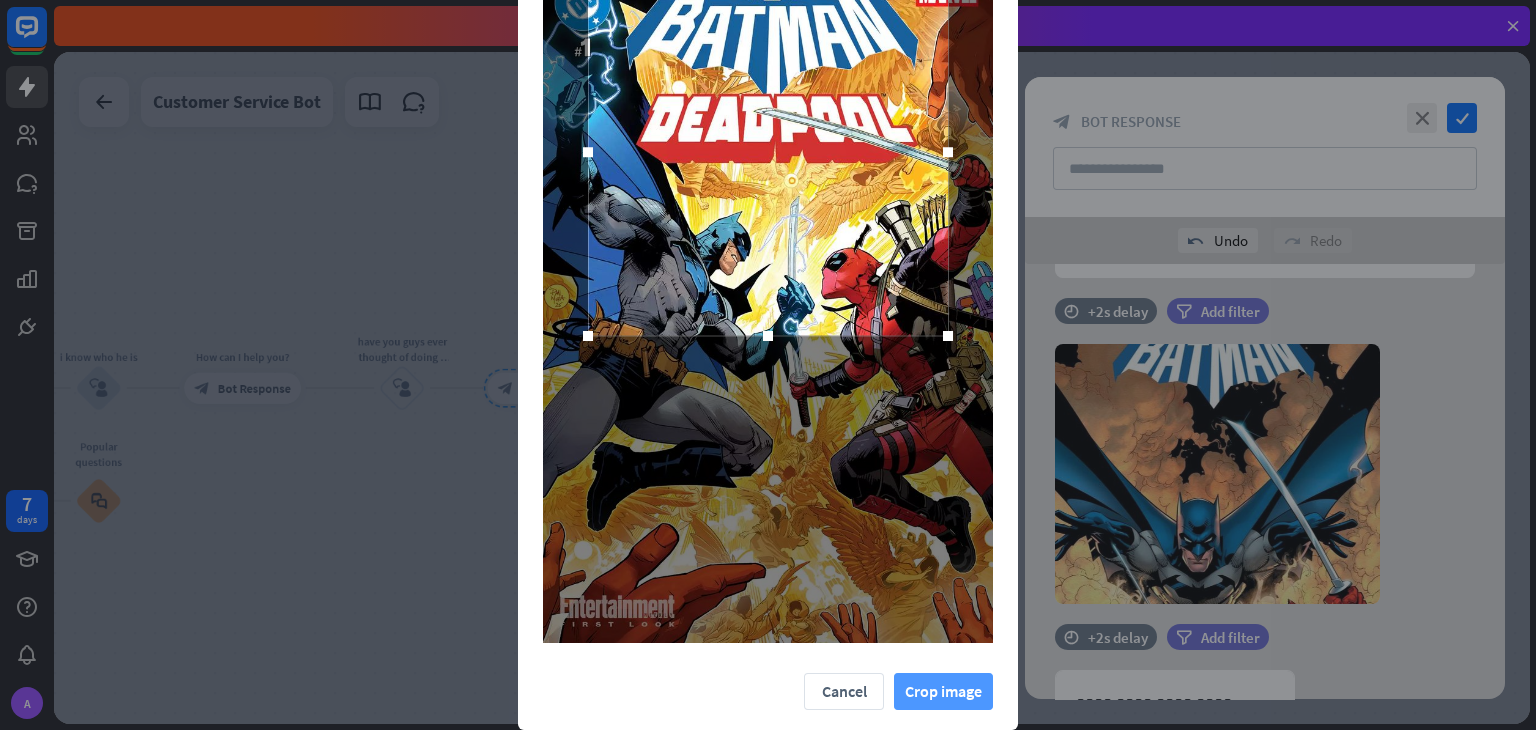 click on "Crop image" at bounding box center [943, 691] 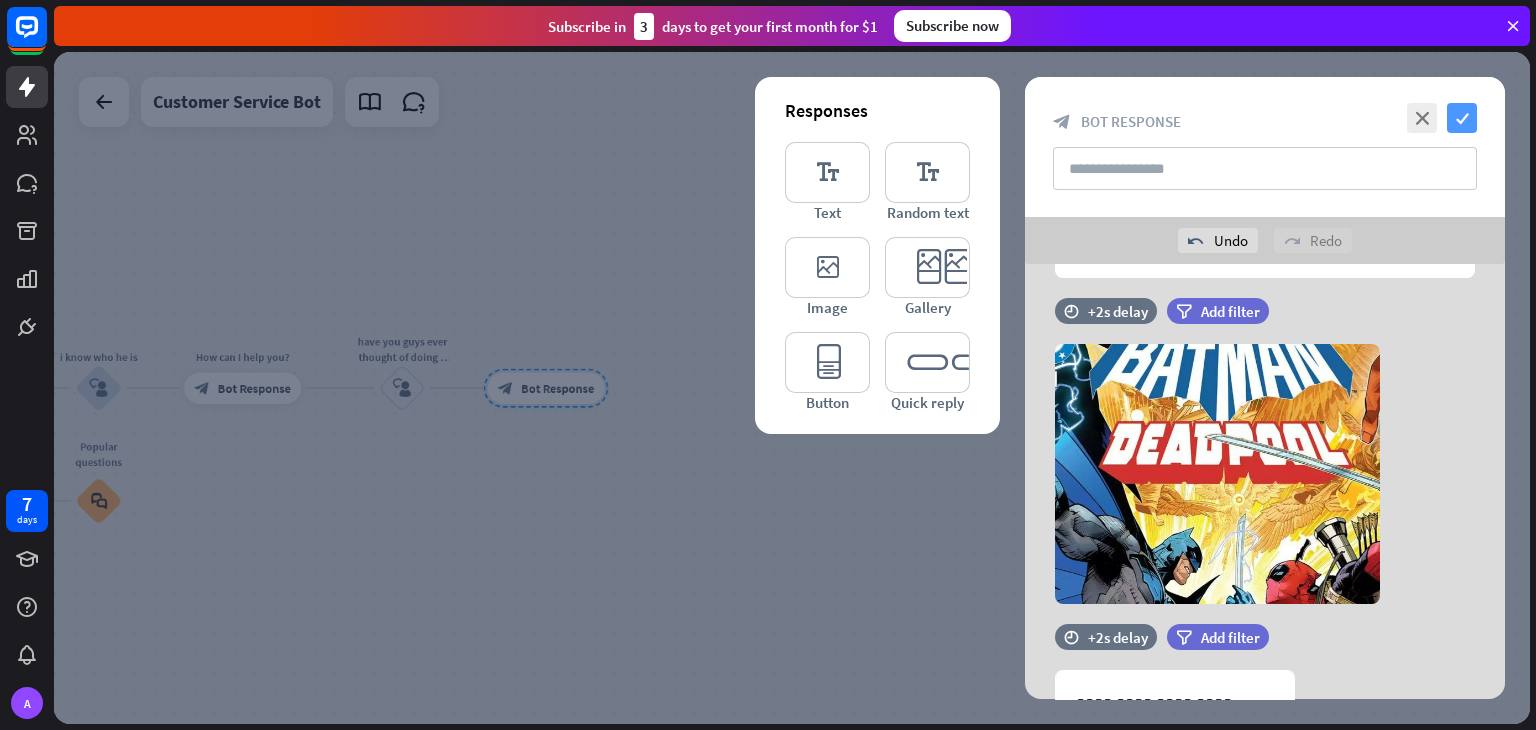 click on "check" at bounding box center [1462, 118] 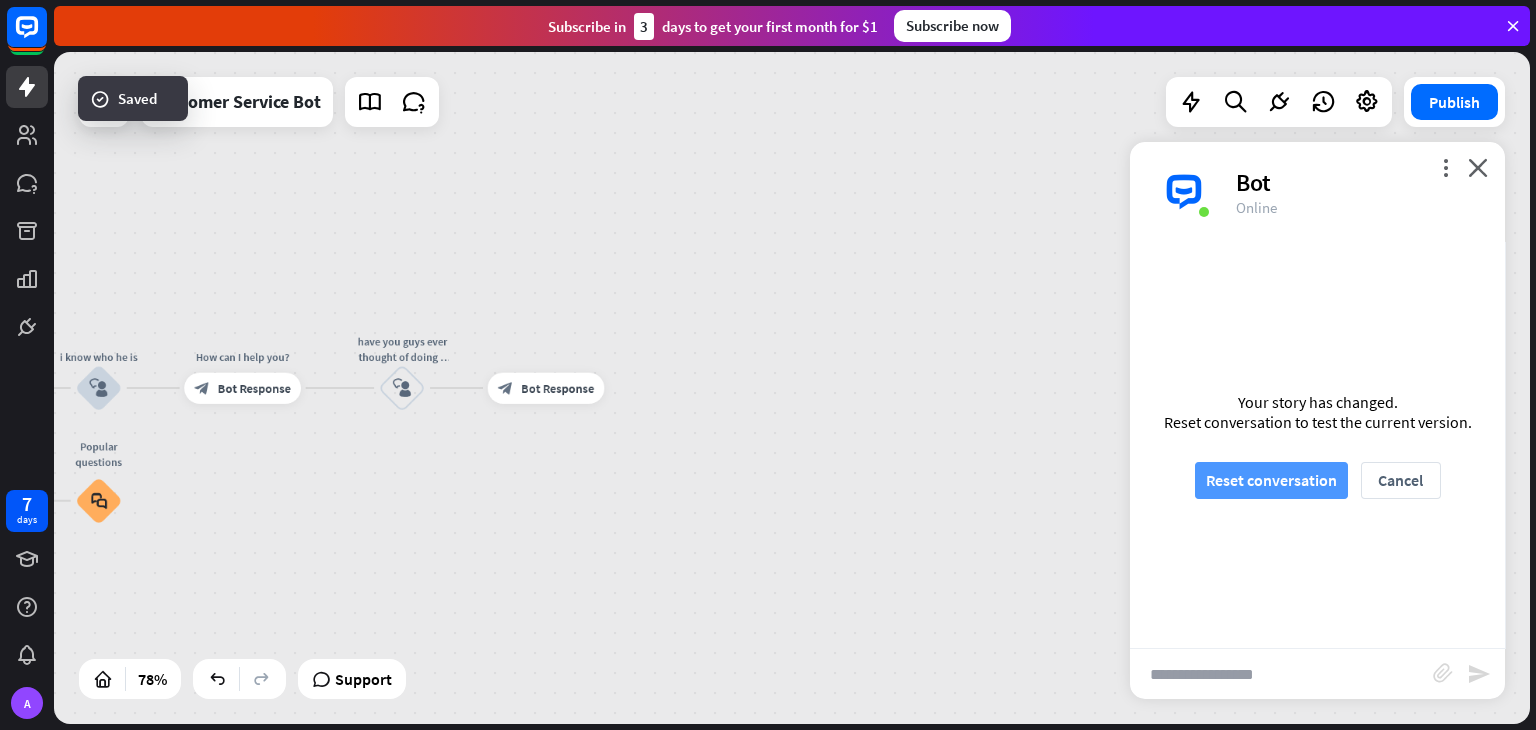 click on "Reset conversation" at bounding box center (1271, 480) 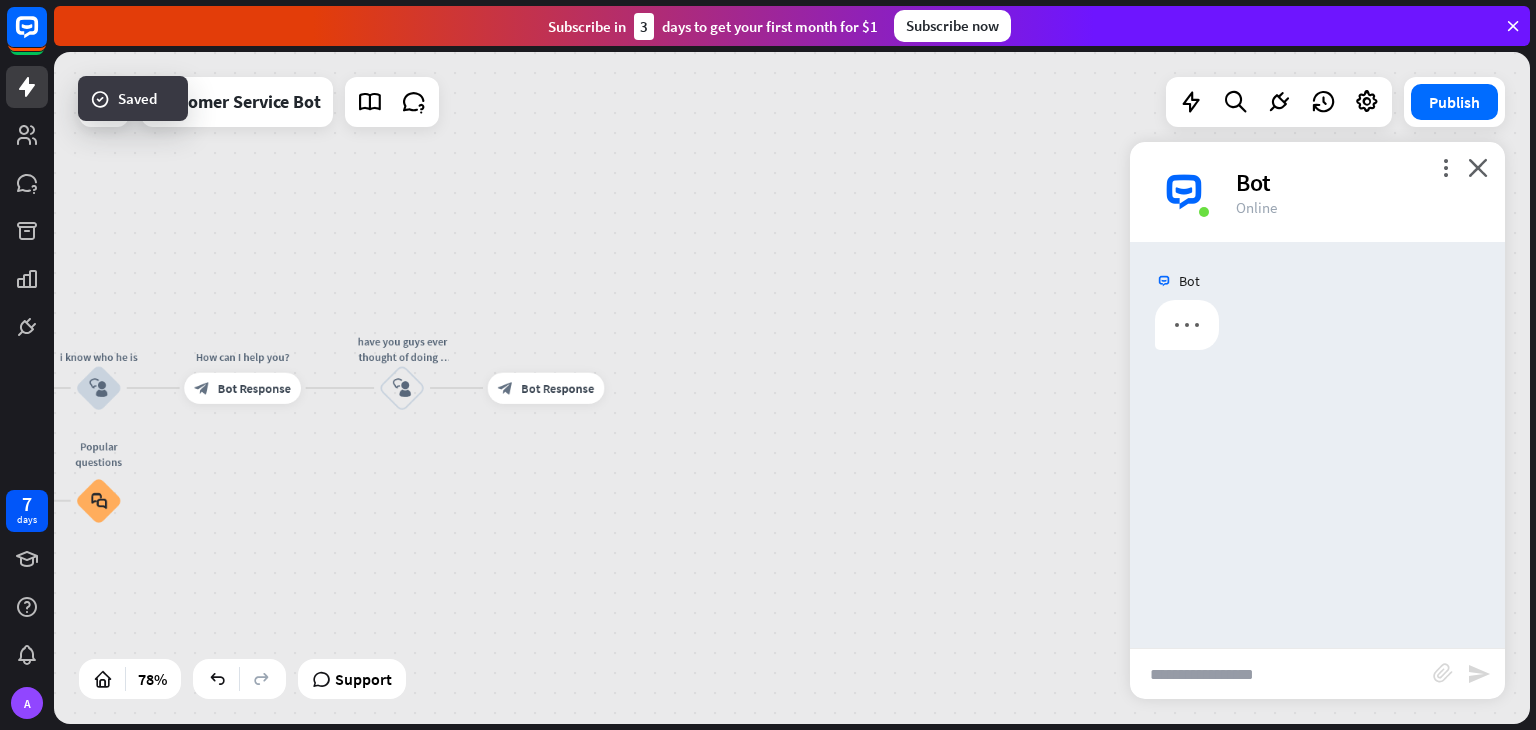 scroll, scrollTop: 0, scrollLeft: 0, axis: both 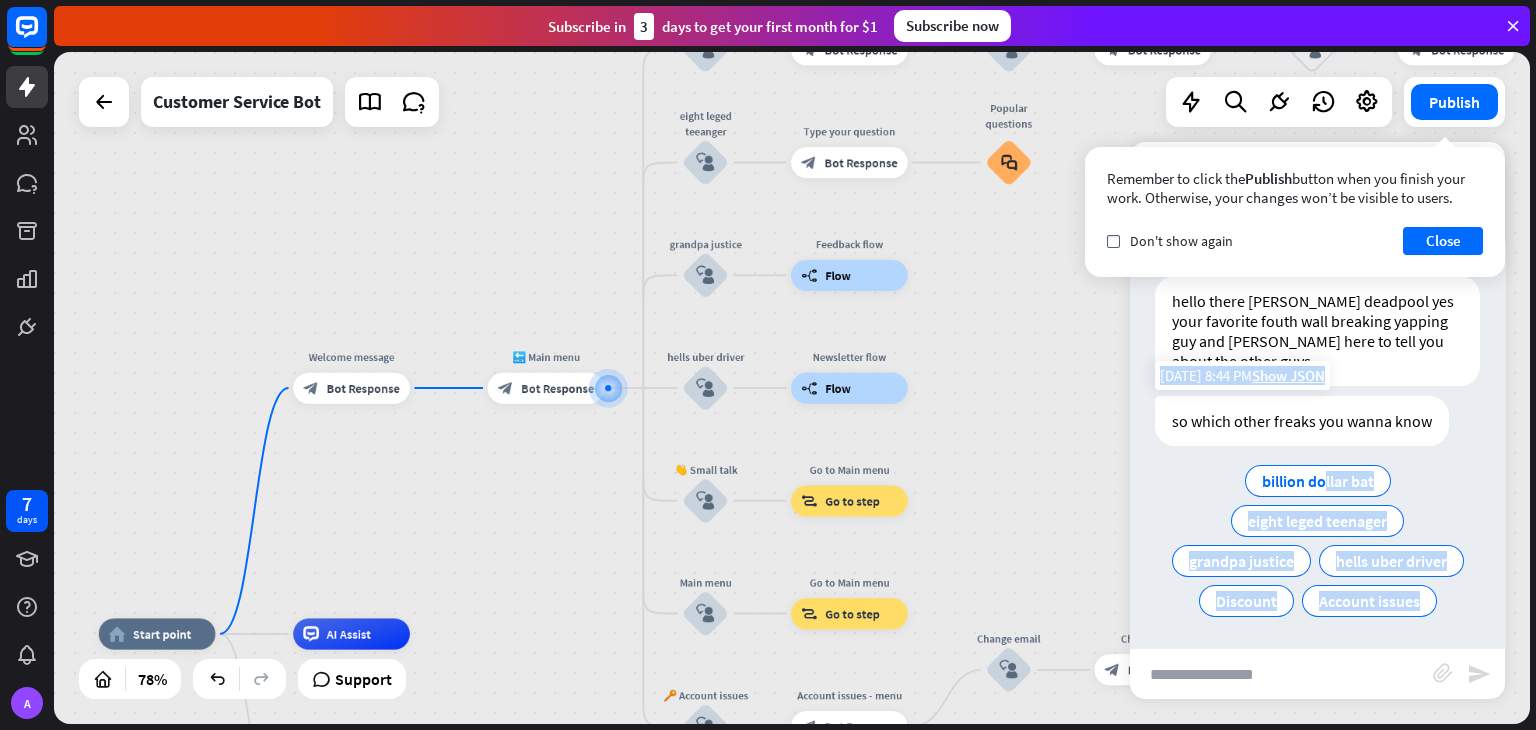drag, startPoint x: 1239, startPoint y: 485, endPoint x: 1316, endPoint y: 495, distance: 77.64664 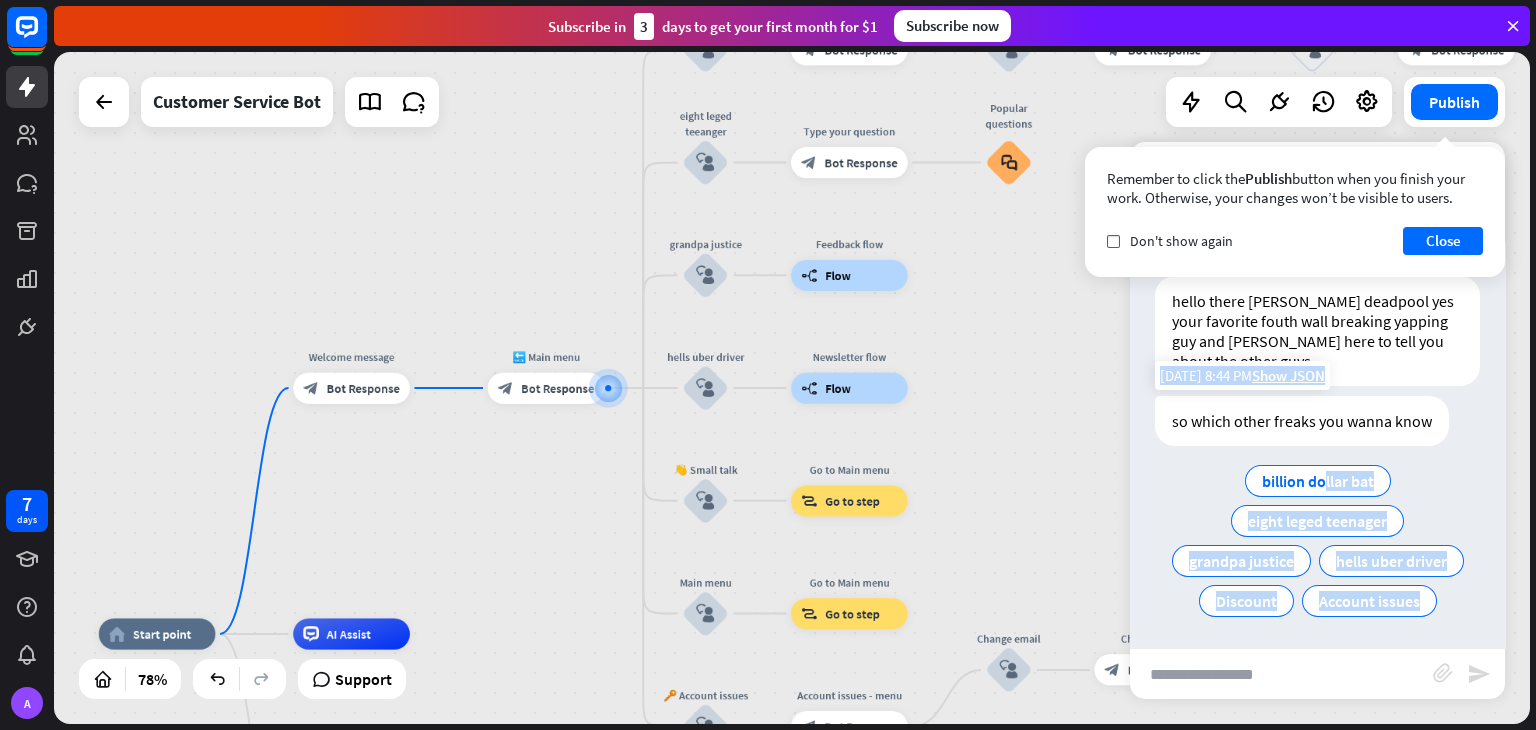 click on "Bot
hello there [PERSON_NAME] deadpool yes your favorite fouth wall breaking yapping guy and iam here to tell you about the other guys
[DATE] 8:44 PM
Show JSON
so which other freaks you wanna know   billion dollar bat eight leged teenager grandpa justice hells uber driver Discount Account issues
[DATE] 8:44 PM
Show JSON" at bounding box center (1317, 445) 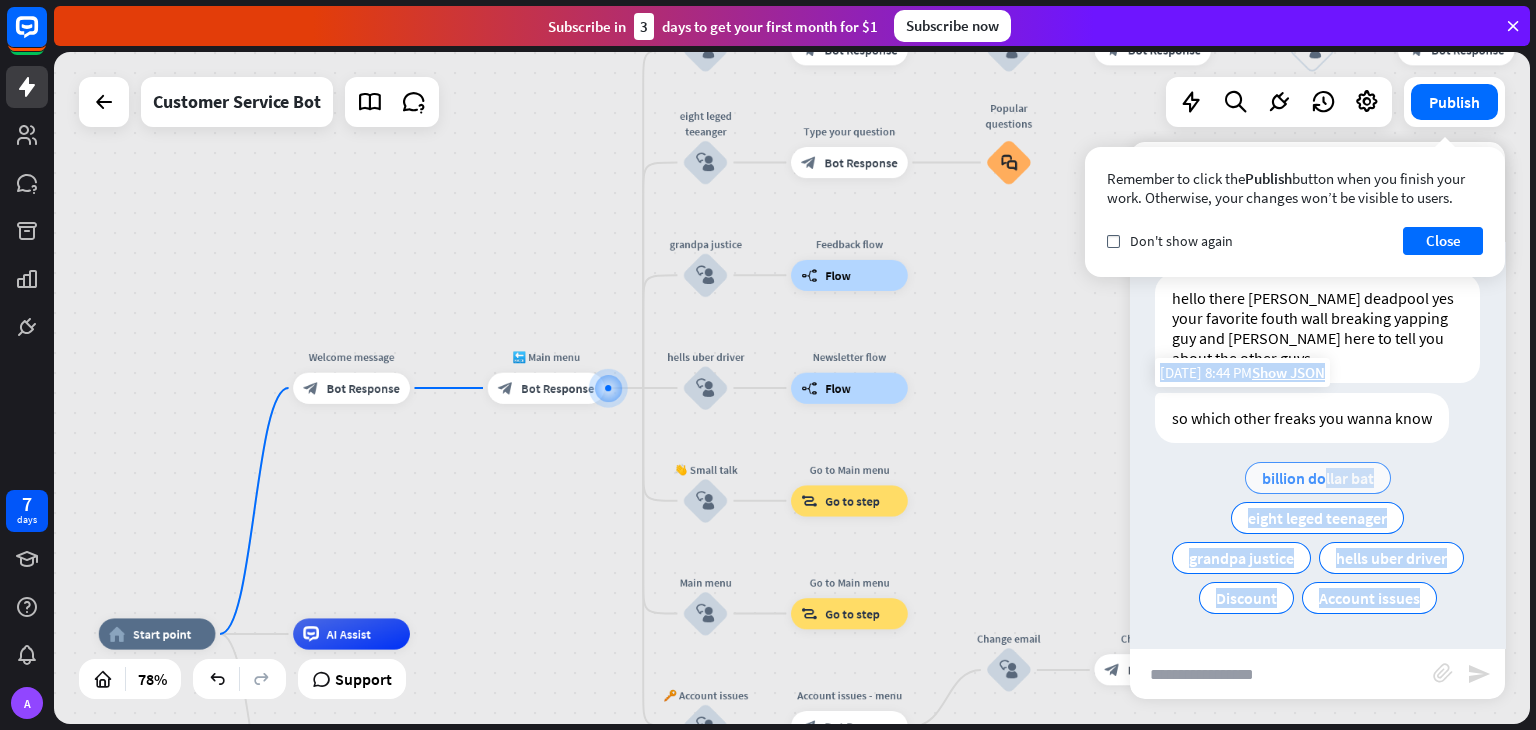 click on "billion dollar bat" at bounding box center (1318, 478) 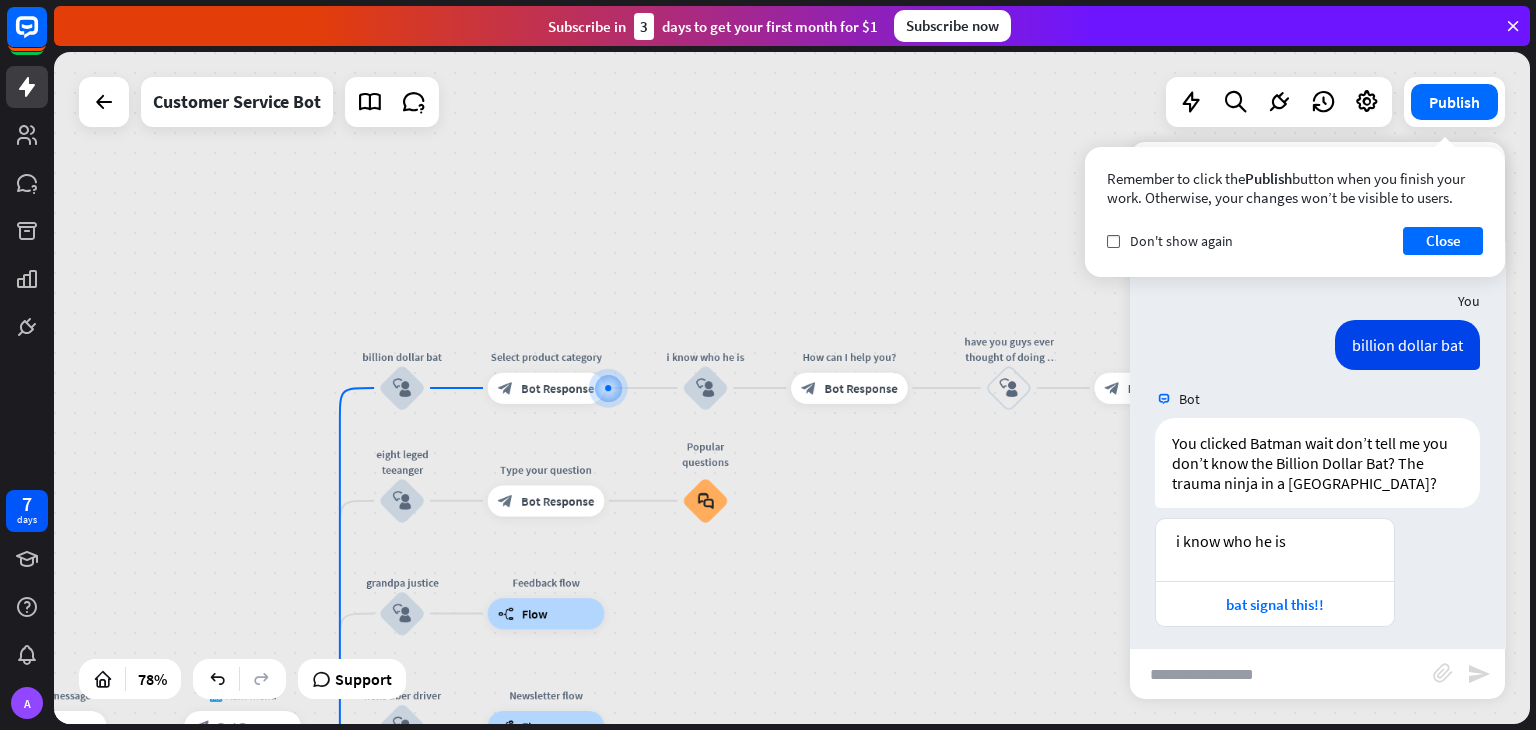 scroll, scrollTop: 207, scrollLeft: 0, axis: vertical 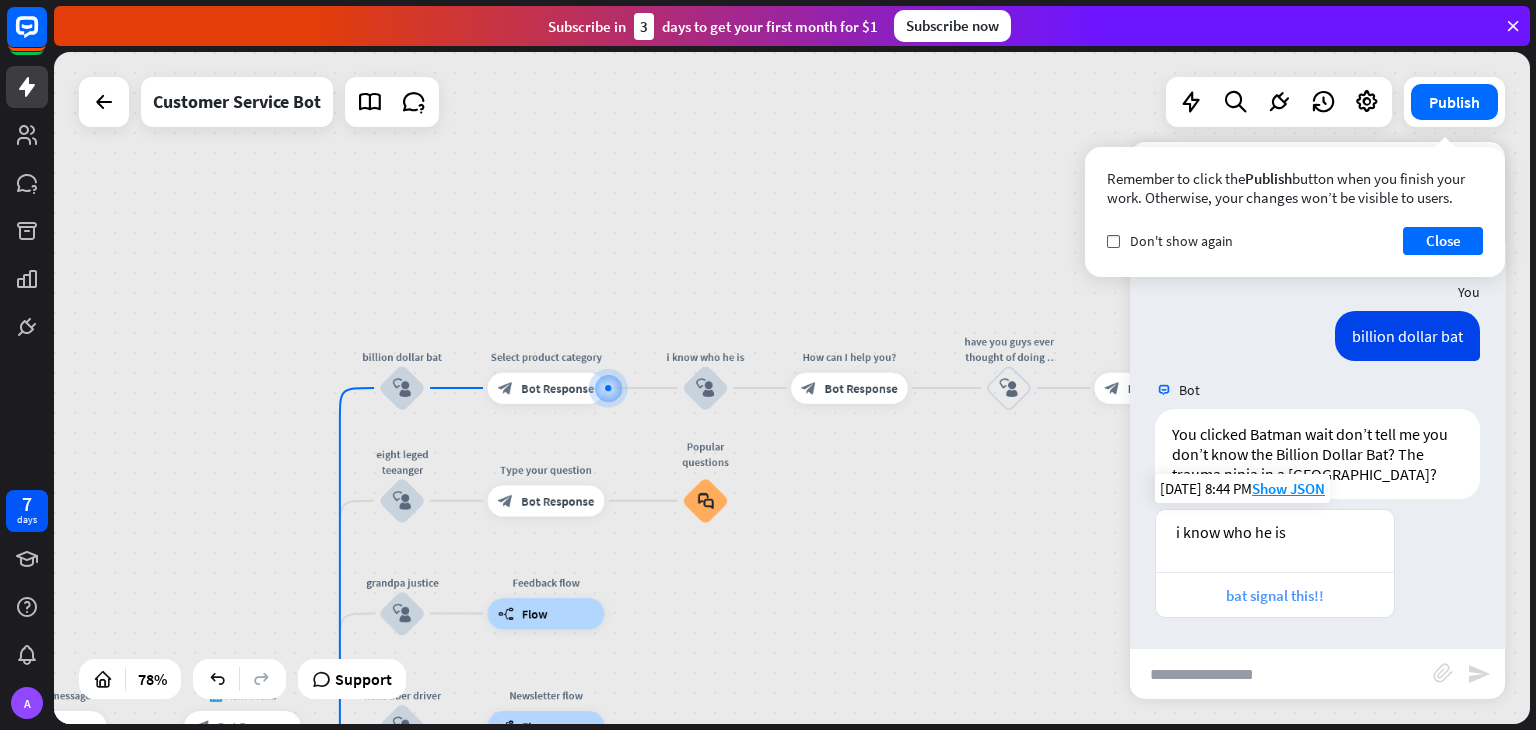 click on "bat signal this!!" at bounding box center [1275, 594] 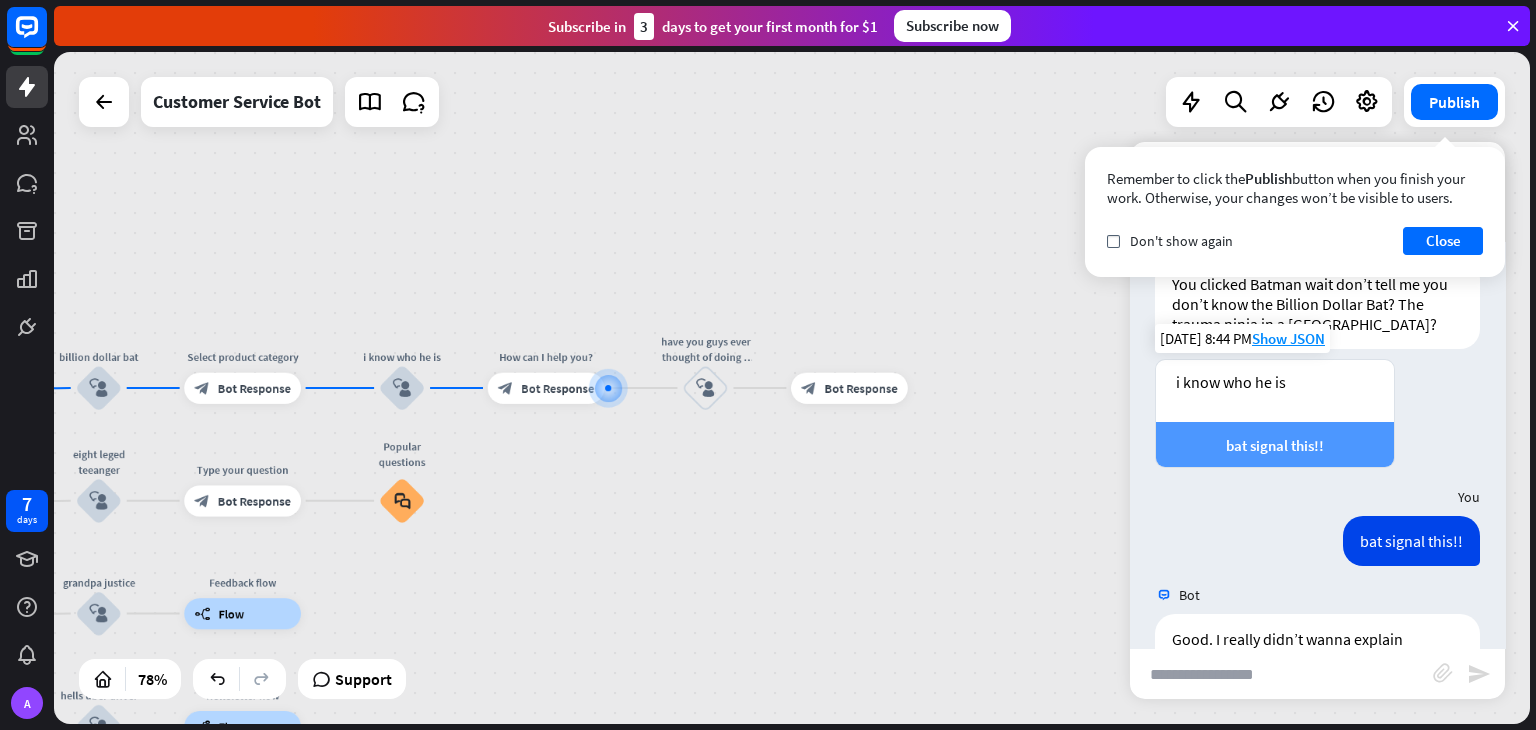 scroll, scrollTop: 356, scrollLeft: 0, axis: vertical 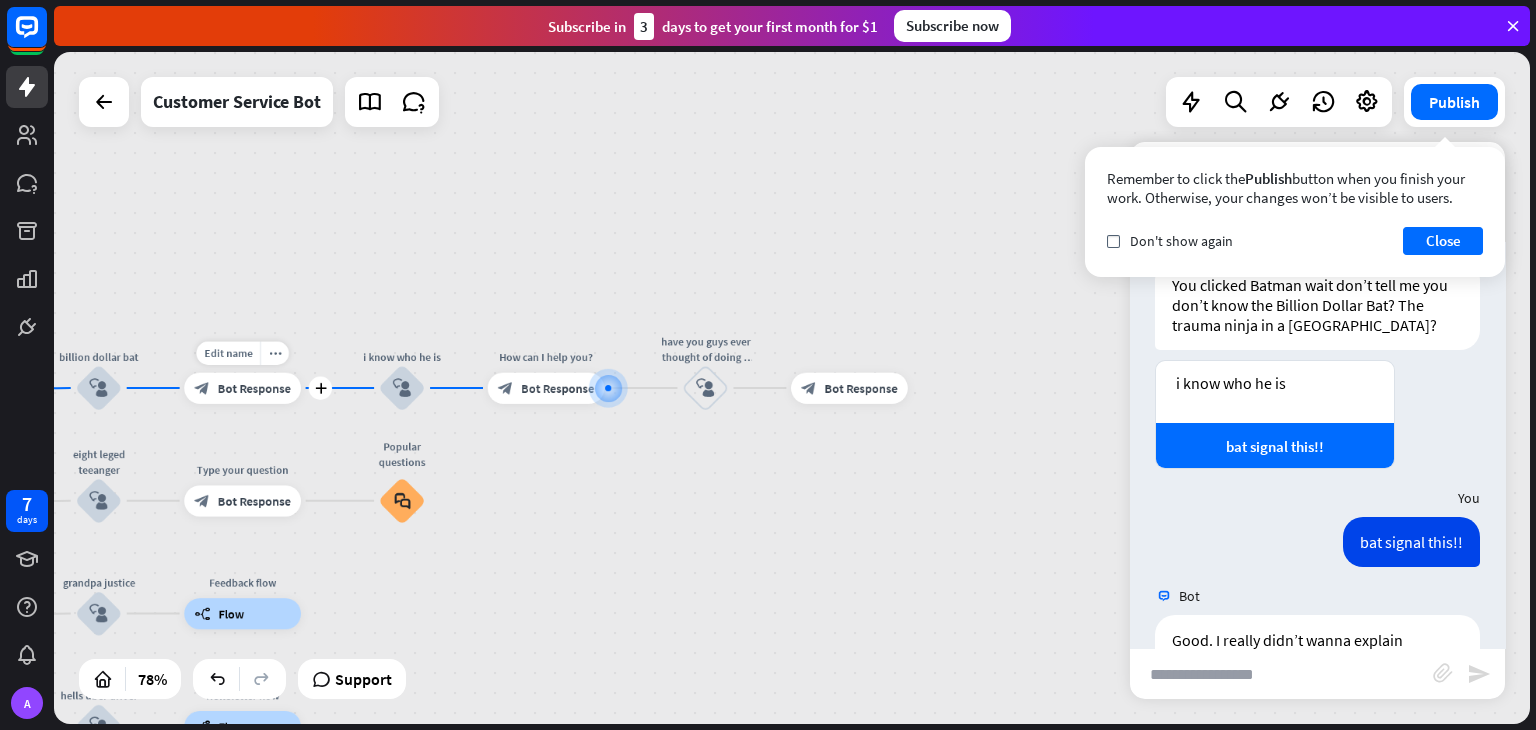 click on "Bot Response" at bounding box center [254, 388] 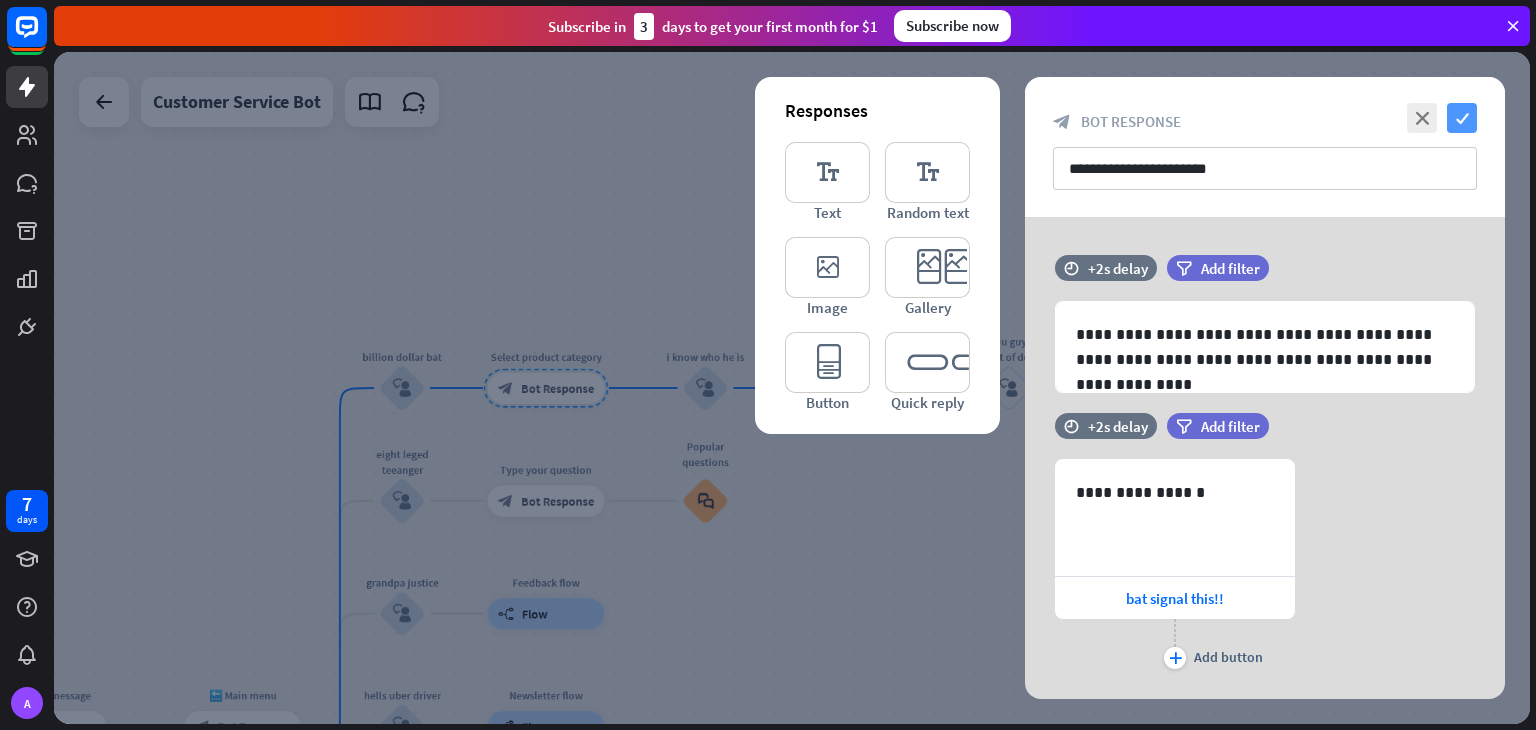 click on "check" at bounding box center (1462, 118) 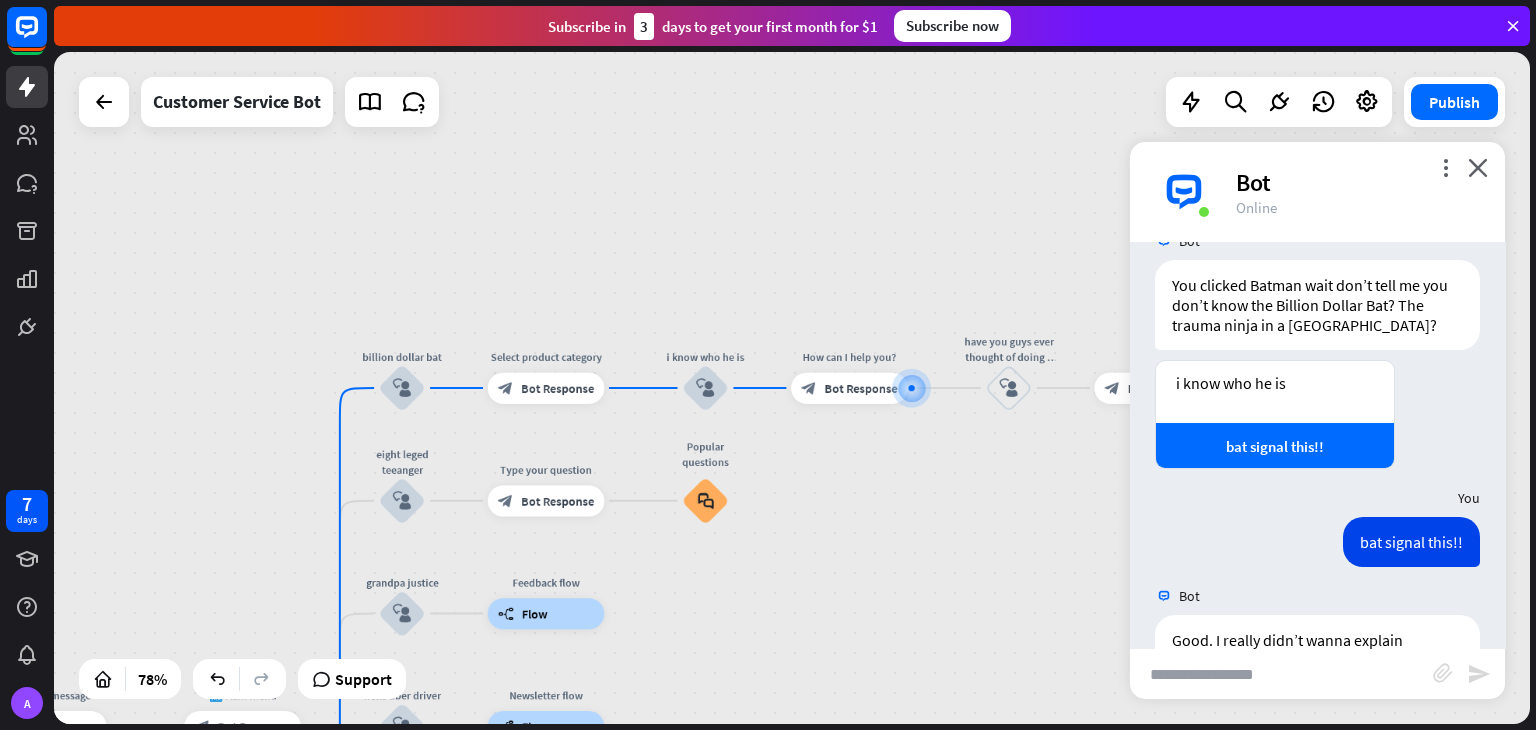 scroll, scrollTop: 376, scrollLeft: 0, axis: vertical 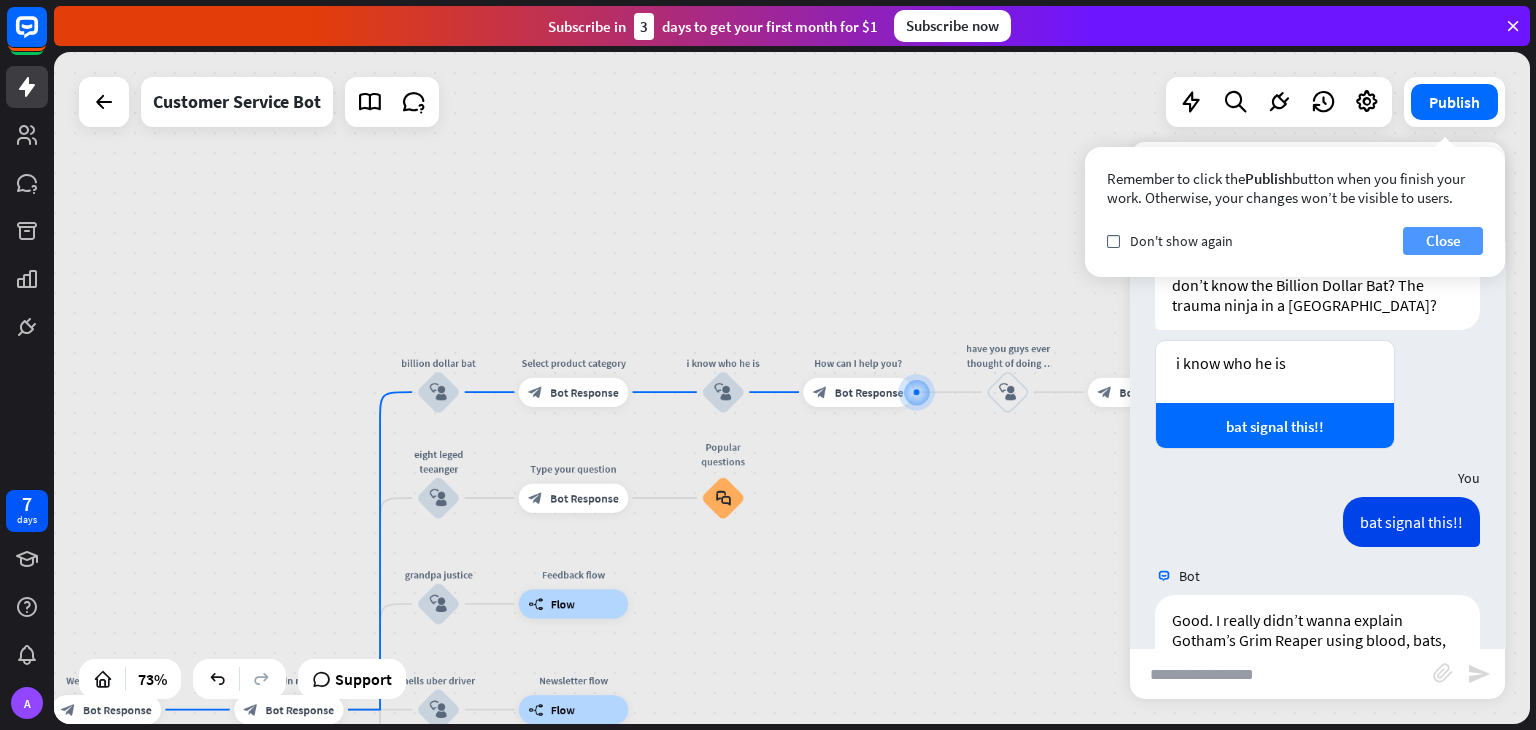 click on "Close" at bounding box center (1443, 241) 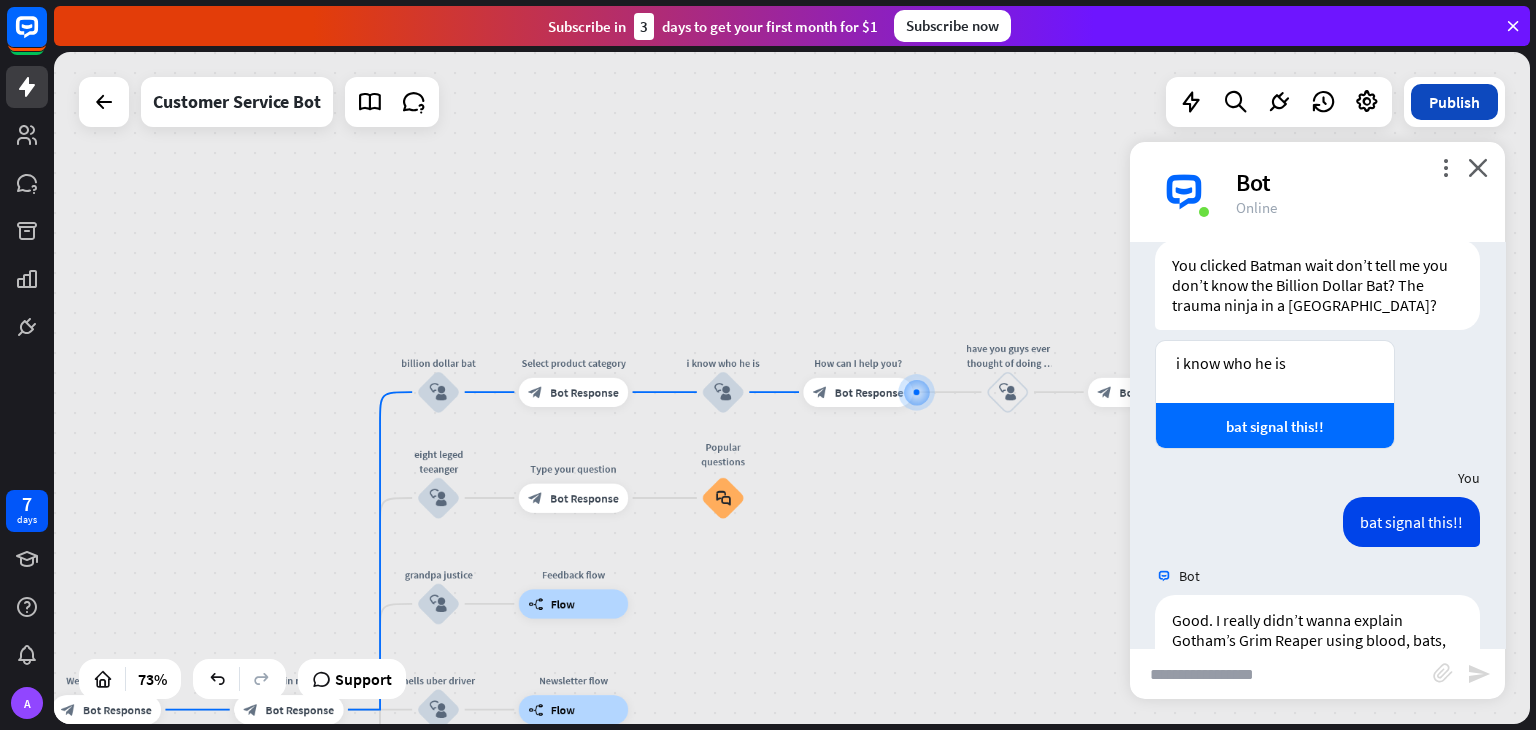 click on "Publish" at bounding box center [1454, 102] 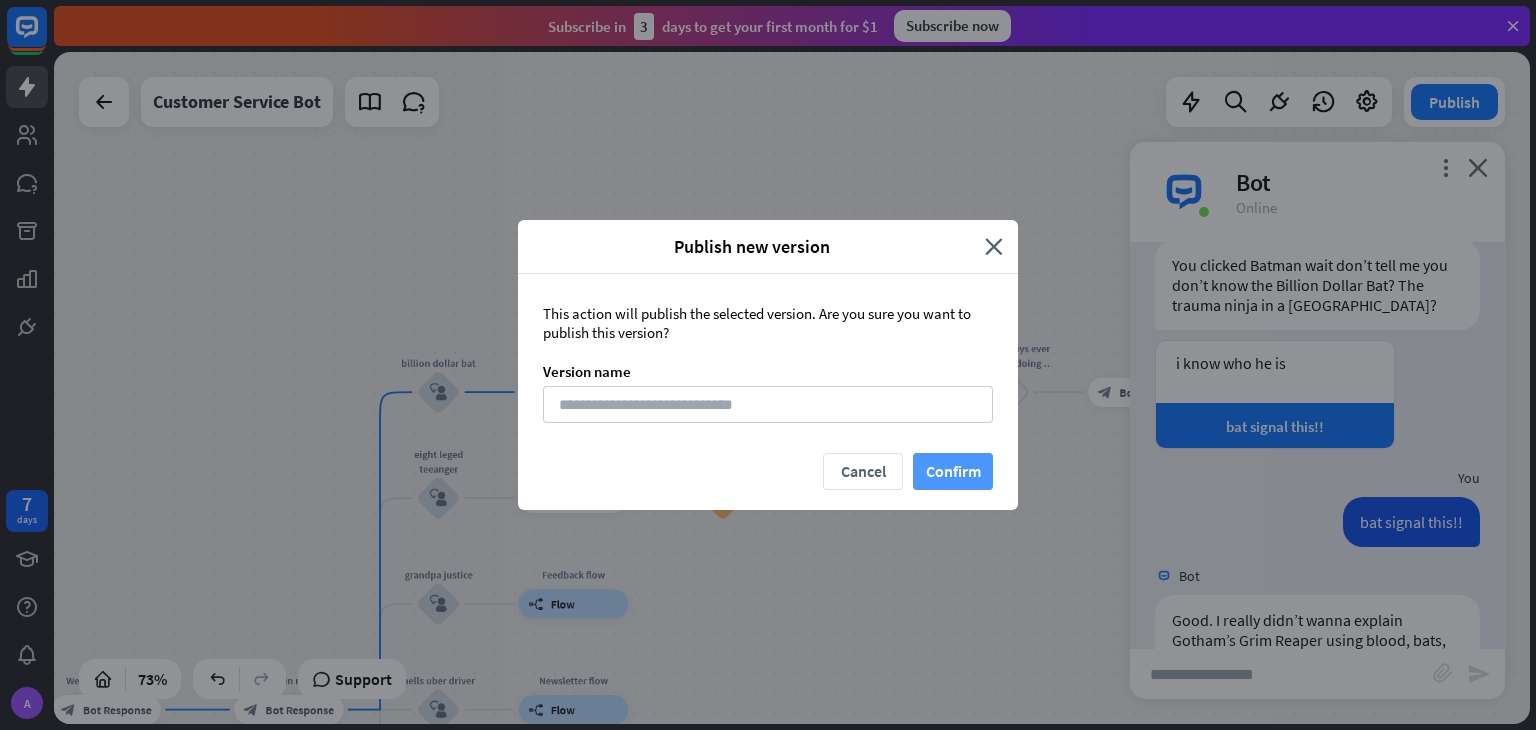 click on "Confirm" at bounding box center (953, 471) 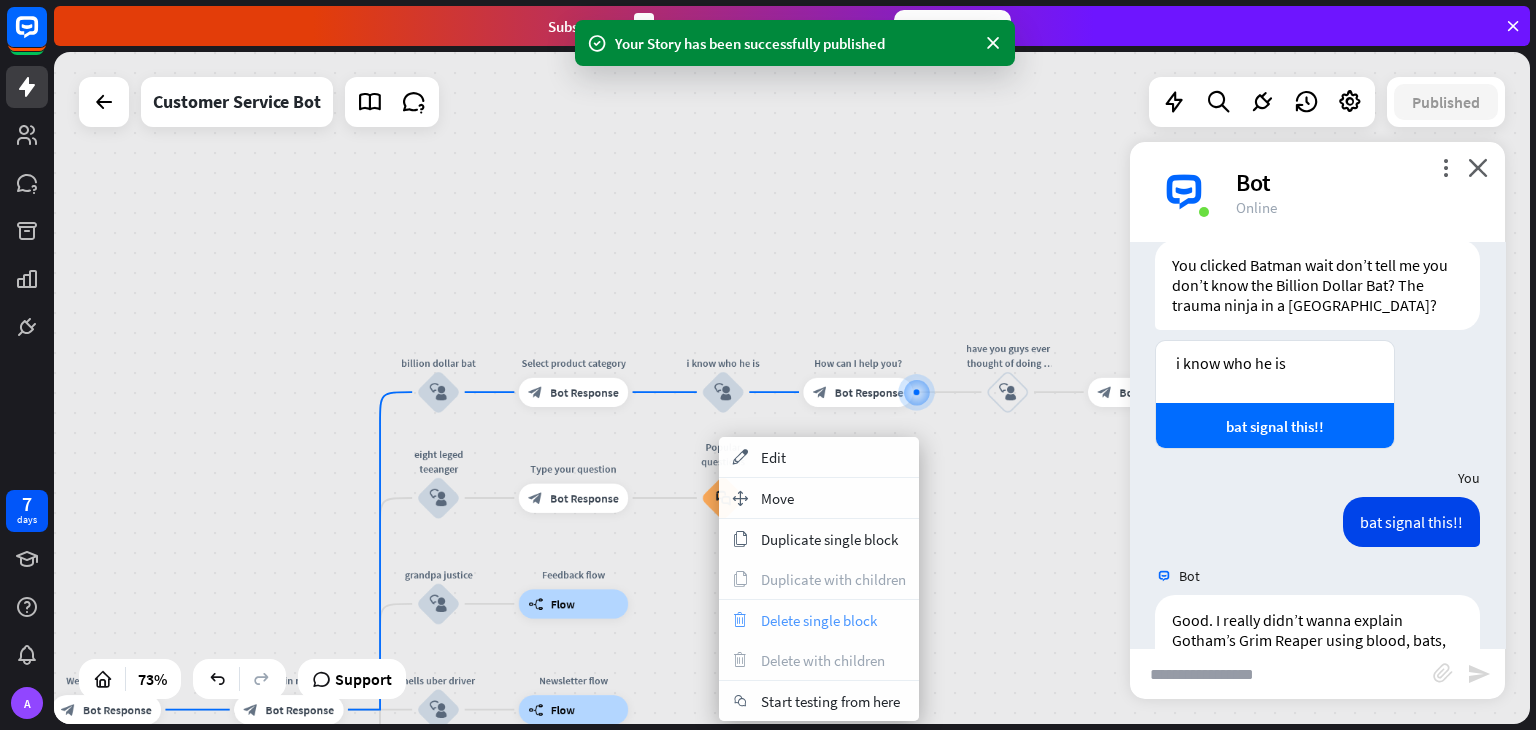 click on "Delete single block" at bounding box center [819, 620] 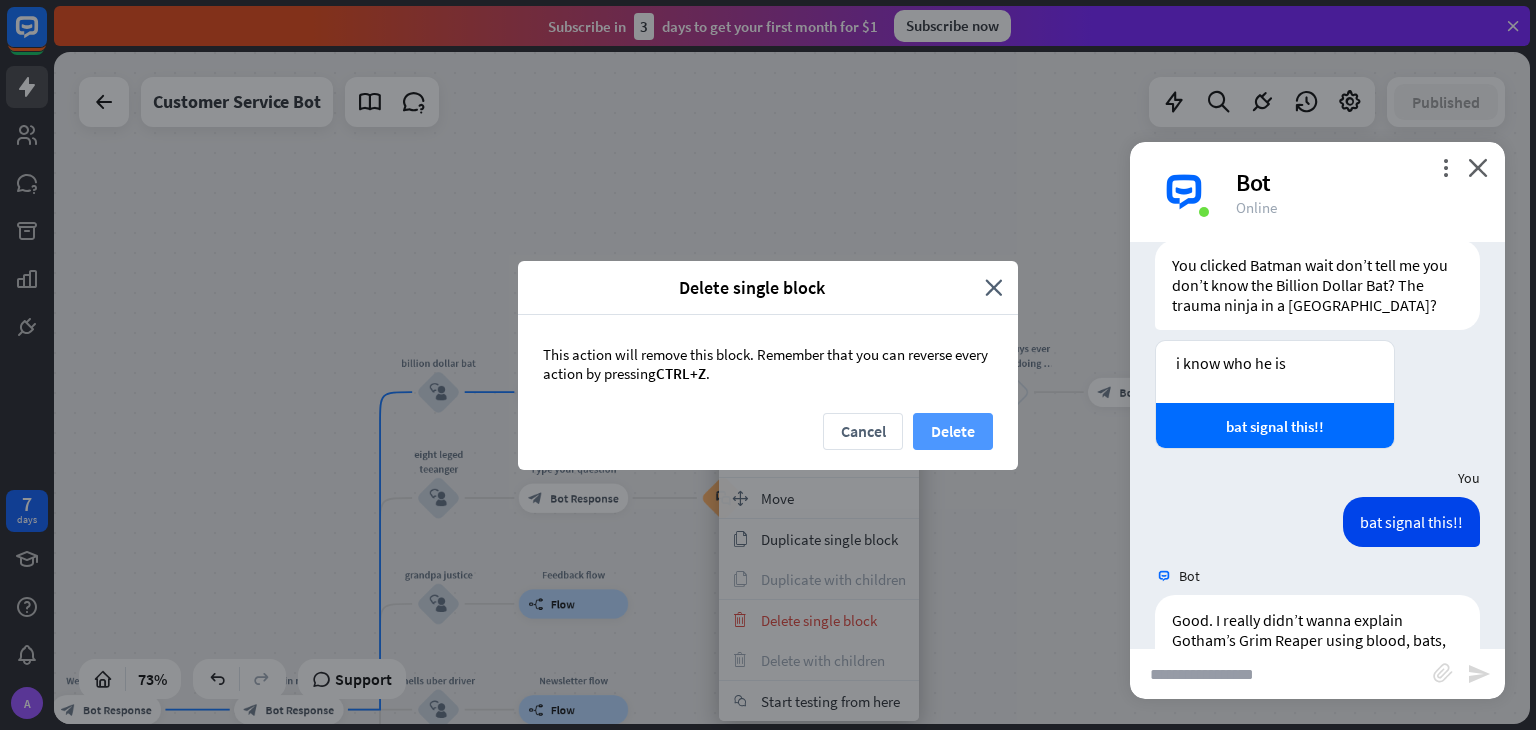 click on "Delete" at bounding box center (953, 431) 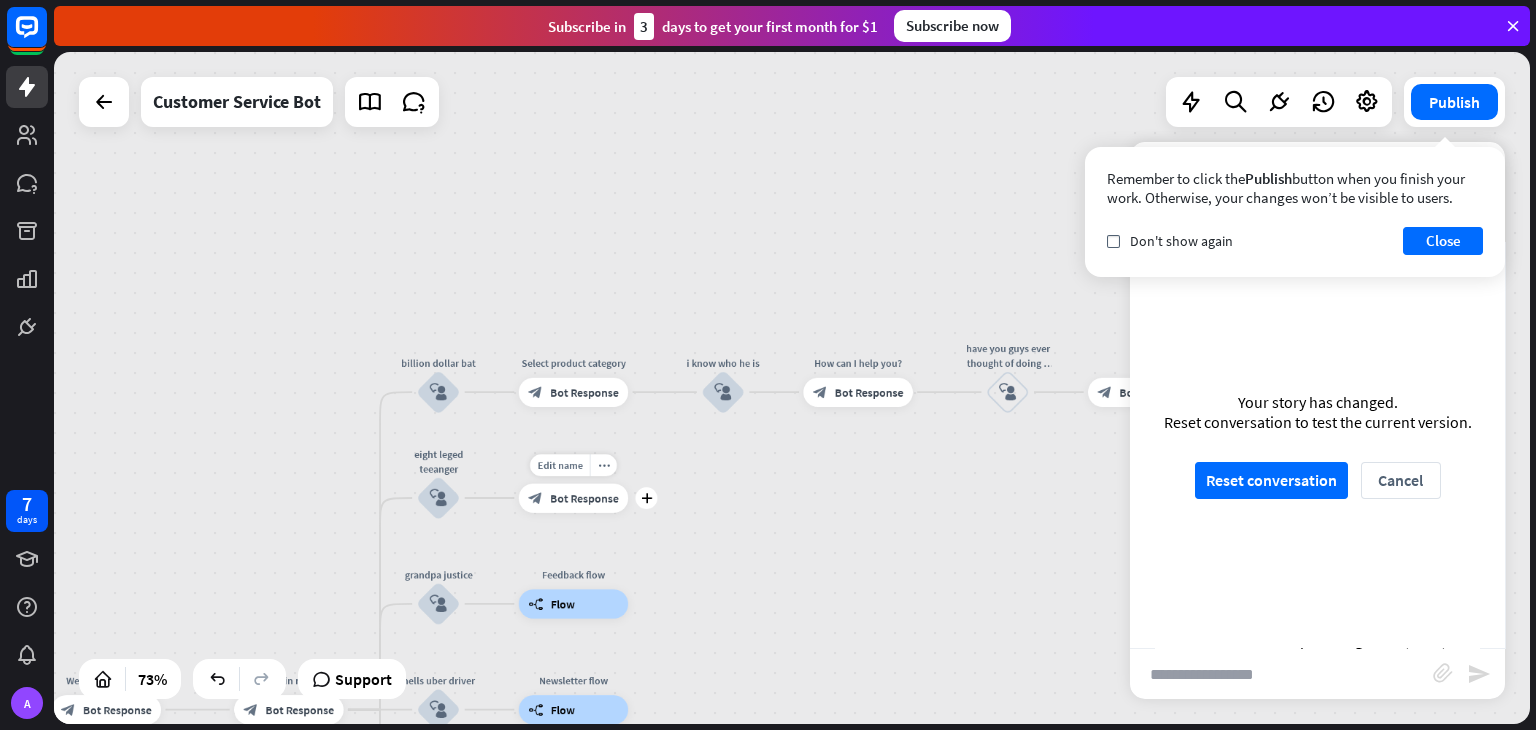 click on "Bot Response" at bounding box center (584, 498) 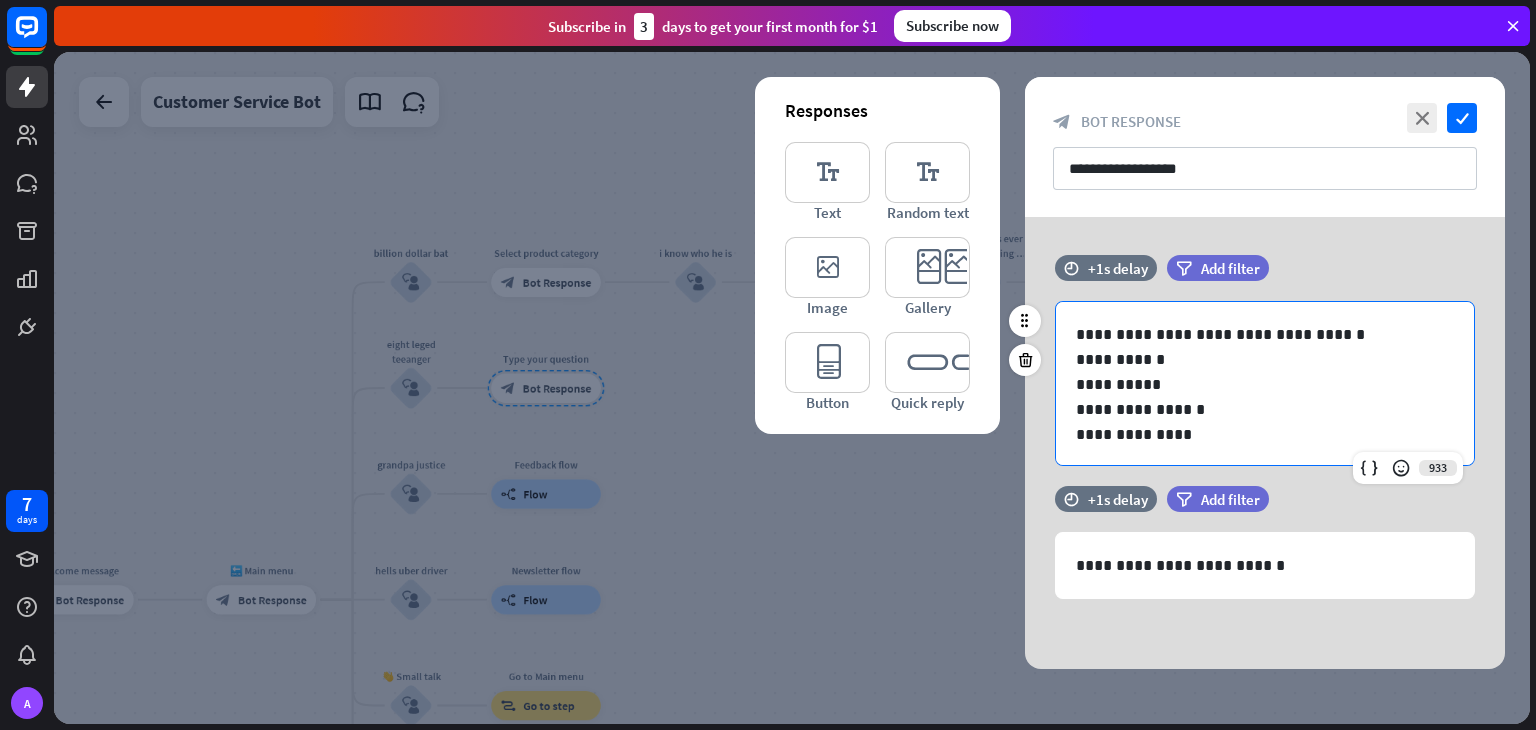 click on "**********" at bounding box center (1265, 384) 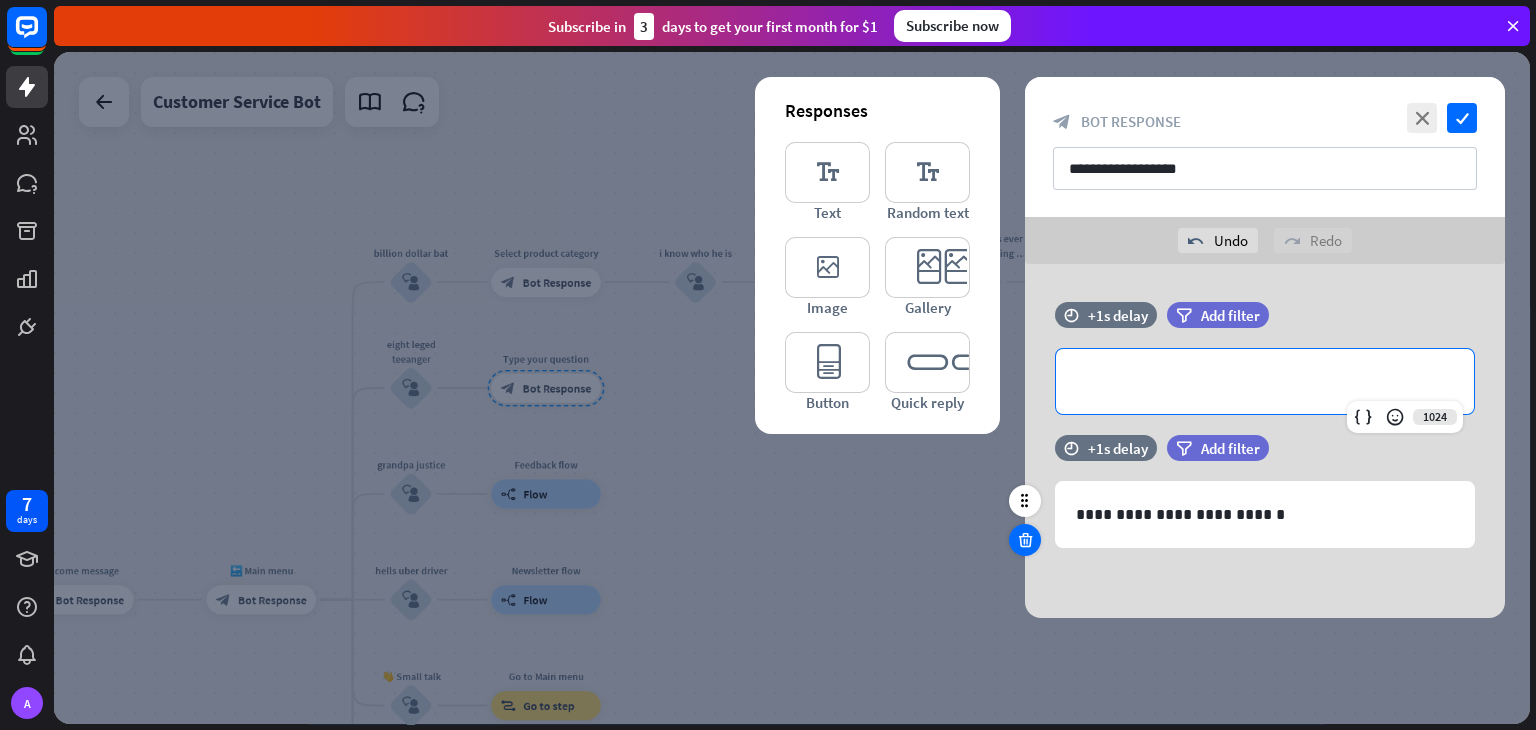 click at bounding box center [1025, 540] 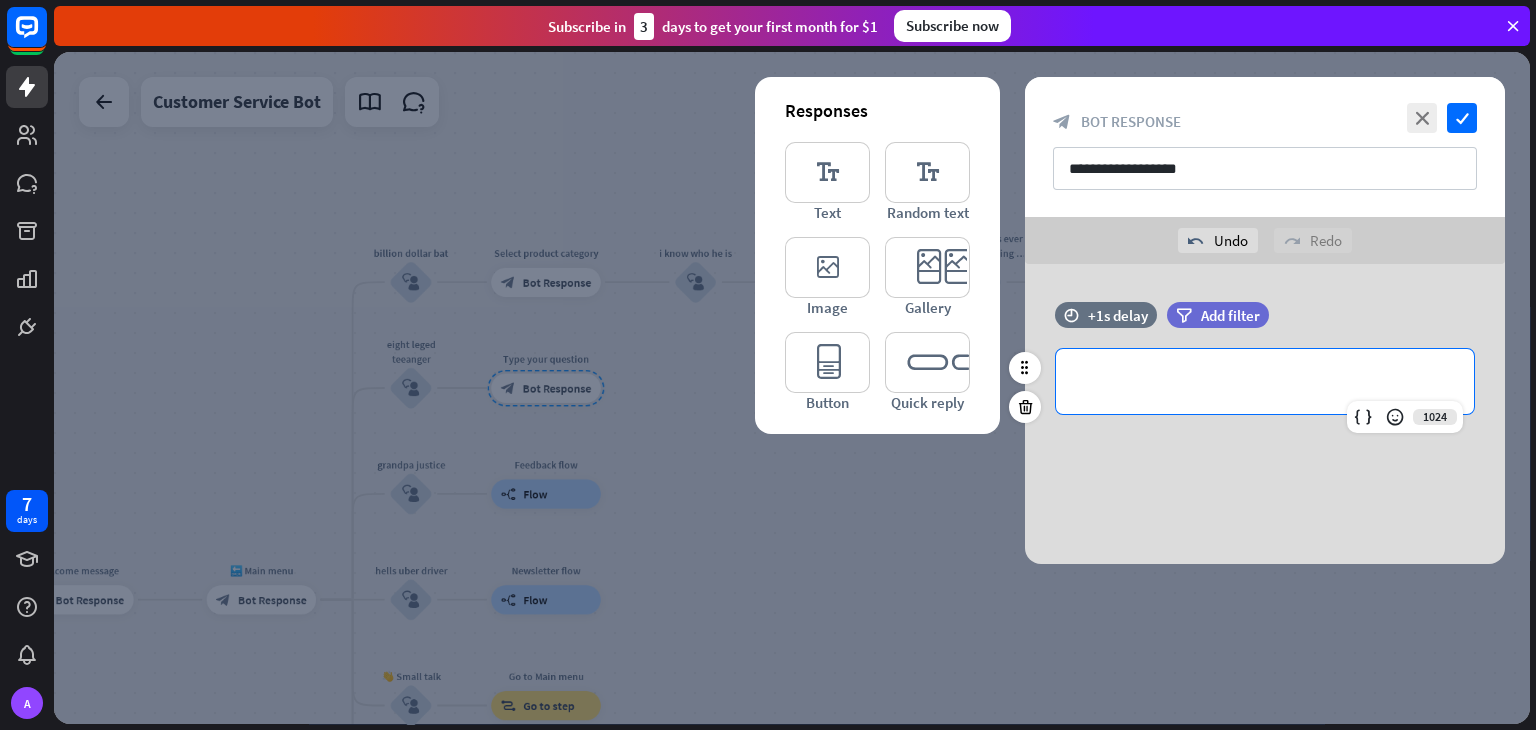 click on "**********" at bounding box center [1265, 381] 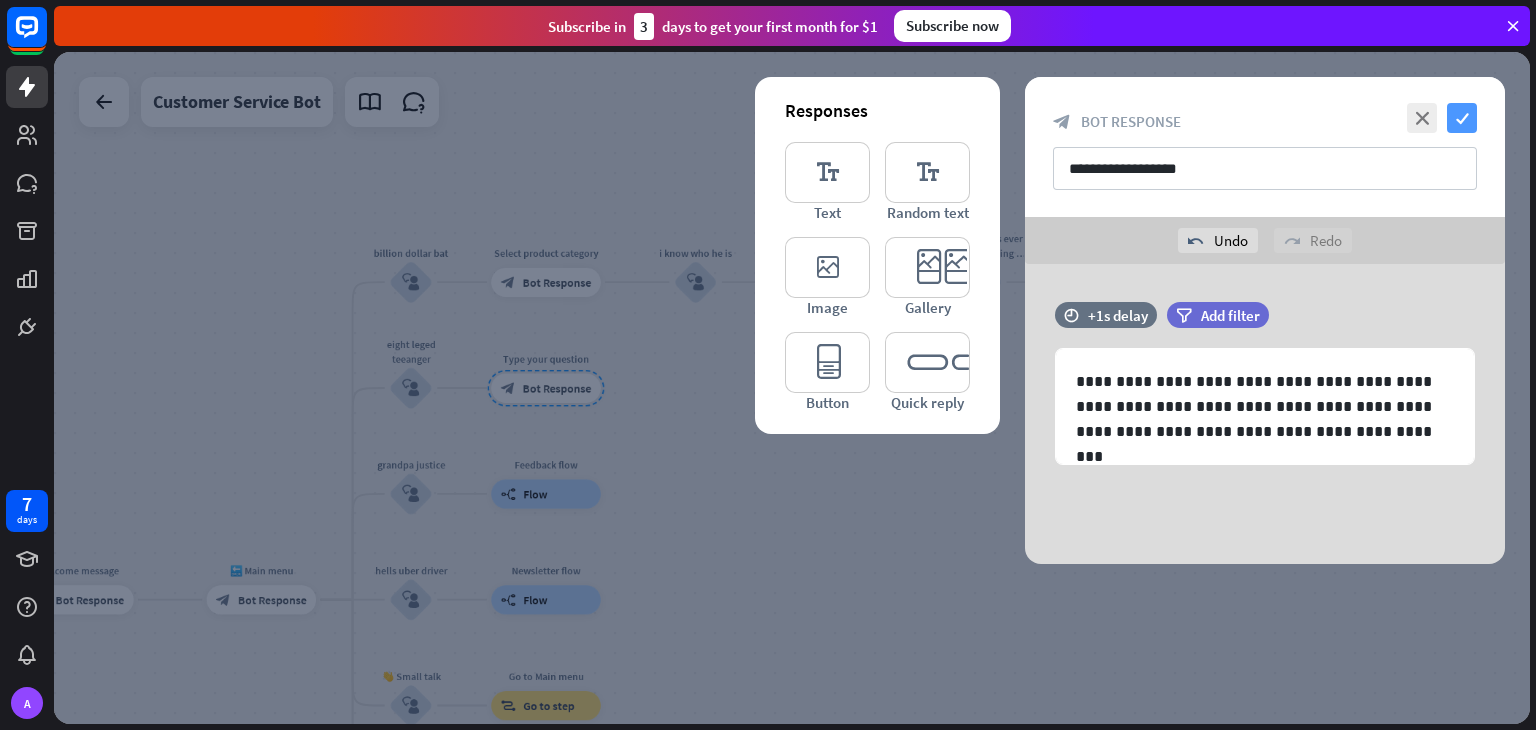 click on "check" at bounding box center (1462, 118) 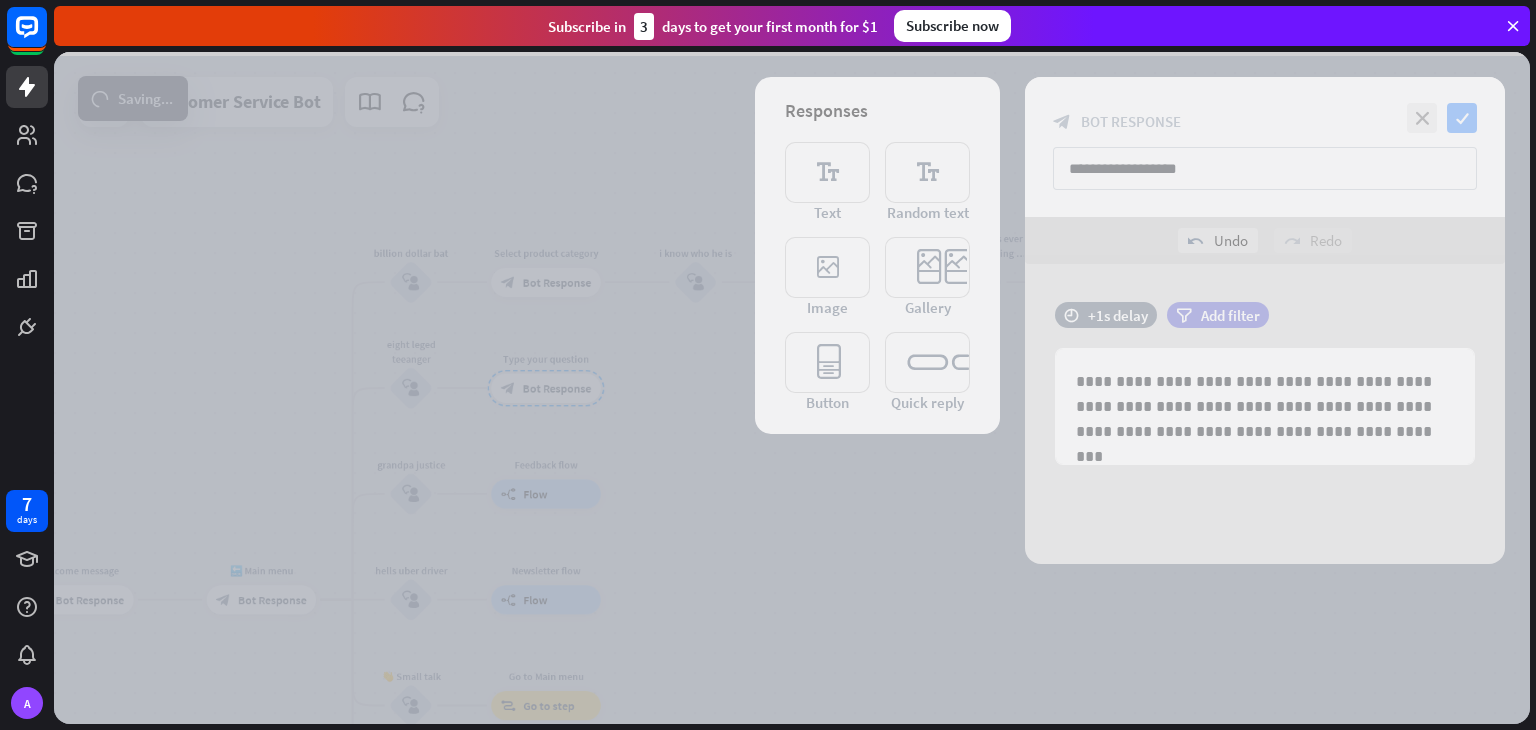 scroll, scrollTop: 396, scrollLeft: 0, axis: vertical 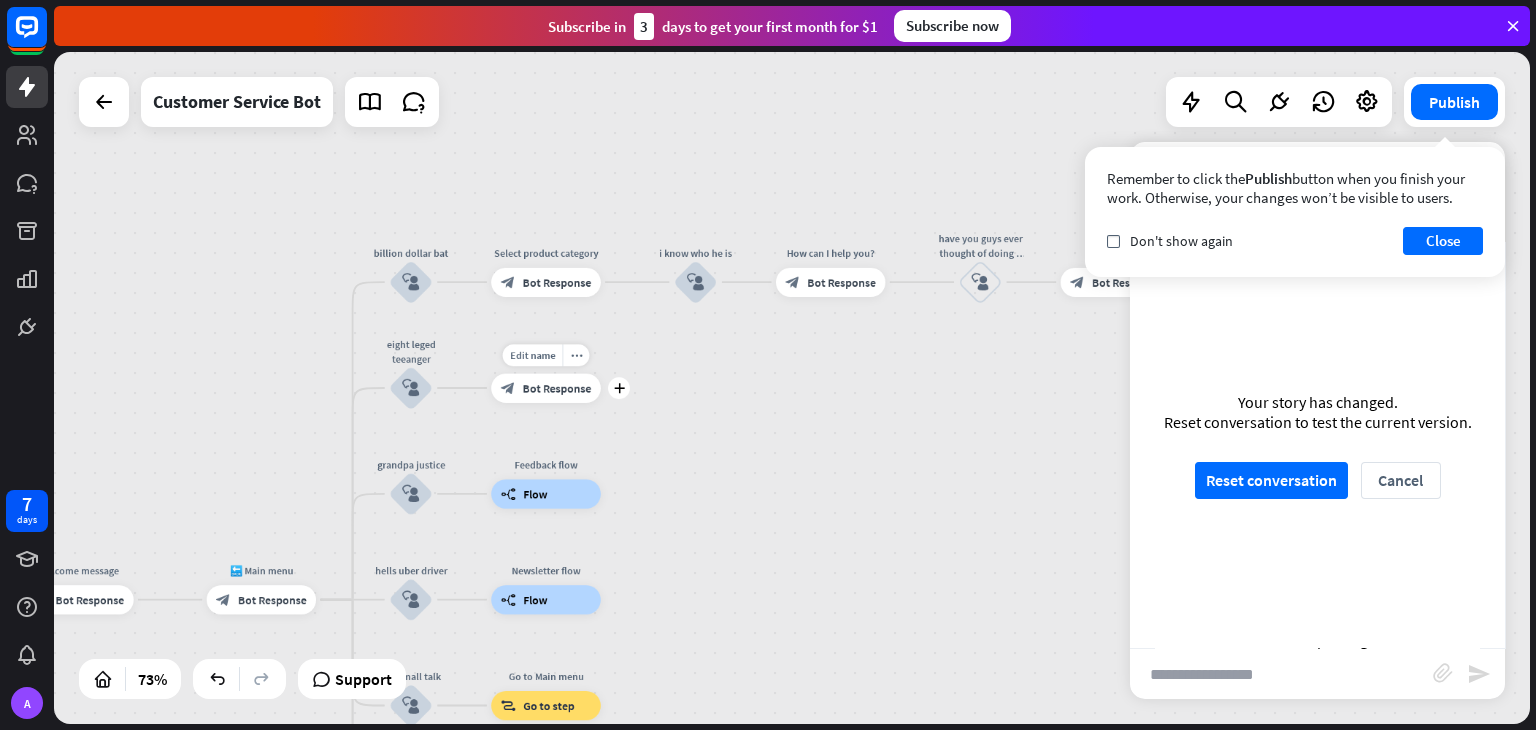 click on "Edit name   more_horiz         plus     block_bot_response   Bot Response" at bounding box center (545, 387) 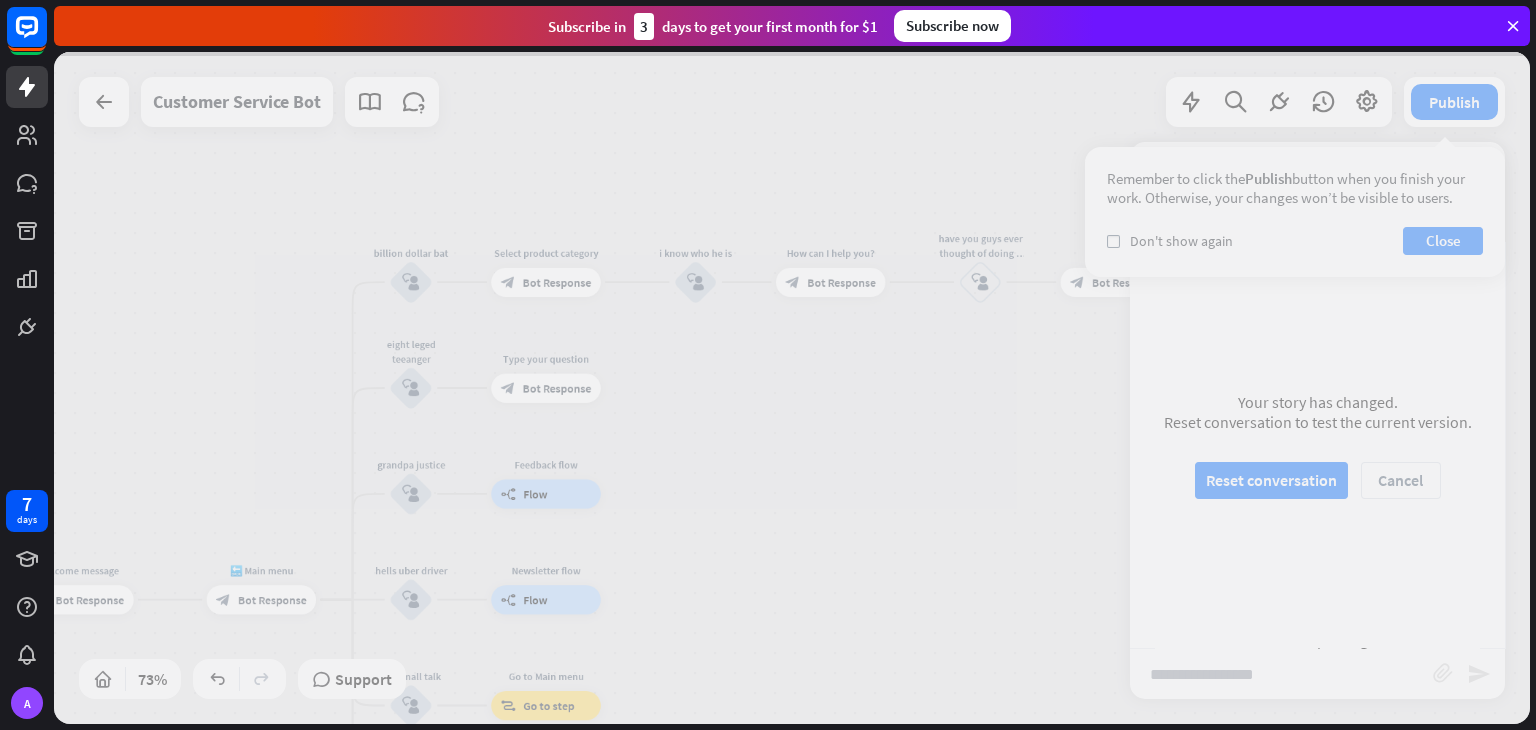 click at bounding box center [792, 388] 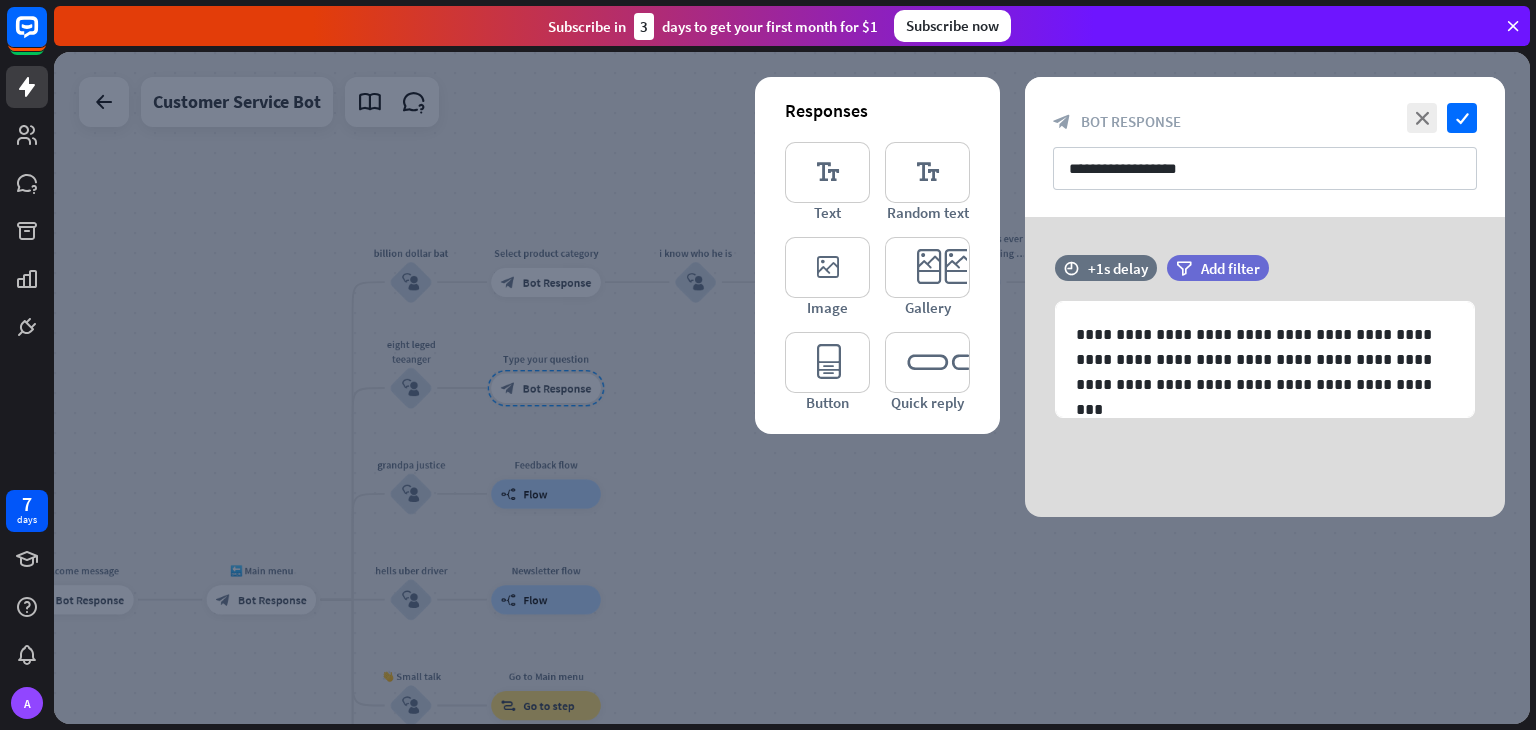 click at bounding box center [792, 388] 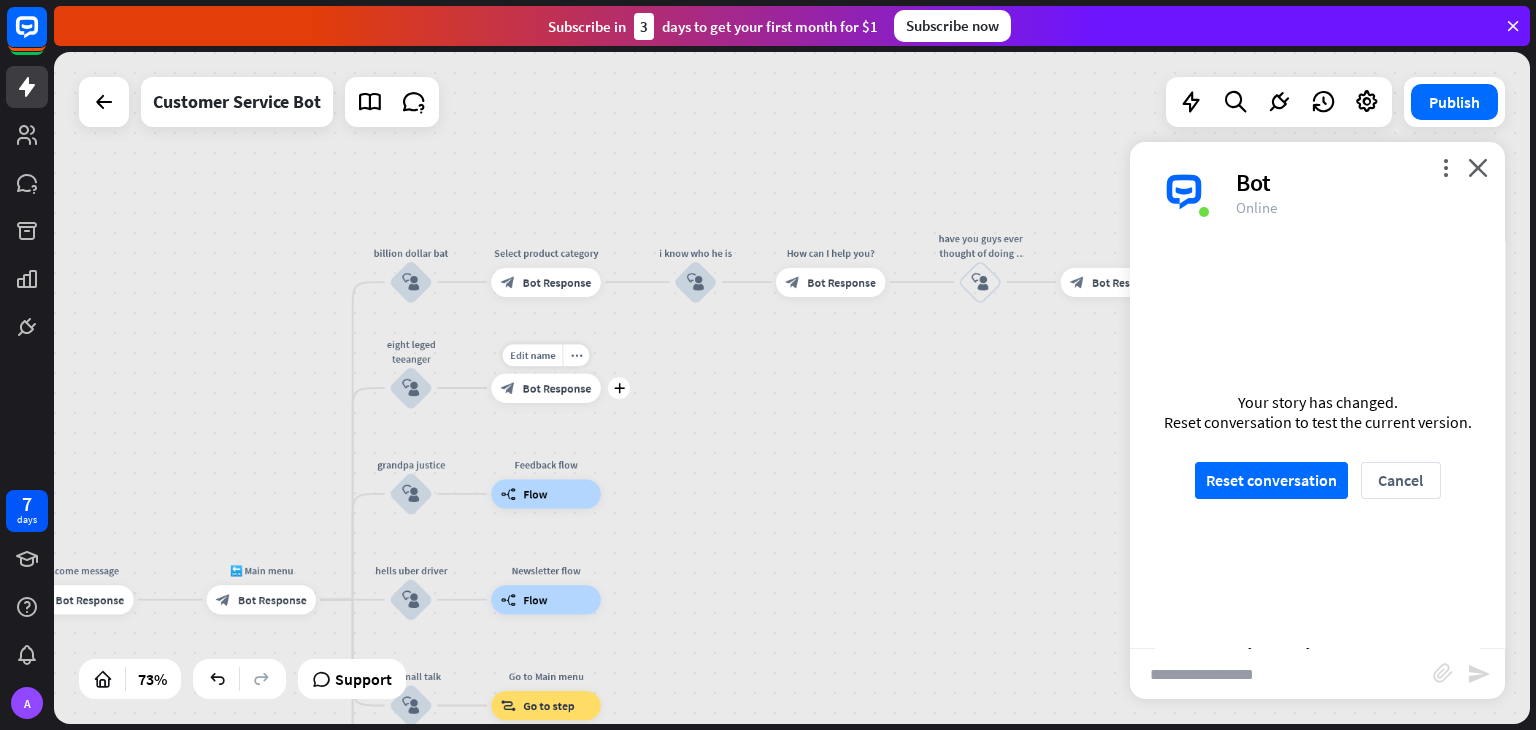 click on "Bot Response" at bounding box center (557, 388) 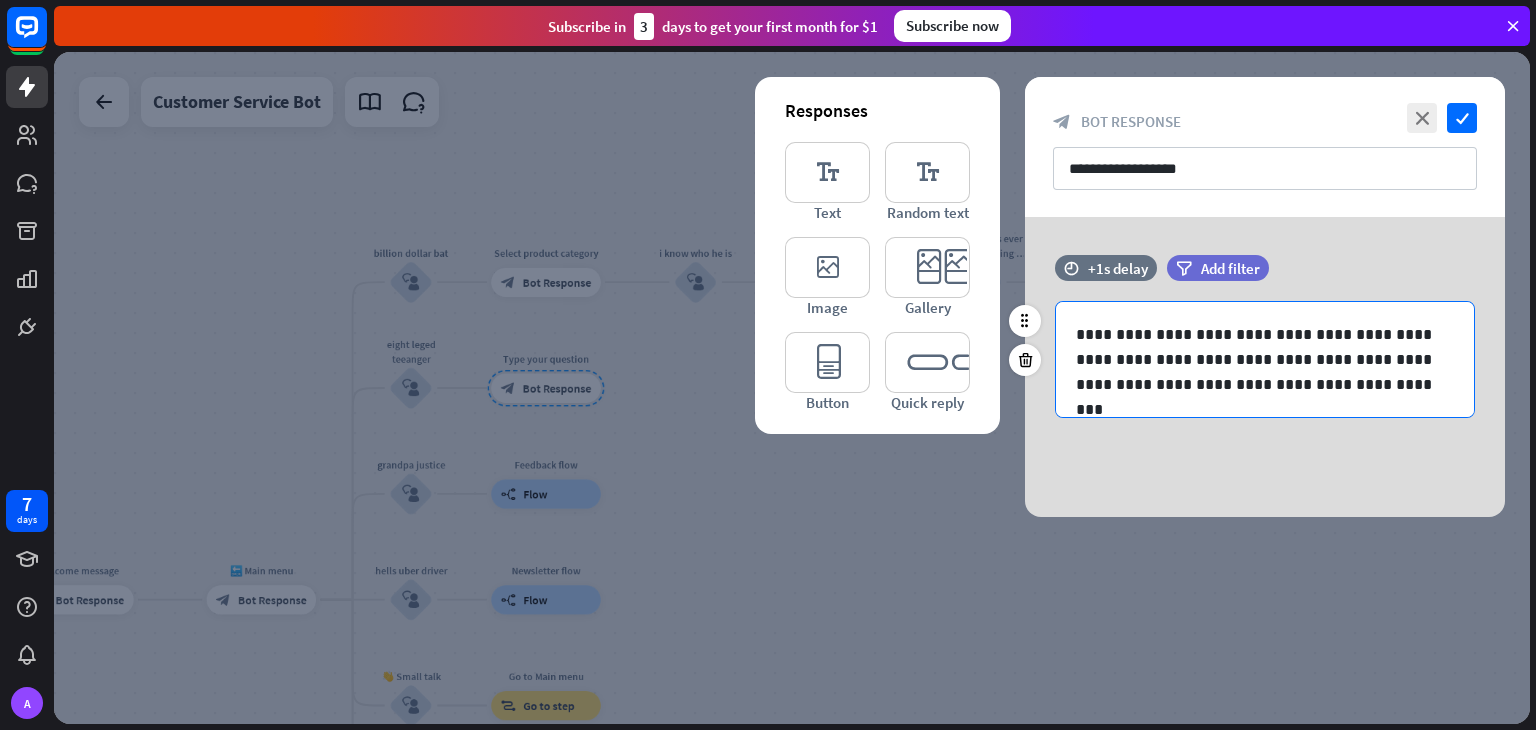 click on "**********" at bounding box center (1265, 359) 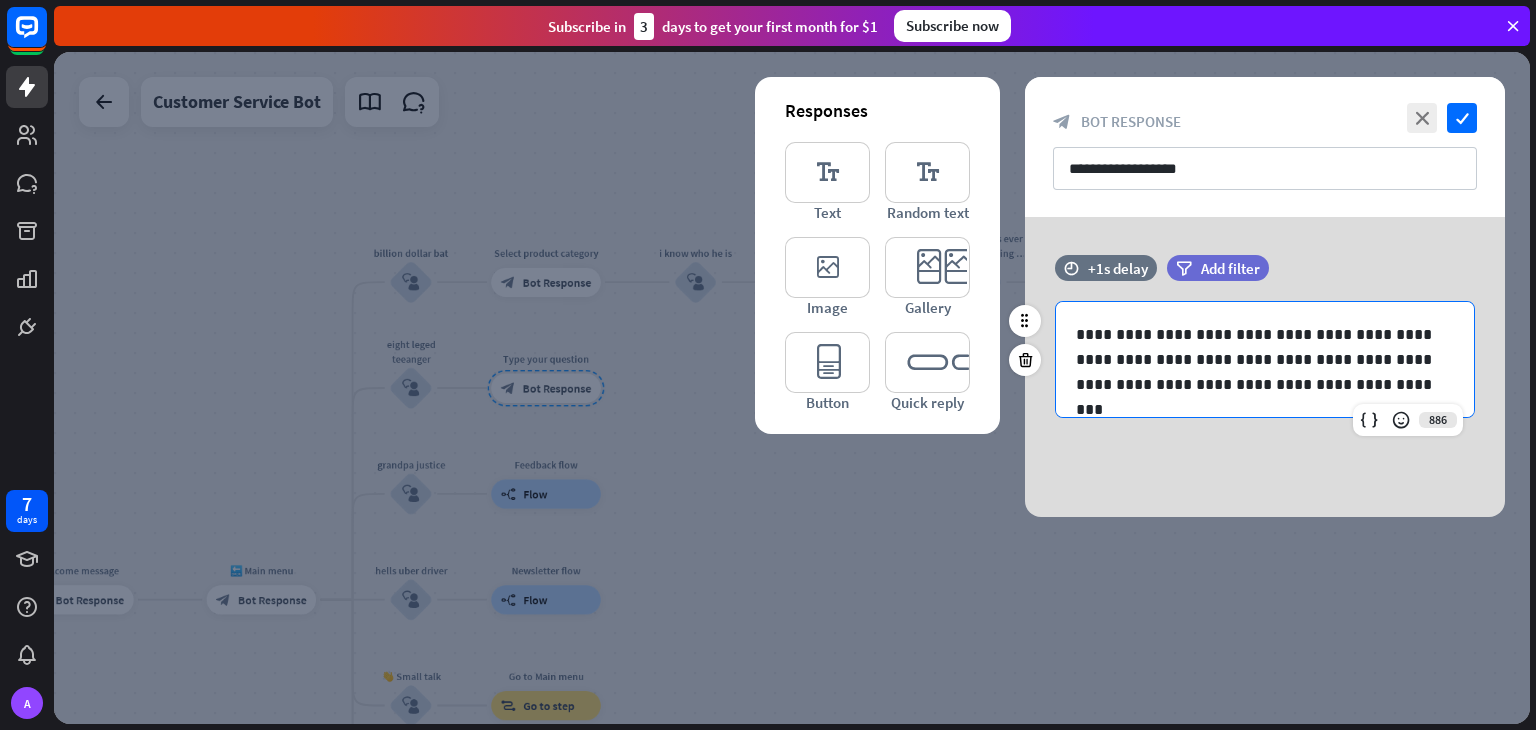 type 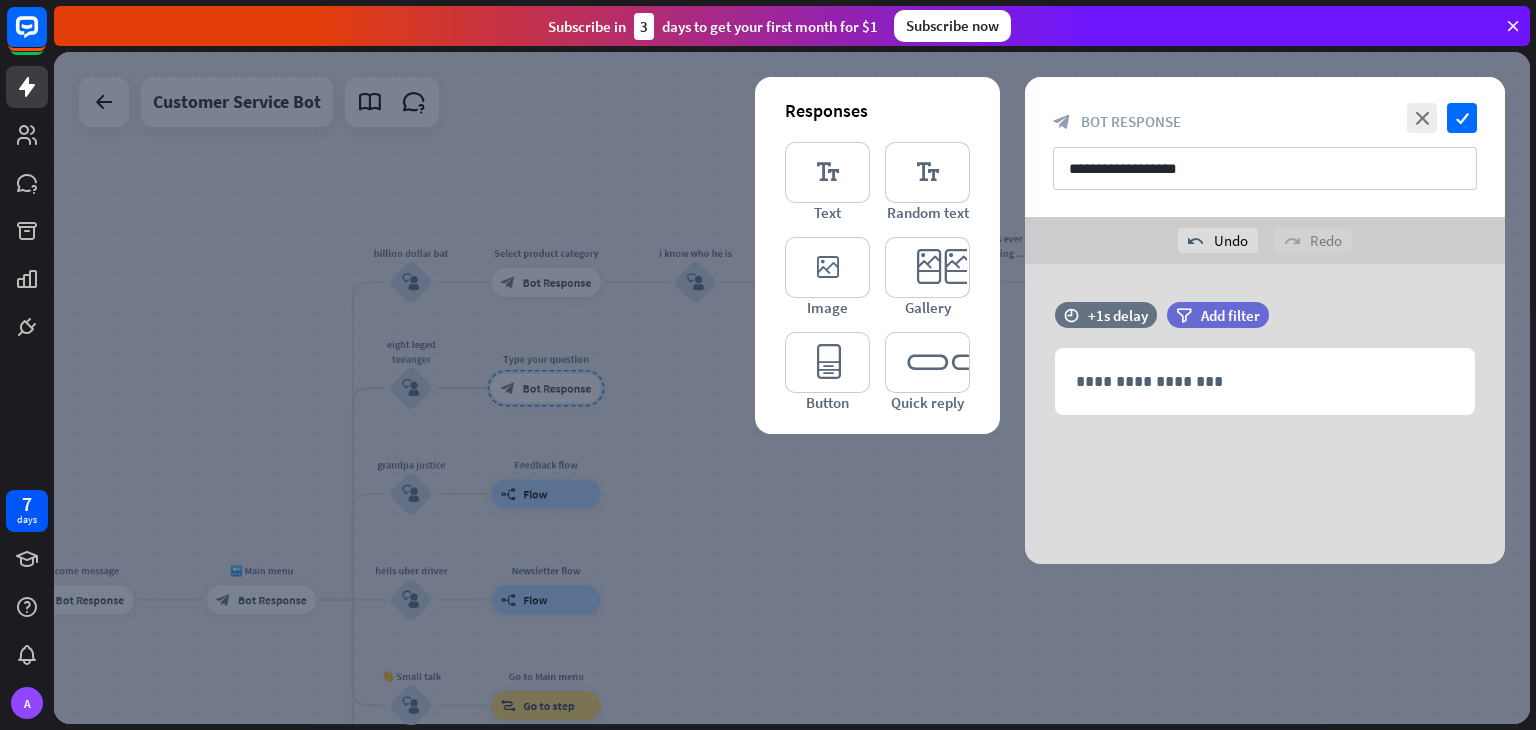 click at bounding box center [792, 388] 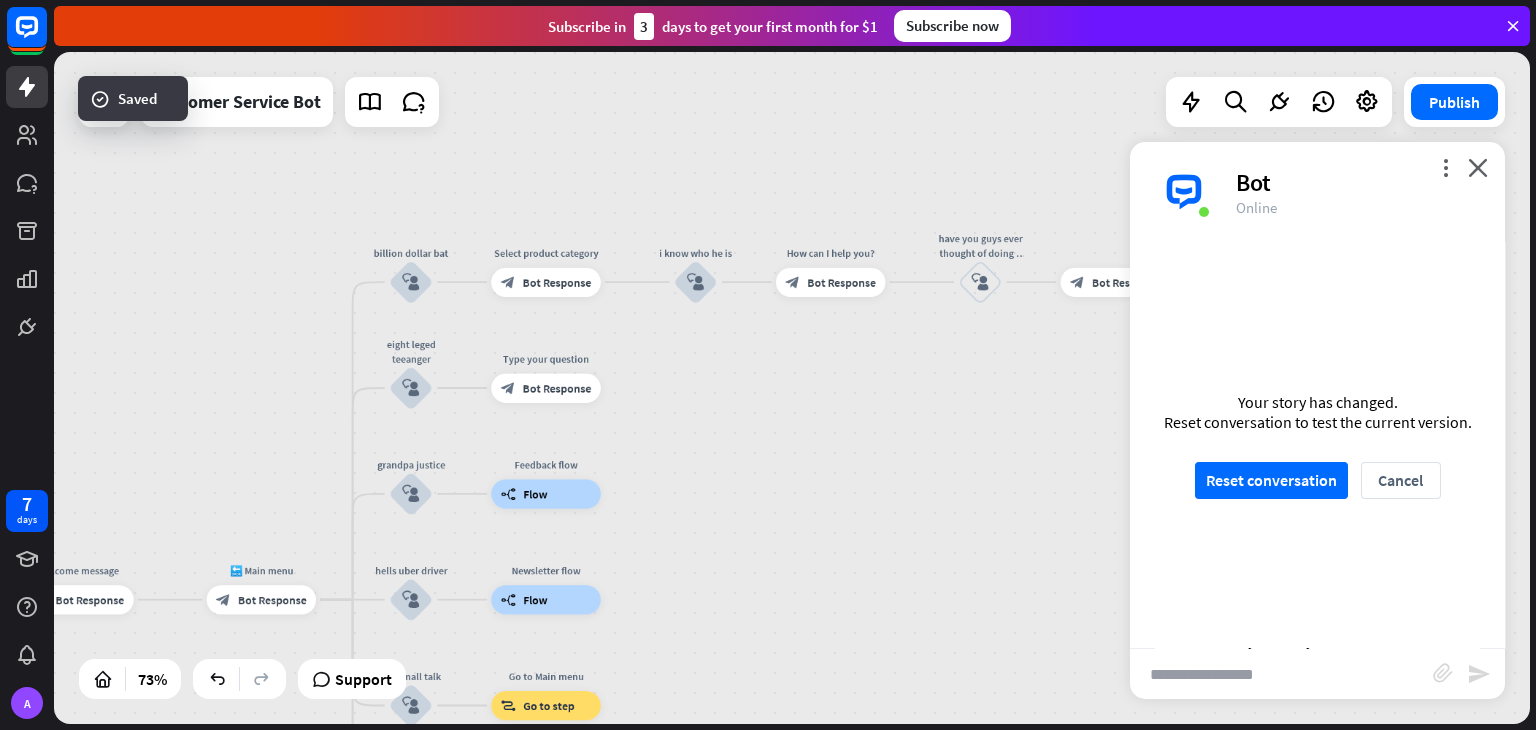 scroll, scrollTop: 436, scrollLeft: 0, axis: vertical 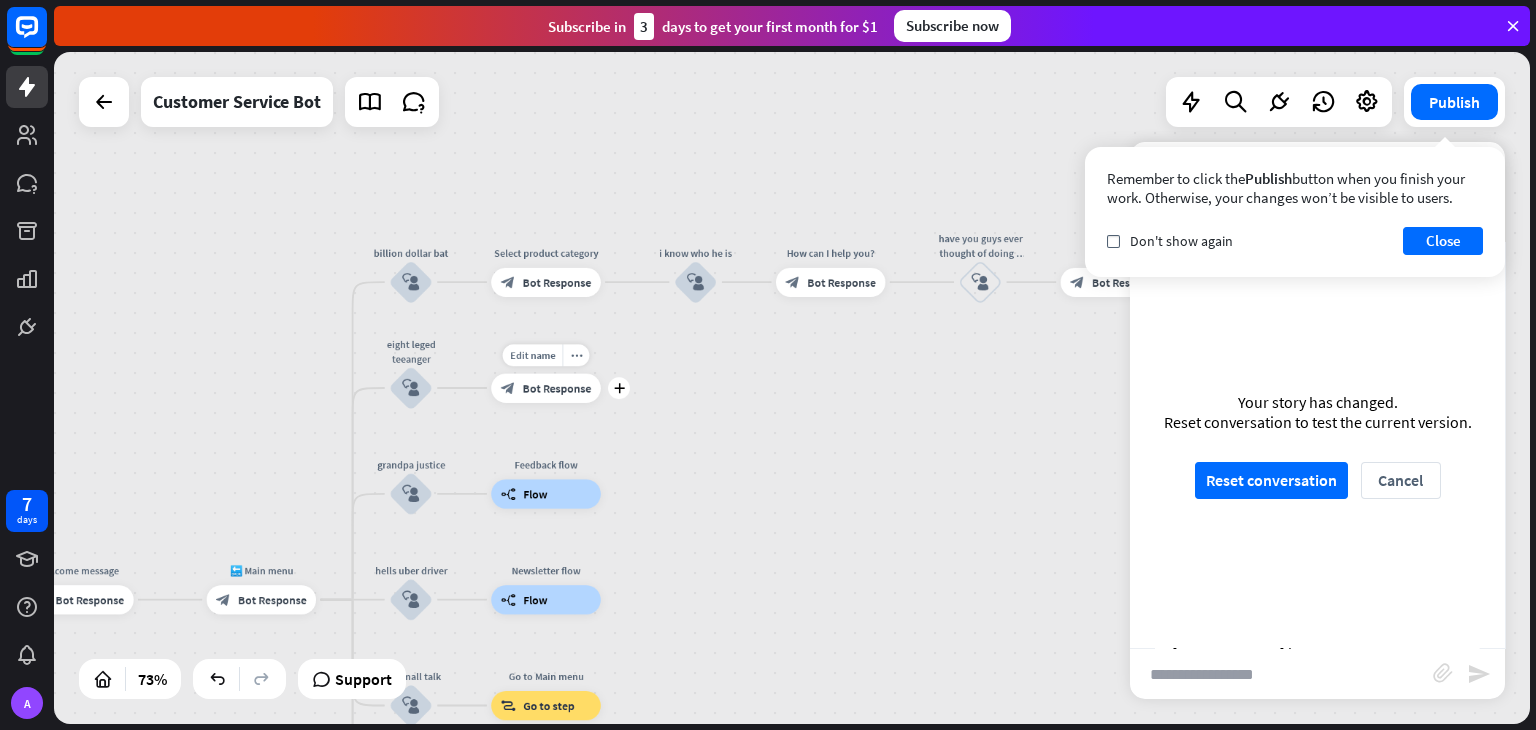 click on "block_bot_response   Bot Response" at bounding box center [545, 387] 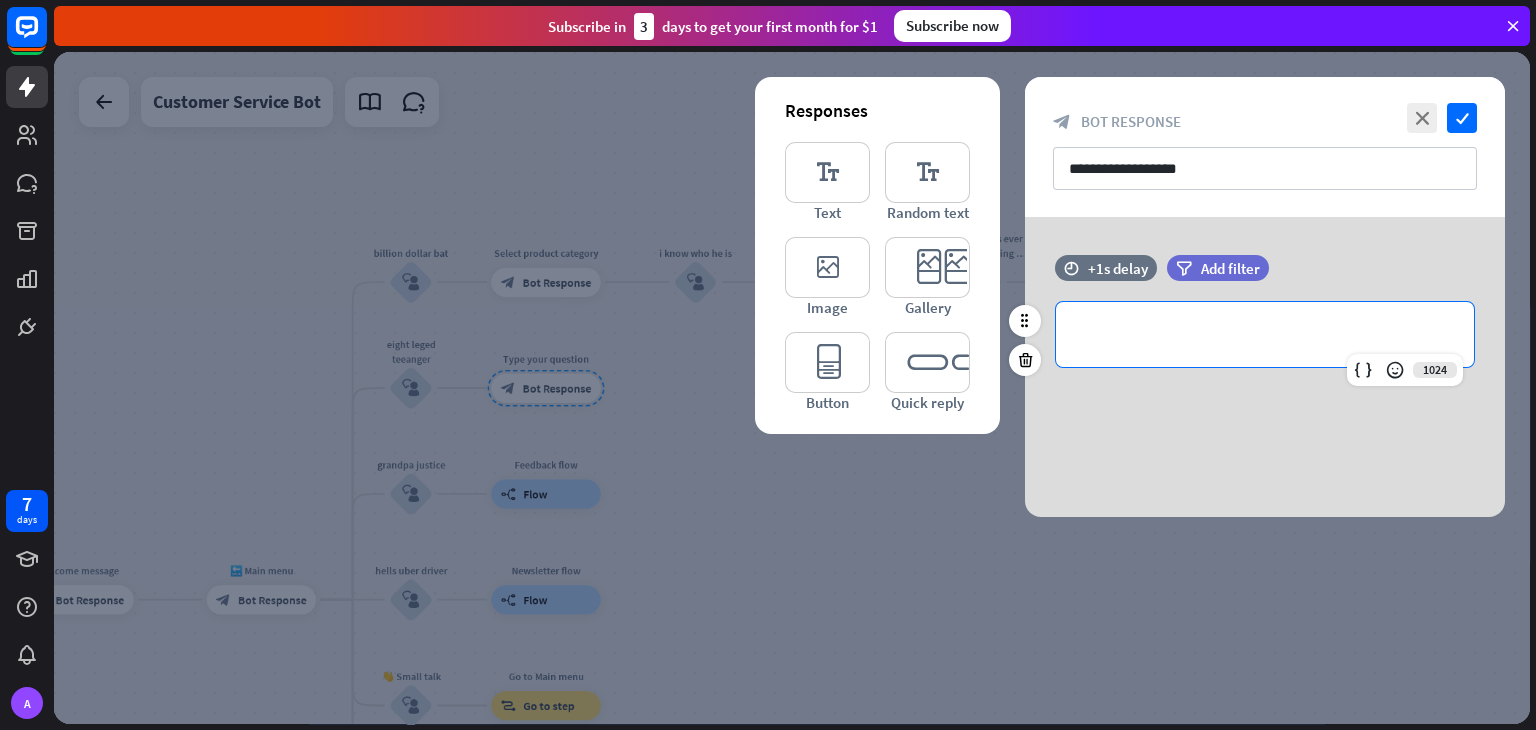 click on "**********" at bounding box center (1265, 334) 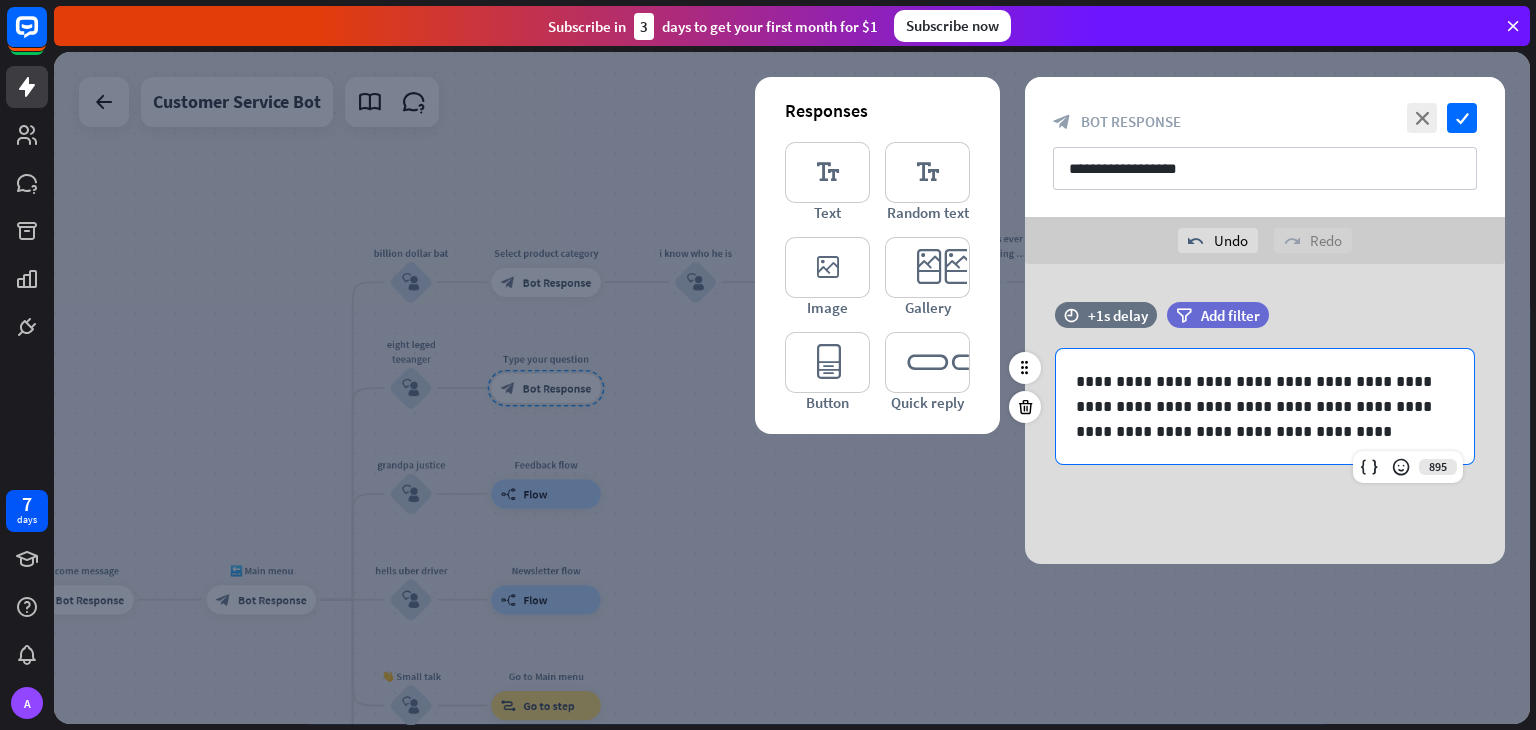 click on "**********" at bounding box center [1265, 406] 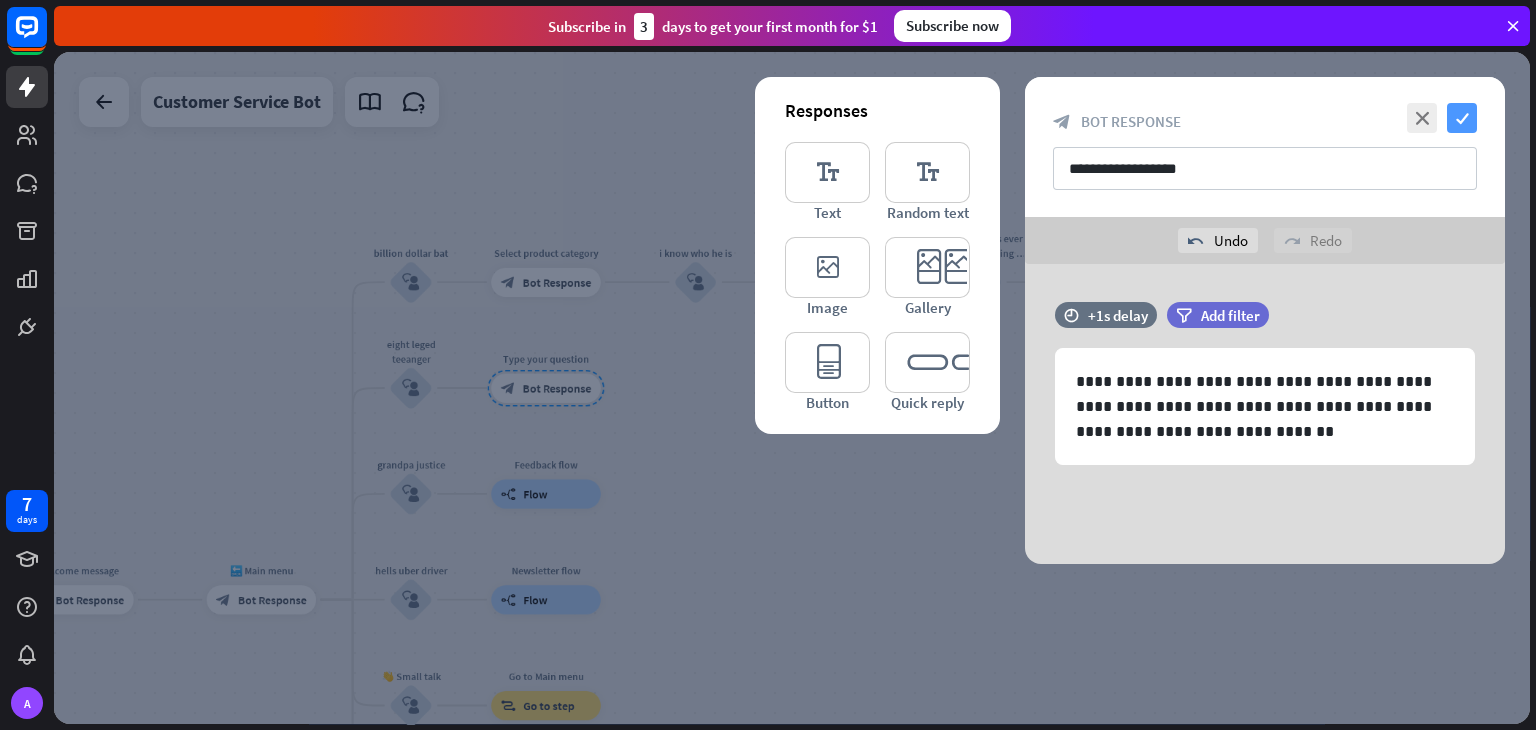 click on "check" at bounding box center (1462, 118) 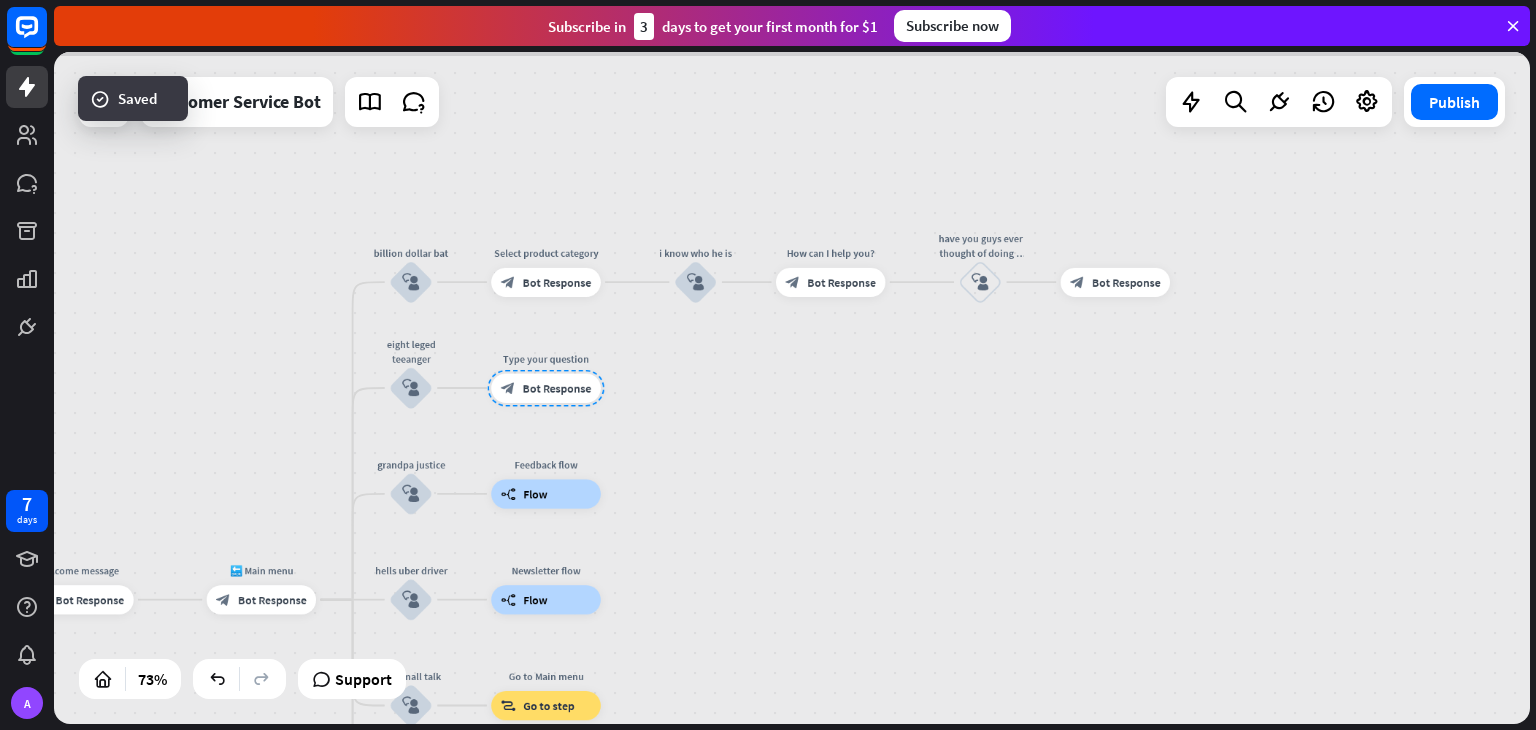scroll, scrollTop: 456, scrollLeft: 0, axis: vertical 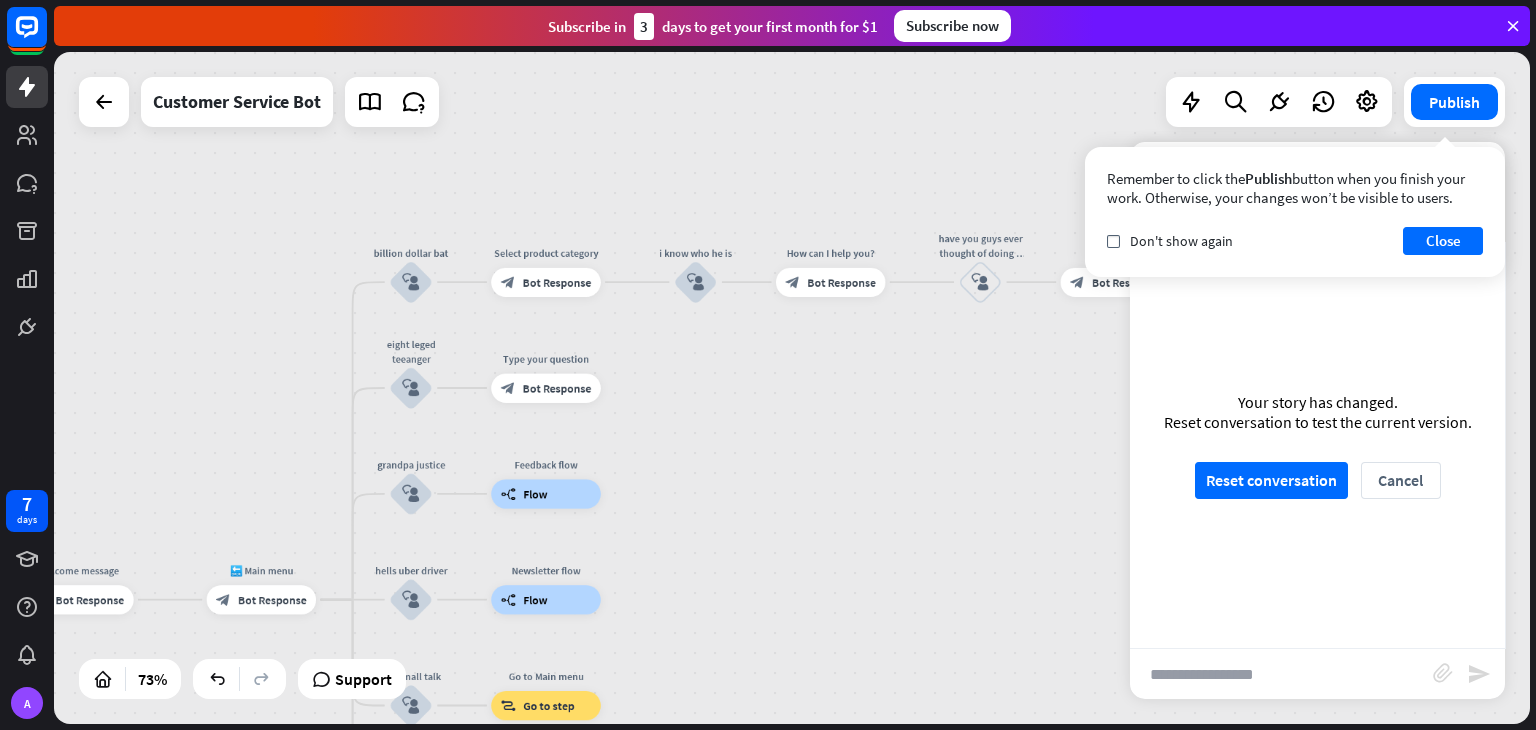 click on "home_2   Start point                 Welcome message   block_bot_response   Bot Response                 🔙 Main menu   block_bot_response   Bot Response                 billion dollar bat   block_user_input                 Select product category   block_bot_response   Bot Response                 i know who he is   block_user_input                 How can I help you?   block_bot_response   Bot Response                 have you guys ever thought of doing a crossover   block_user_input                   block_bot_response   Bot Response                 eight leged teeanger   block_user_input                 Type your question   block_bot_response   Bot Response                 grandpa justice   block_user_input                 Feedback flow   builder_tree   Flow                 hells uber driver   block_user_input                 Newsletter flow   builder_tree   Flow                 👋 Small talk   block_user_input                 Go to Main menu   block_goto   Go to step" at bounding box center [792, 388] 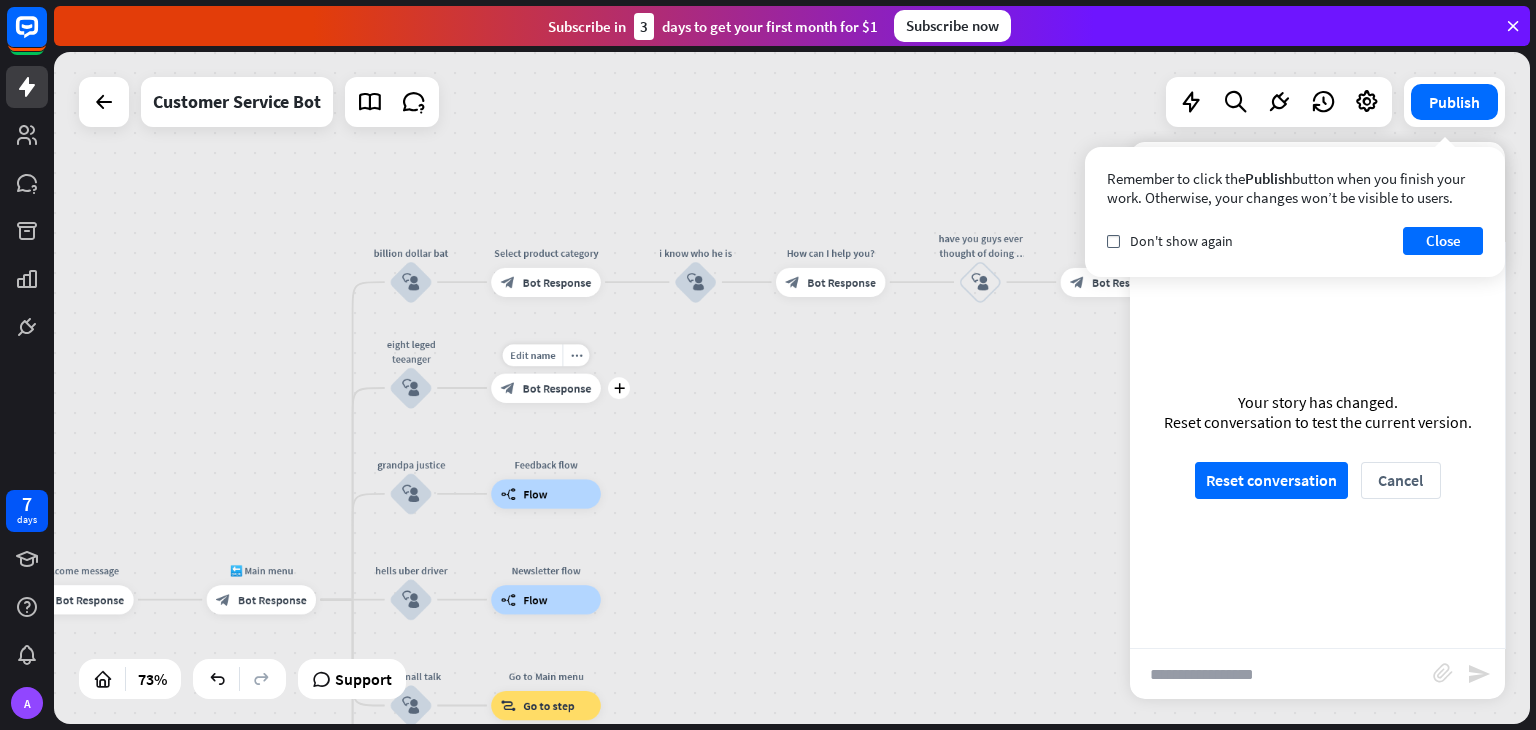 click on "block_bot_response   Bot Response" at bounding box center (545, 387) 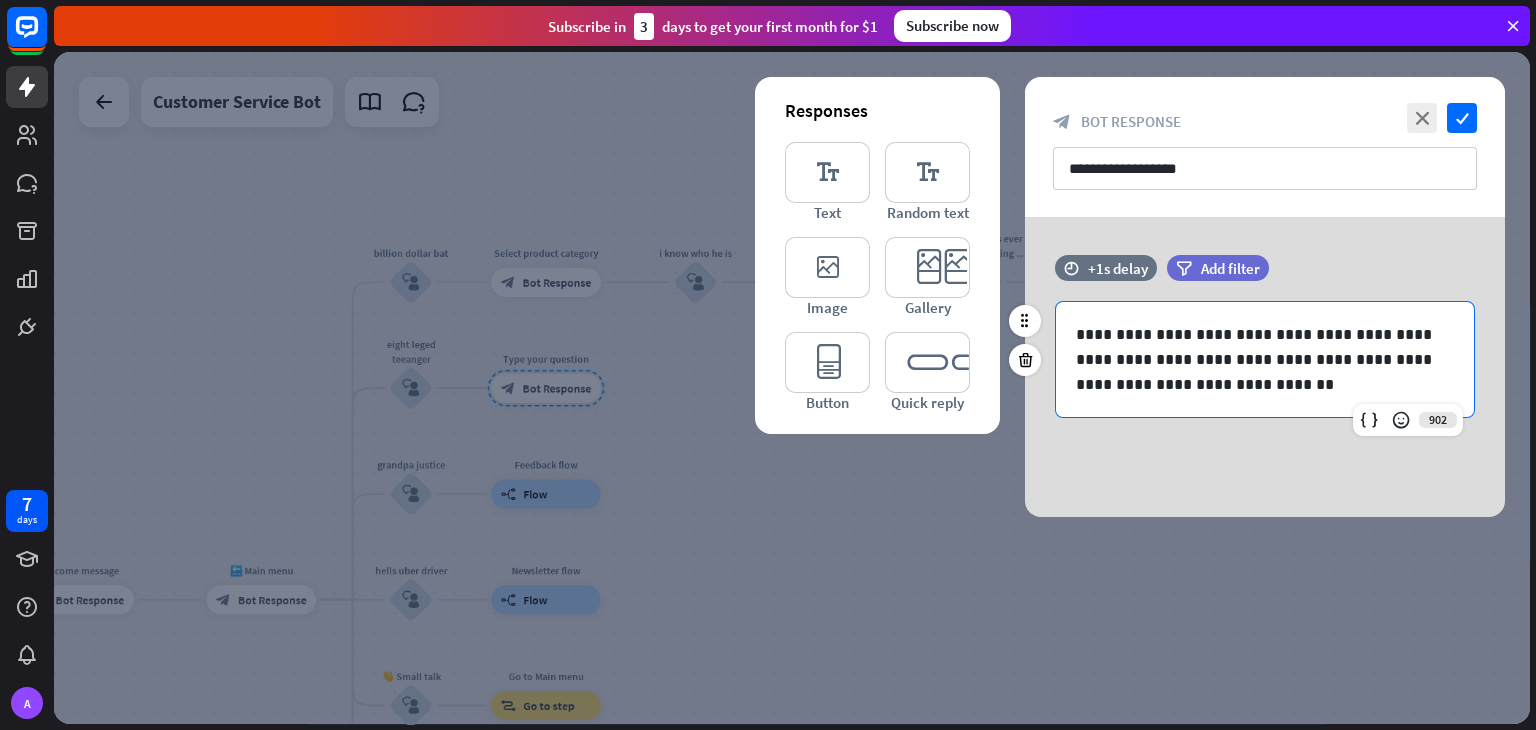 click on "**********" at bounding box center (1265, 359) 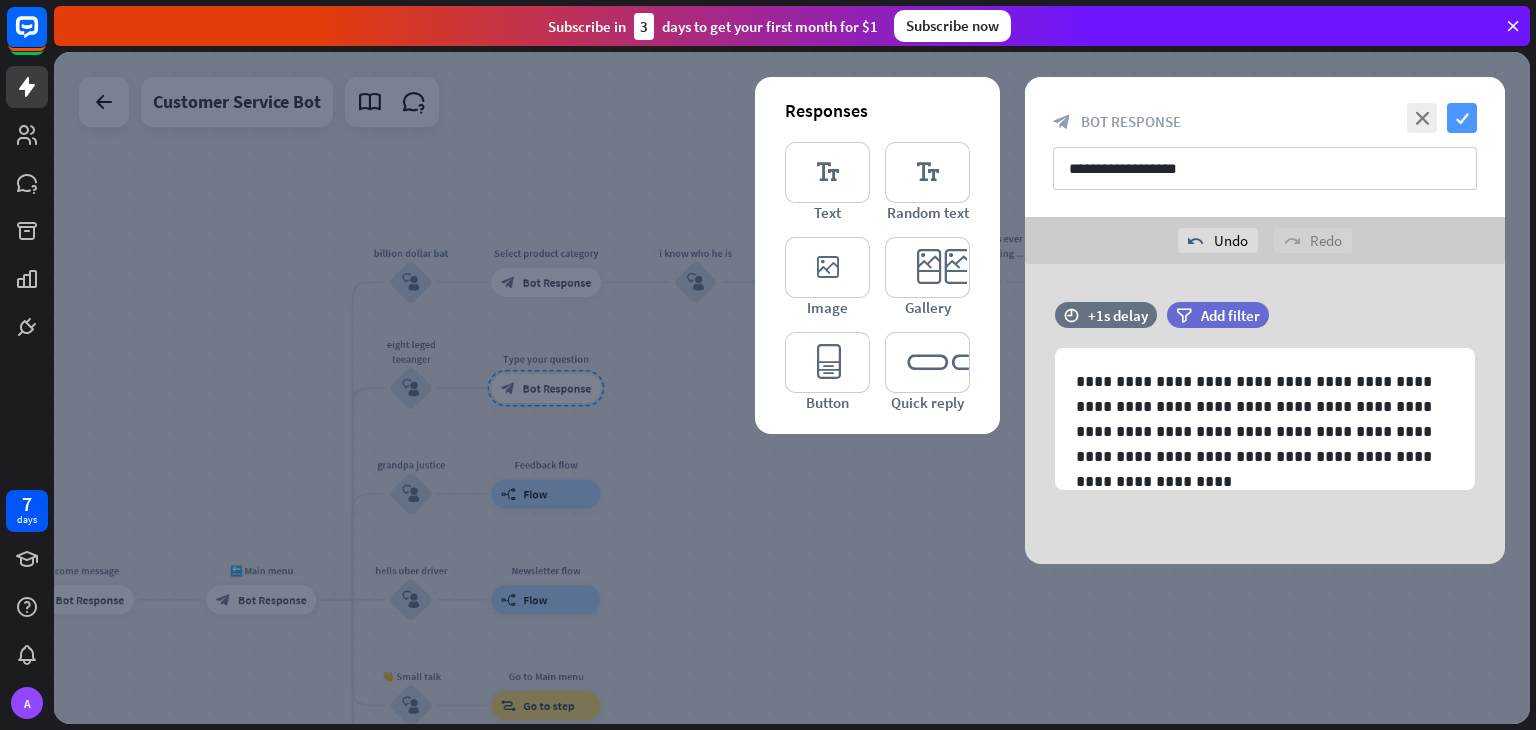 click on "check" at bounding box center (1462, 118) 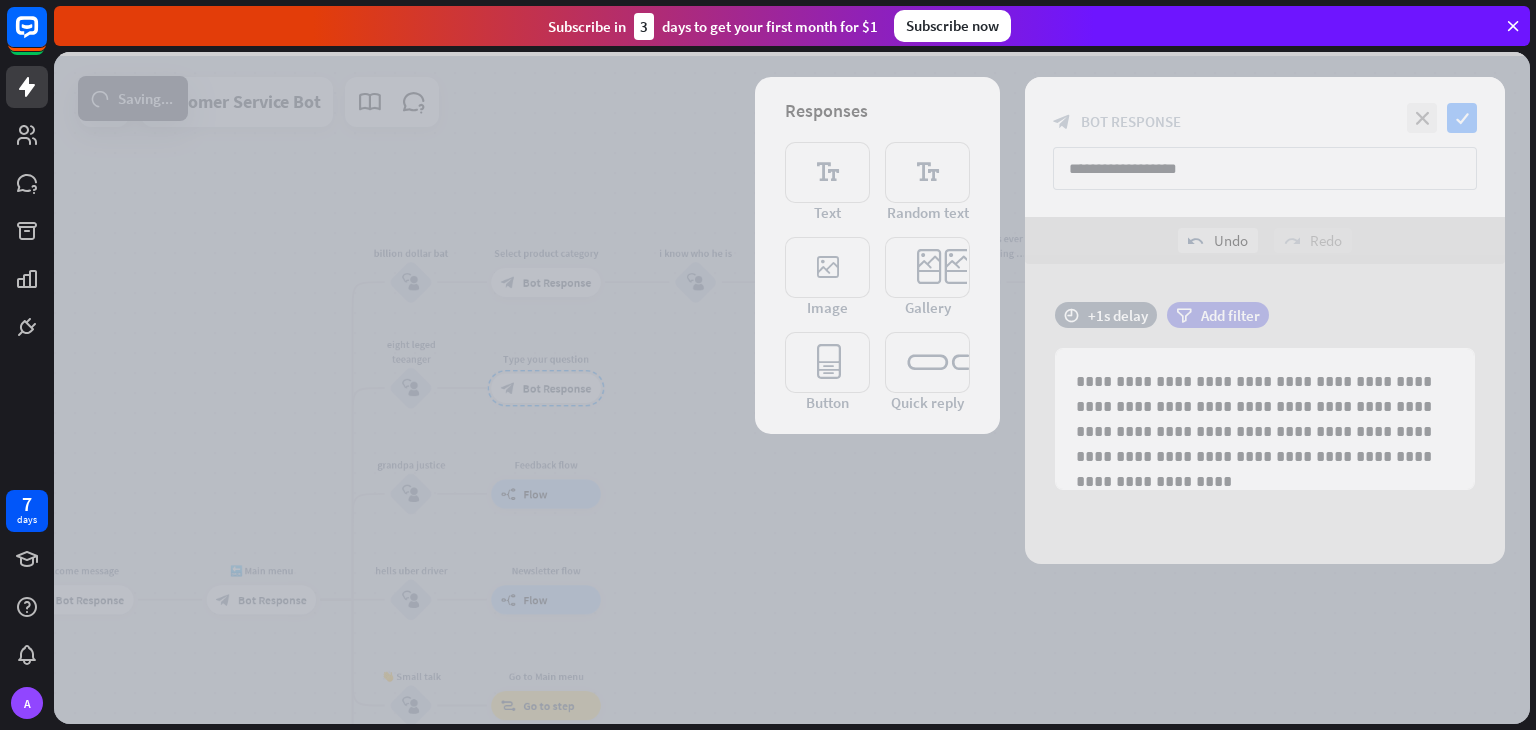scroll, scrollTop: 476, scrollLeft: 0, axis: vertical 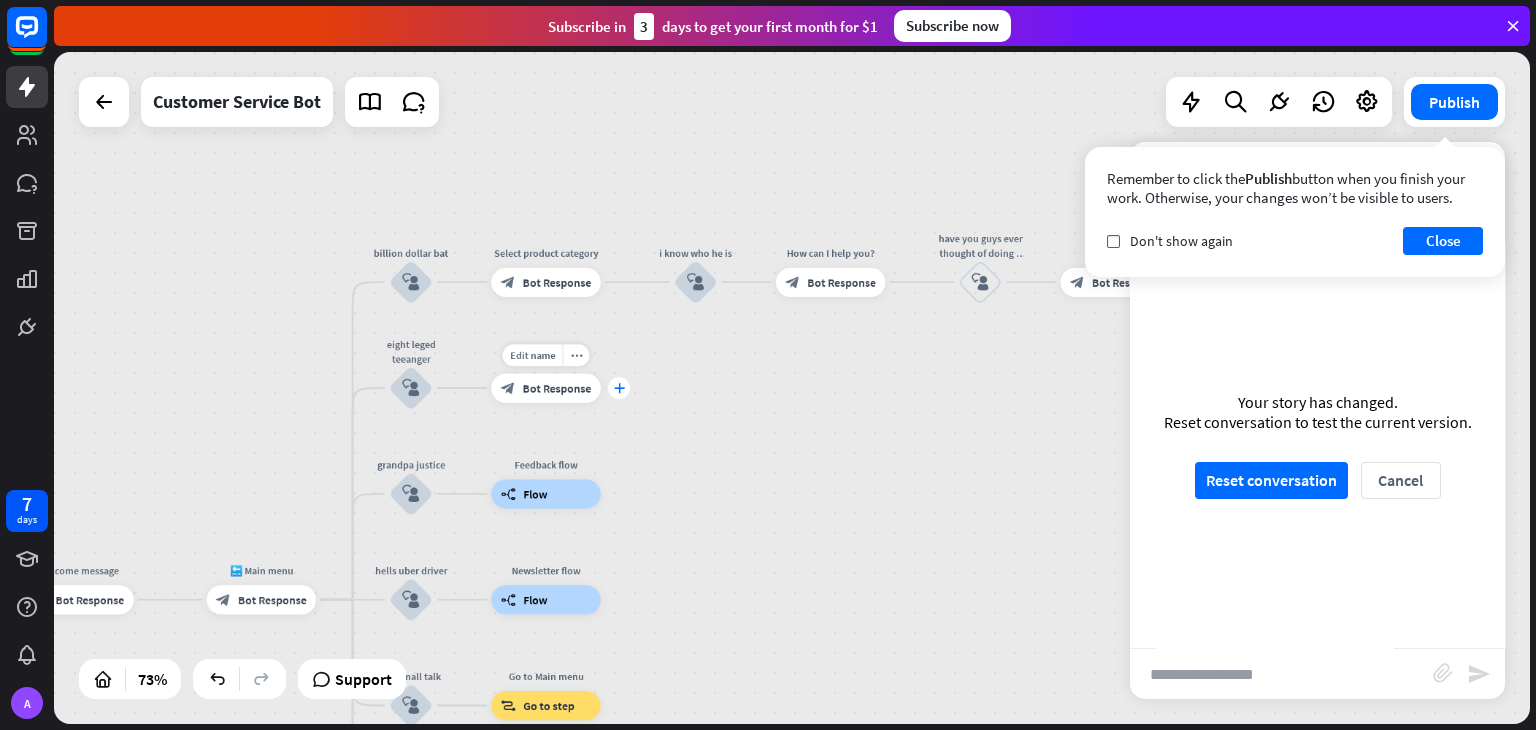 click on "plus" at bounding box center (619, 388) 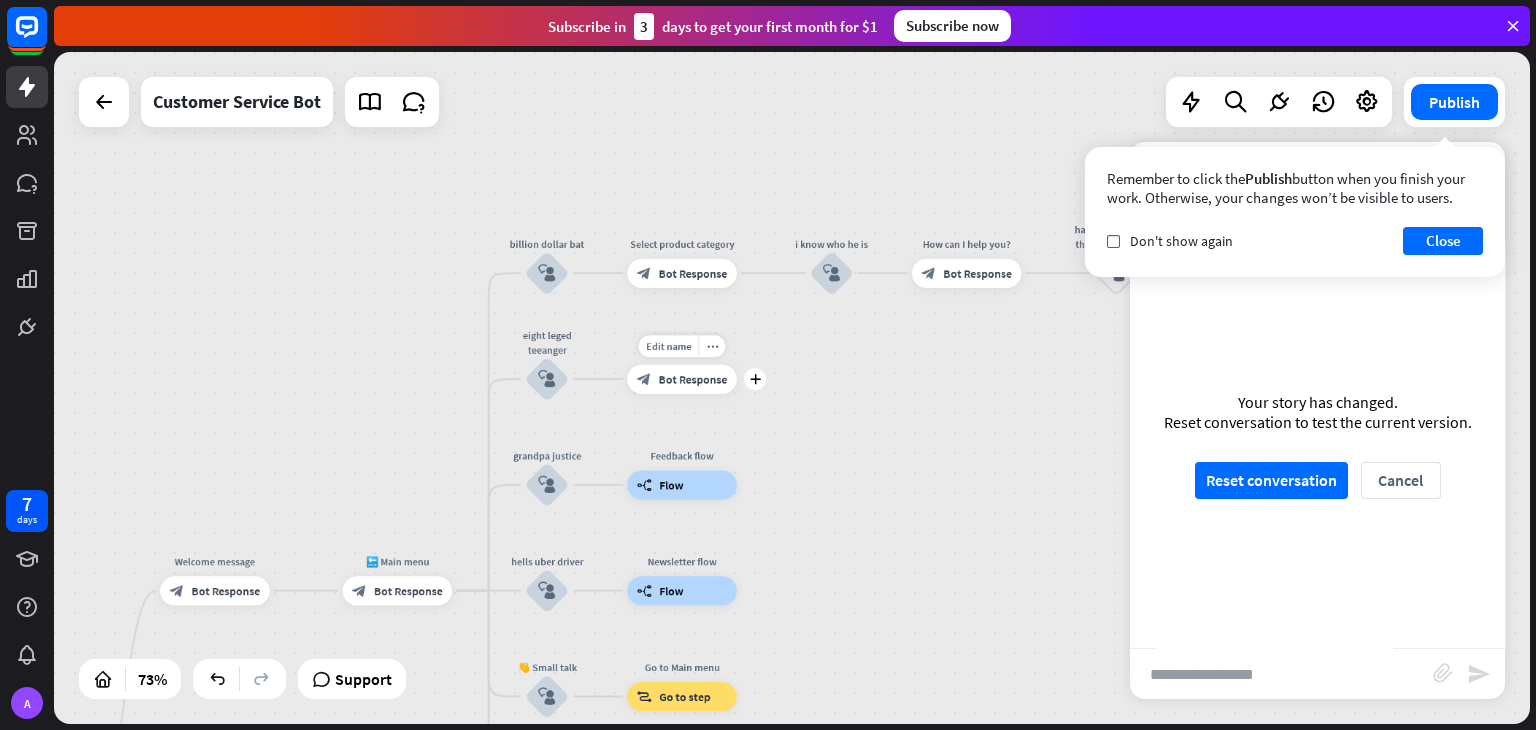 drag, startPoint x: 497, startPoint y: 420, endPoint x: 643, endPoint y: 406, distance: 146.6697 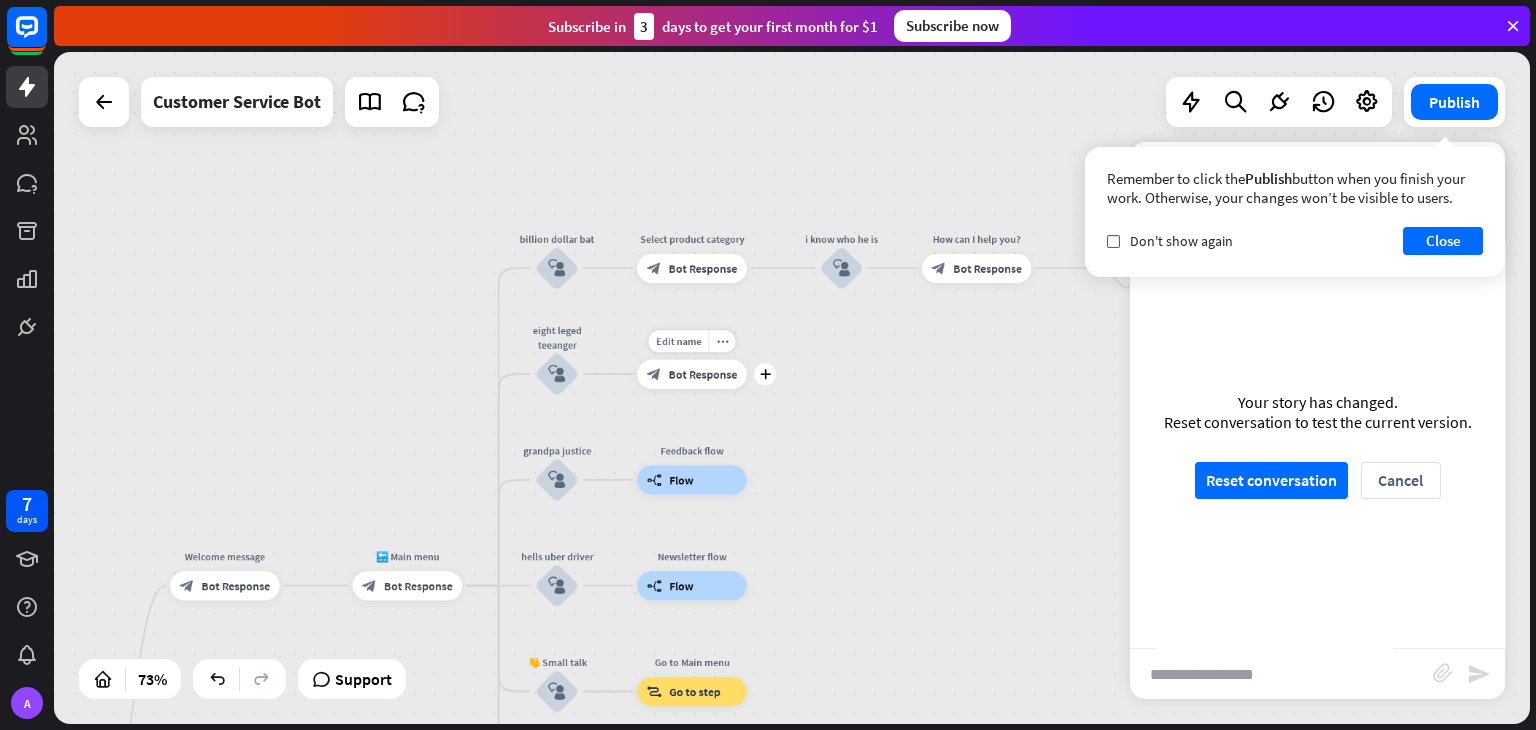 click on "Bot Response" at bounding box center [703, 374] 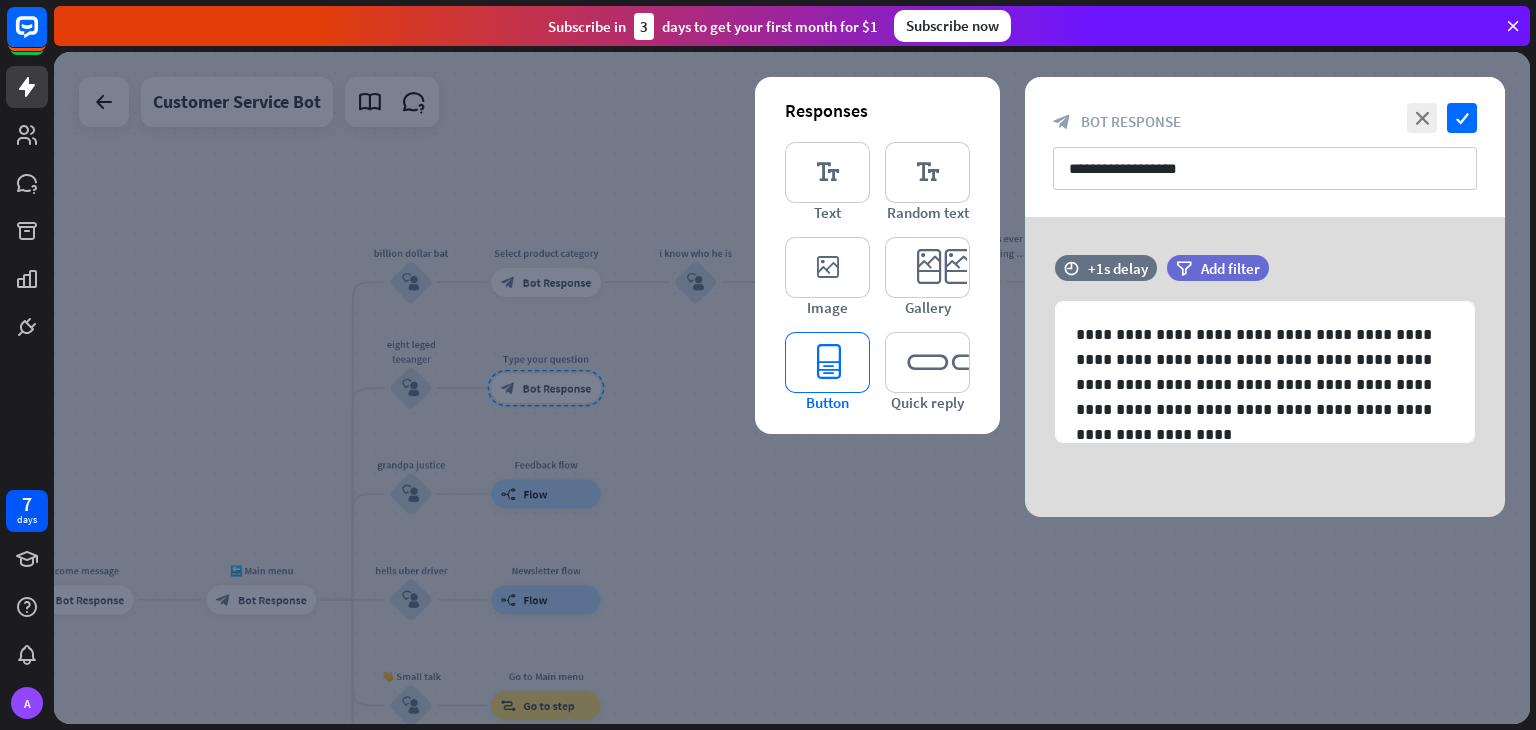 type 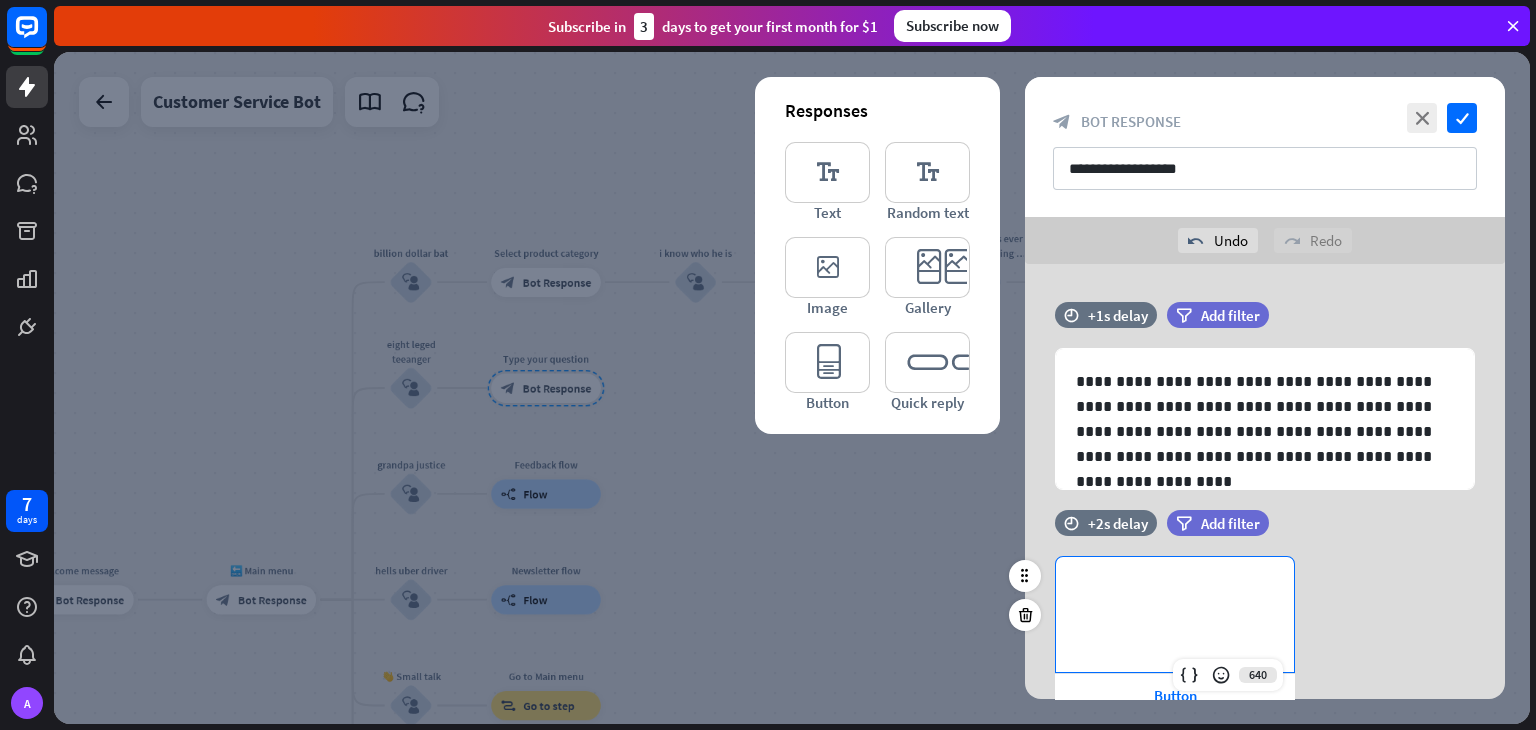click on "**********" at bounding box center (1175, 614) 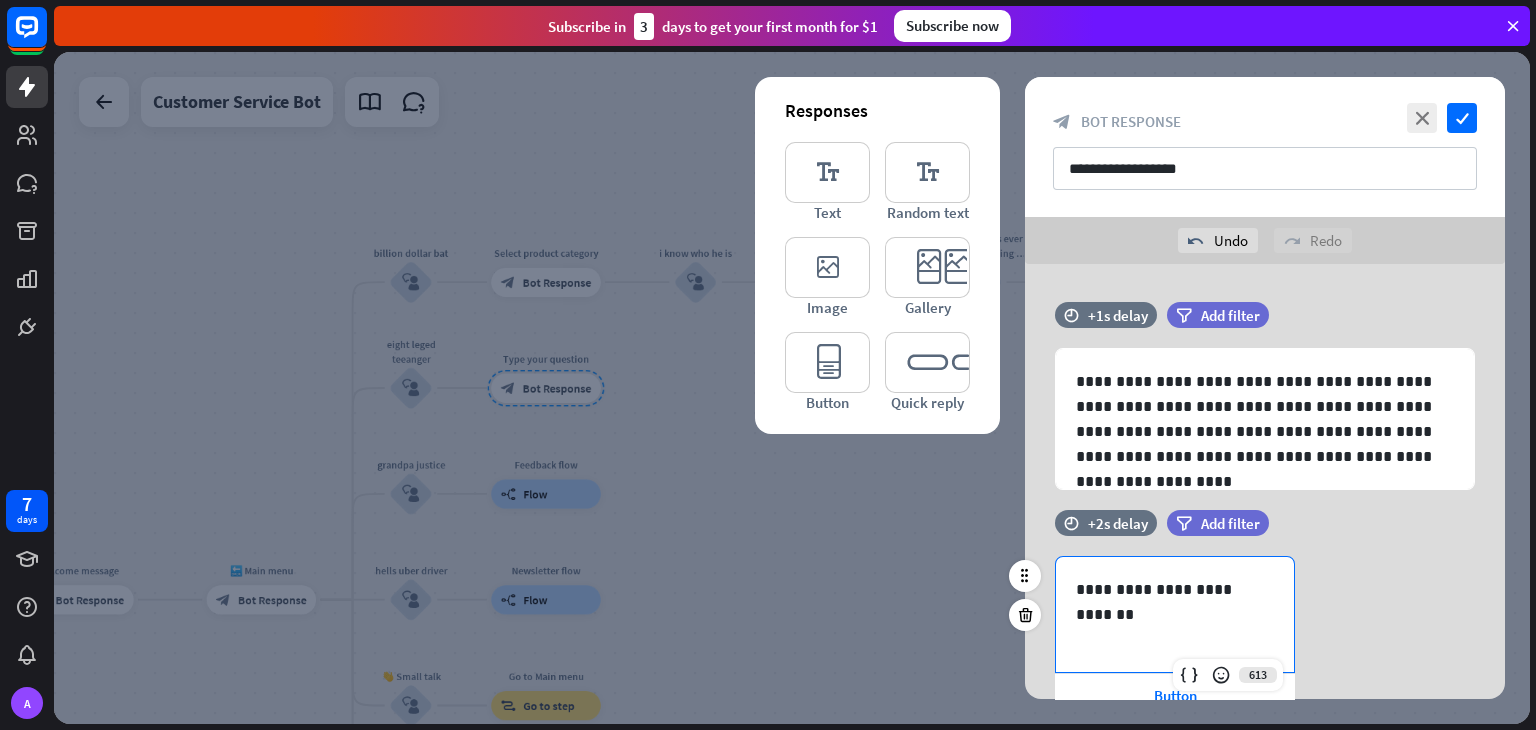 scroll, scrollTop: 68, scrollLeft: 0, axis: vertical 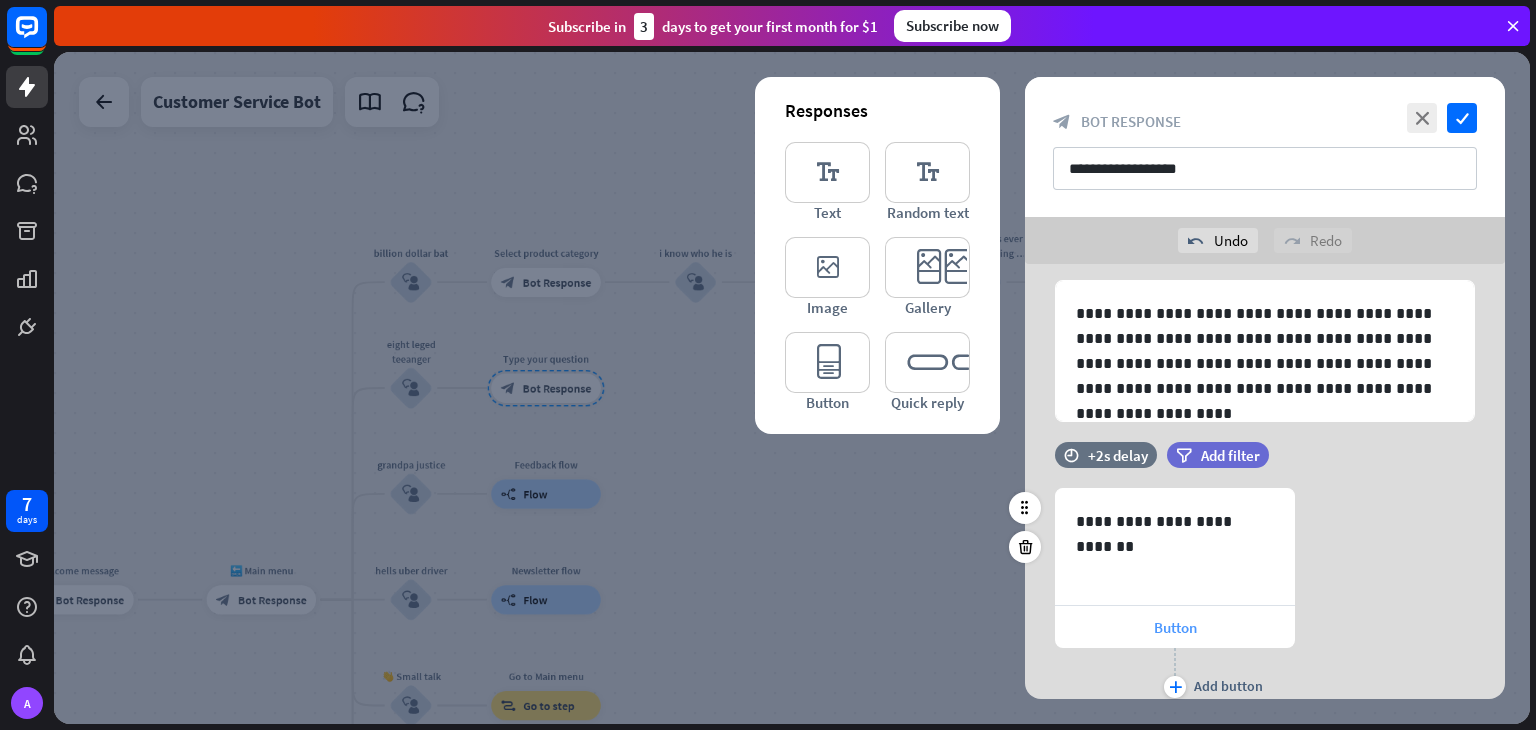 click on "Button" at bounding box center (1175, 627) 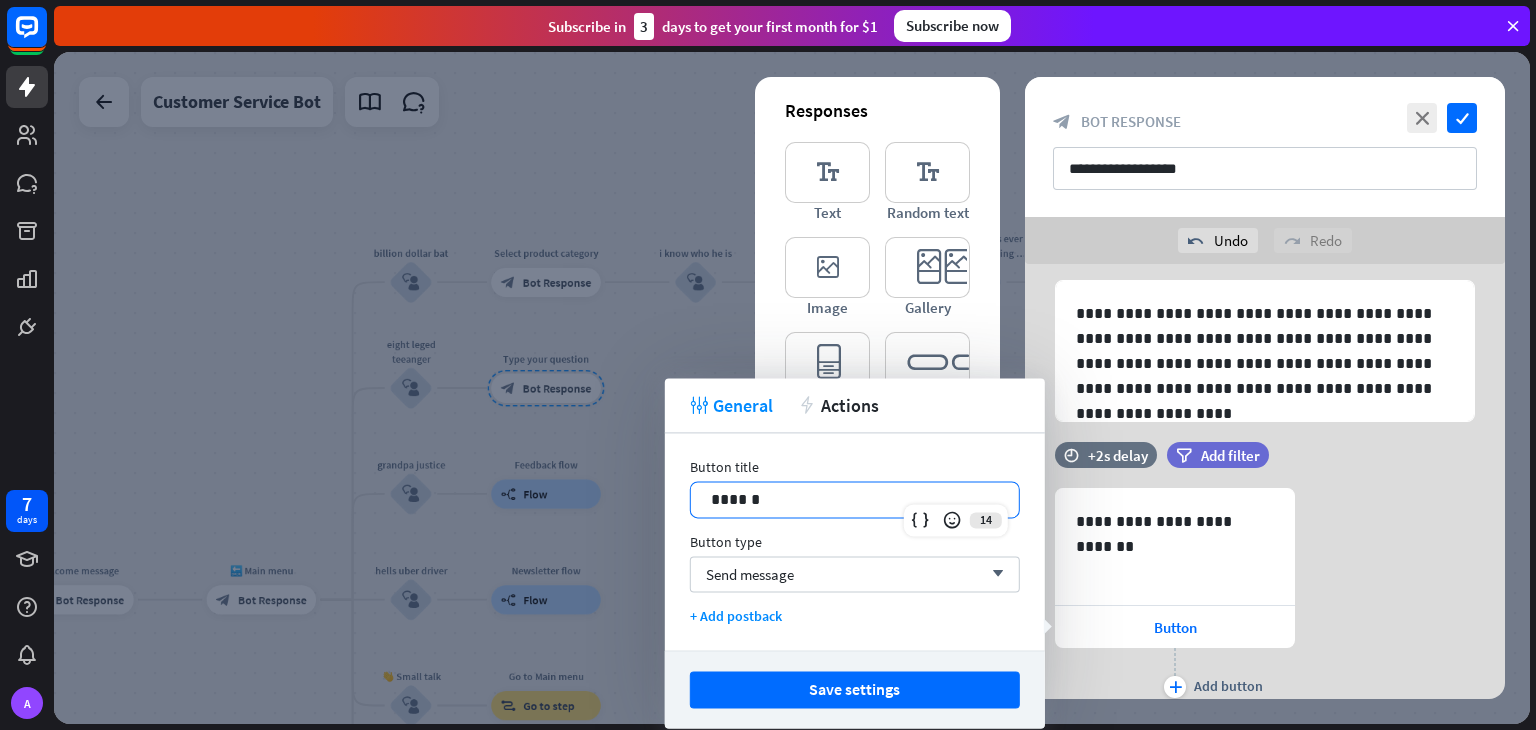 click on "******" at bounding box center [855, 499] 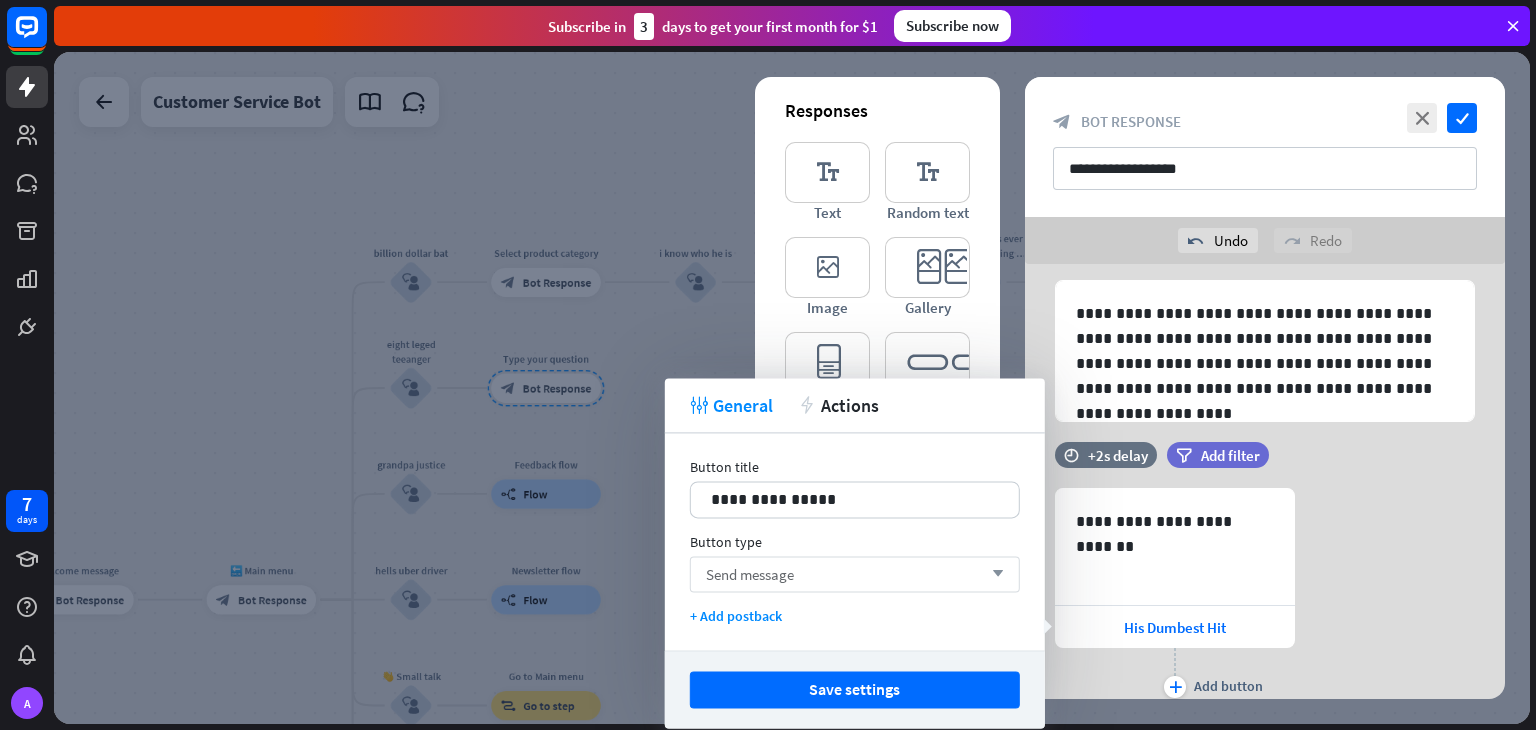 click on "Send message
arrow_down" at bounding box center [855, 574] 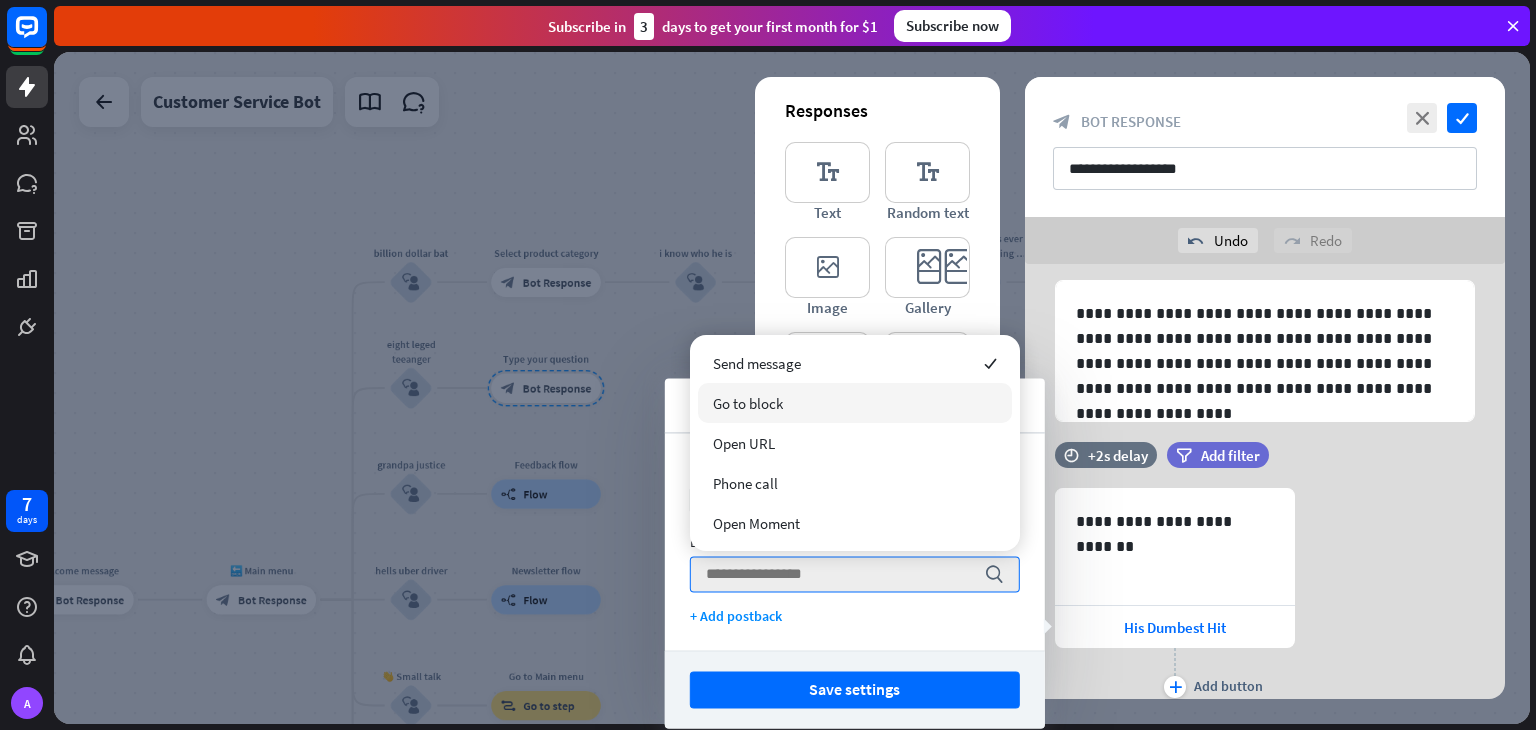 click on "Go to block" at bounding box center [855, 403] 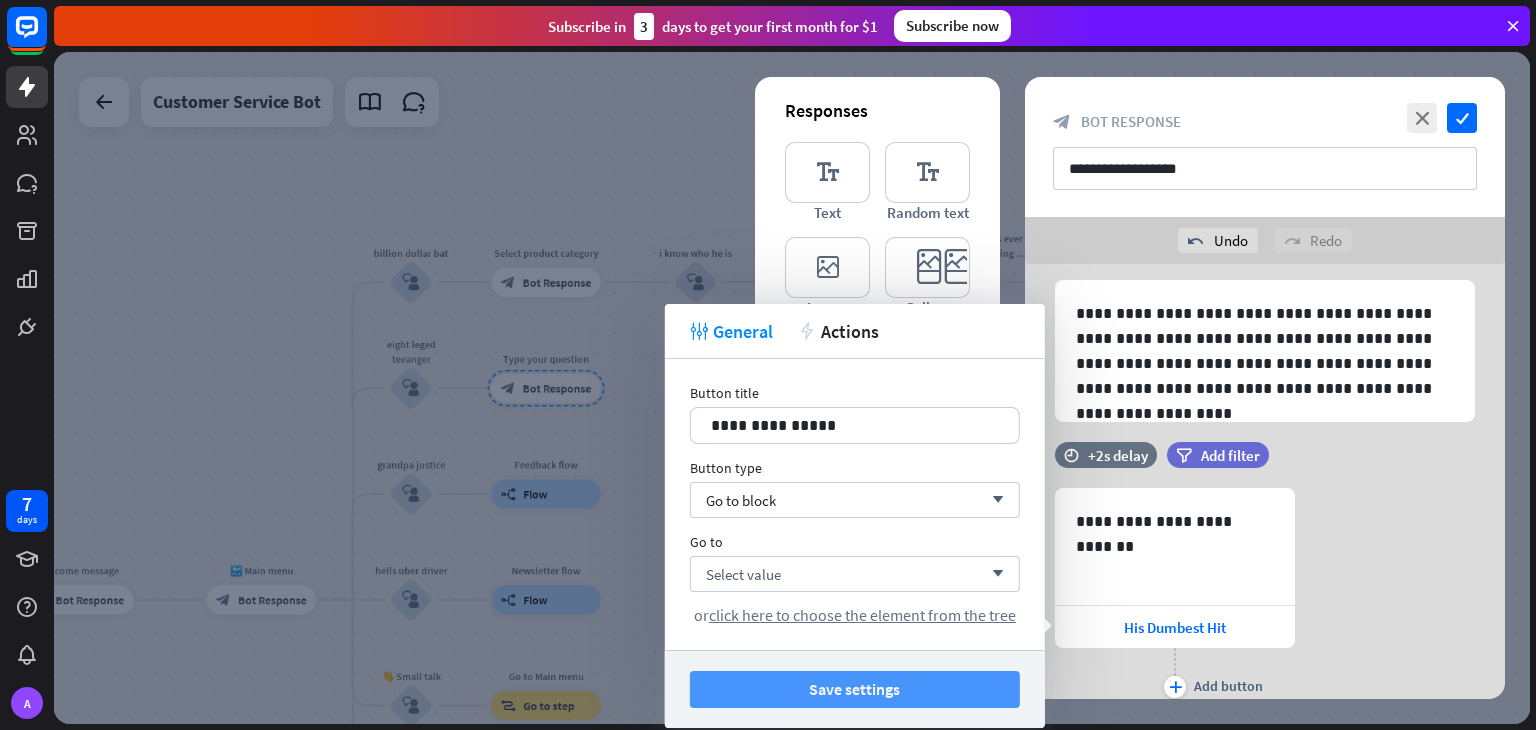 click on "Save settings" at bounding box center (855, 689) 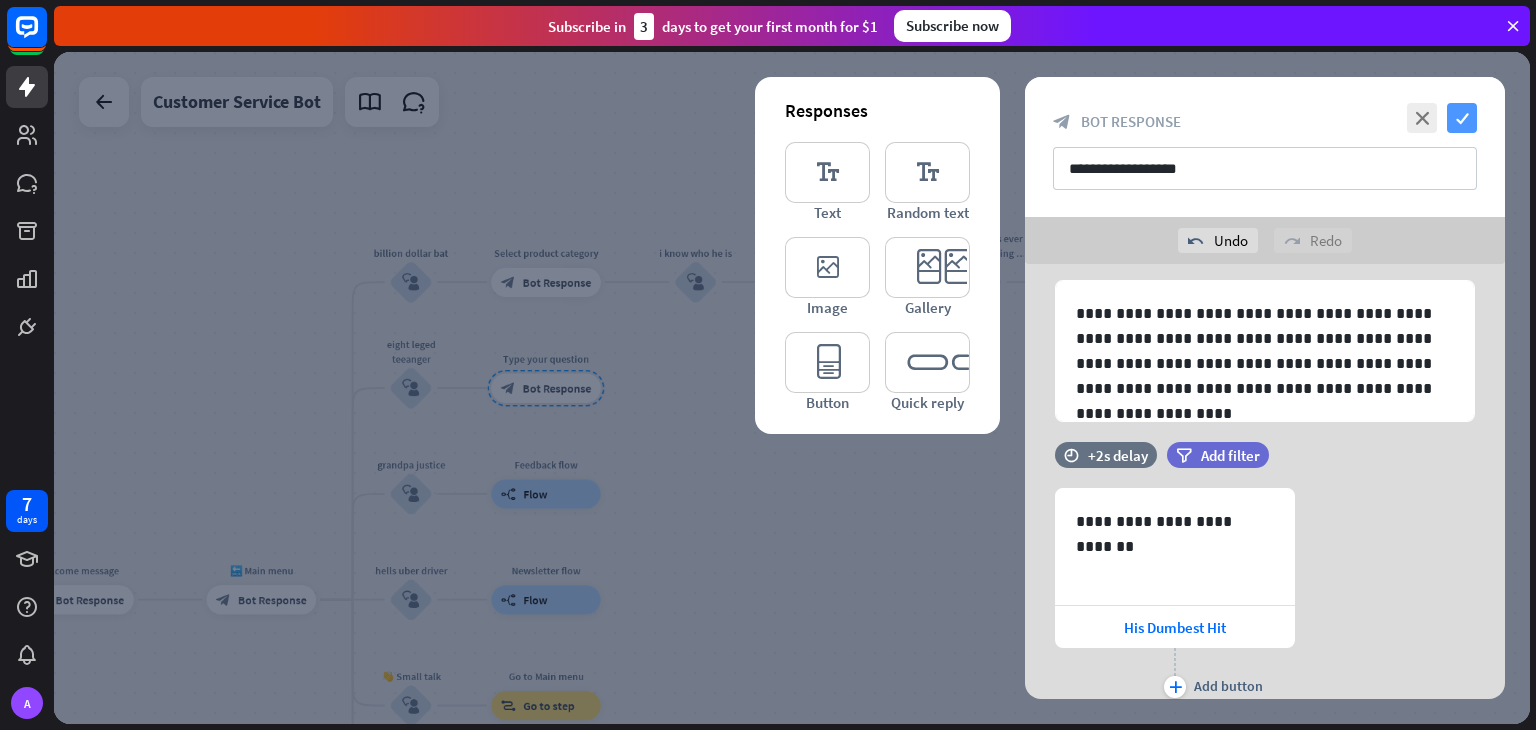 click on "check" at bounding box center [1462, 118] 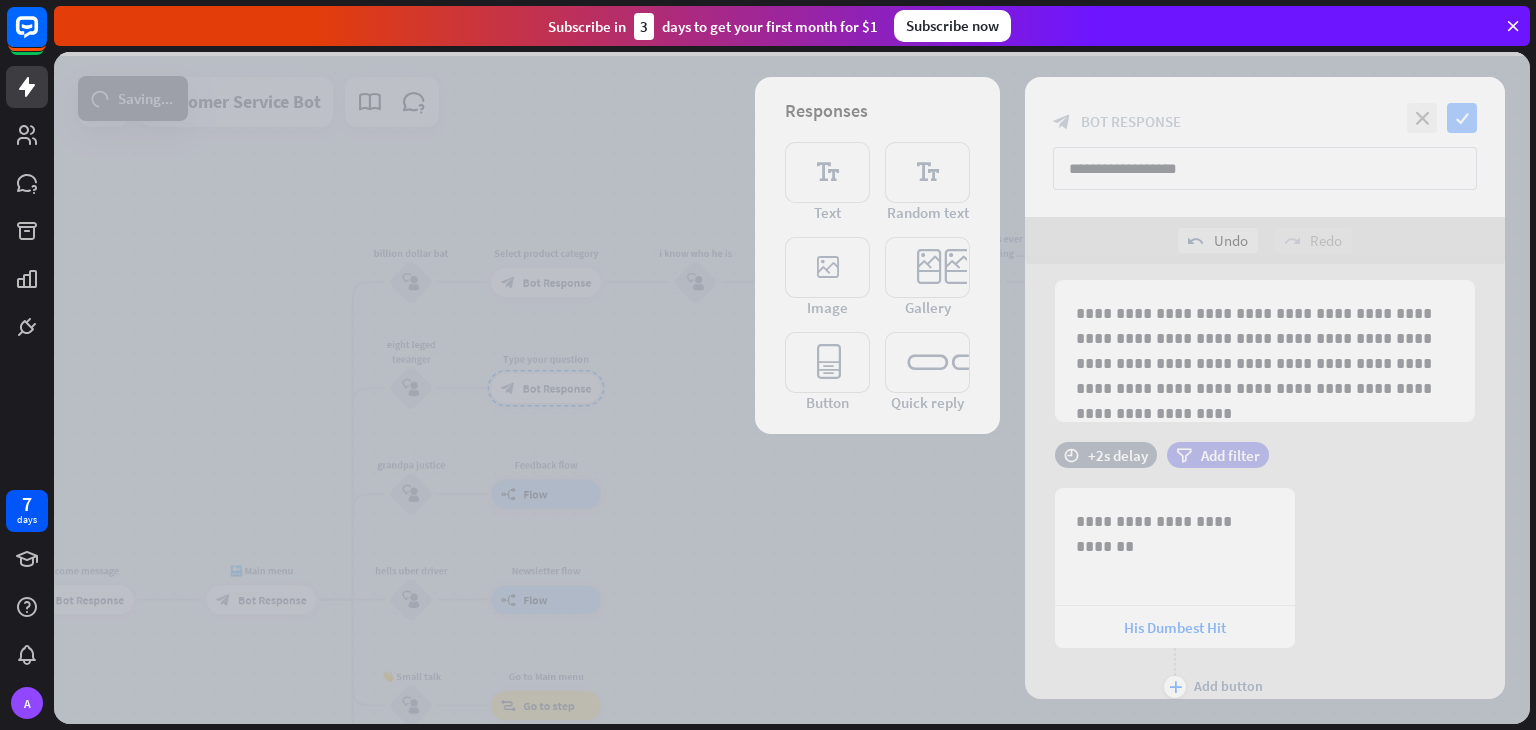 scroll, scrollTop: 496, scrollLeft: 0, axis: vertical 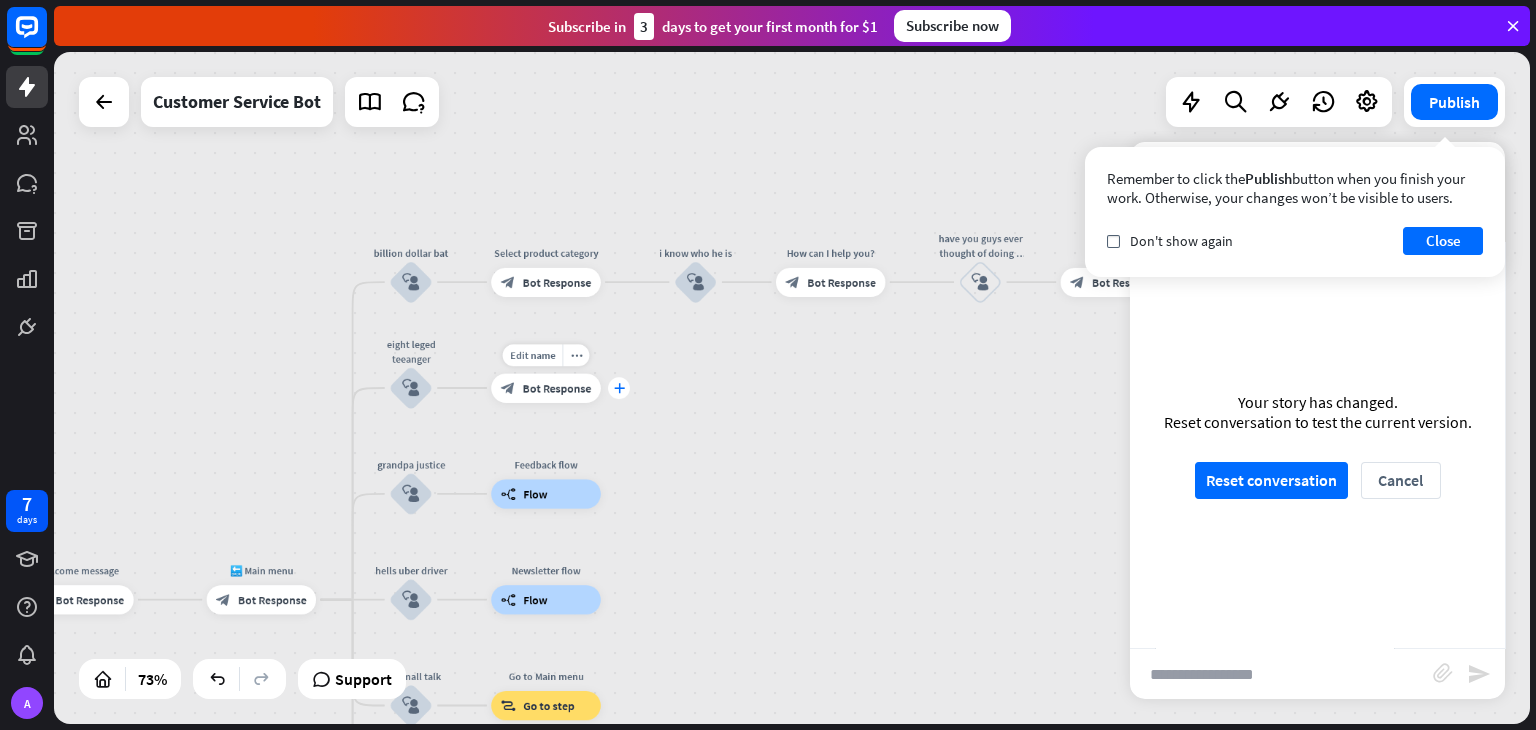 click on "plus" at bounding box center [619, 388] 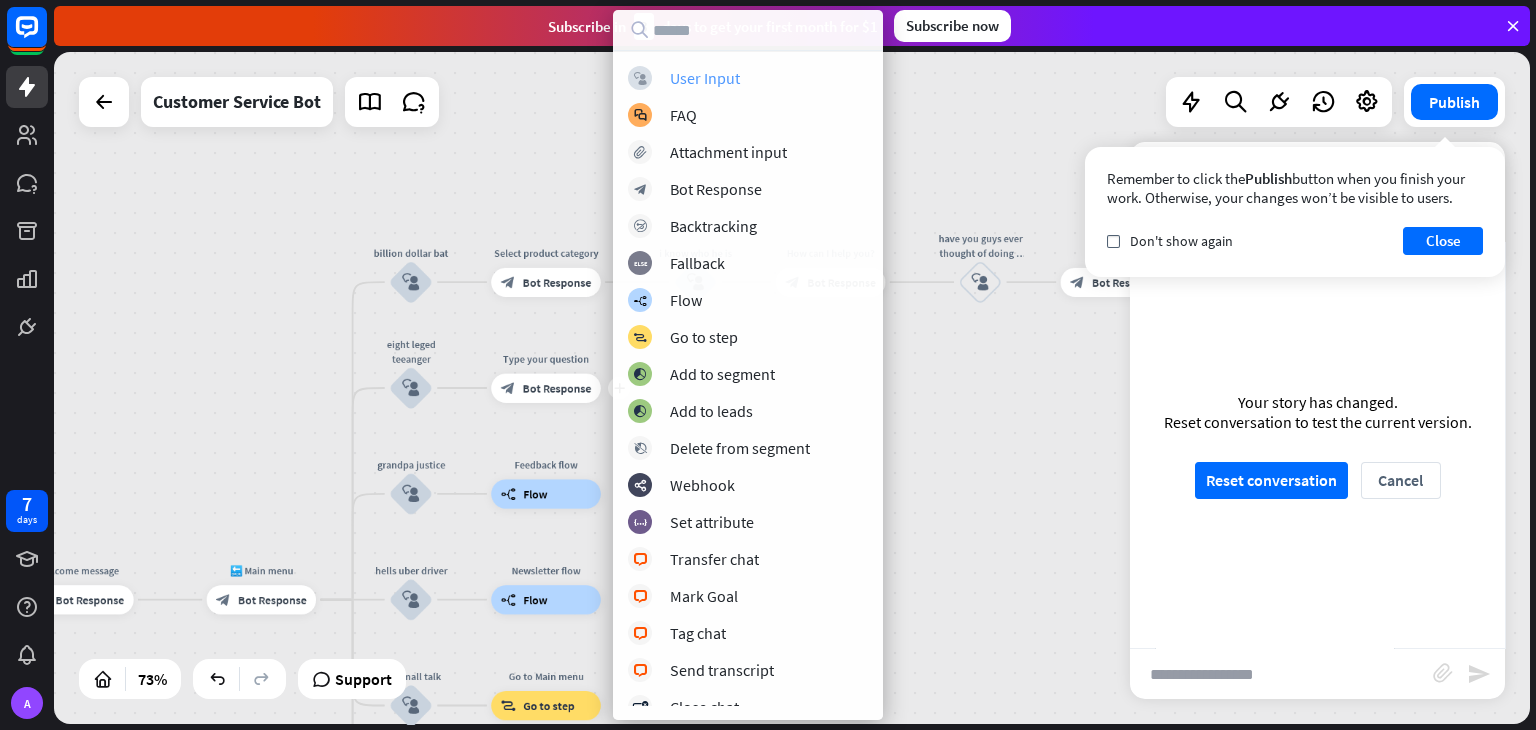 click on "block_user_input
User Input" at bounding box center (748, 78) 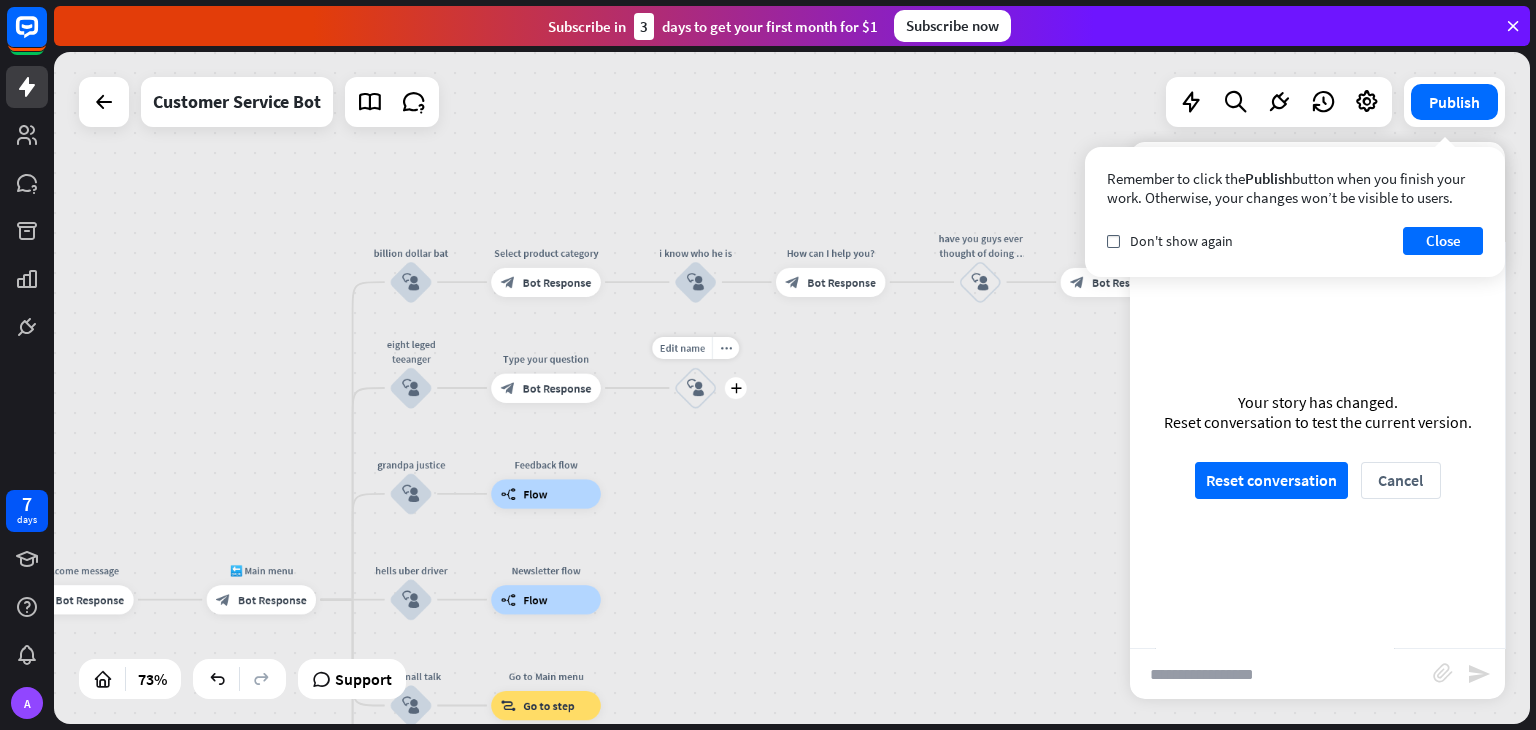 click on "block_user_input" at bounding box center (696, 388) 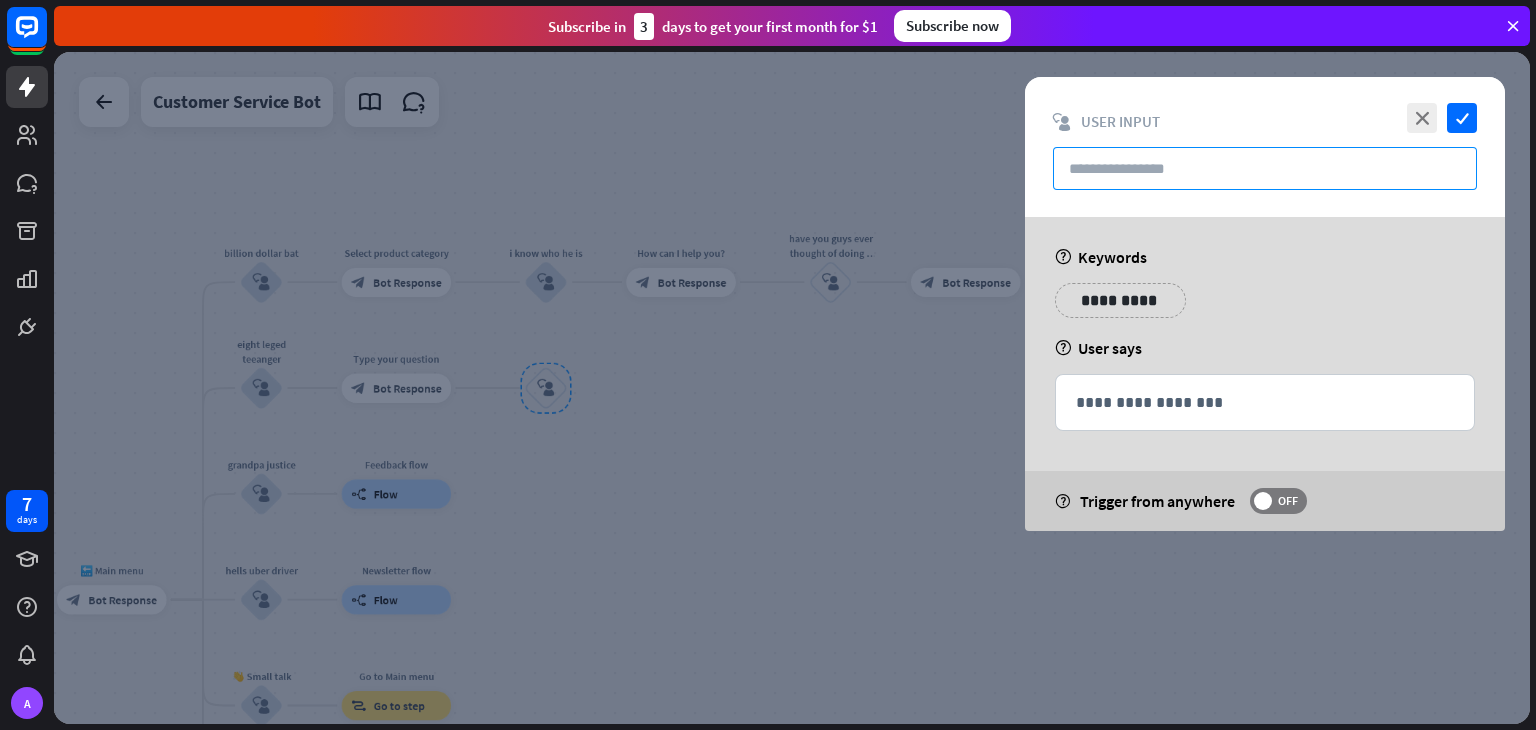 click at bounding box center (1265, 168) 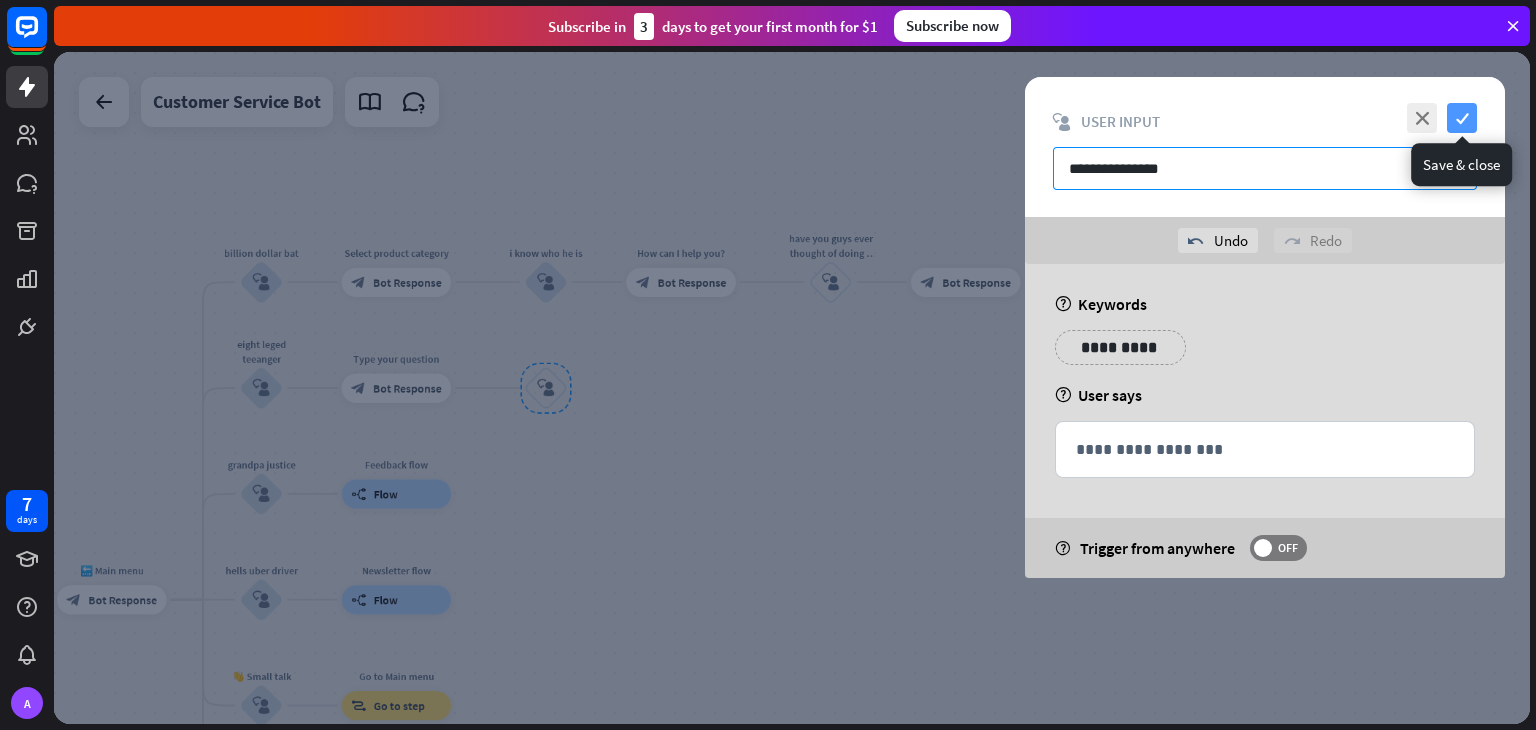 type on "**********" 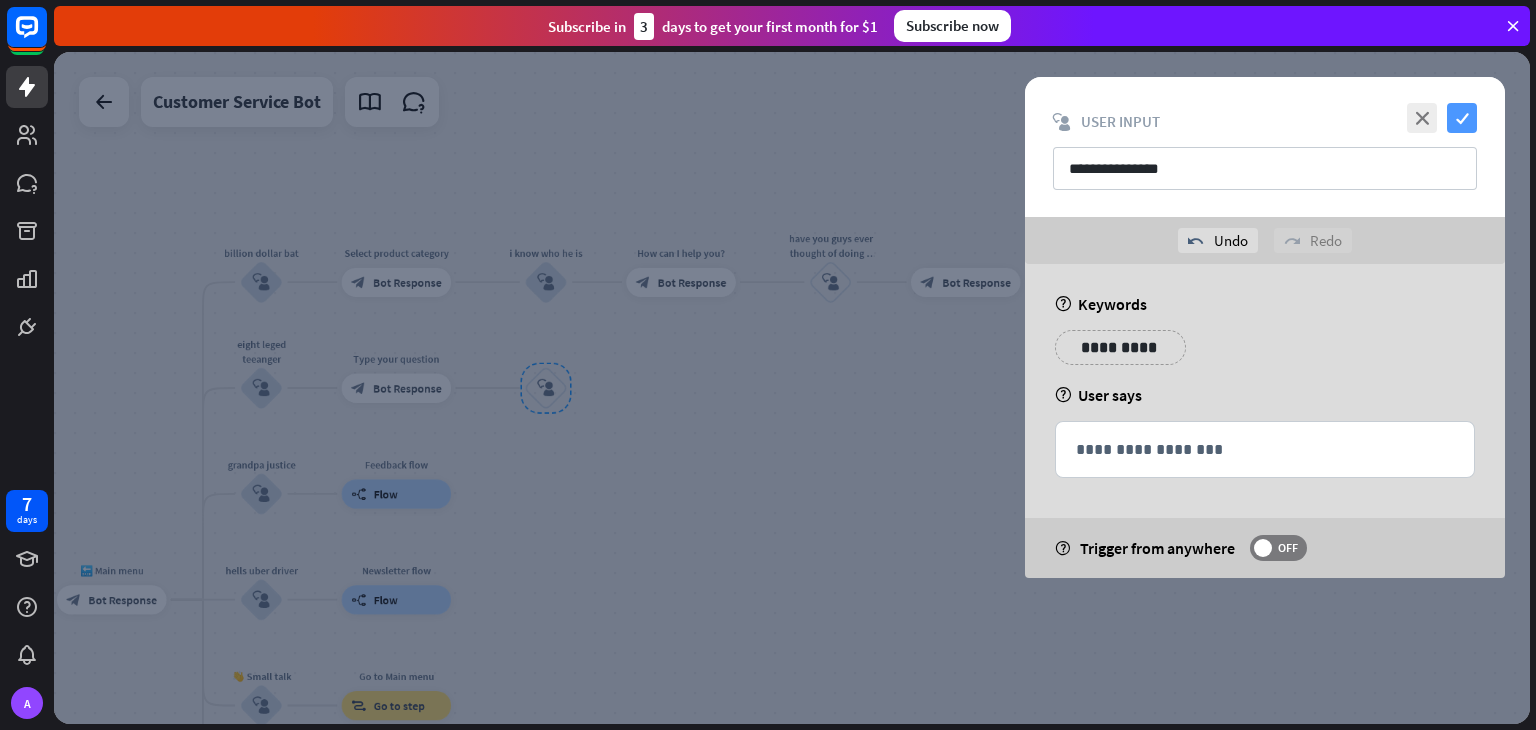 click on "check" at bounding box center [1462, 118] 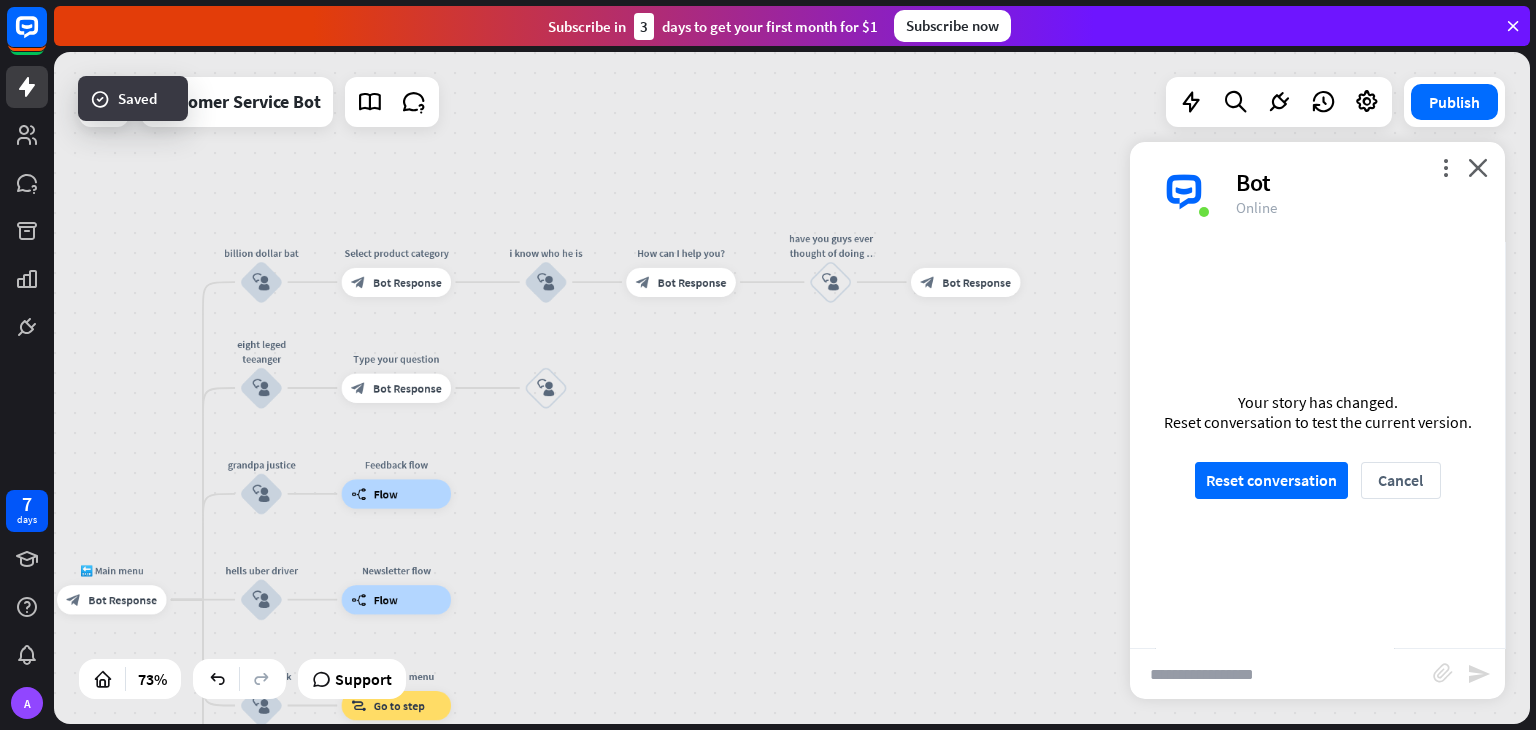 scroll, scrollTop: 516, scrollLeft: 0, axis: vertical 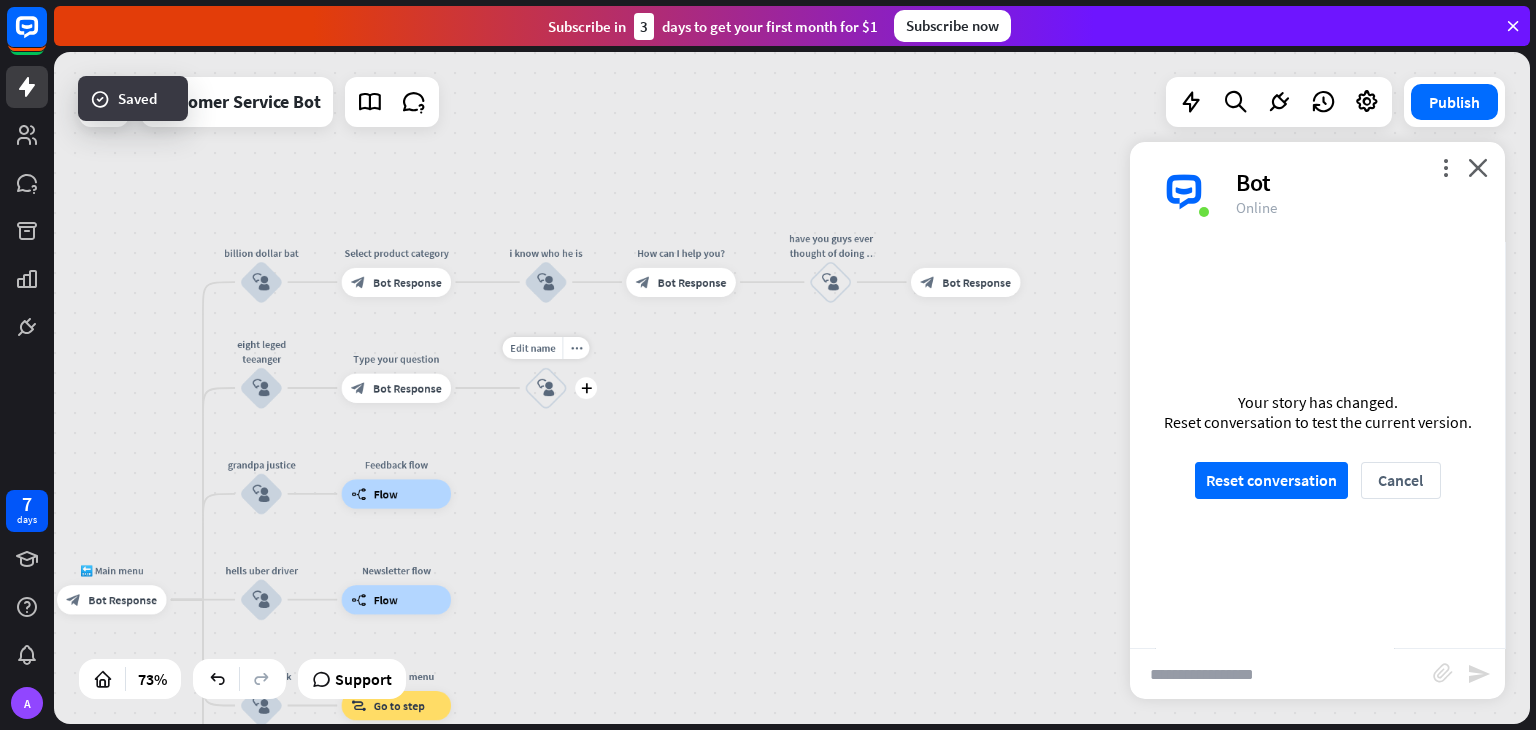 click on "Edit name   more_horiz         plus     block_user_input" at bounding box center [546, 388] 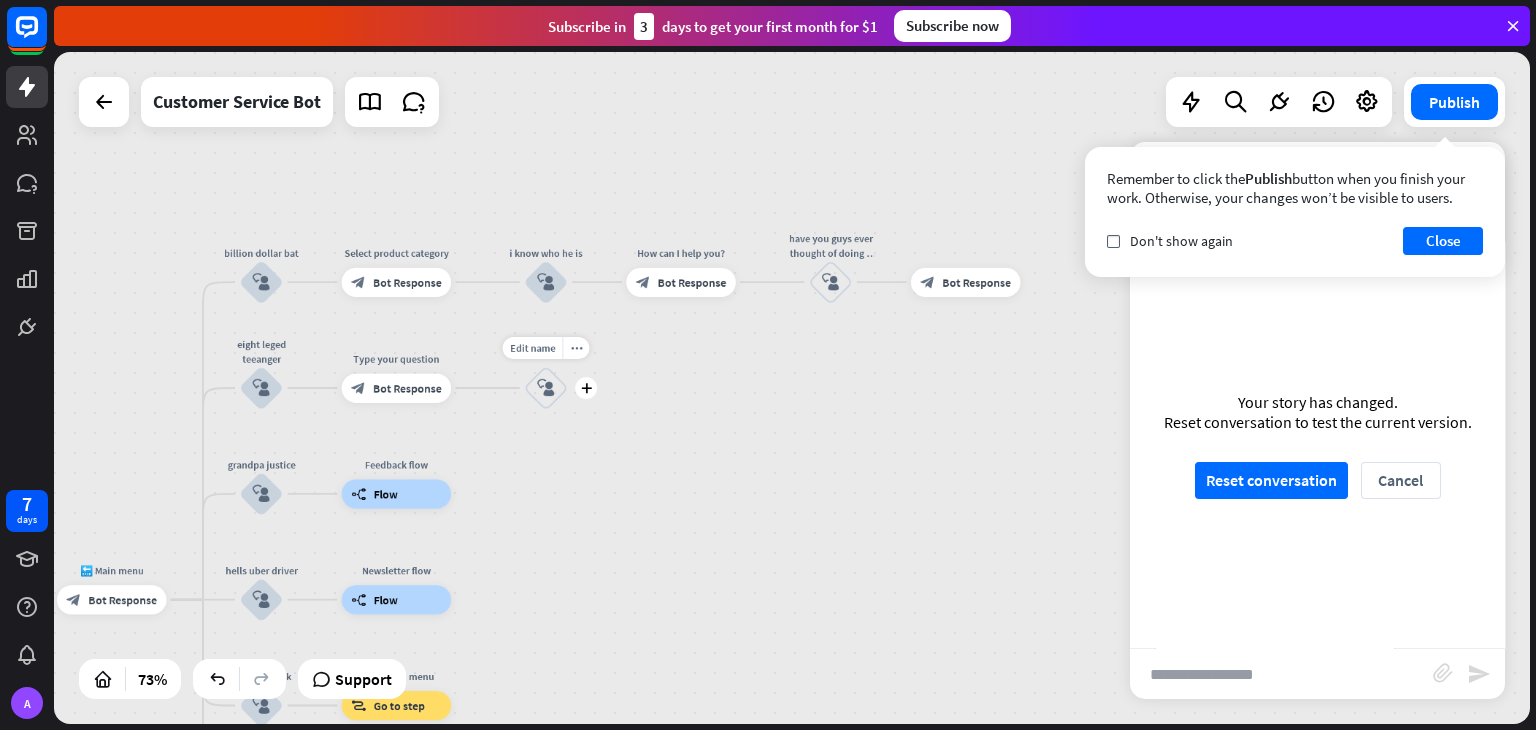 click on "Edit name   more_horiz         plus     block_user_input" at bounding box center [546, 388] 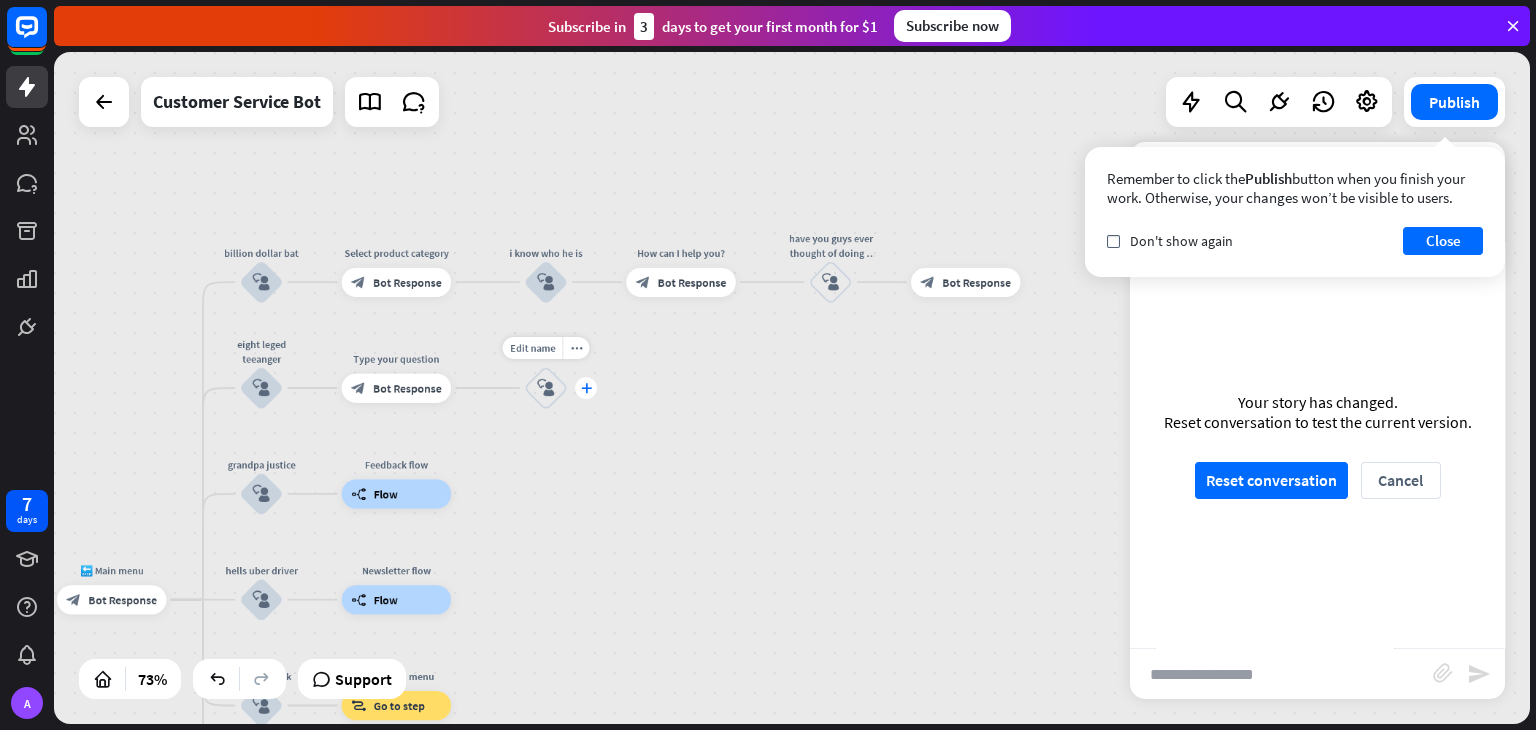 click on "plus" at bounding box center (586, 388) 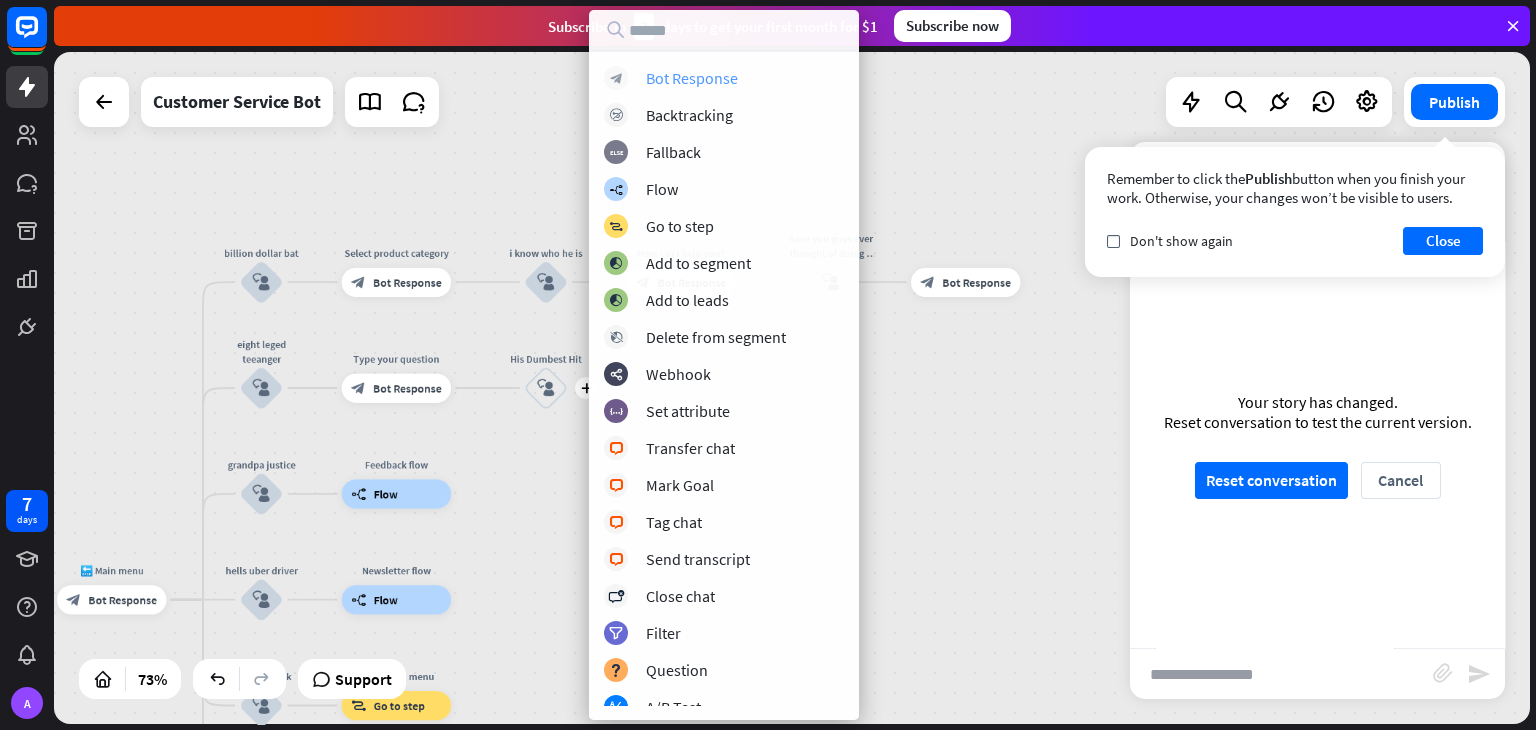 click on "Bot Response" at bounding box center [692, 78] 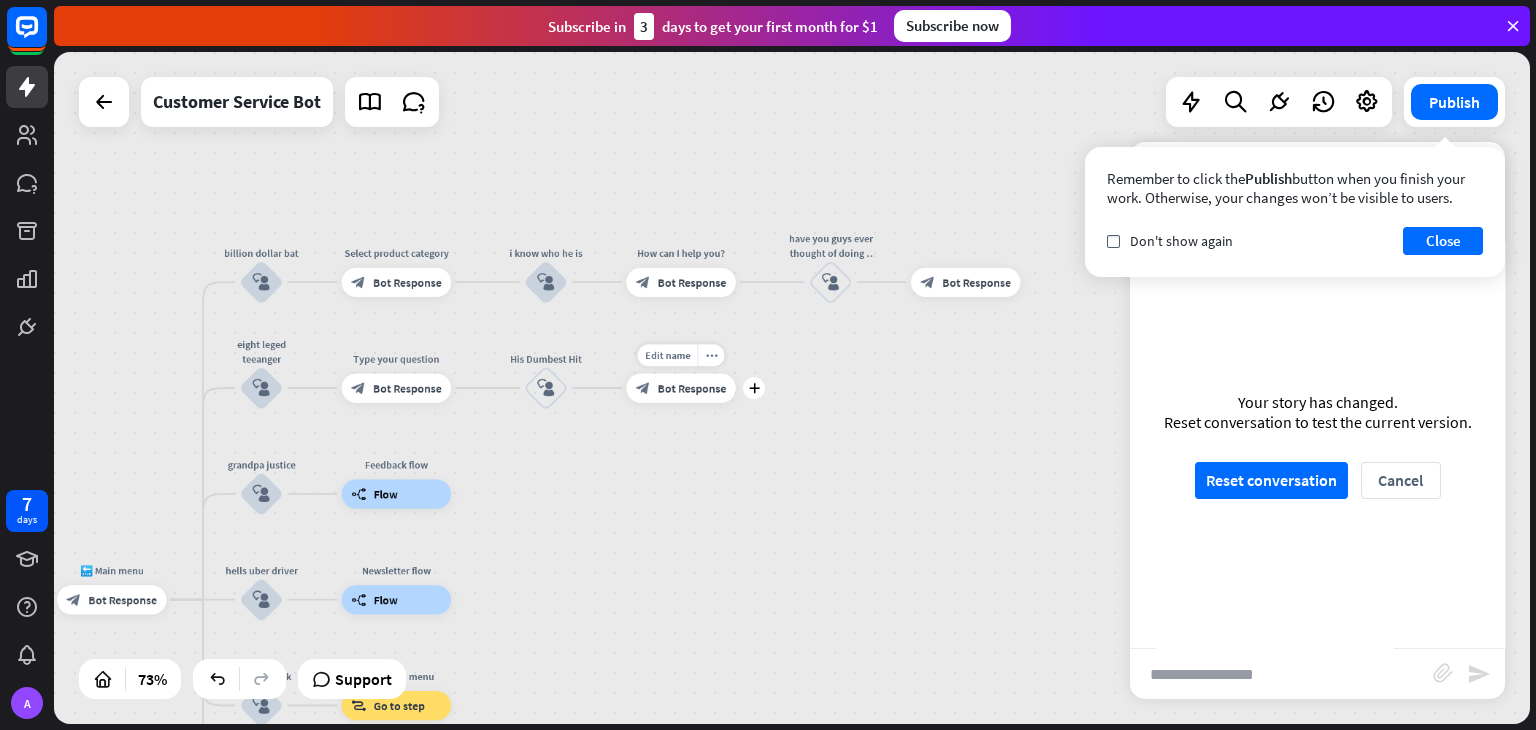 click on "Bot Response" at bounding box center [692, 388] 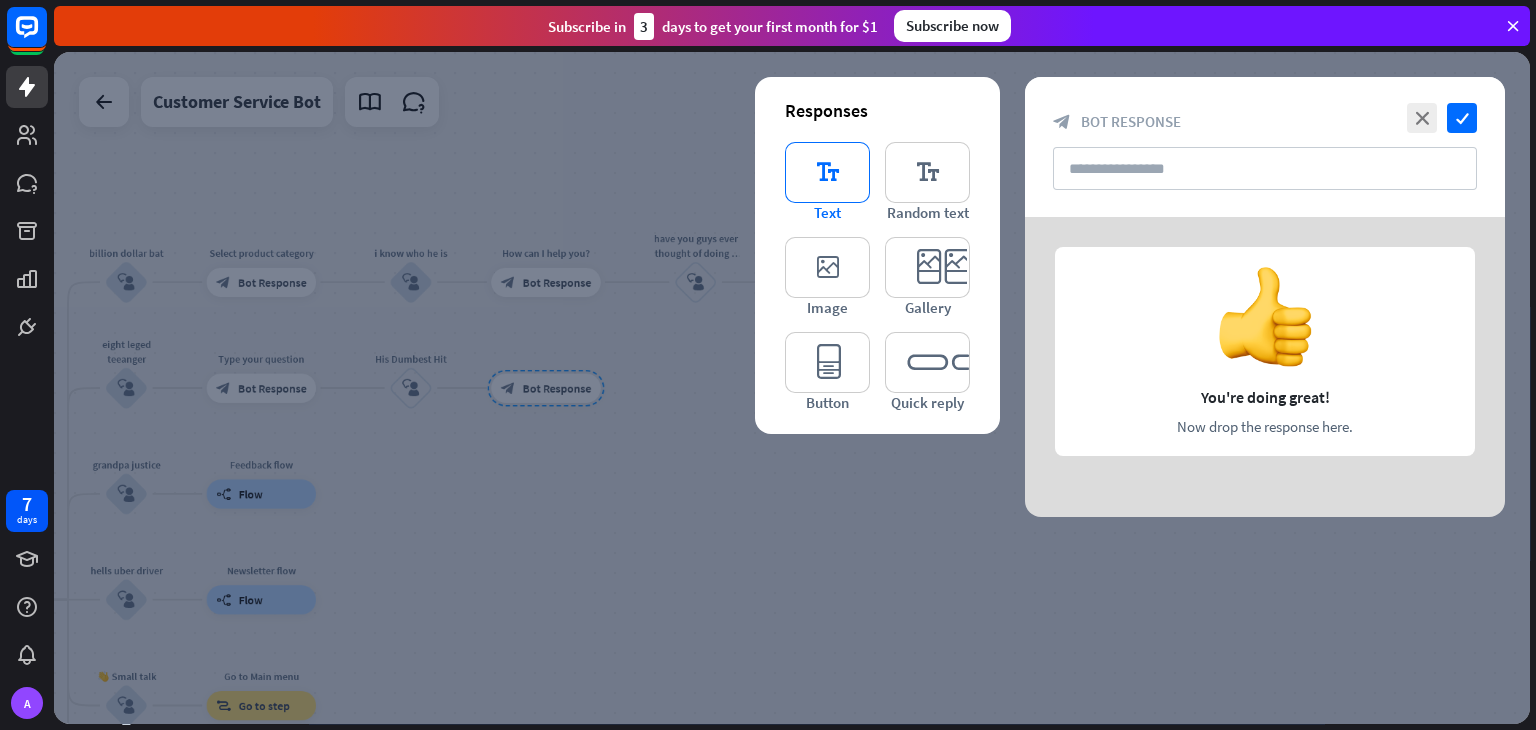 type 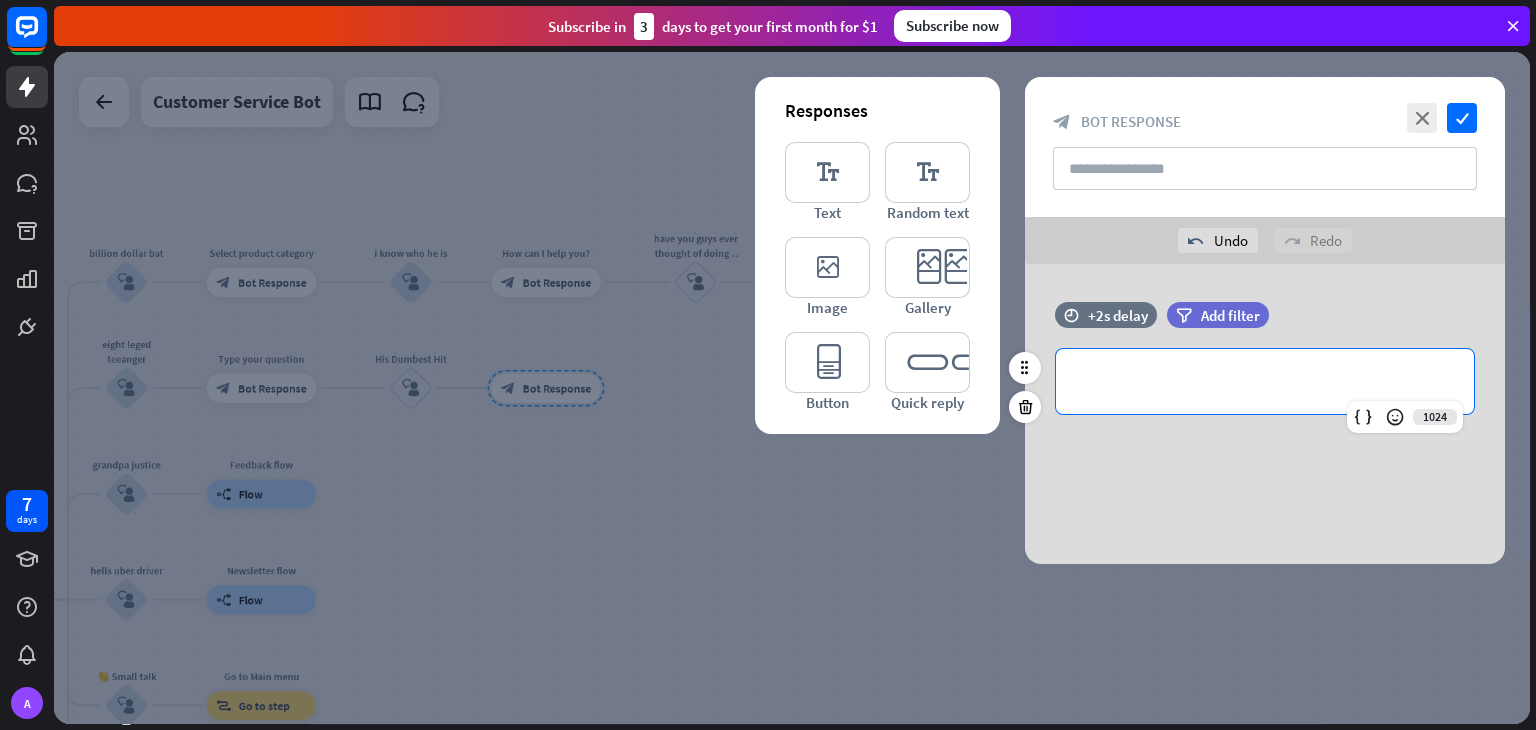 click on "**********" at bounding box center [1265, 381] 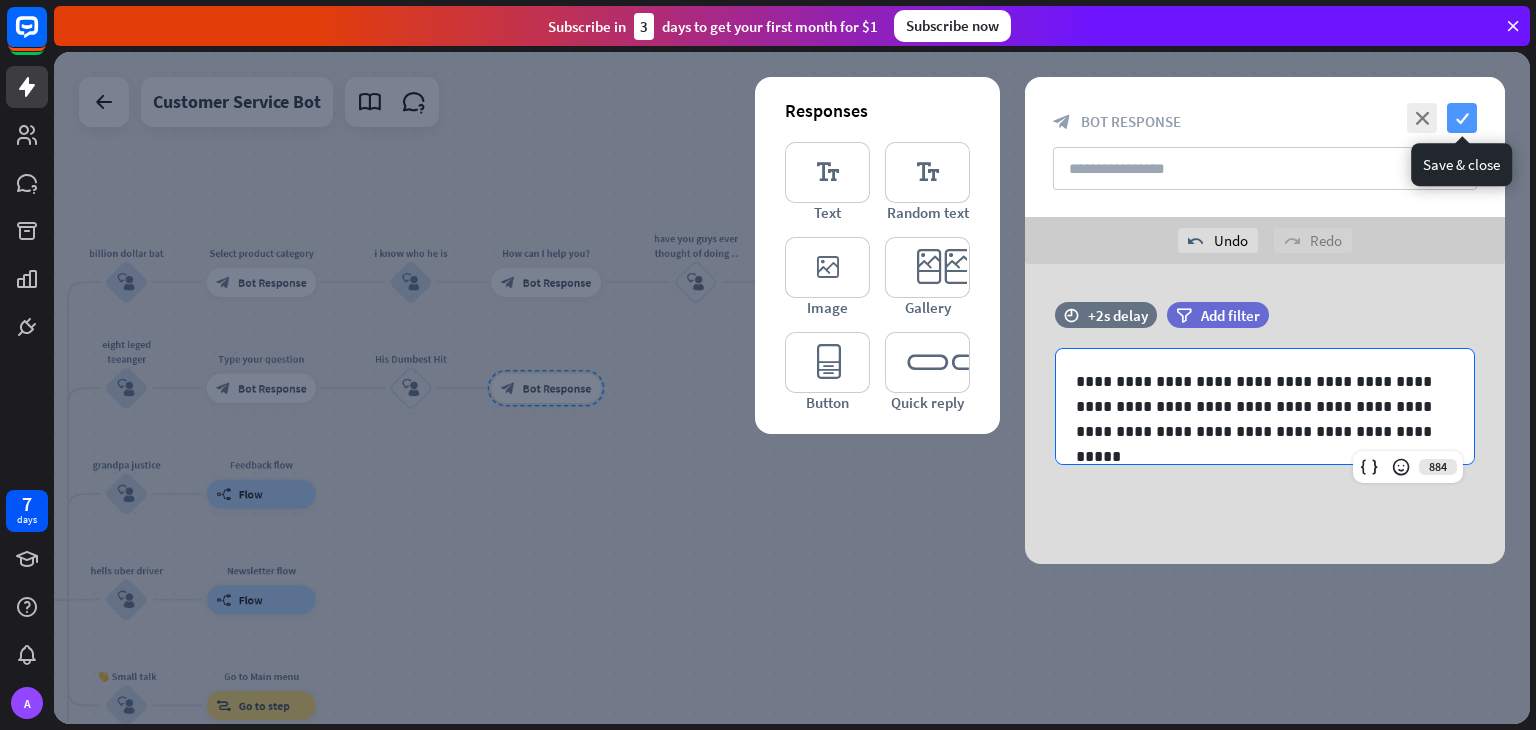 click on "check" at bounding box center (1462, 118) 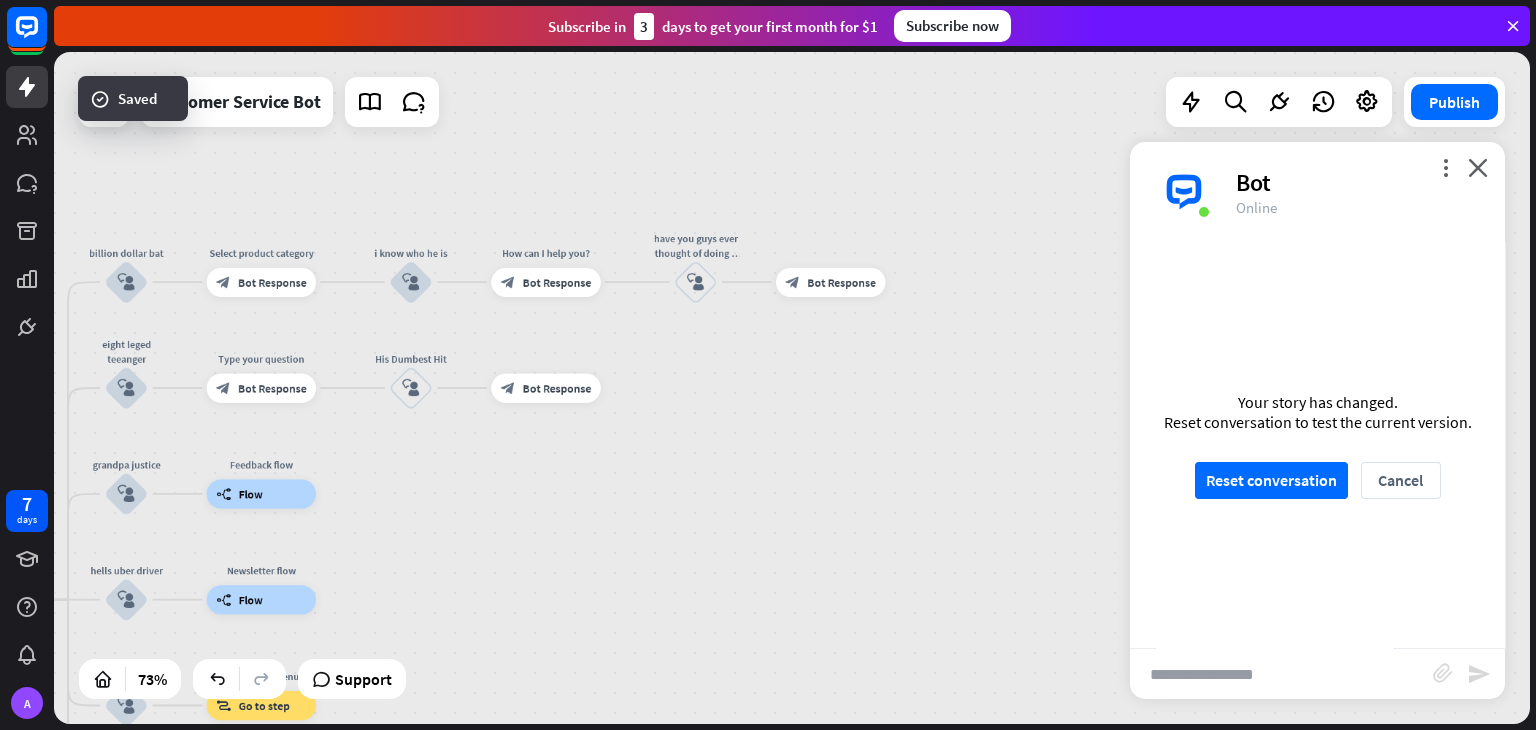 scroll, scrollTop: 536, scrollLeft: 0, axis: vertical 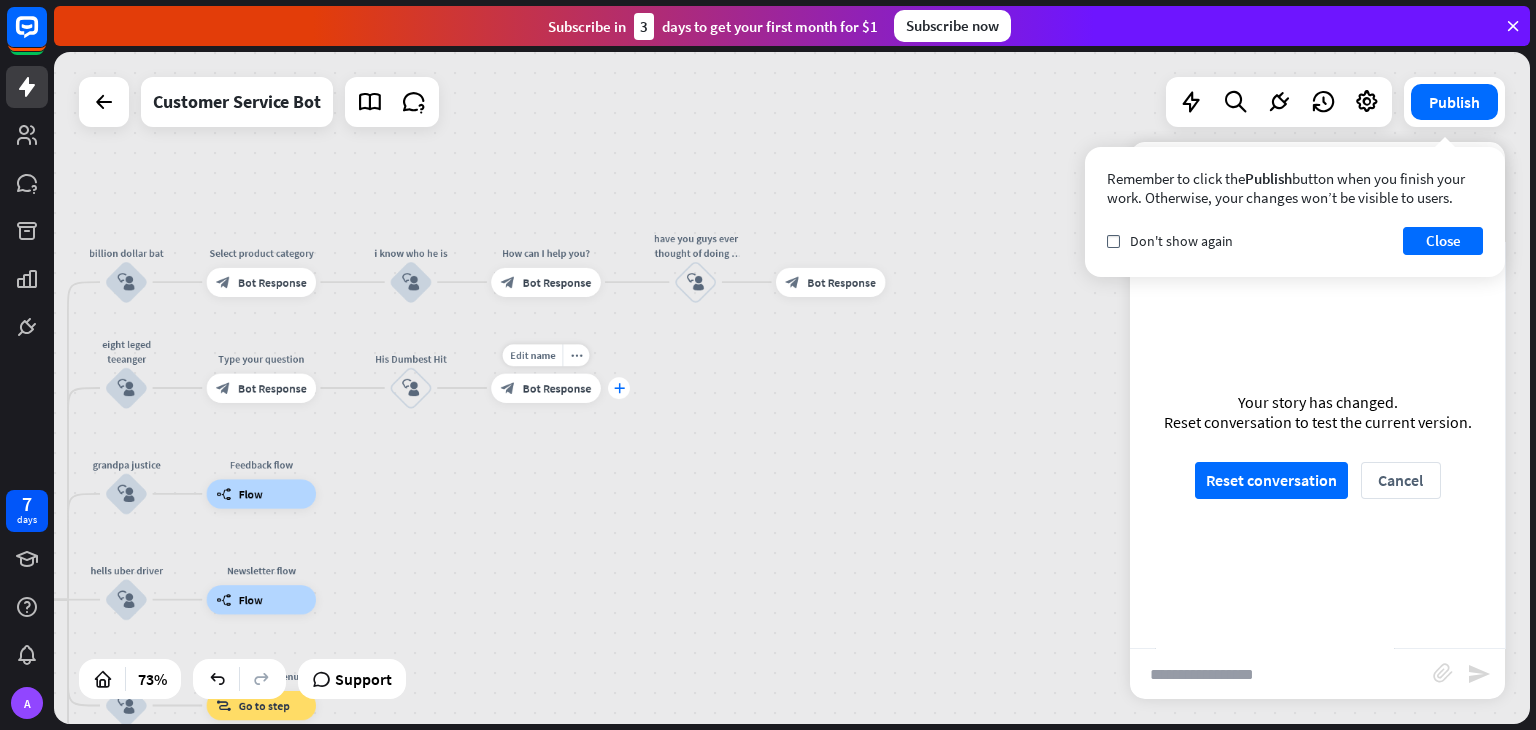 click on "plus" at bounding box center (619, 388) 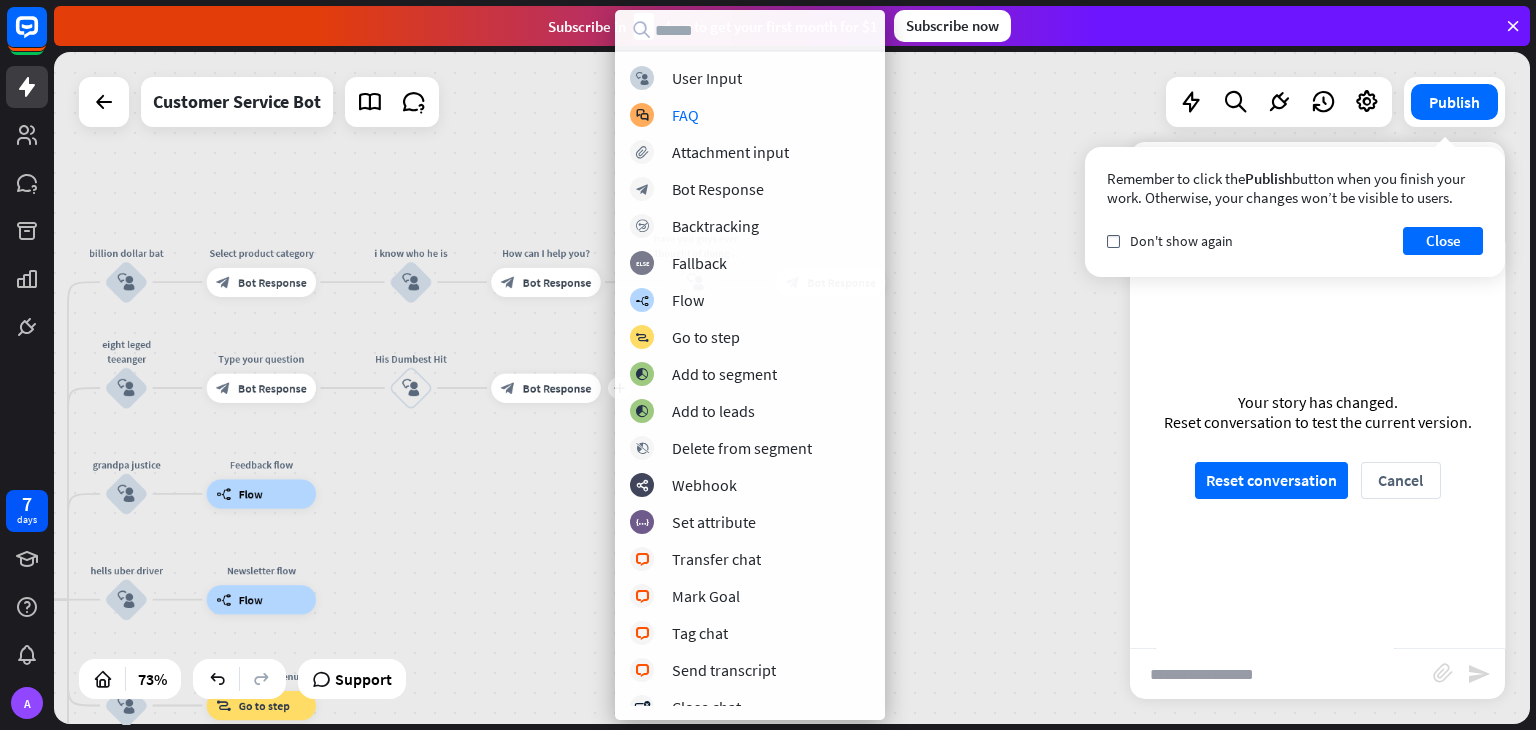 click on "home_2   Start point                 Welcome message   block_bot_response   Bot Response                 🔙 Main menu   block_bot_response   Bot Response                 billion dollar bat   block_user_input                 Select product category   block_bot_response   Bot Response                 i know who he is   block_user_input                 How can I help you?   block_bot_response   Bot Response                 have you guys ever thought of doing a crossover   block_user_input                   block_bot_response   Bot Response                 eight leged teeanger   block_user_input                 Type your question   block_bot_response   Bot Response                 His Dumbest Hit   block_user_input               plus     block_bot_response   Bot Response                 grandpa justice   block_user_input                 Feedback flow   builder_tree   Flow                 hells uber driver   block_user_input                 Newsletter flow   builder_tree   Flow" at bounding box center (792, 388) 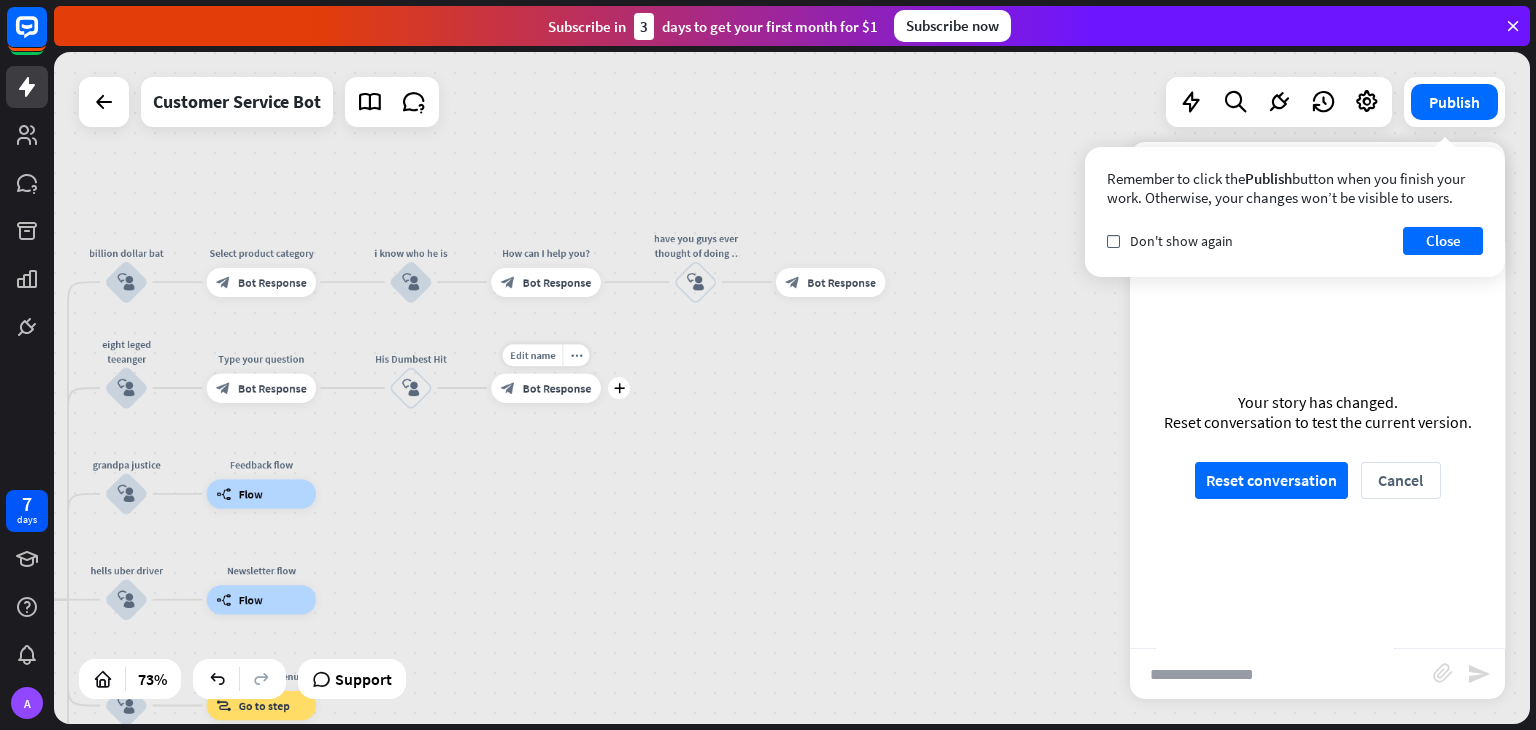 click on "Bot Response" at bounding box center (557, 388) 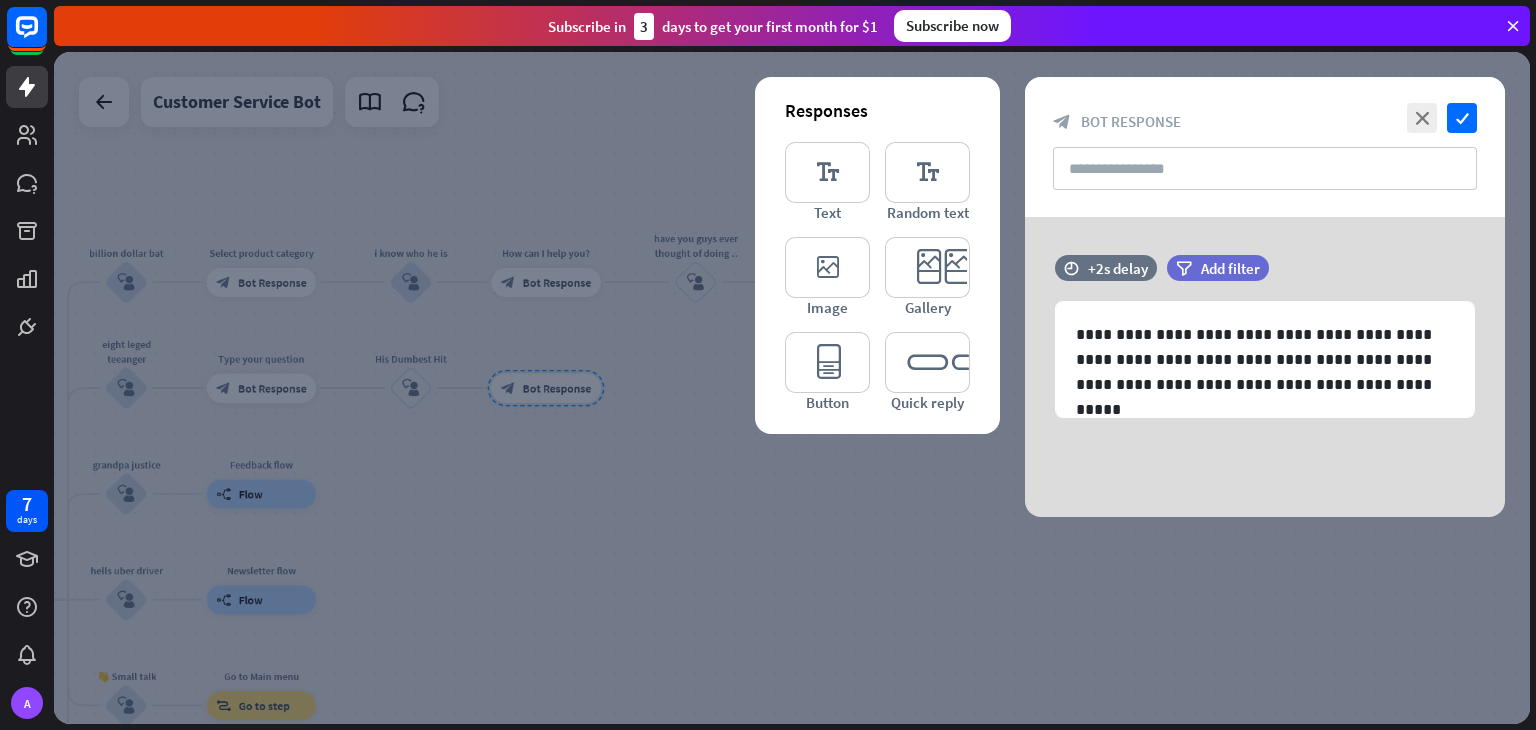 click at bounding box center [792, 388] 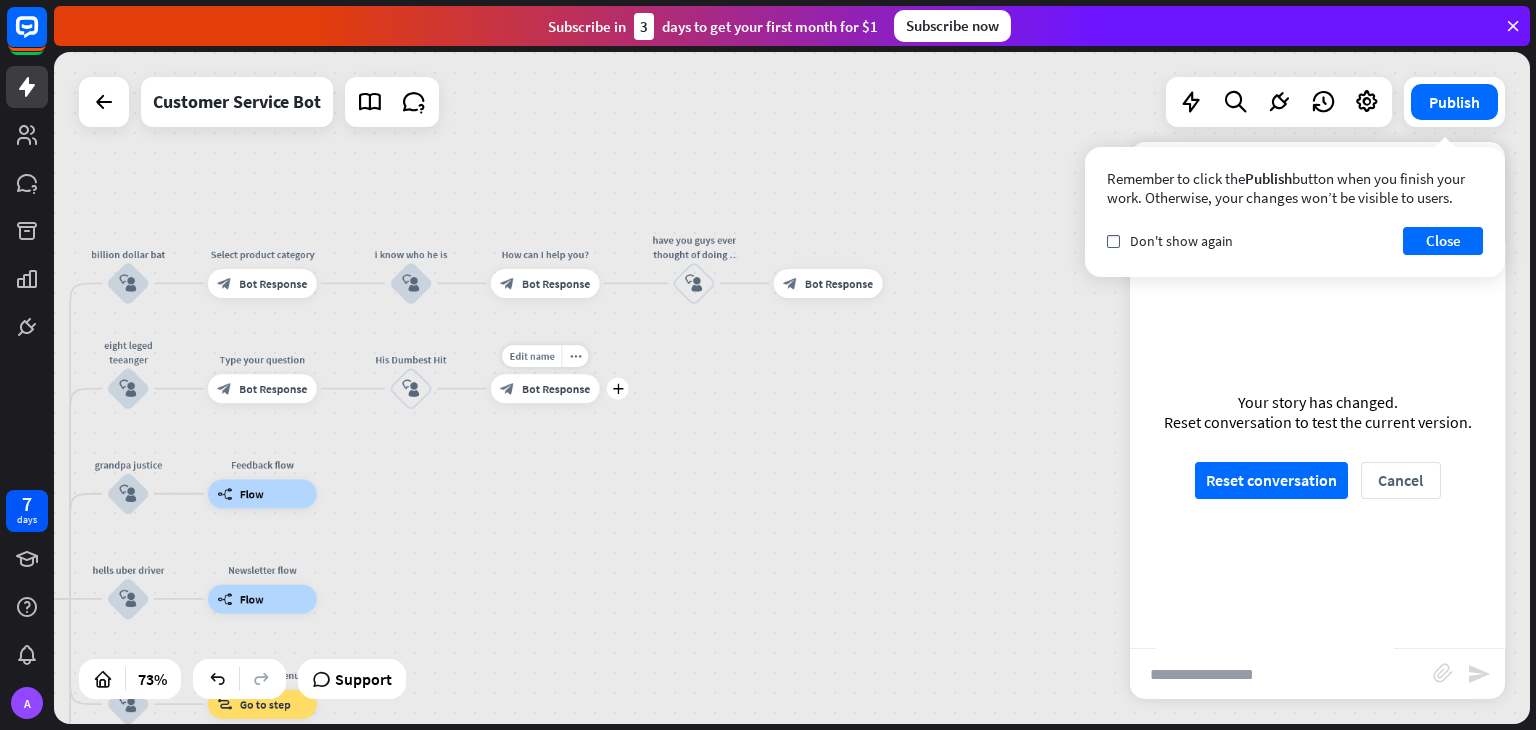 click on "Bot Response" at bounding box center (556, 388) 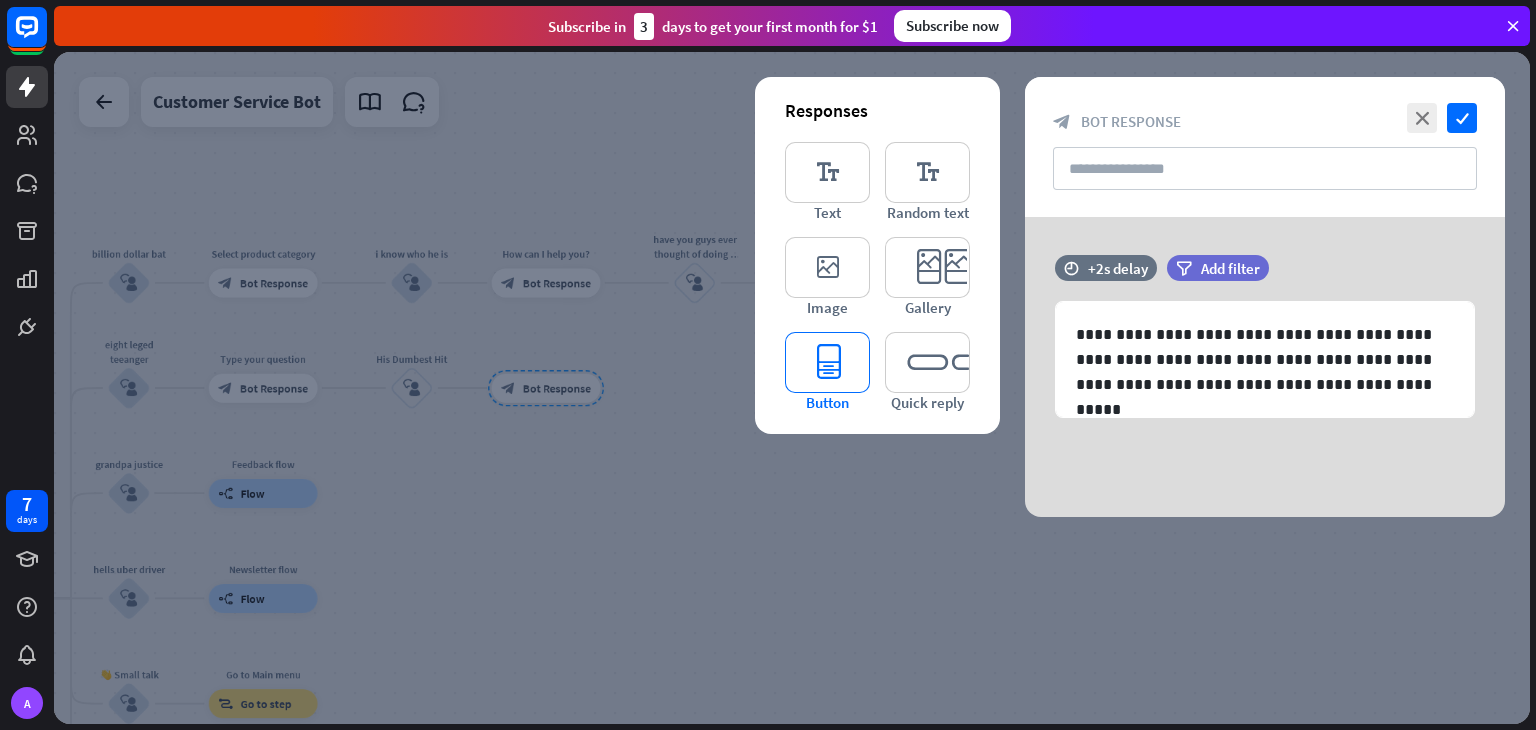 type 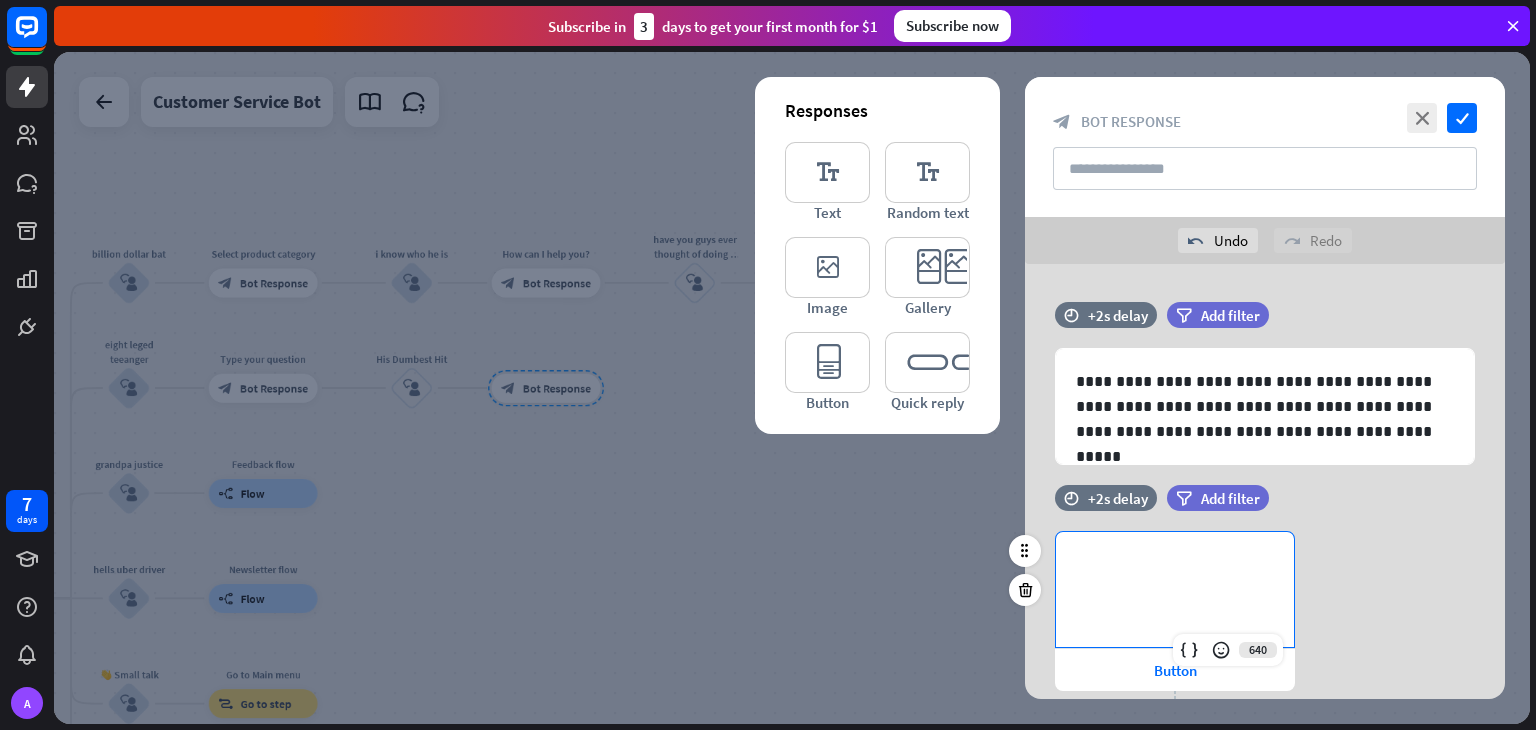 click on "**********" at bounding box center (1175, 589) 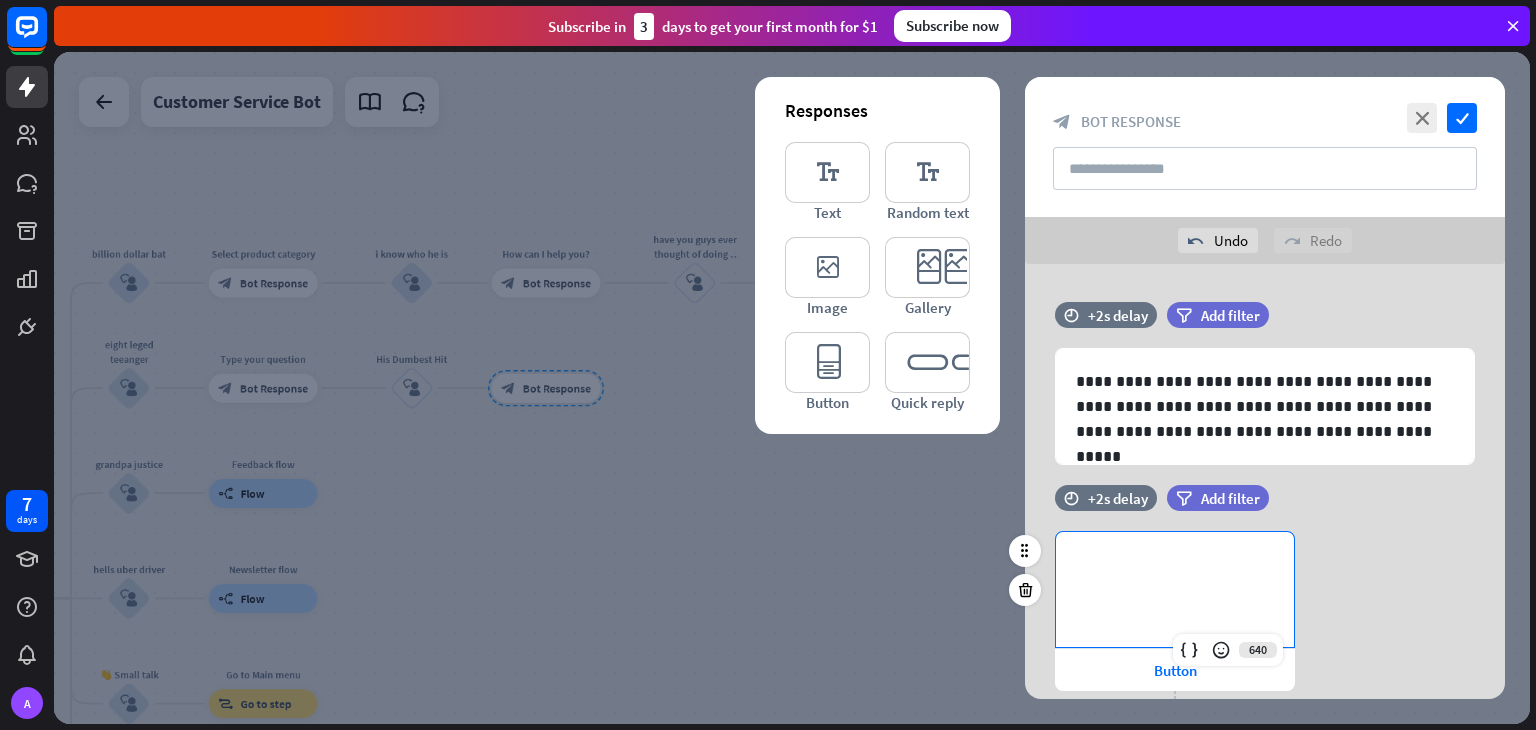 type 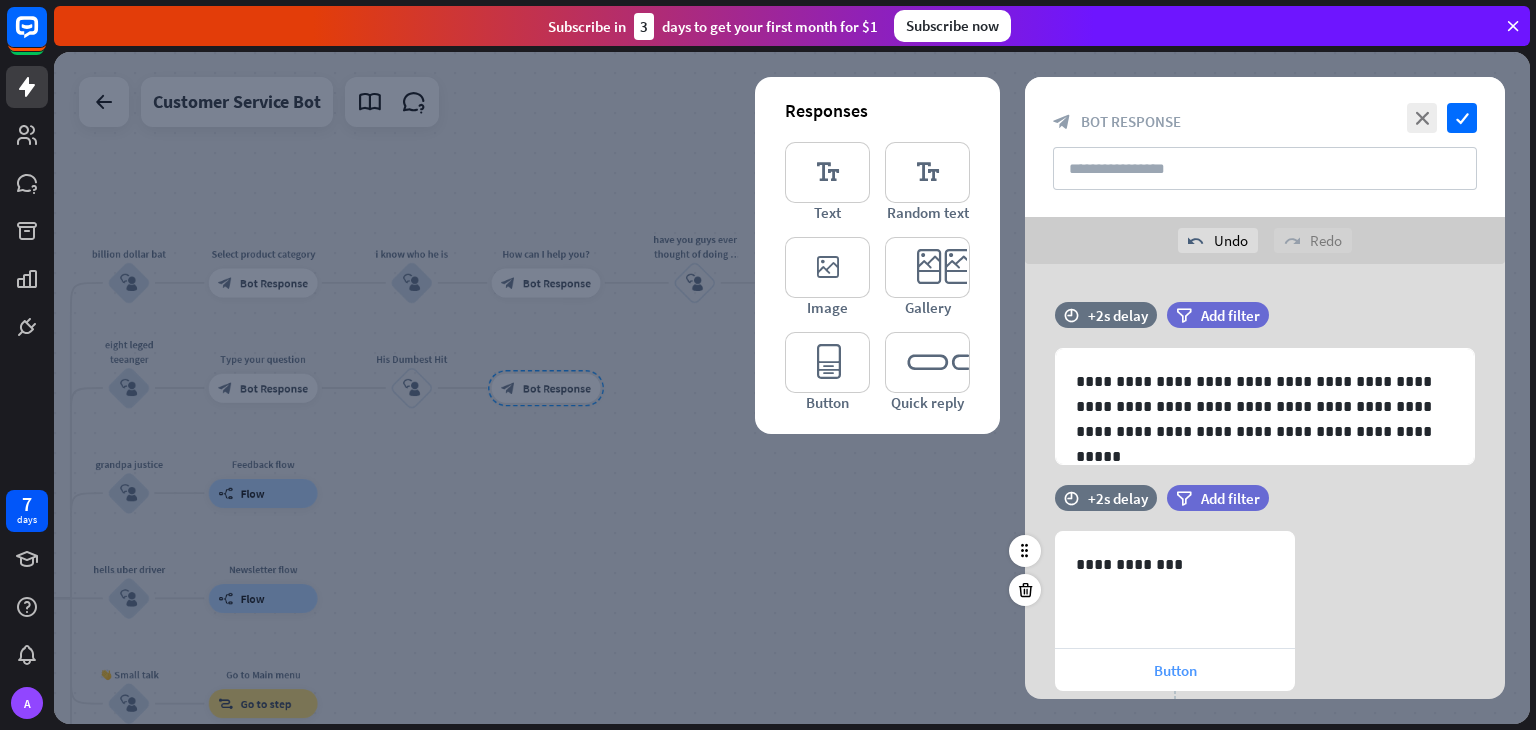 click on "Button" at bounding box center [1175, 670] 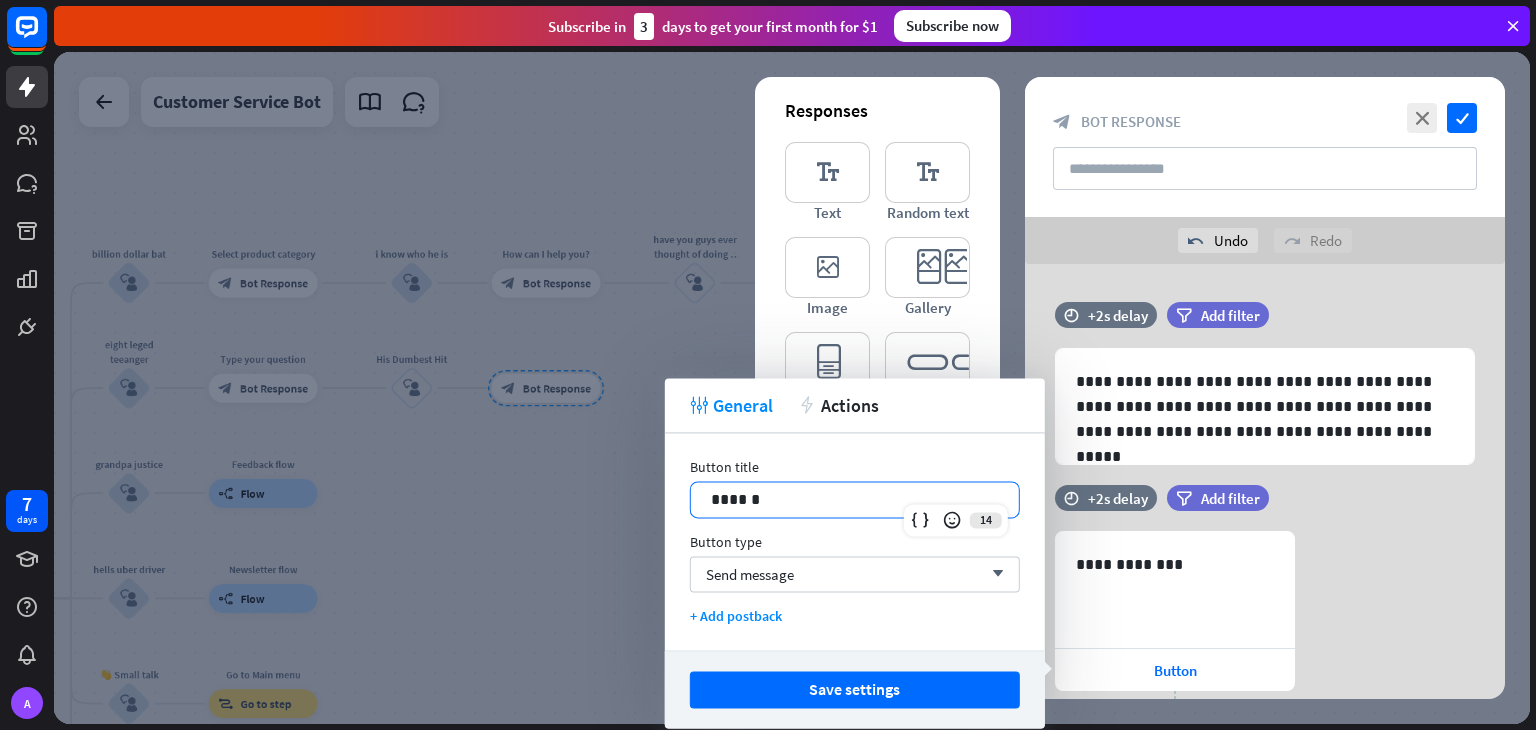 click on "******" at bounding box center (855, 499) 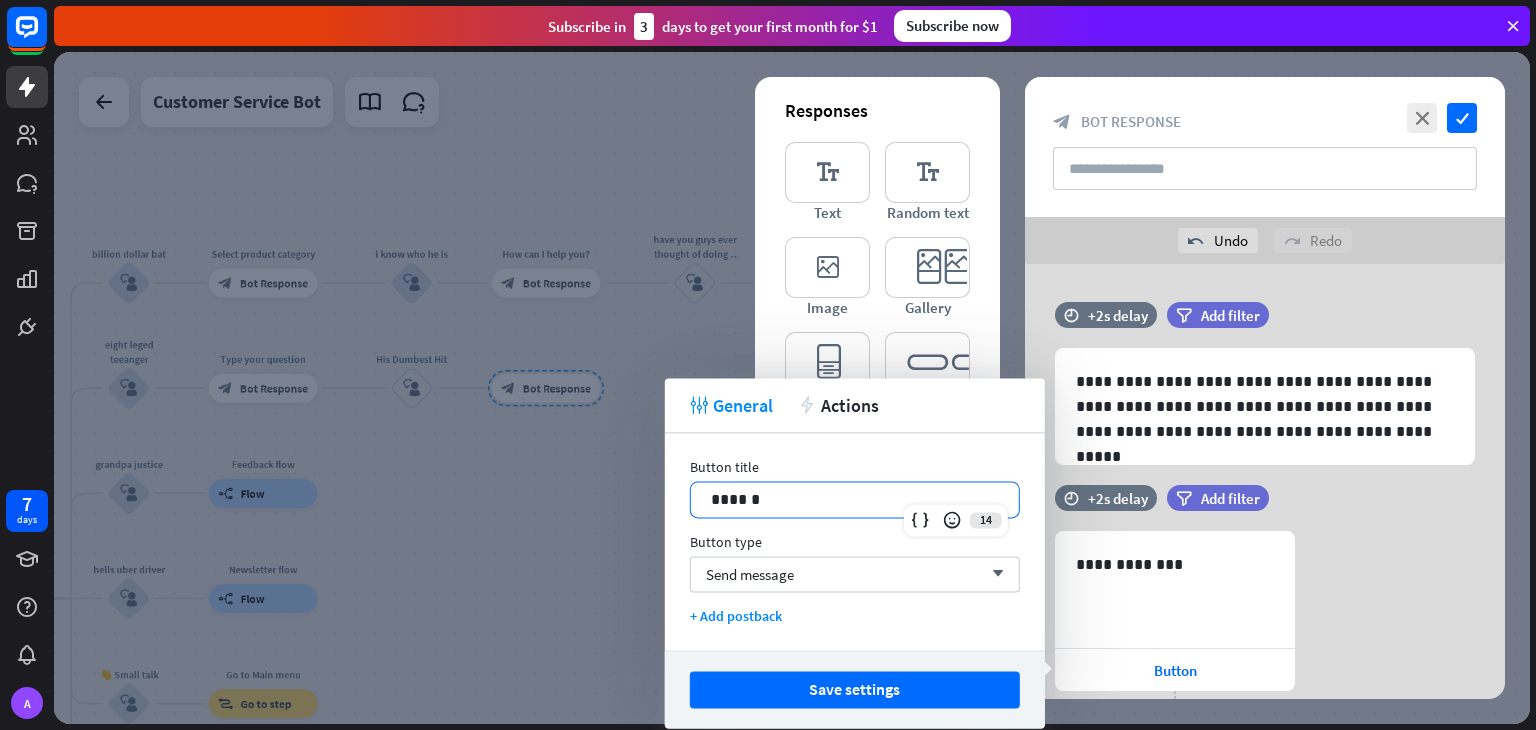 type 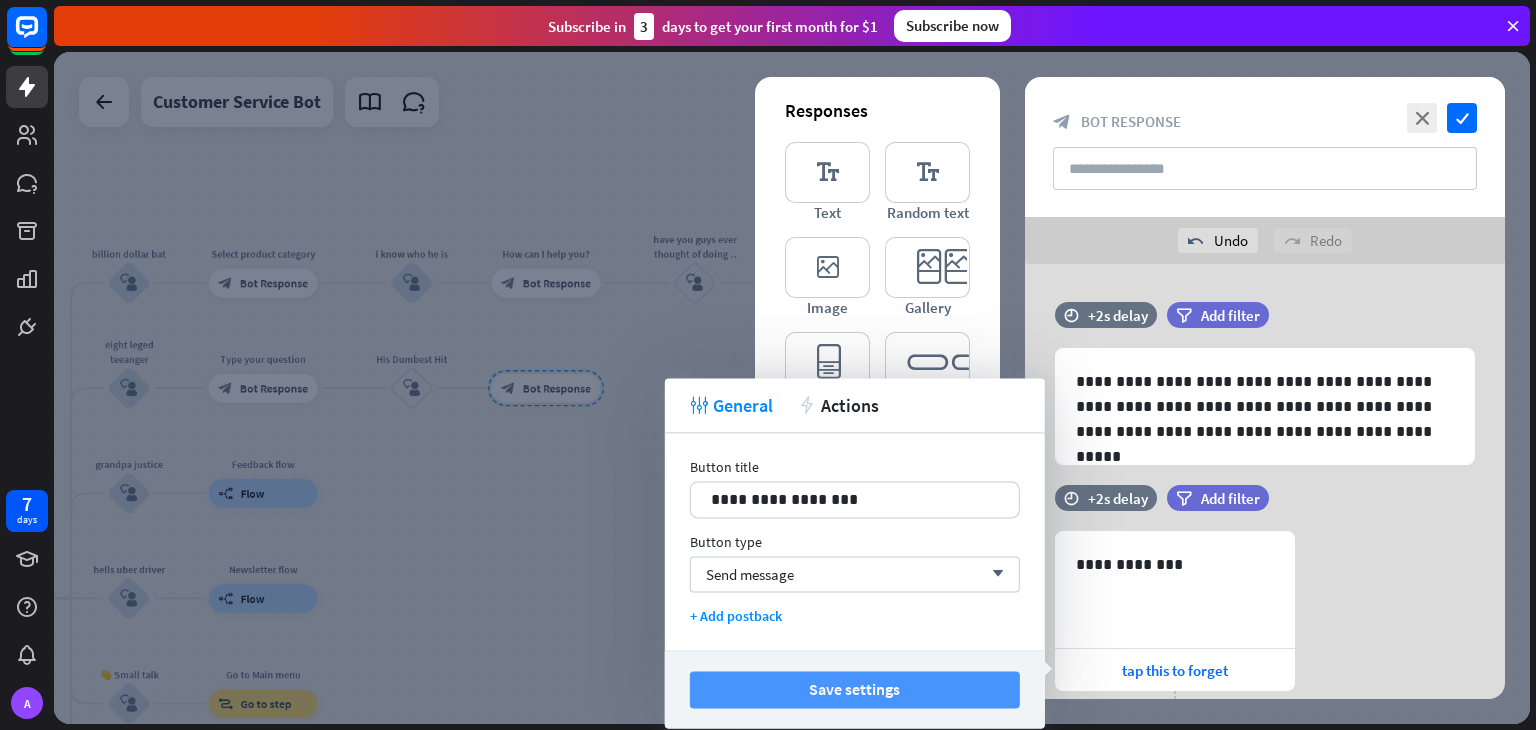 click on "Save settings" at bounding box center [855, 689] 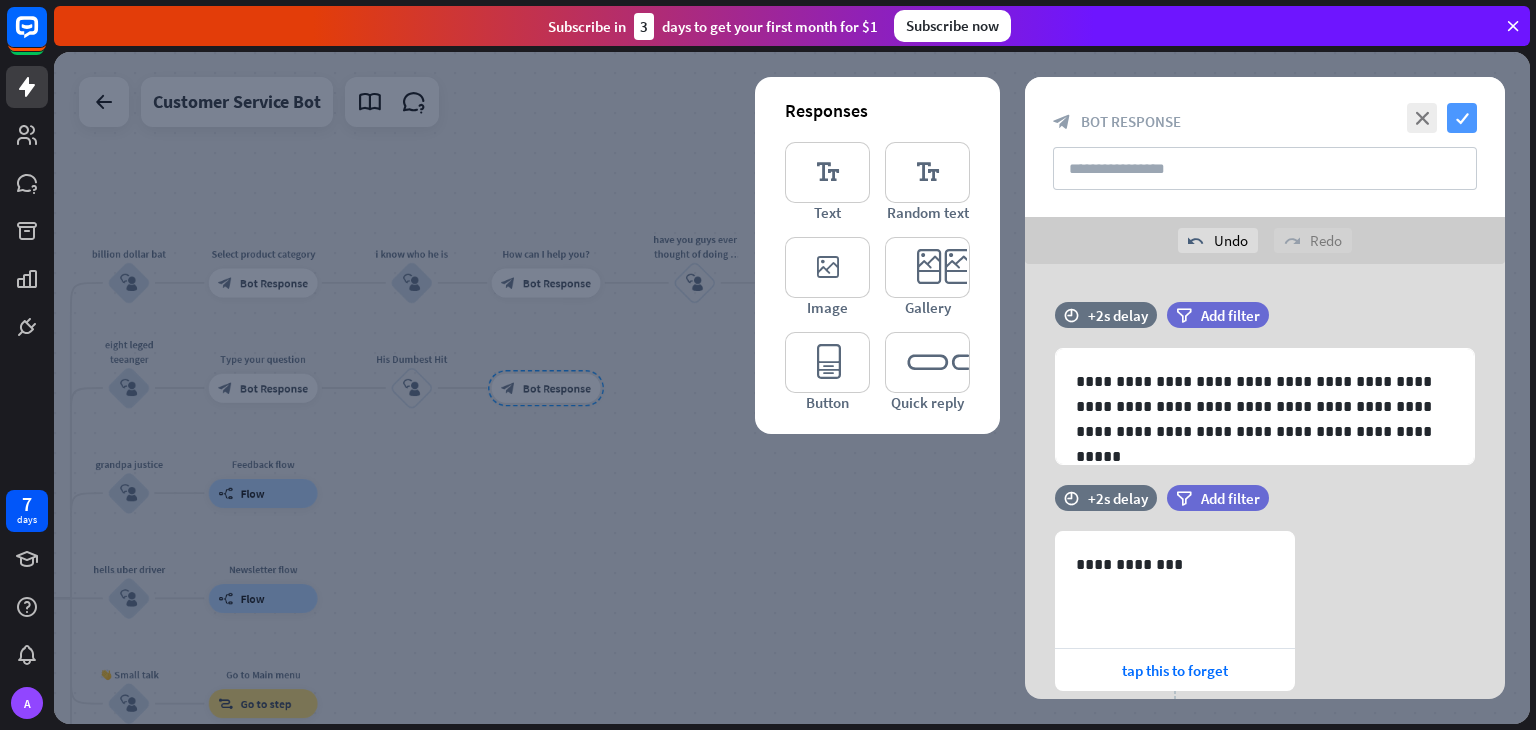 click on "check" at bounding box center [1462, 118] 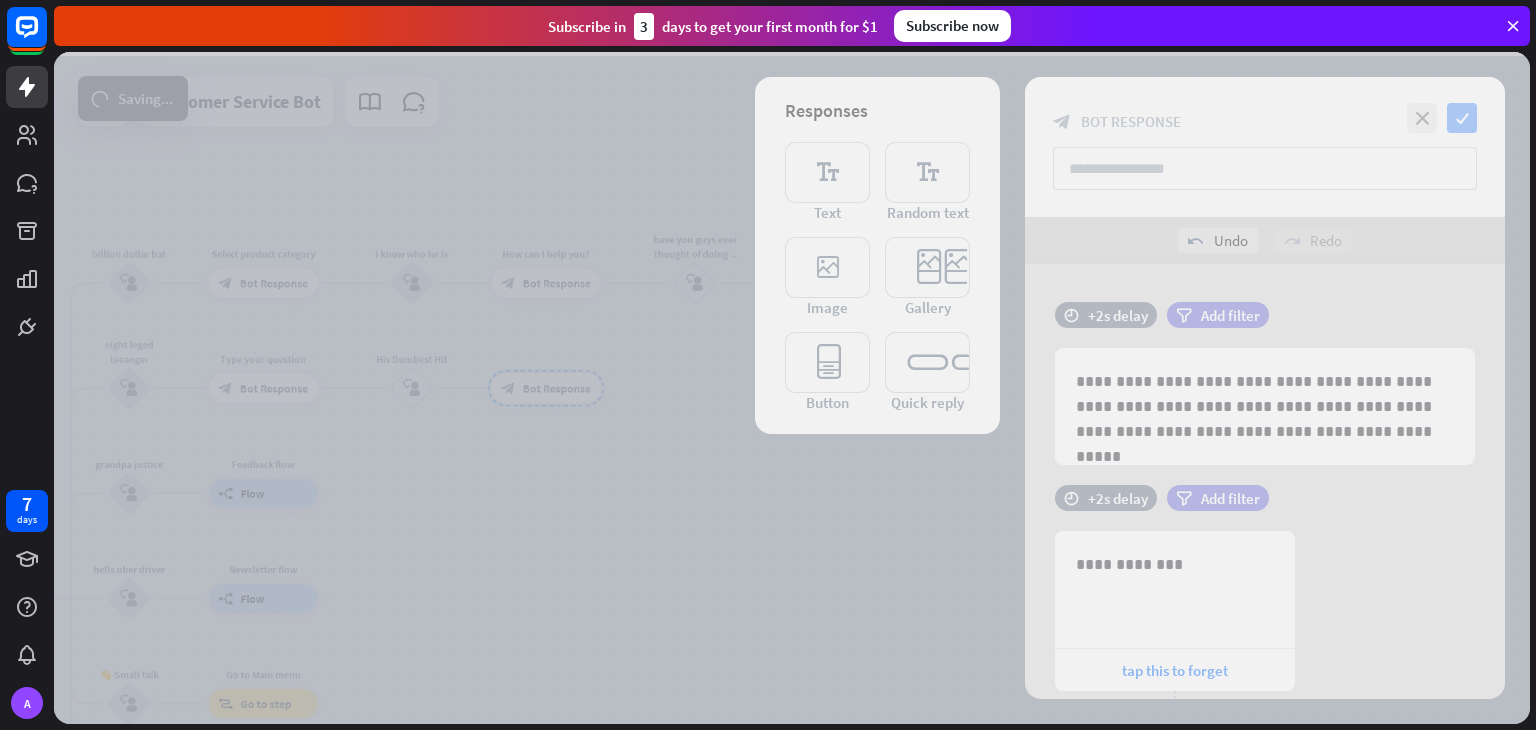 scroll, scrollTop: 576, scrollLeft: 0, axis: vertical 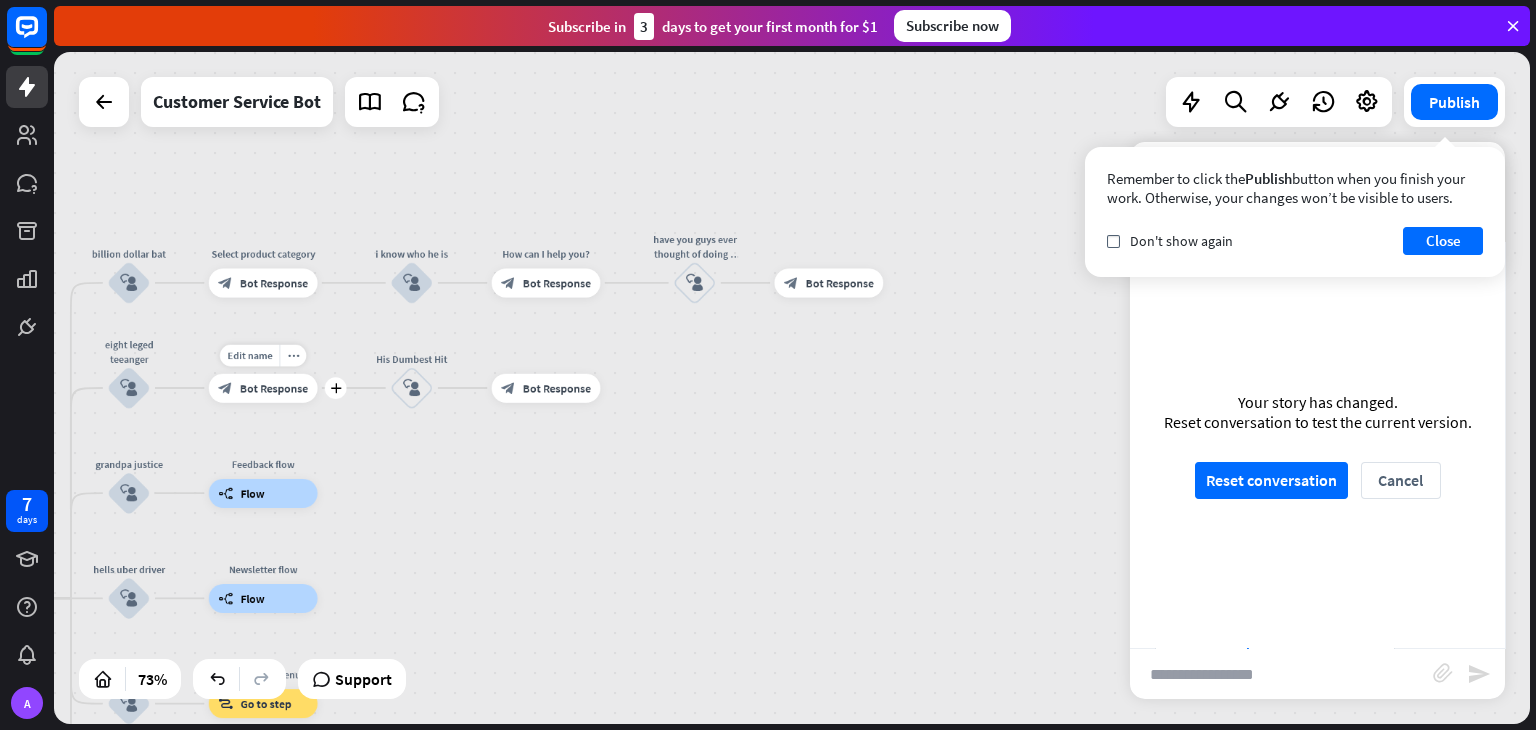 click on "Bot Response" at bounding box center [274, 388] 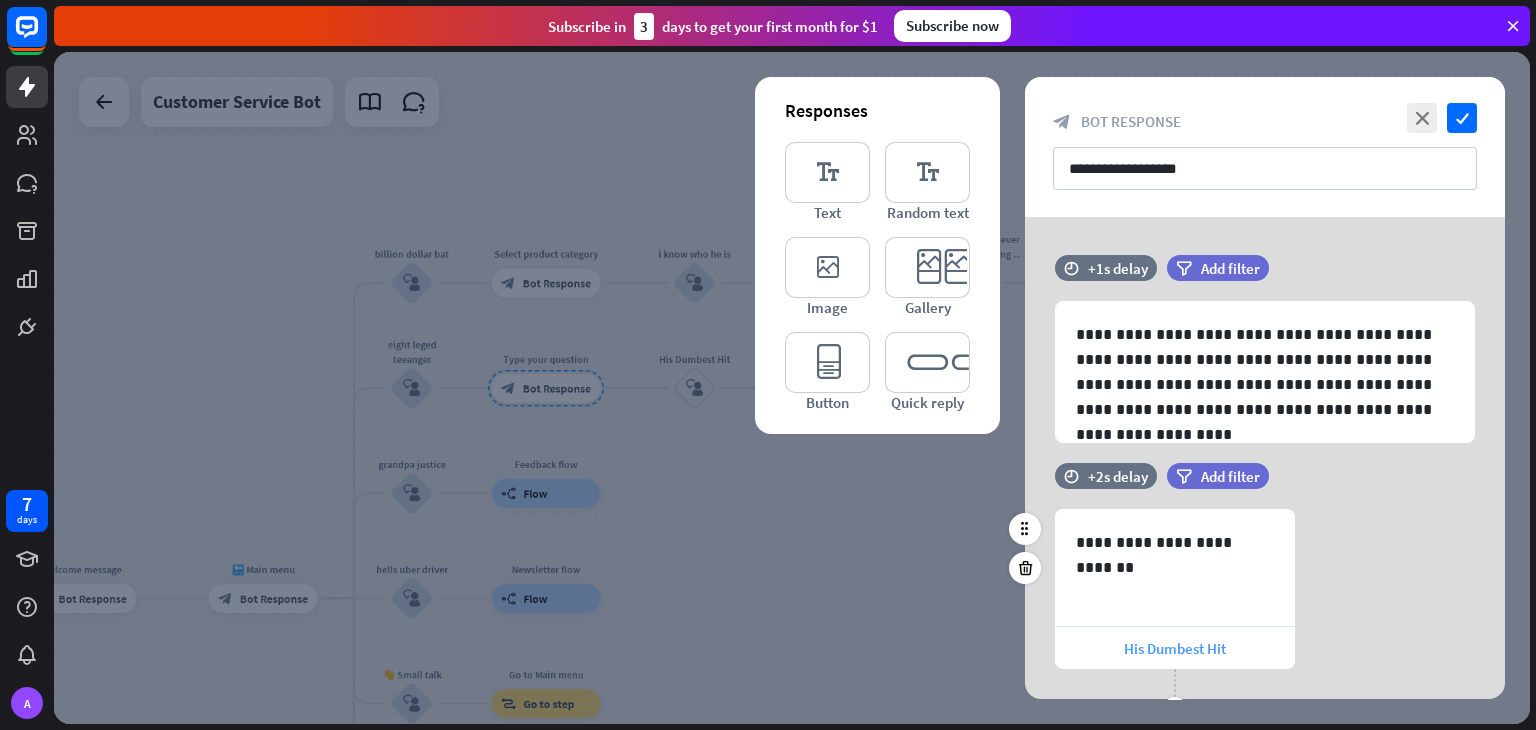 click on "His Dumbest Hit" at bounding box center (1175, 648) 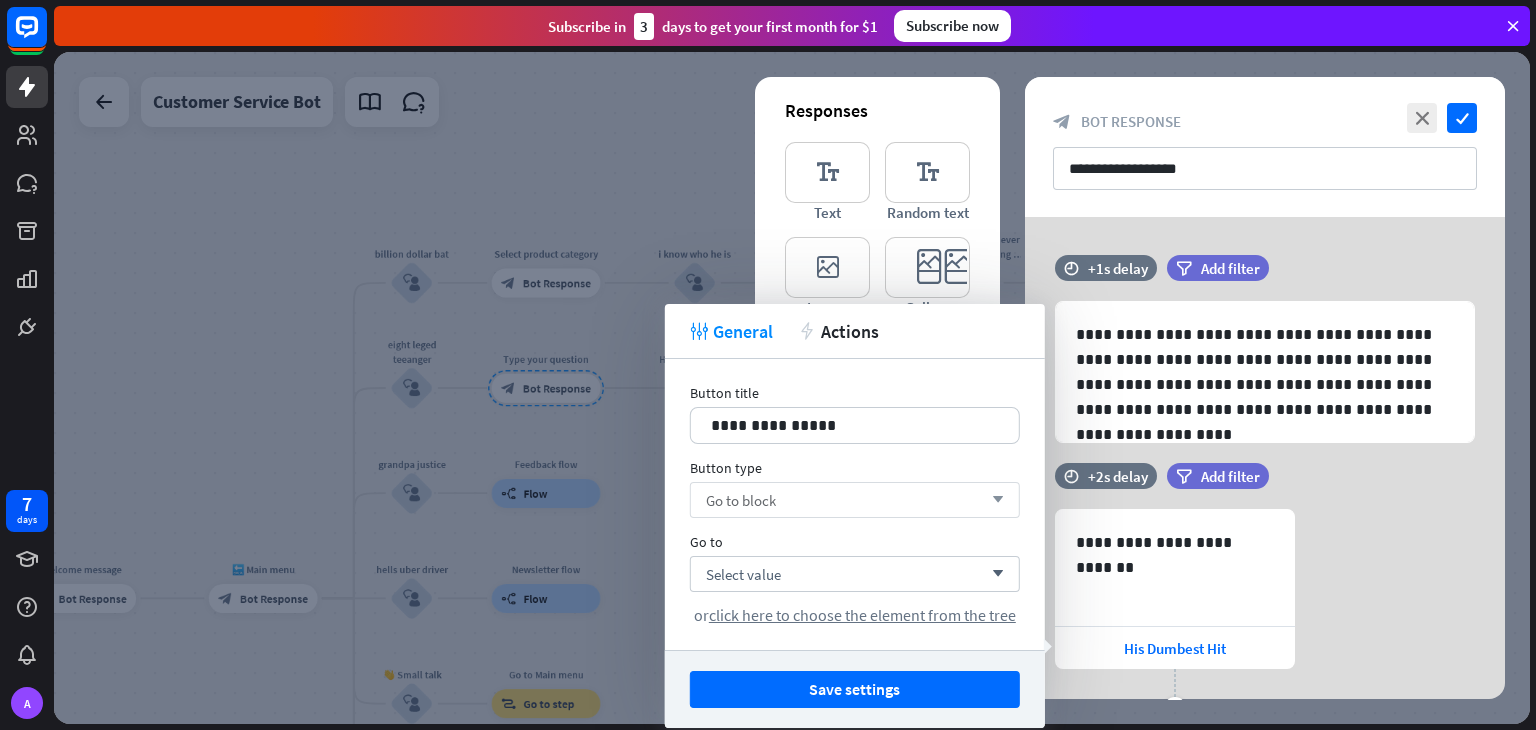 click on "Go to block
arrow_down" at bounding box center (855, 500) 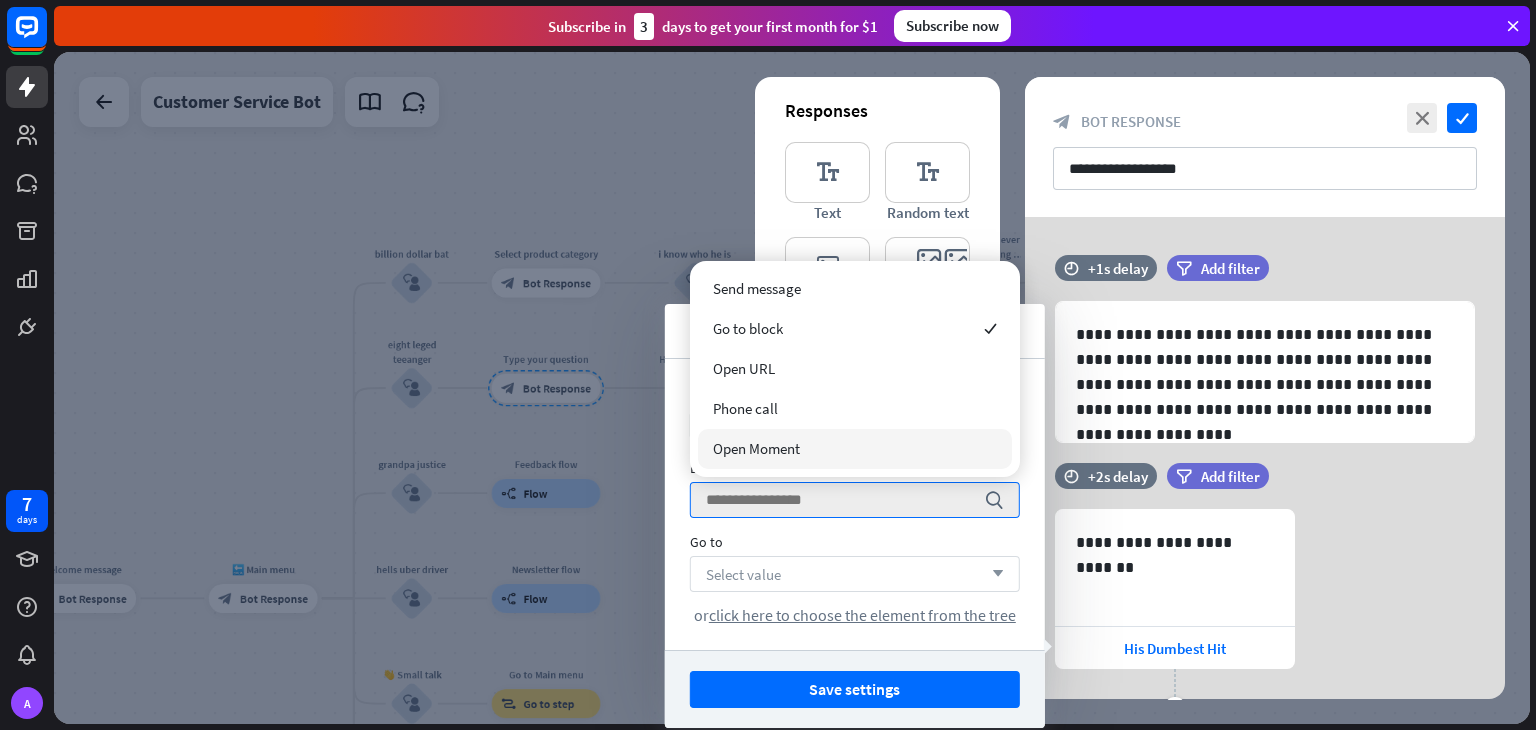 click on "Select value
arrow_down" at bounding box center [855, 574] 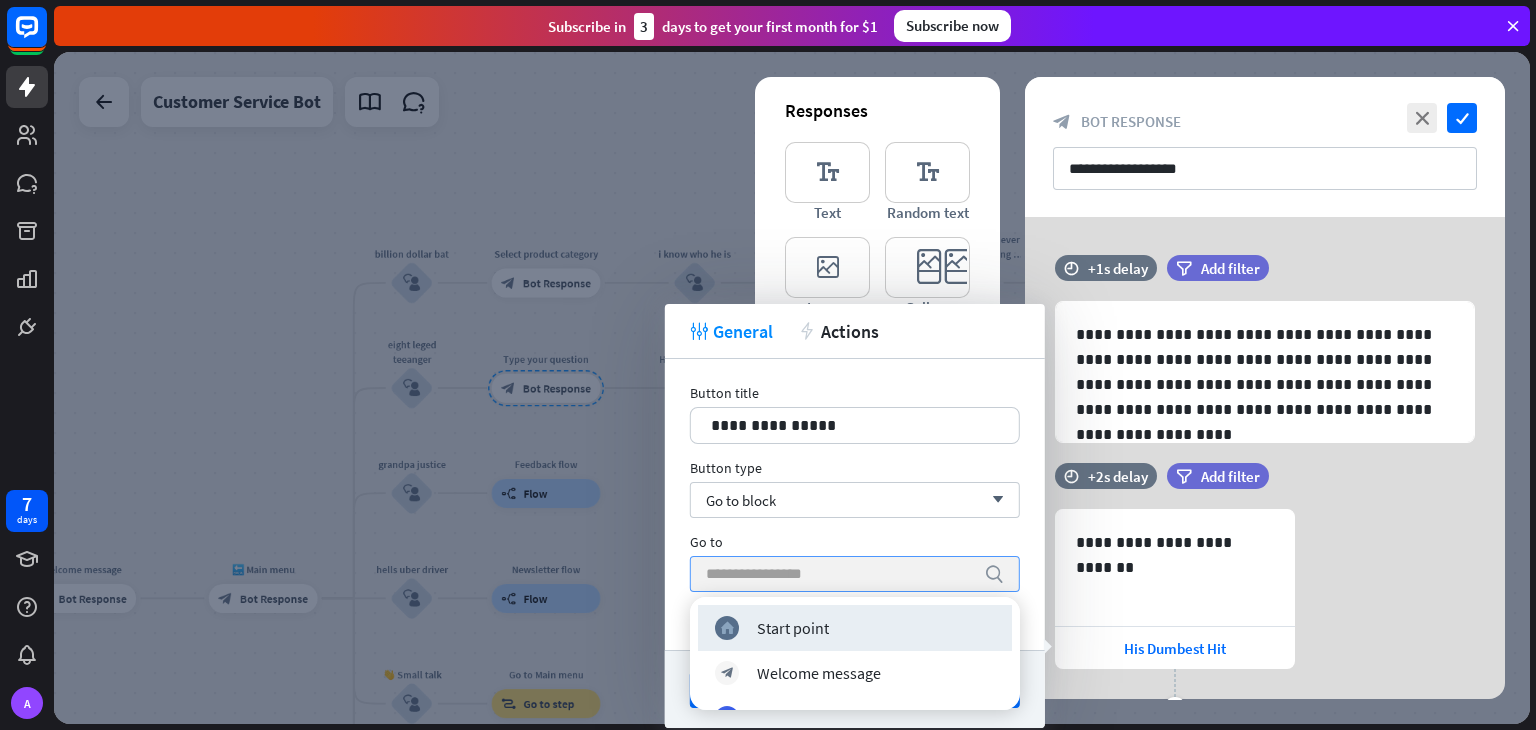 click at bounding box center (840, 574) 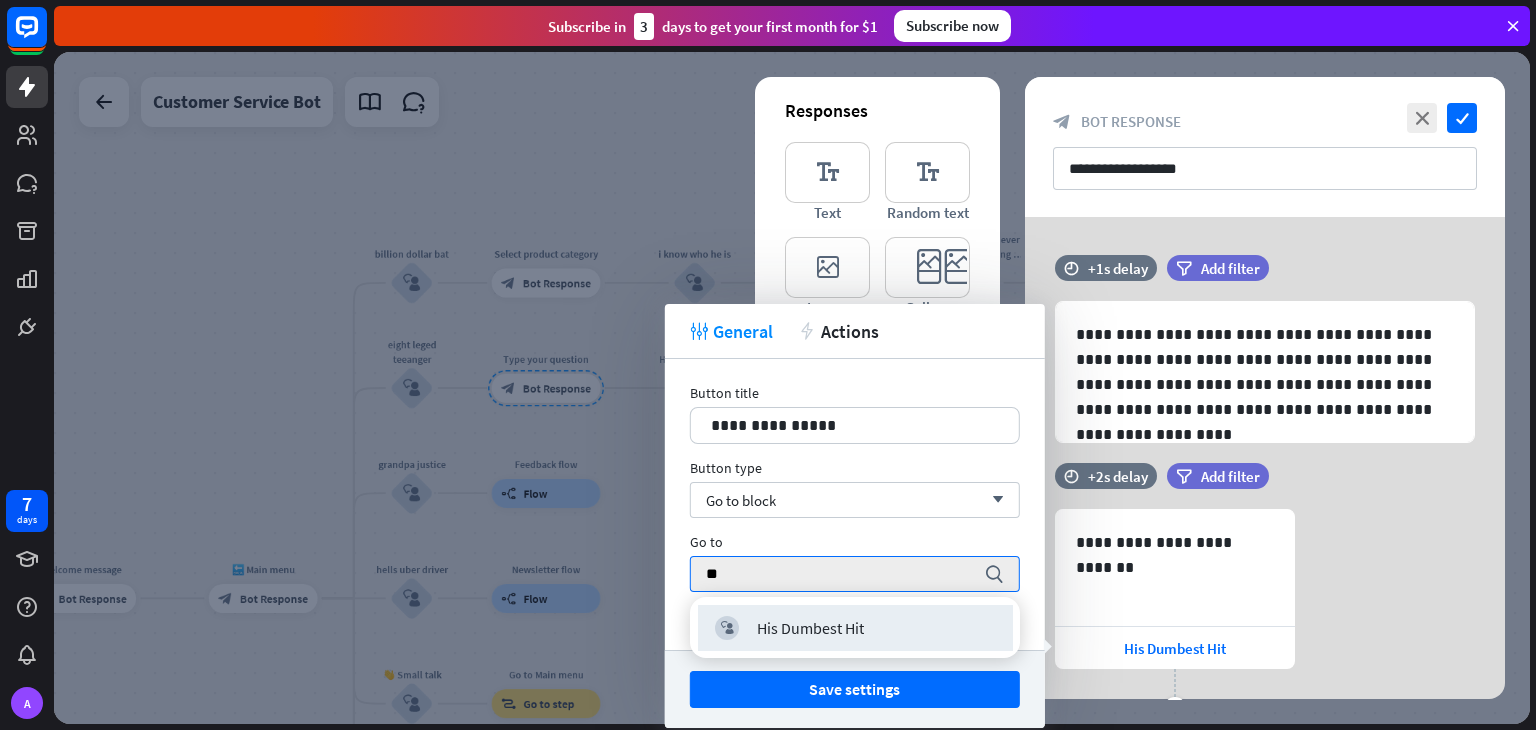 type on "**" 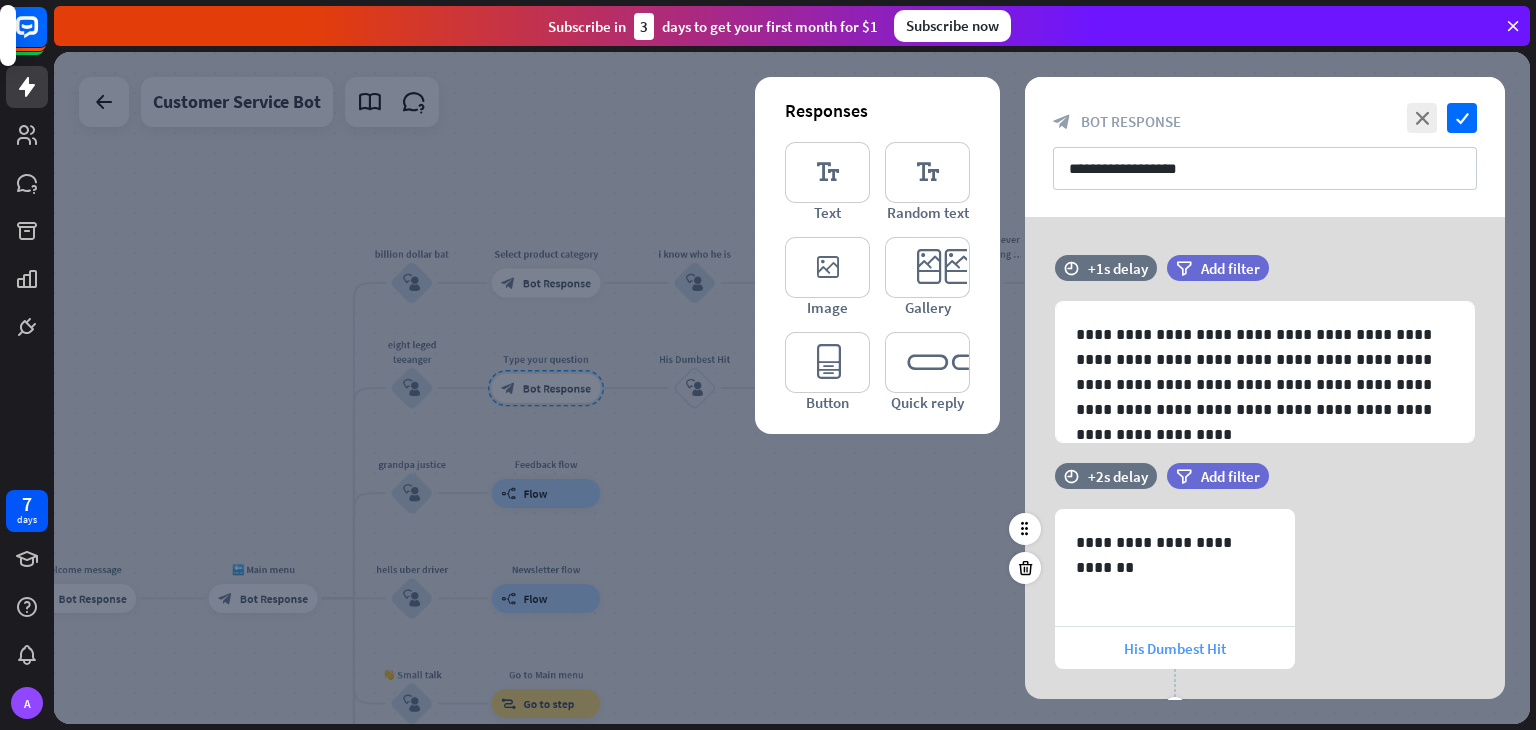 click on "His Dumbest Hit" at bounding box center (1175, 648) 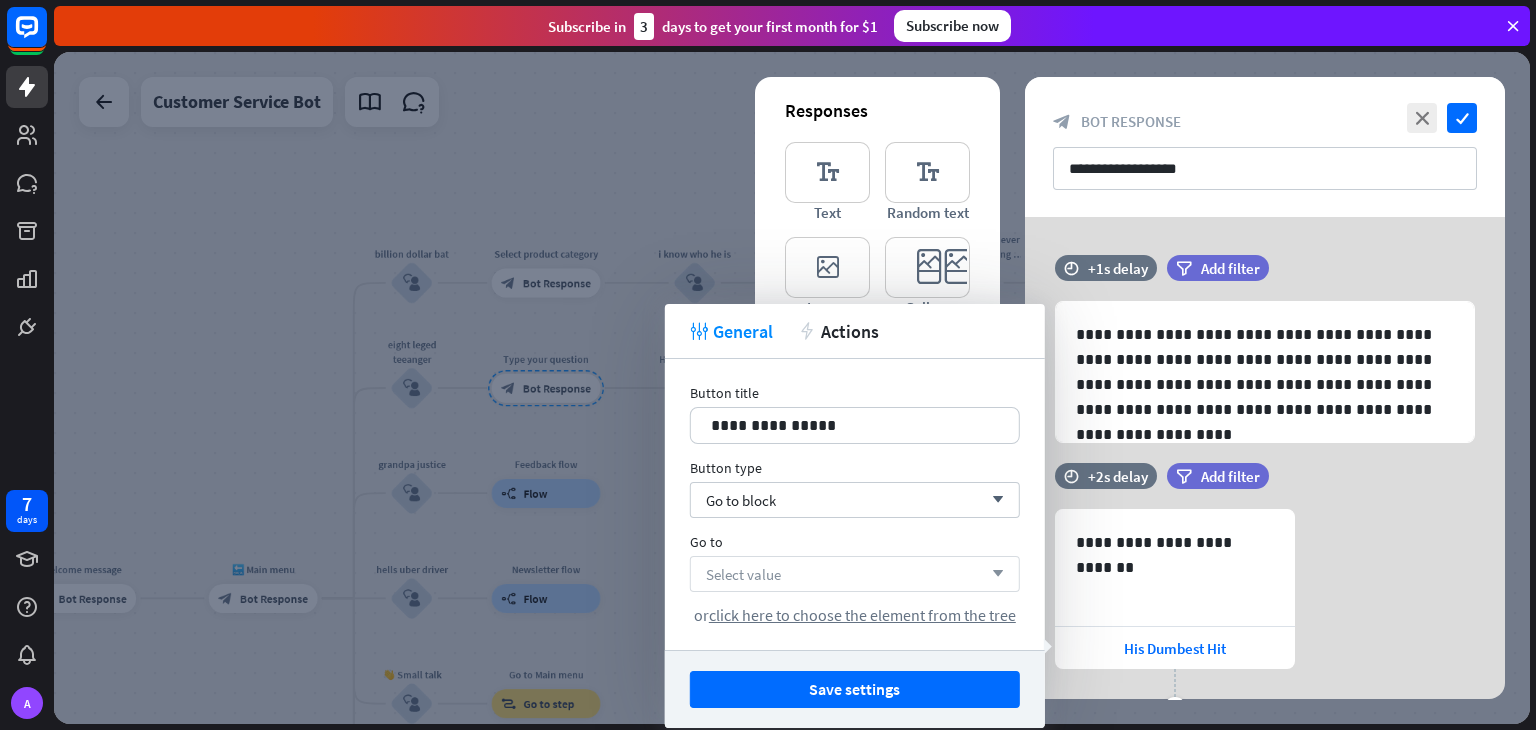 click on "Select value
arrow_down" at bounding box center (855, 574) 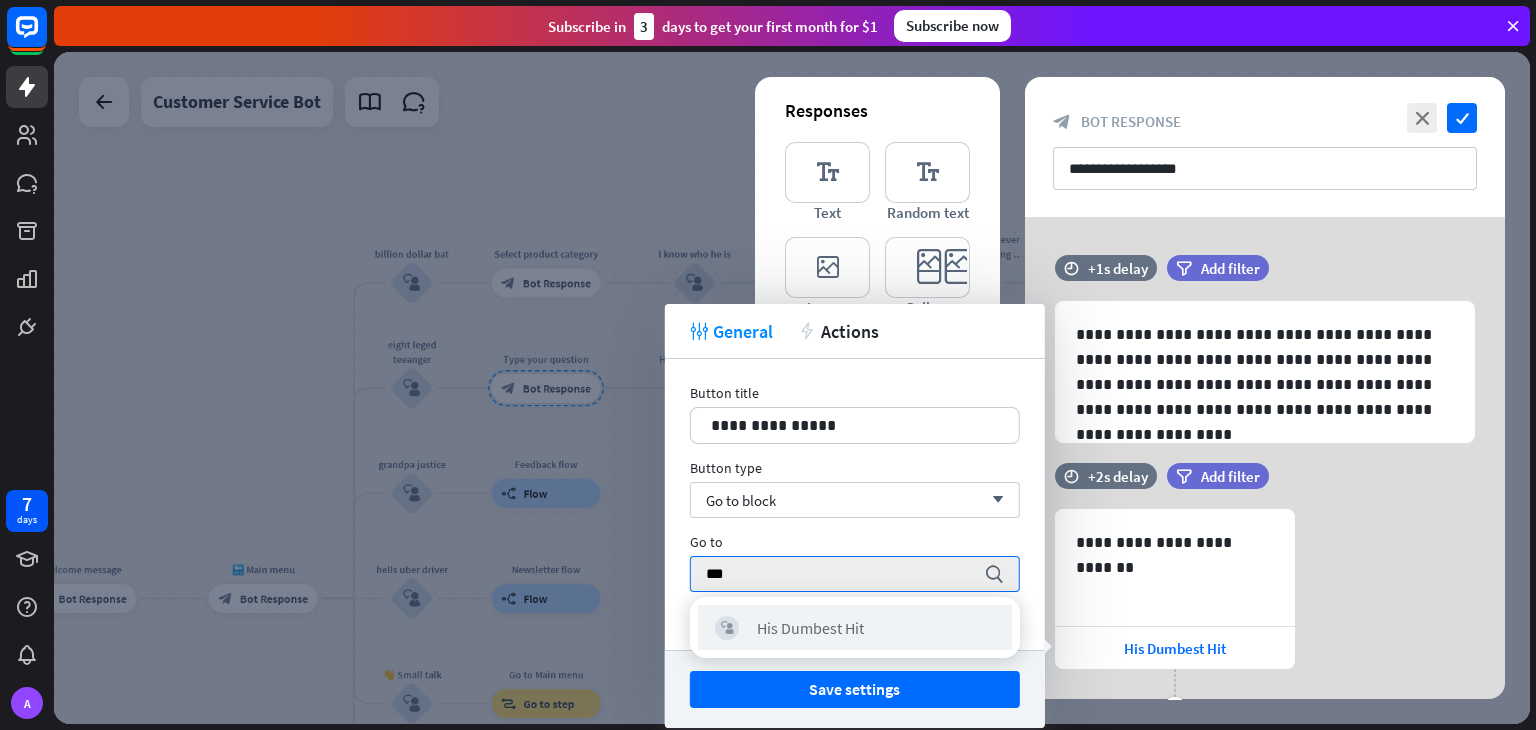 type on "***" 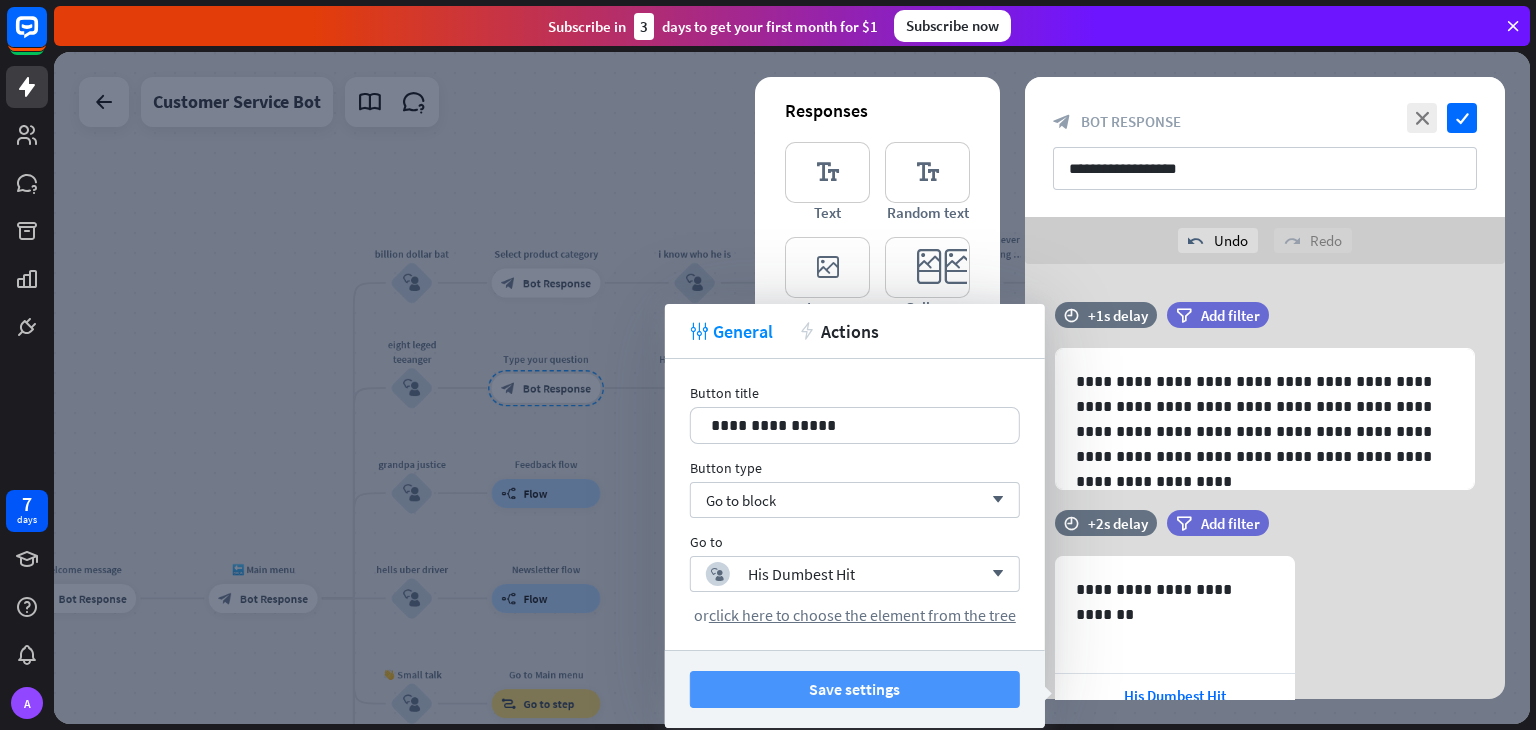click on "Save settings" at bounding box center (855, 689) 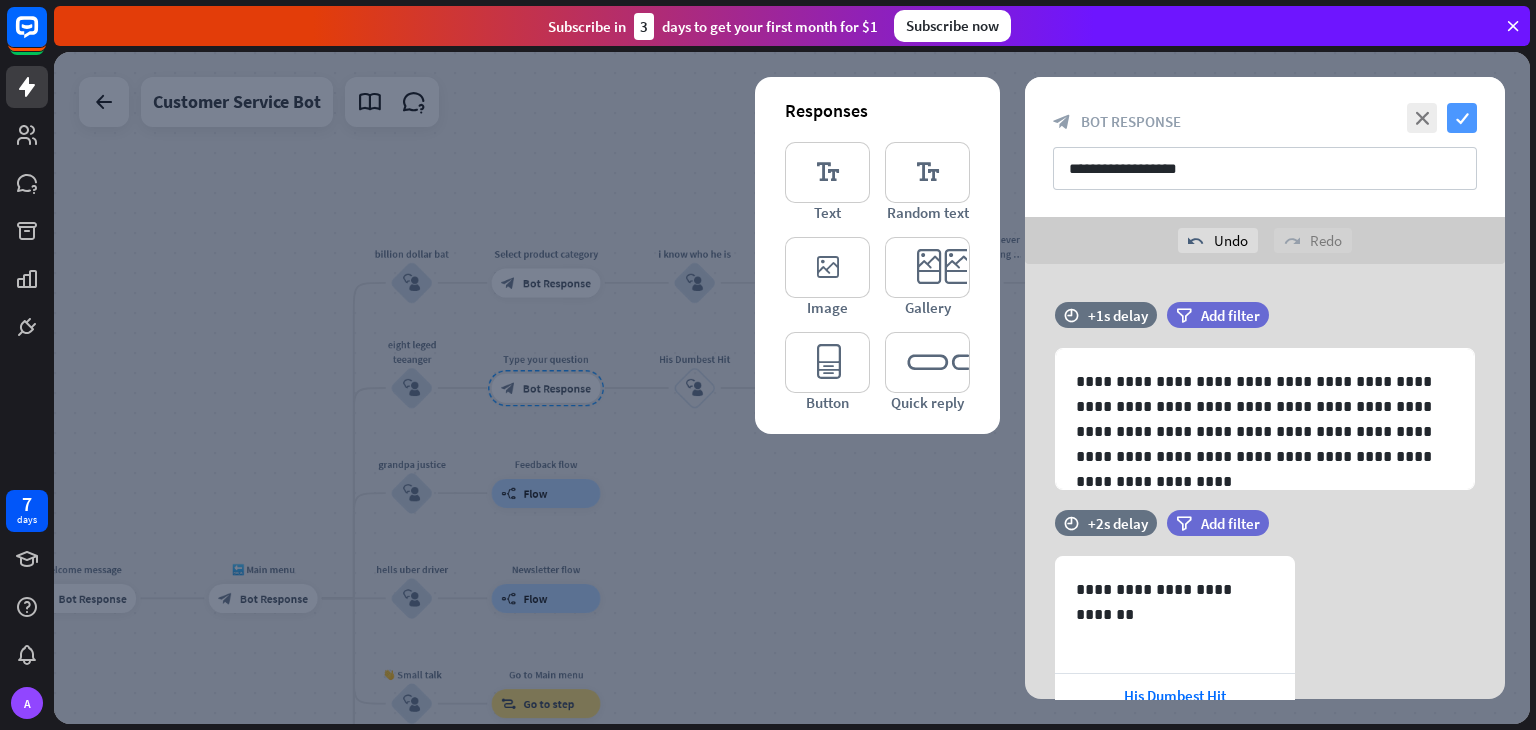 click on "check" at bounding box center (1462, 118) 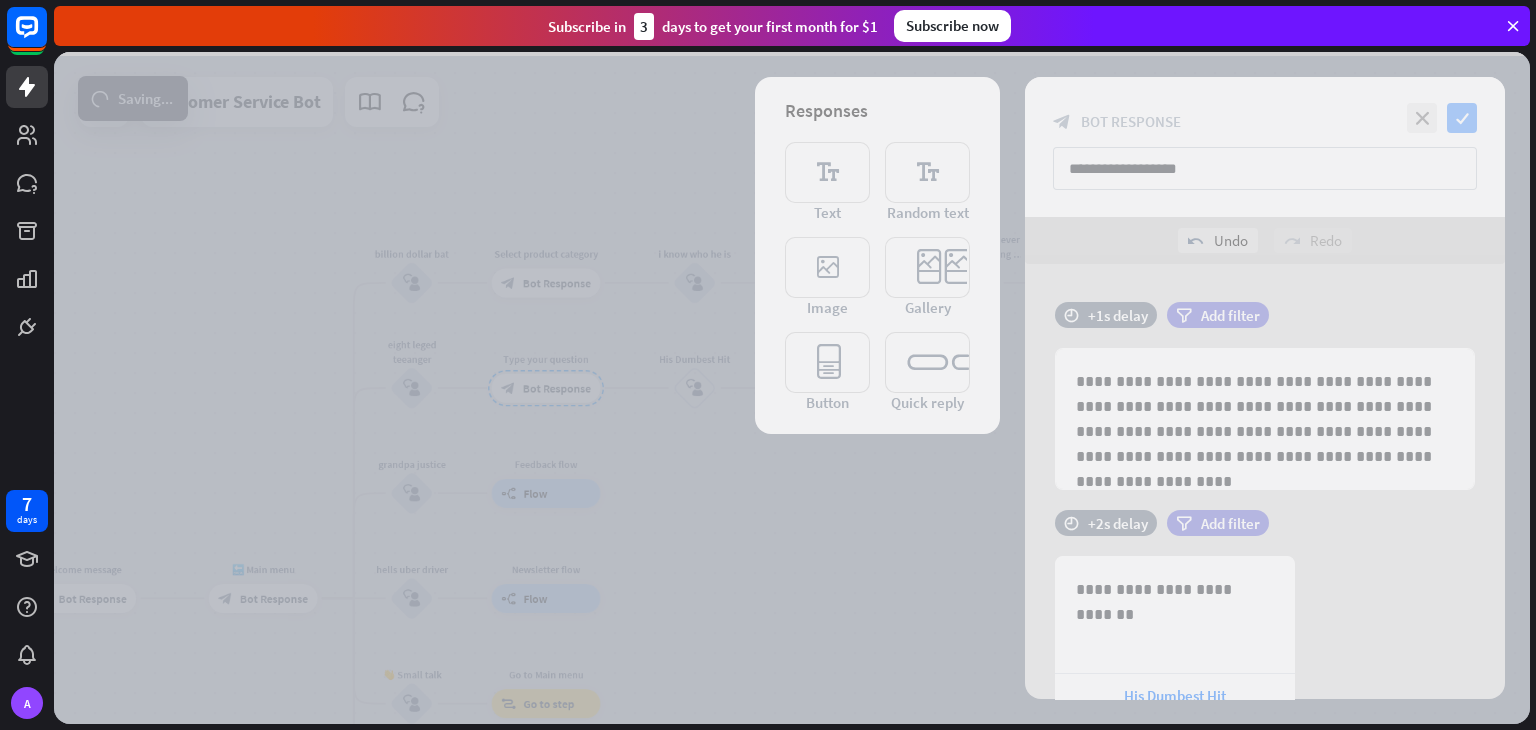 scroll, scrollTop: 596, scrollLeft: 0, axis: vertical 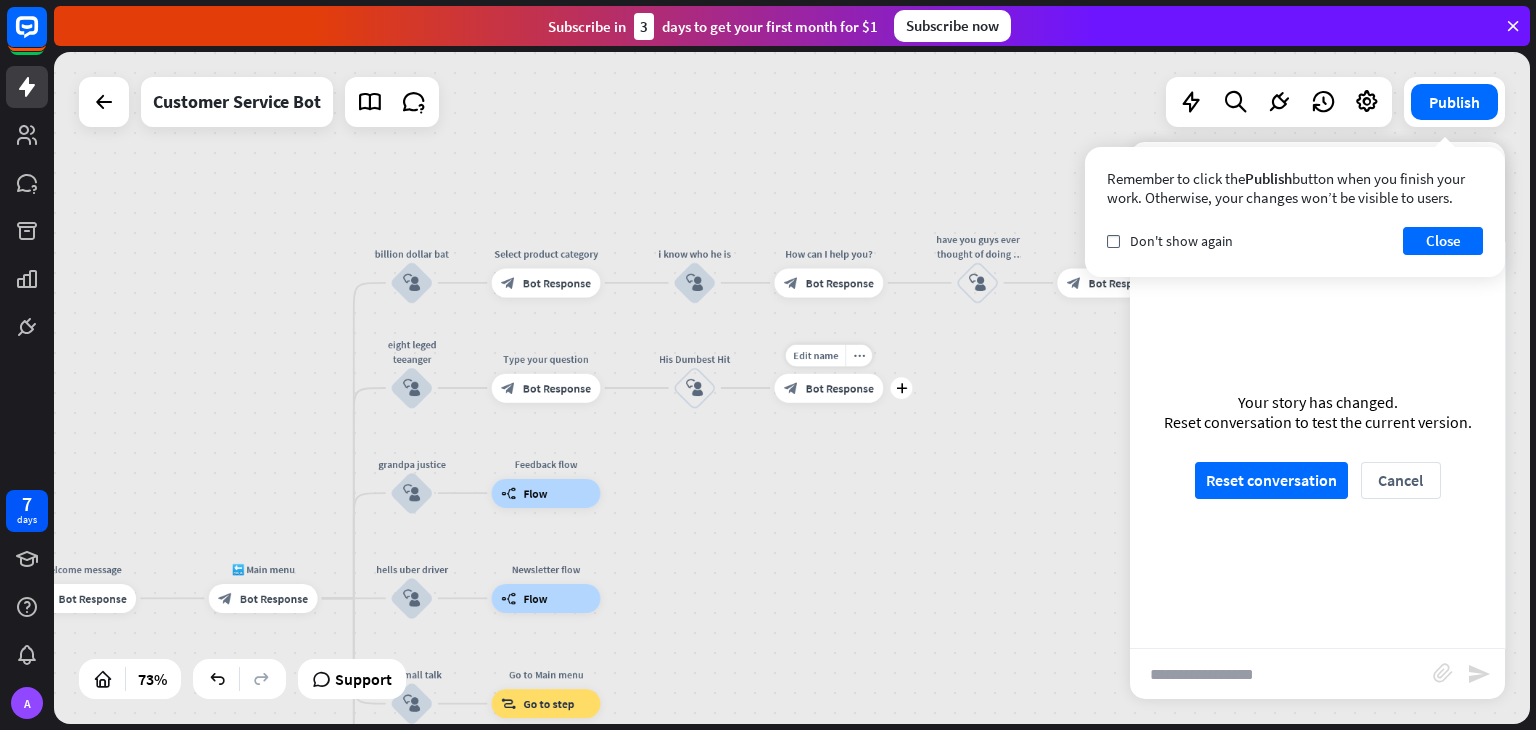 click on "Bot Response" at bounding box center [840, 388] 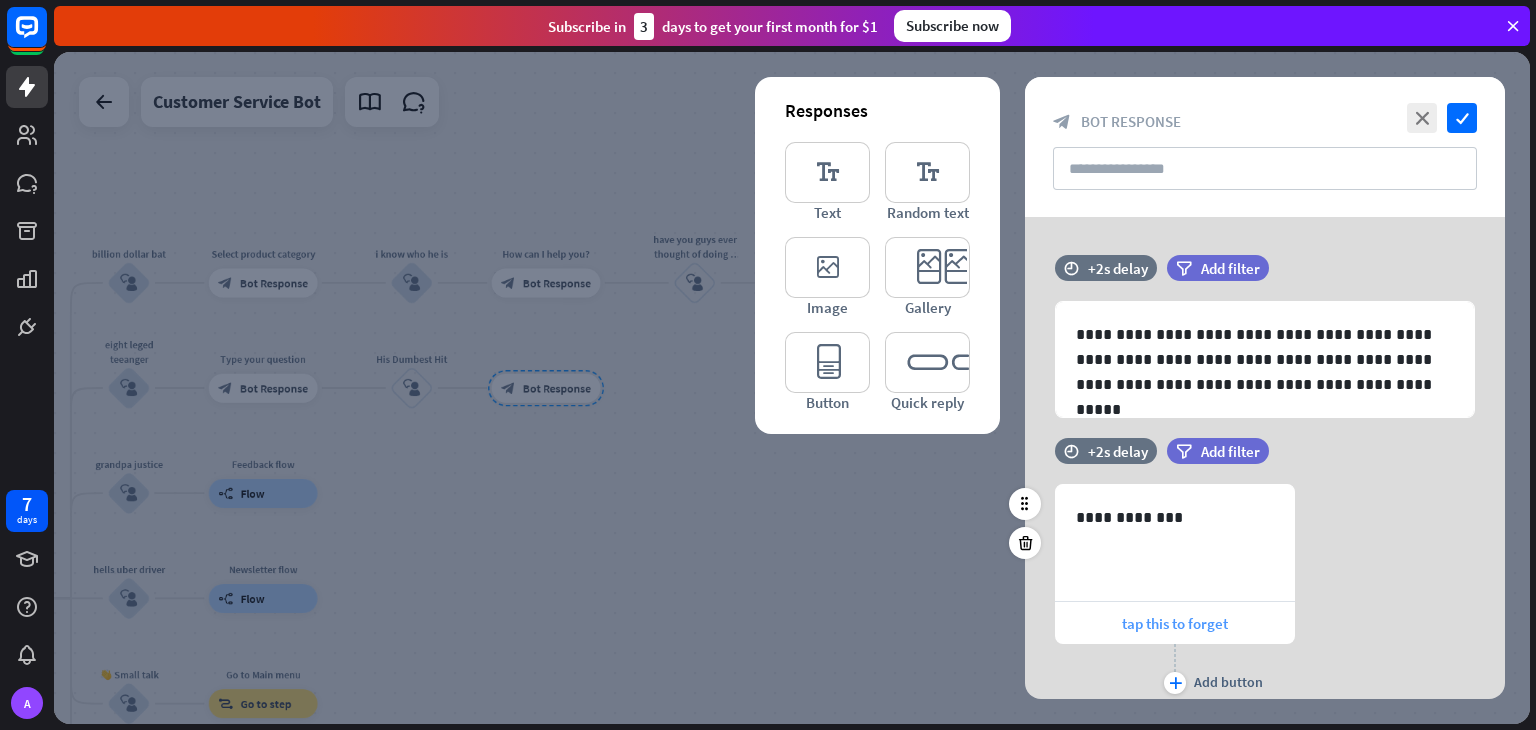 click on "tap this to forget" at bounding box center (1175, 623) 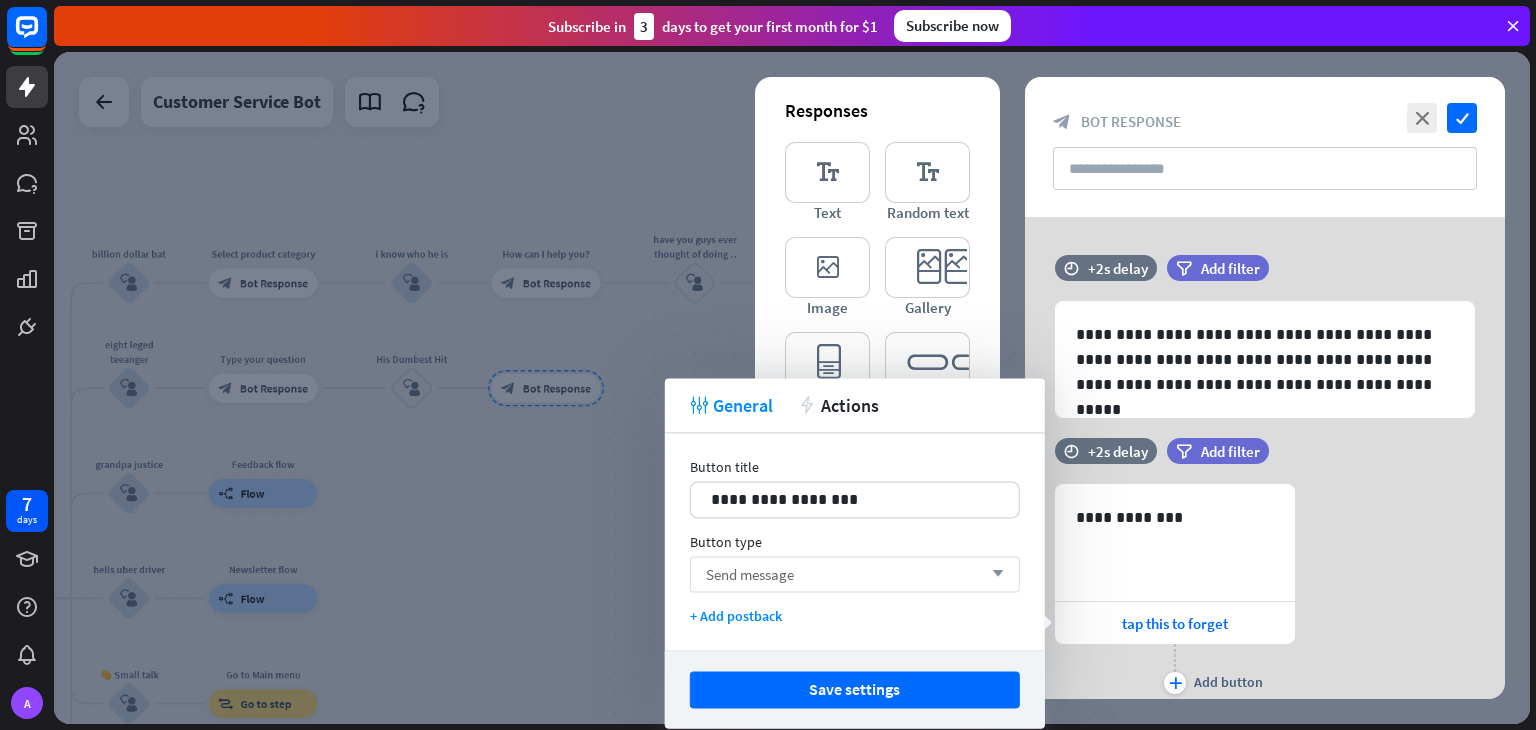 click on "Send message
arrow_down" at bounding box center [855, 574] 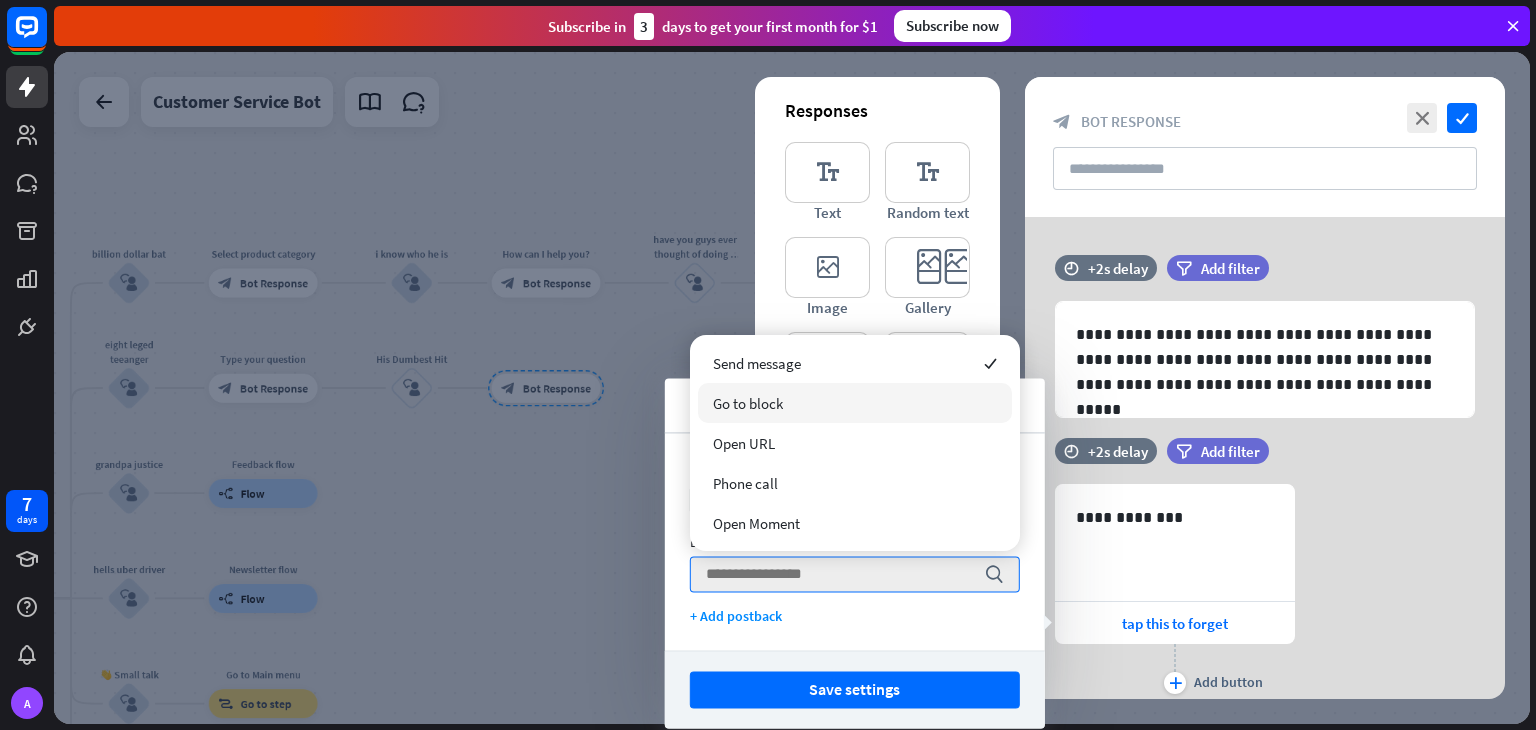 click on "Go to block" at bounding box center [855, 403] 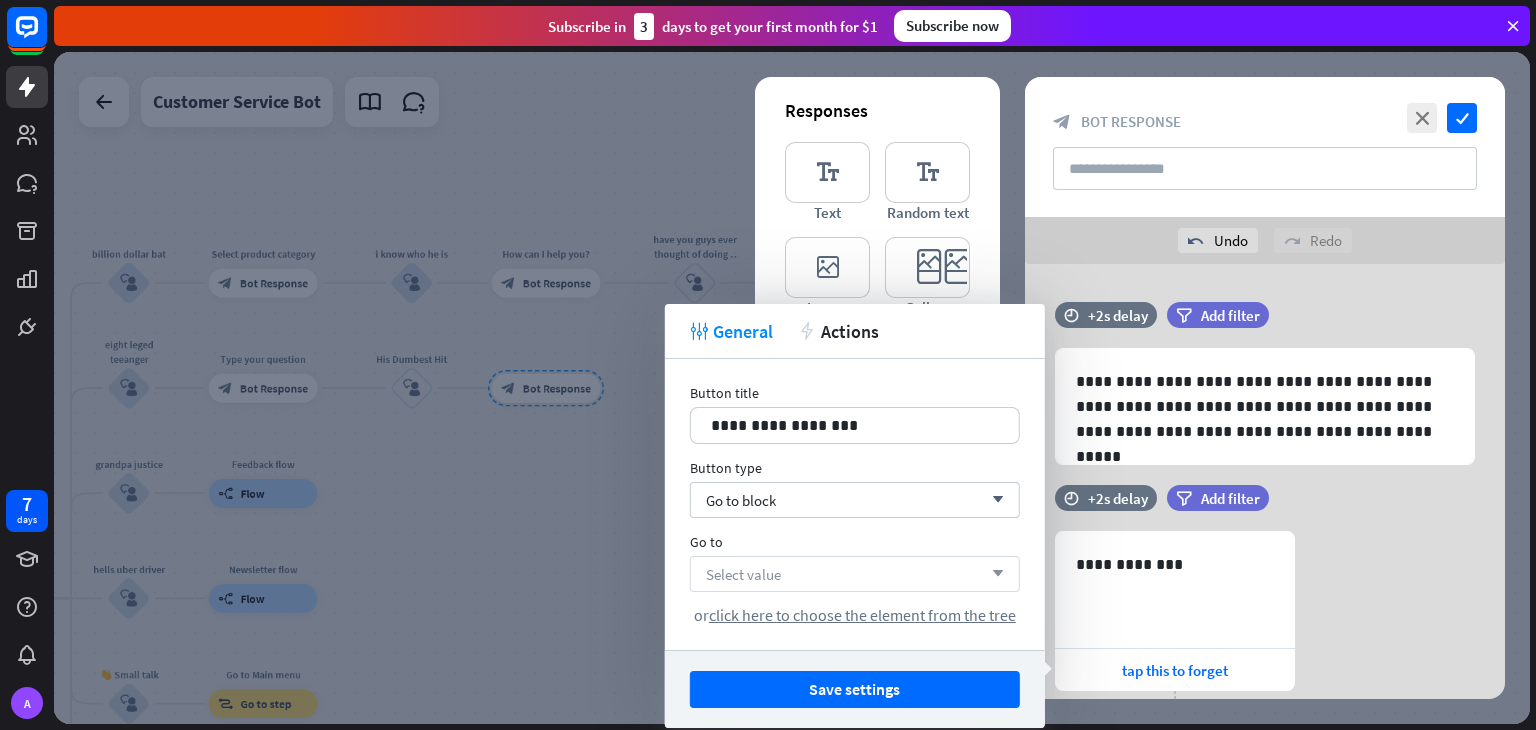 click on "Select value
arrow_down" at bounding box center [855, 574] 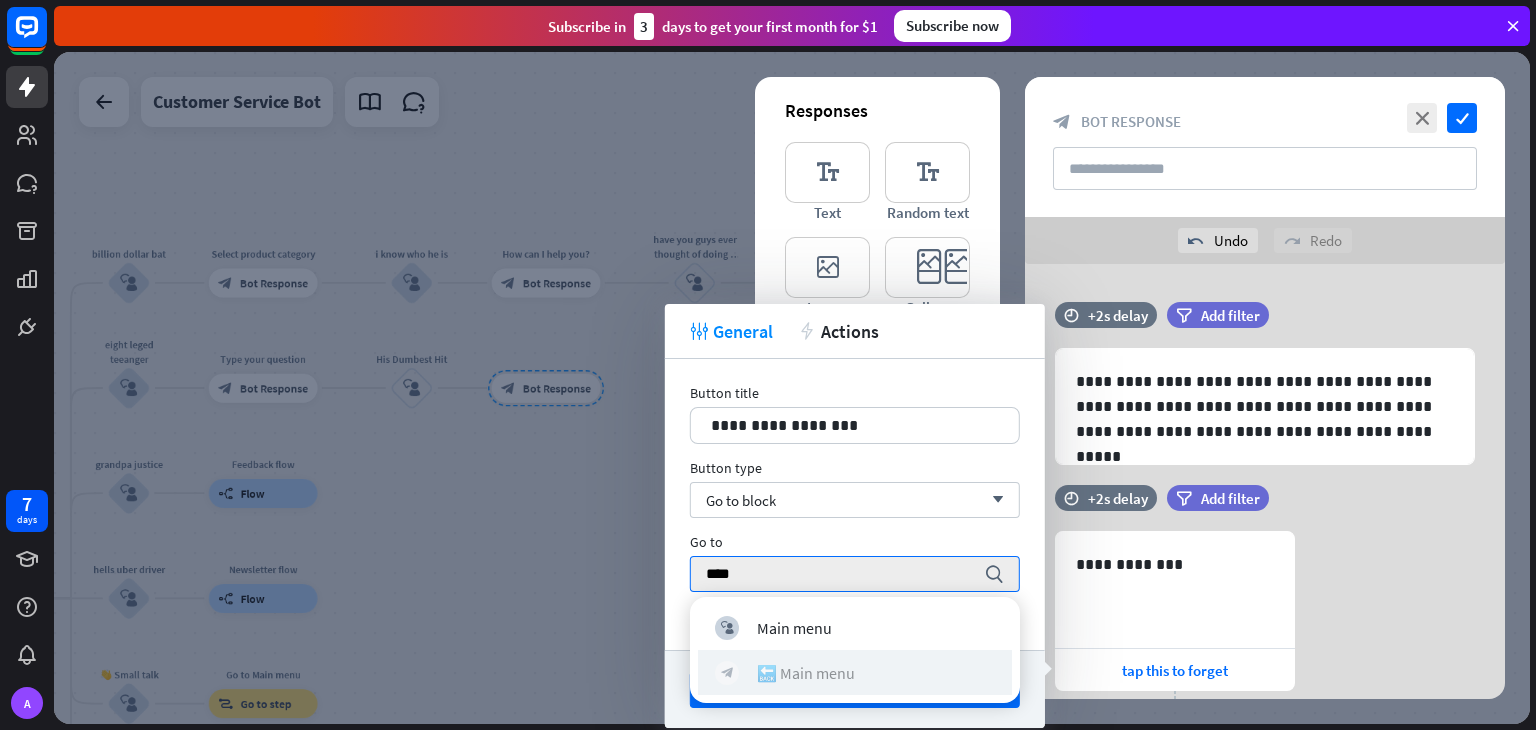 type on "****" 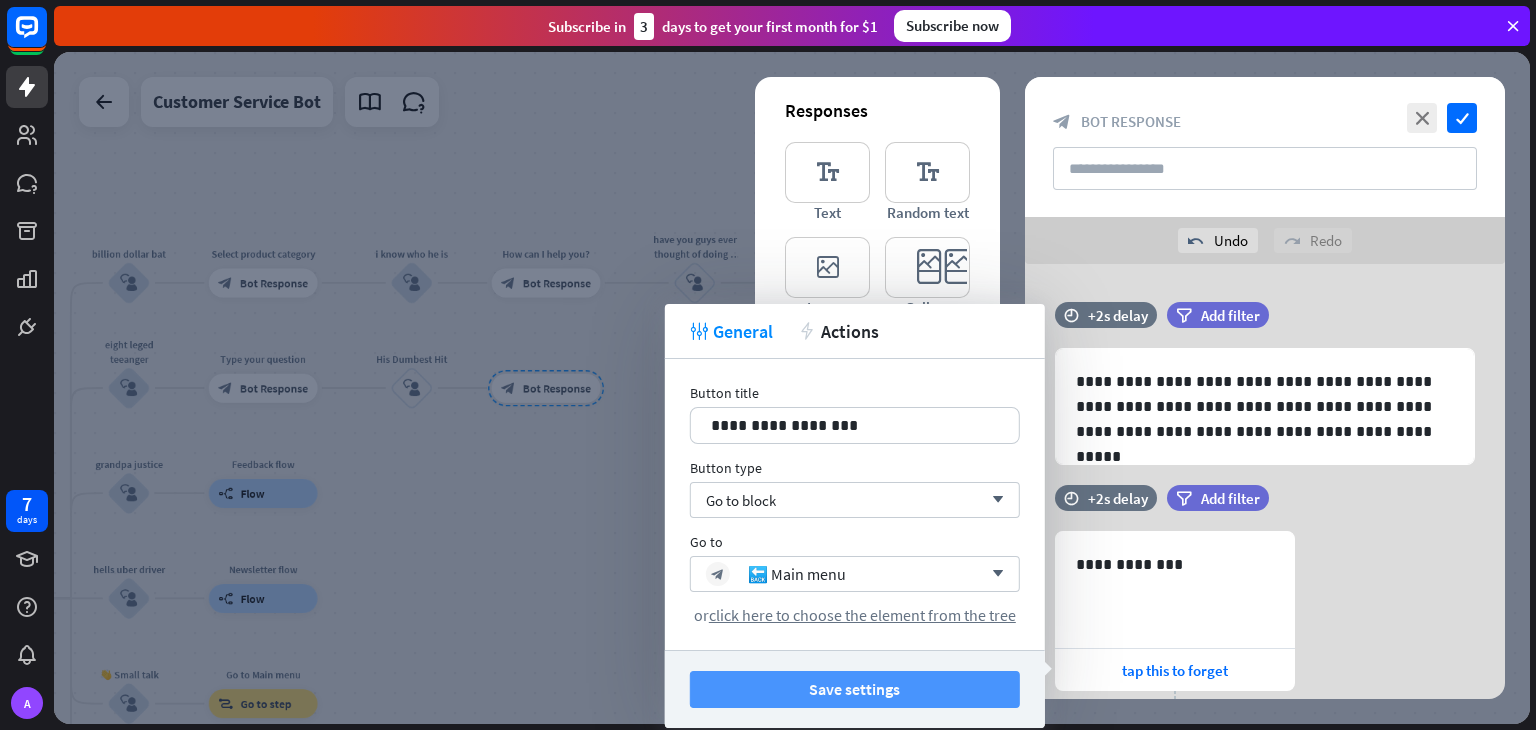 click on "Save settings" at bounding box center (855, 689) 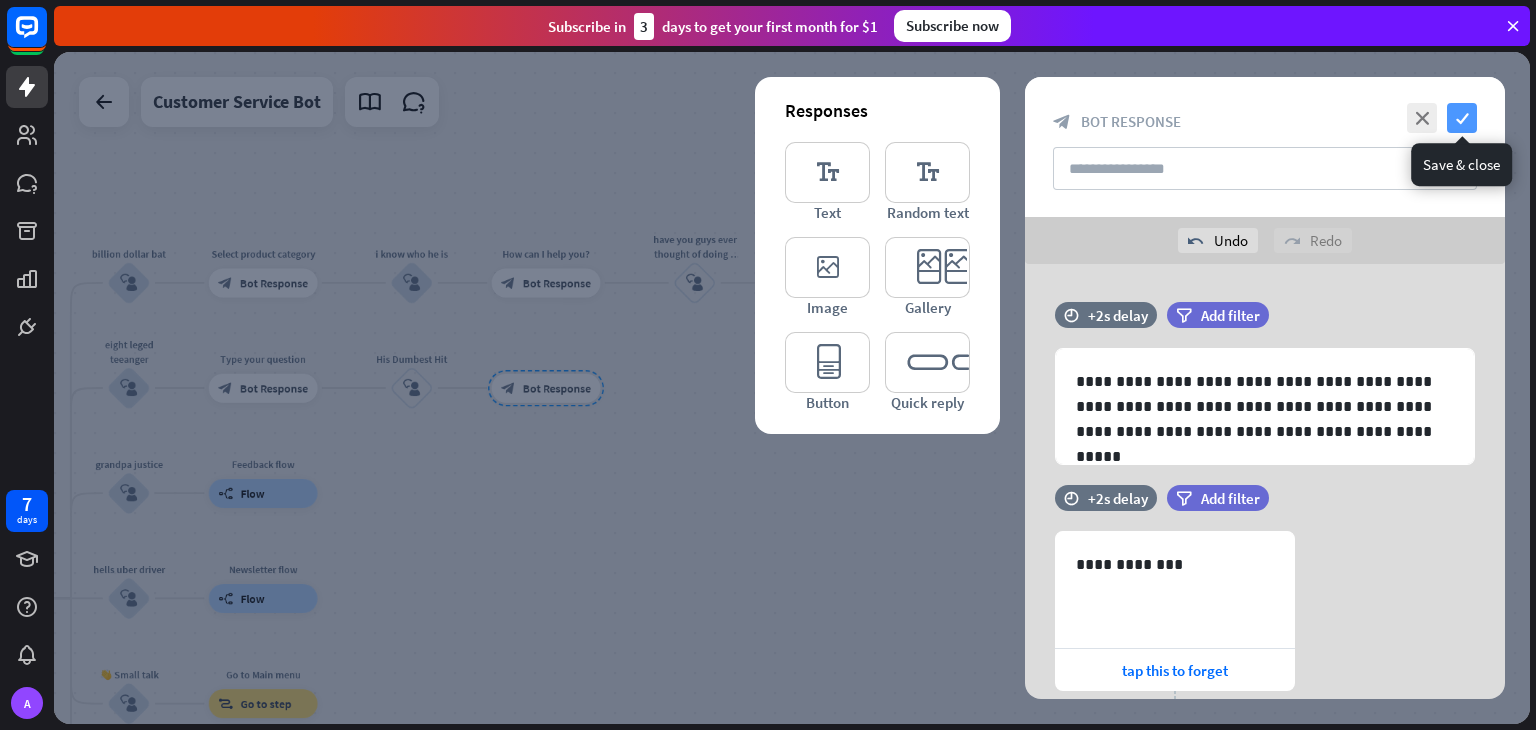 click on "check" at bounding box center (1462, 118) 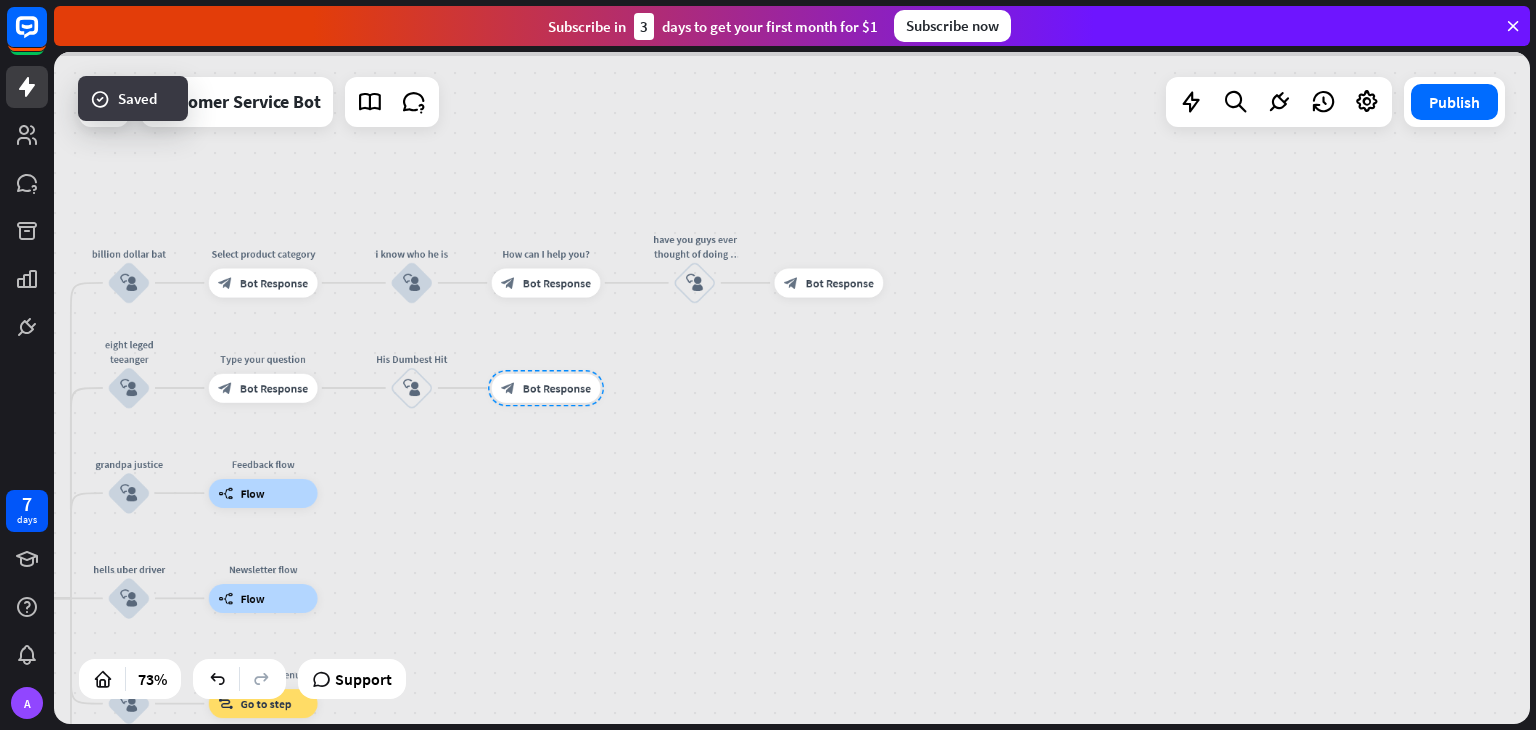 scroll, scrollTop: 616, scrollLeft: 0, axis: vertical 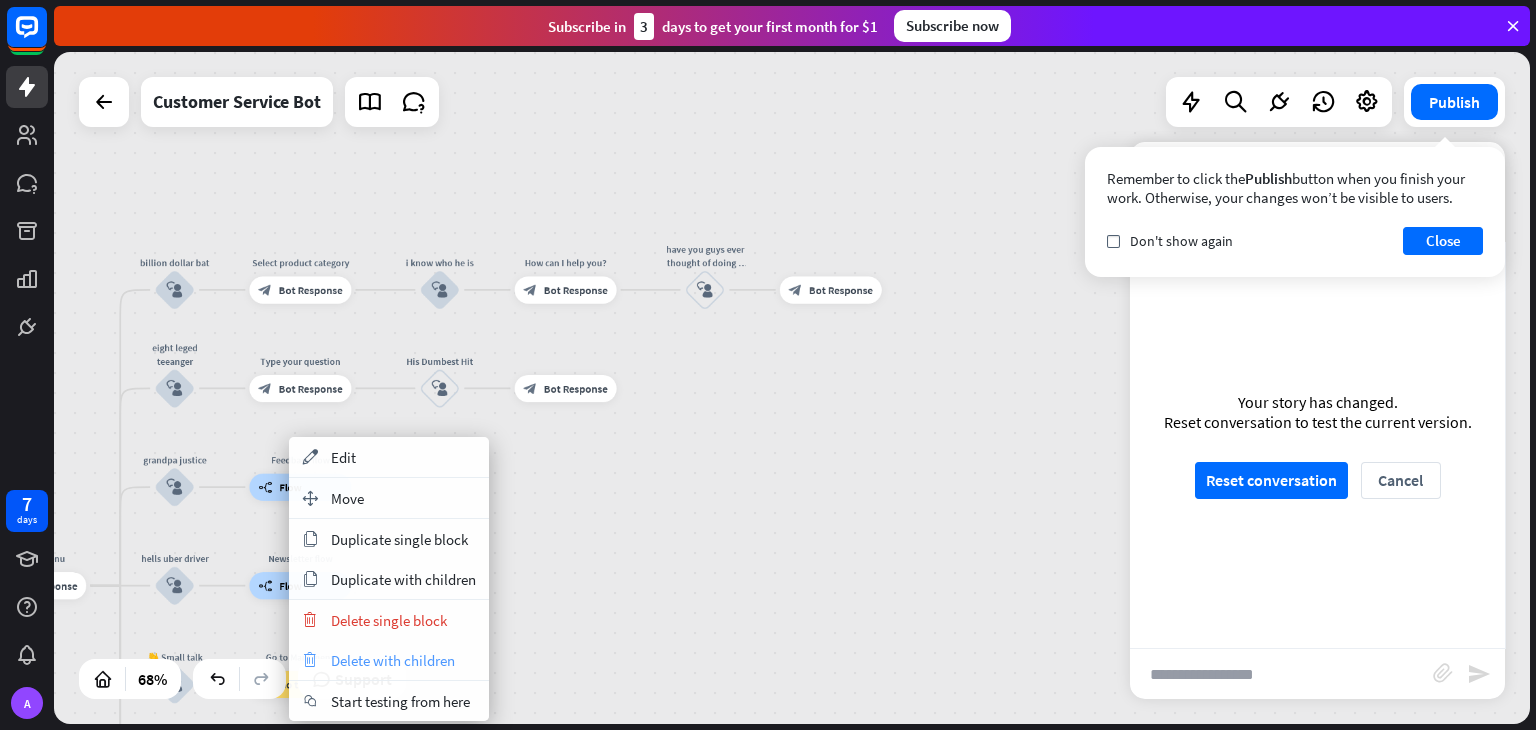click on "Delete with children" at bounding box center [393, 660] 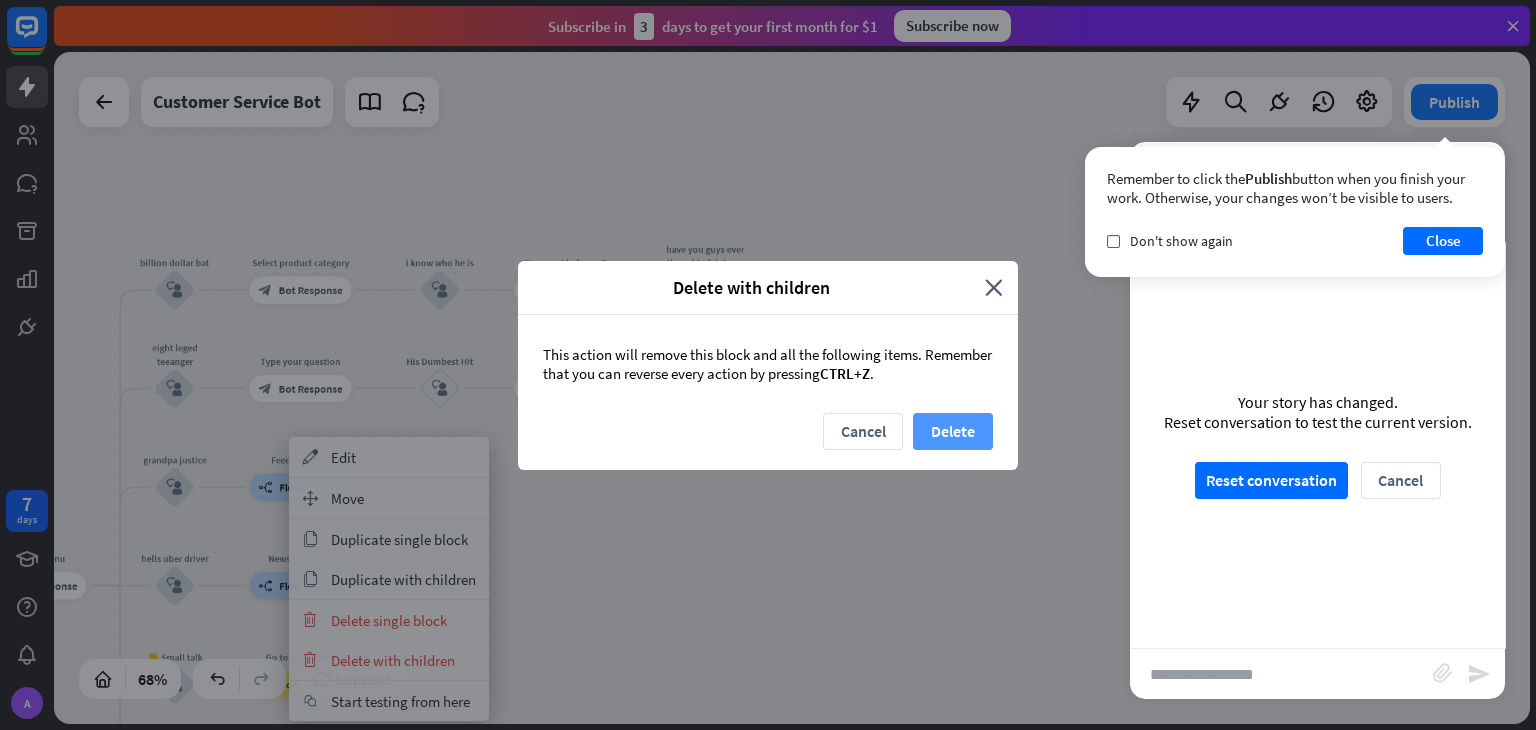 click on "Delete" at bounding box center (953, 431) 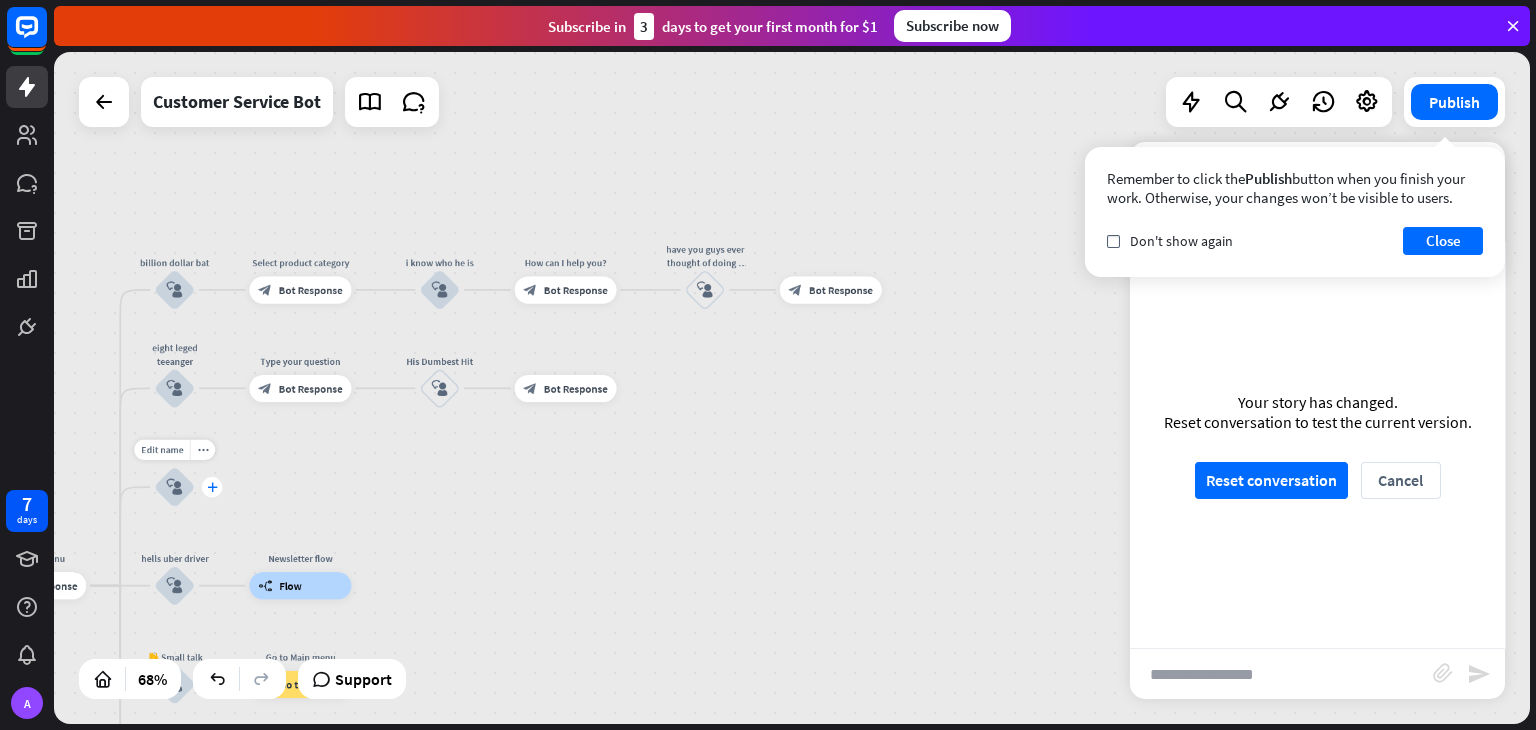 click on "plus" at bounding box center (212, 487) 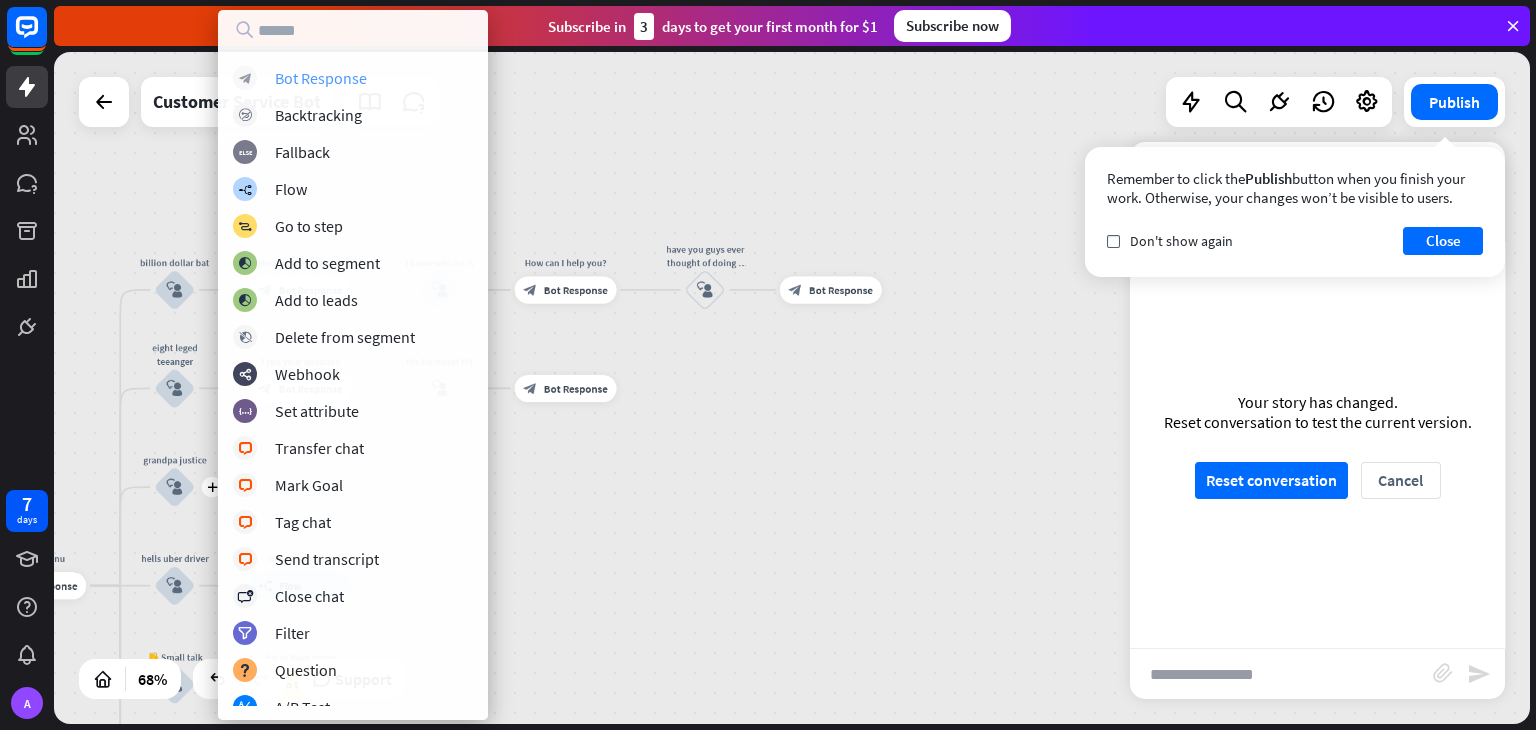 click on "Bot Response" at bounding box center (321, 78) 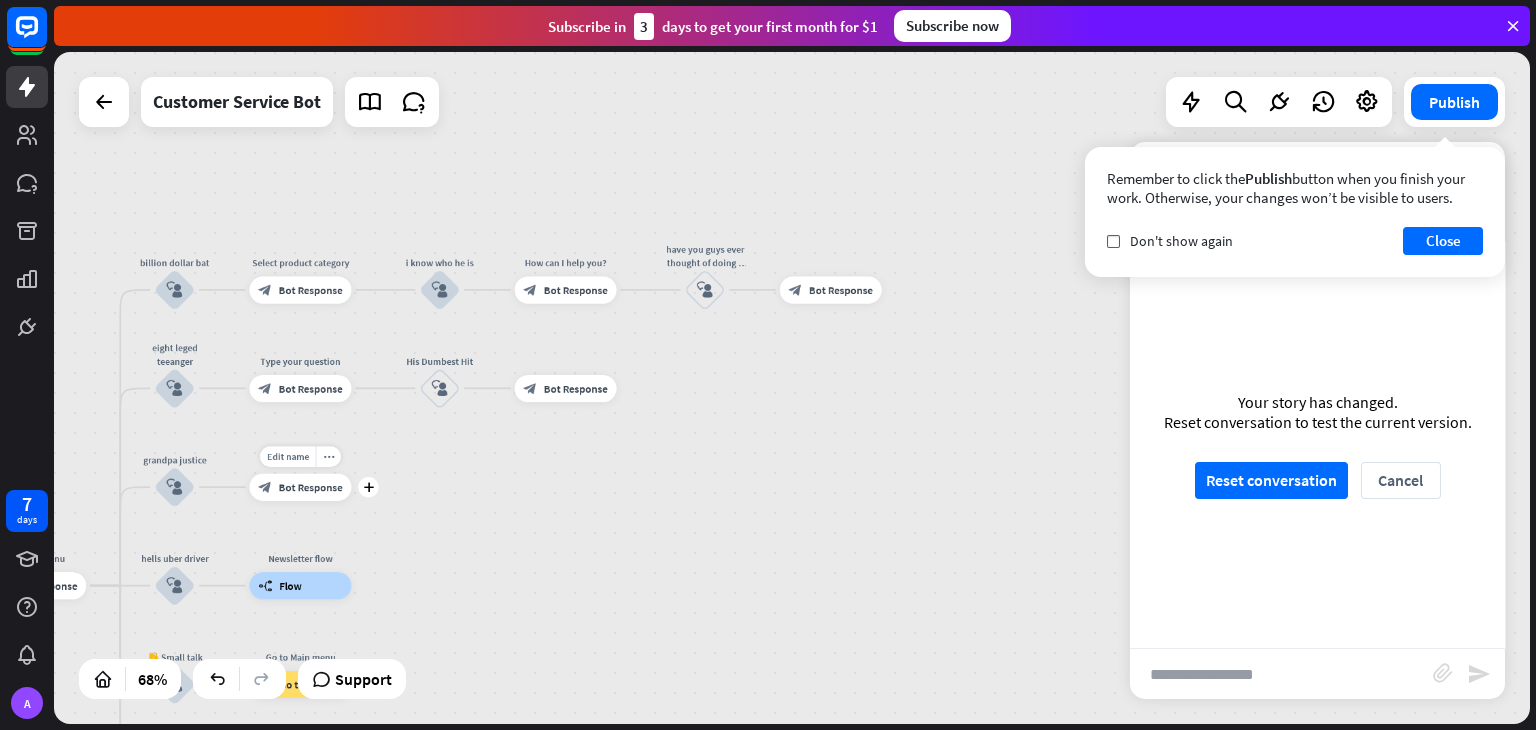 click on "Bot Response" at bounding box center (311, 487) 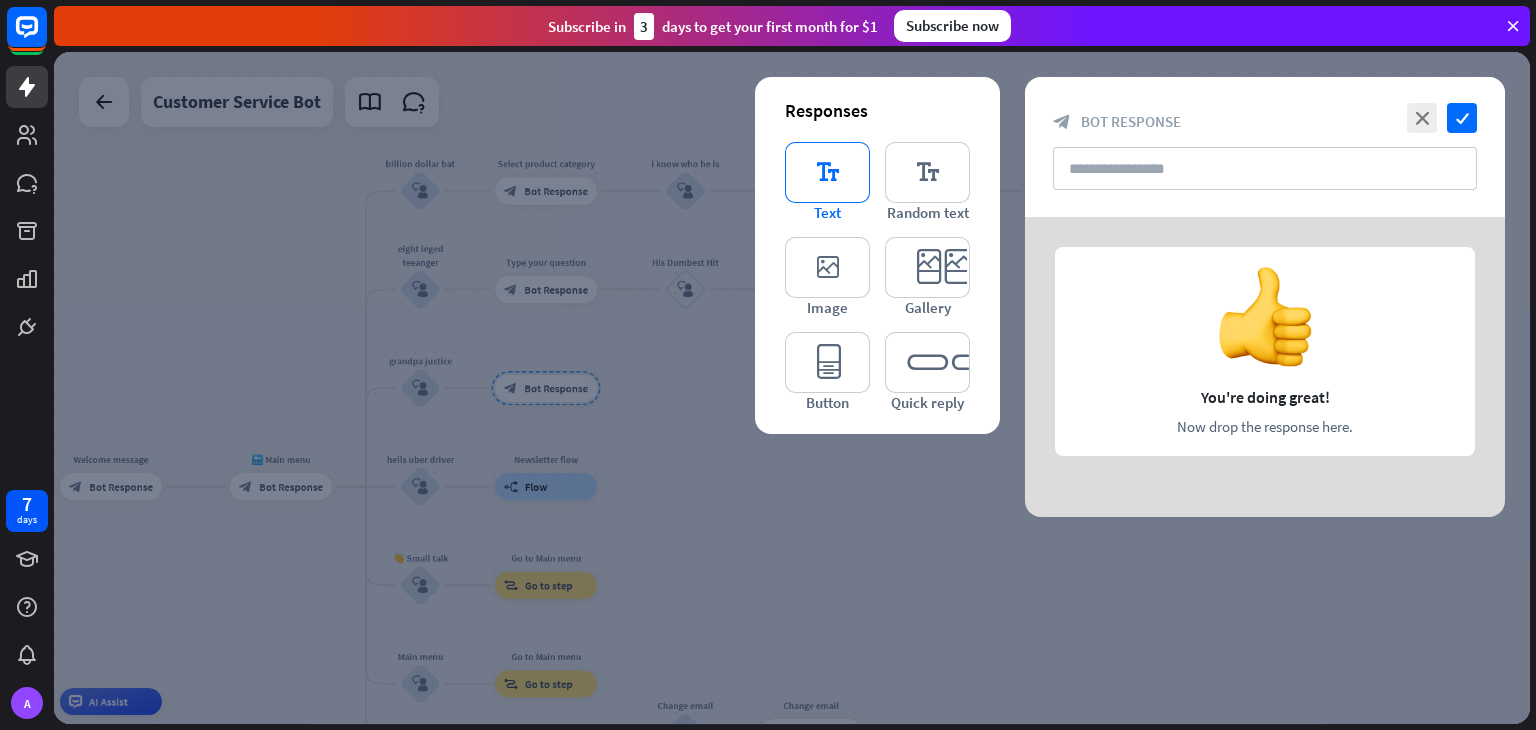 type 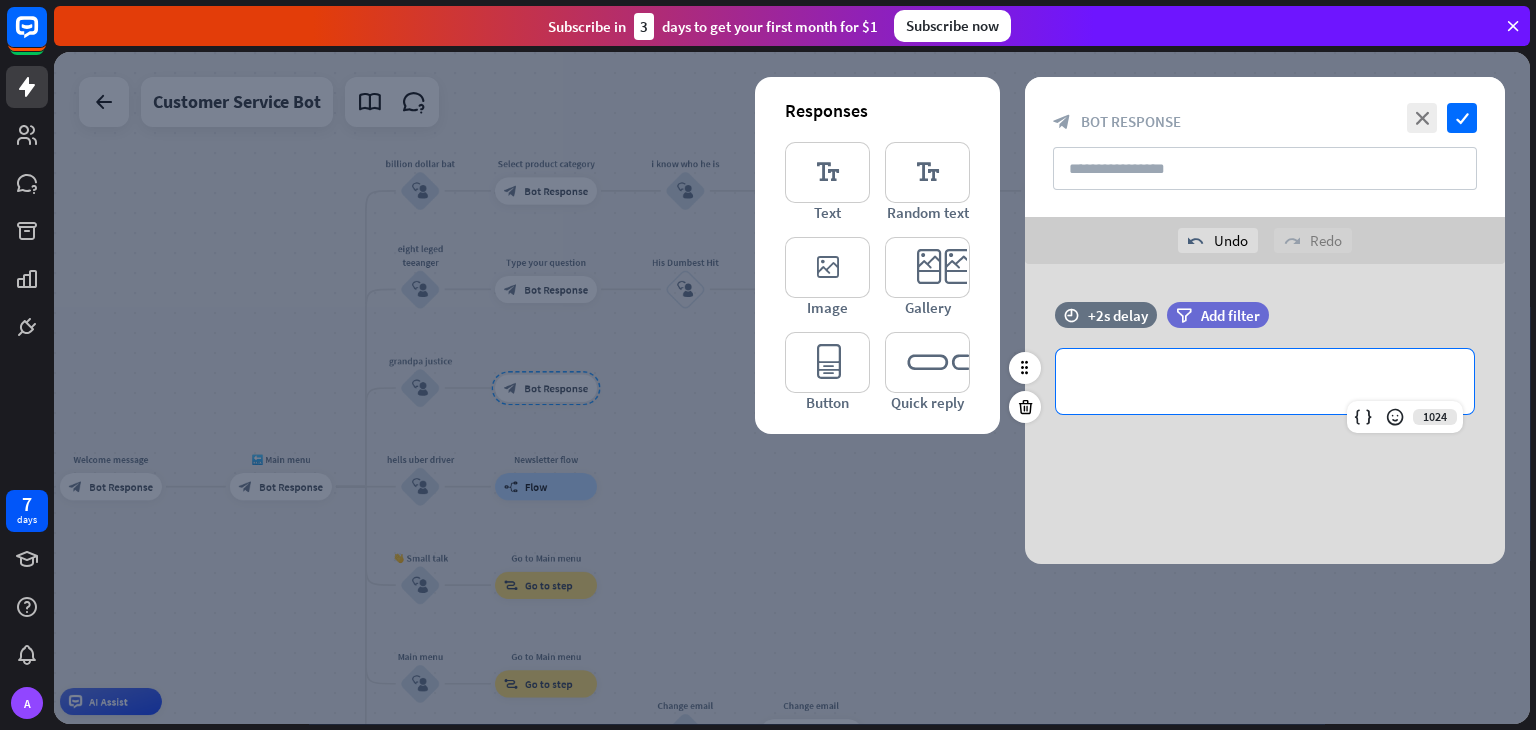 click on "**********" at bounding box center [1265, 381] 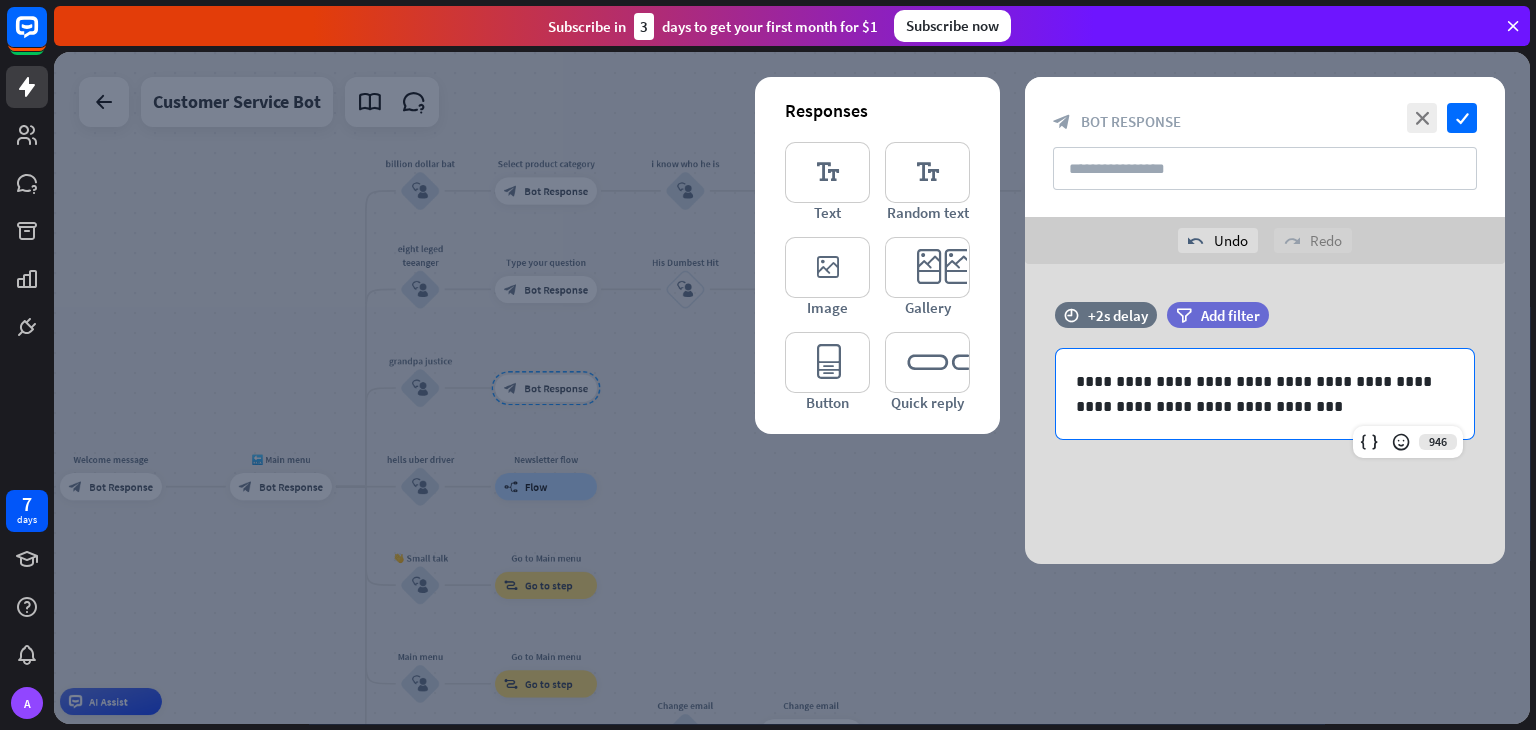 type 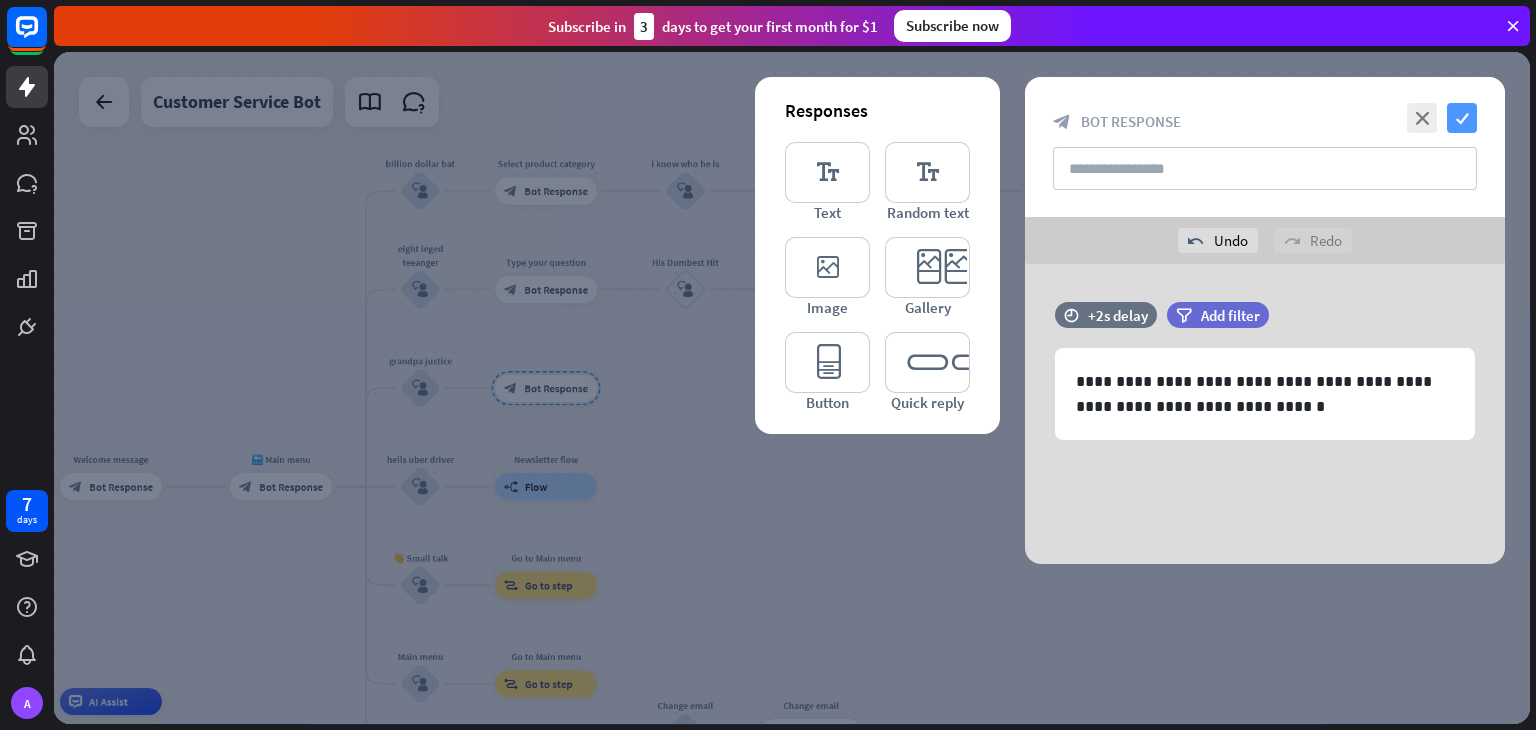 click on "check" at bounding box center (1462, 118) 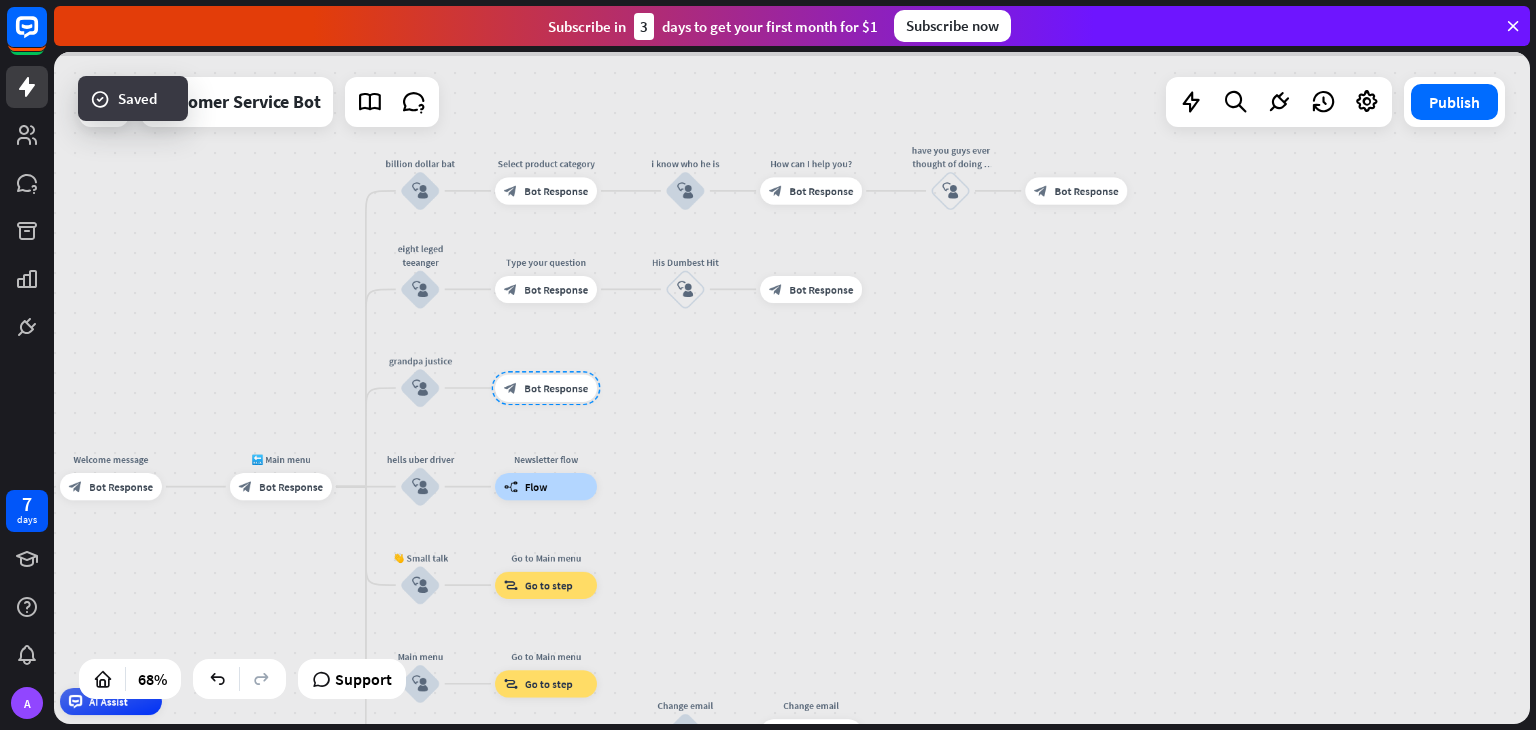 scroll, scrollTop: 621, scrollLeft: 0, axis: vertical 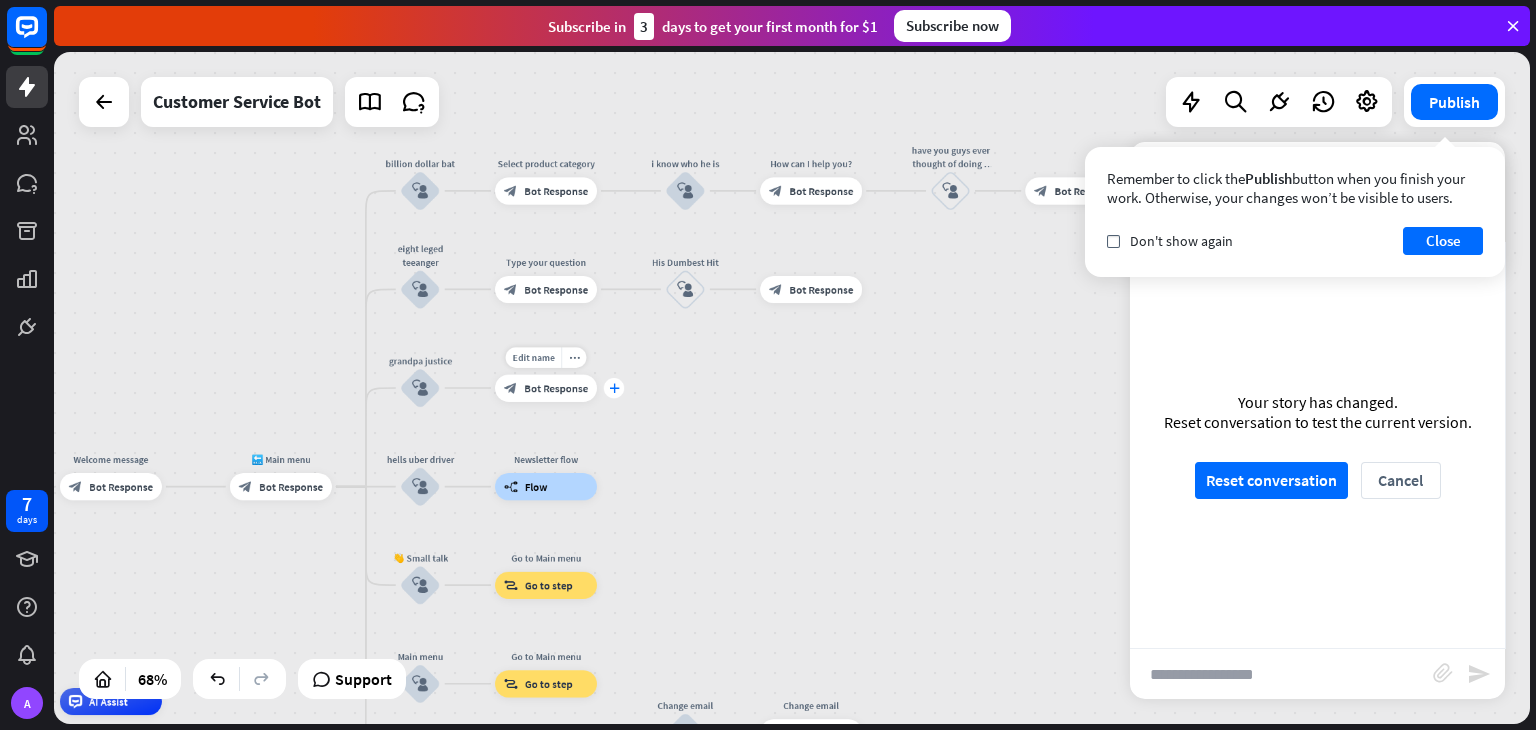 click on "plus" at bounding box center [614, 388] 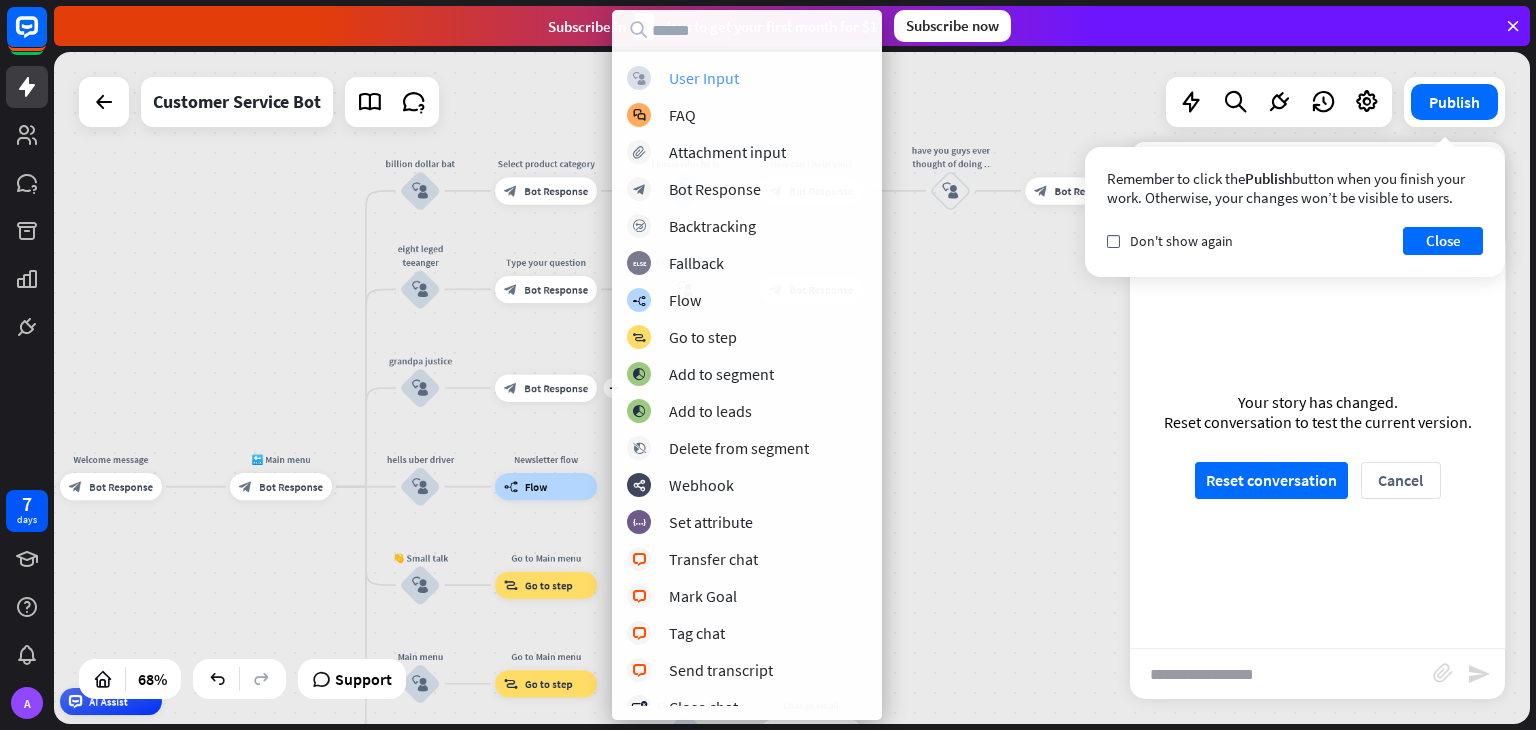 click on "User Input" at bounding box center [704, 78] 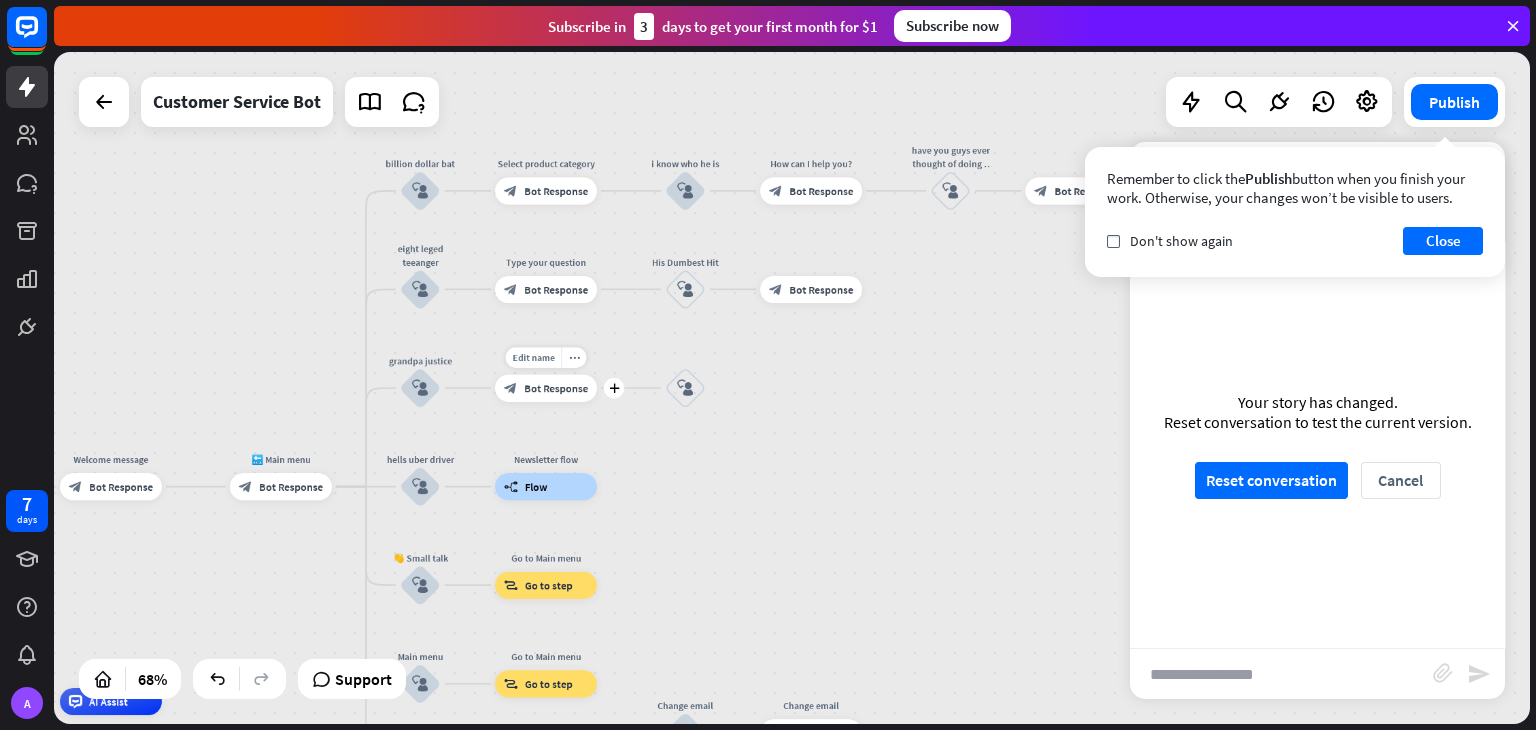 click on "Edit name   more_horiz         plus     block_bot_response   Bot Response" at bounding box center [546, 387] 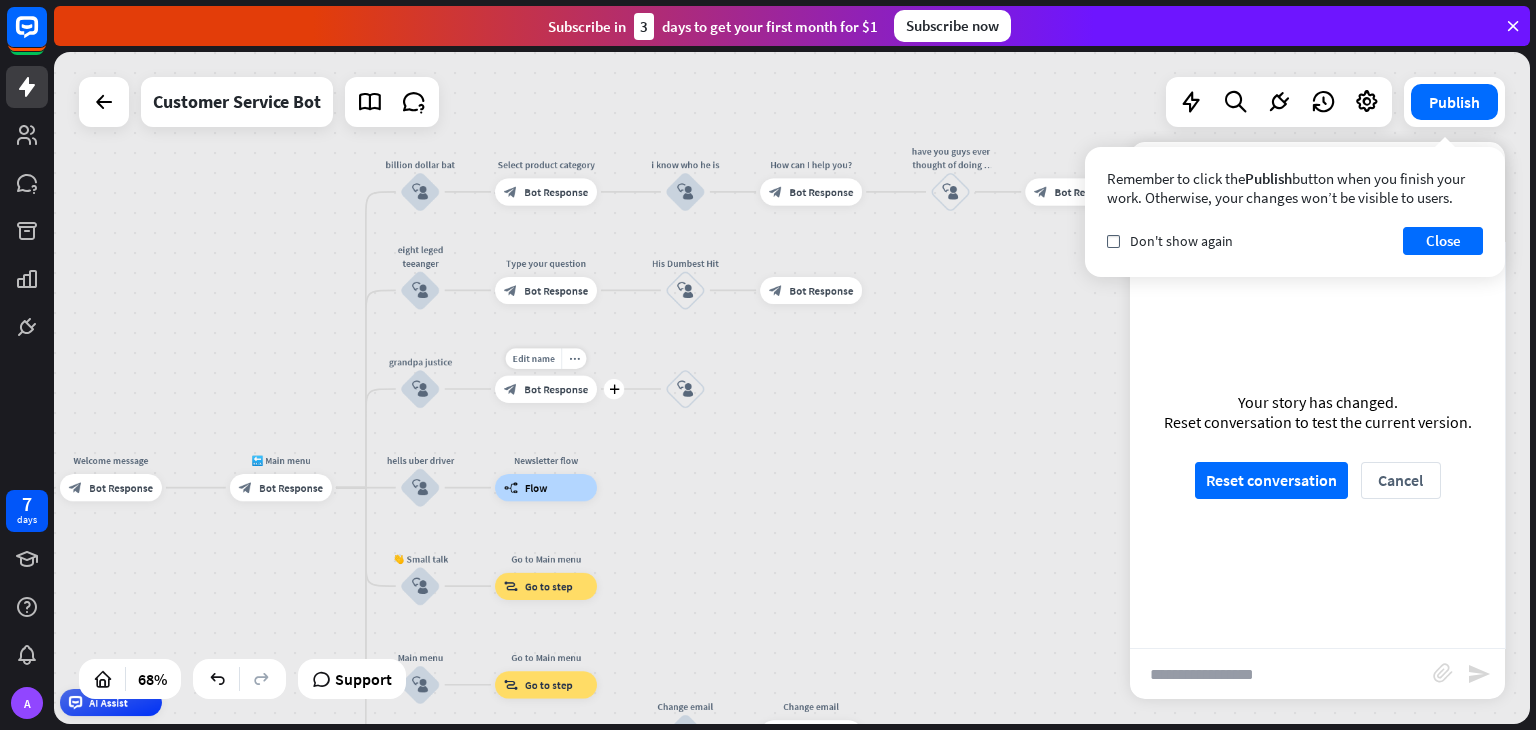 click on "Edit name   more_horiz         plus     block_bot_response   Bot Response" at bounding box center (546, 388) 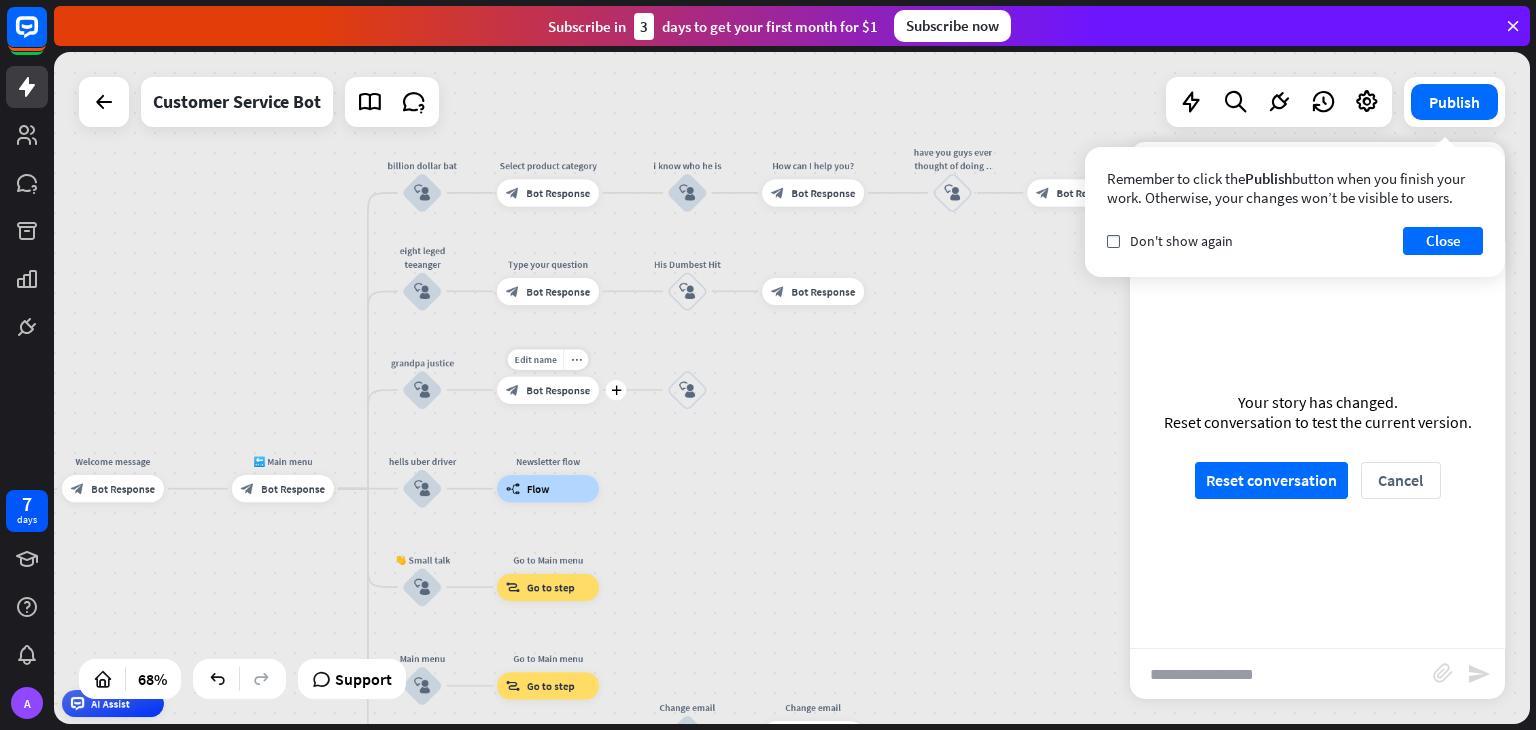 click on "block_bot_response   Bot Response" at bounding box center (548, 389) 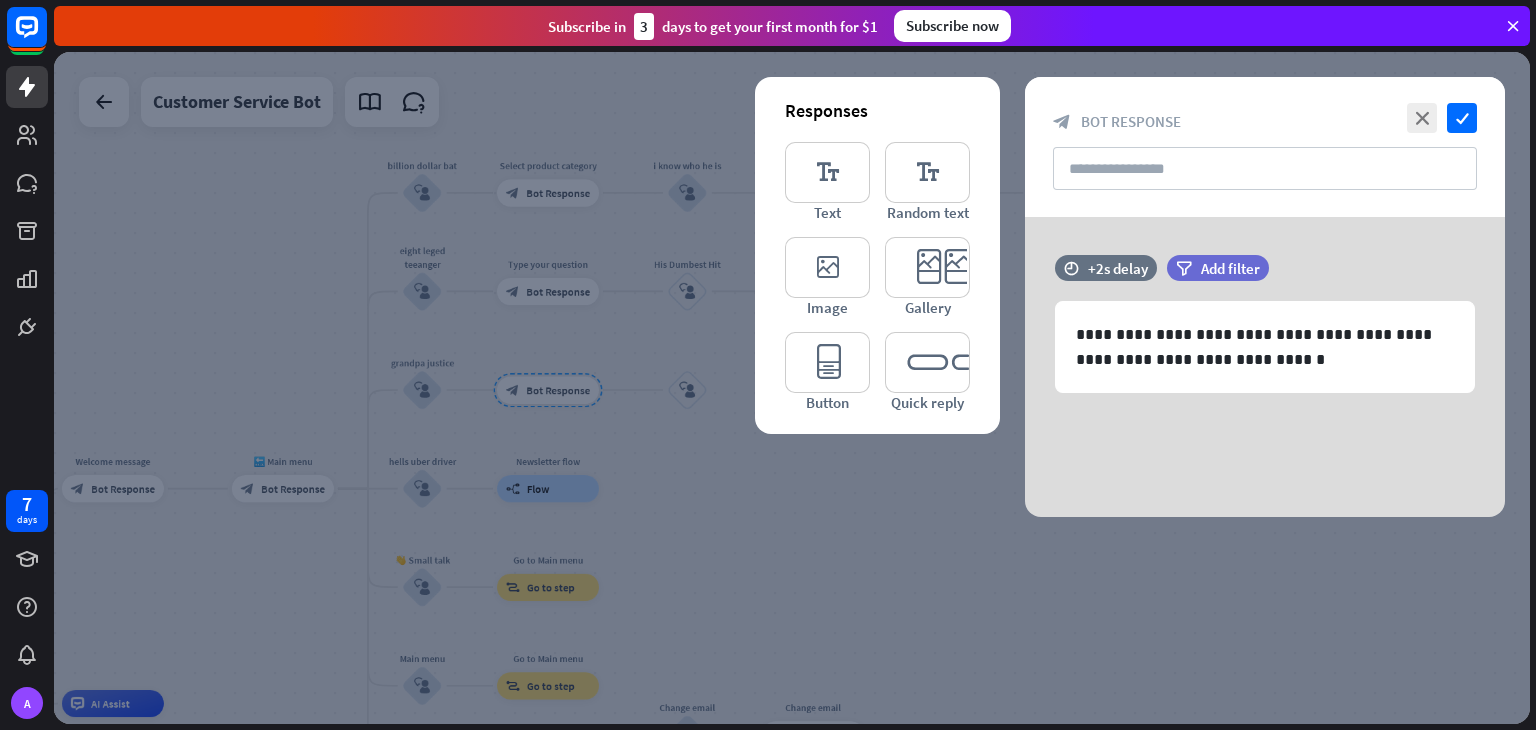 click at bounding box center (792, 388) 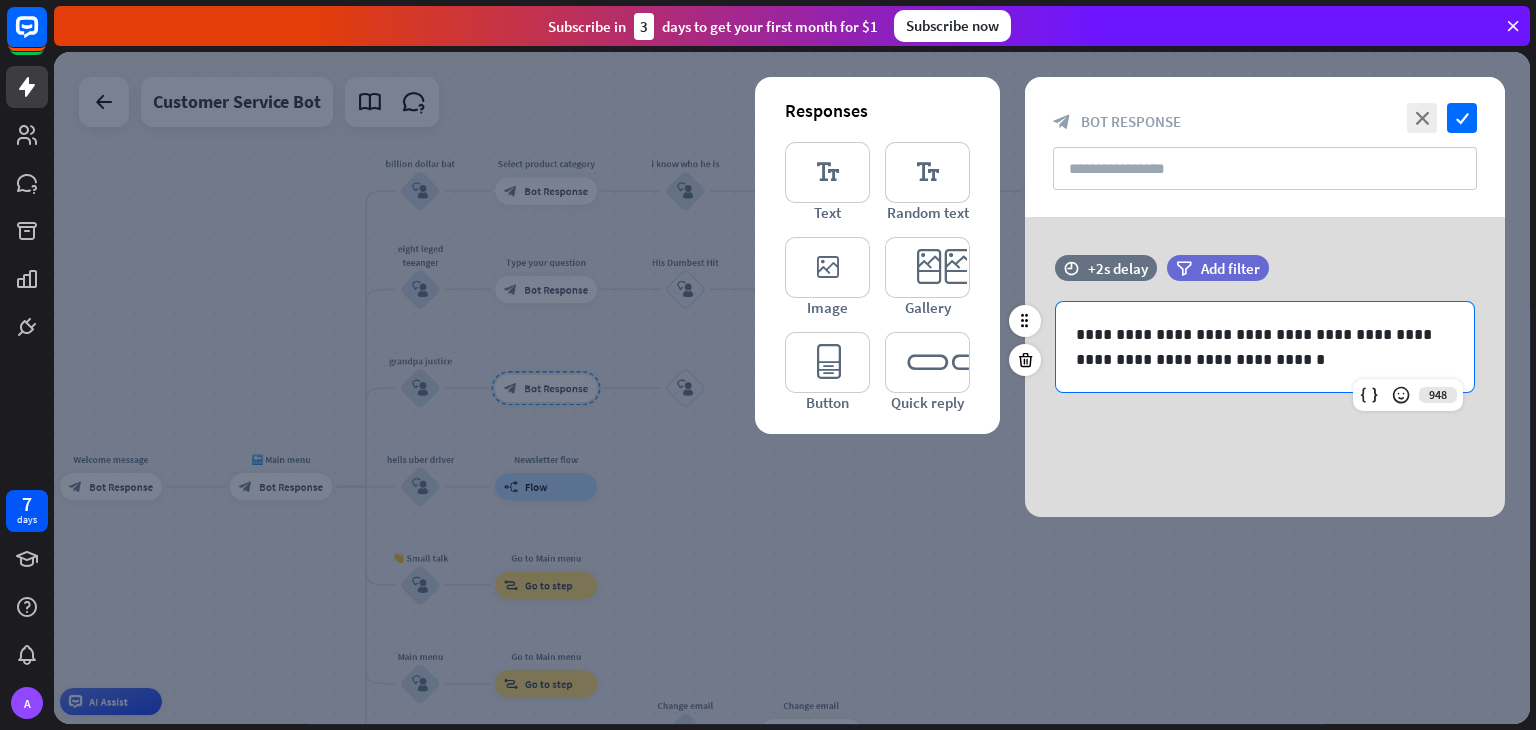 click on "**********" at bounding box center [1265, 347] 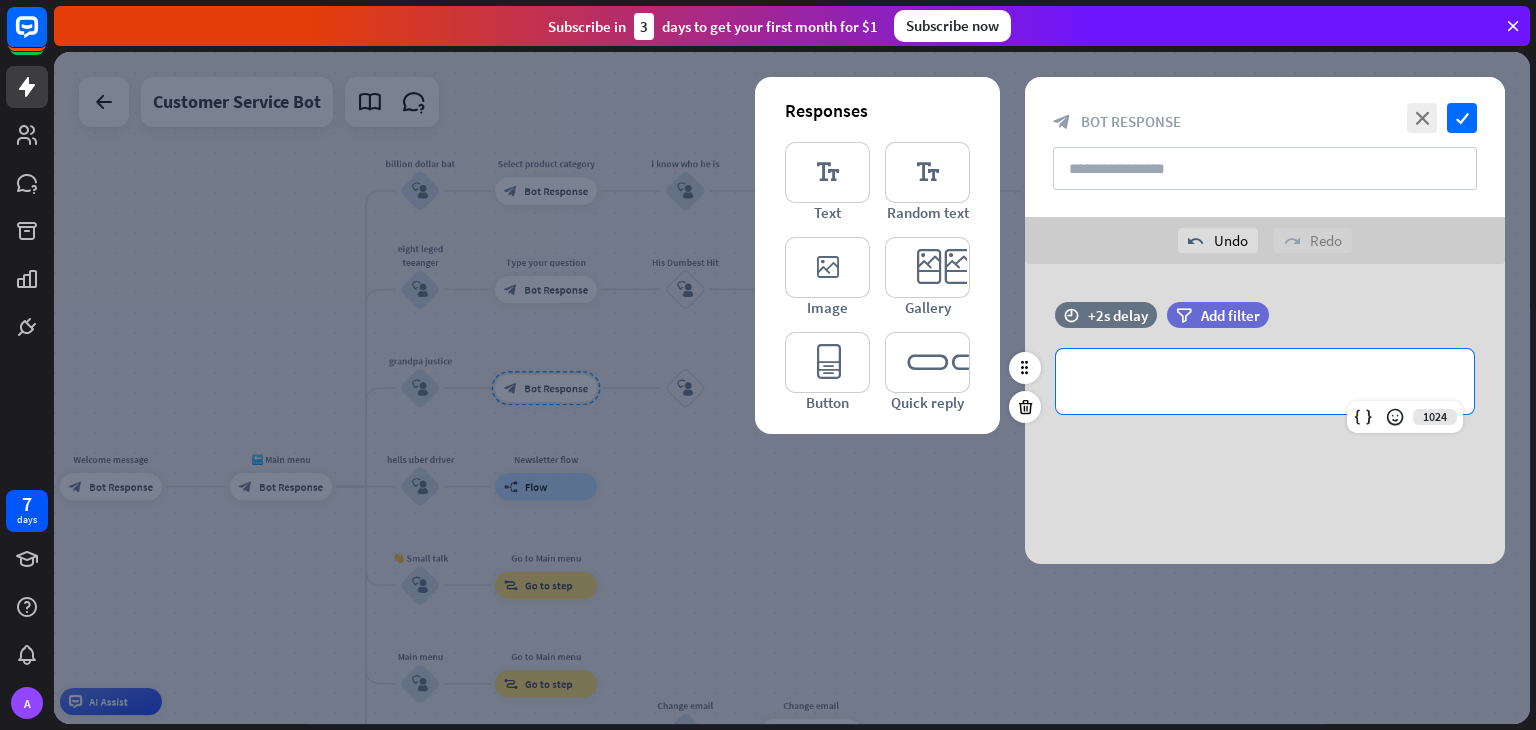 click on "**********" at bounding box center (1265, 381) 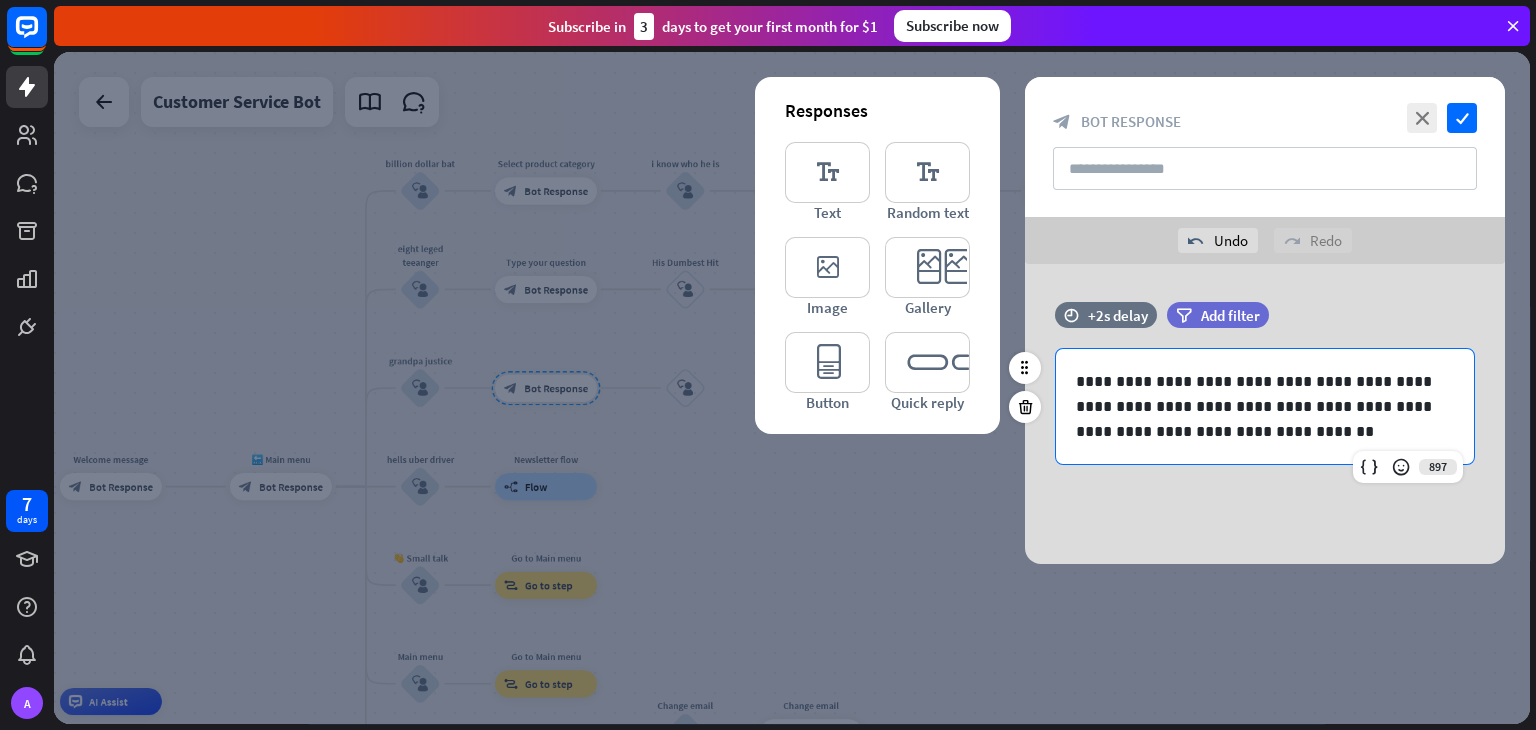 click on "**********" at bounding box center (1265, 406) 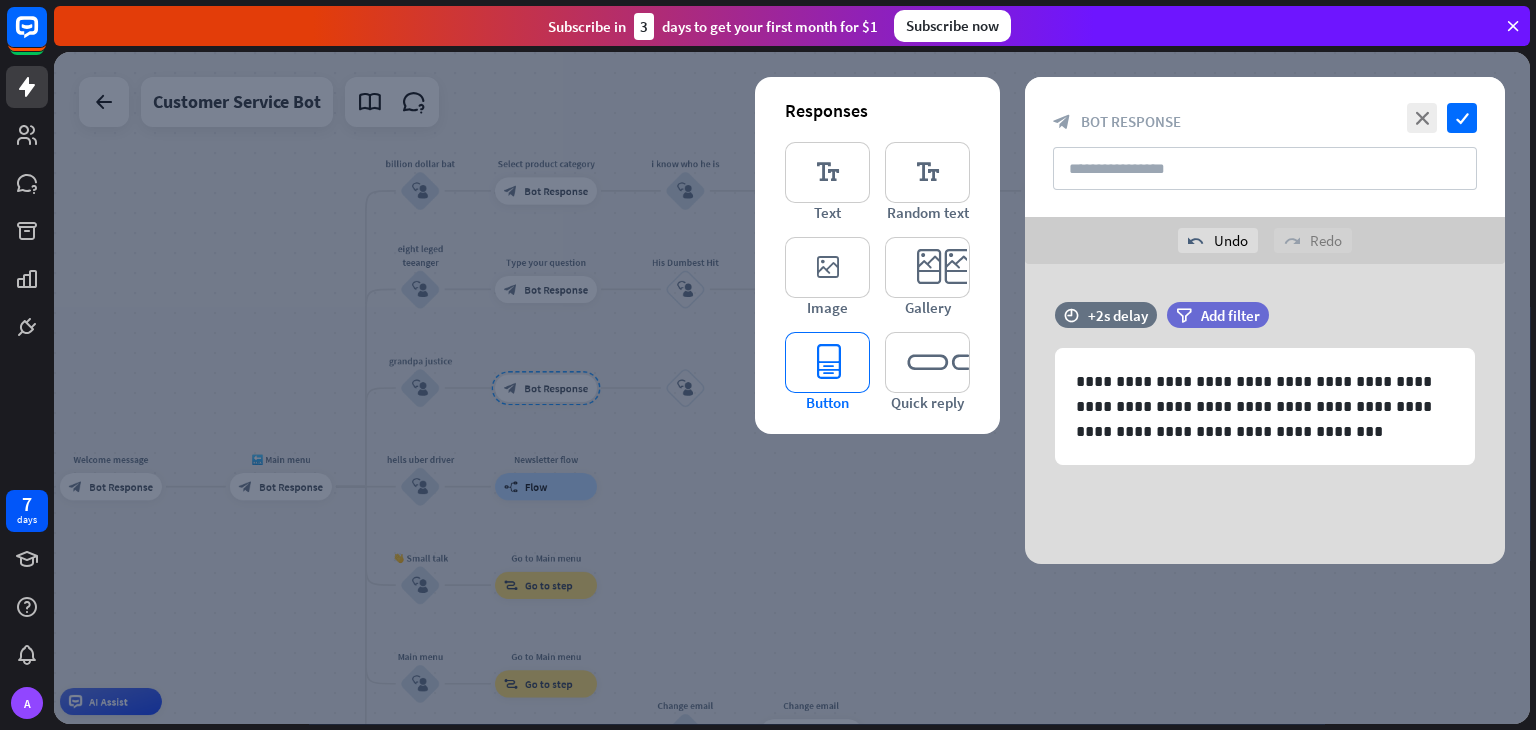 type 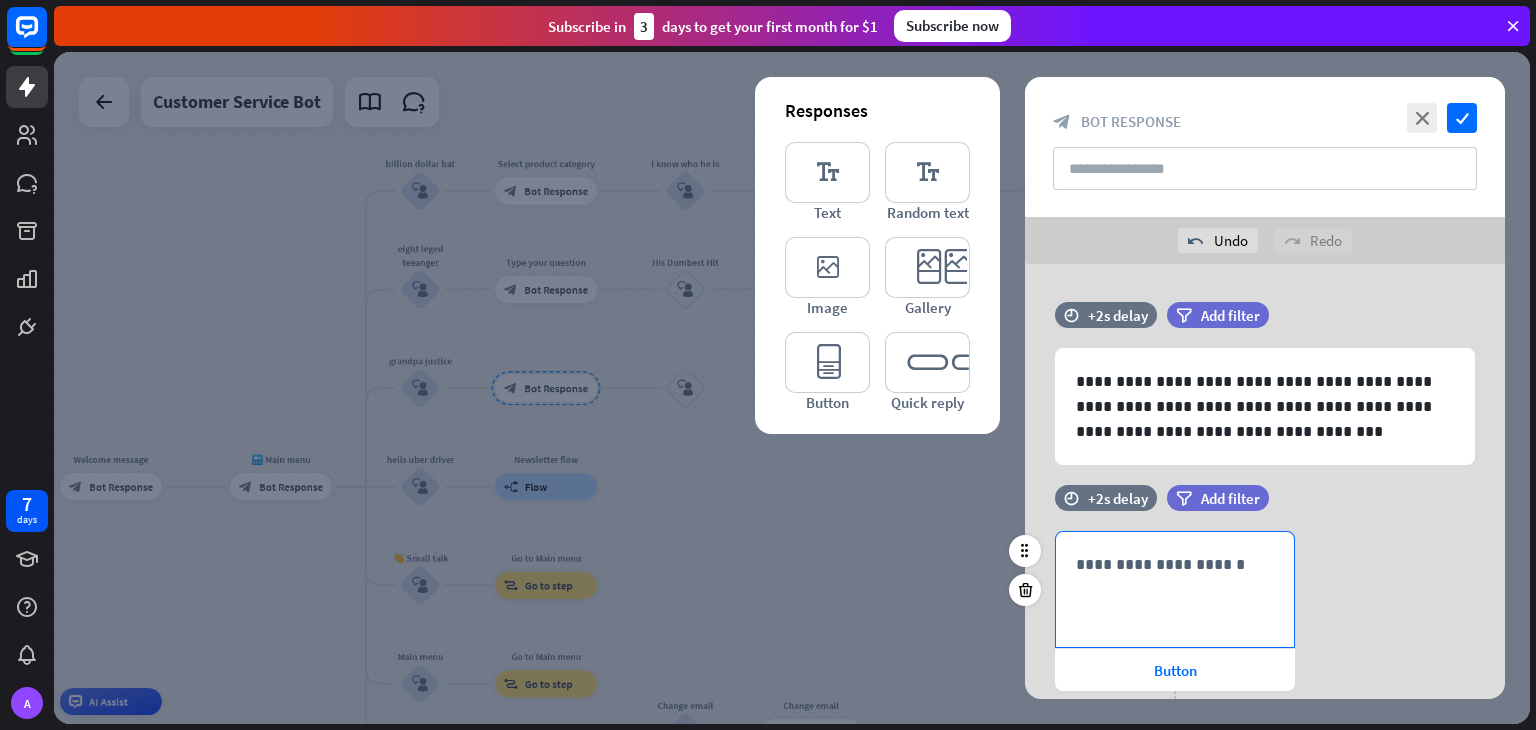 click on "**********" at bounding box center (1175, 564) 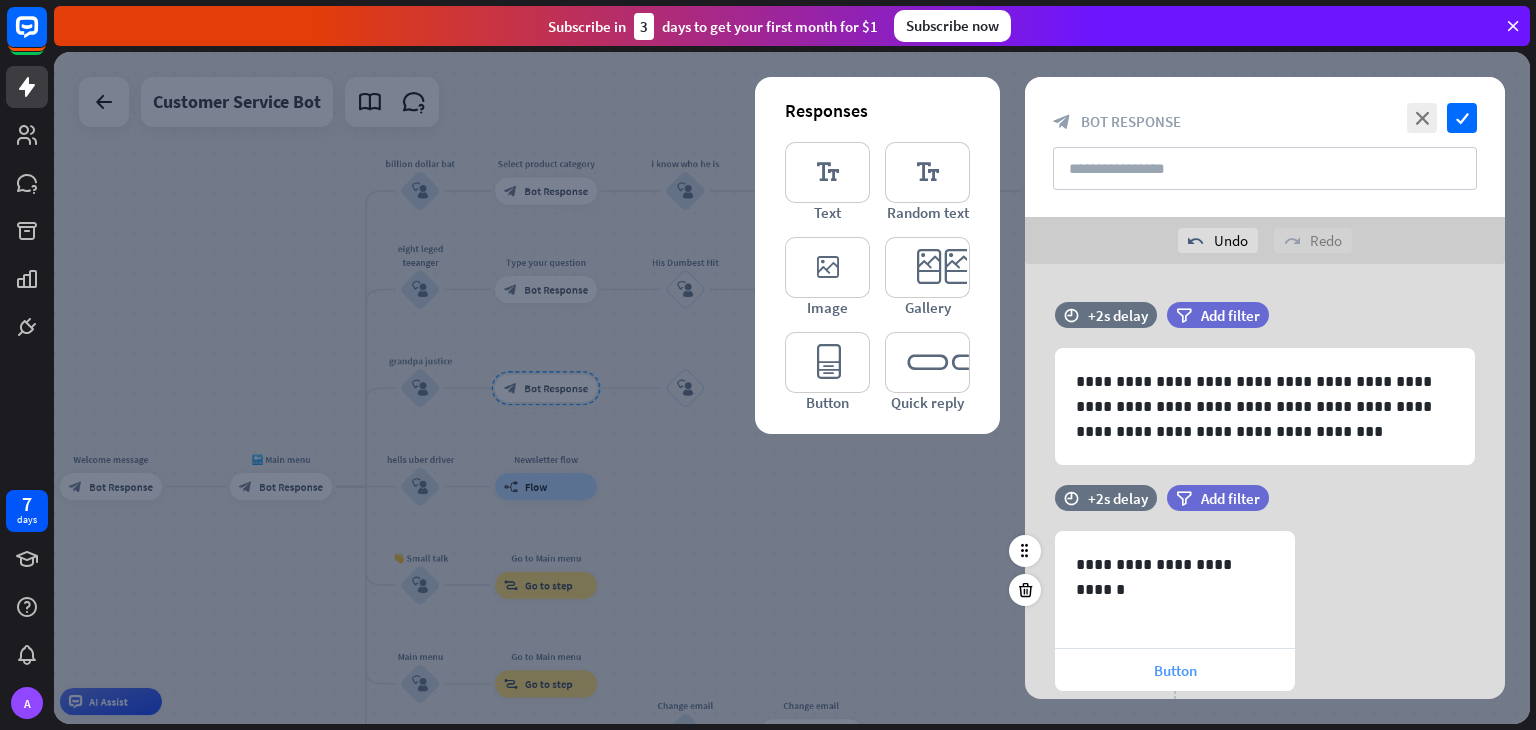 click on "Button" at bounding box center [1175, 670] 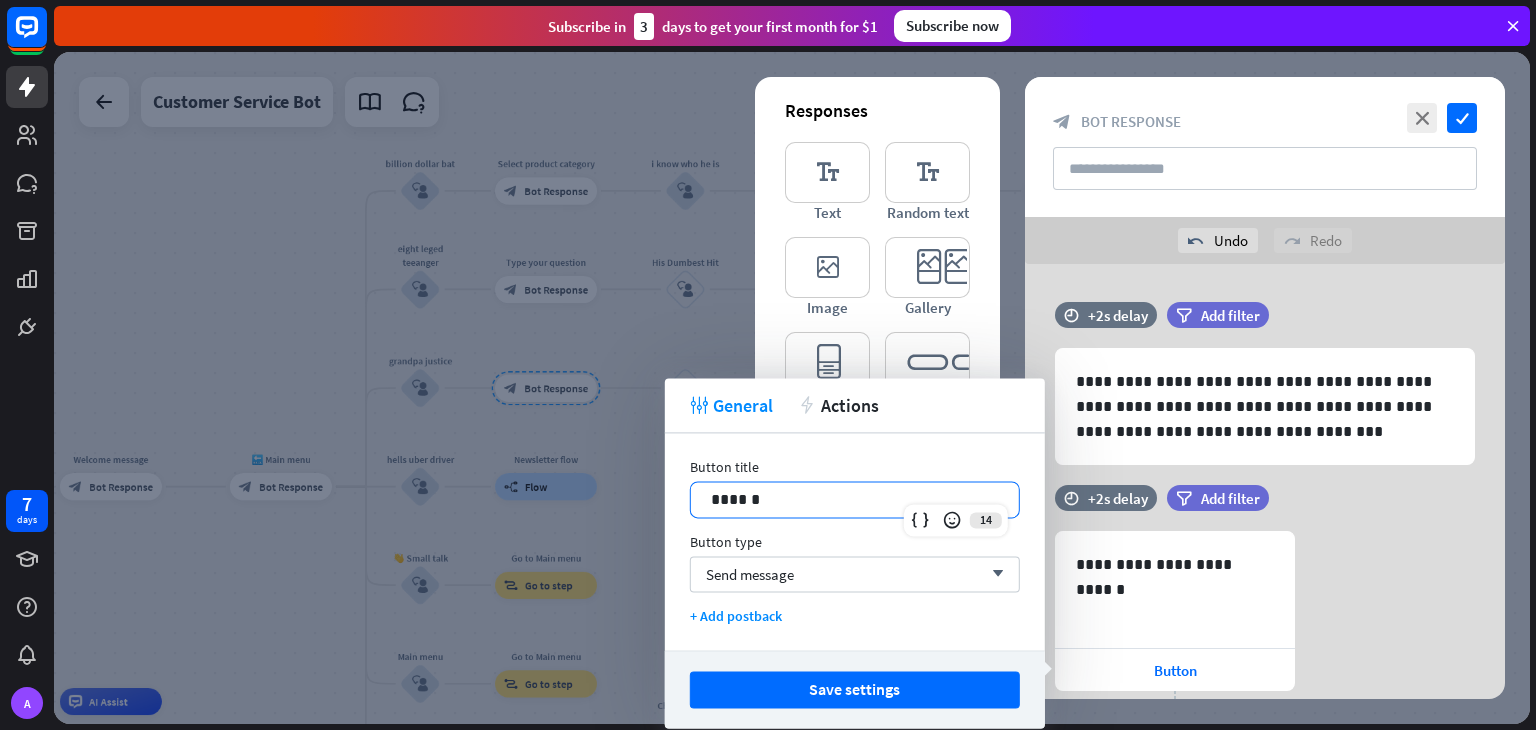 click on "14   ******" at bounding box center [855, 499] 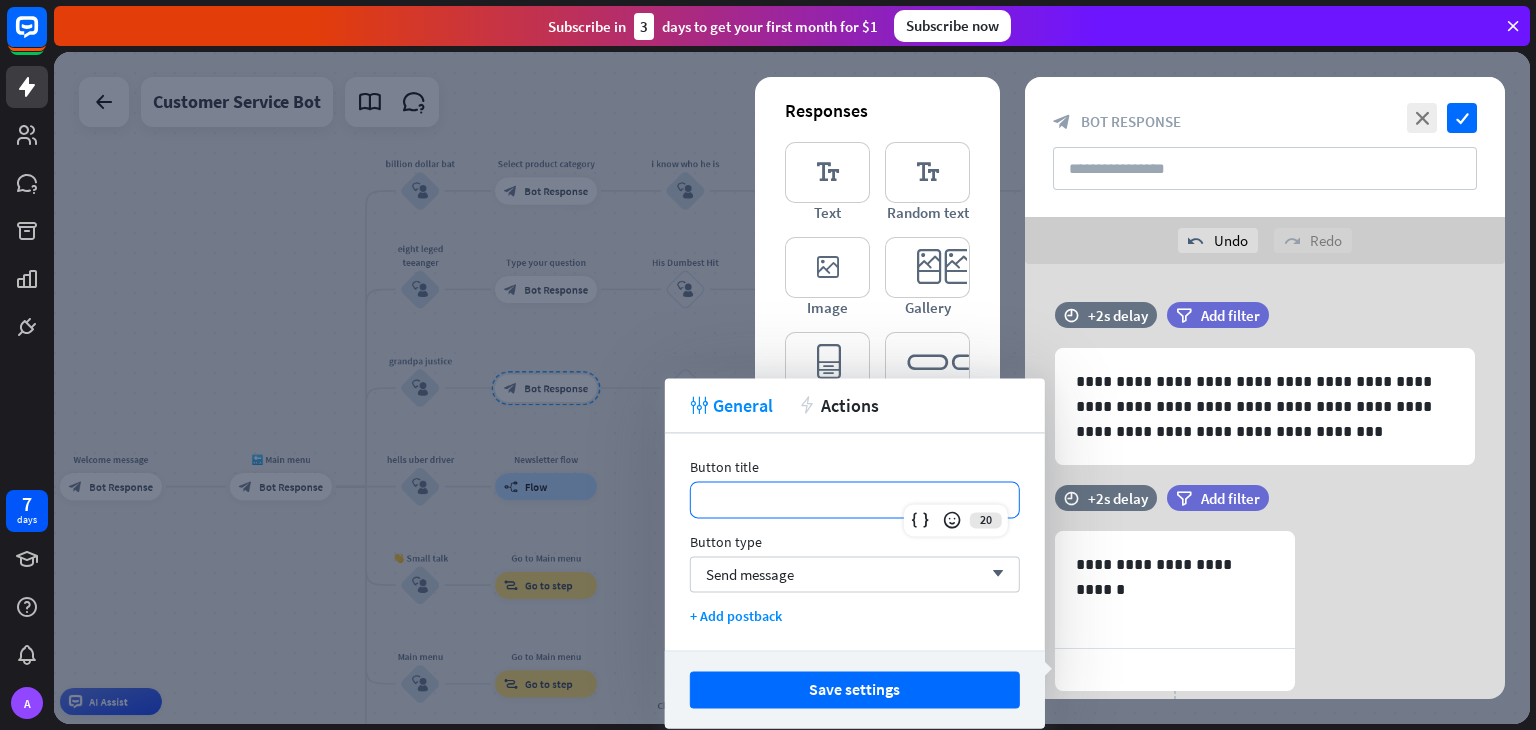 click on "**********" at bounding box center [855, 499] 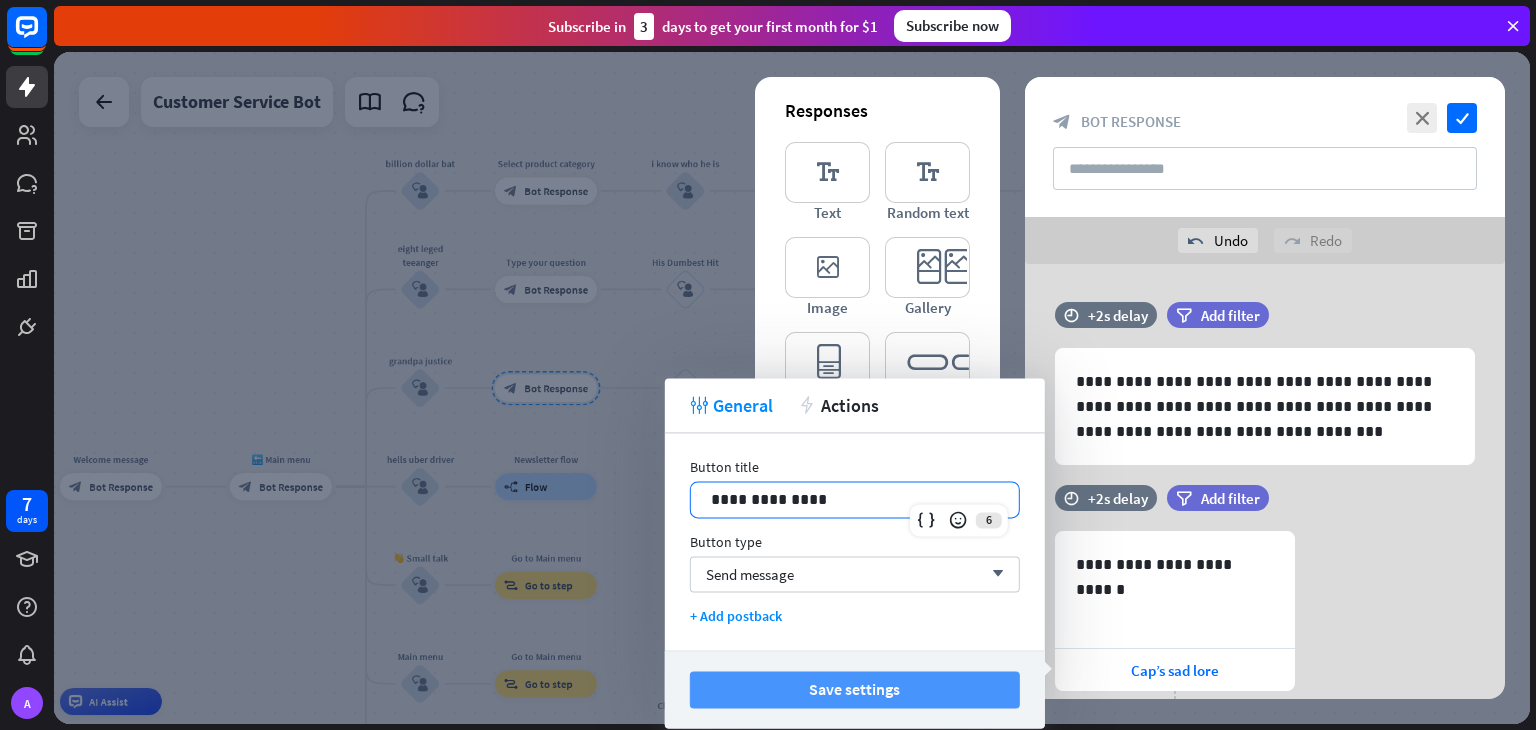 click on "Save settings" at bounding box center [855, 689] 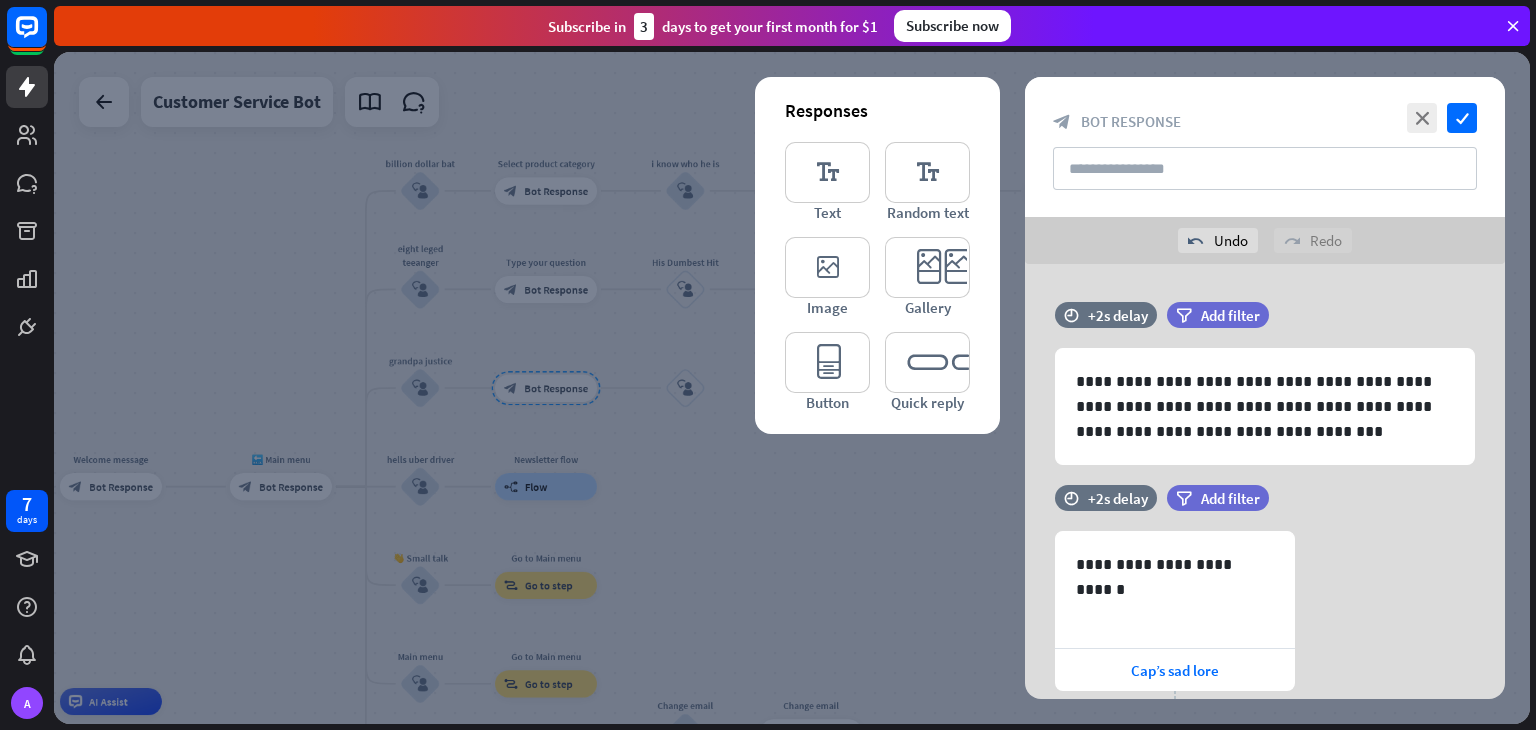 click at bounding box center (792, 388) 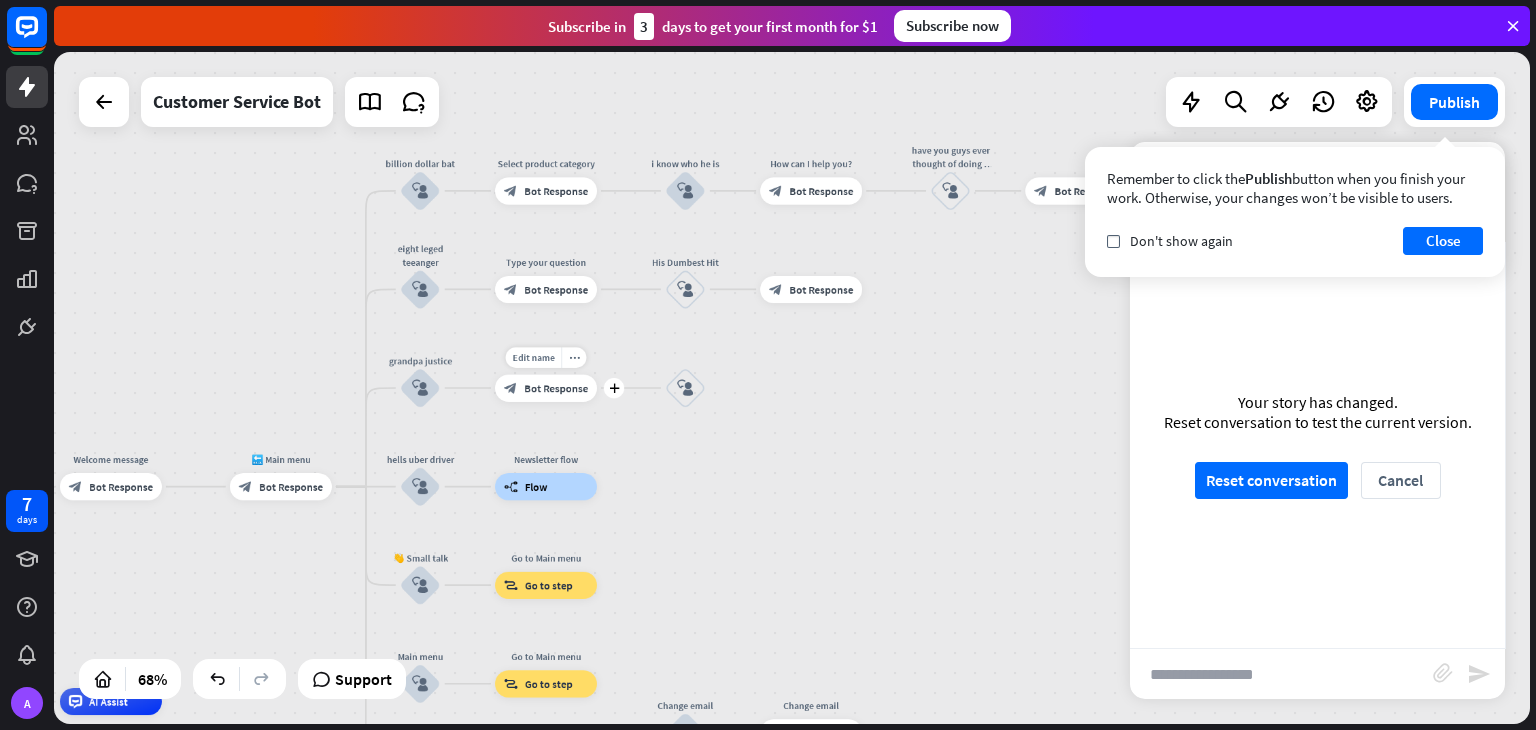 click on "block_bot_response   Bot Response" at bounding box center [546, 387] 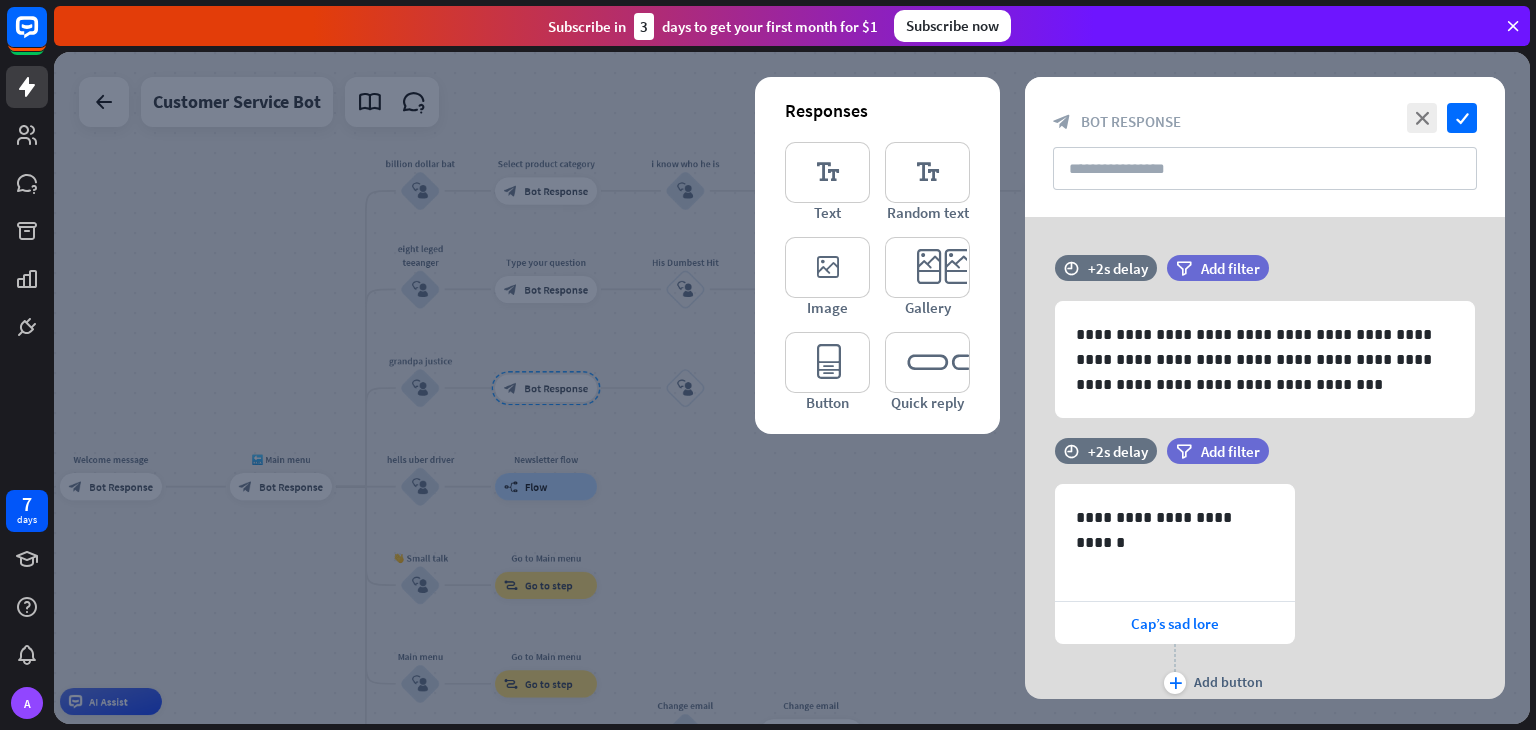 click at bounding box center (792, 388) 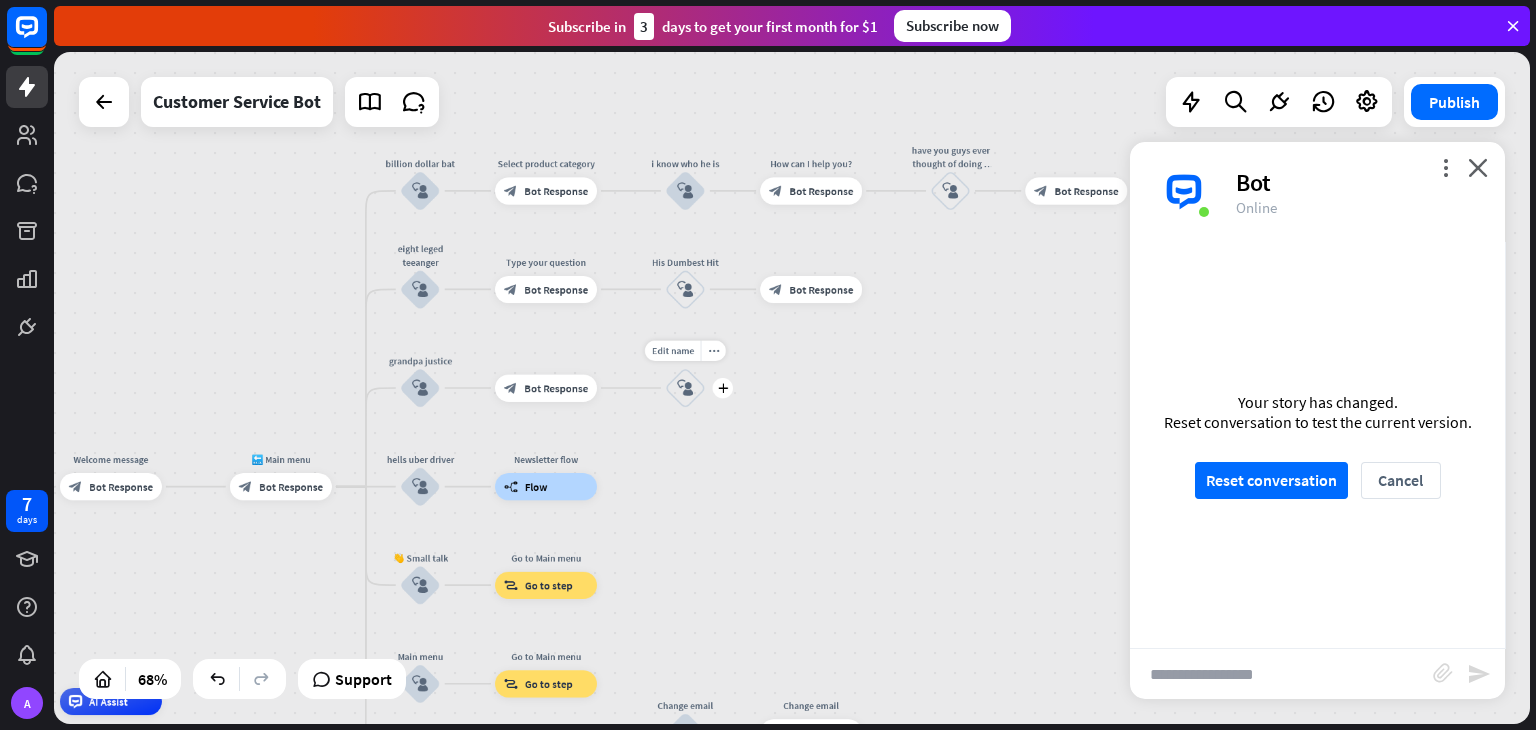 click on "block_user_input" at bounding box center (685, 388) 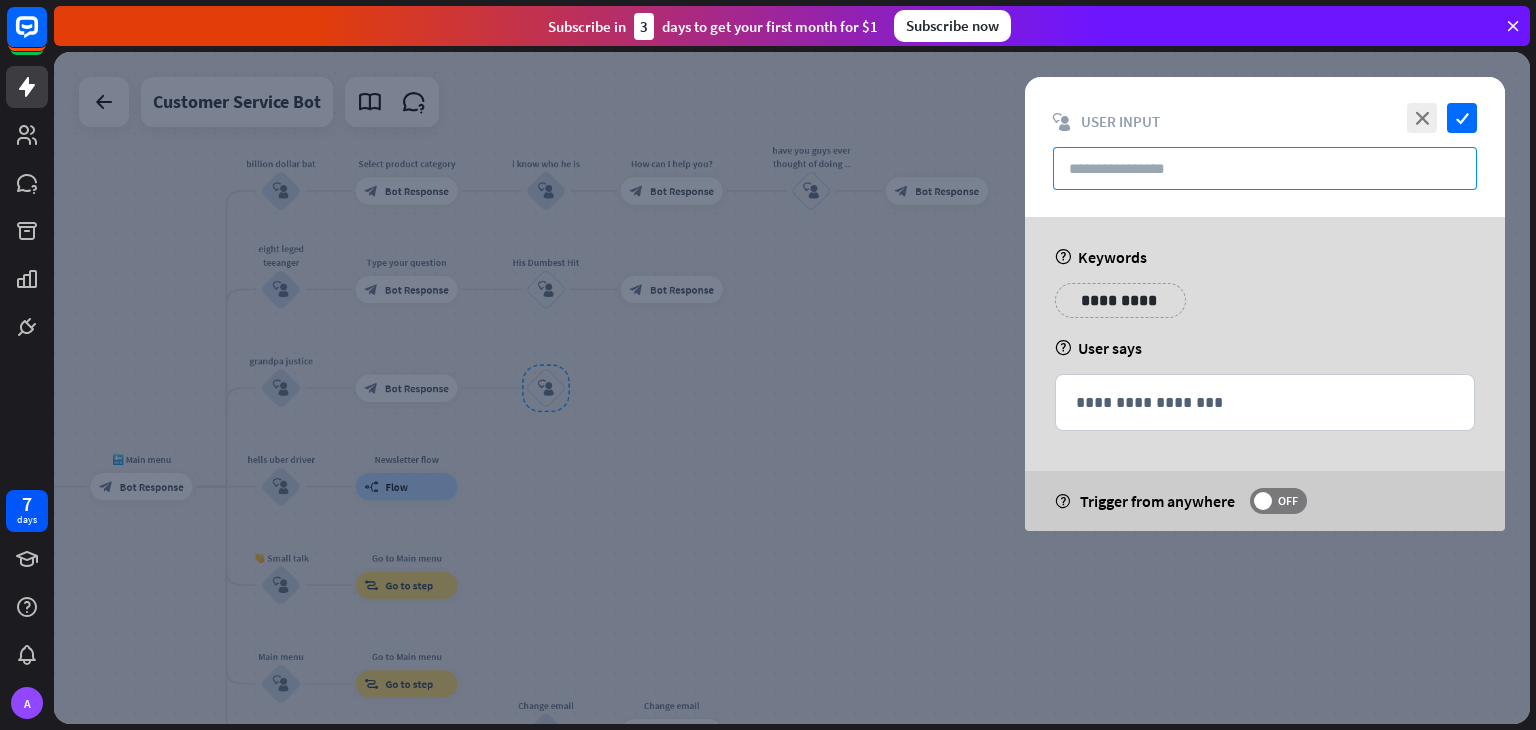 click at bounding box center (1265, 168) 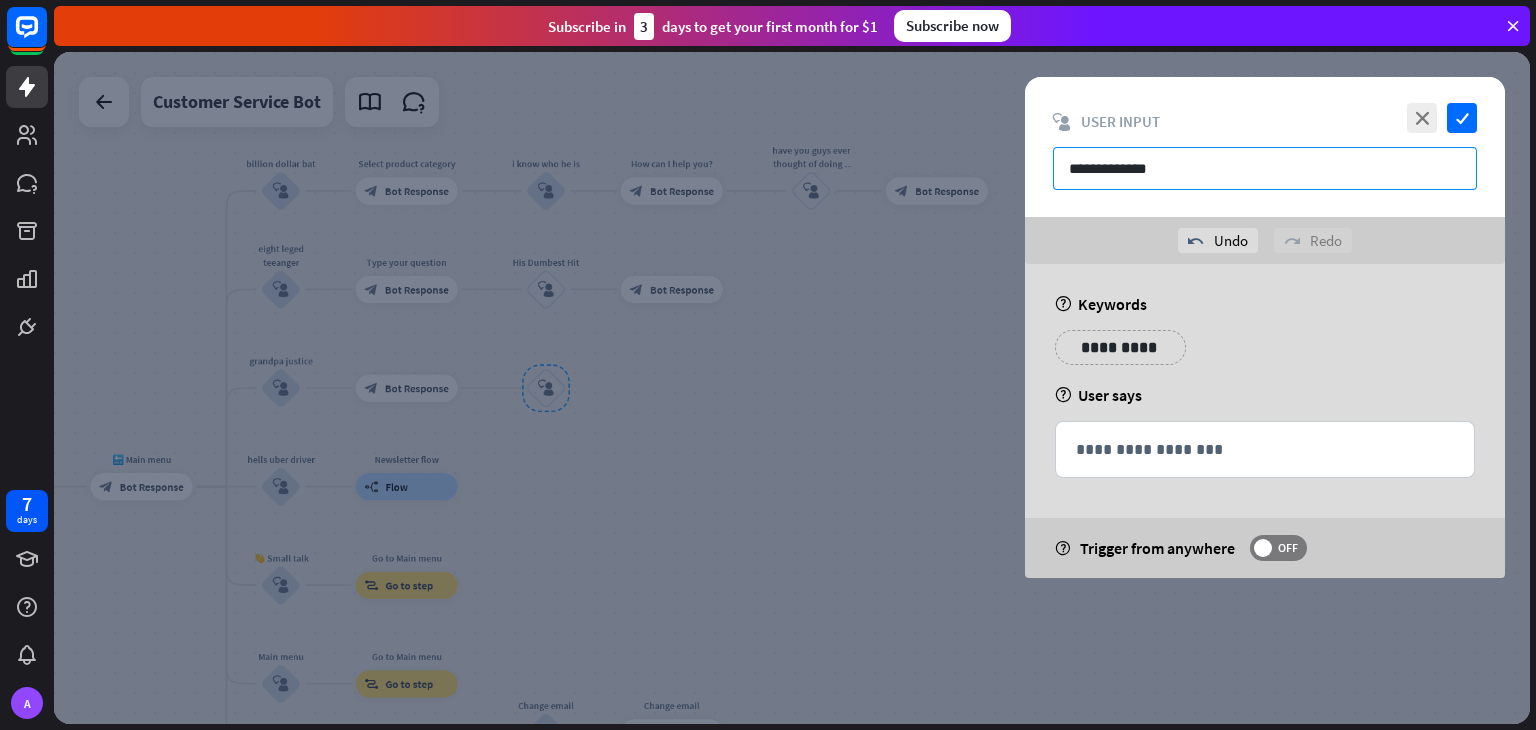 type on "**********" 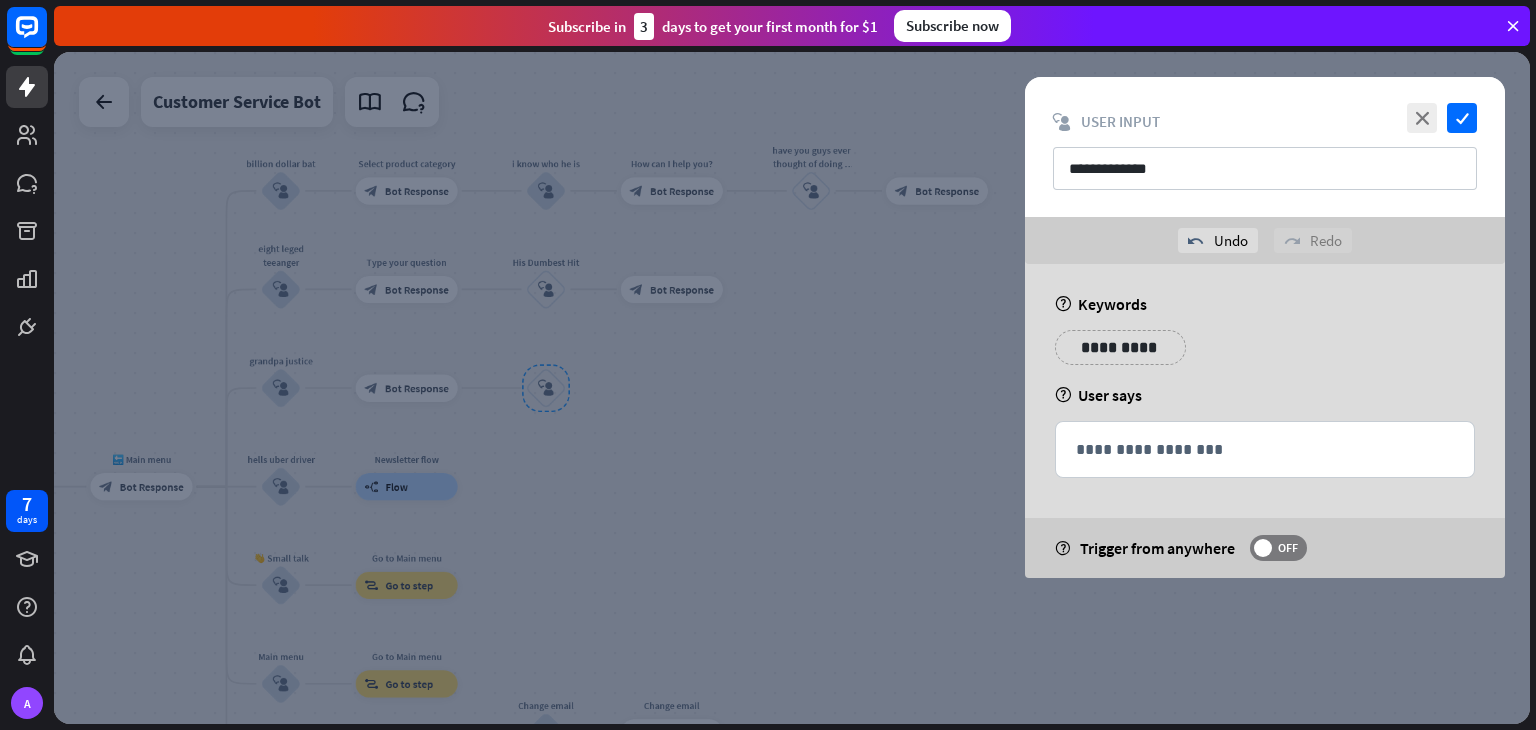 click at bounding box center [792, 388] 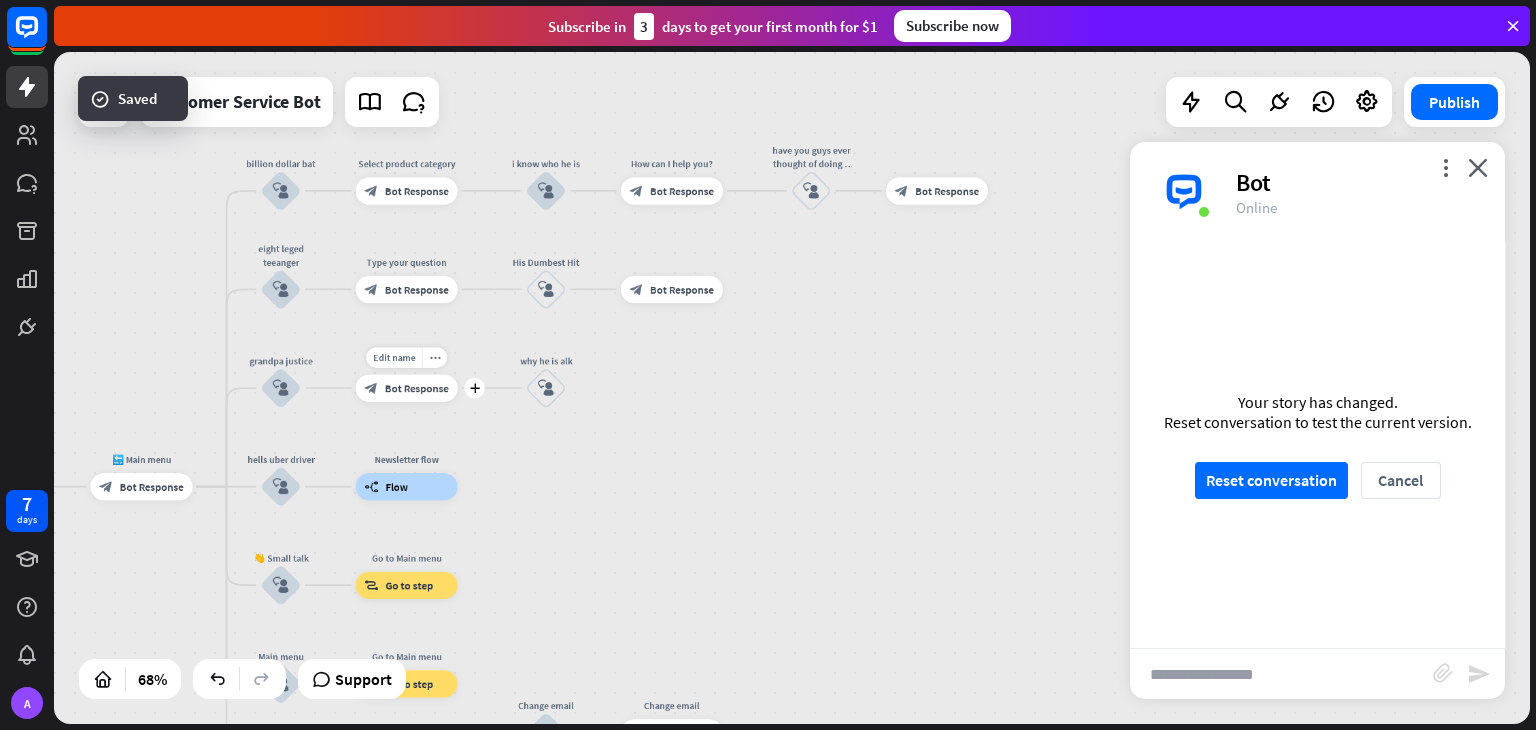 click on "Bot Response" at bounding box center (417, 388) 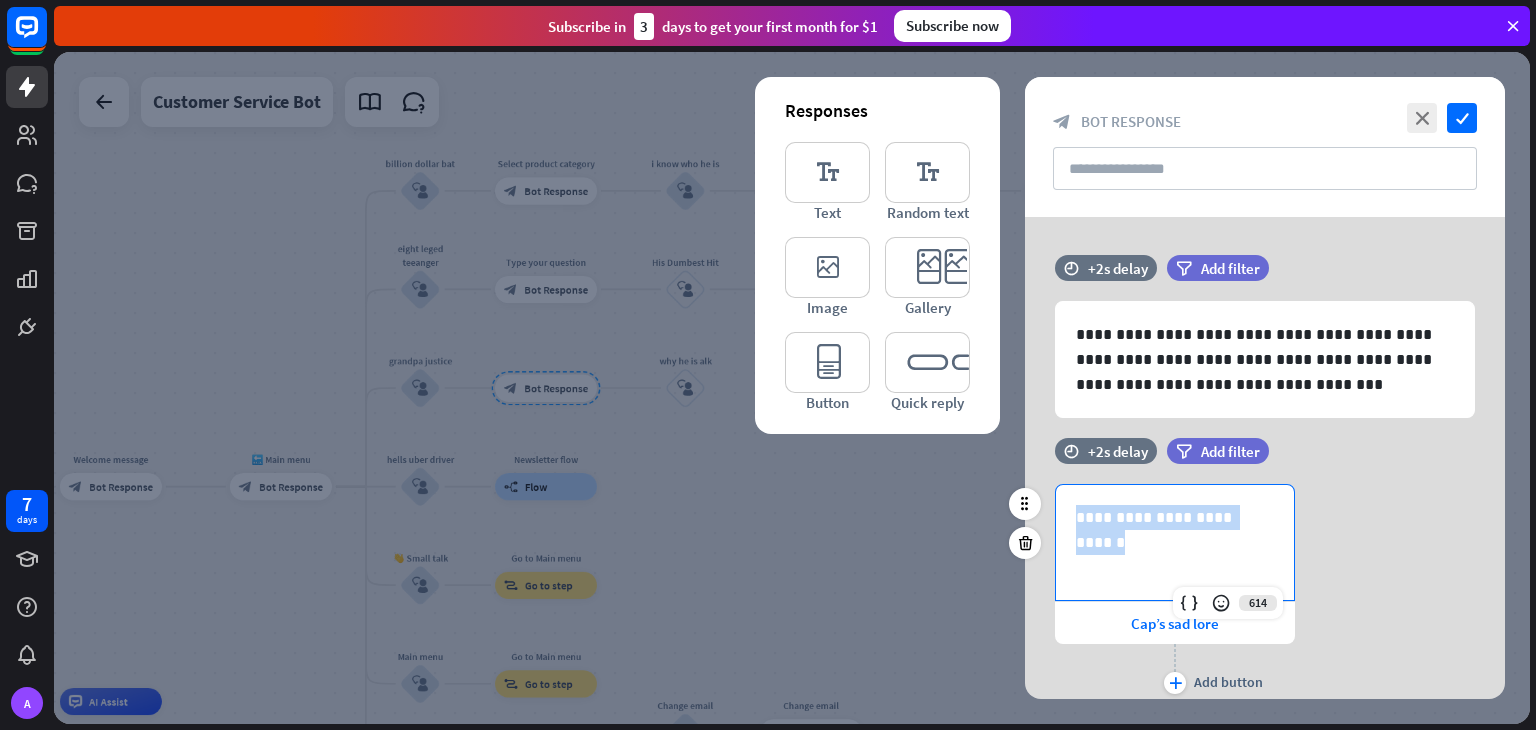 drag, startPoint x: 1075, startPoint y: 521, endPoint x: 1272, endPoint y: 526, distance: 197.06345 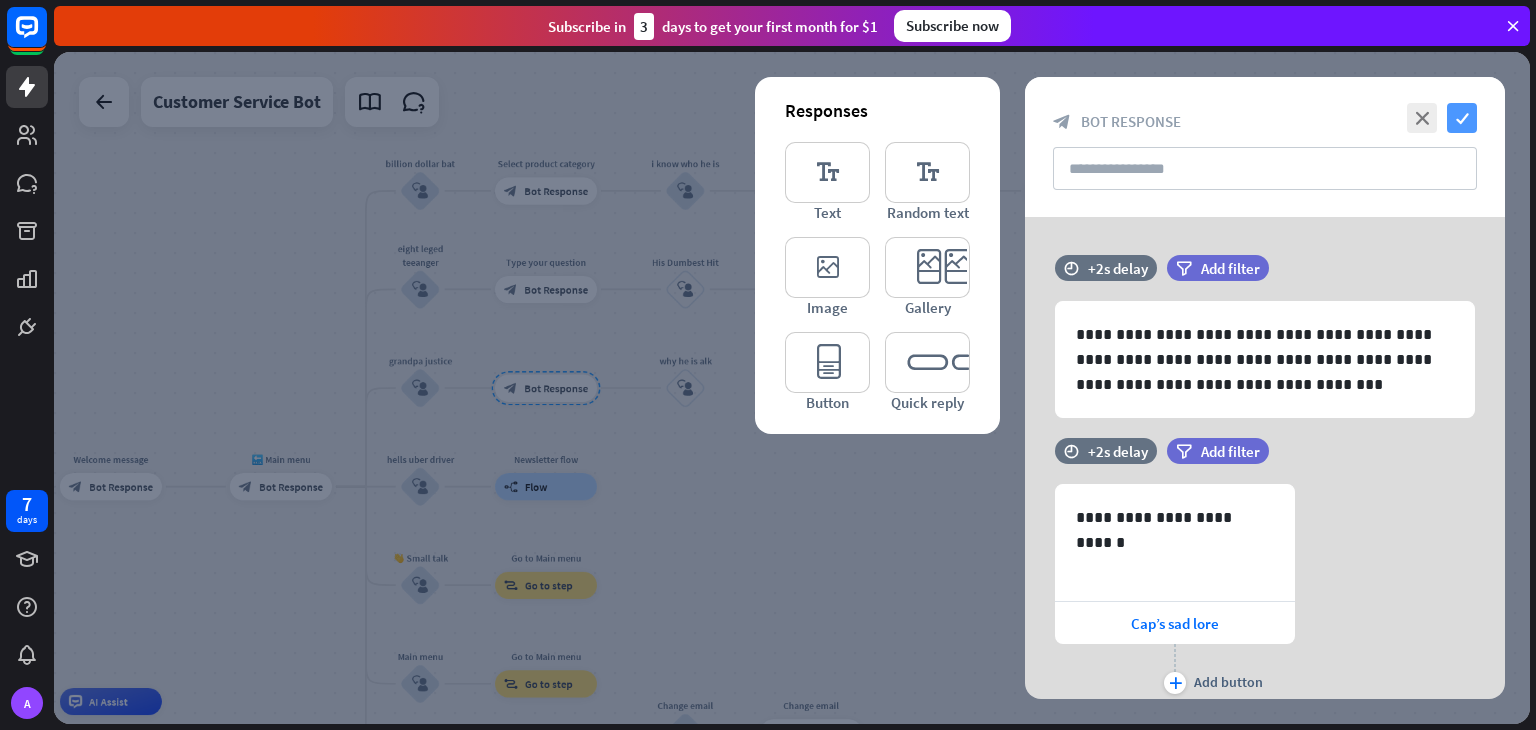 click on "check" at bounding box center (1462, 118) 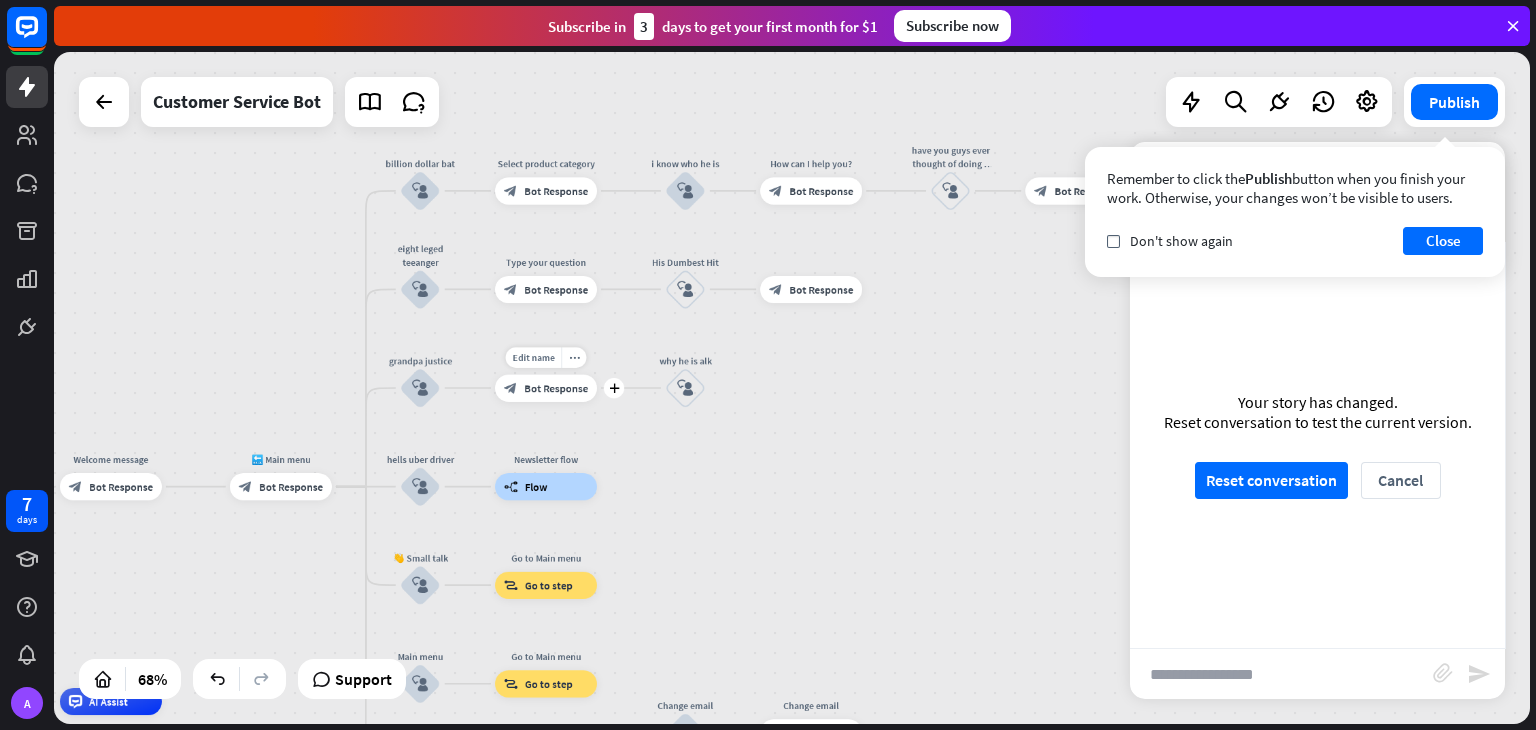 click on "block_bot_response   Bot Response" at bounding box center (546, 387) 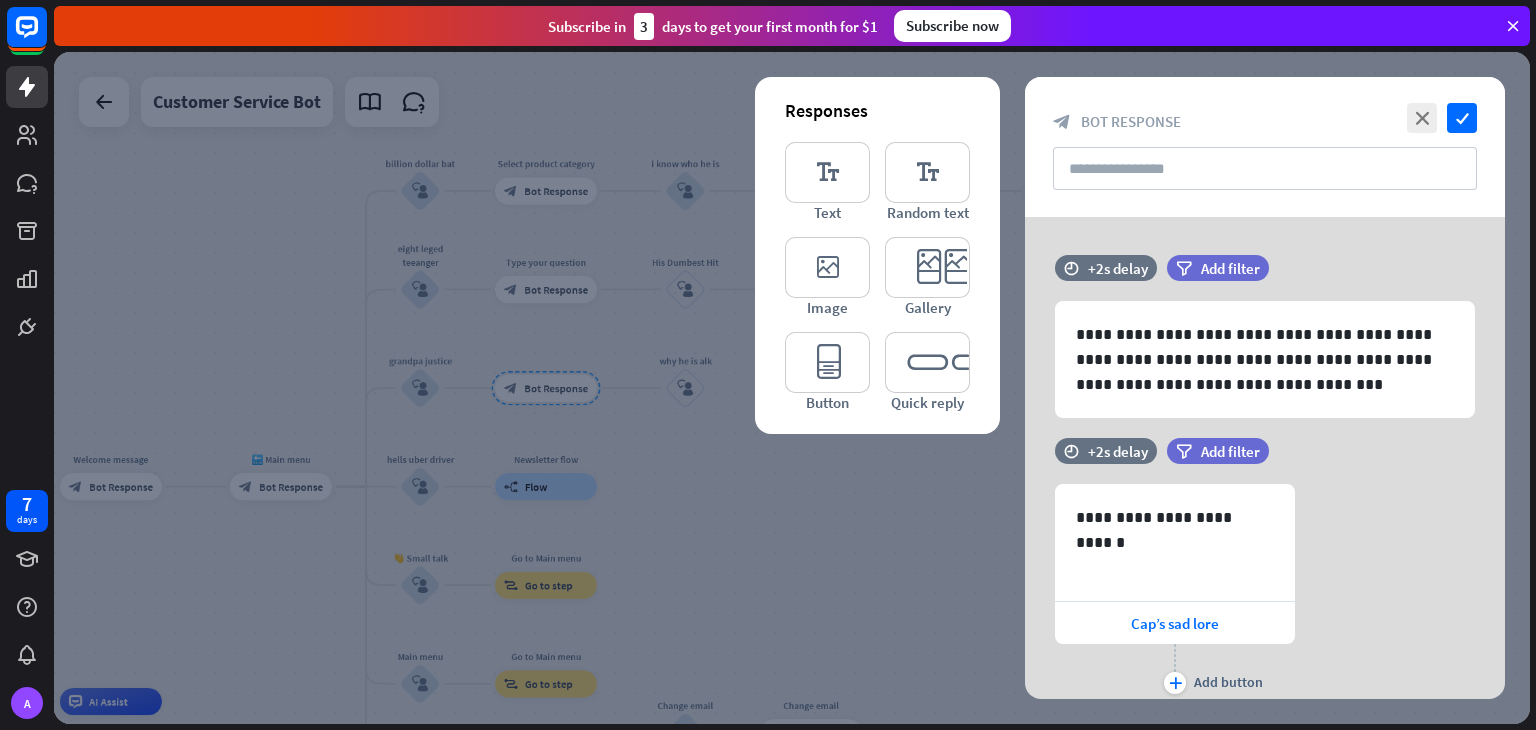 click at bounding box center [792, 388] 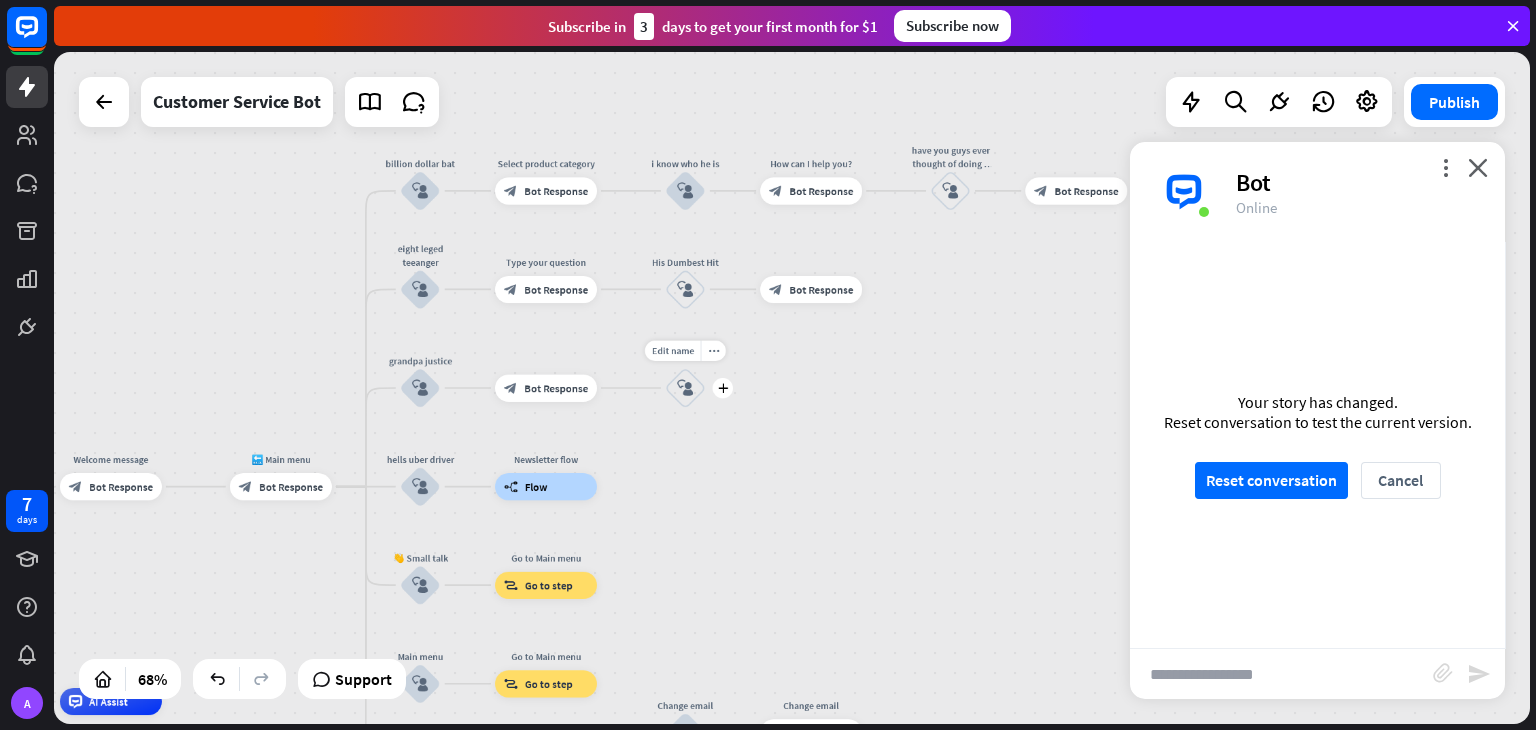 click on "block_user_input" at bounding box center (685, 388) 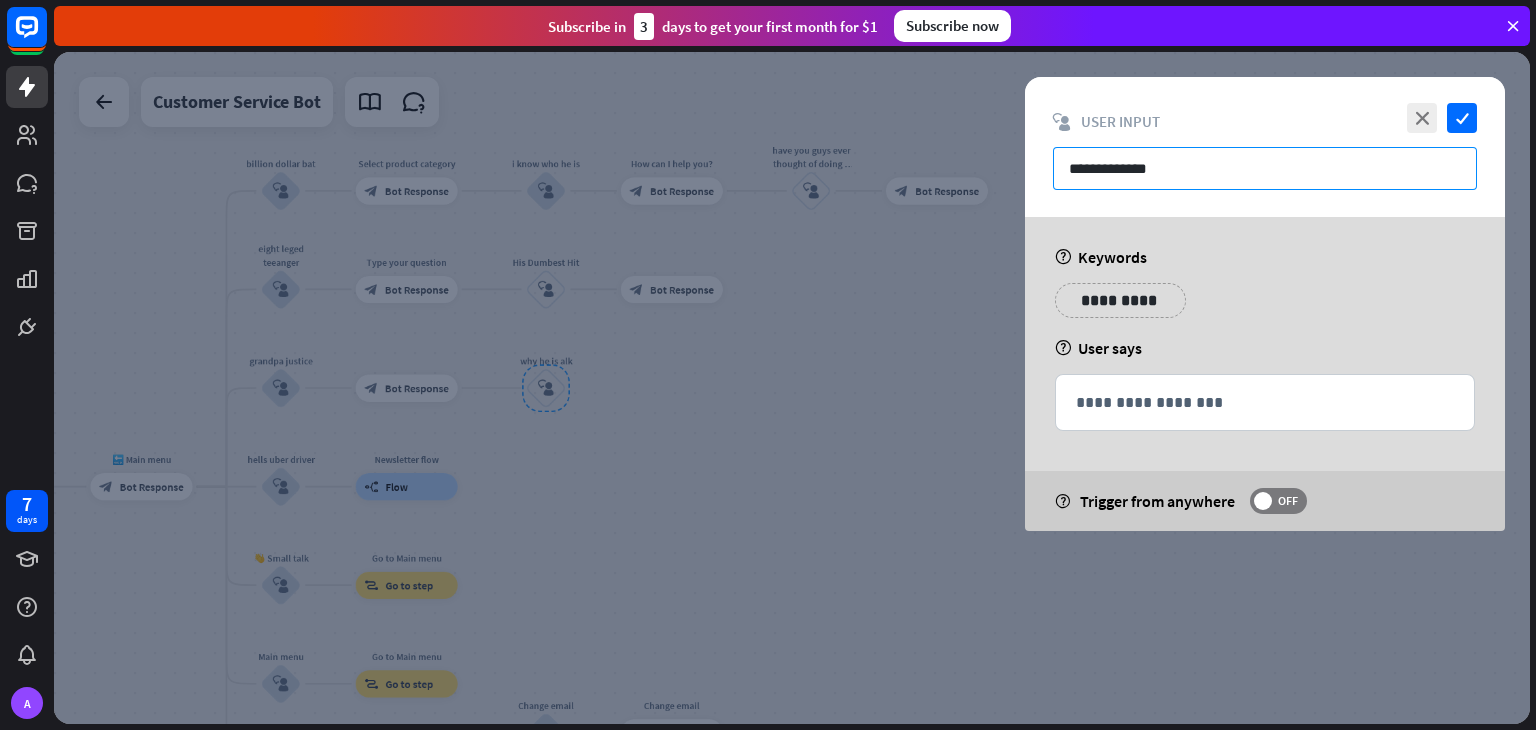 click on "**********" at bounding box center (1265, 168) 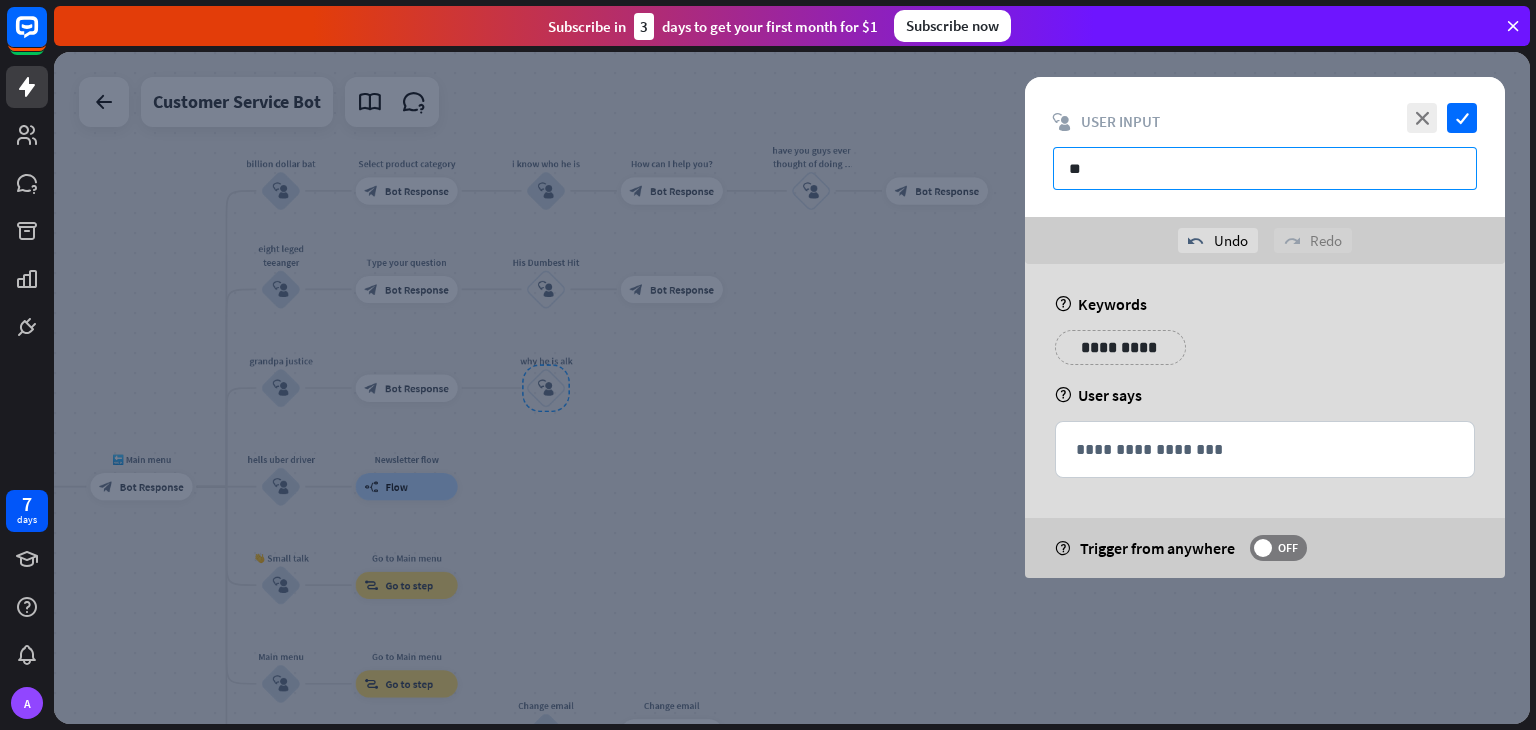 type on "*" 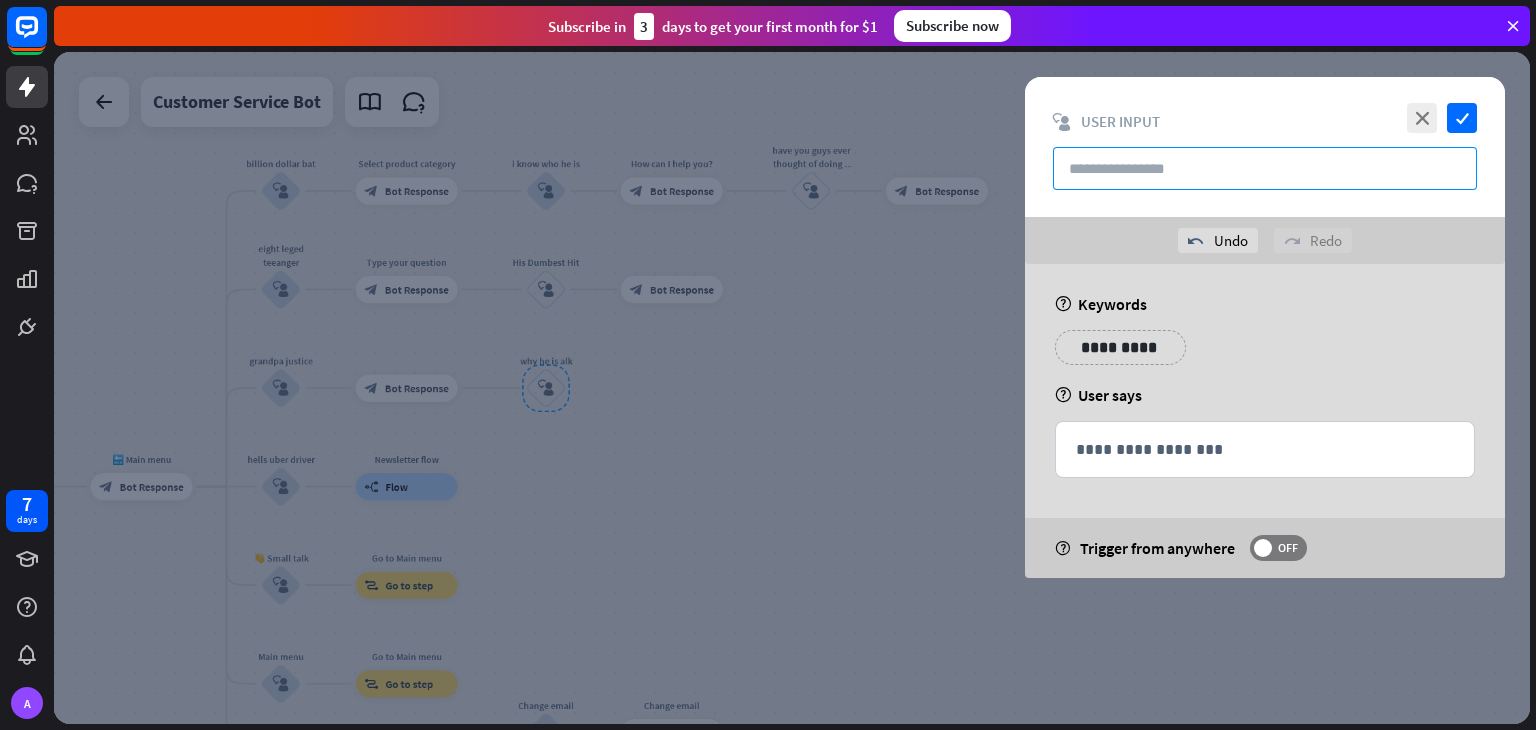 paste on "**********" 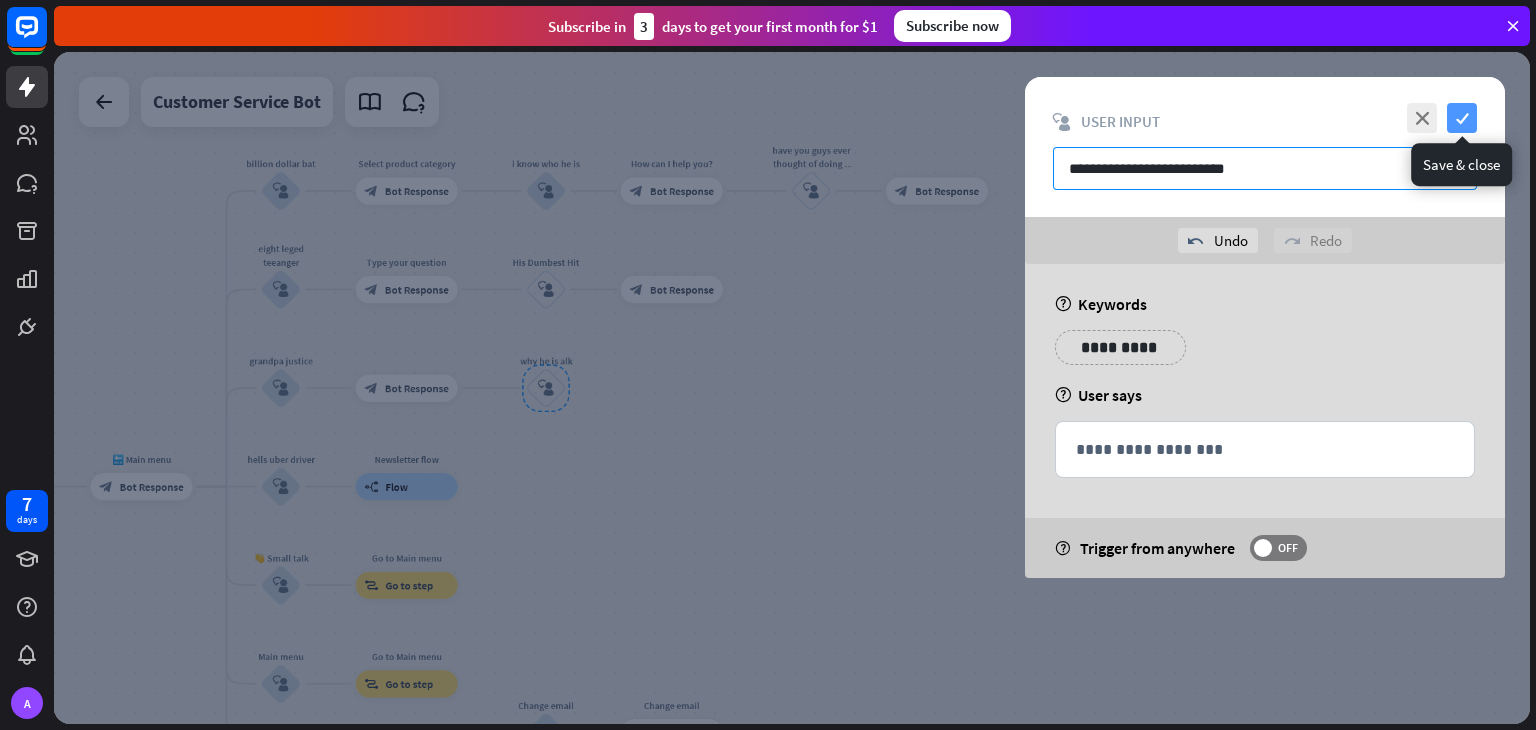 type on "**********" 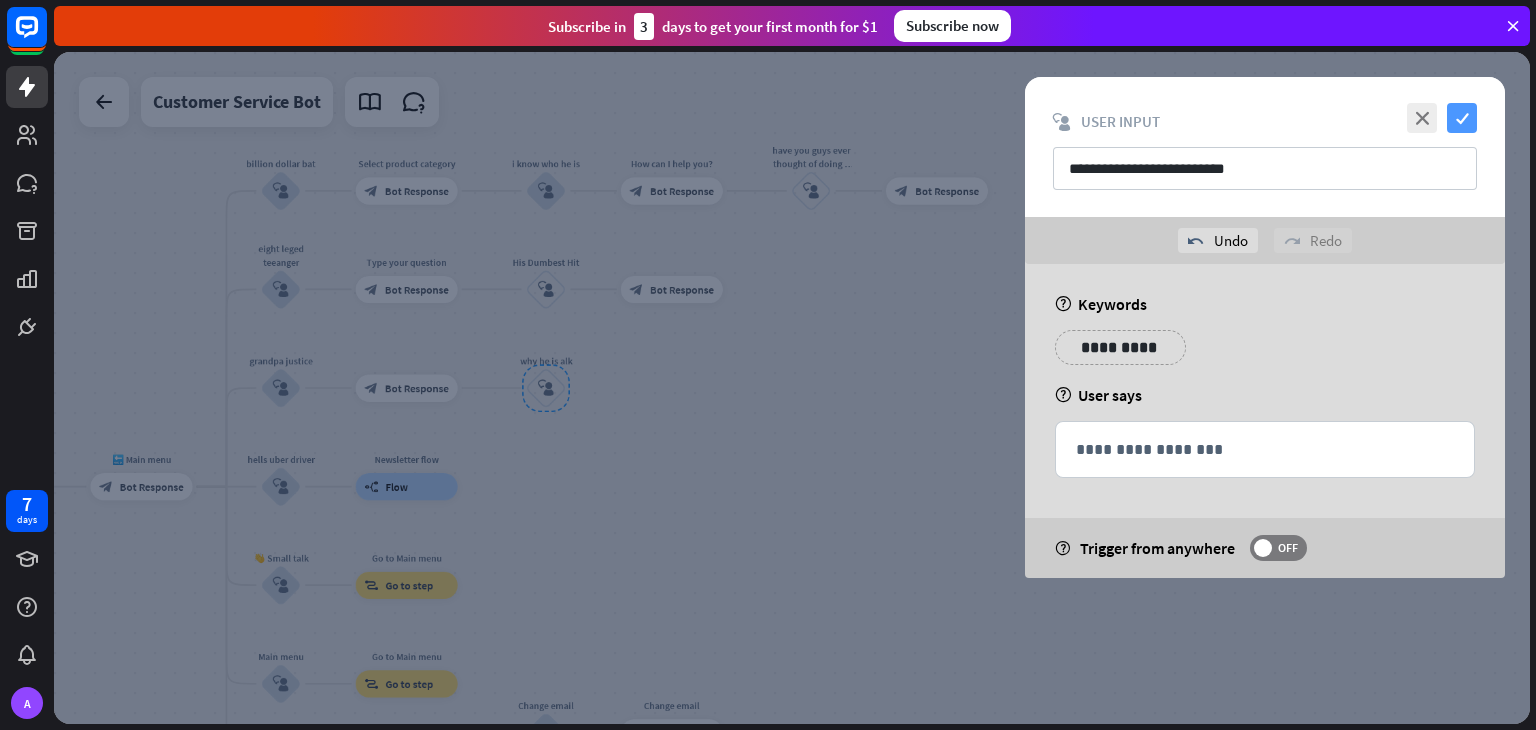 click on "check" at bounding box center [1462, 118] 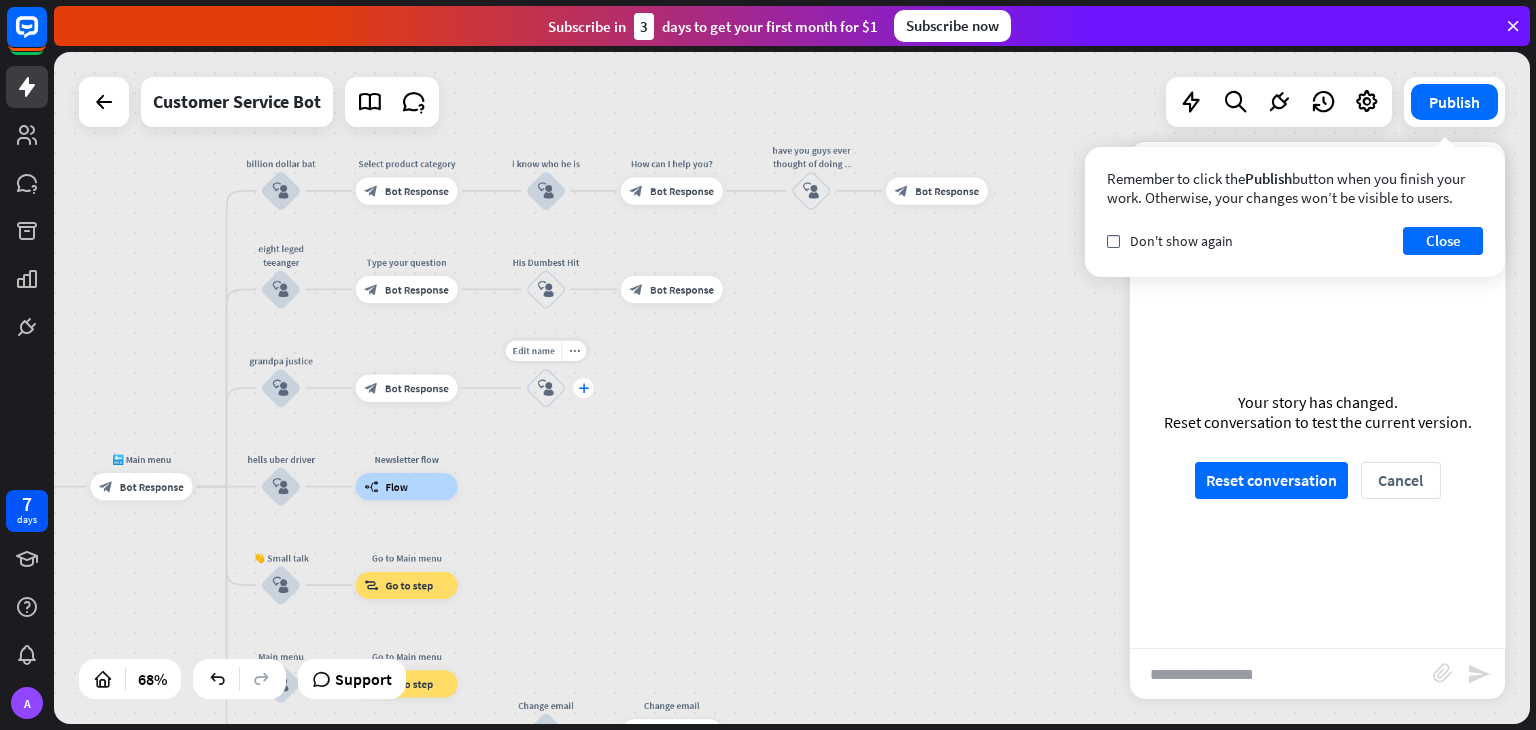 click on "plus" at bounding box center (583, 388) 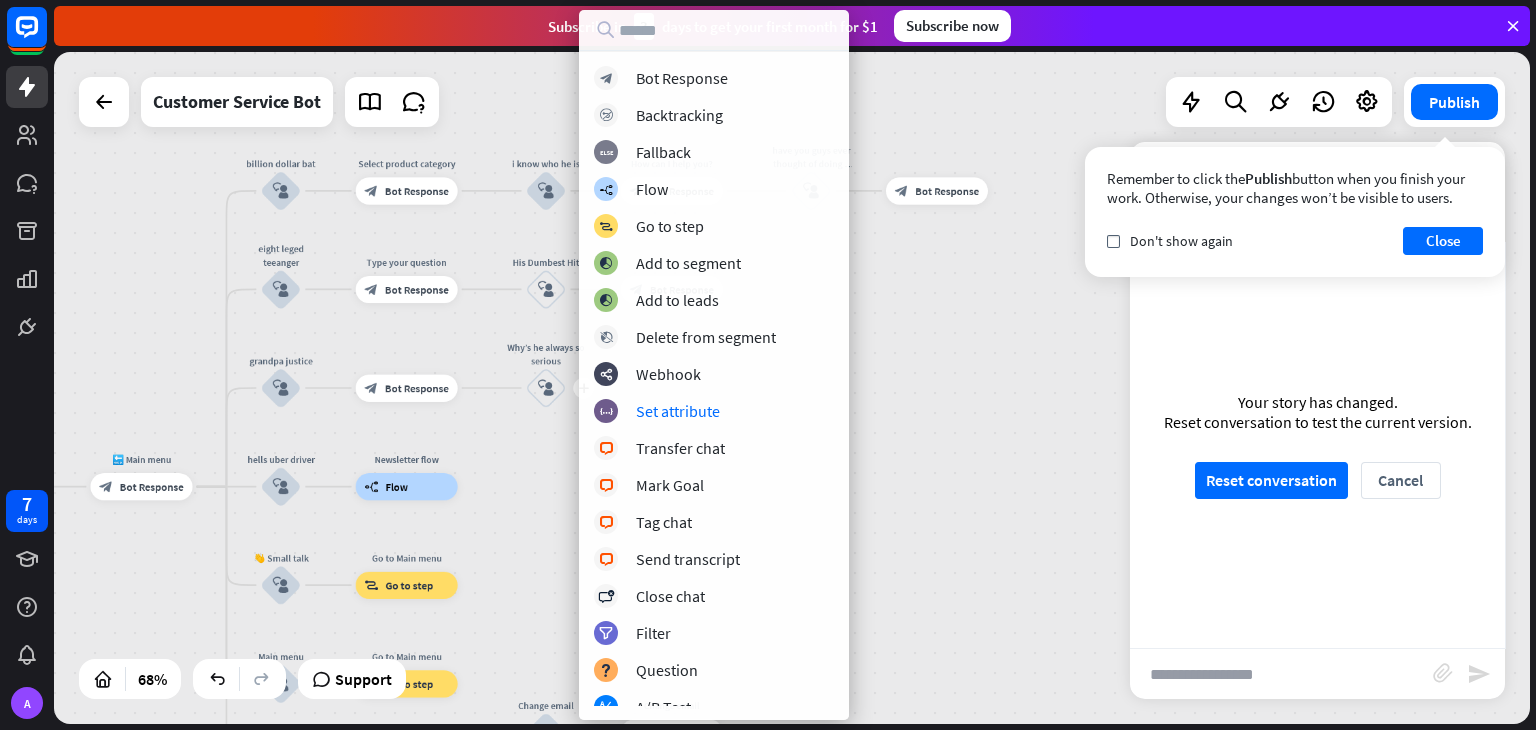 click on "home_2   Start point                 Welcome message   block_bot_response   Bot Response                 🔙 Main menu   block_bot_response   Bot Response                 billion dollar bat   block_user_input                 Select product category   block_bot_response   Bot Response                 i know who he is   block_user_input                 How can I help you?   block_bot_response   Bot Response                 have you guys ever thought of doing a crossover   block_user_input                   block_bot_response   Bot Response                 eight leged teeanger   block_user_input                 Type your question   block_bot_response   Bot Response                 His Dumbest Hit   block_user_input                   block_bot_response   Bot Response                 grandpa justice   block_user_input                   block_bot_response   Bot Response               plus   Why’s he always so serious   block_user_input                 hells uber driver   block_user_input" at bounding box center (792, 388) 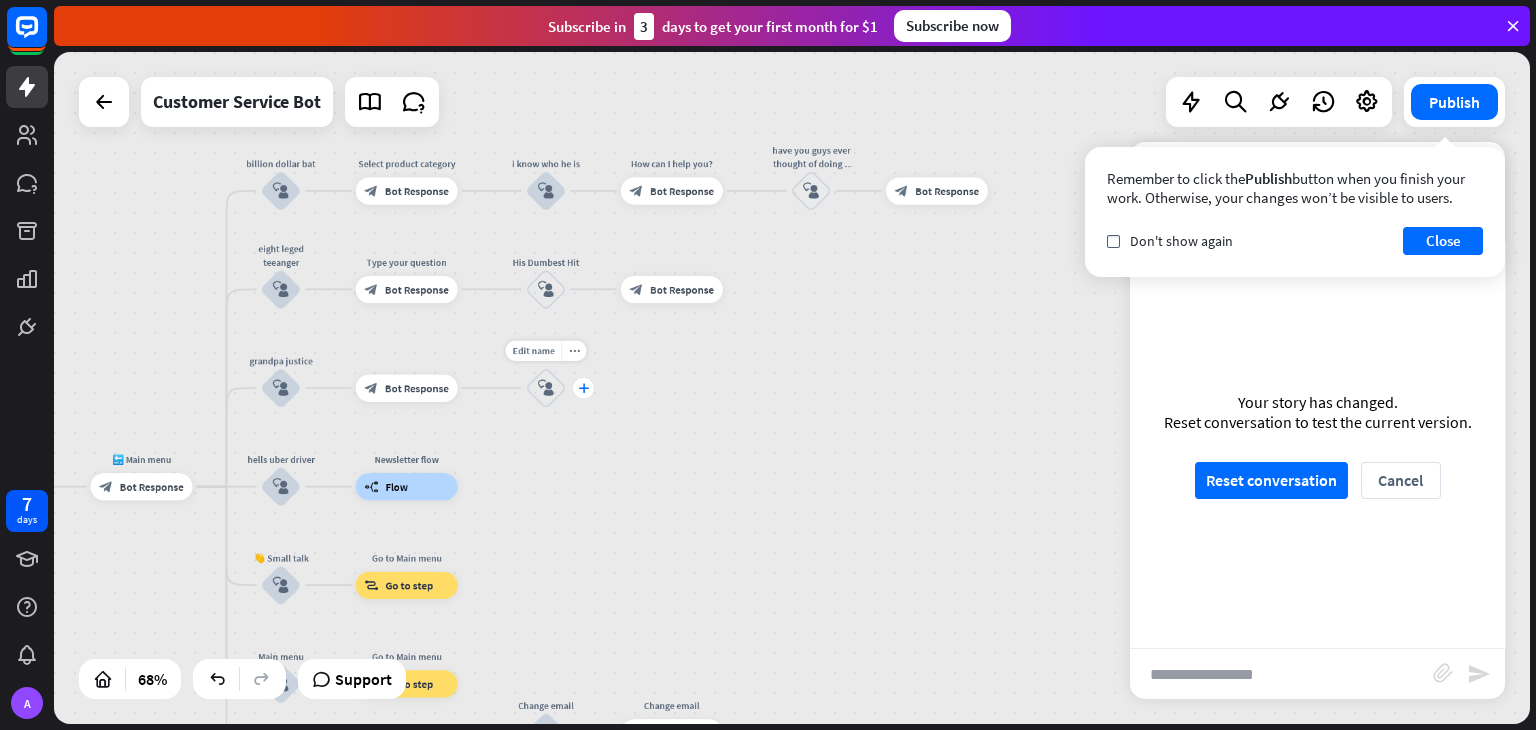 click on "plus" at bounding box center [583, 388] 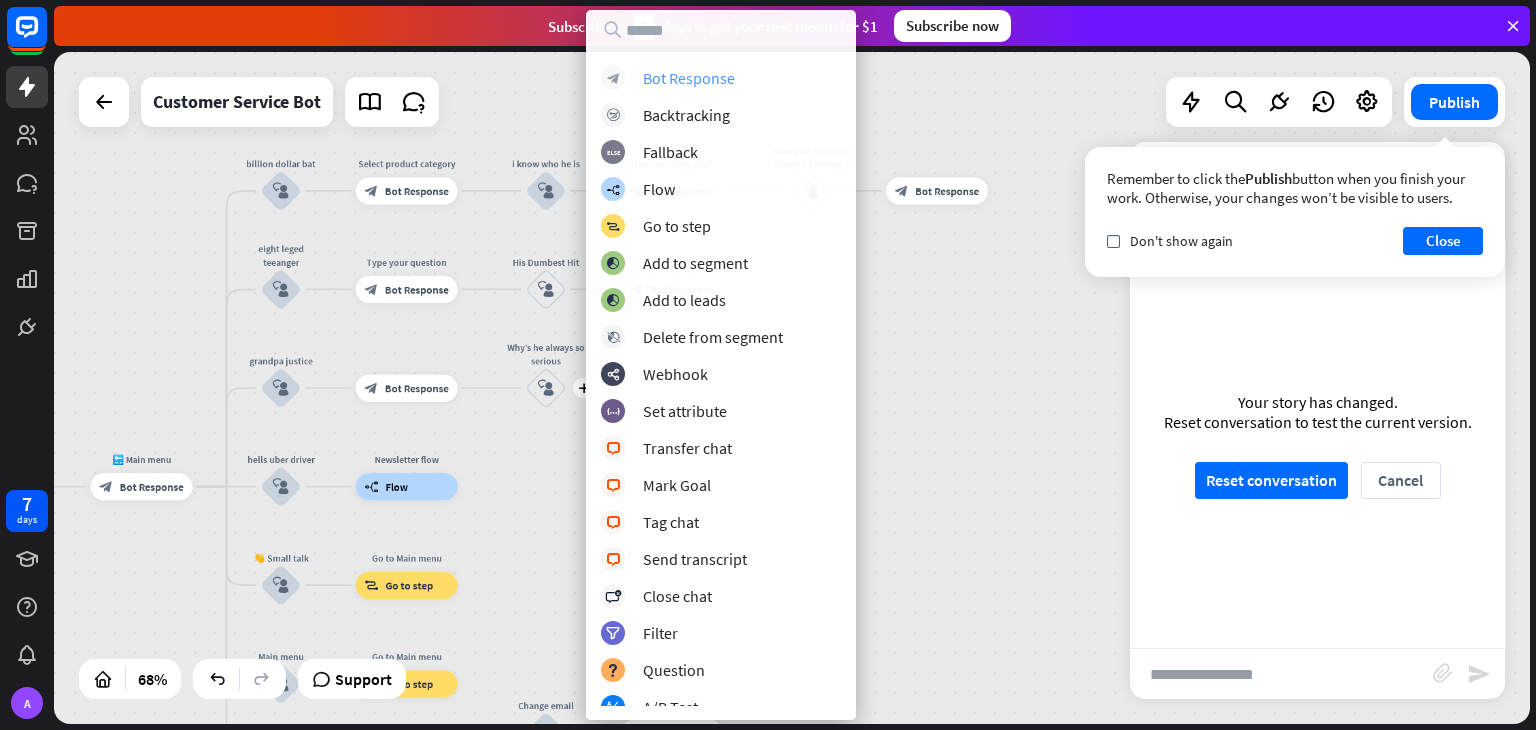 click on "Bot Response" at bounding box center (689, 78) 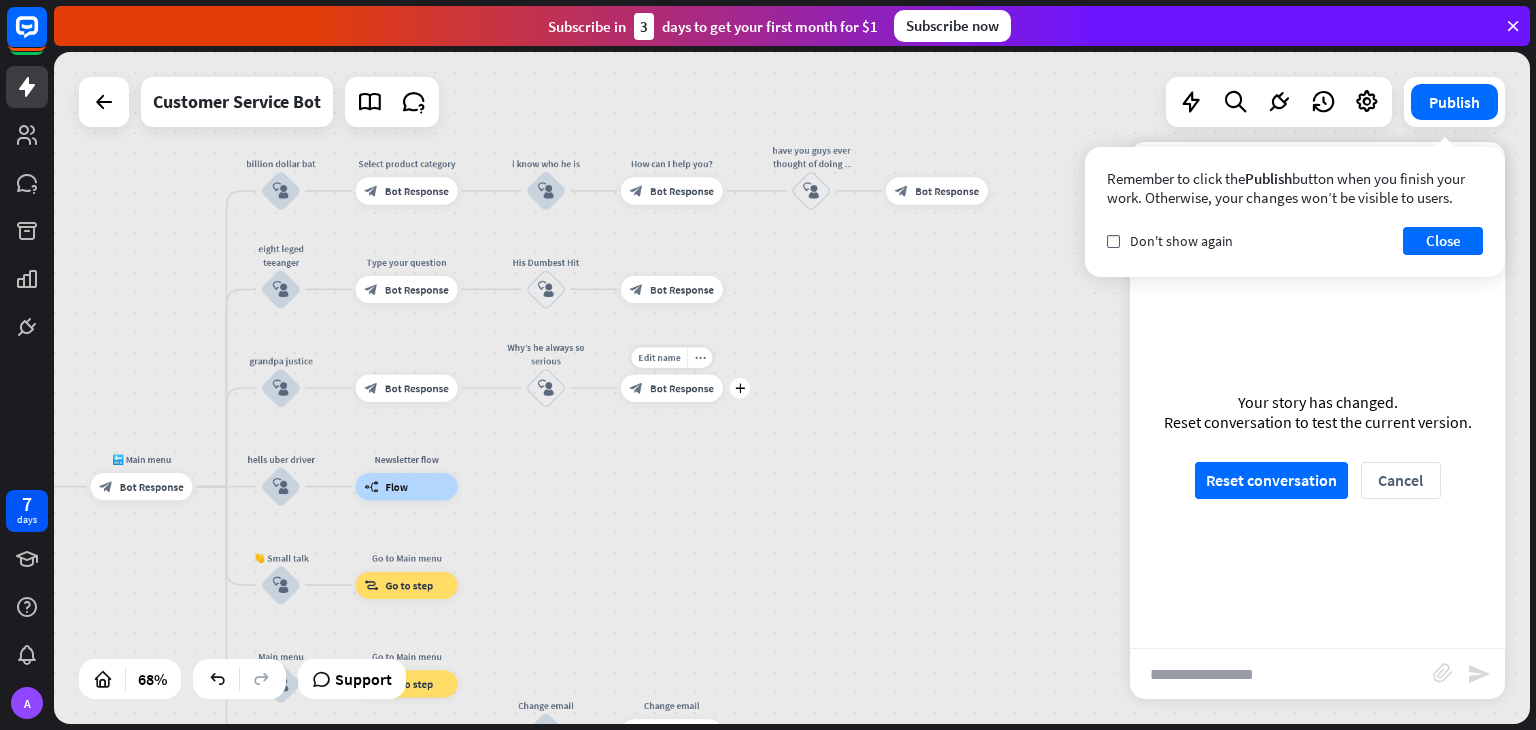 click on "block_bot_response   Bot Response" at bounding box center [672, 387] 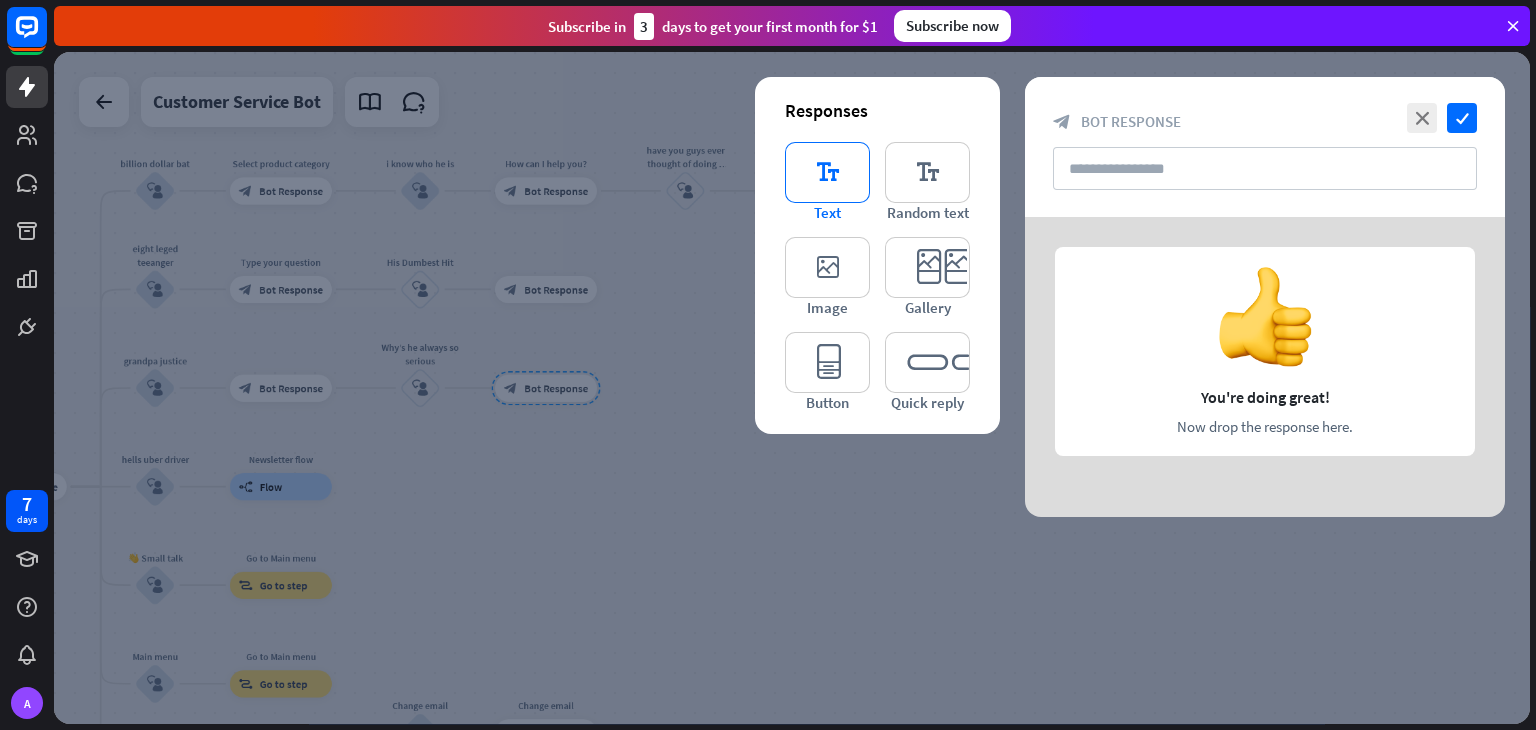type 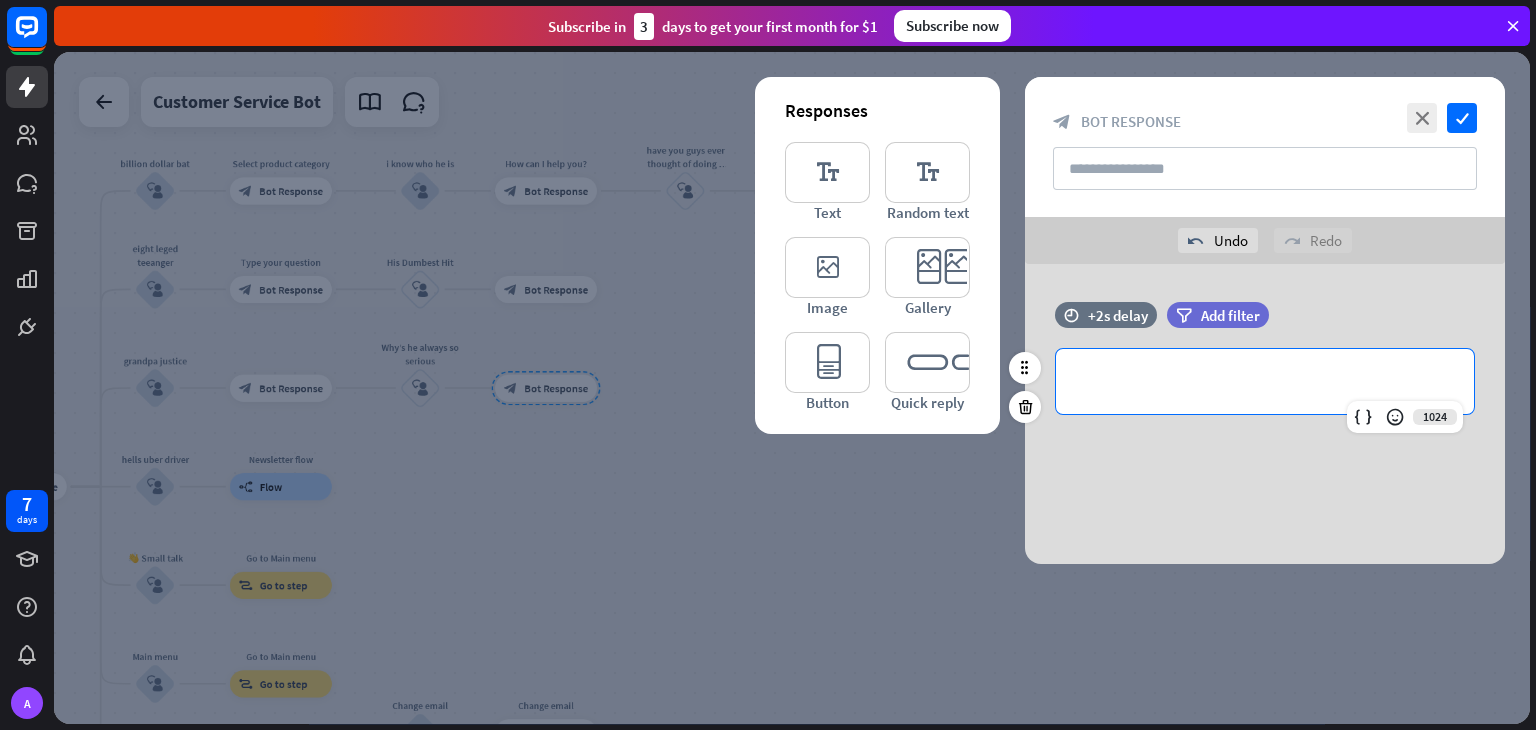 click on "**********" at bounding box center (1265, 381) 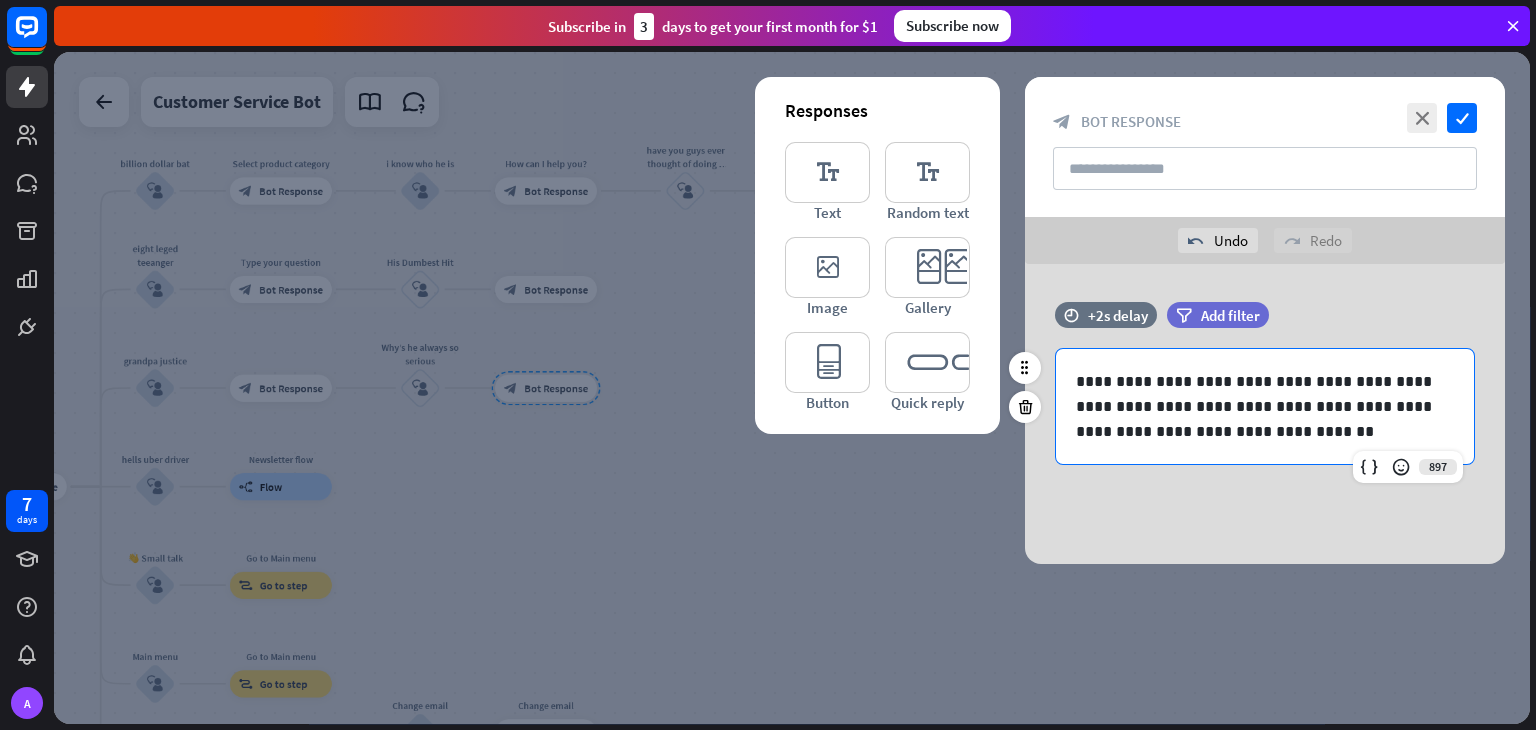 type 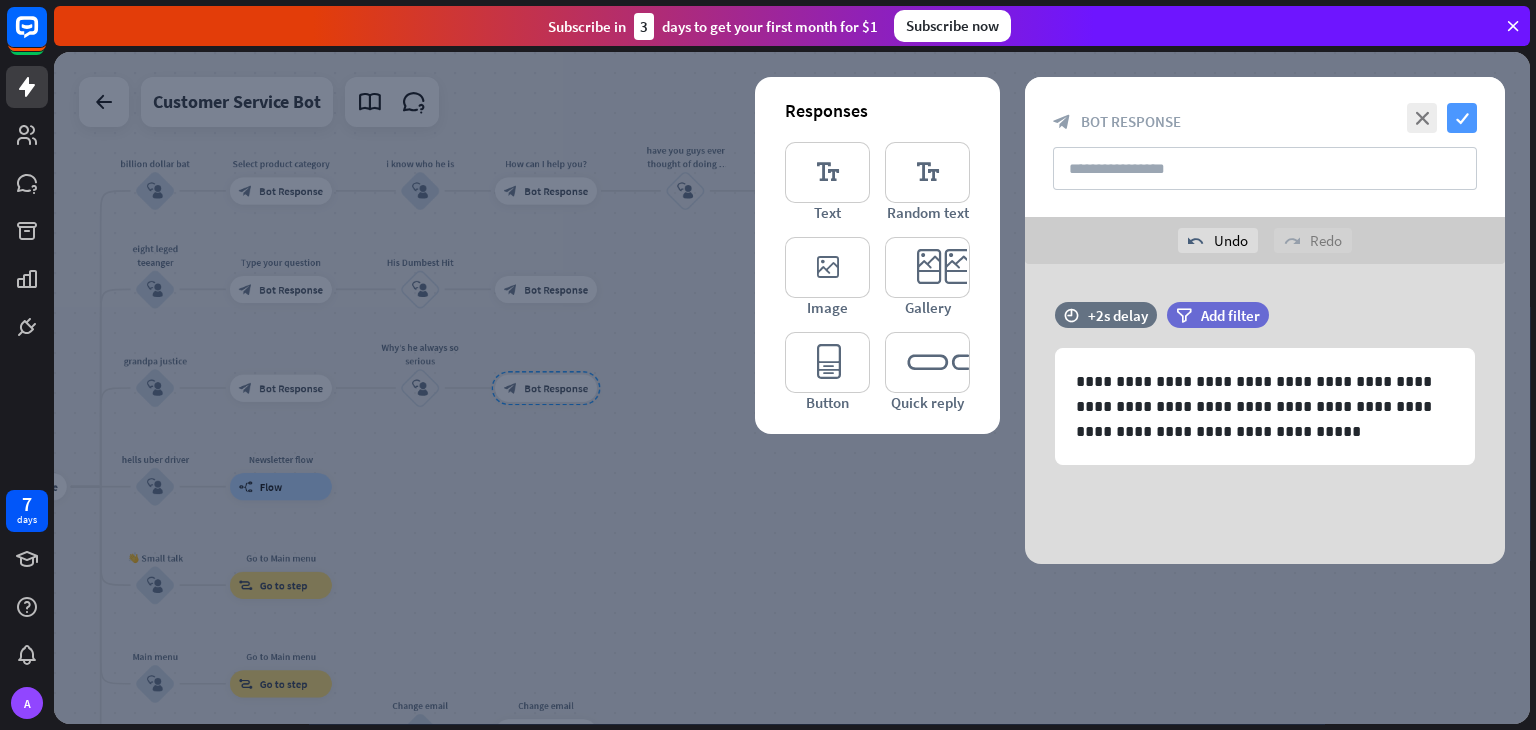 click on "check" at bounding box center [1462, 118] 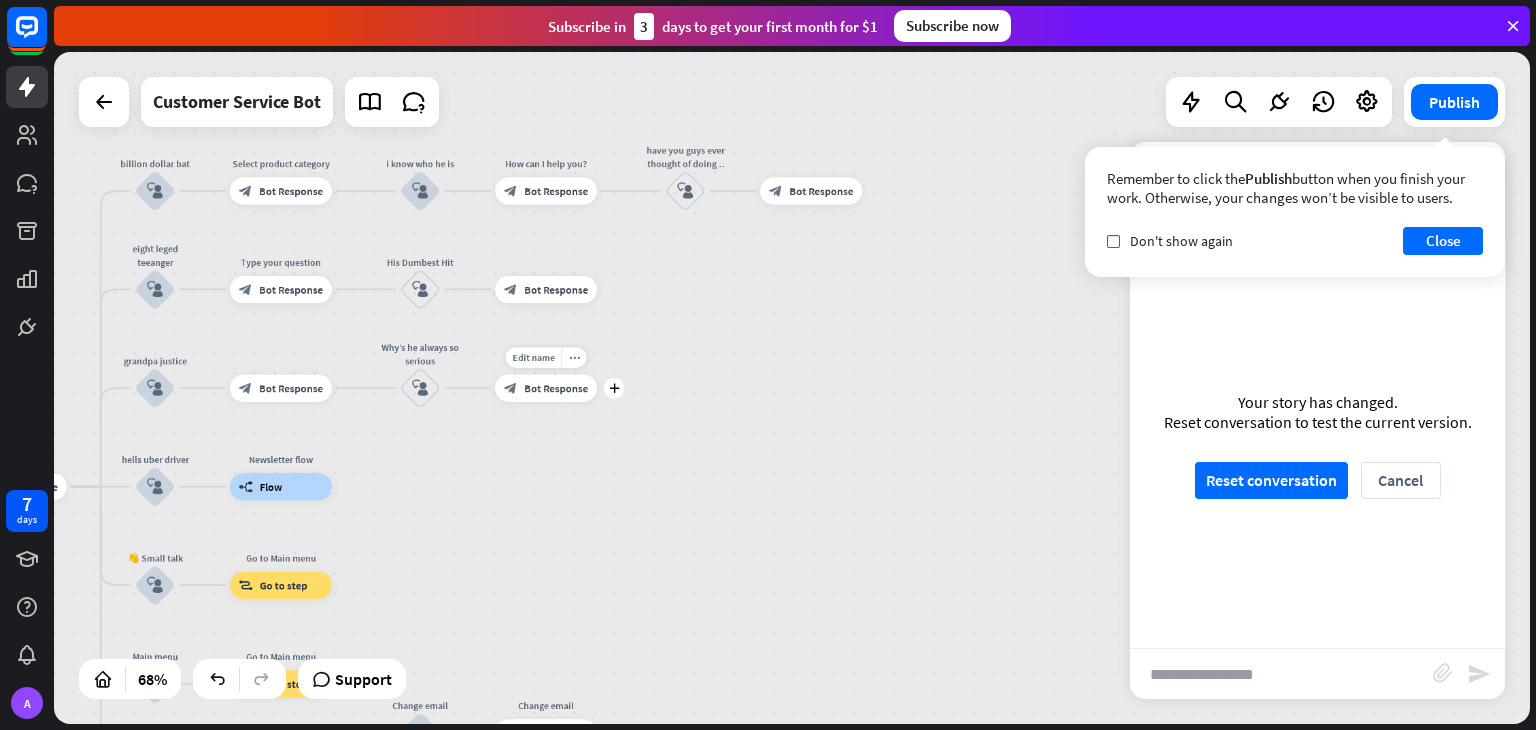 click on "Bot Response" at bounding box center (556, 388) 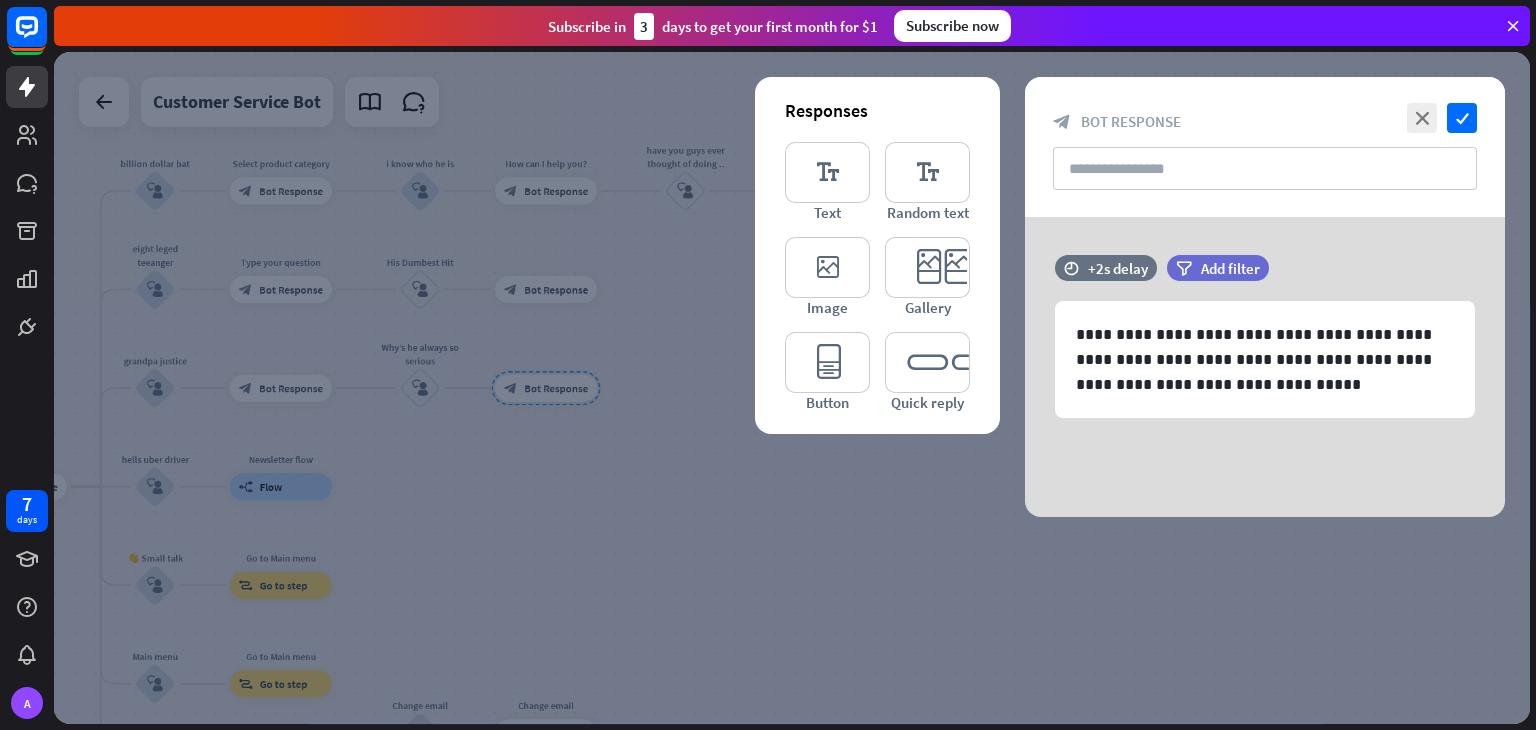 click at bounding box center [792, 388] 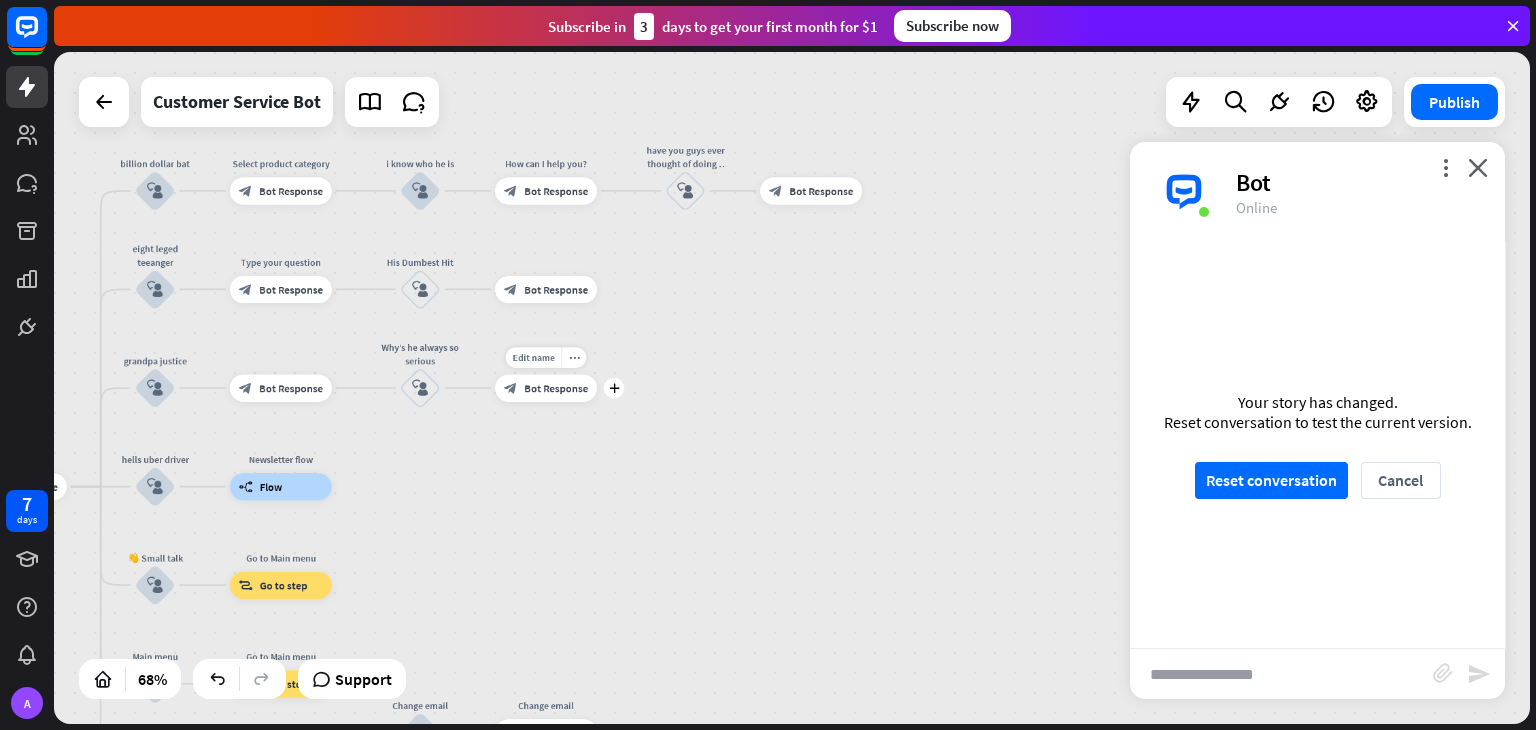click on "Edit name   more_horiz         plus     block_bot_response   Bot Response" at bounding box center (546, 387) 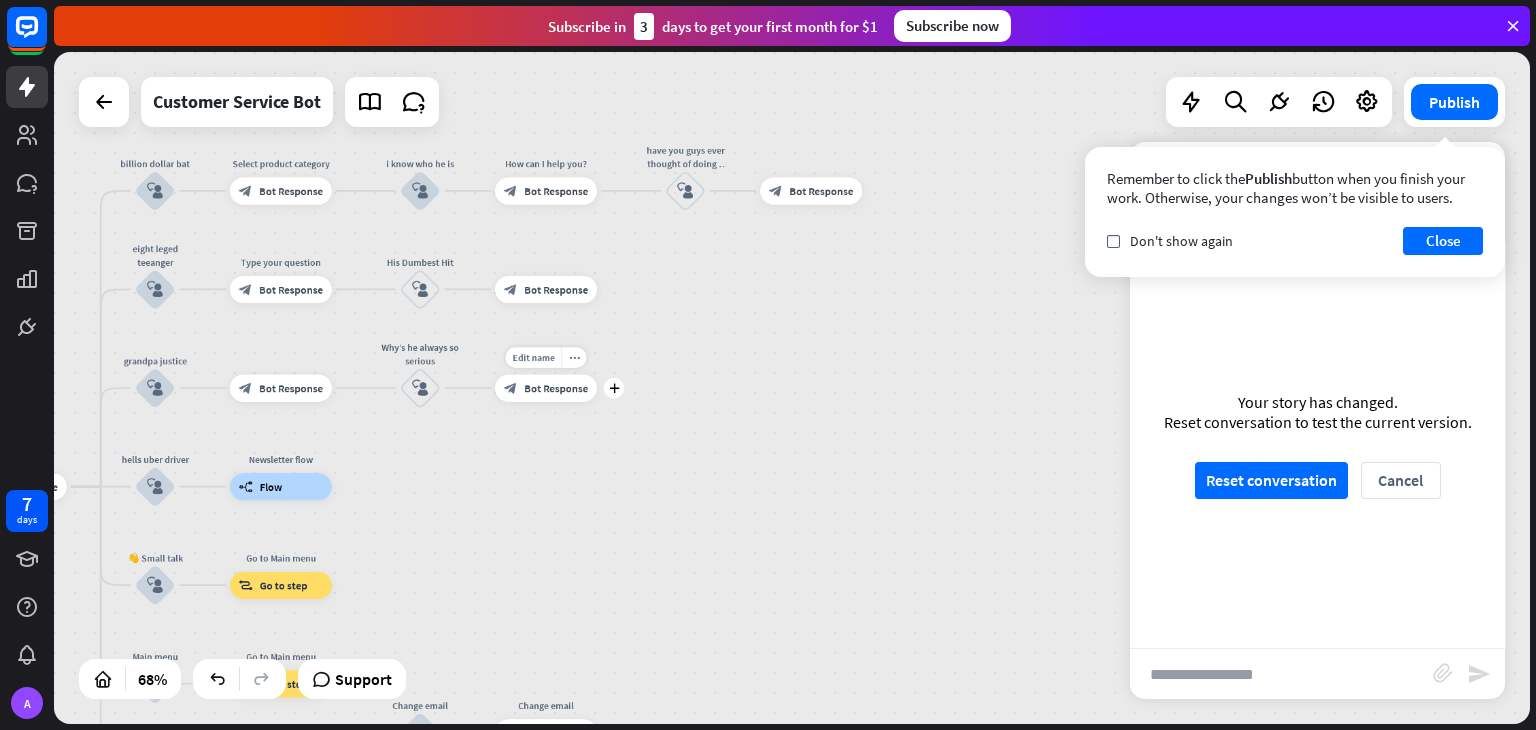 click on "Bot Response" at bounding box center [556, 388] 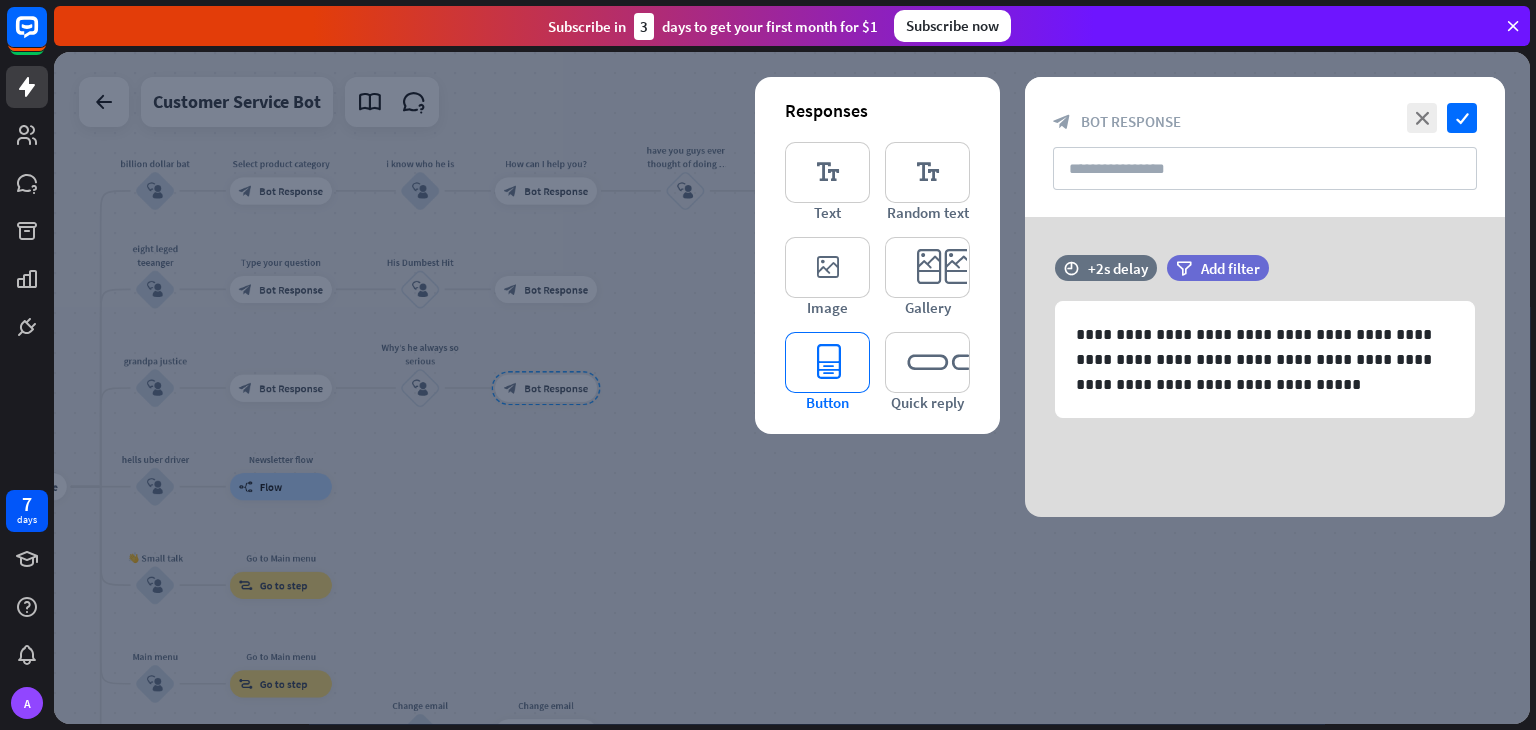 type 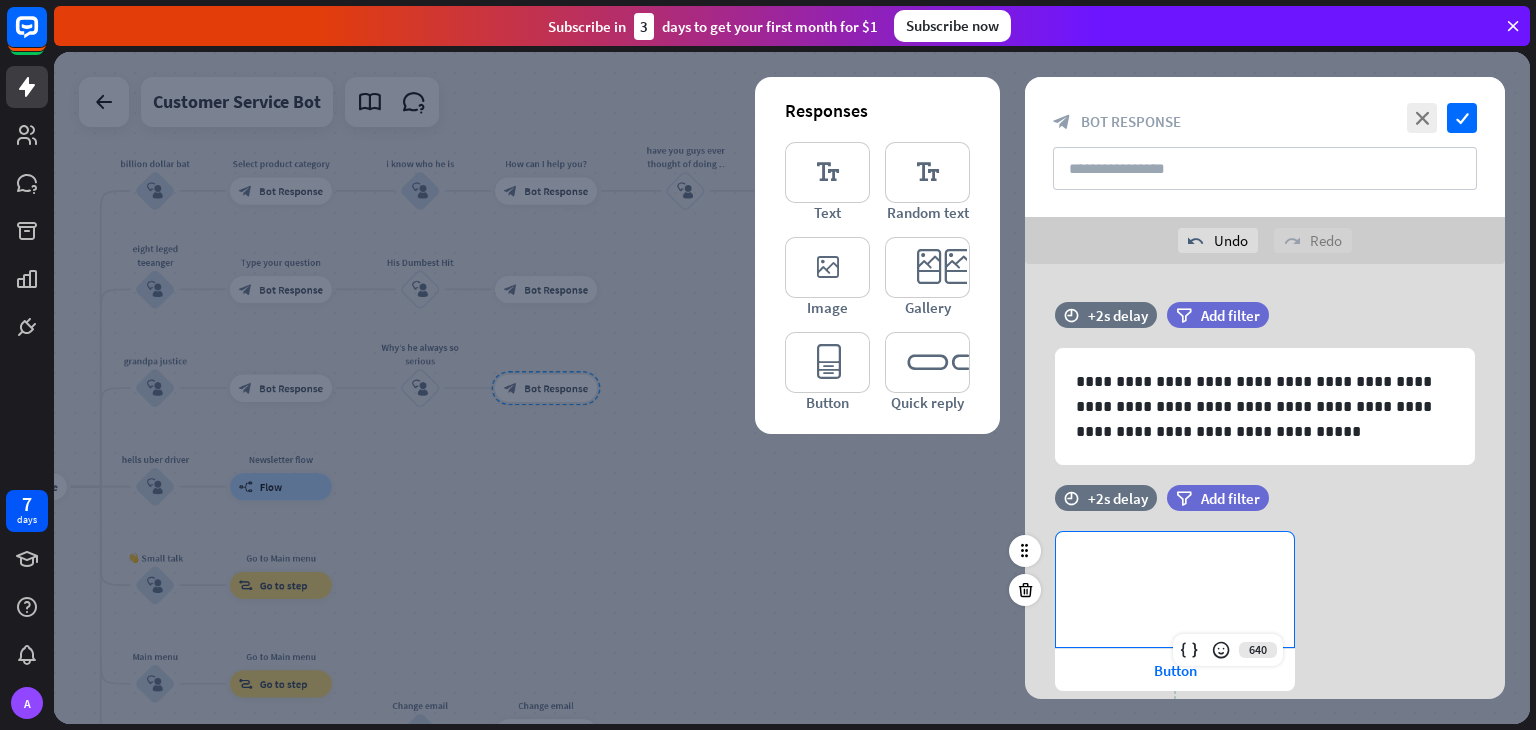 click on "**********" at bounding box center [1175, 589] 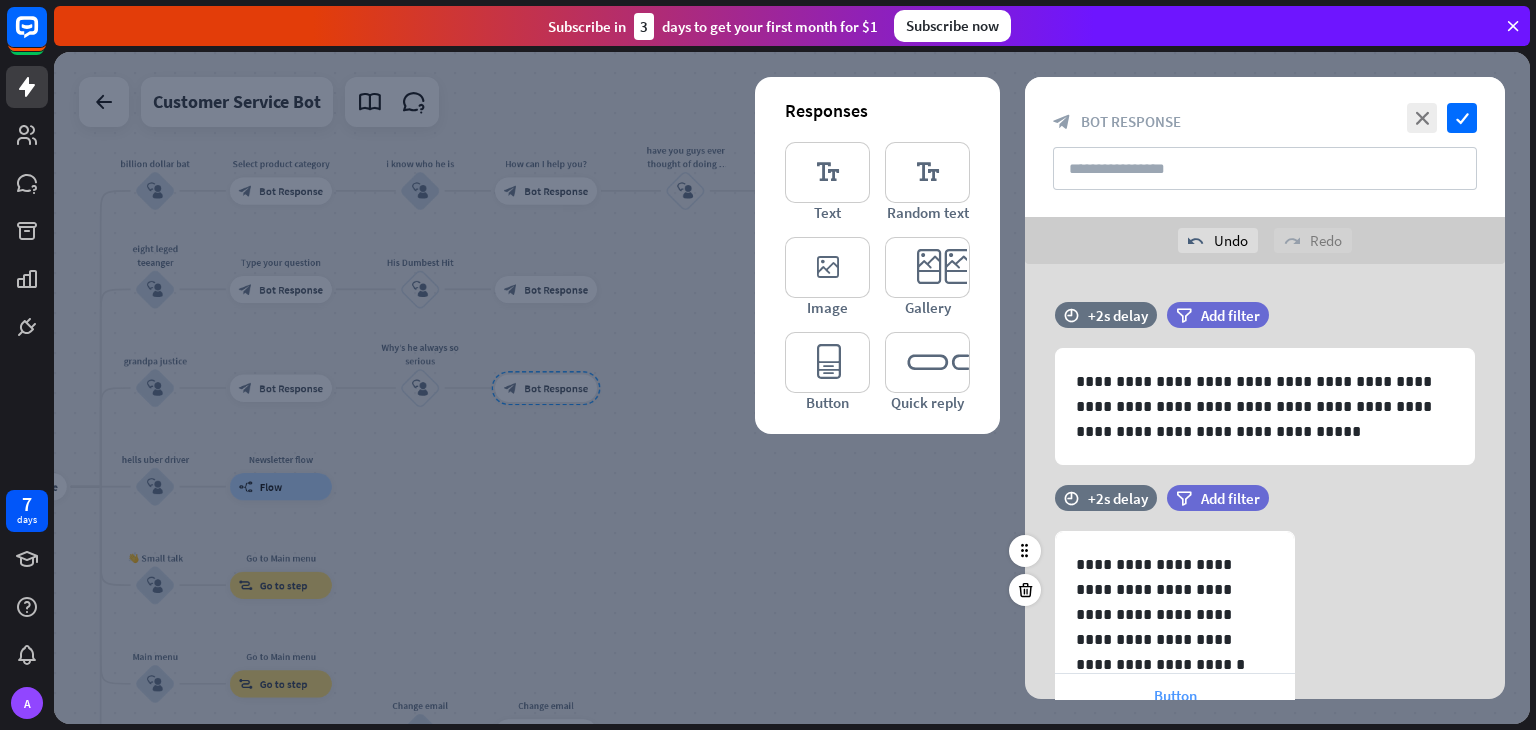click on "Button" at bounding box center [1175, 695] 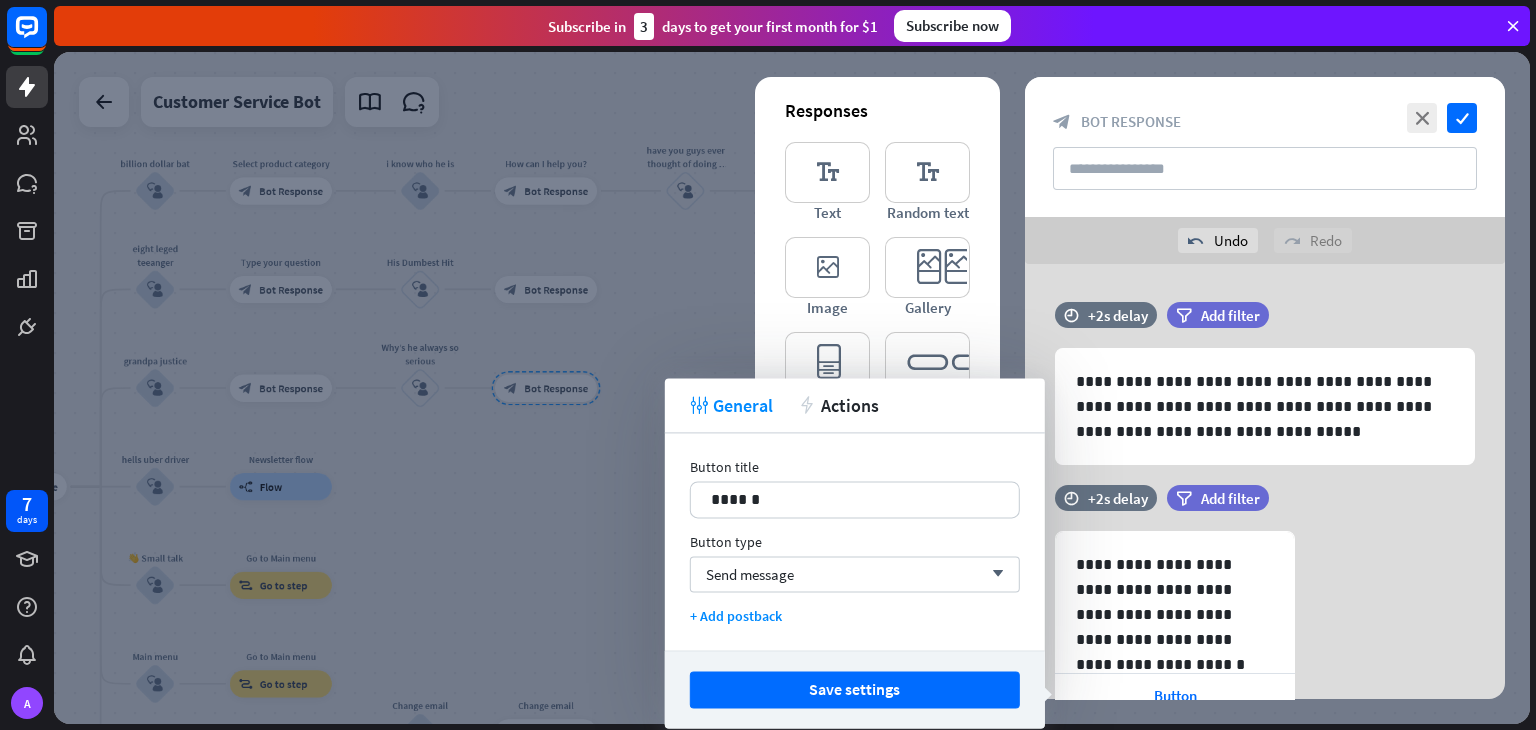 click at bounding box center (792, 388) 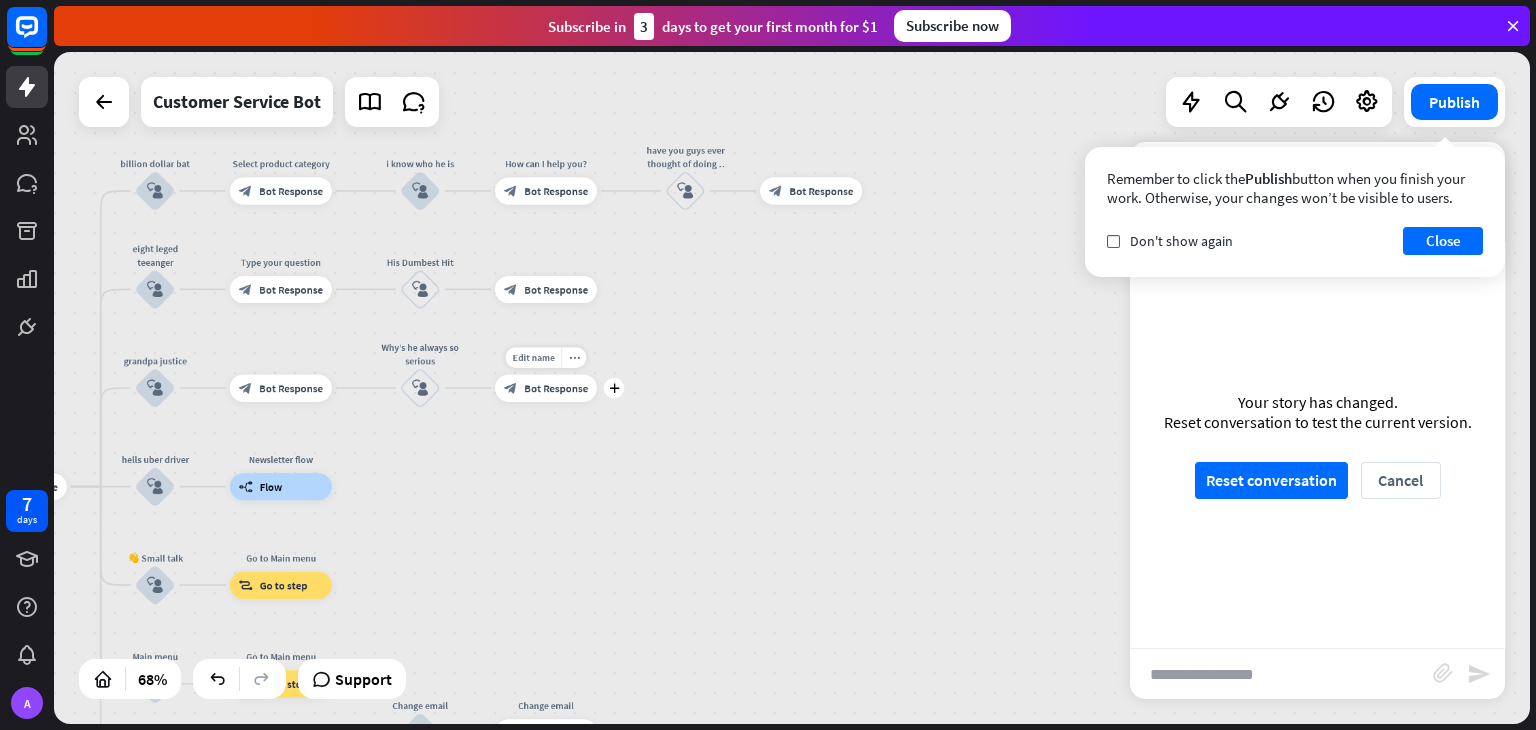 click on "Bot Response" at bounding box center (556, 388) 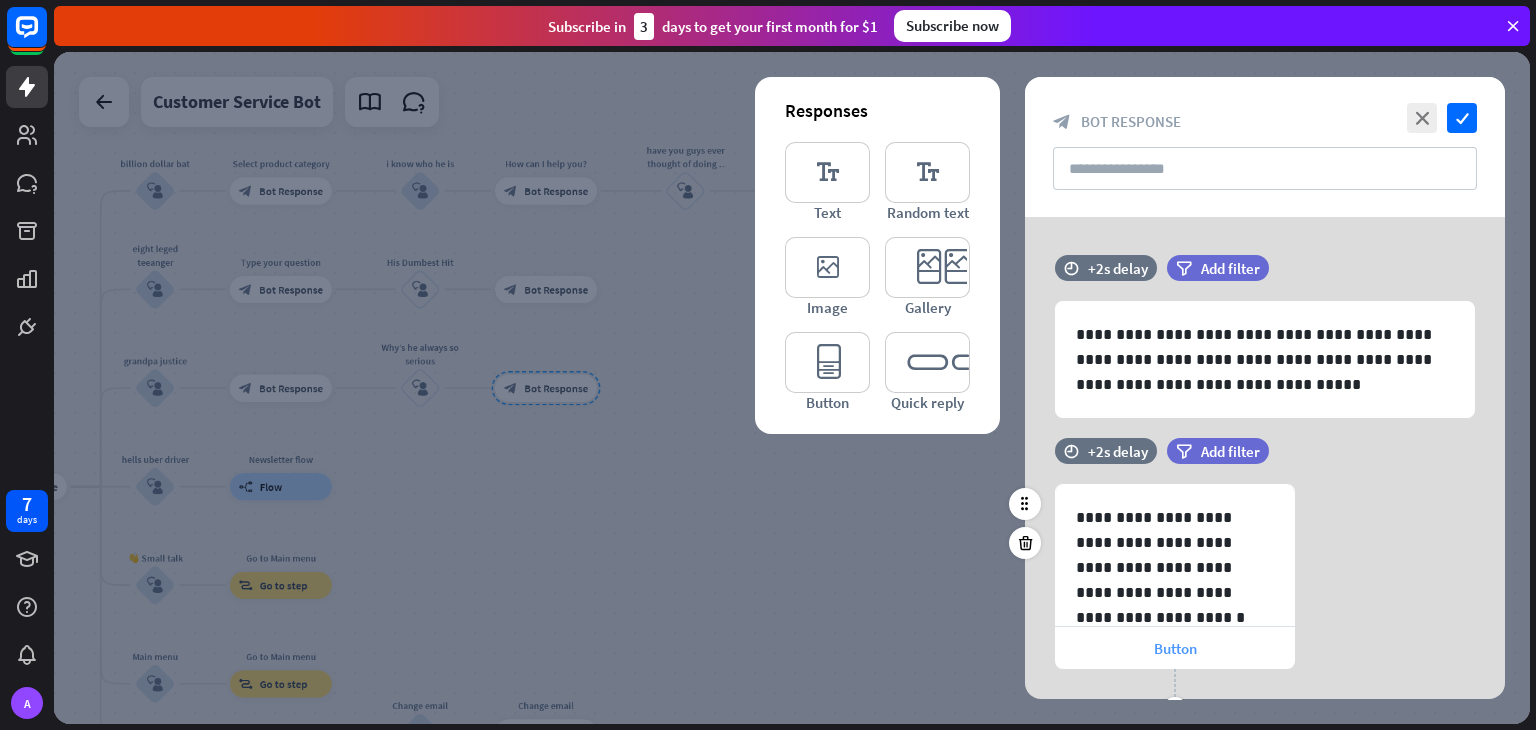 click on "Button" at bounding box center (1175, 648) 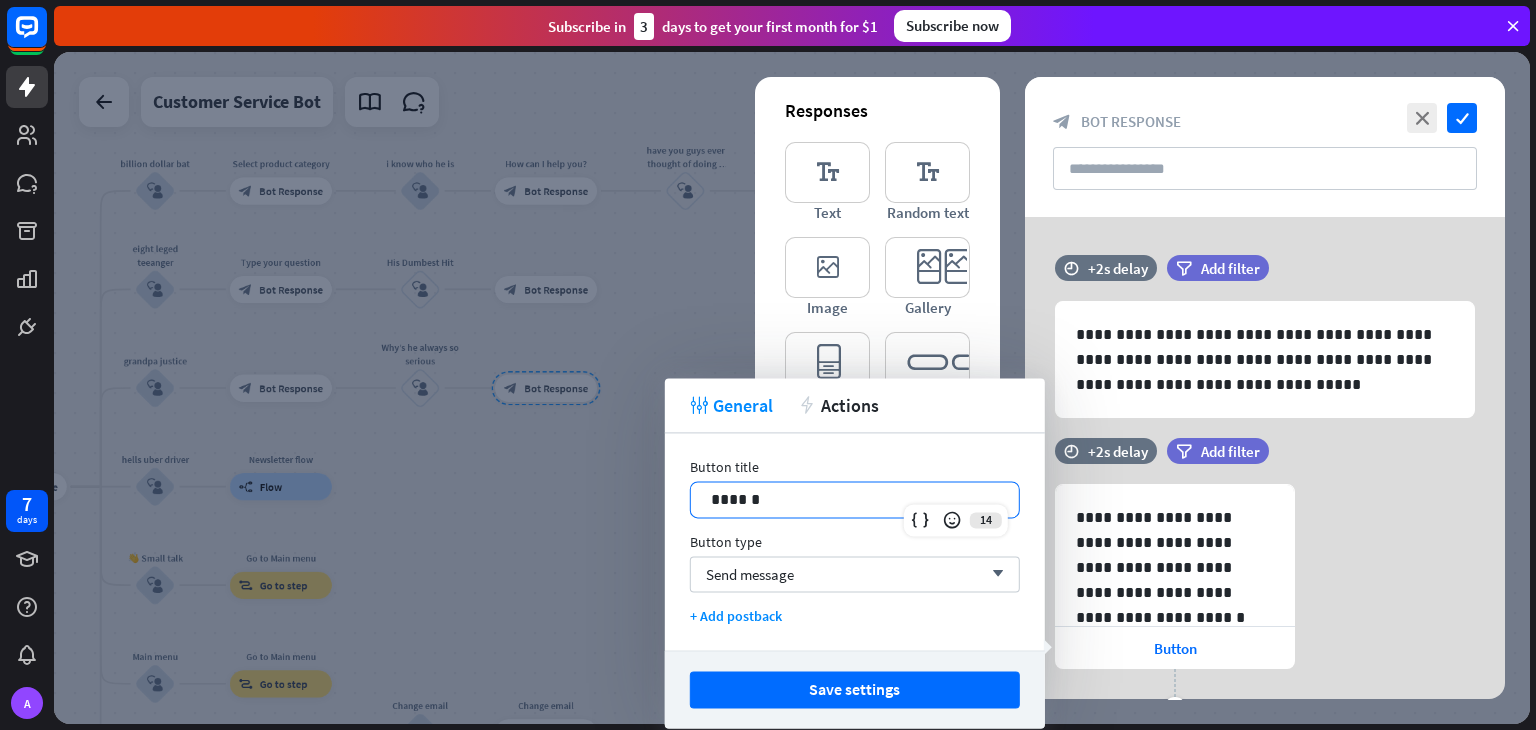 click on "******" at bounding box center [855, 499] 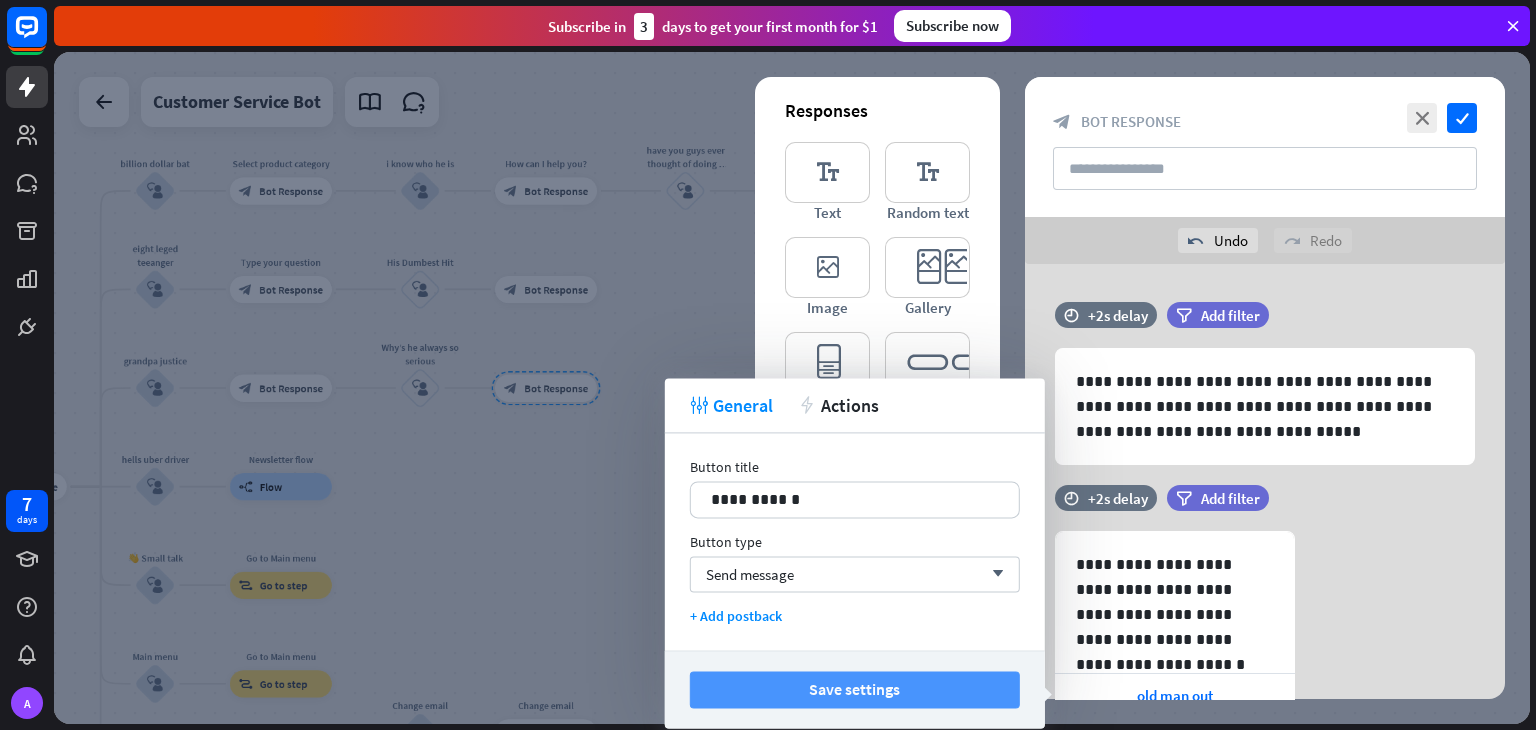 click on "Save settings" at bounding box center (855, 689) 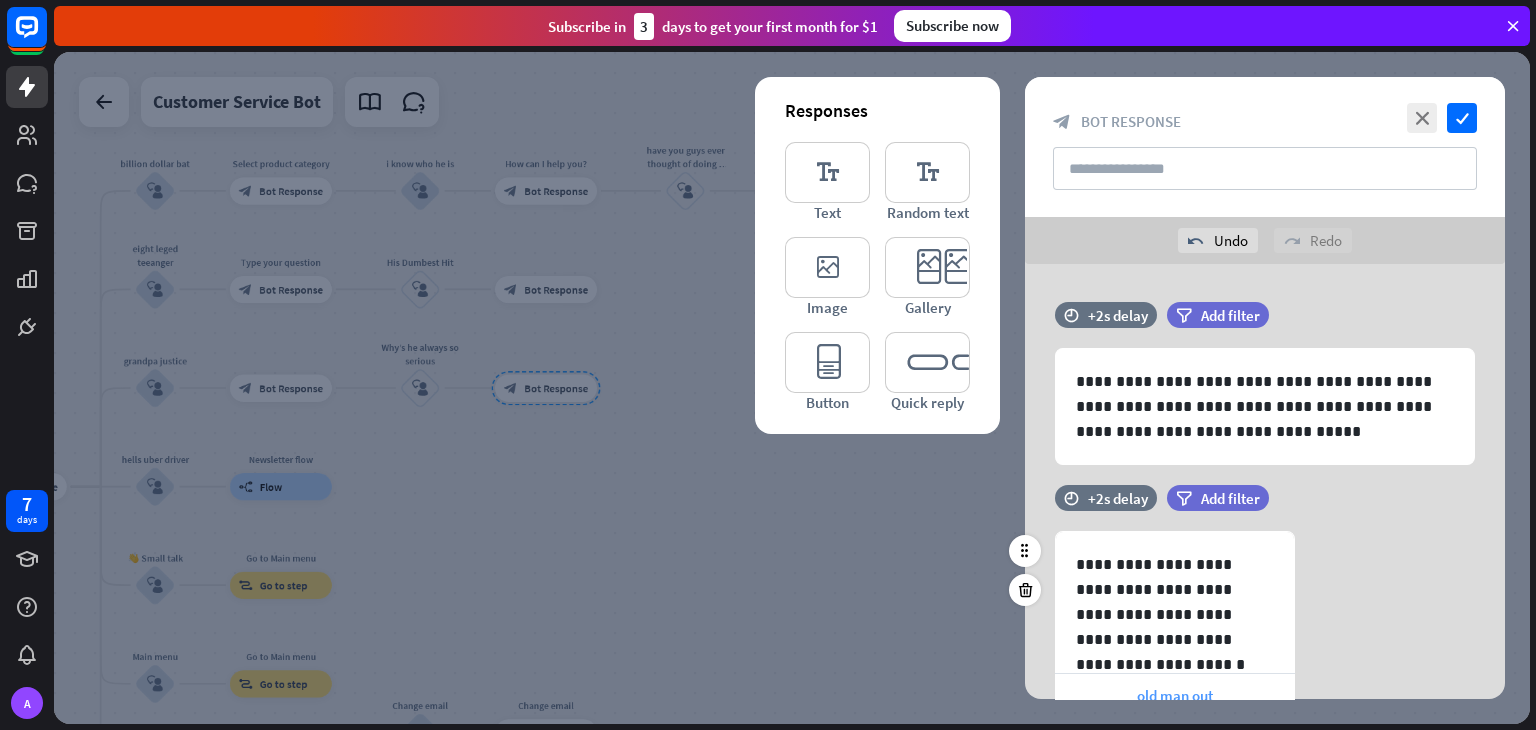 click on "old man out" at bounding box center [1175, 695] 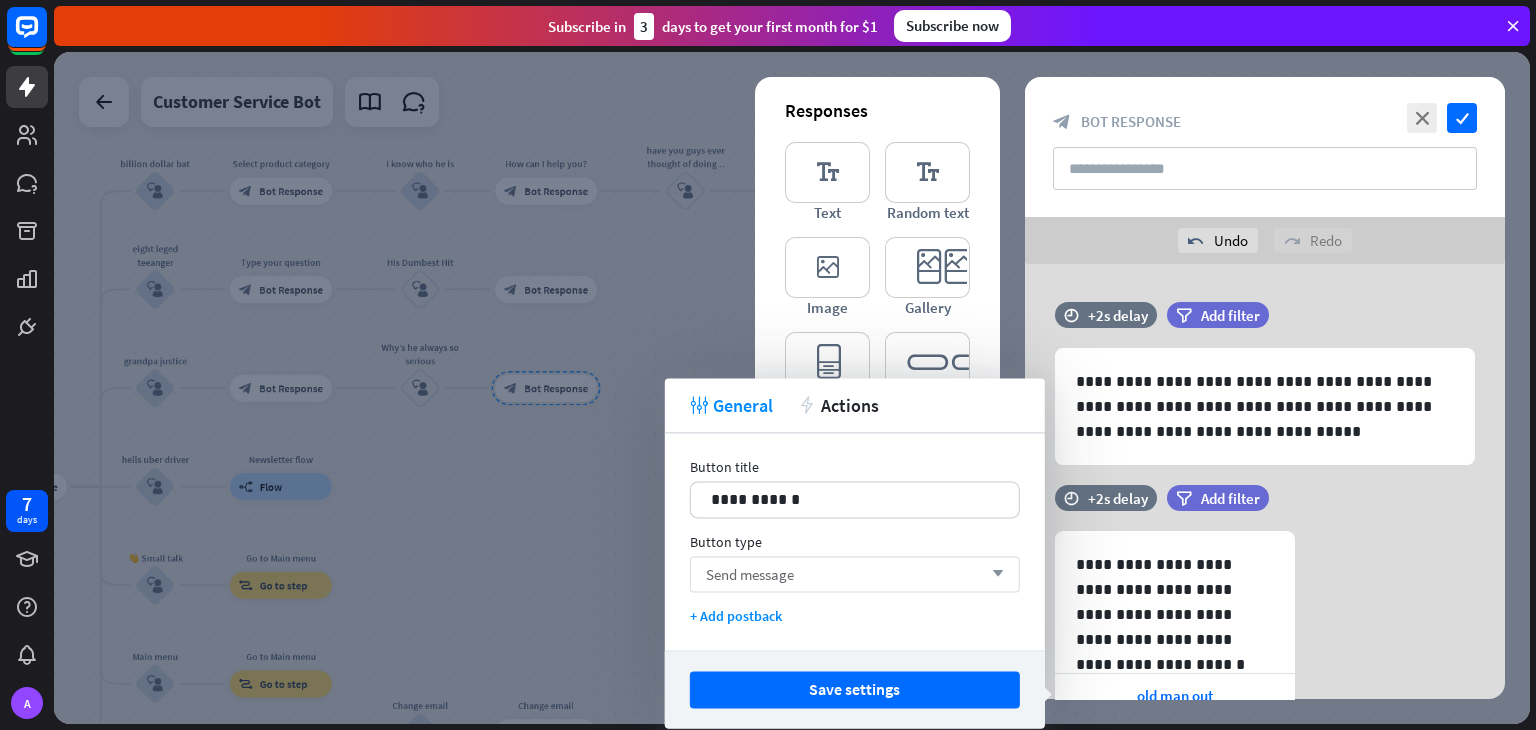 click on "Send message
arrow_down" at bounding box center [855, 574] 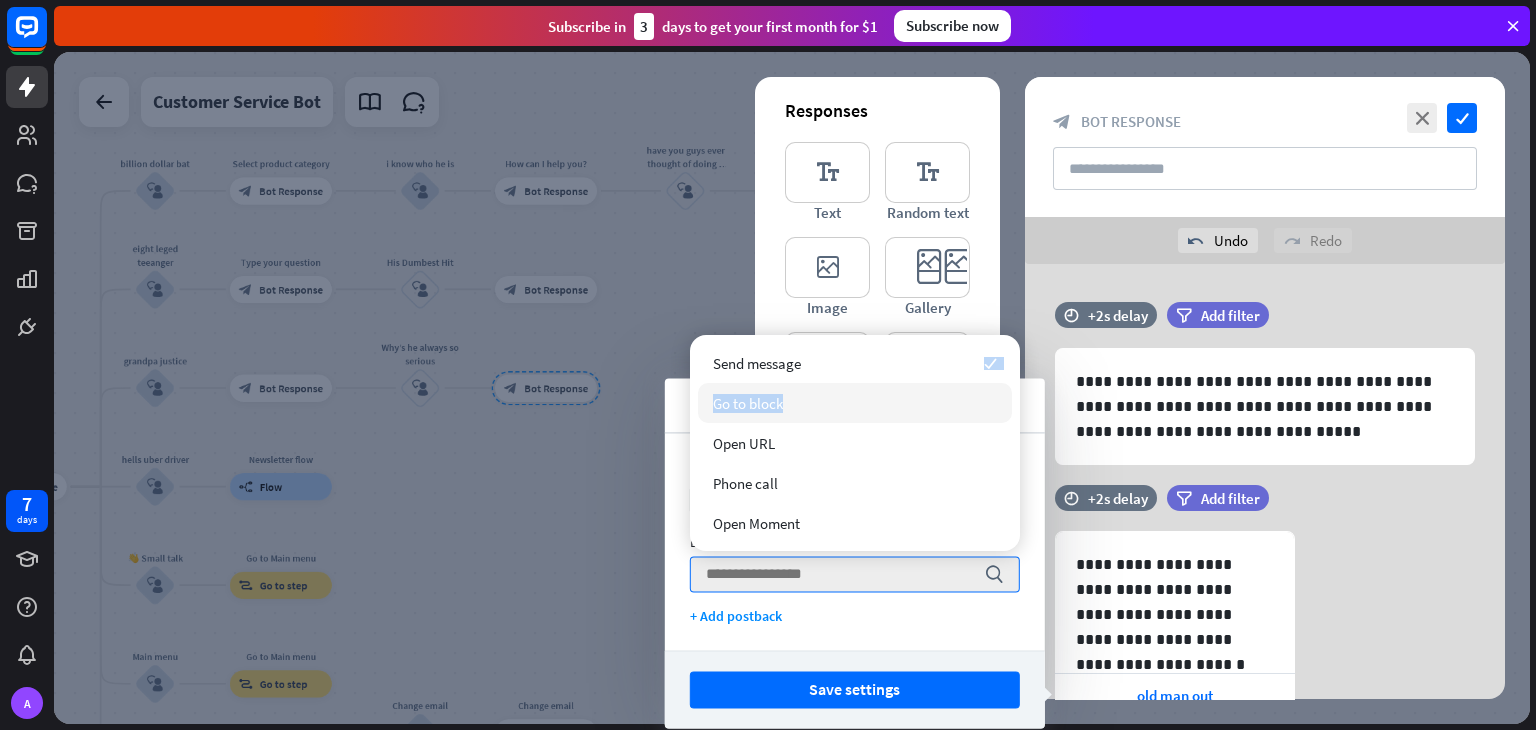 drag, startPoint x: 857, startPoint y: 378, endPoint x: 858, endPoint y: 401, distance: 23.021729 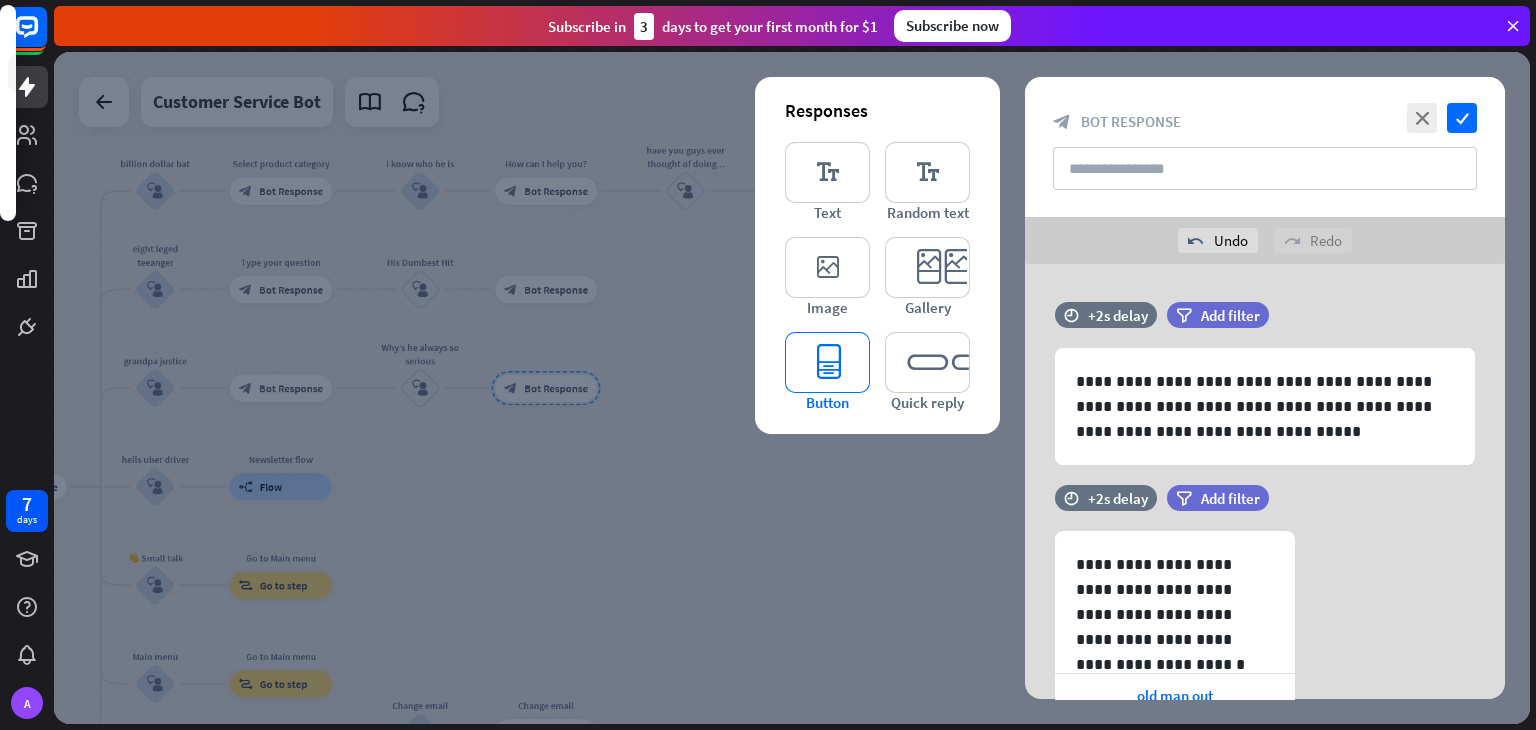 click on "editor_button   Button" at bounding box center [827, 372] 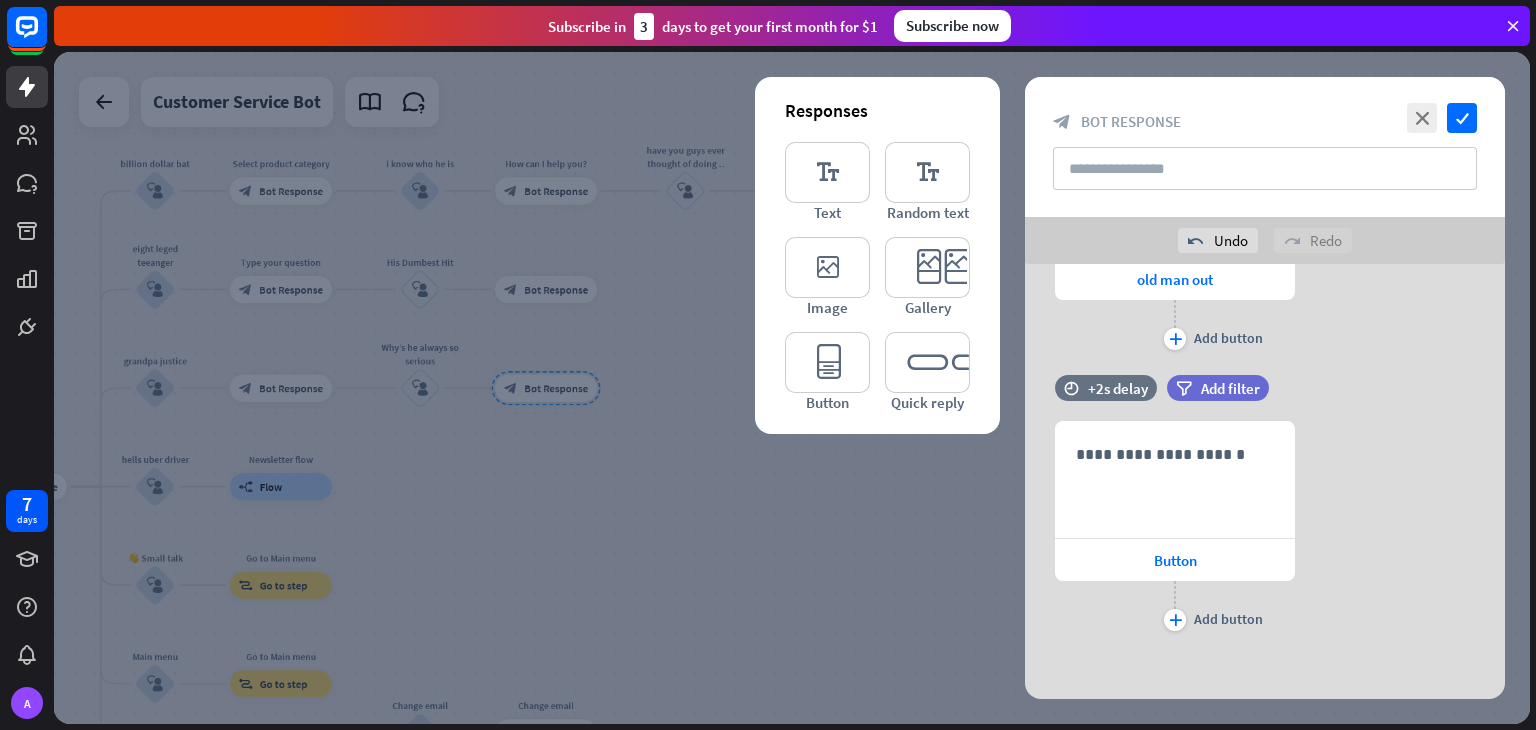scroll, scrollTop: 420, scrollLeft: 0, axis: vertical 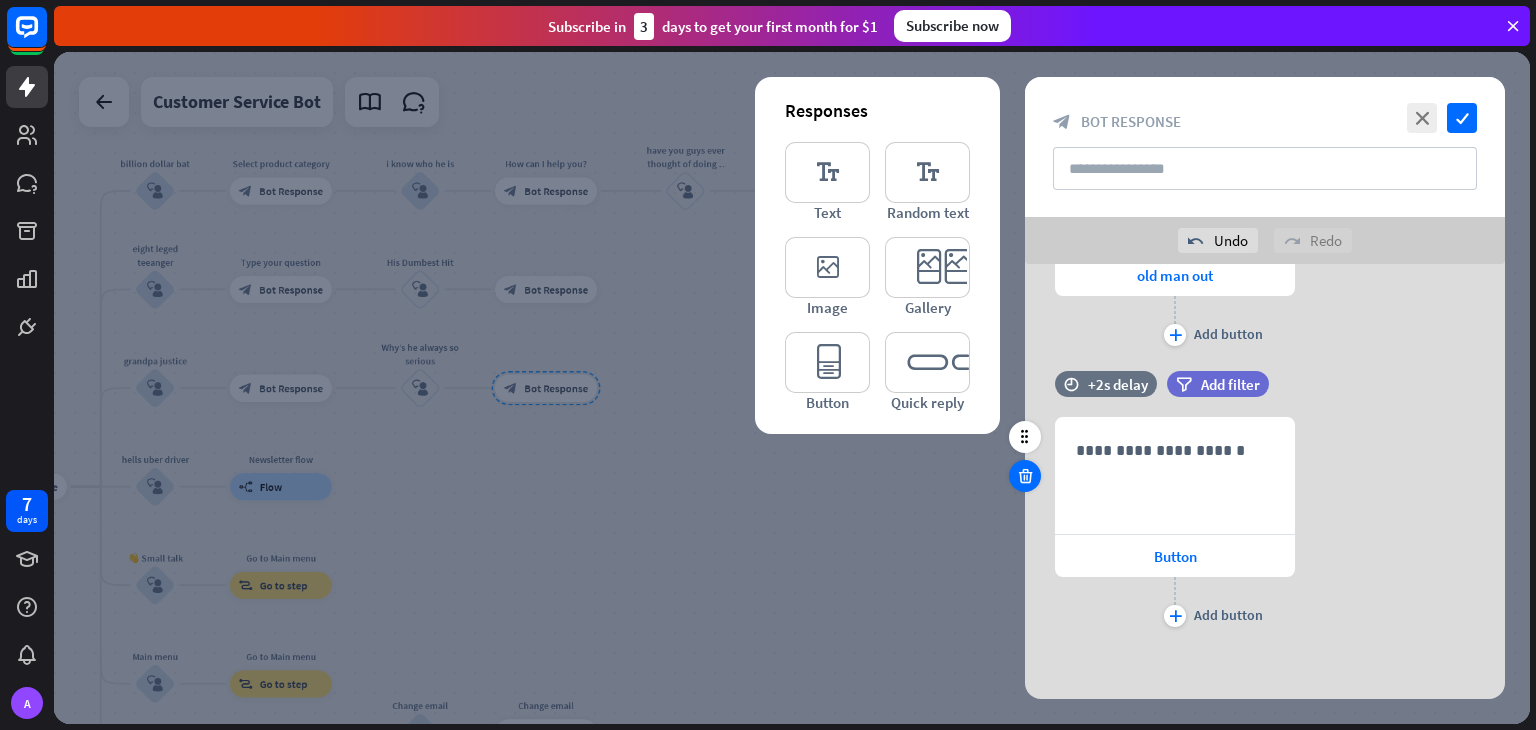 click at bounding box center (1025, 476) 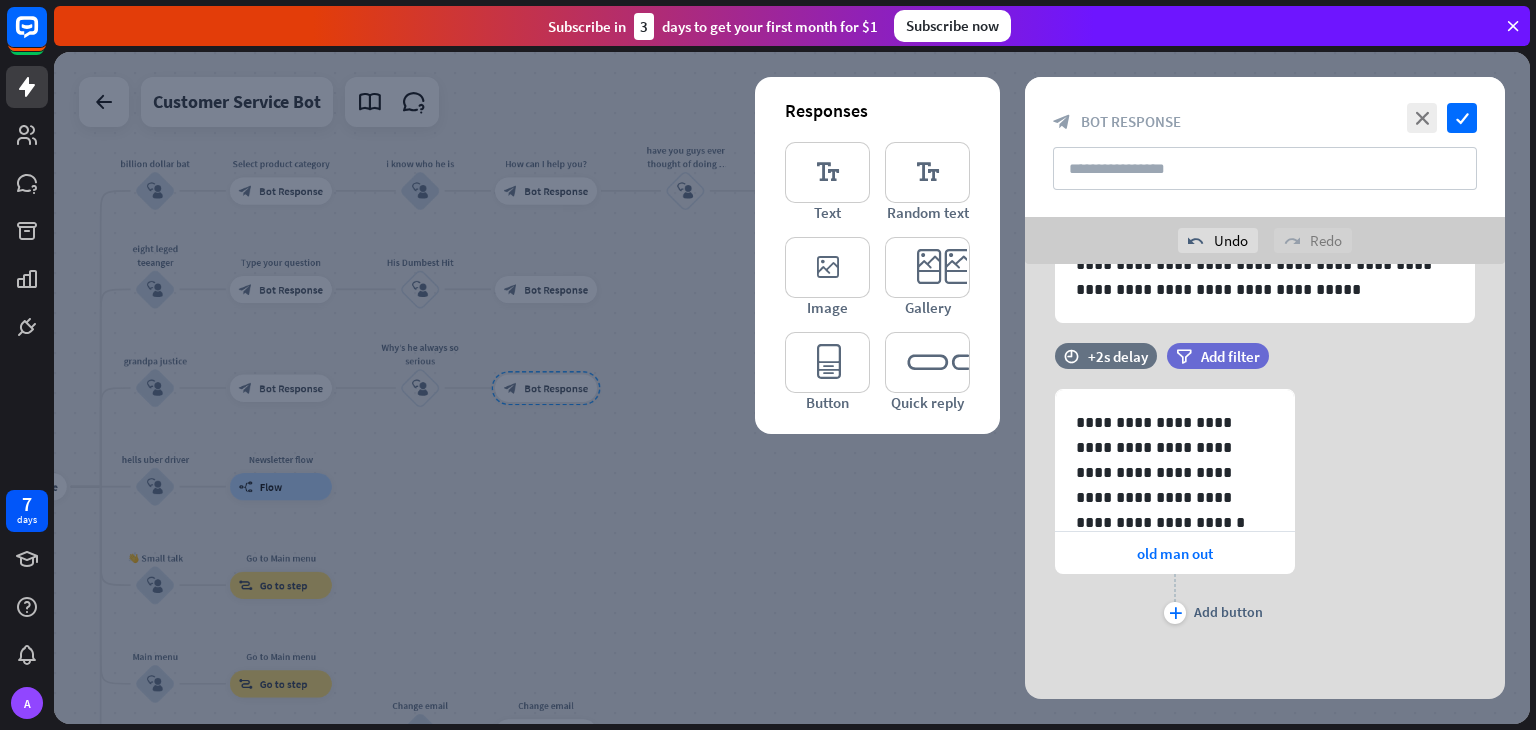 scroll, scrollTop: 141, scrollLeft: 0, axis: vertical 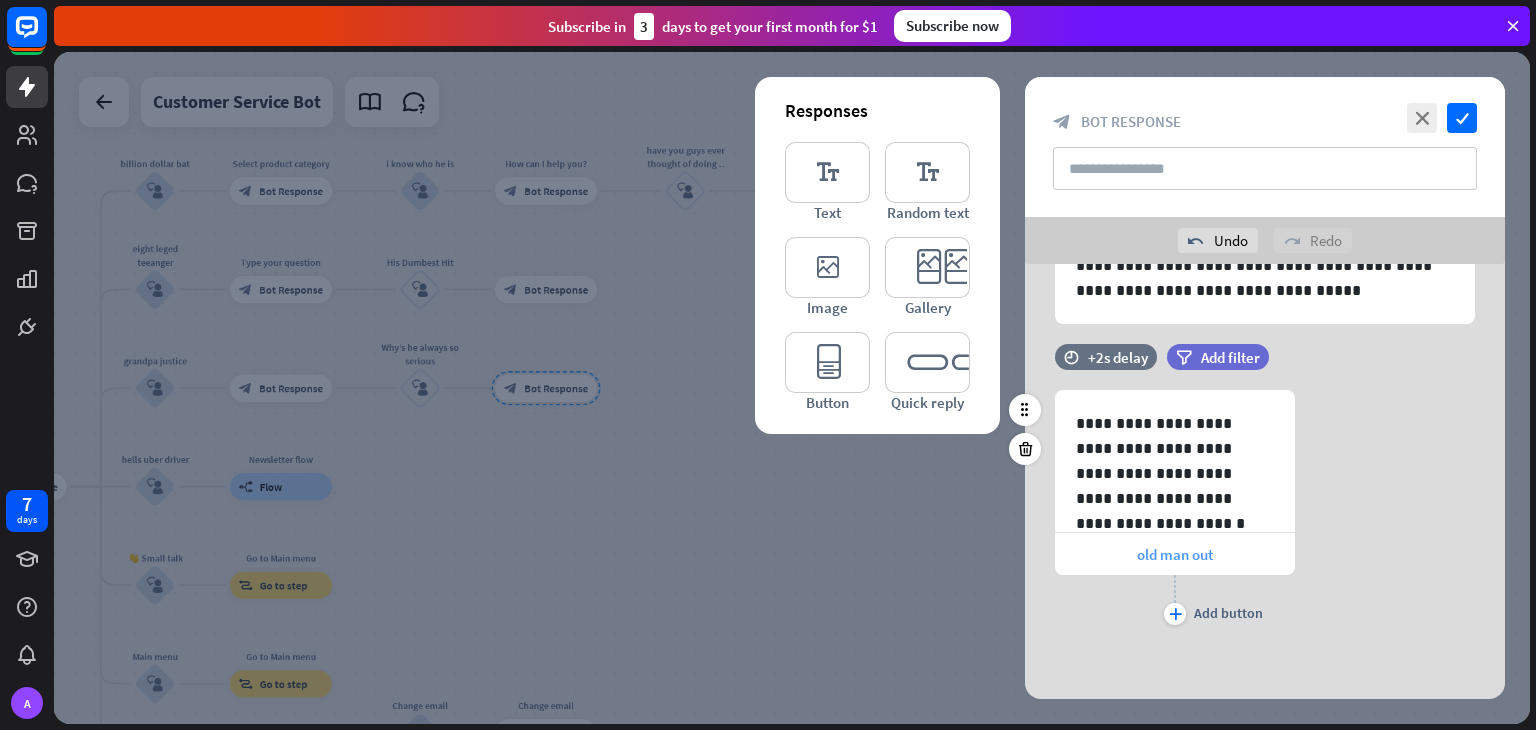click on "old man out" at bounding box center [1175, 554] 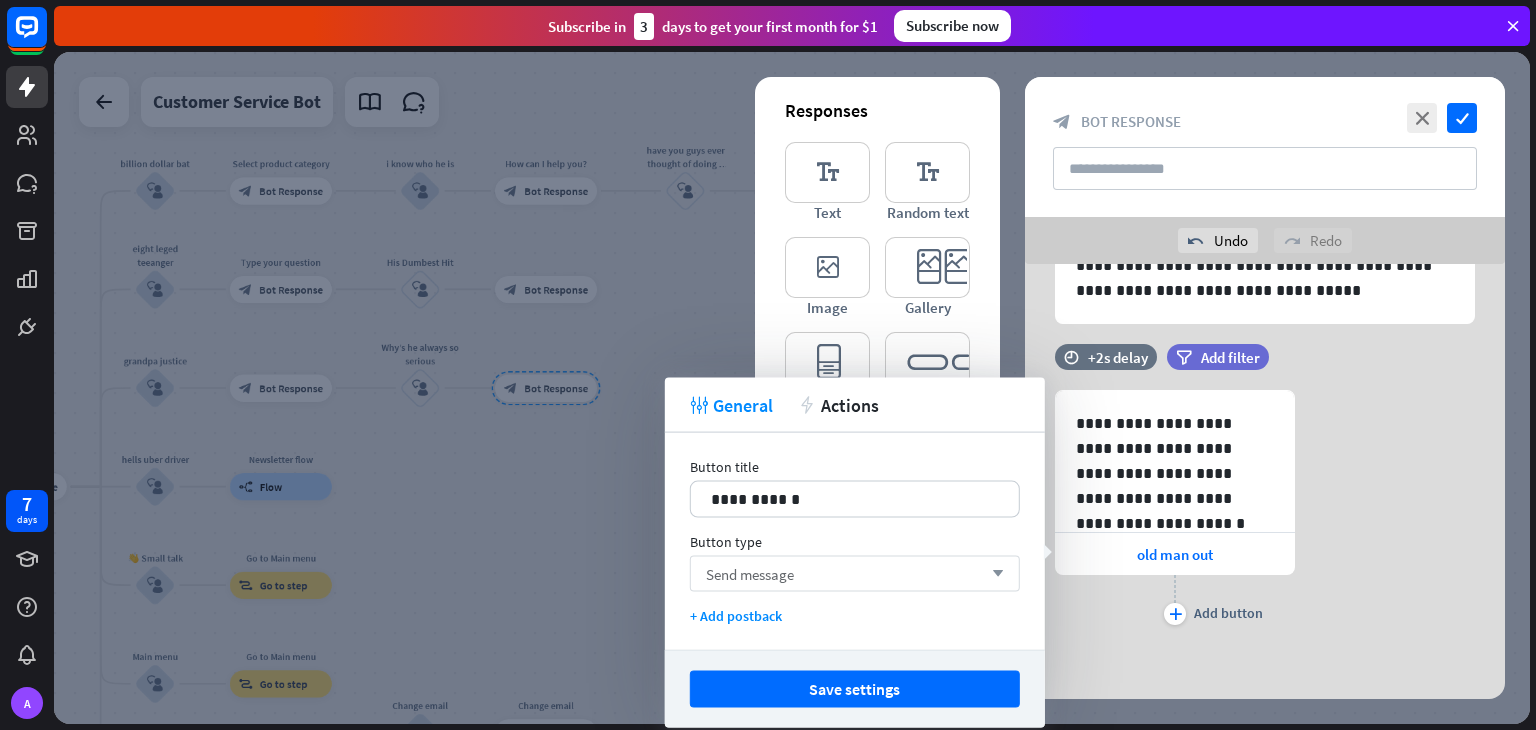 click on "Send message
arrow_down" at bounding box center (855, 574) 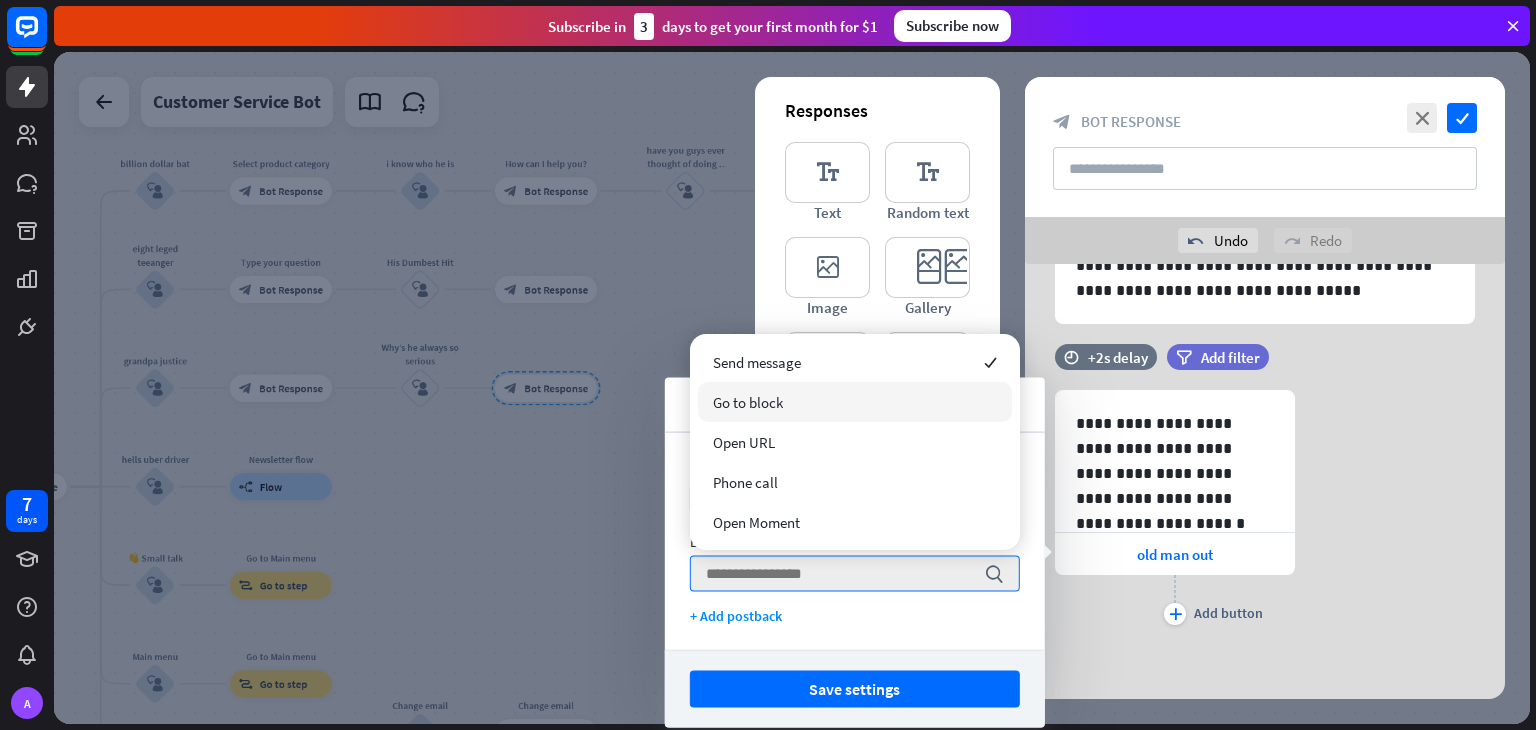 click on "Go to block" at bounding box center (855, 402) 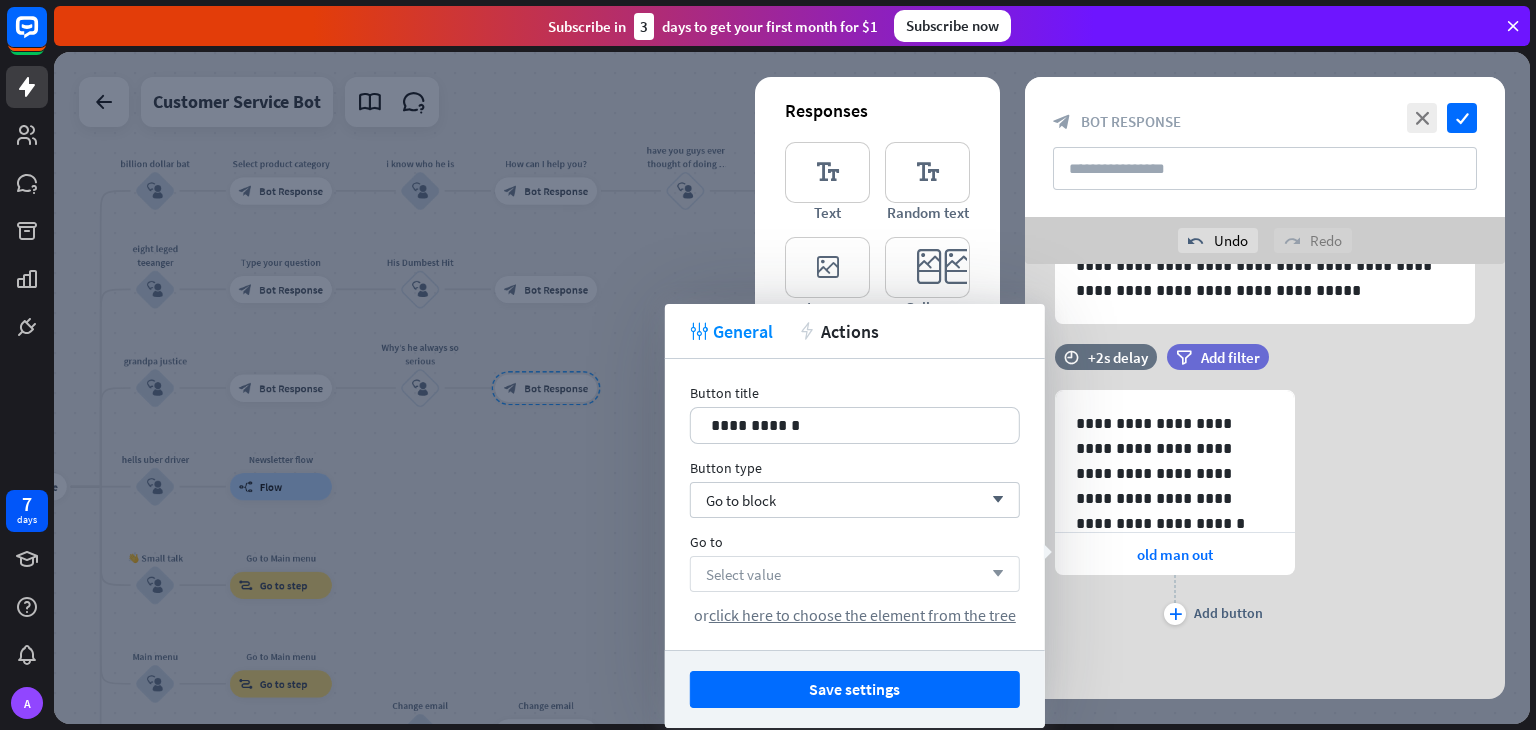 click on "Select value
arrow_down" at bounding box center [855, 574] 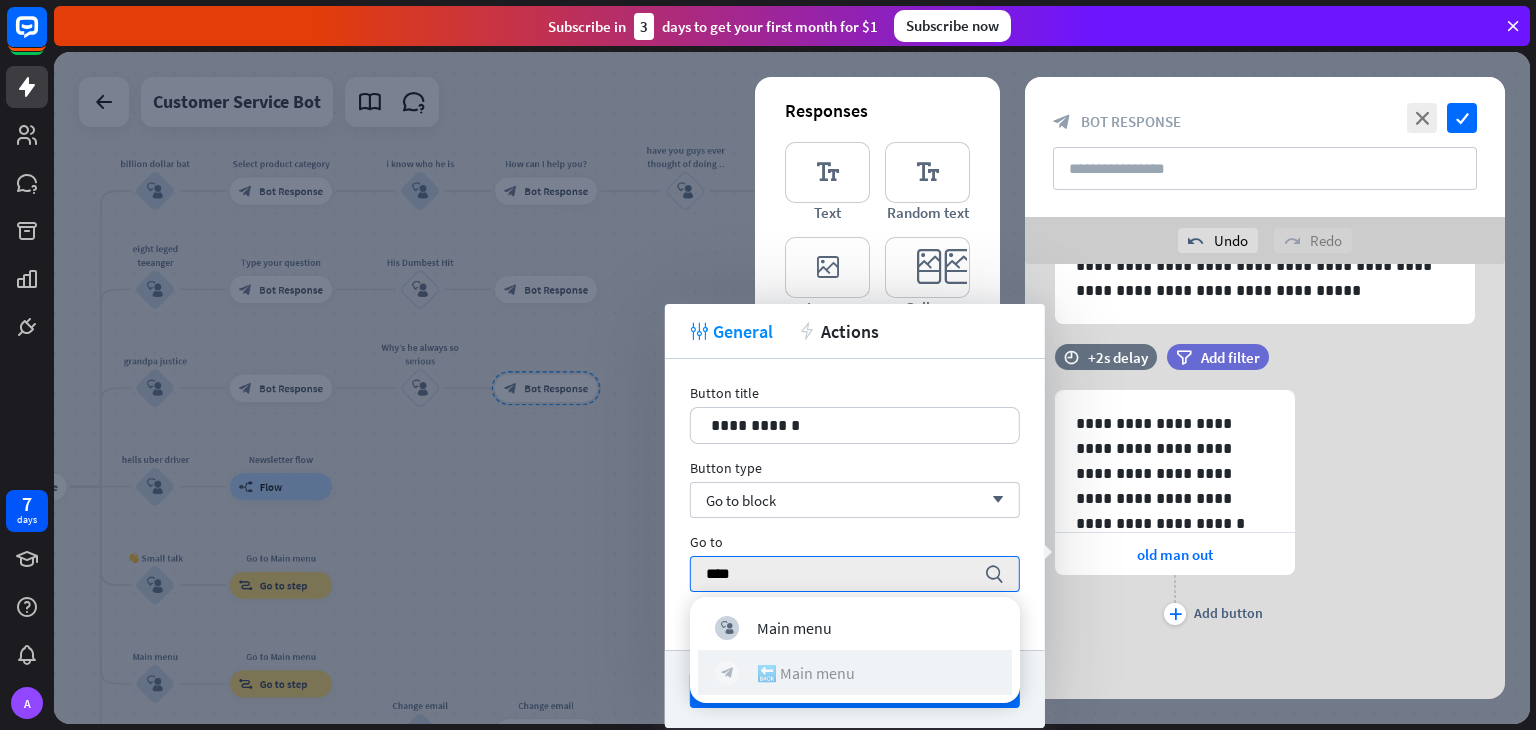 type on "****" 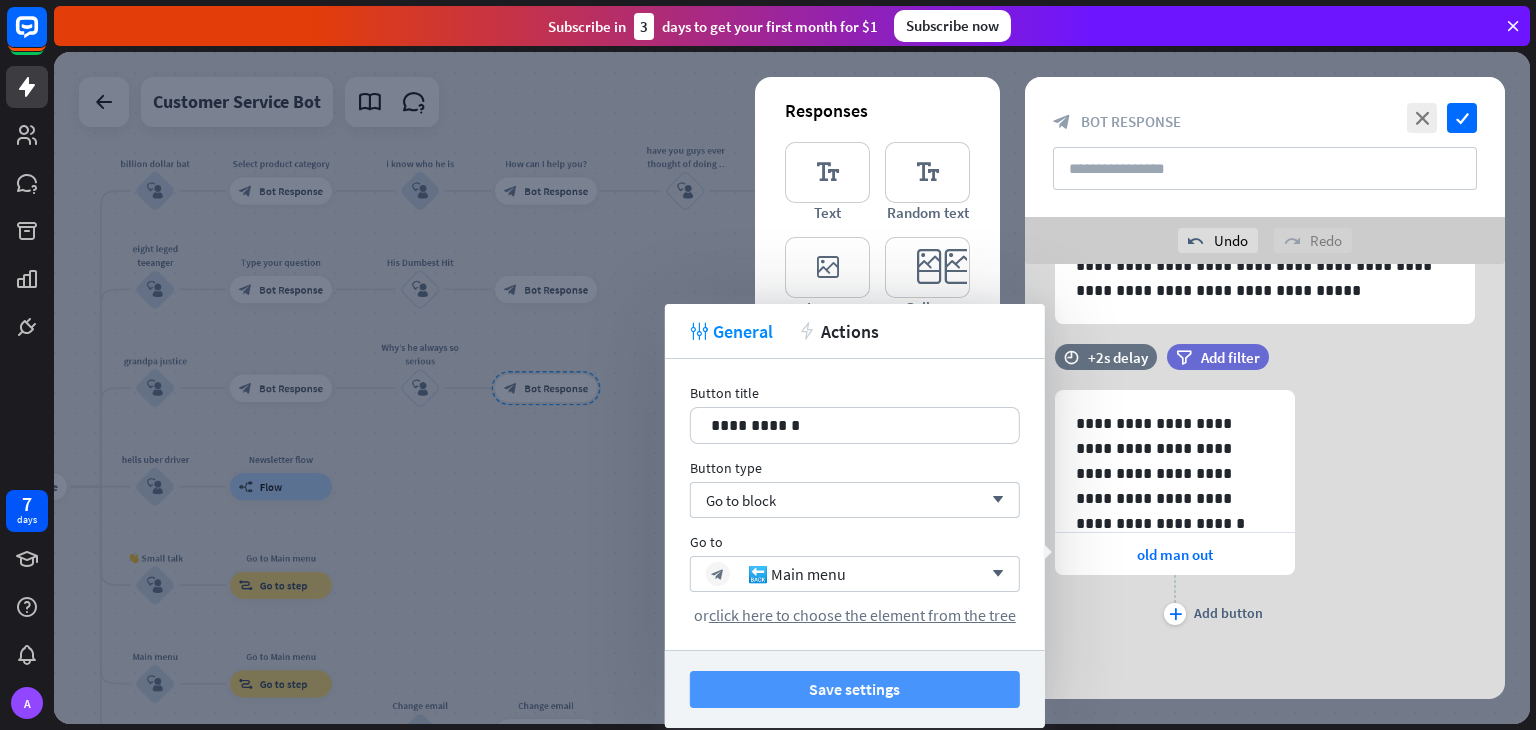 click on "Save settings" at bounding box center [855, 689] 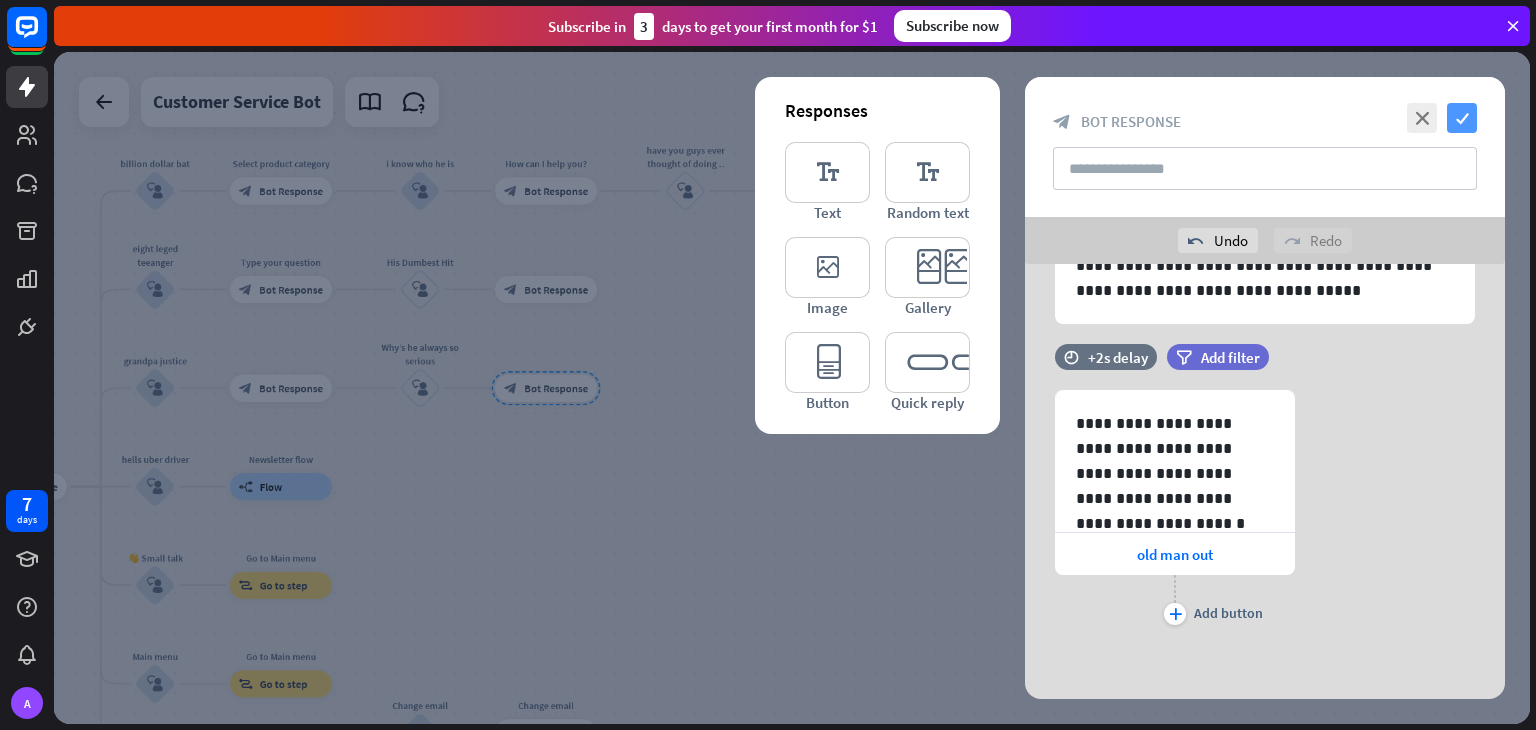 click on "check" at bounding box center [1462, 118] 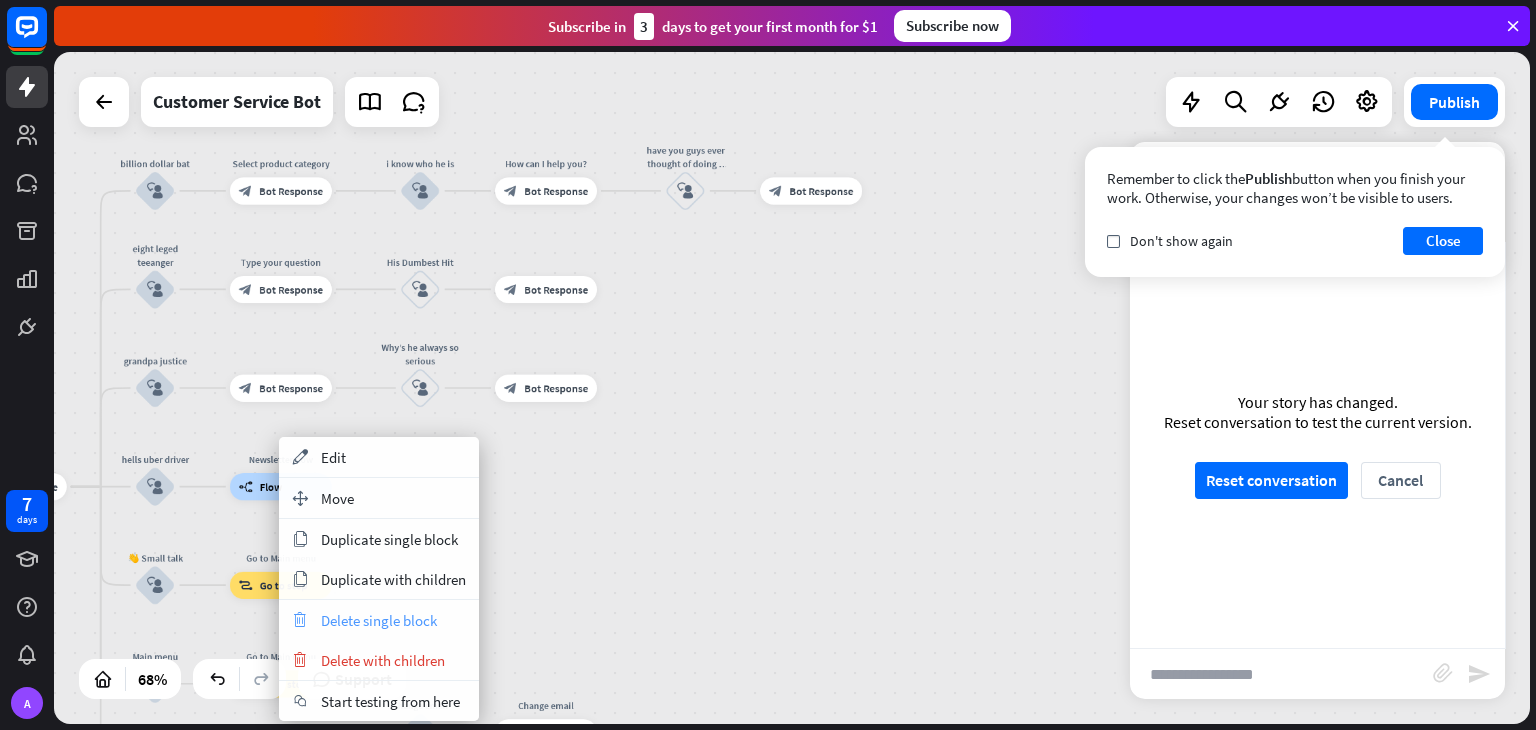 click on "Delete single block" at bounding box center (379, 620) 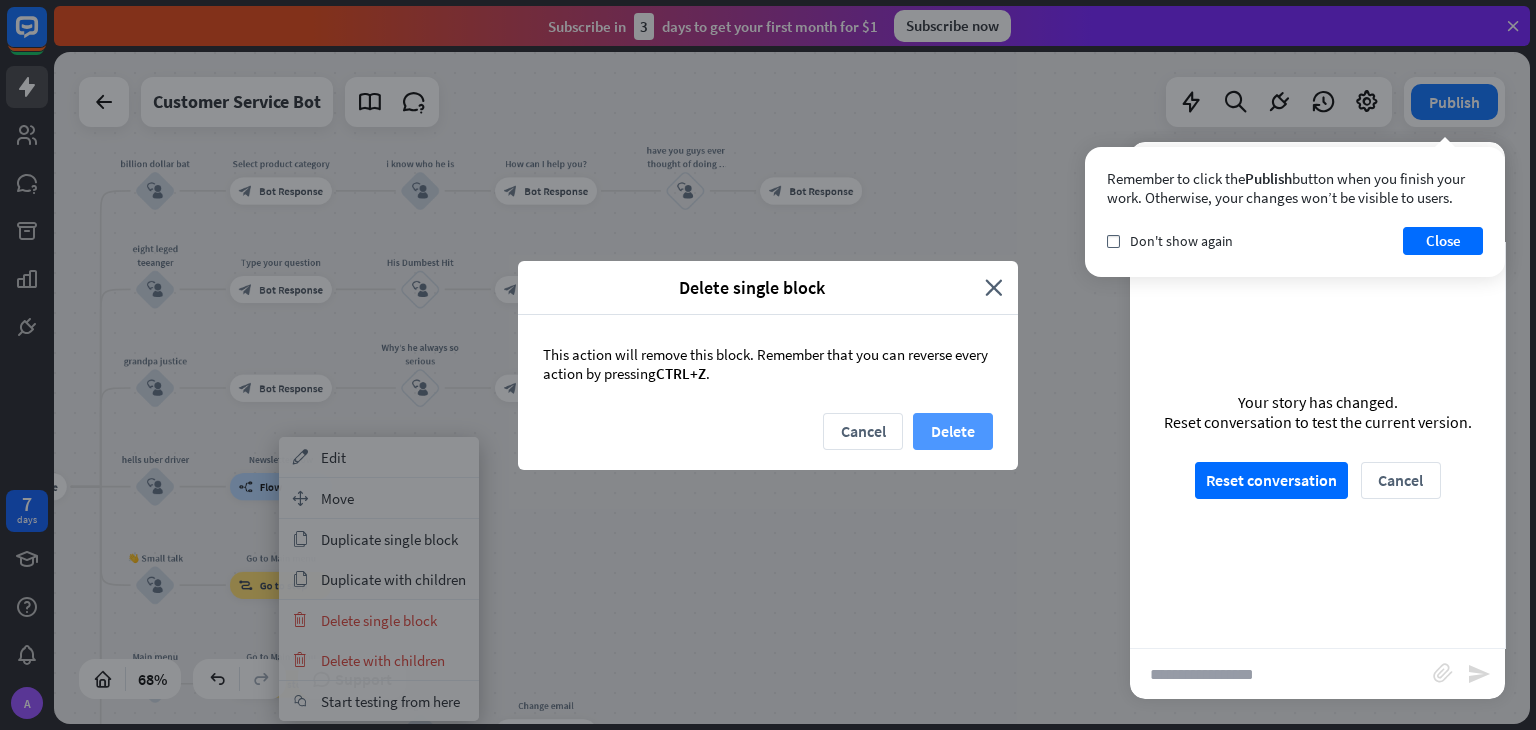 click on "Delete" at bounding box center (953, 431) 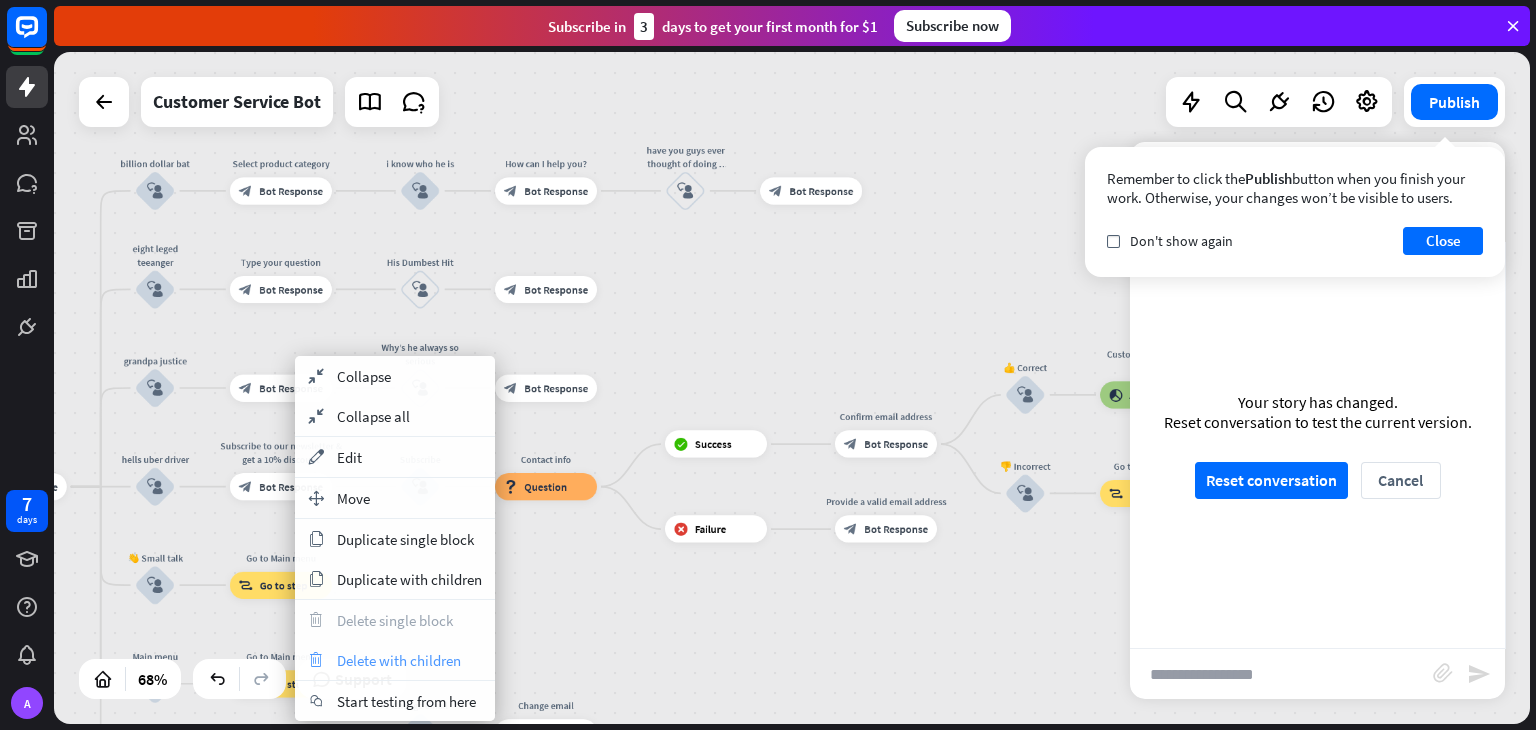 click on "Delete with children" at bounding box center (399, 660) 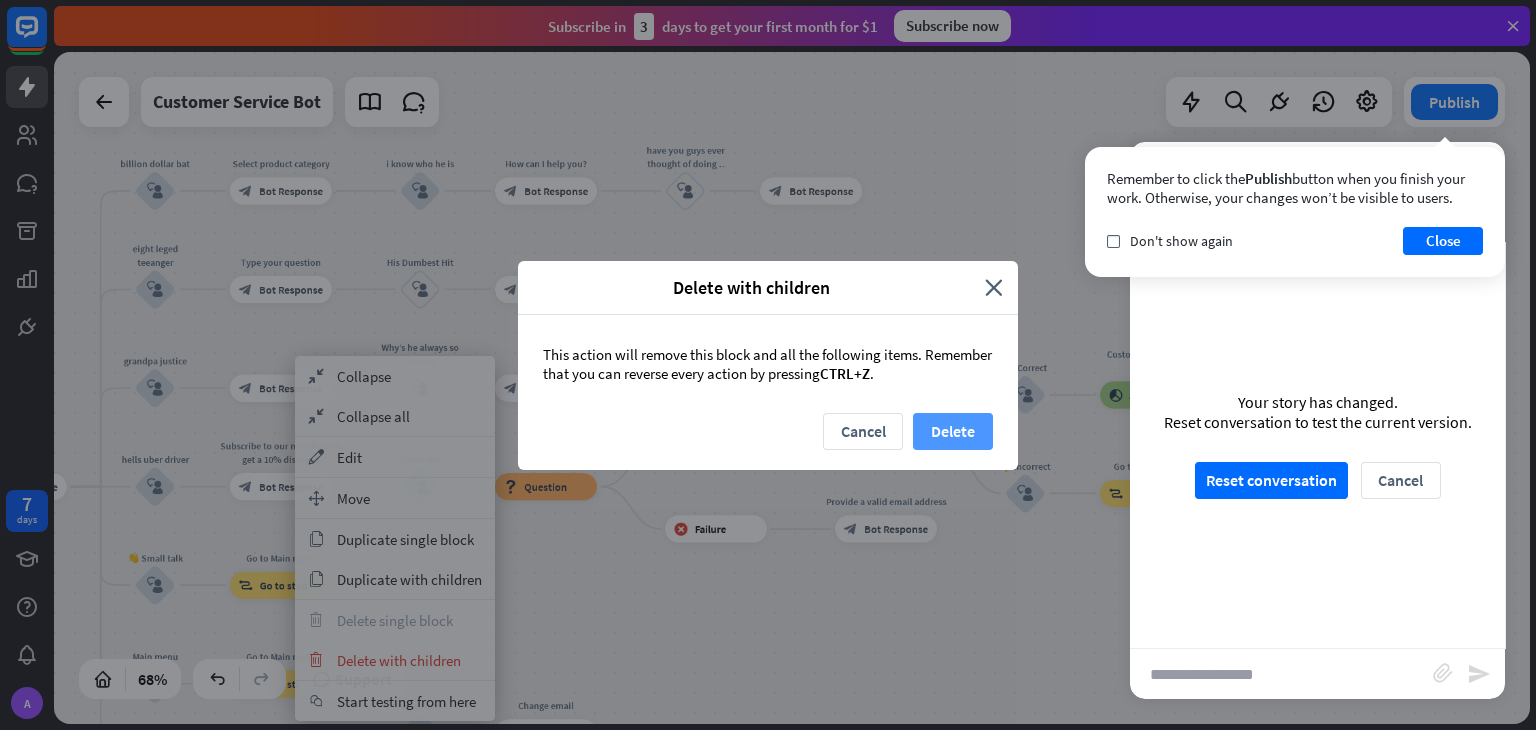 click on "Delete" at bounding box center (953, 431) 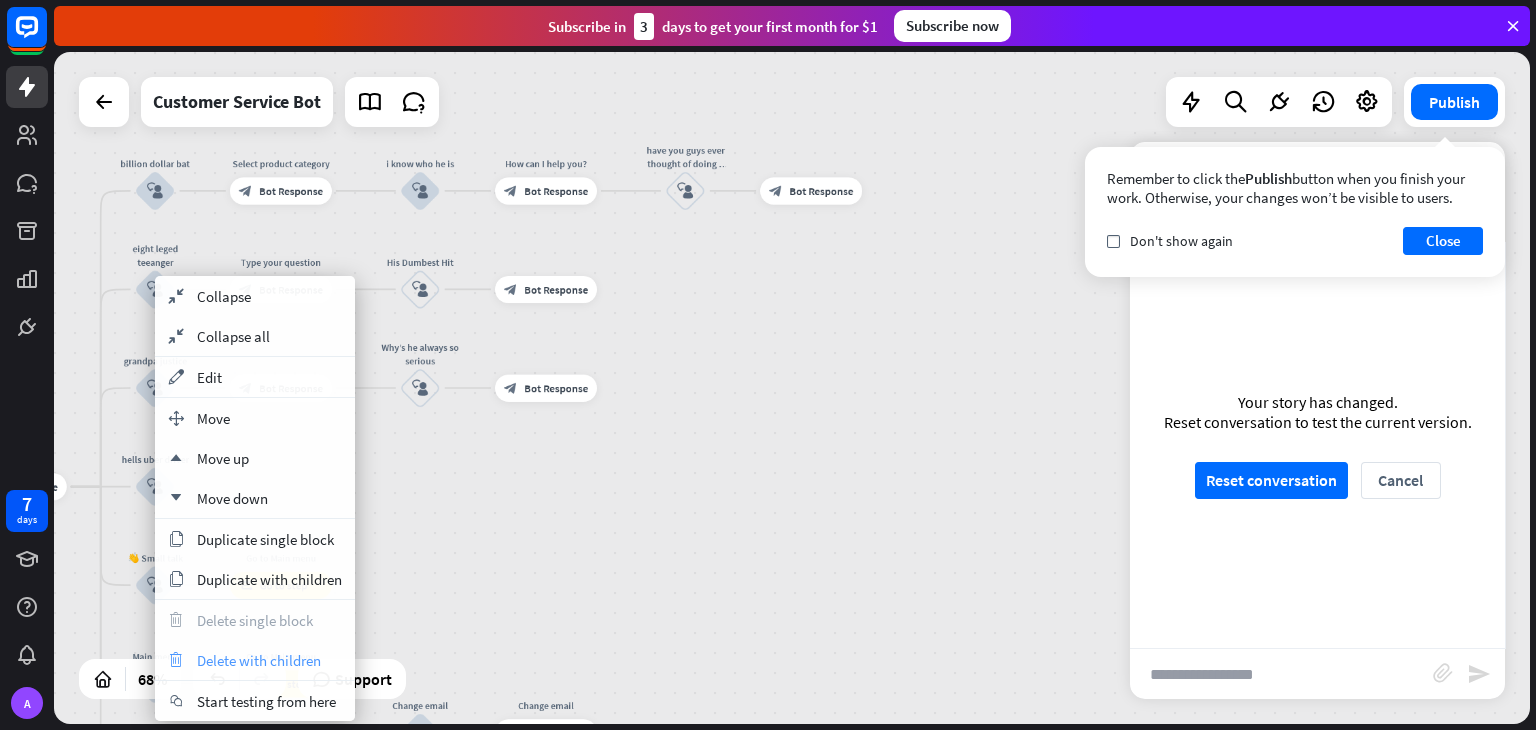 click on "Delete with children" at bounding box center (259, 660) 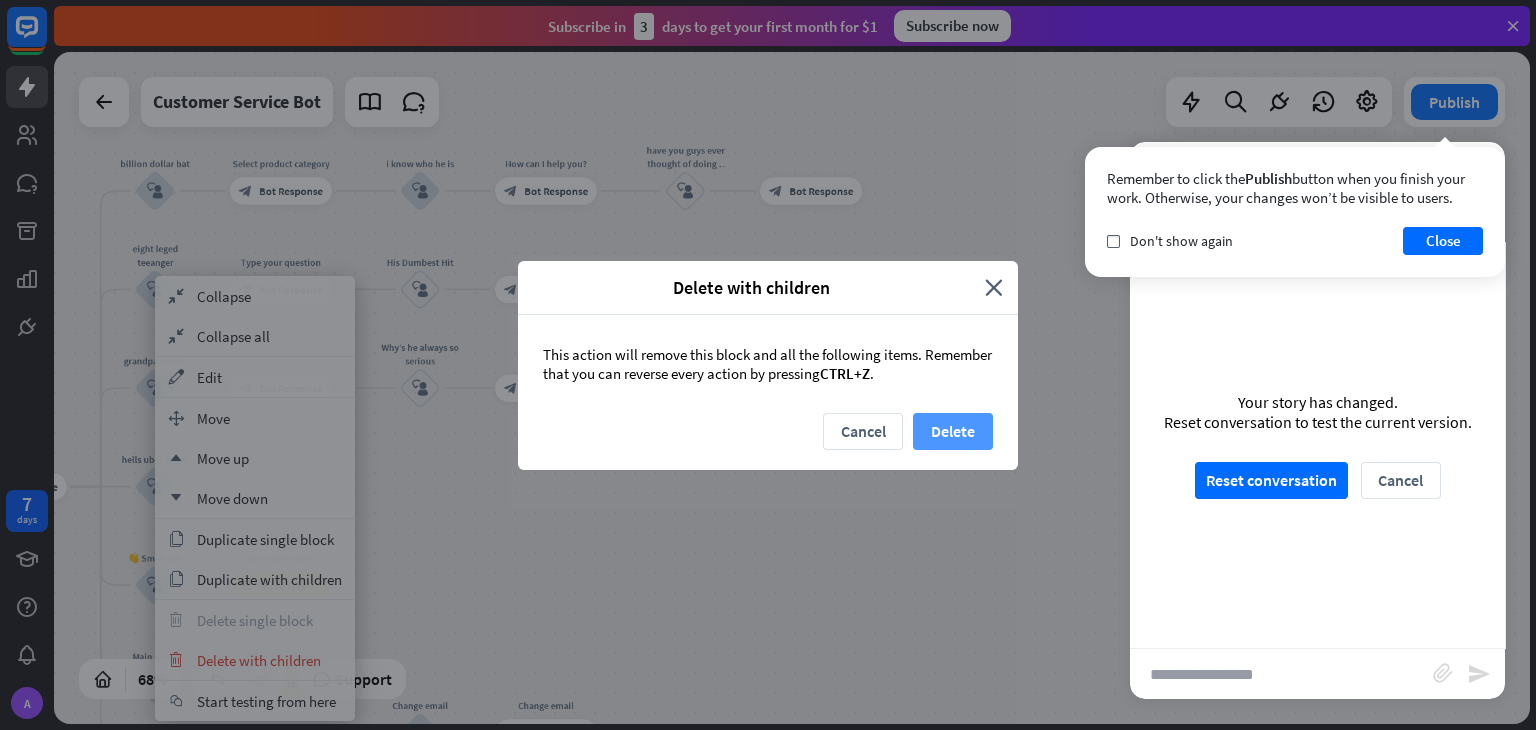 click on "Delete" at bounding box center [953, 431] 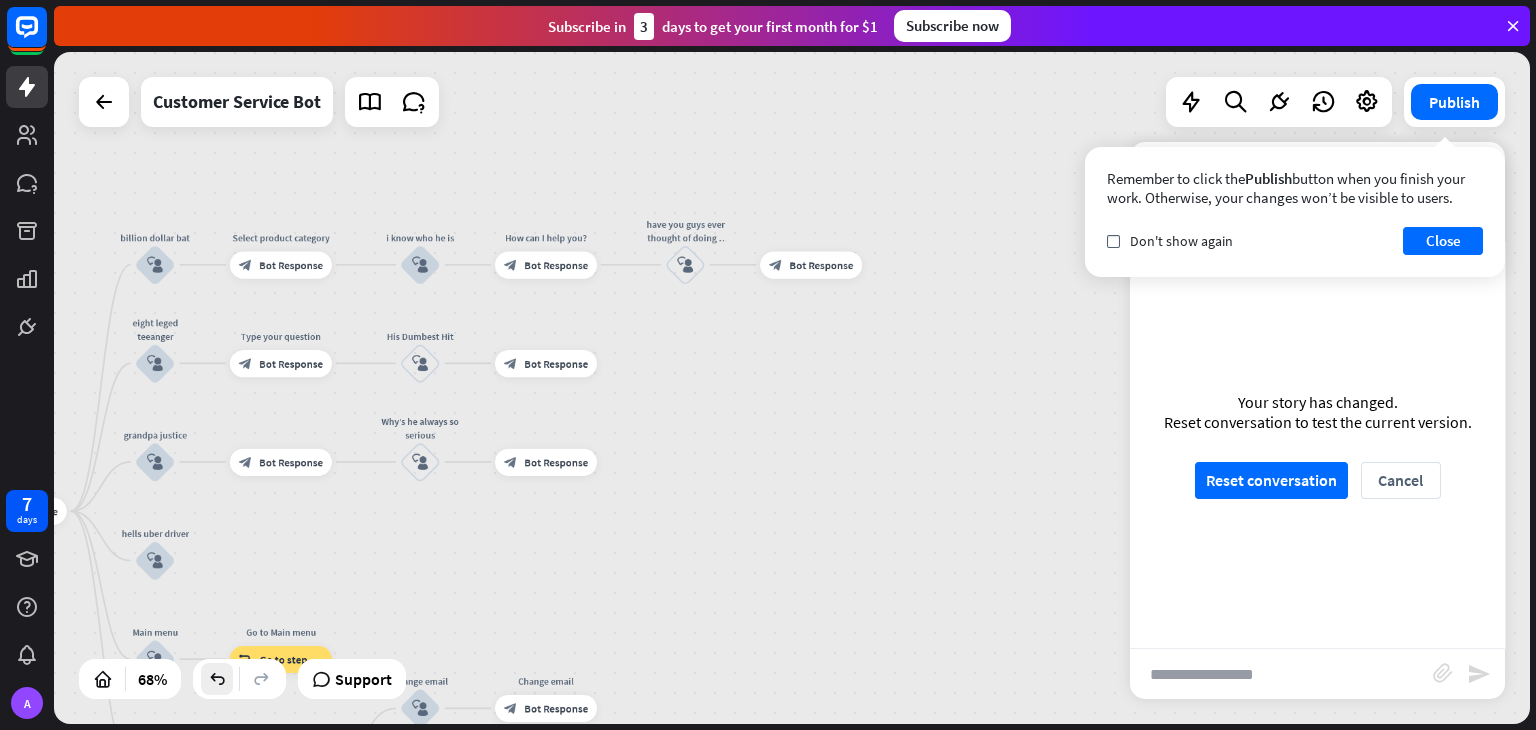 click at bounding box center (217, 679) 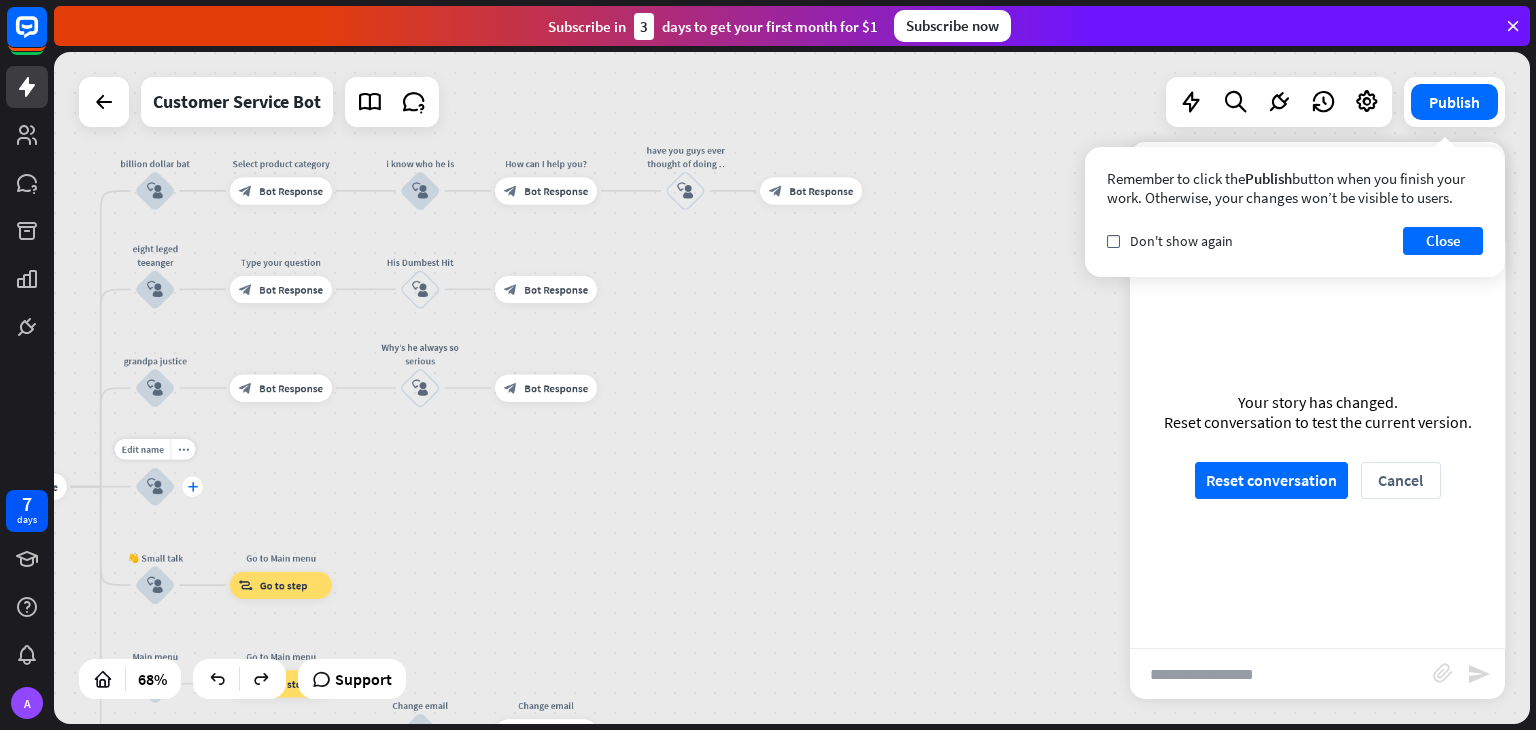 click on "plus" at bounding box center [192, 487] 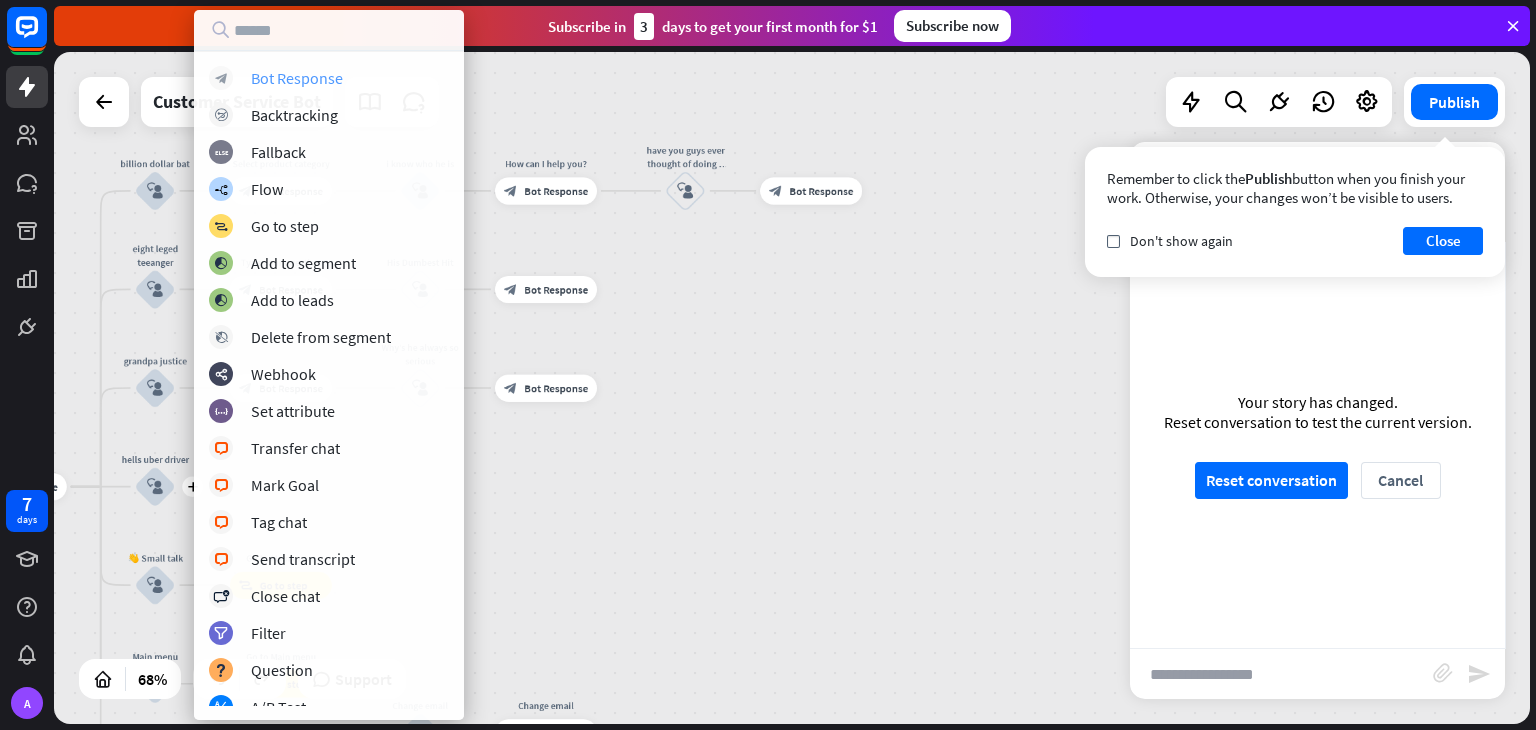 click on "Bot Response" at bounding box center (297, 78) 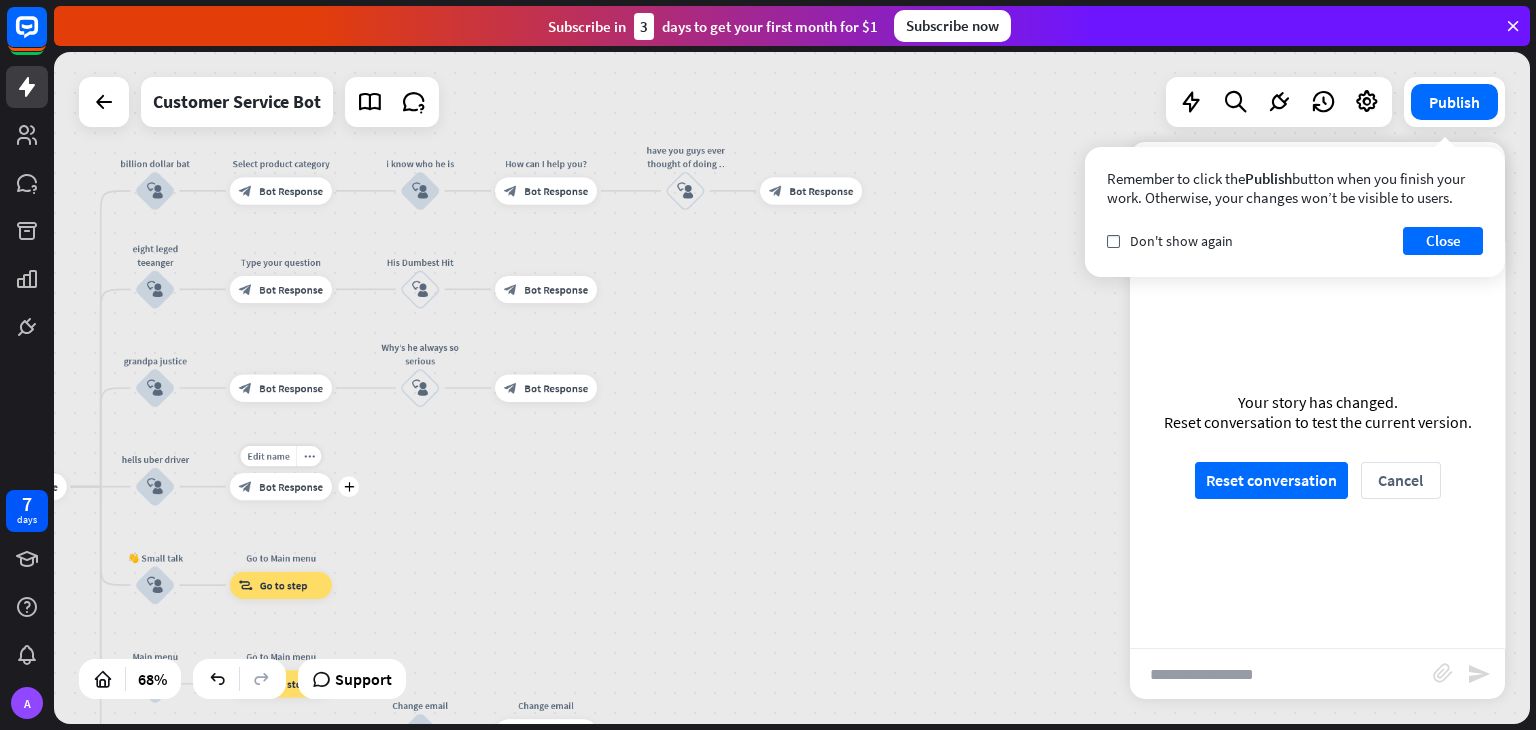 click on "Bot Response" at bounding box center [291, 487] 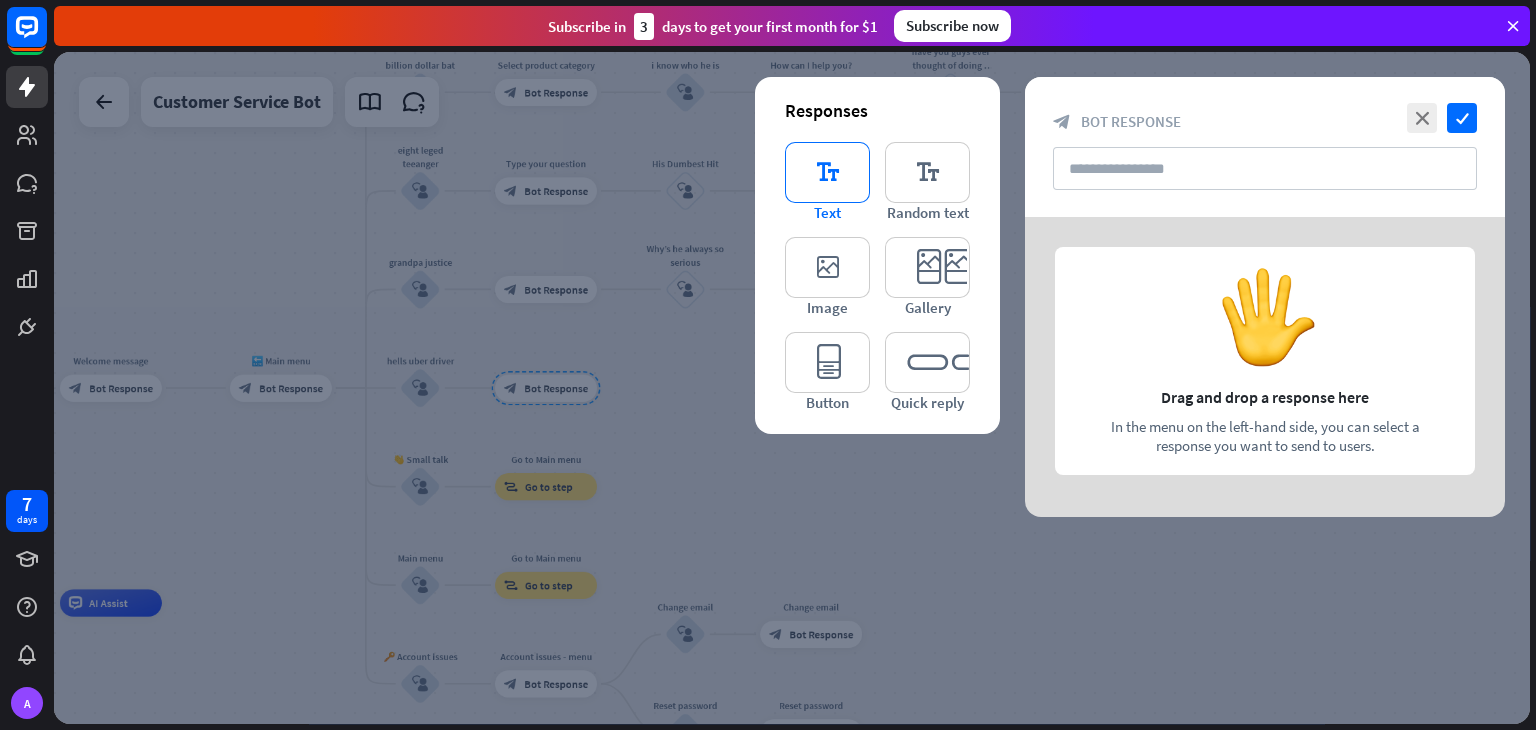 type 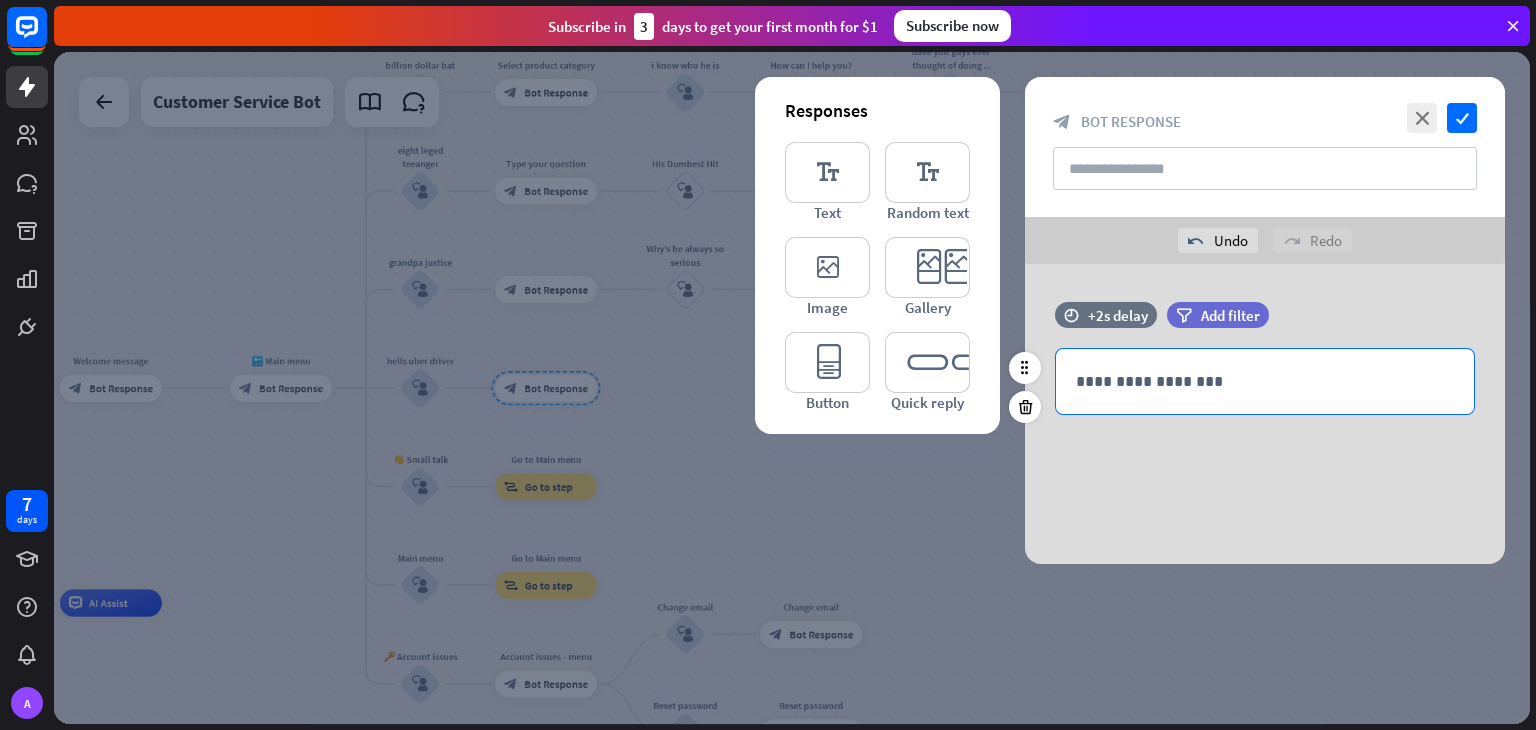 click on "**********" at bounding box center [1265, 381] 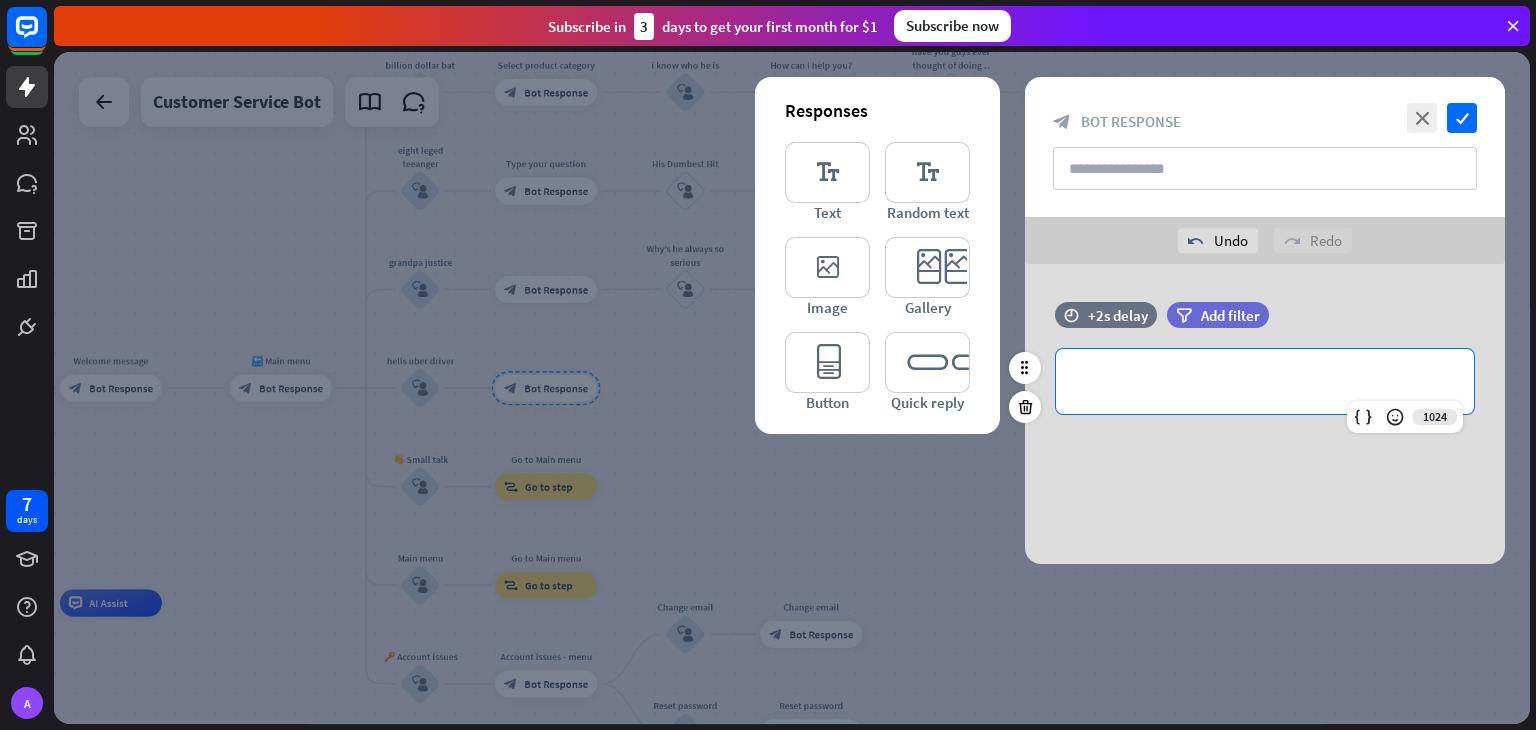 type 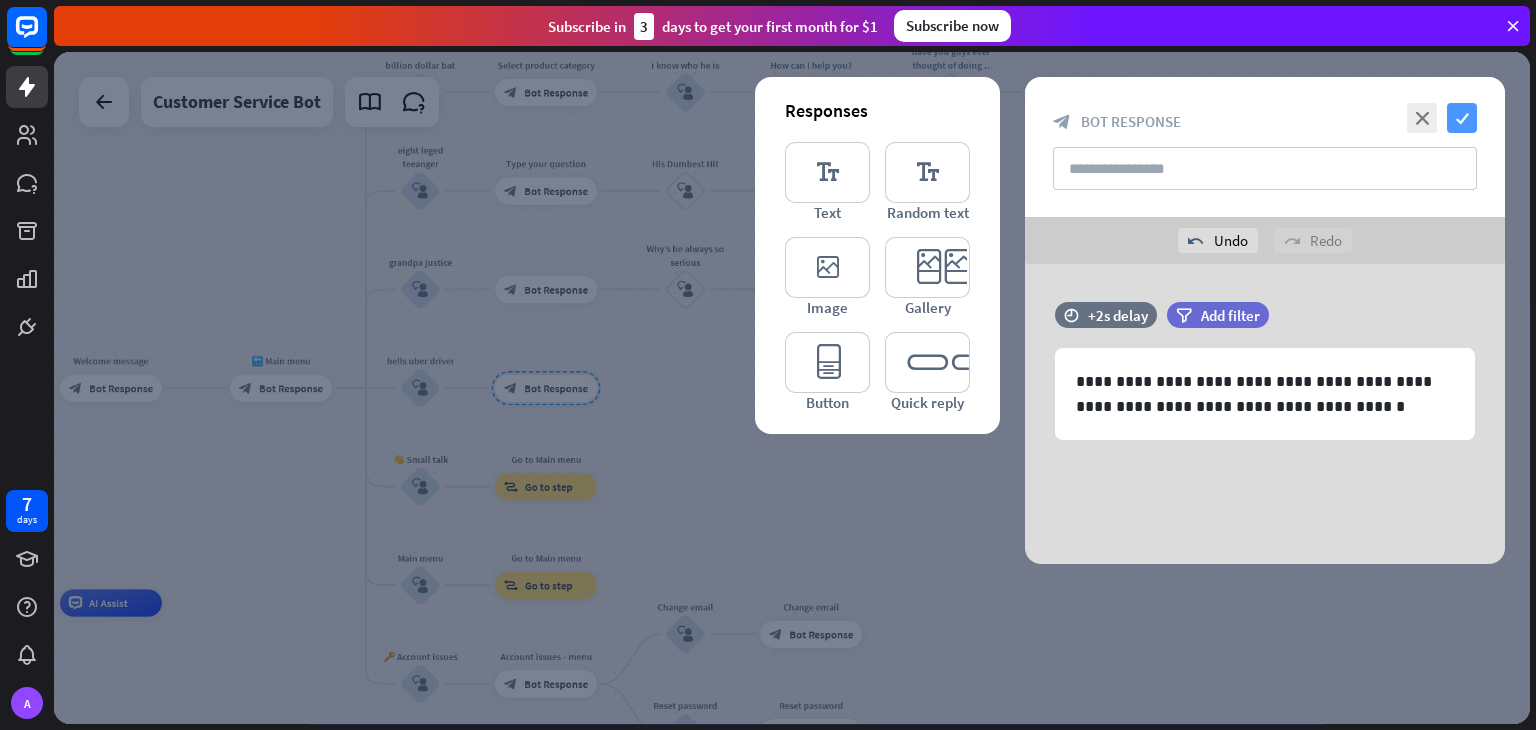 click on "check" at bounding box center (1462, 118) 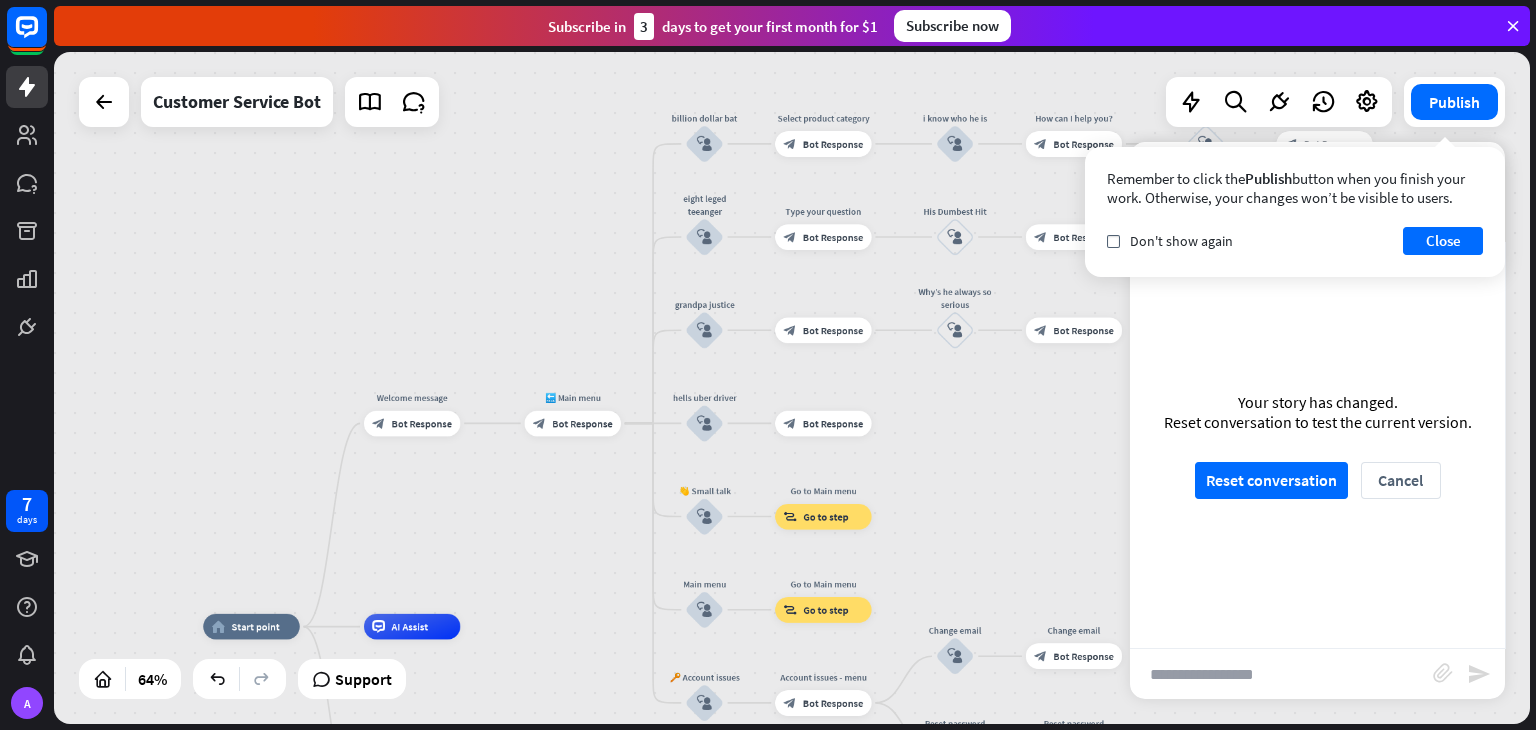 drag, startPoint x: 753, startPoint y: 395, endPoint x: 1011, endPoint y: 435, distance: 261.08237 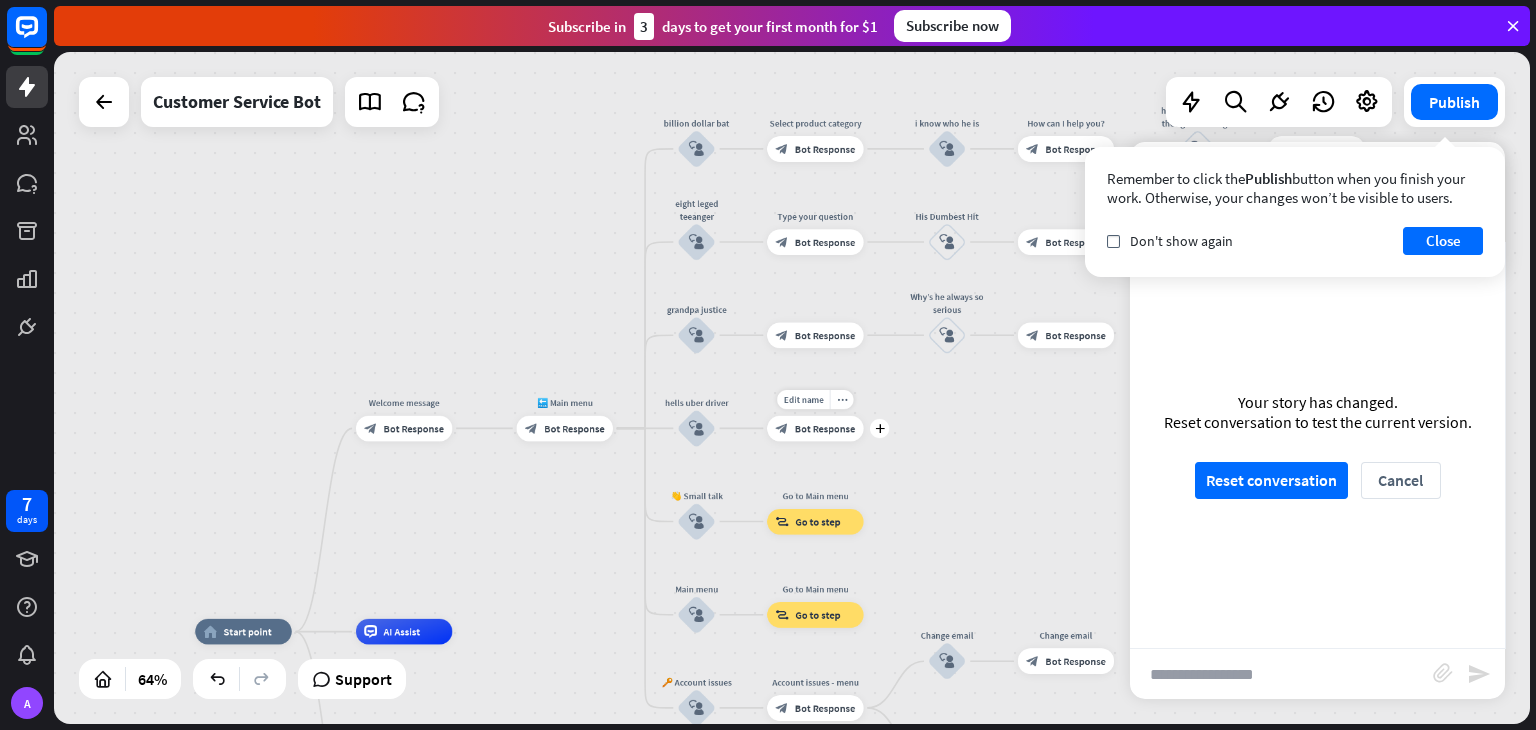 click on "block_bot_response   Bot Response" at bounding box center [815, 429] 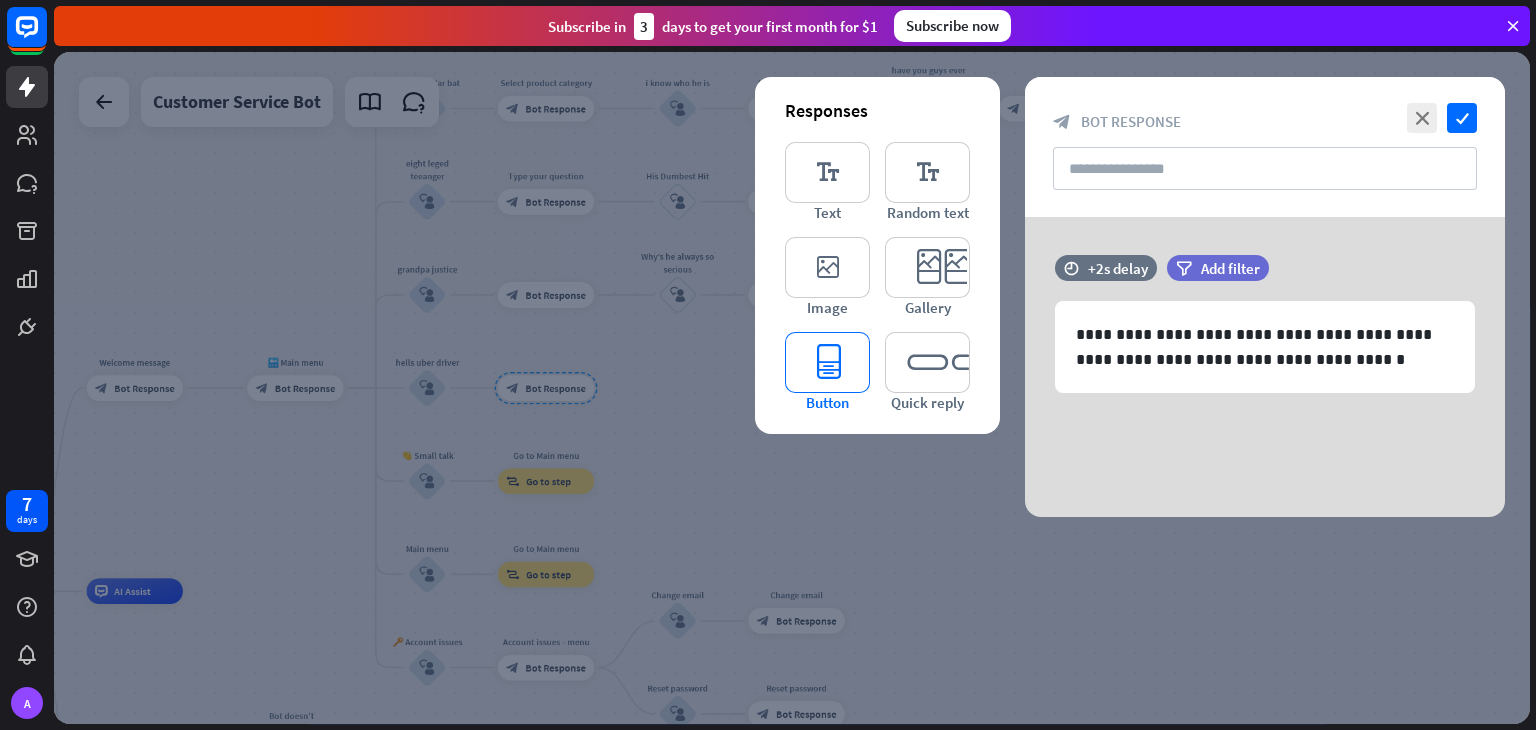 type 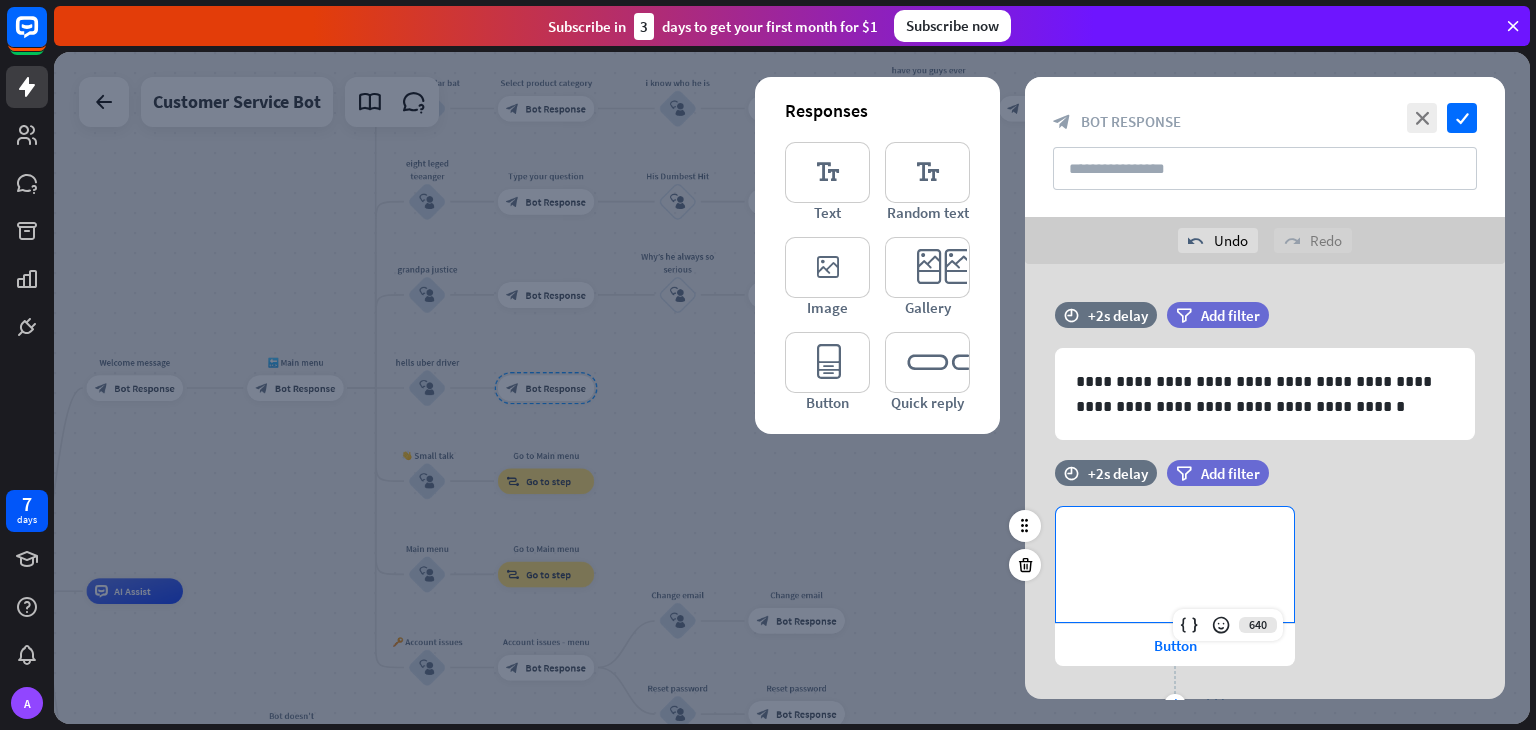 click on "**********" at bounding box center (1175, 564) 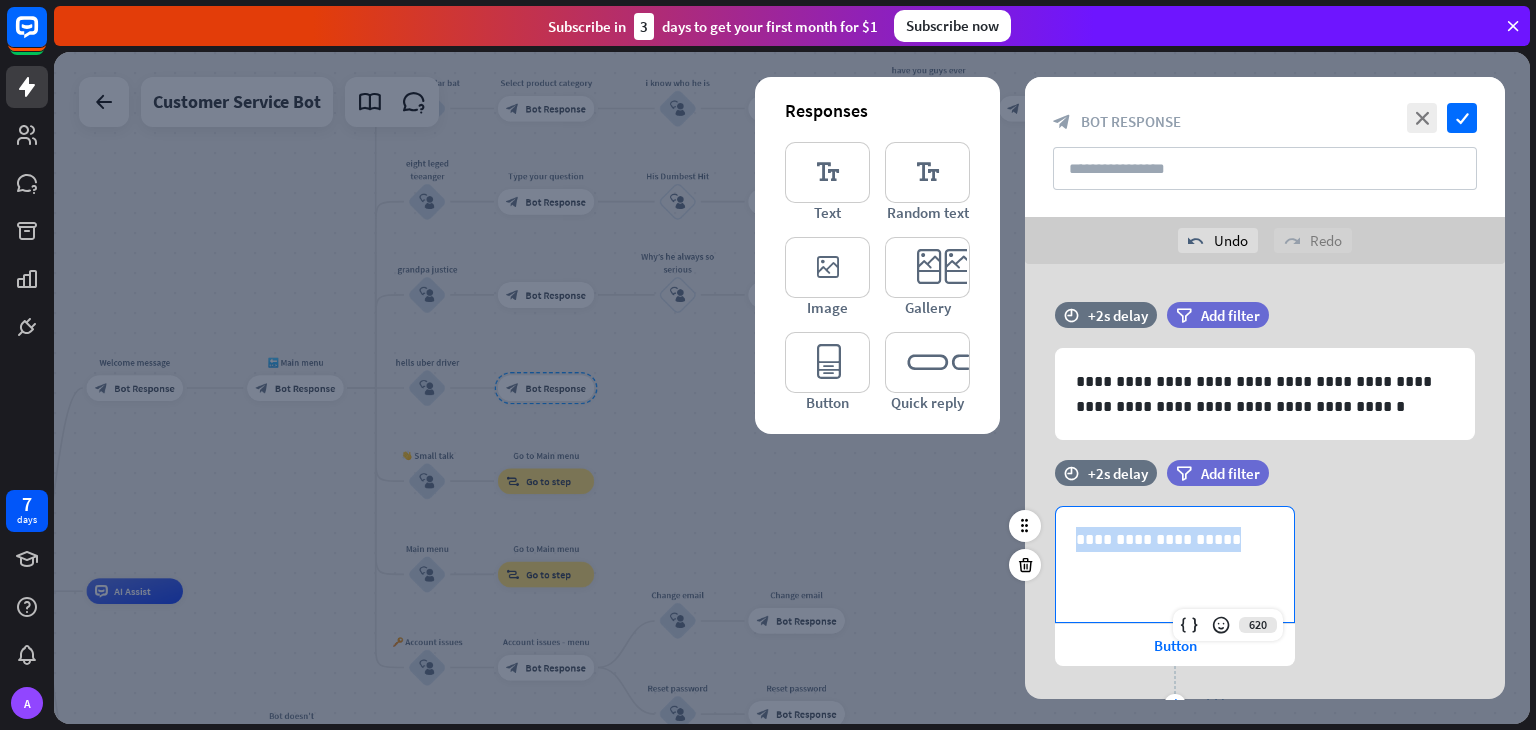 drag, startPoint x: 1072, startPoint y: 538, endPoint x: 1222, endPoint y: 528, distance: 150.33296 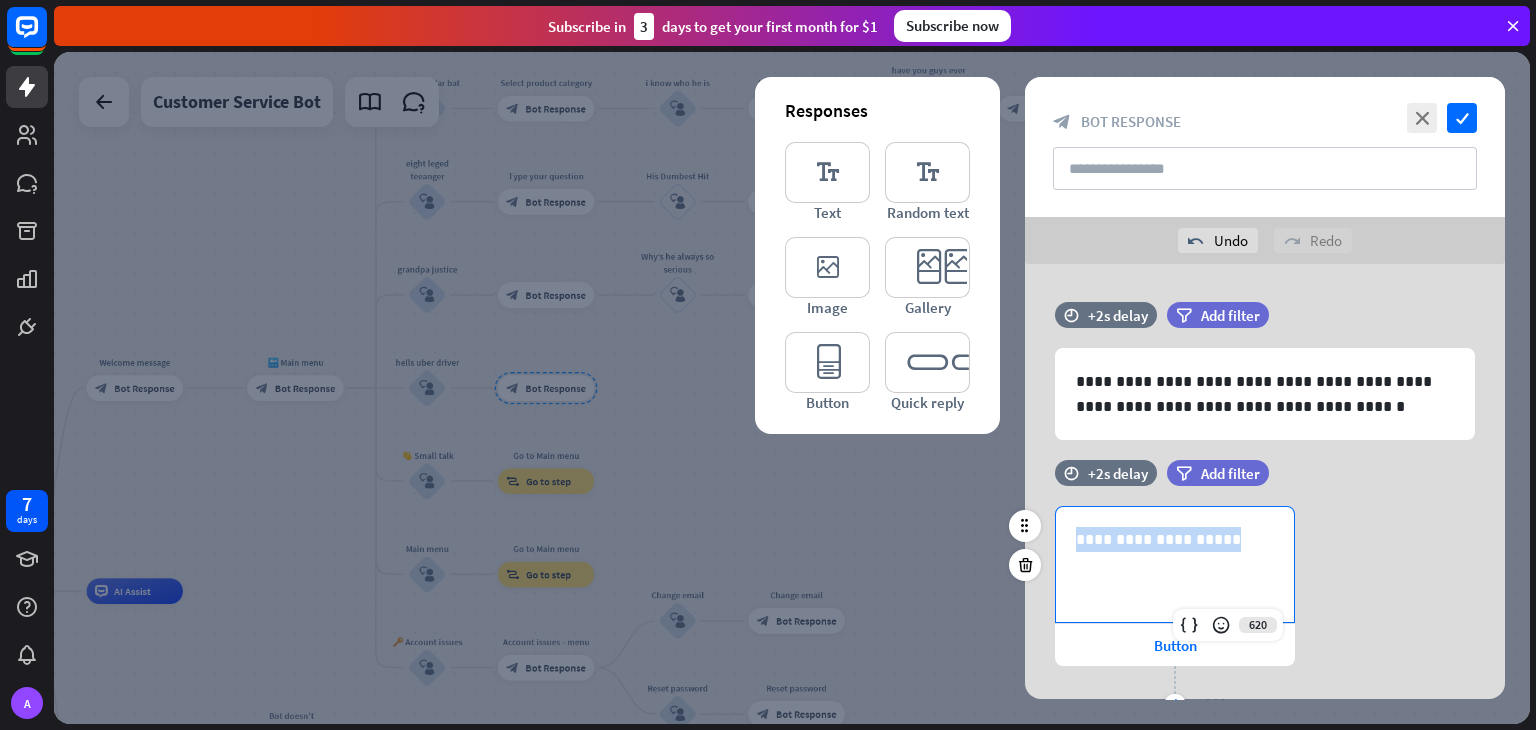 click on "**********" at bounding box center [1175, 564] 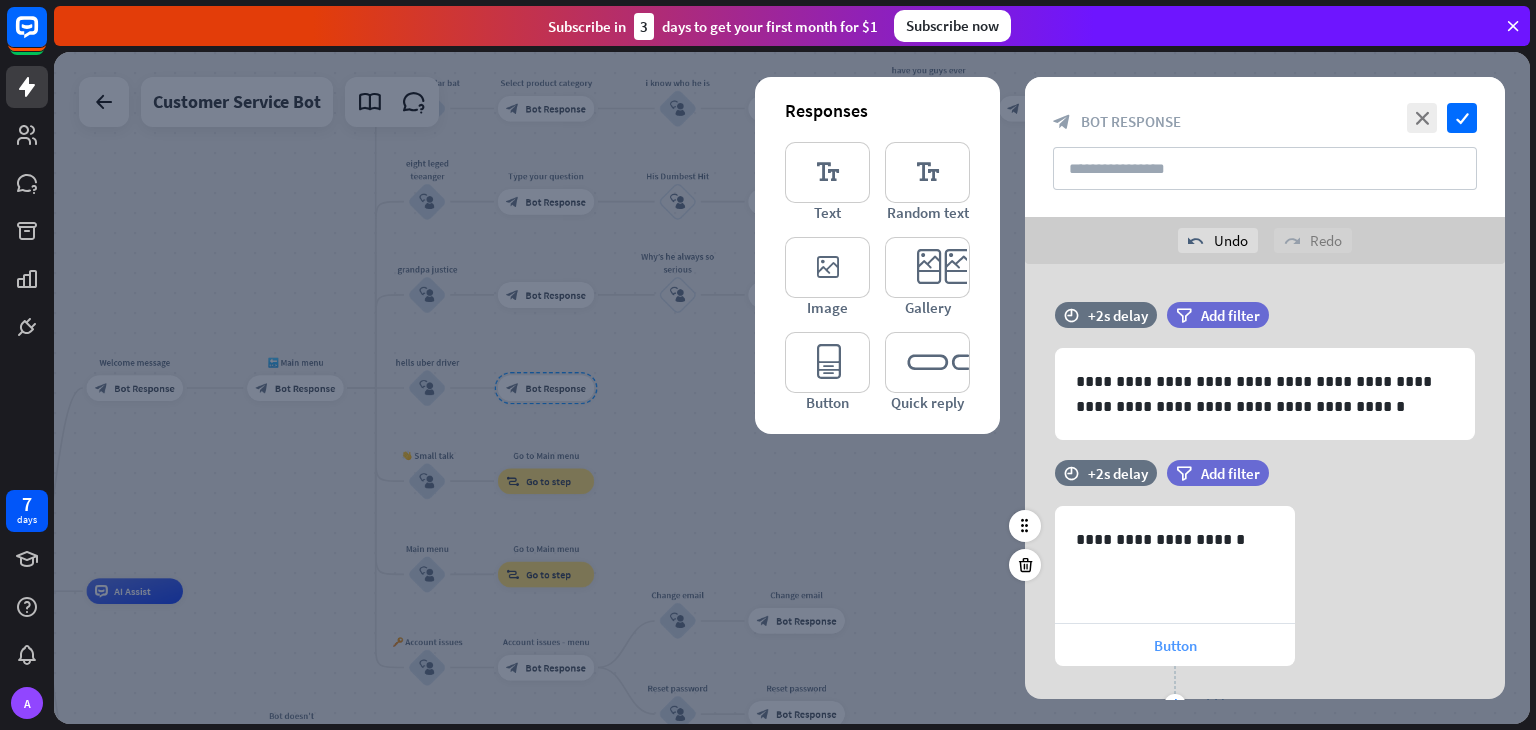 drag, startPoint x: 1199, startPoint y: 652, endPoint x: 1152, endPoint y: 644, distance: 47.67599 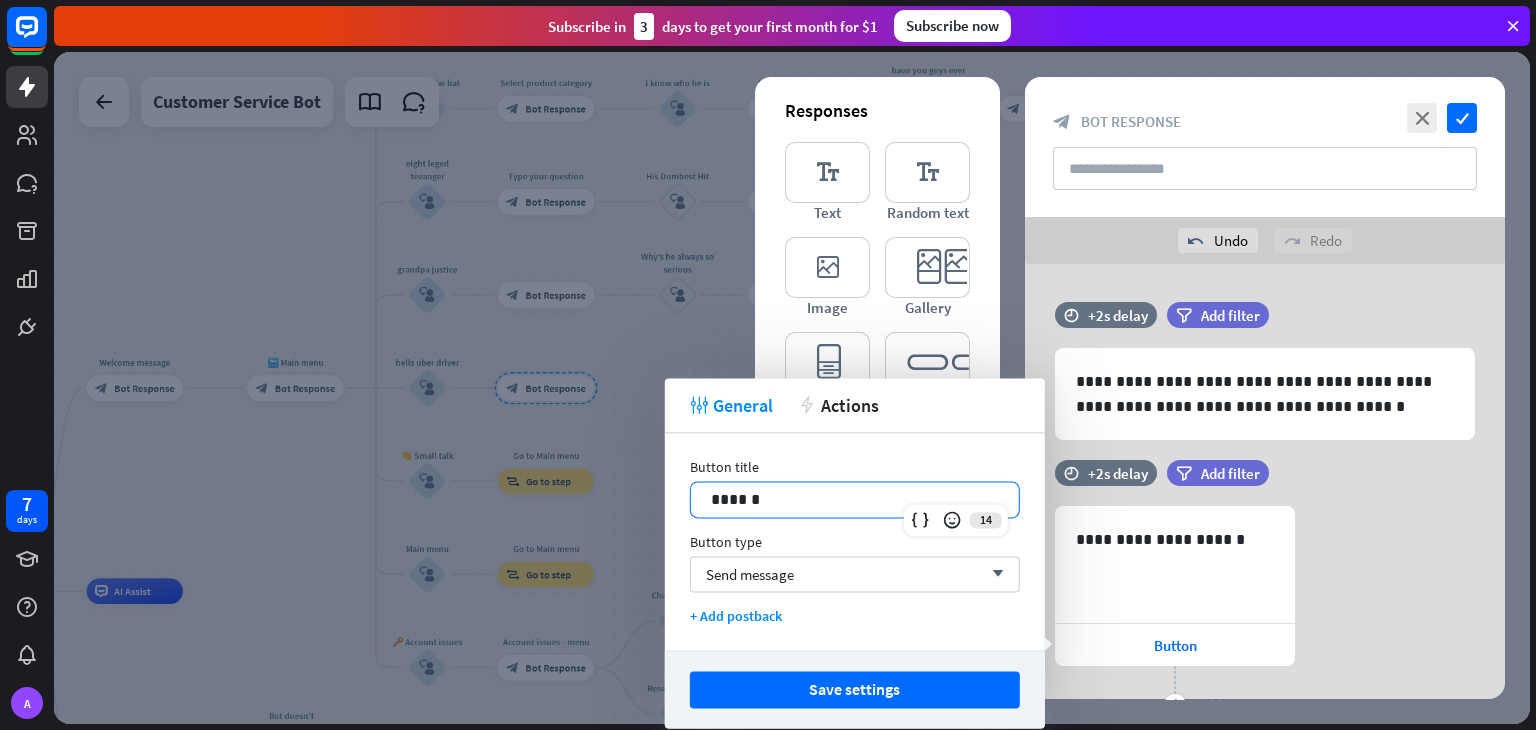 click on "******" at bounding box center (855, 499) 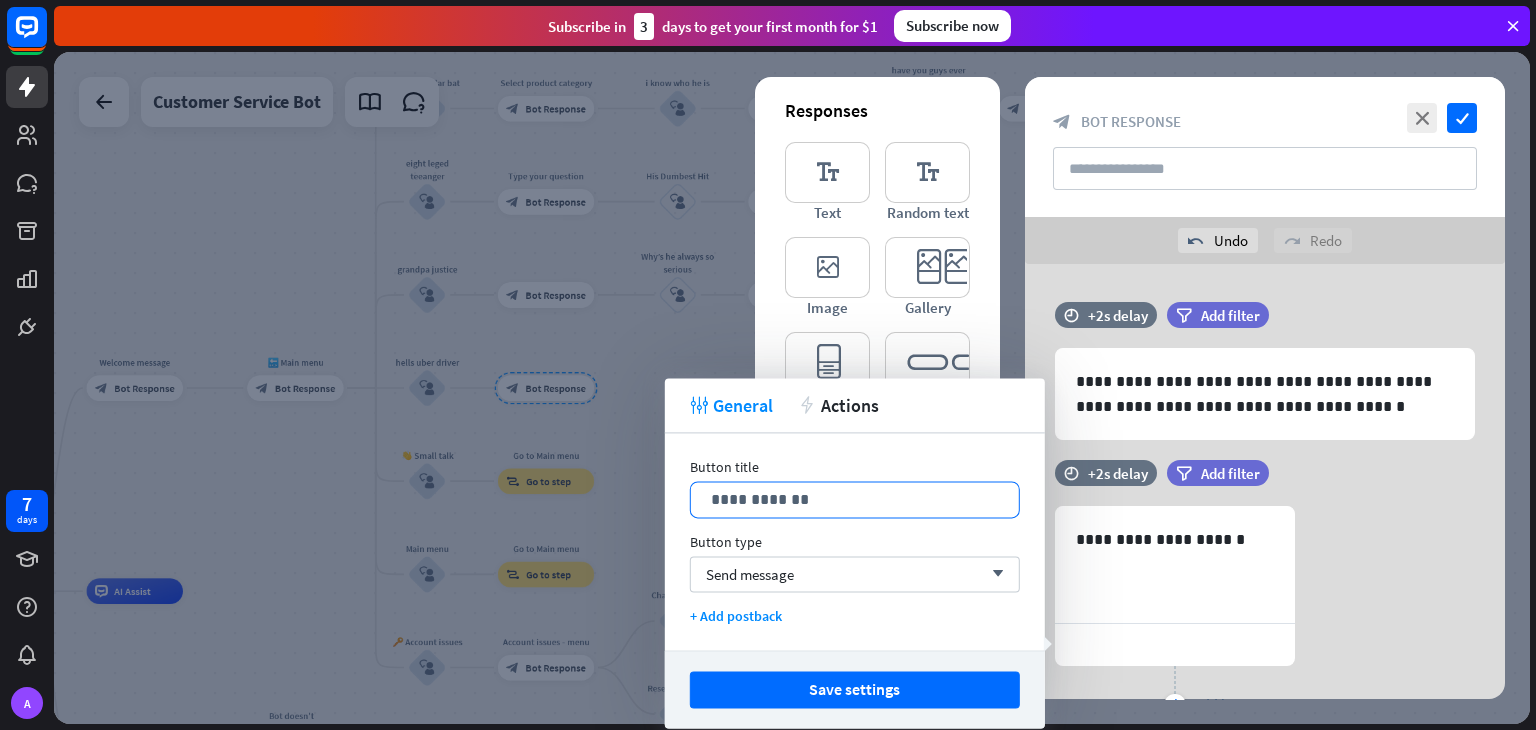 click on "**********" at bounding box center (855, 499) 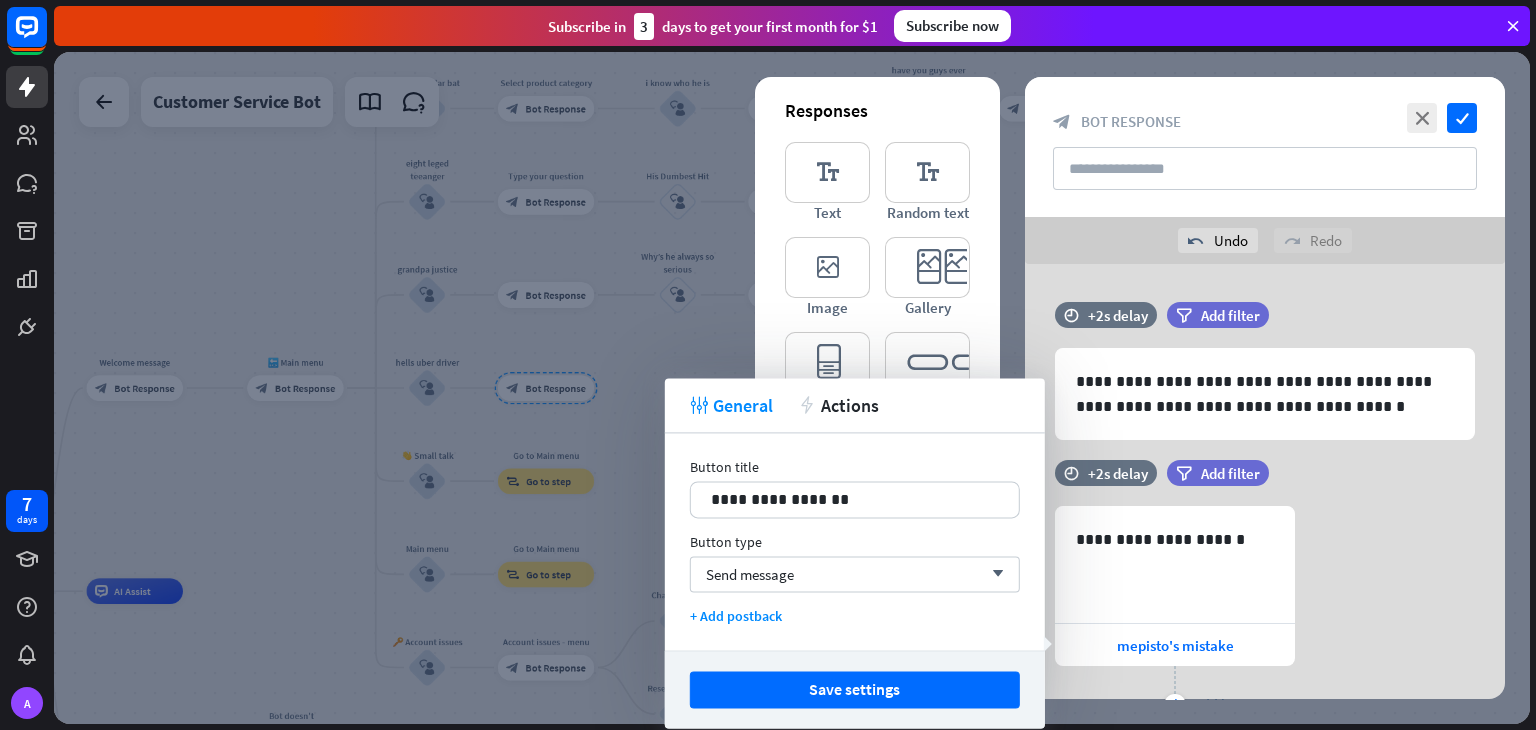 drag, startPoint x: 846, startPoint y: 676, endPoint x: 799, endPoint y: 683, distance: 47.518417 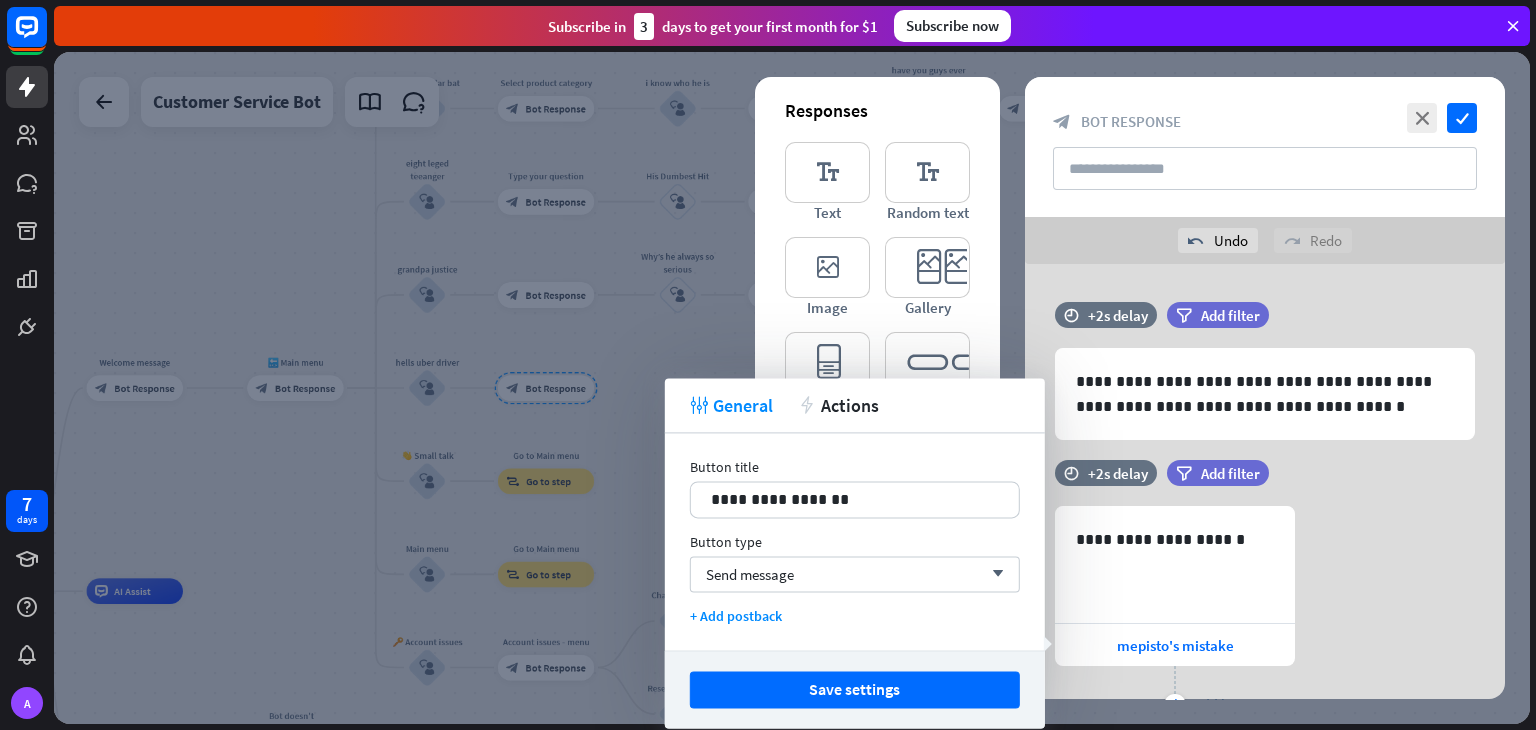 click on "Save settings" at bounding box center (855, 689) 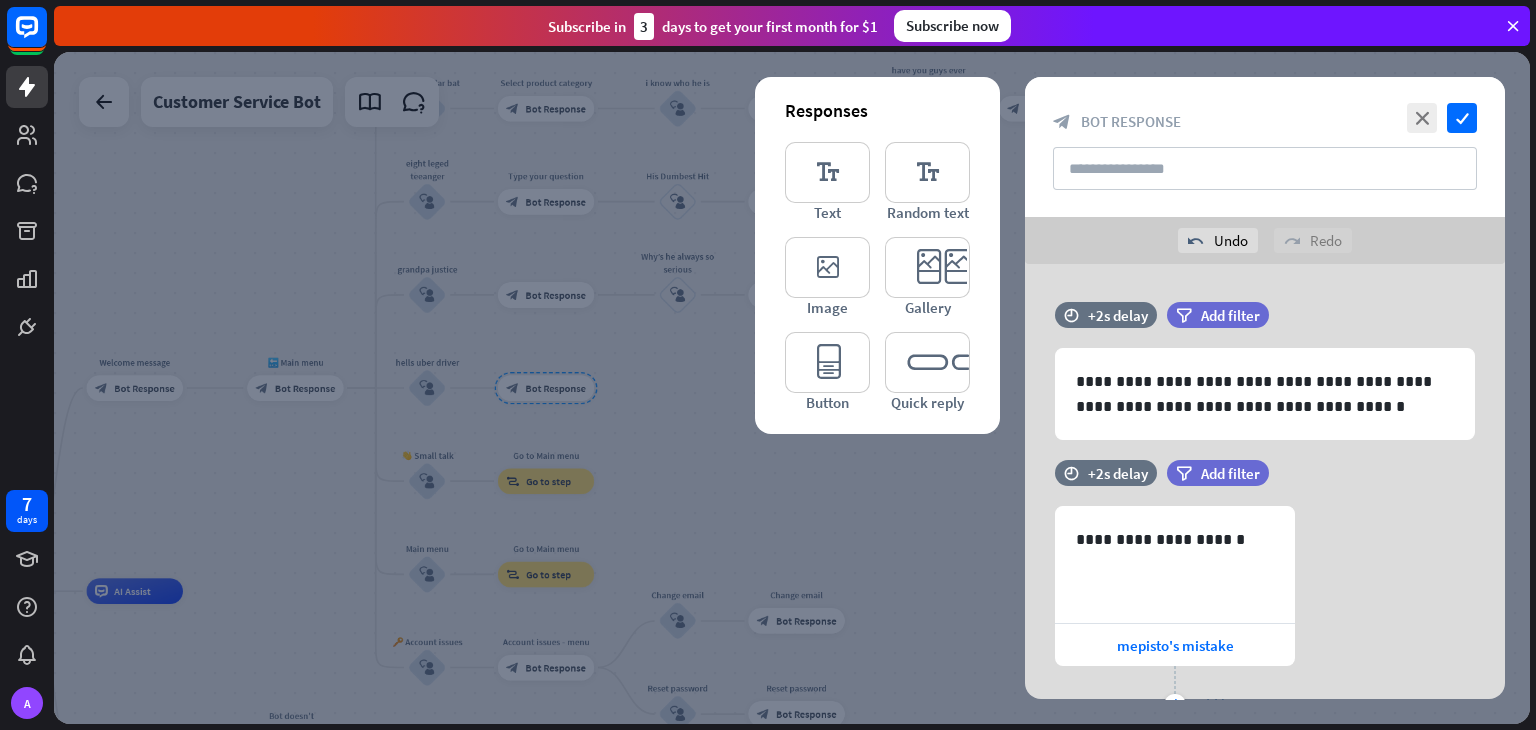 click at bounding box center [792, 388] 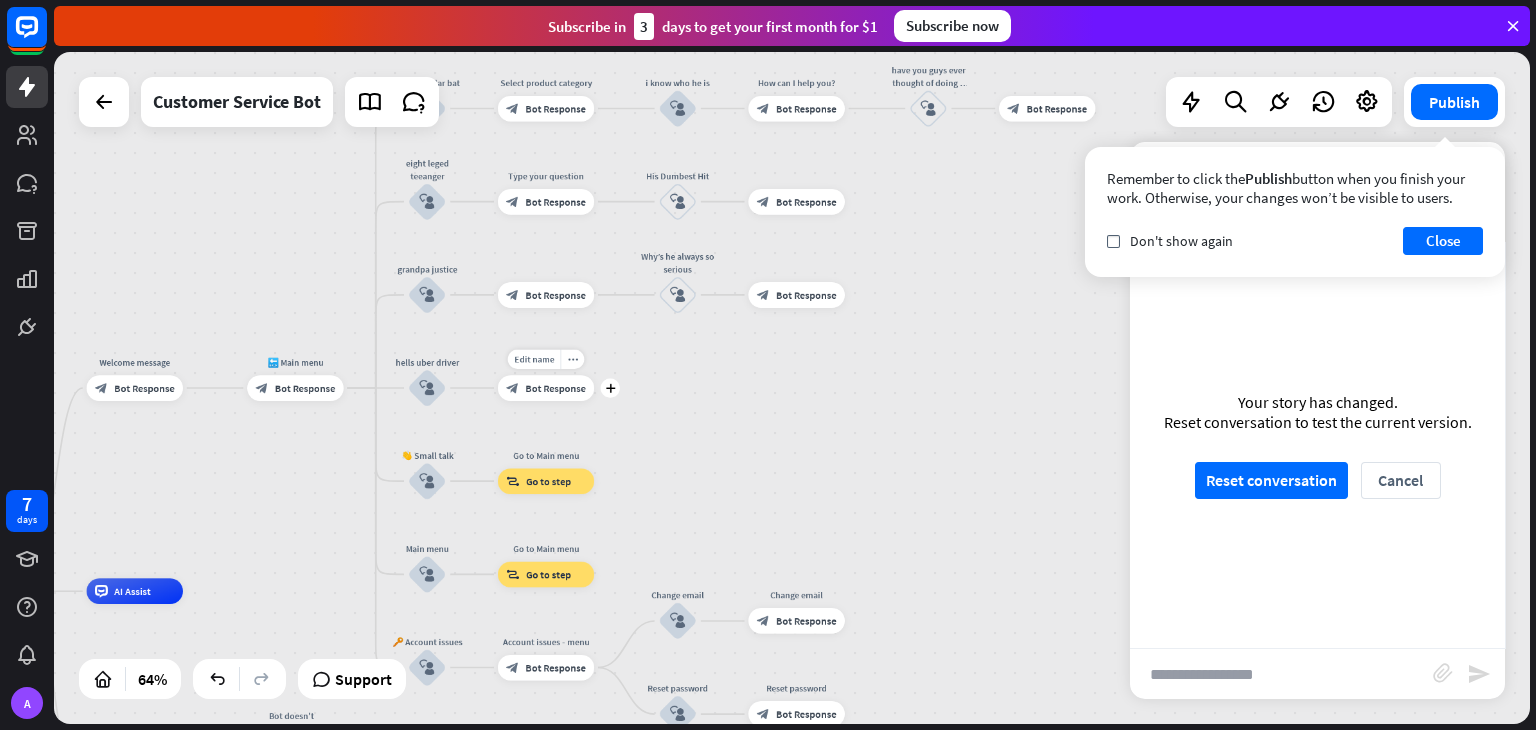 click on "Edit name   more_horiz         plus     block_bot_response   Bot Response" at bounding box center (546, 388) 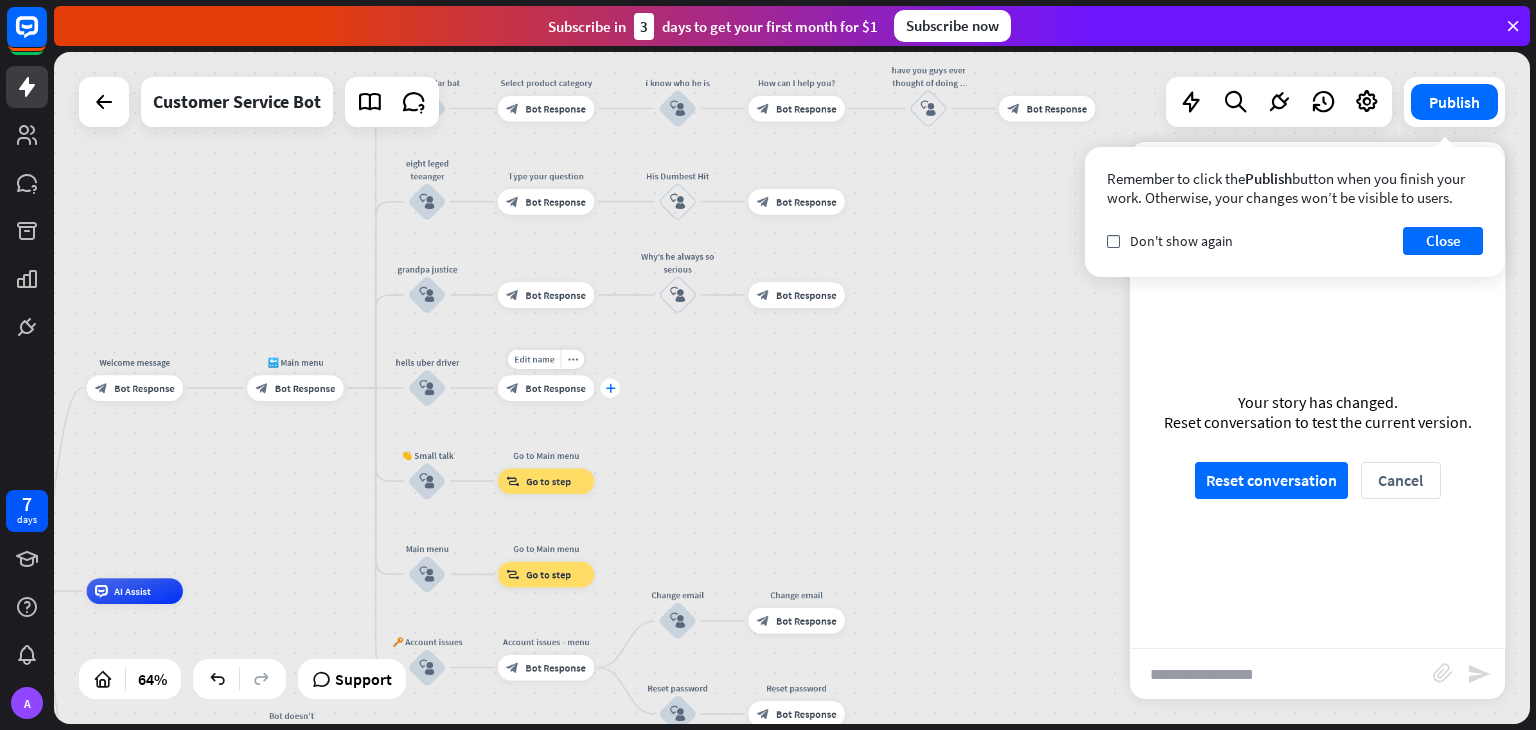 click on "plus" at bounding box center [610, 387] 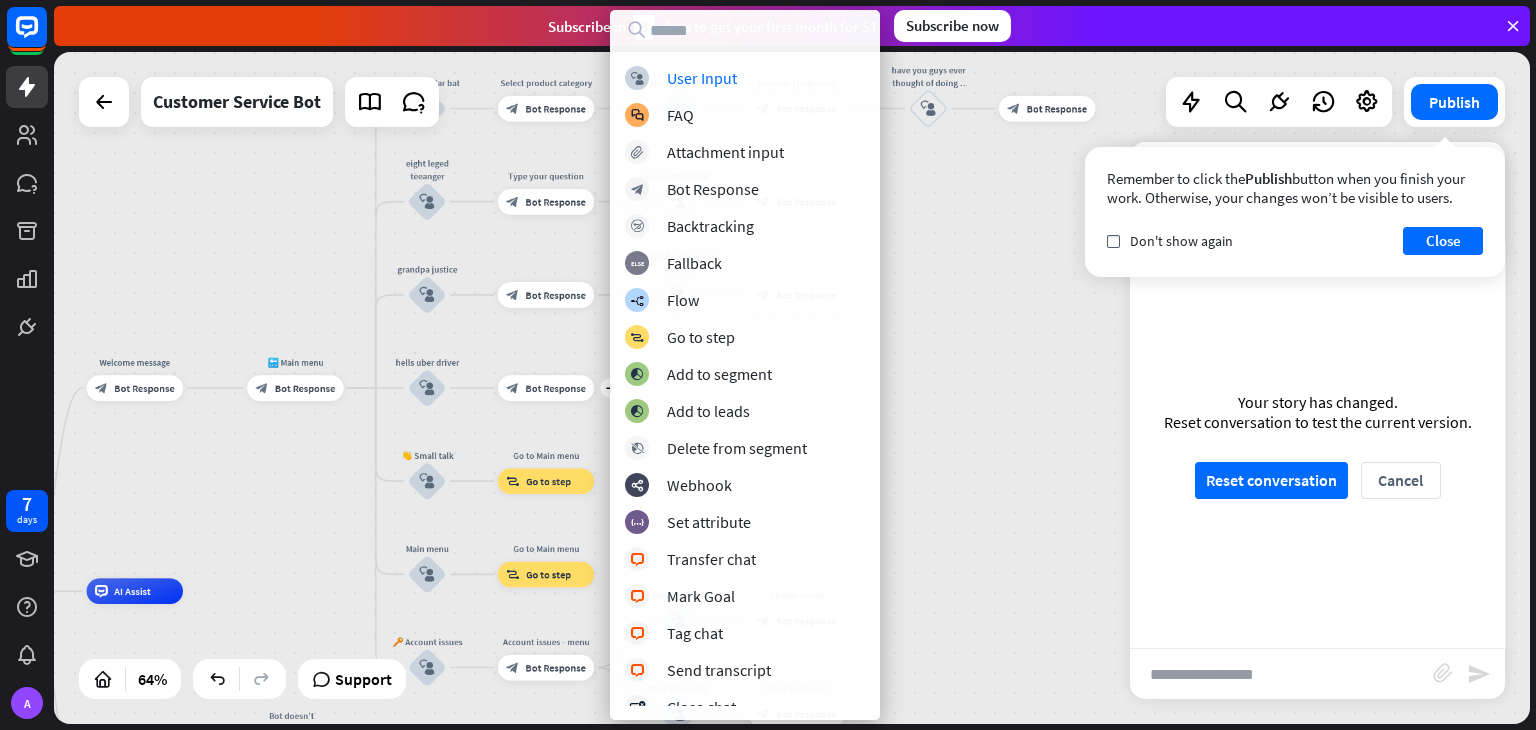 click on "block_user_input
User Input" at bounding box center [745, 78] 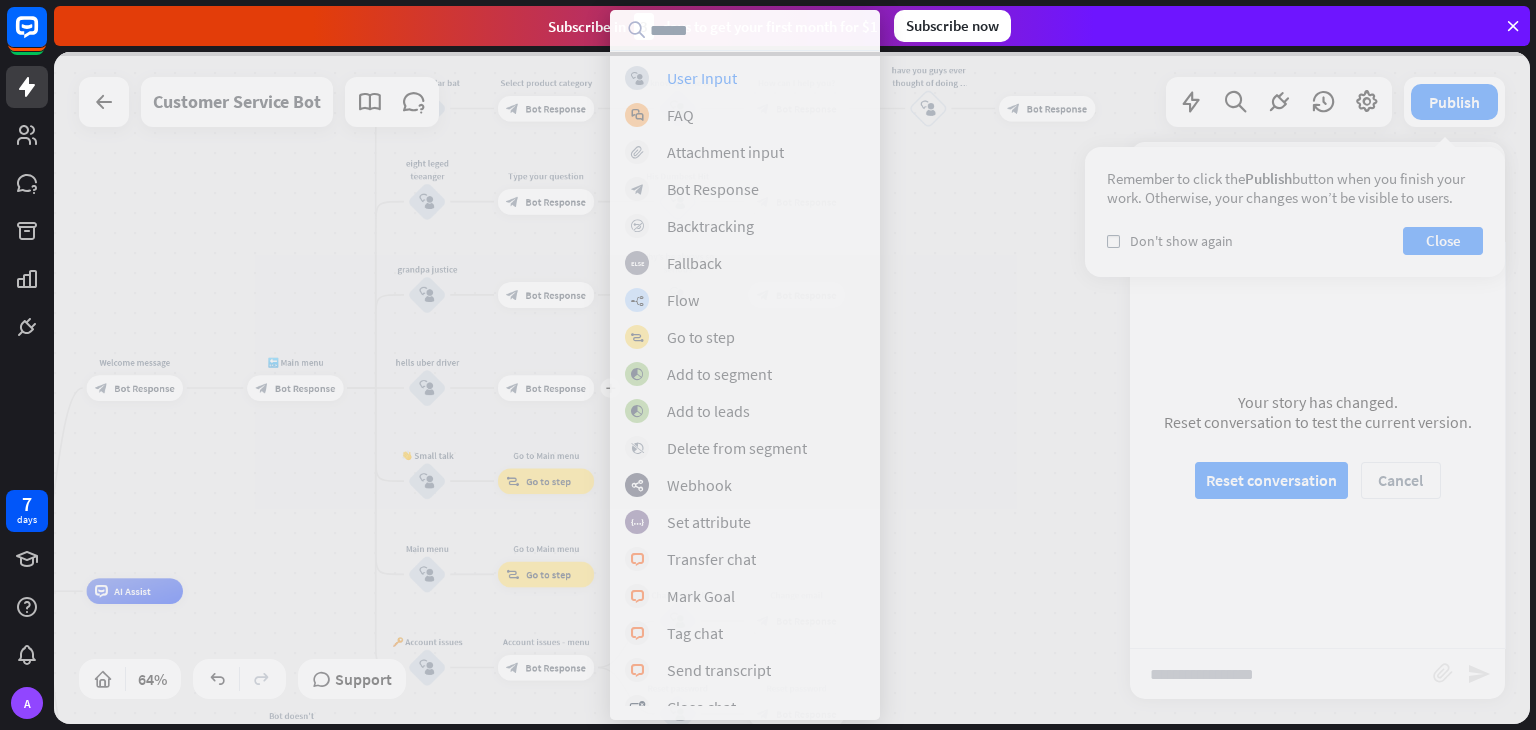 click at bounding box center [792, 388] 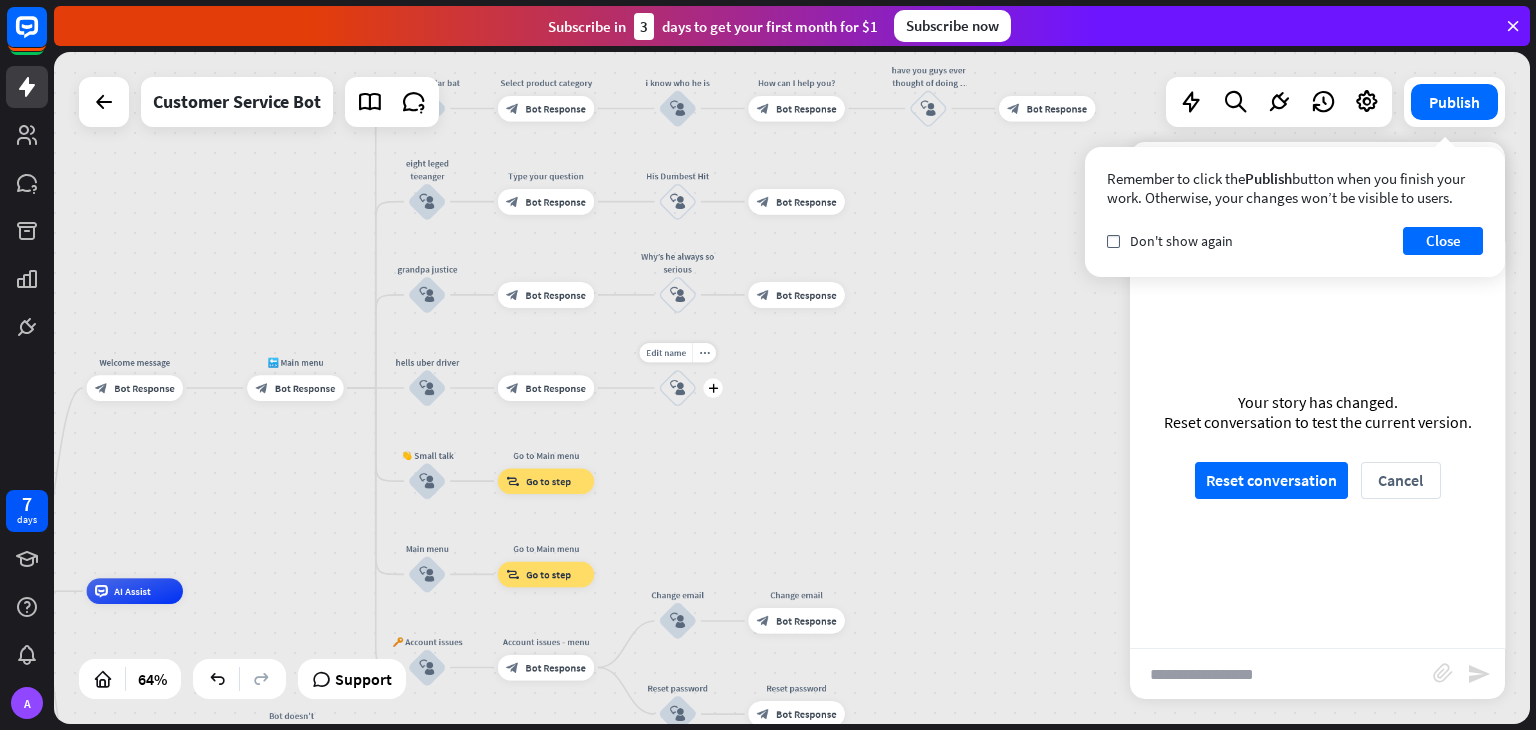click on "block_user_input" at bounding box center [677, 387] 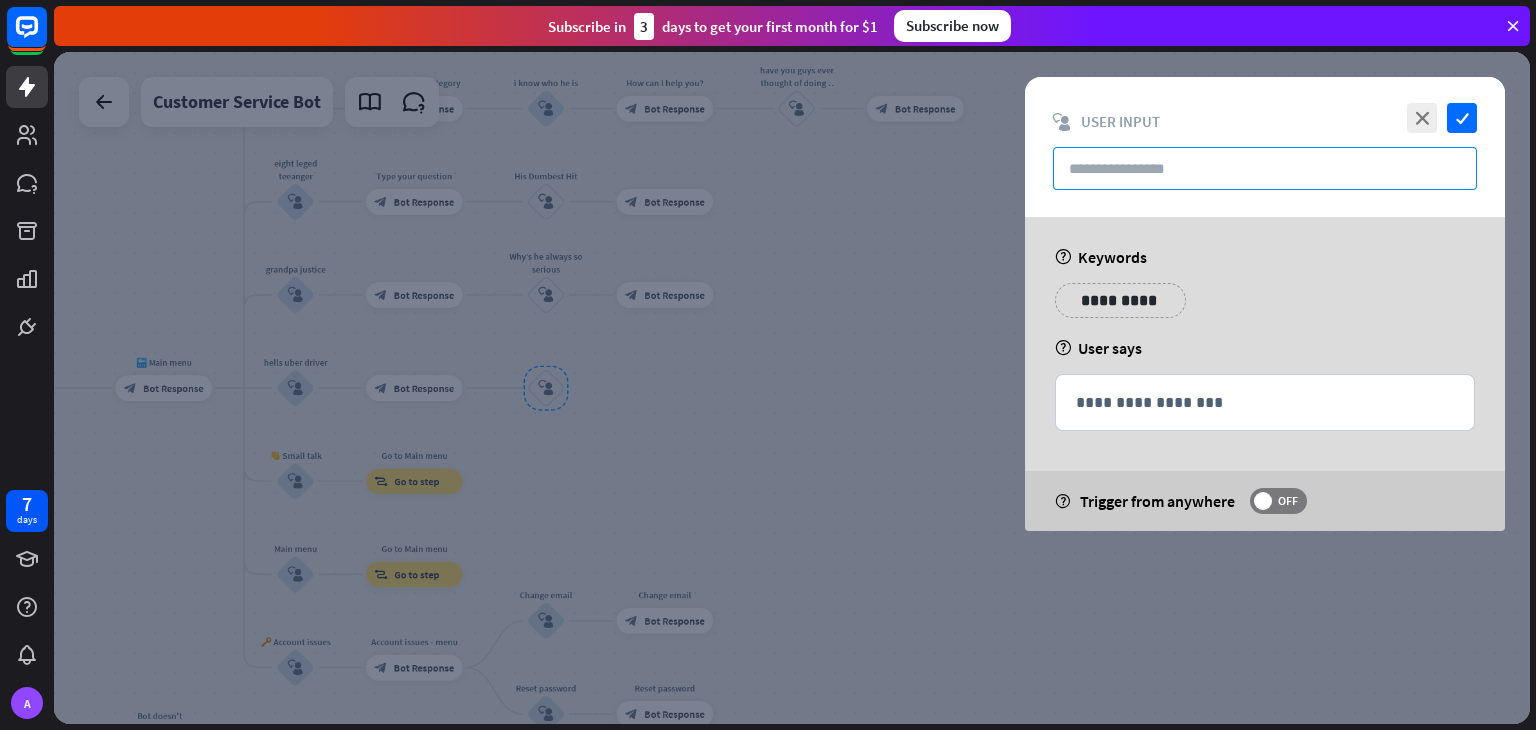 click at bounding box center [1265, 168] 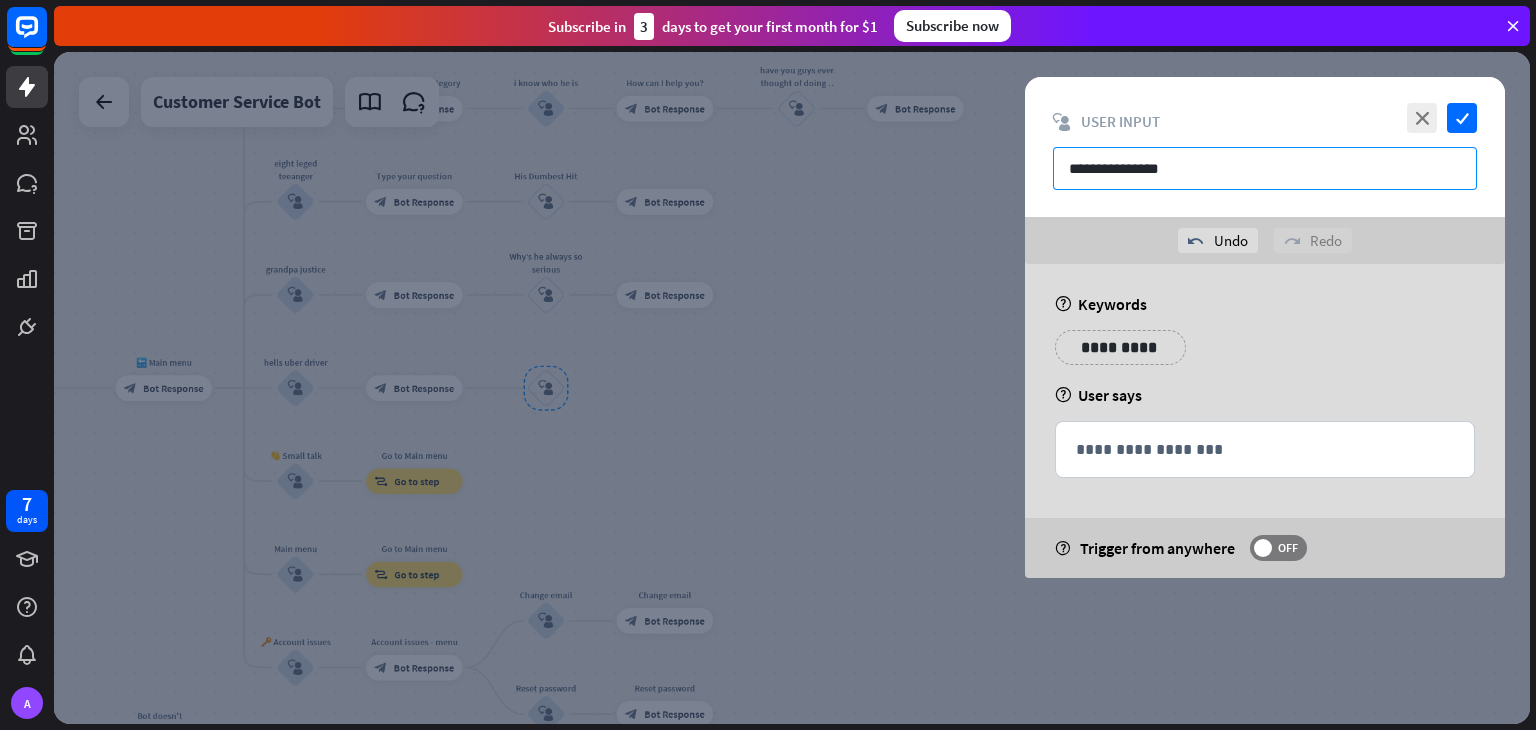 type on "**********" 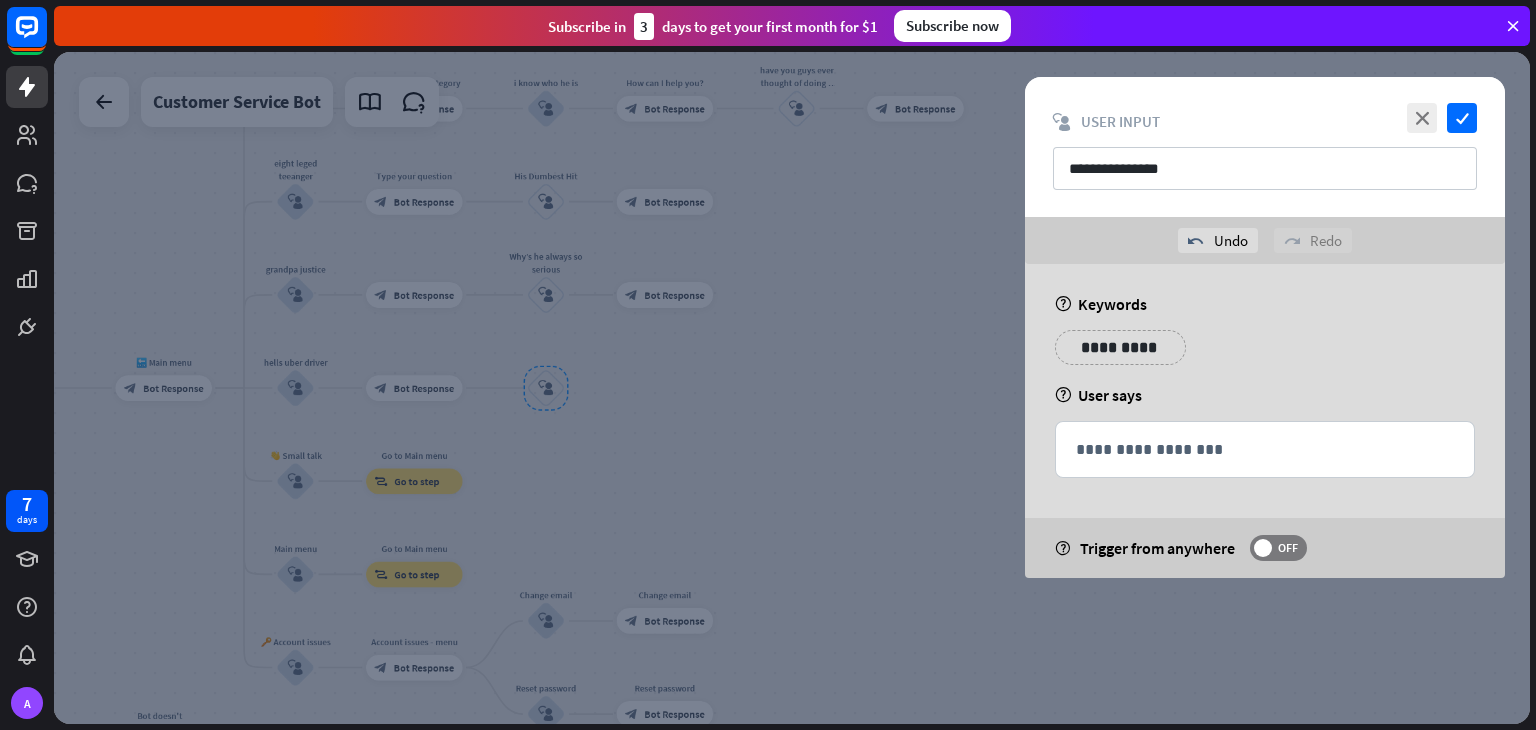 click at bounding box center (792, 388) 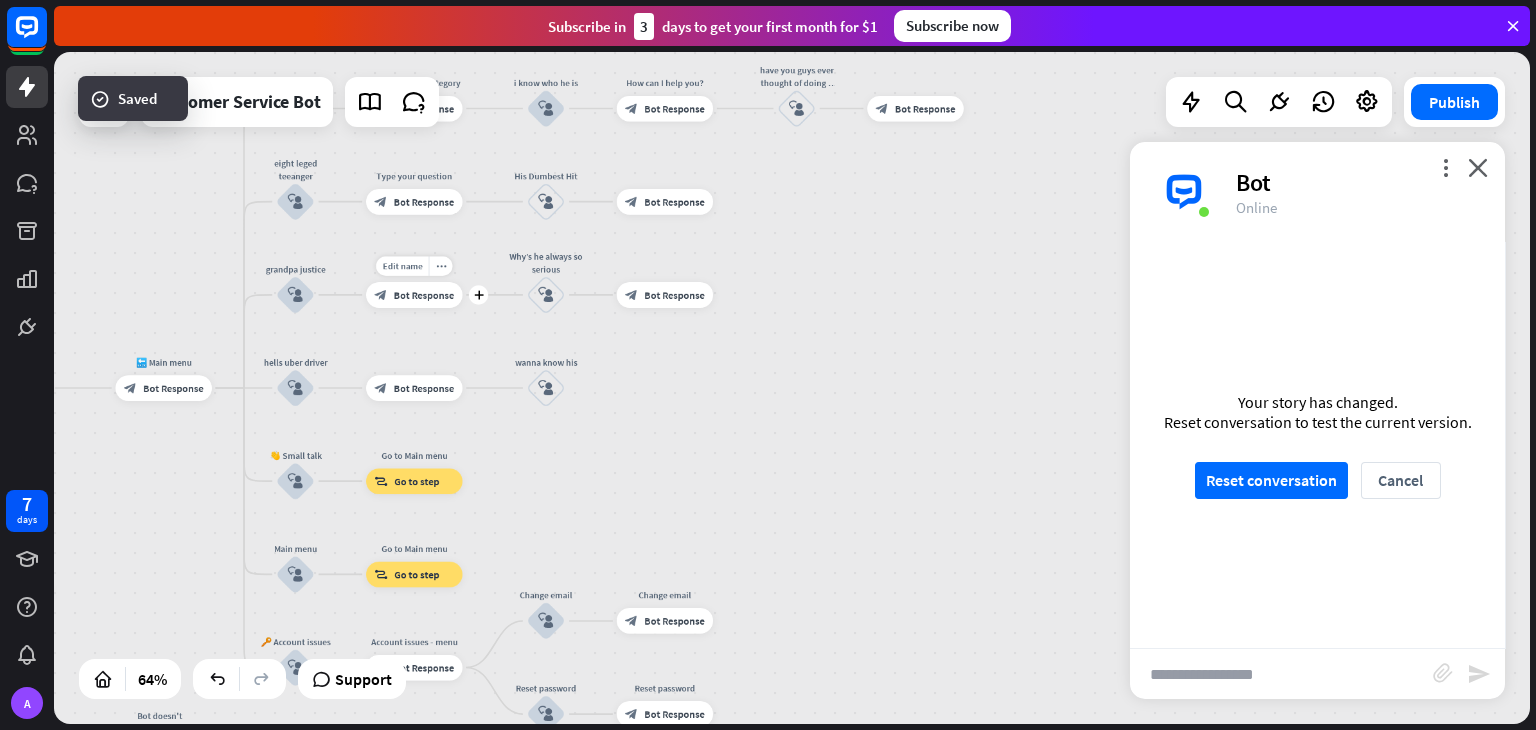click on "Bot Response" at bounding box center (424, 294) 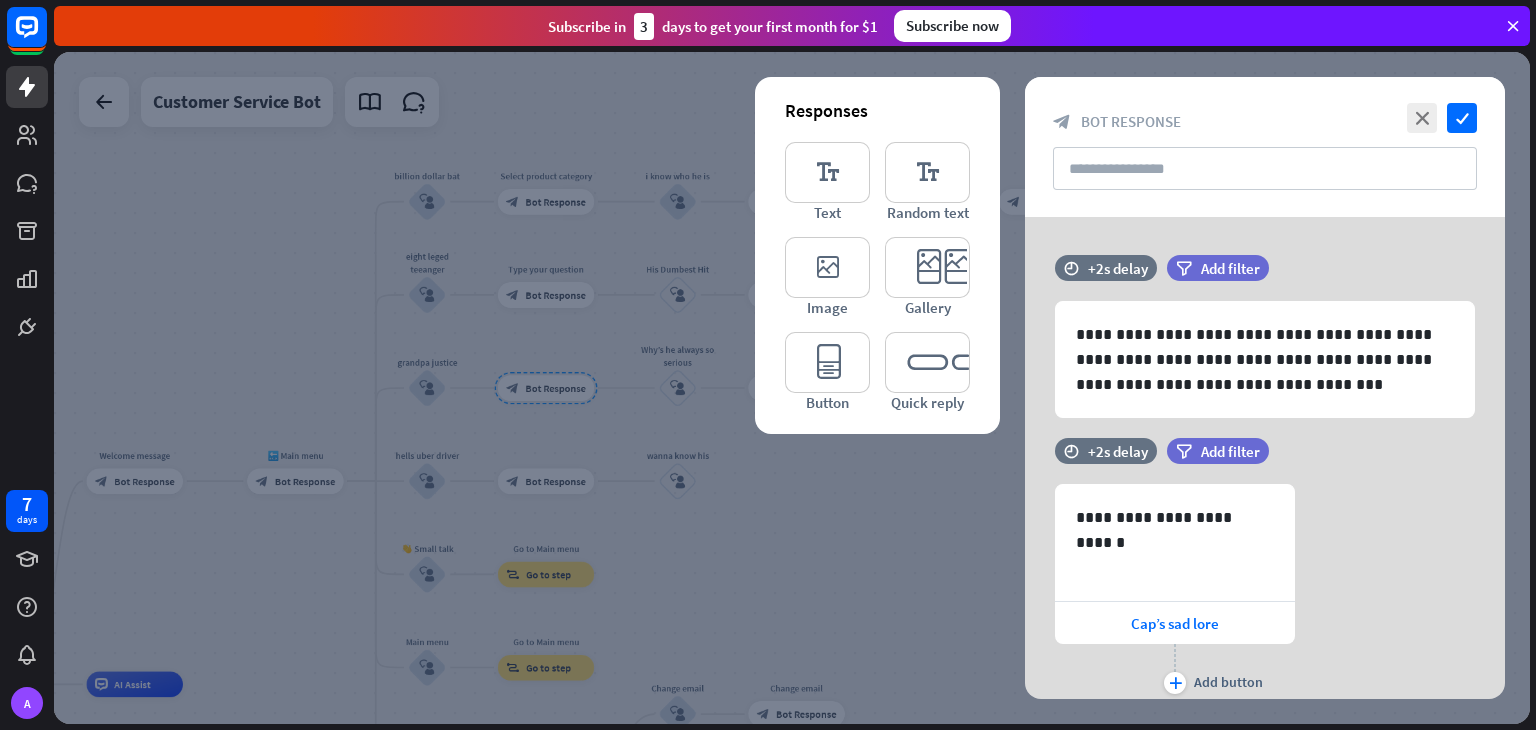 click at bounding box center [792, 388] 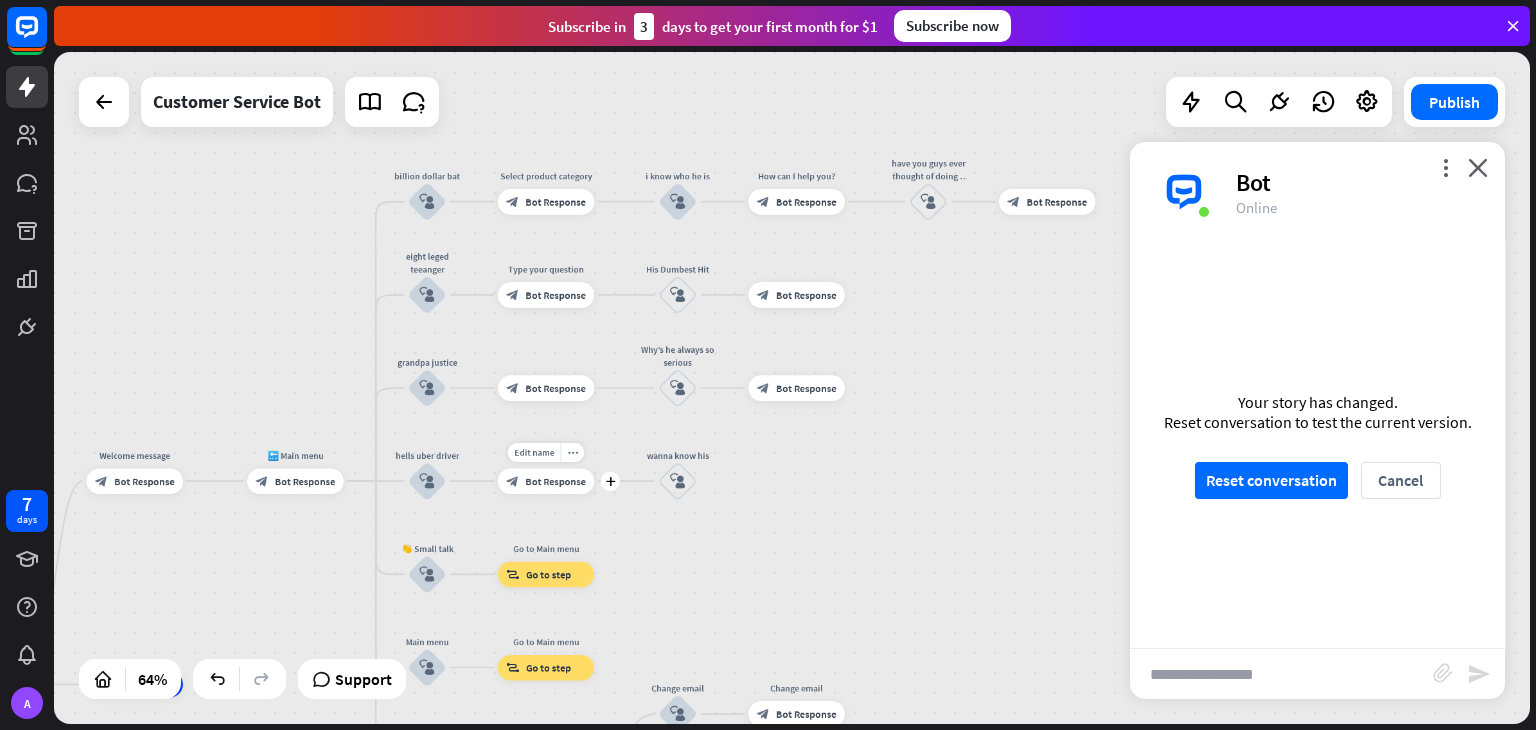 click on "Bot Response" at bounding box center (555, 481) 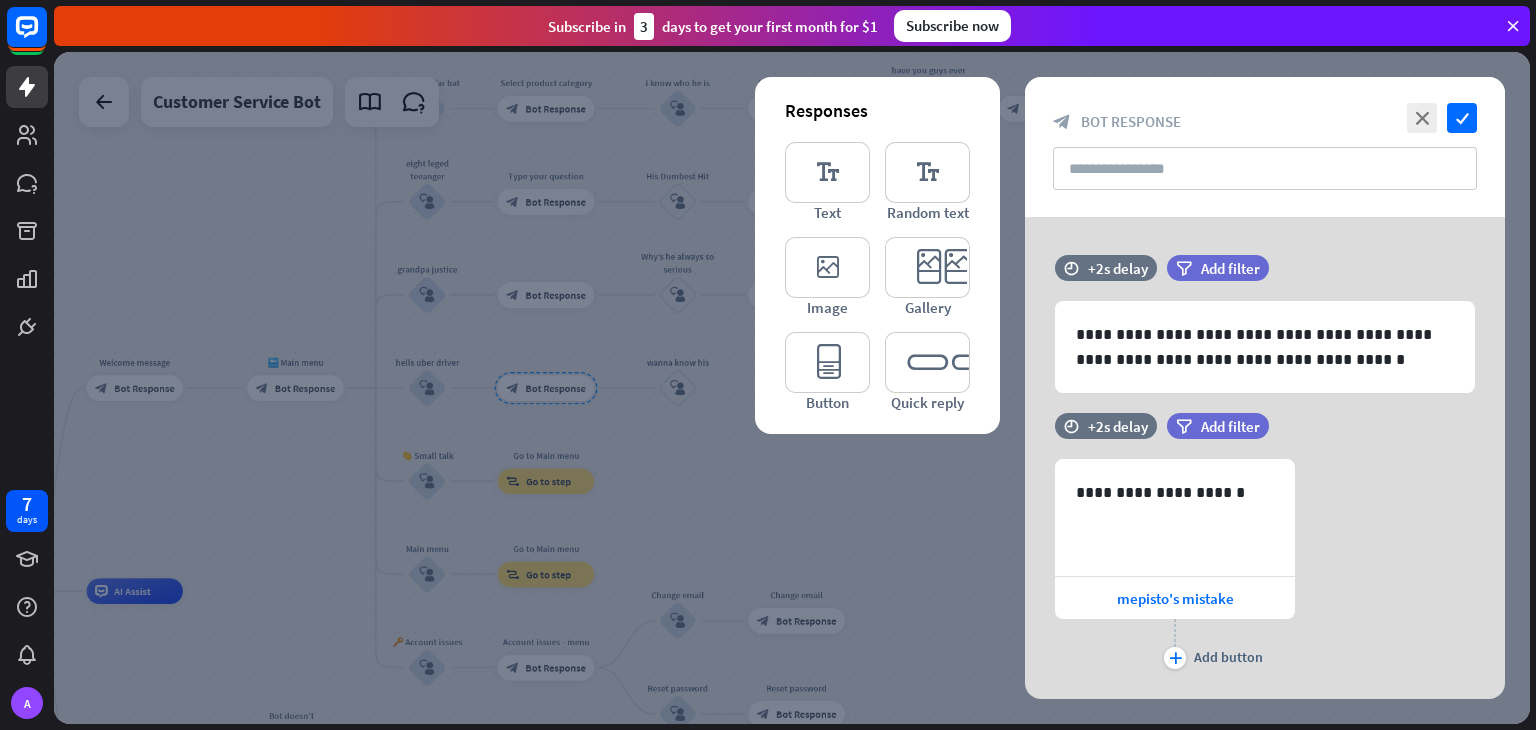 click at bounding box center [792, 388] 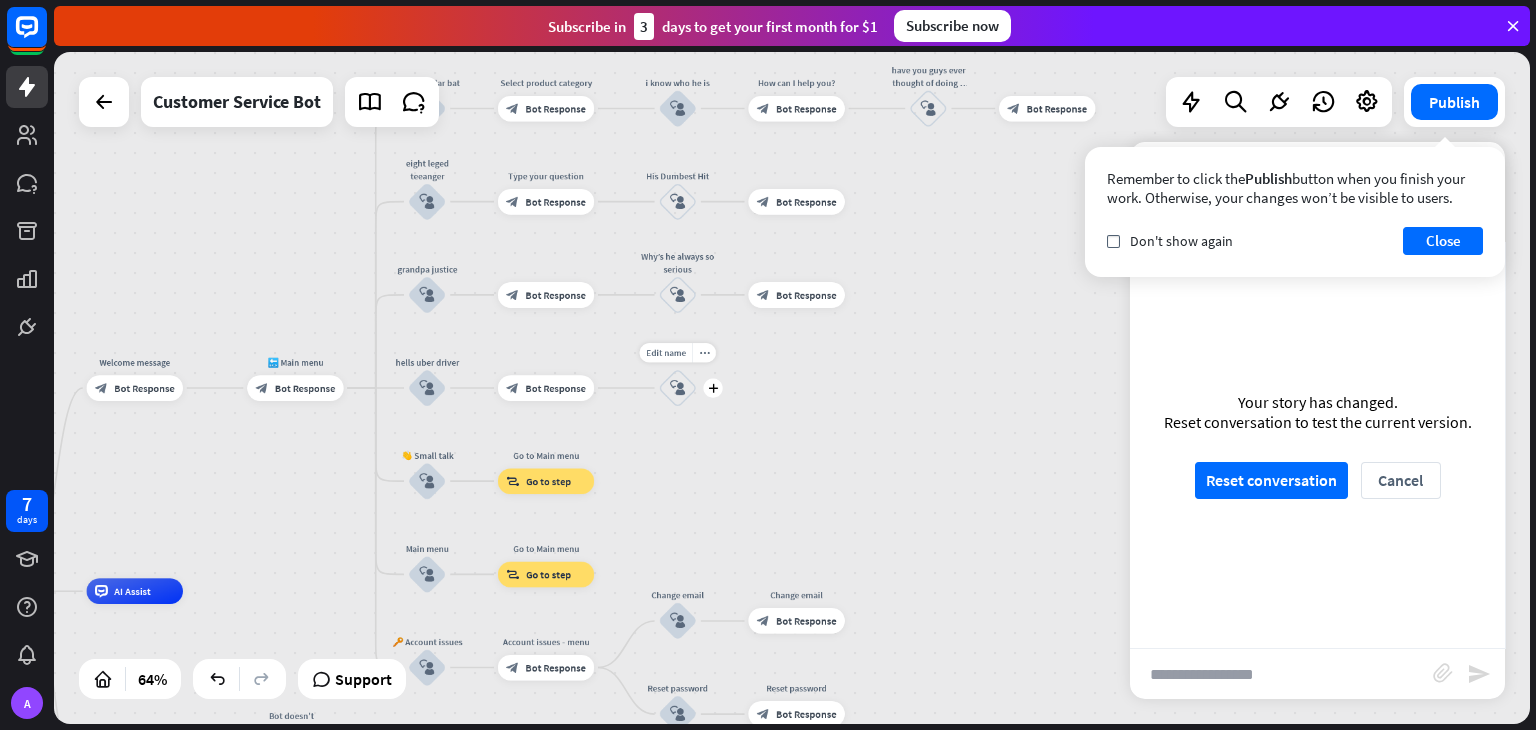 click on "block_user_input" at bounding box center [677, 388] 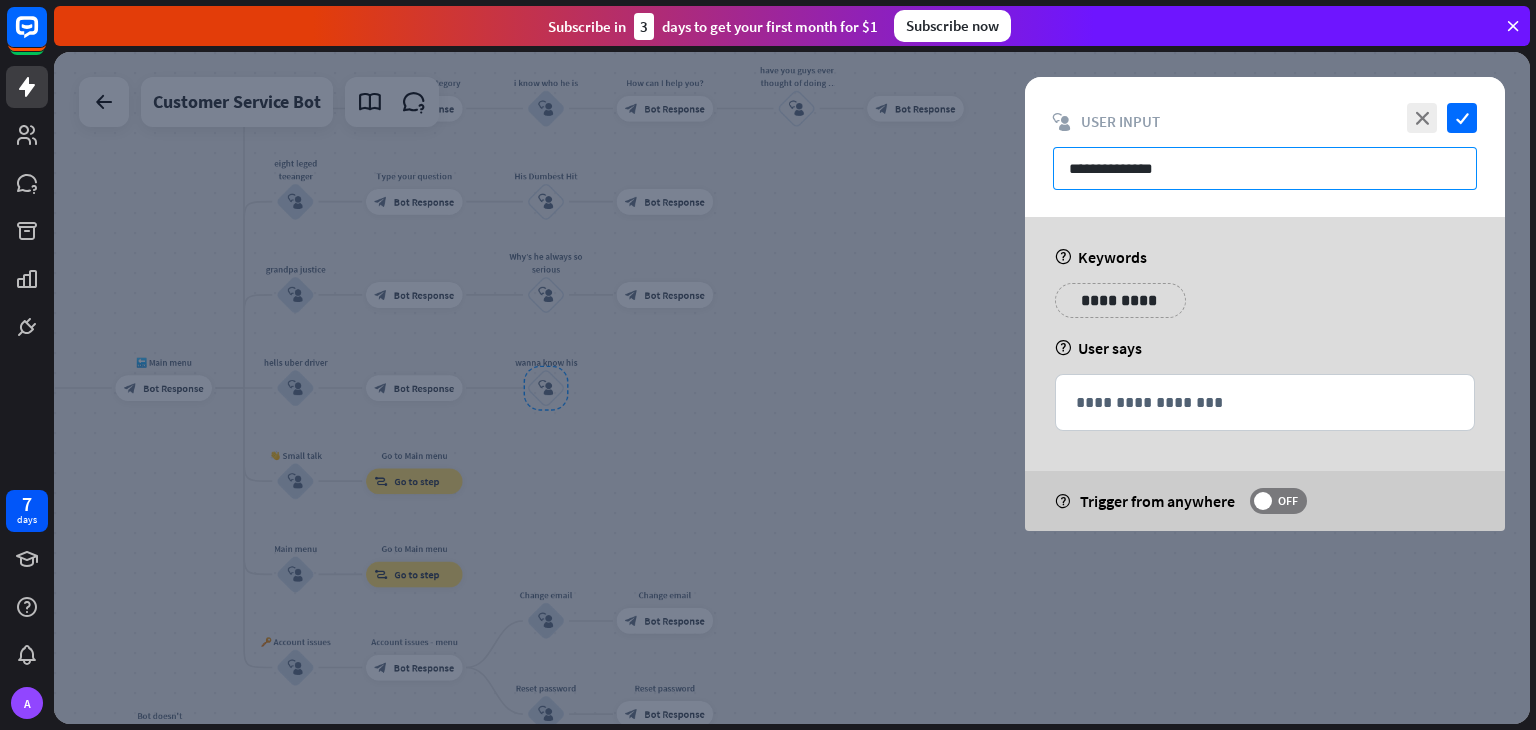 click on "**********" at bounding box center [1265, 168] 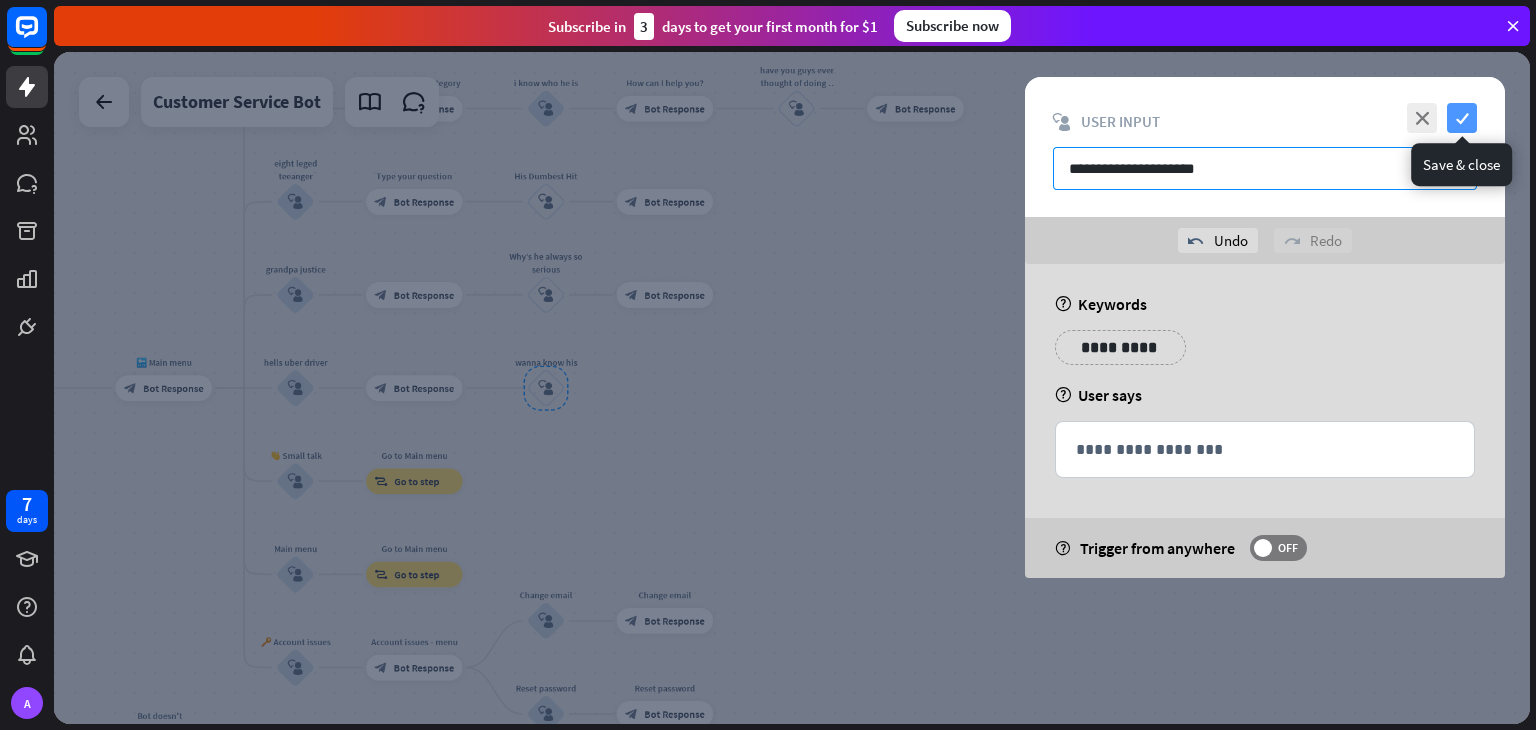 type on "**********" 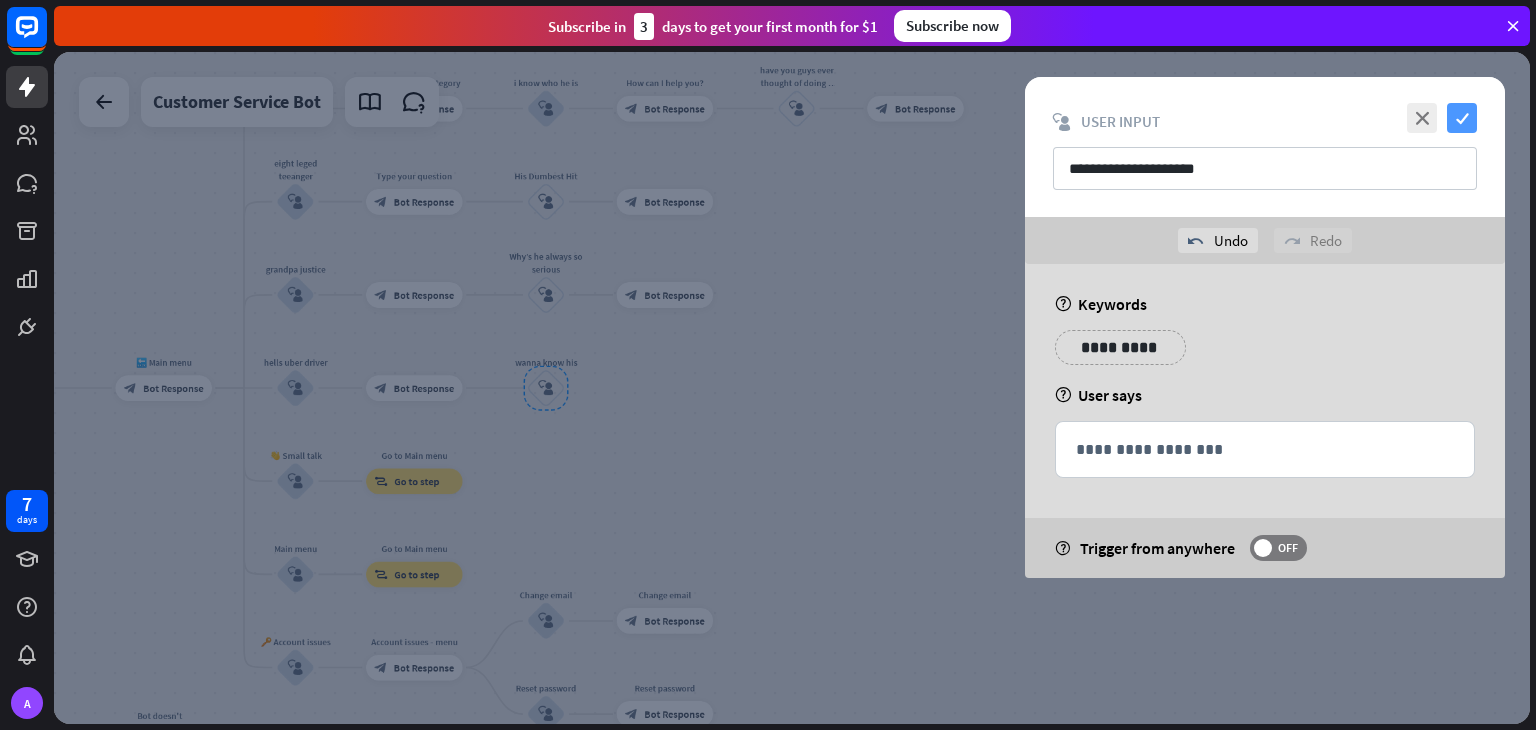click on "check" at bounding box center (1462, 118) 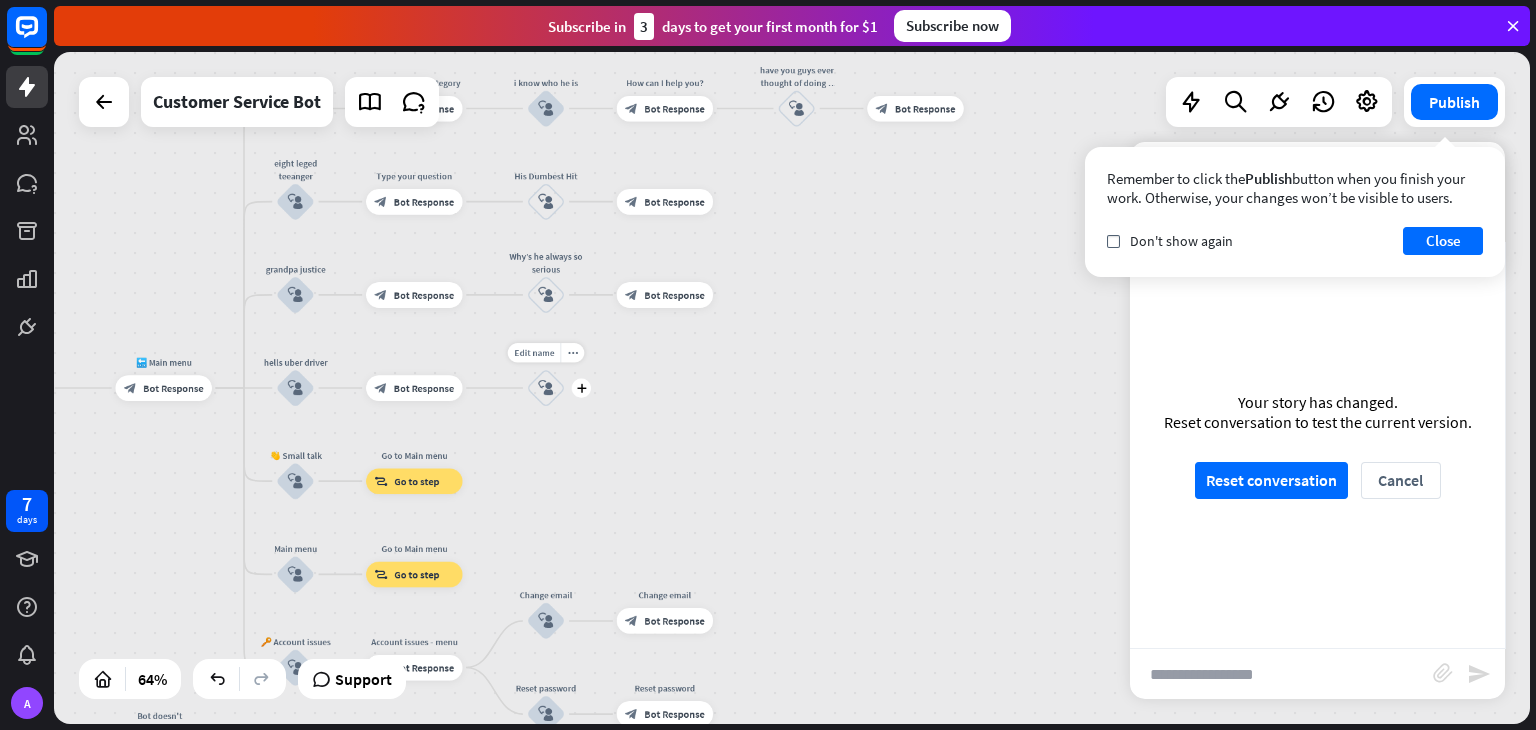 click on "Edit name   more_horiz         plus     block_user_input" at bounding box center [546, 388] 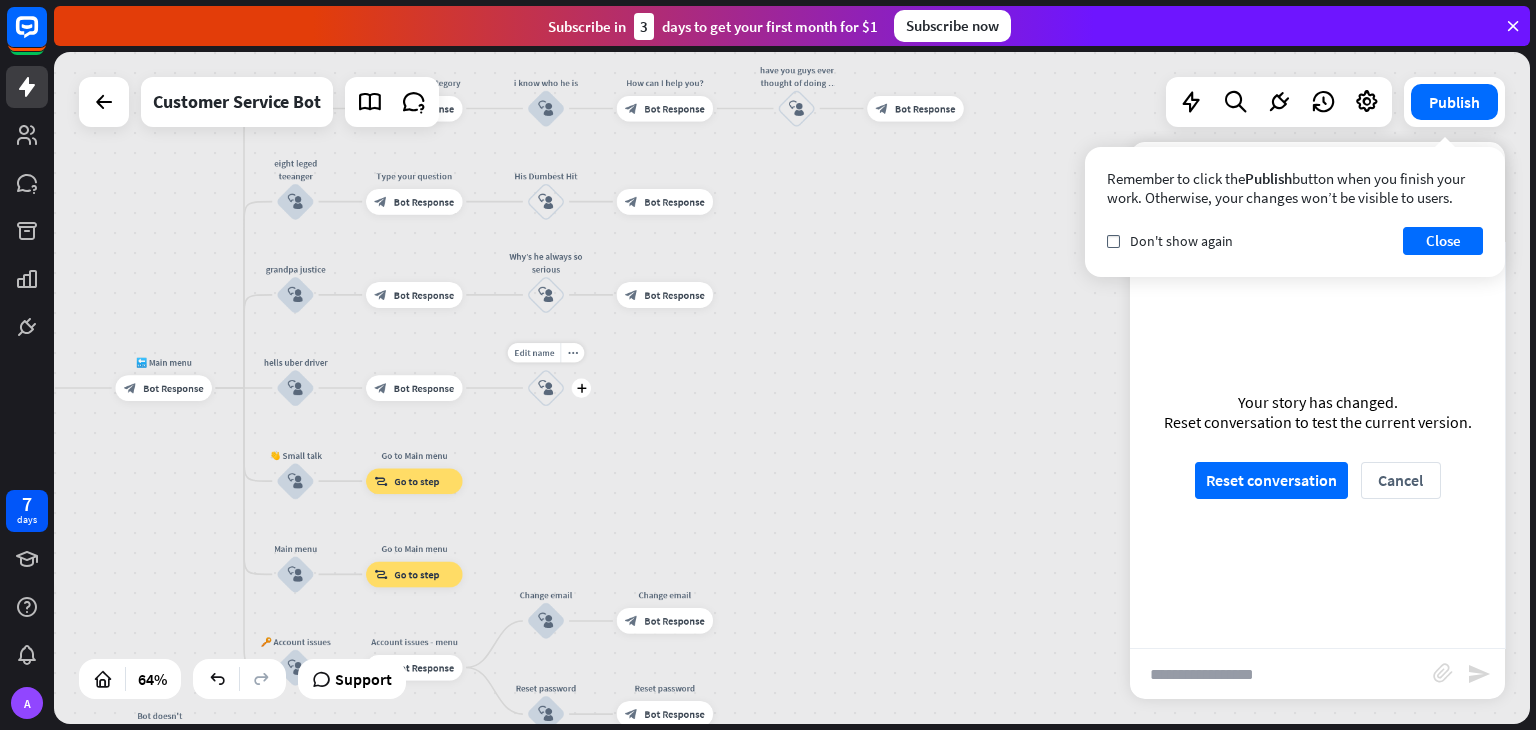 click on "Edit name   more_horiz         plus     block_user_input" at bounding box center [546, 388] 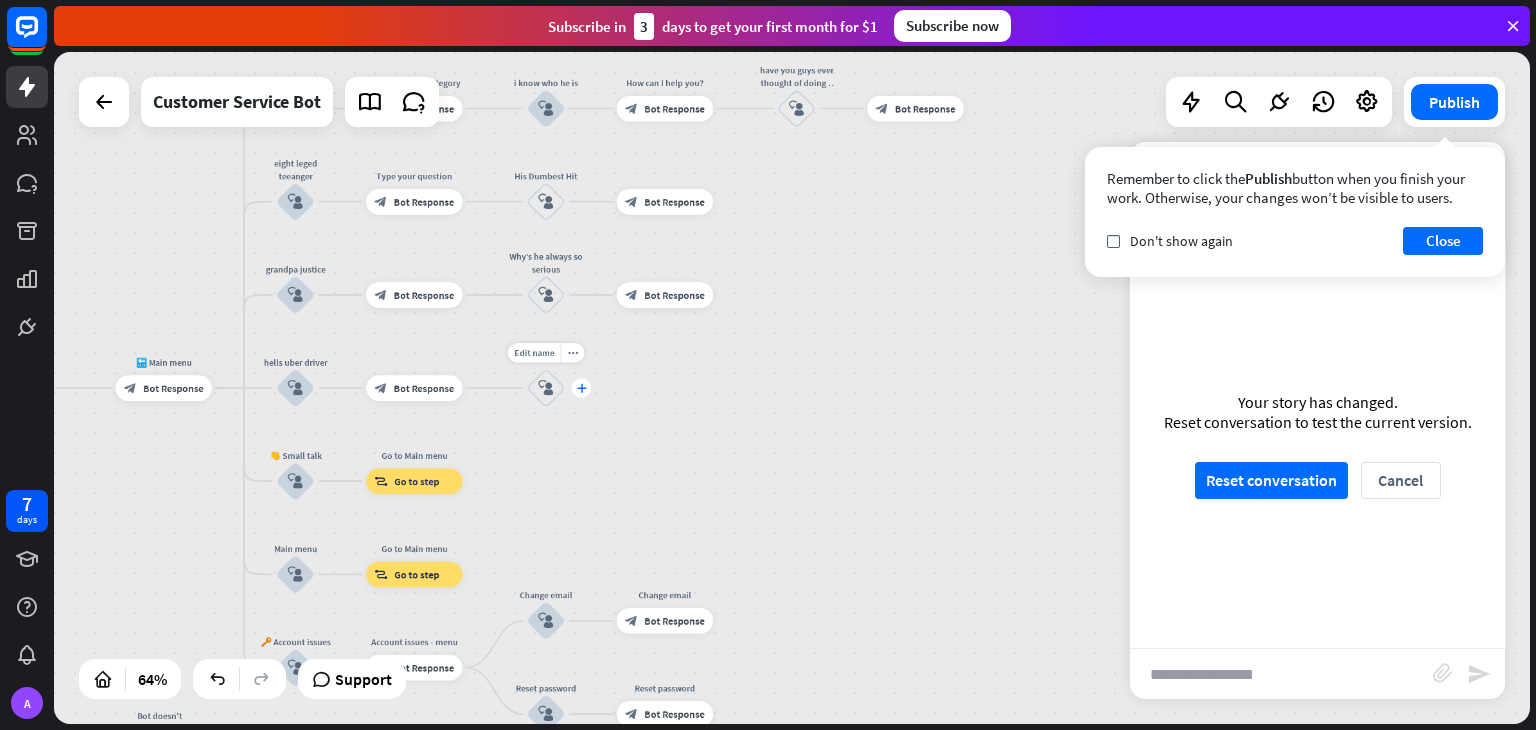 click on "plus" at bounding box center (581, 387) 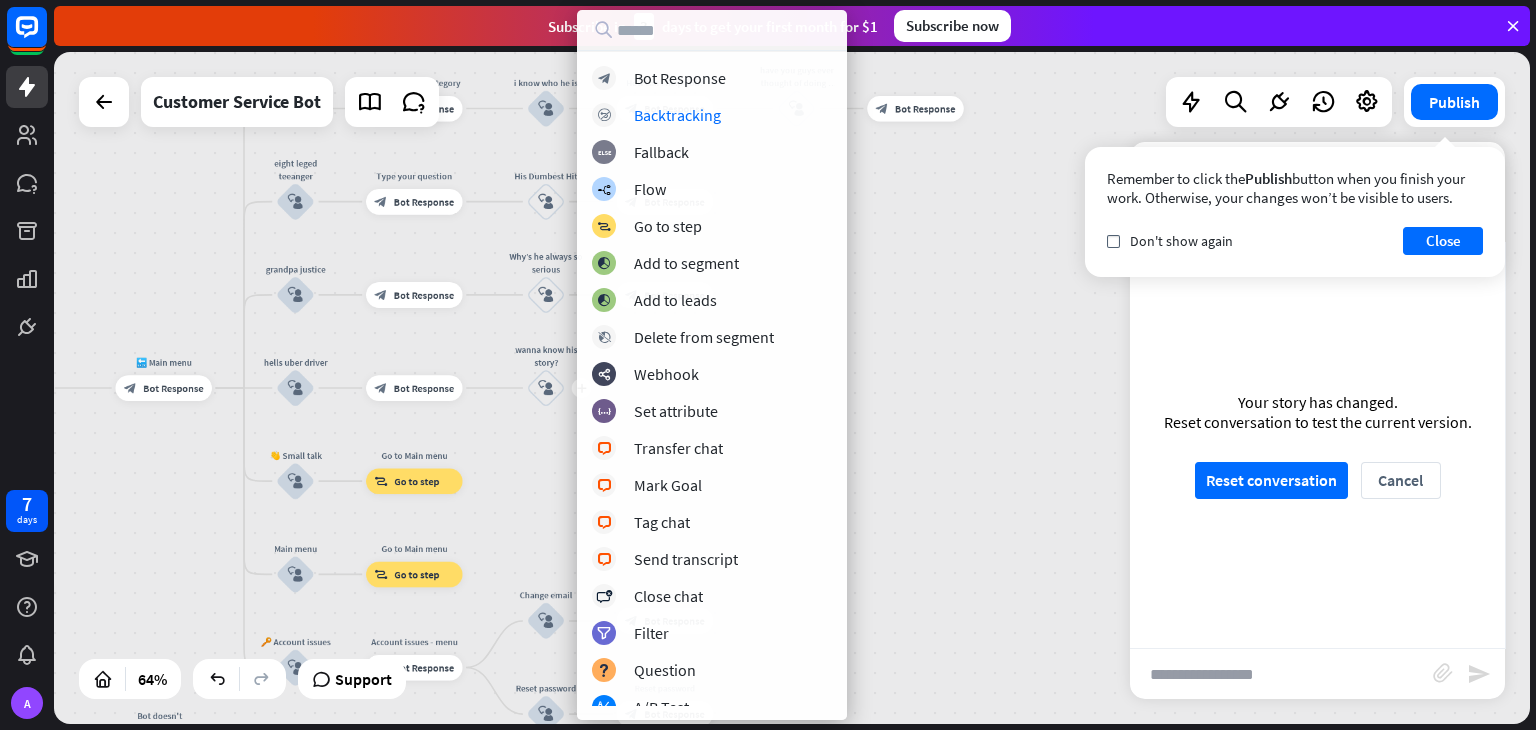 click on "block_bot_response
Bot Response
block_backtracking
Backtracking
block_fallback
Fallback
builder_tree
Flow
block_goto
Go to step
block_add_to_segment
Add to segment
block_add_to_segment
Add to leads
block_delete_from_segment
Delete from segment
webhooks
Webhook
block_set_attribute
Set attribute
block_livechat
Transfer chat
block_livechat
Mark Goal
block_livechat
Tag chat
block_livechat
Send transcript
block_close_chat
Close chat
filter
Filter
block_question
Question
block_ab_testing
A/B Test
Create ticket
Add contact" at bounding box center [712, 385] 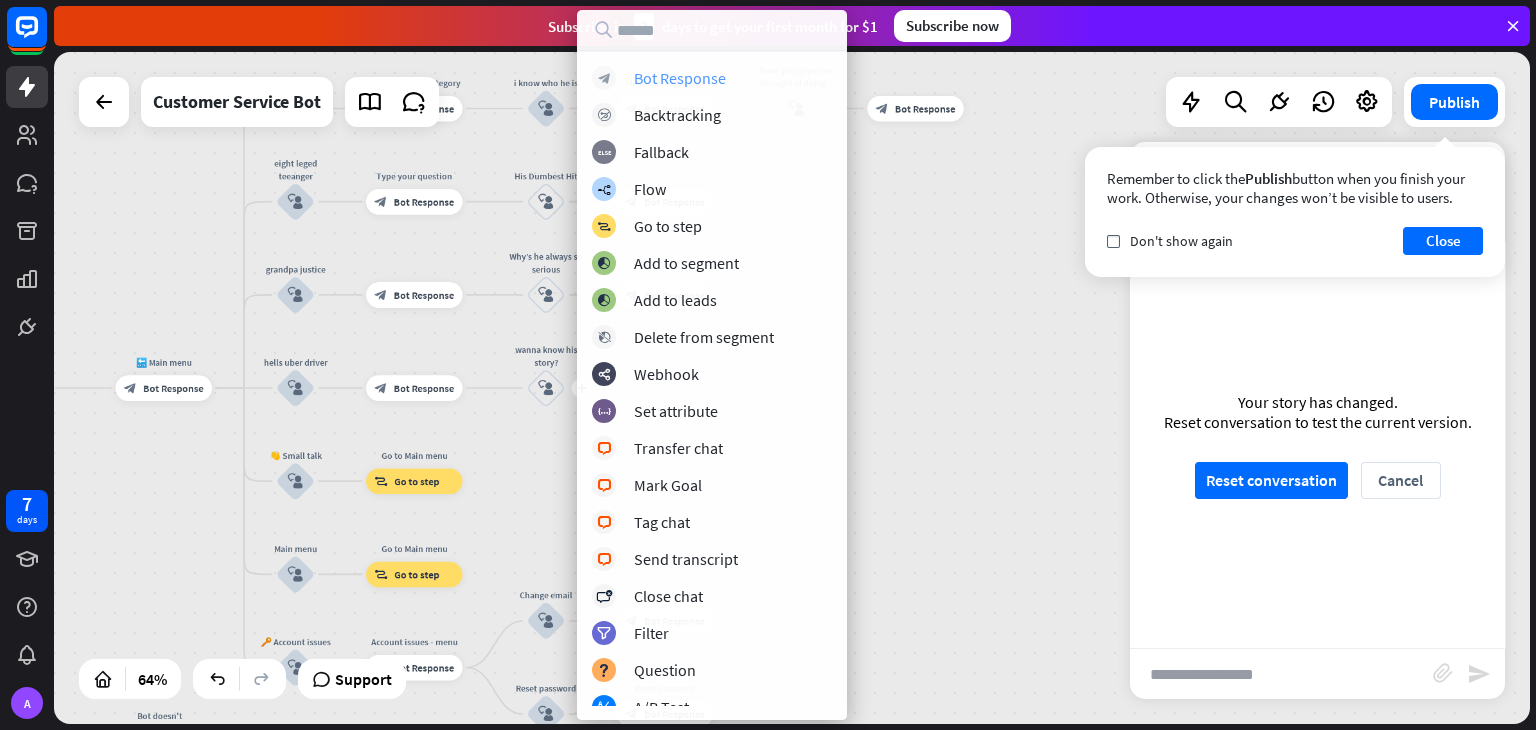 click on "Bot Response" at bounding box center (680, 78) 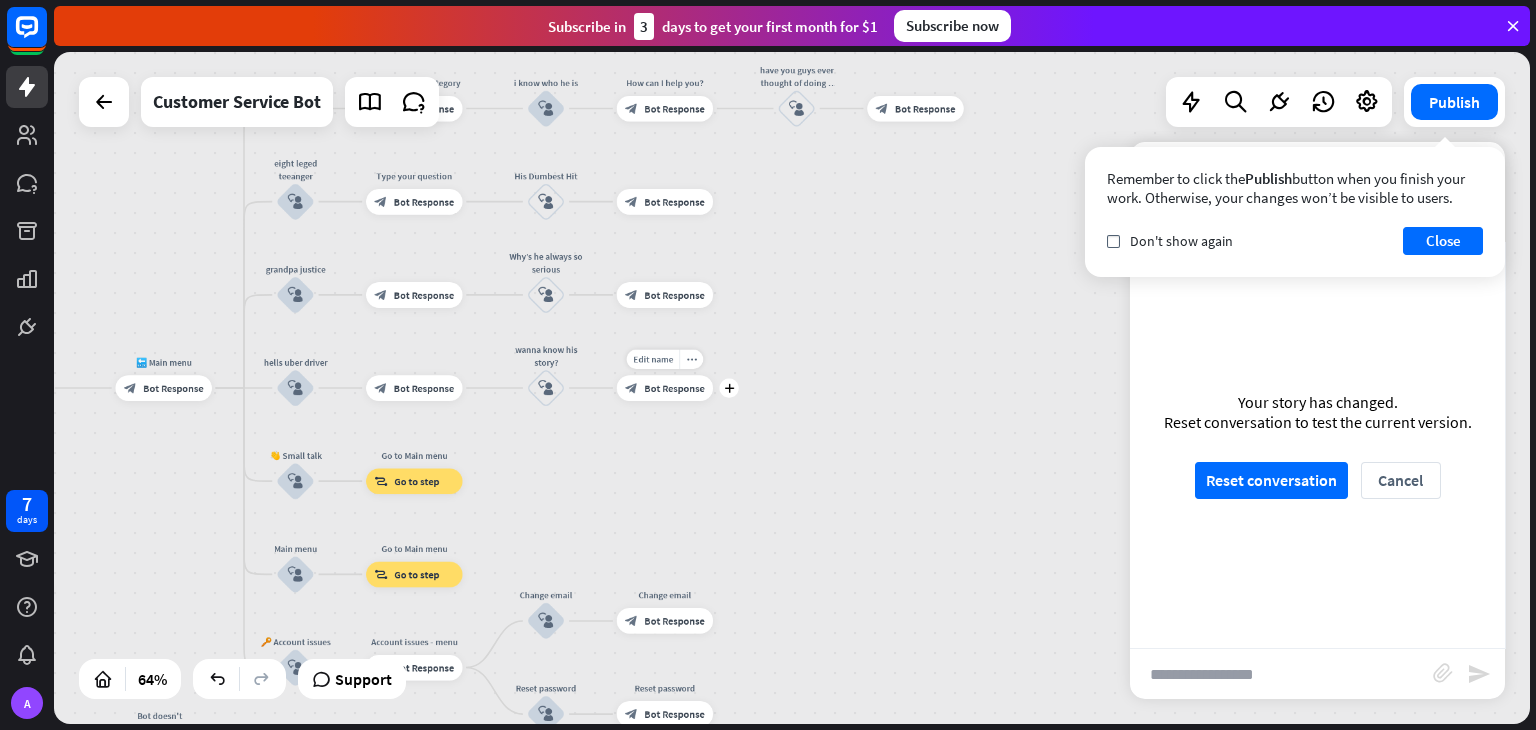 click on "Bot Response" at bounding box center [674, 388] 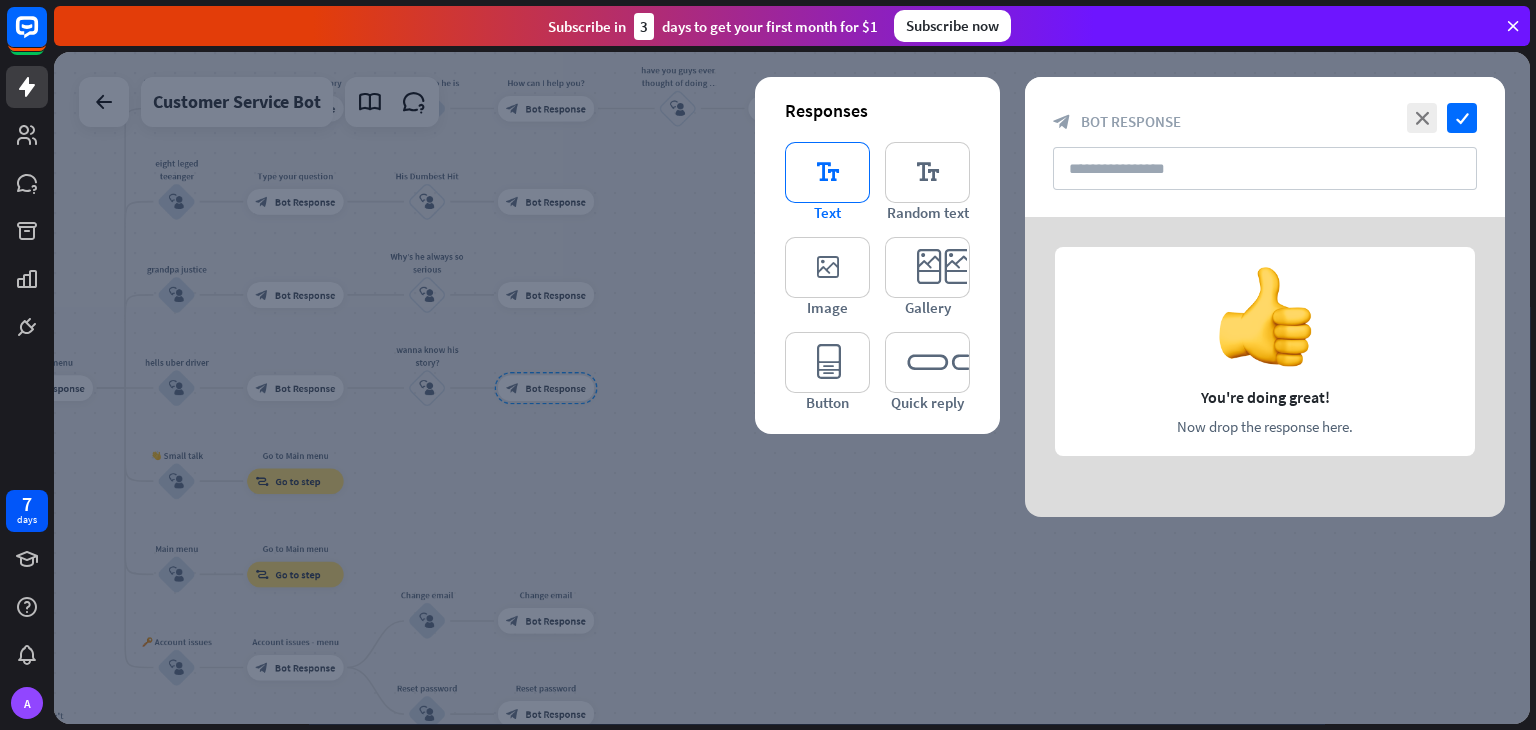 type 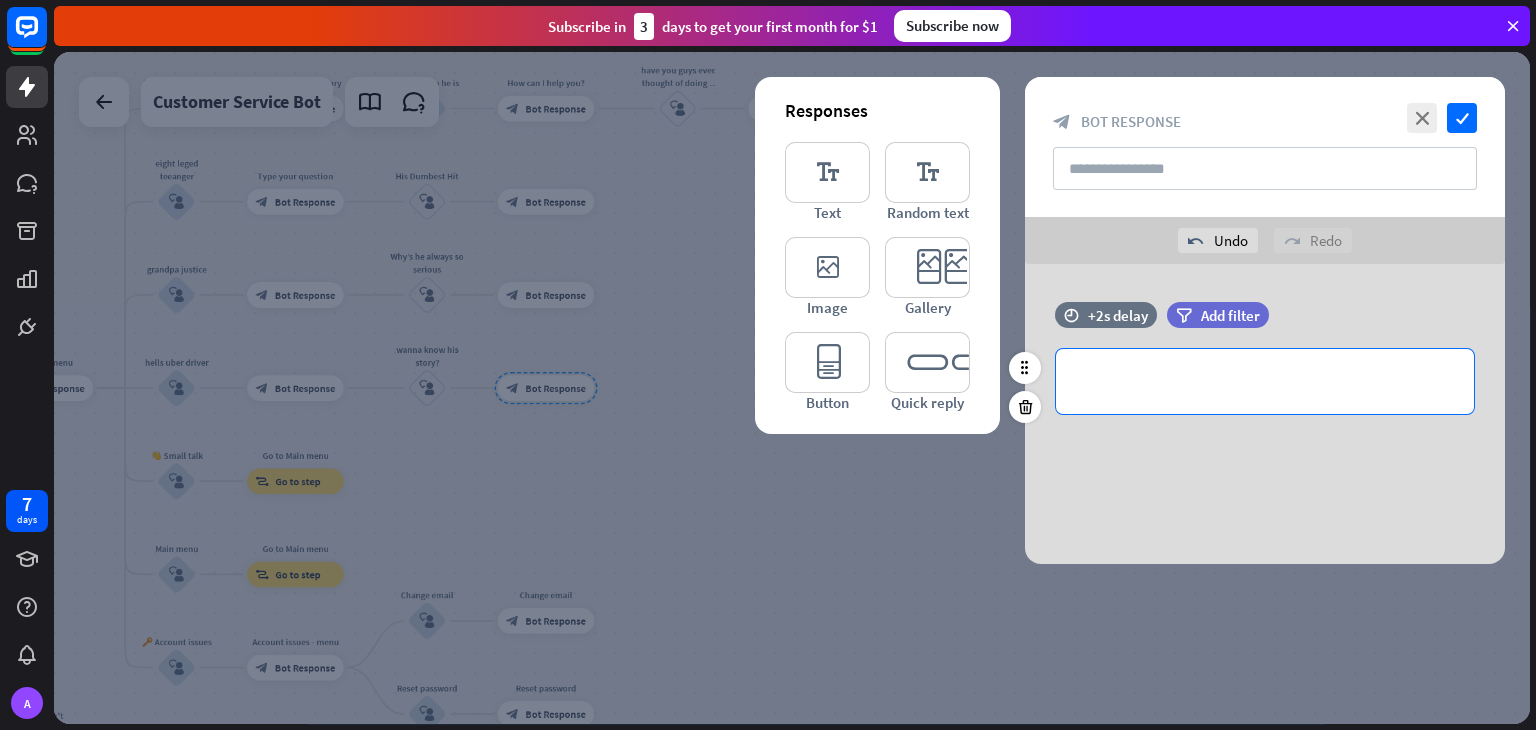 click on "**********" at bounding box center (1265, 381) 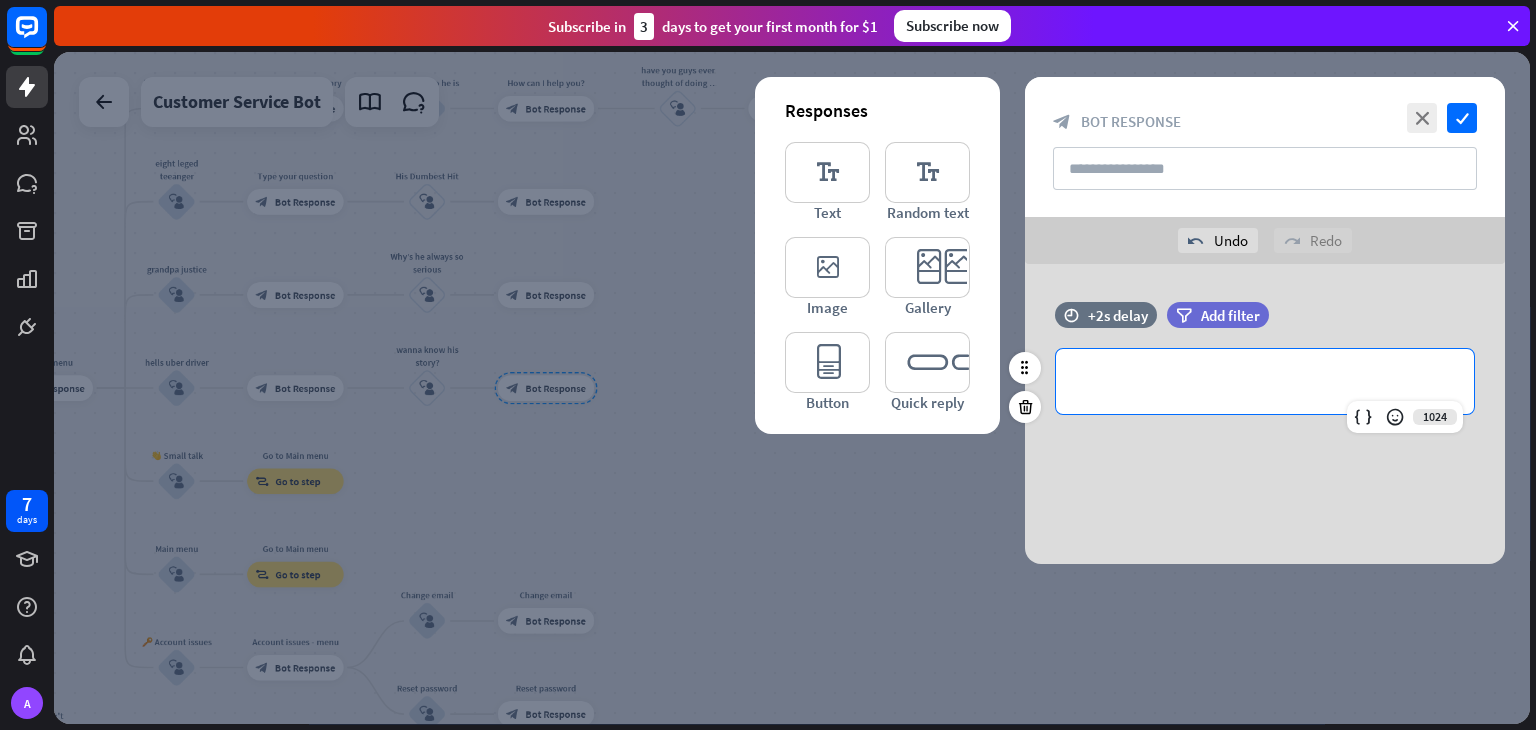 click on "**********" at bounding box center (1265, 381) 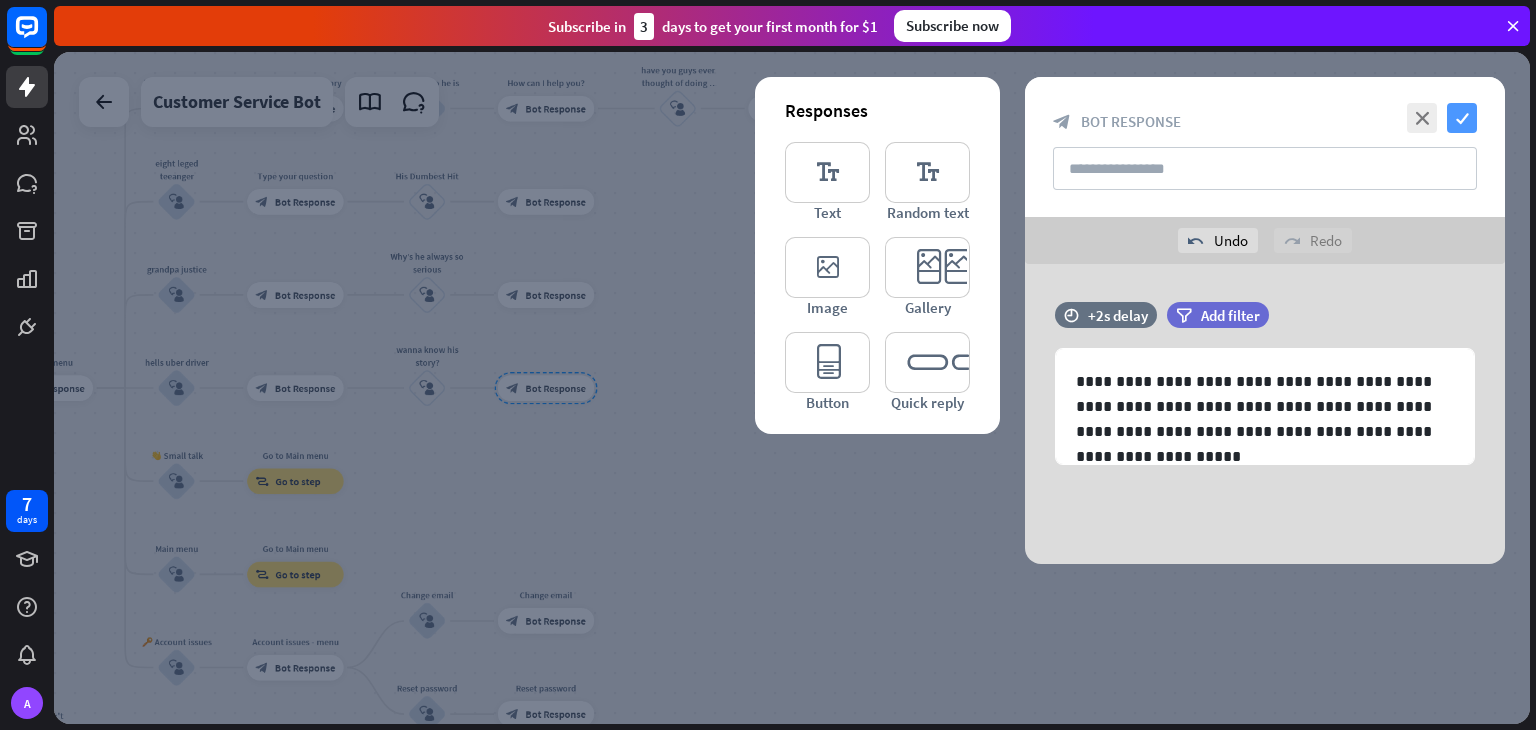 click on "check" at bounding box center (1462, 118) 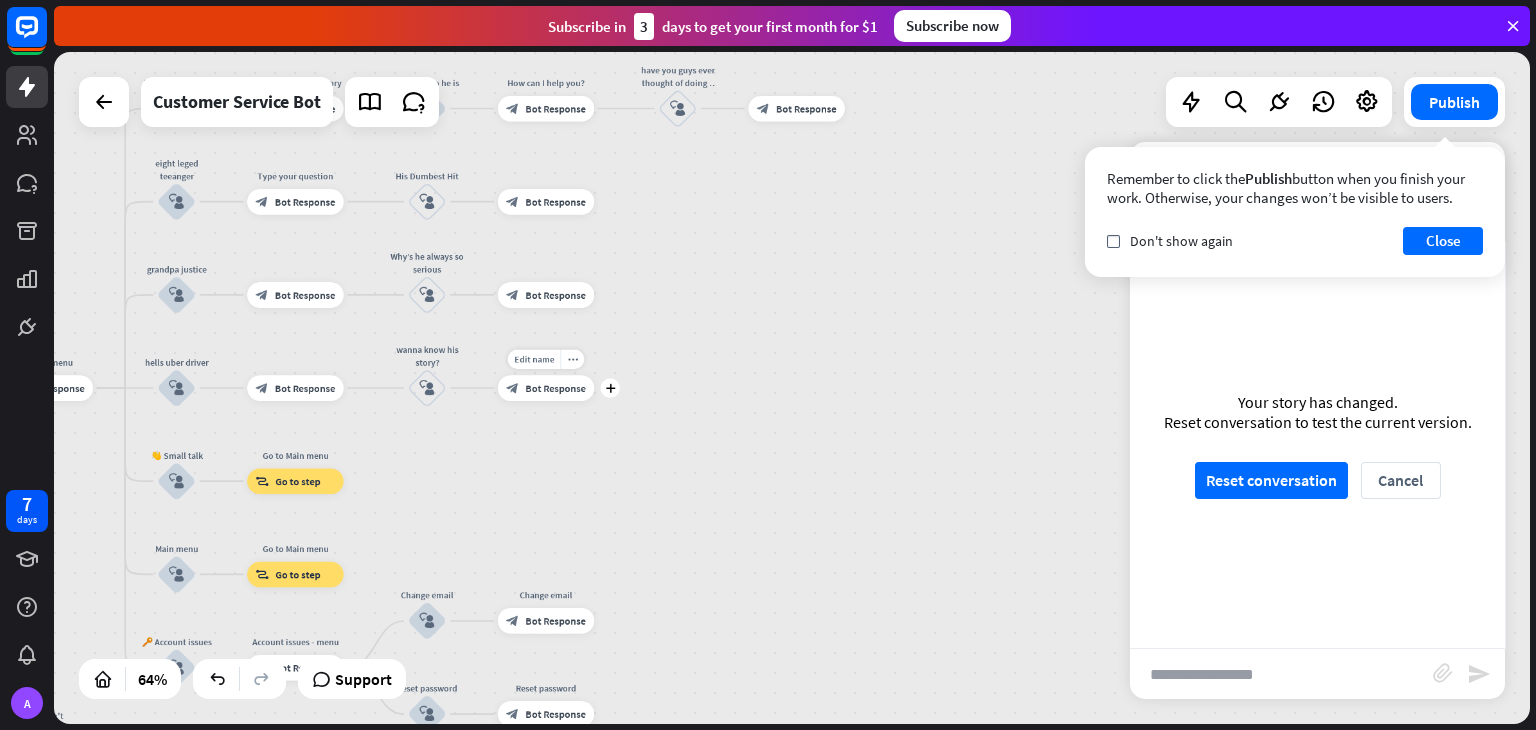 click on "Bot Response" at bounding box center [555, 388] 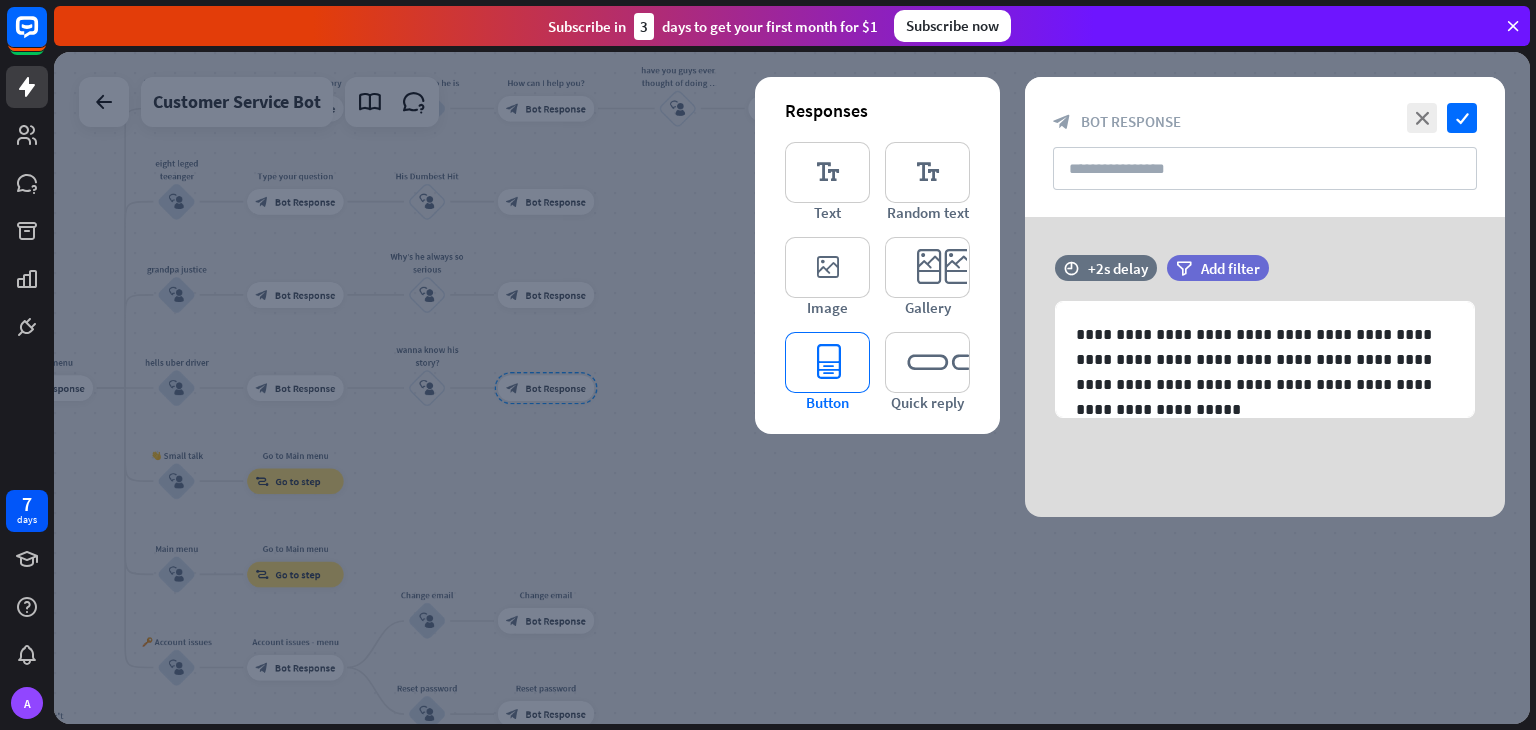type 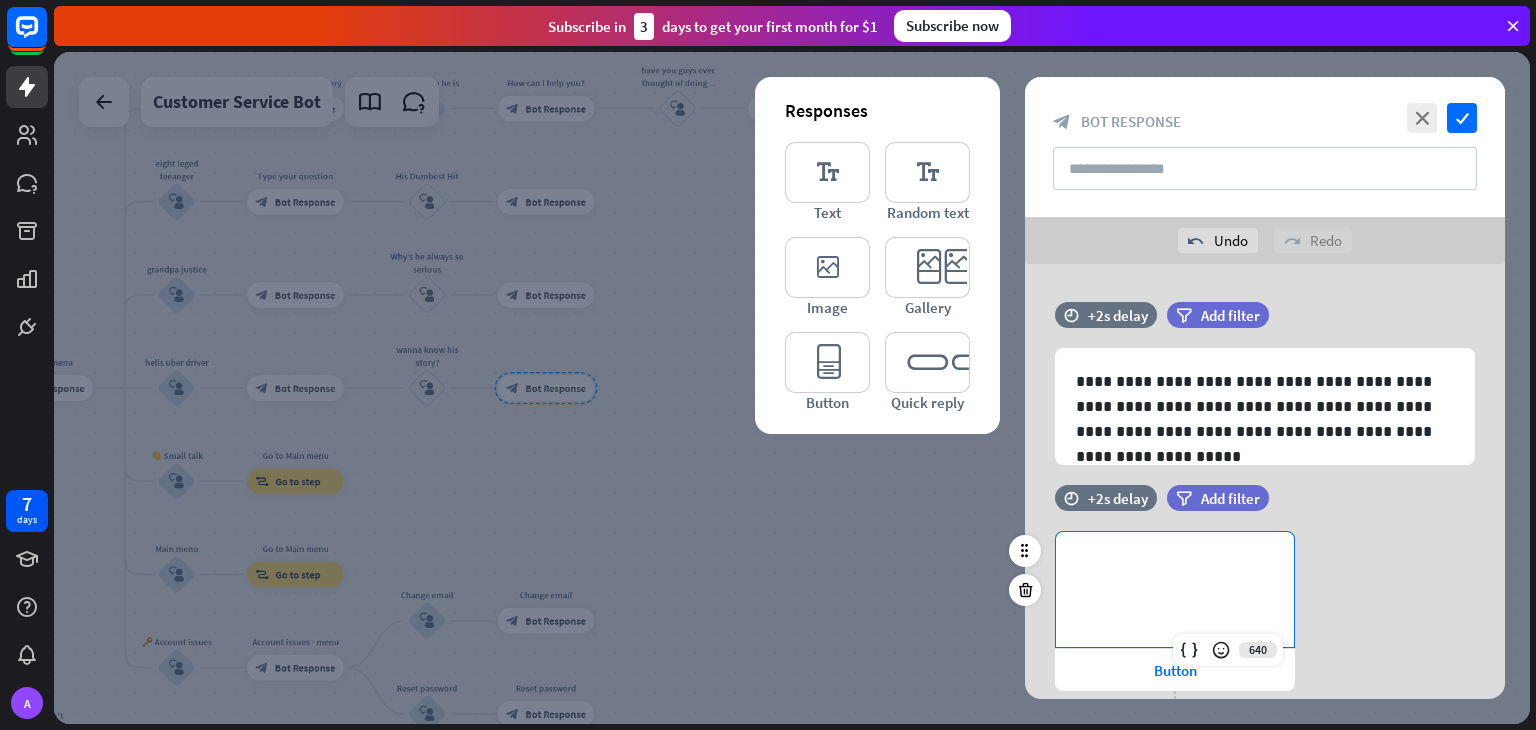 click on "**********" at bounding box center (1175, 589) 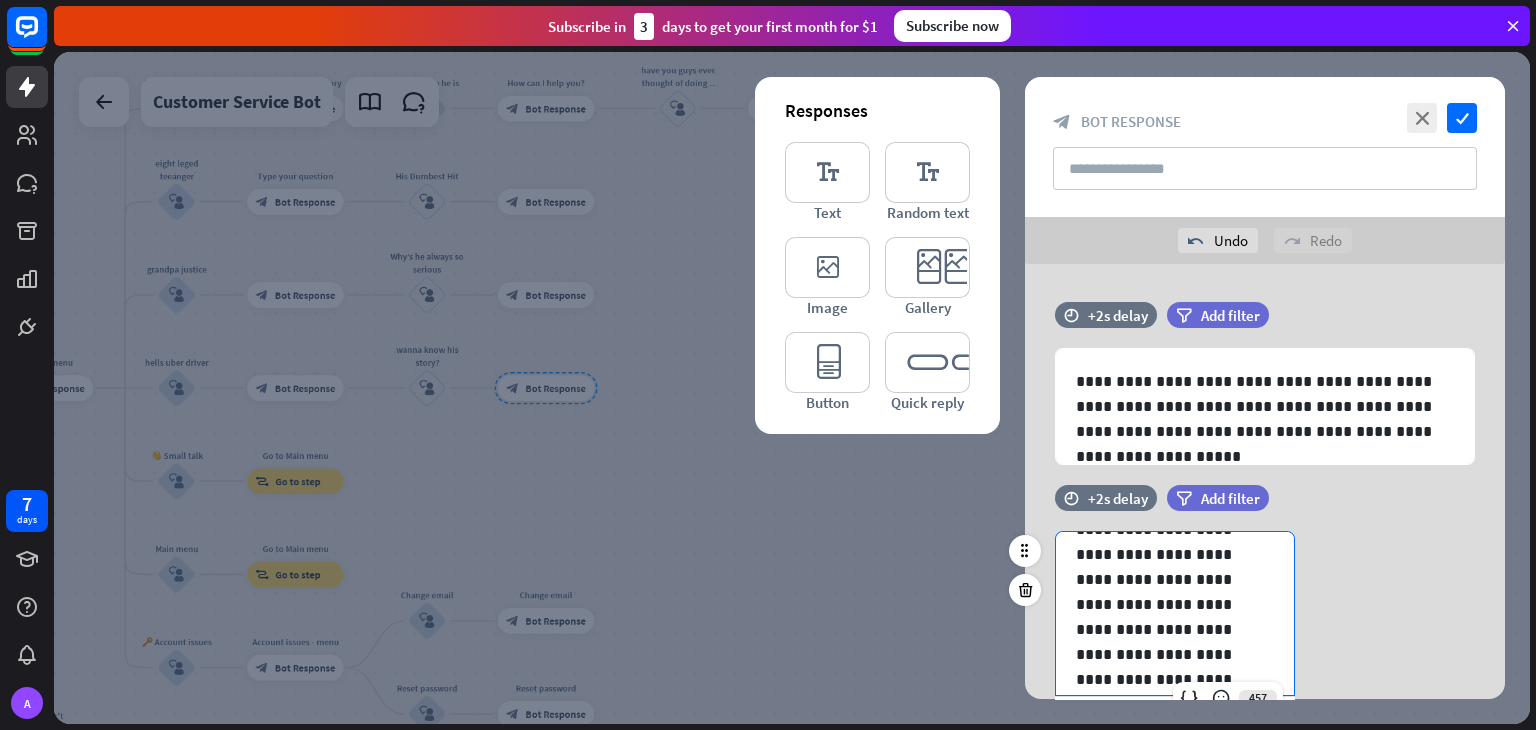 type 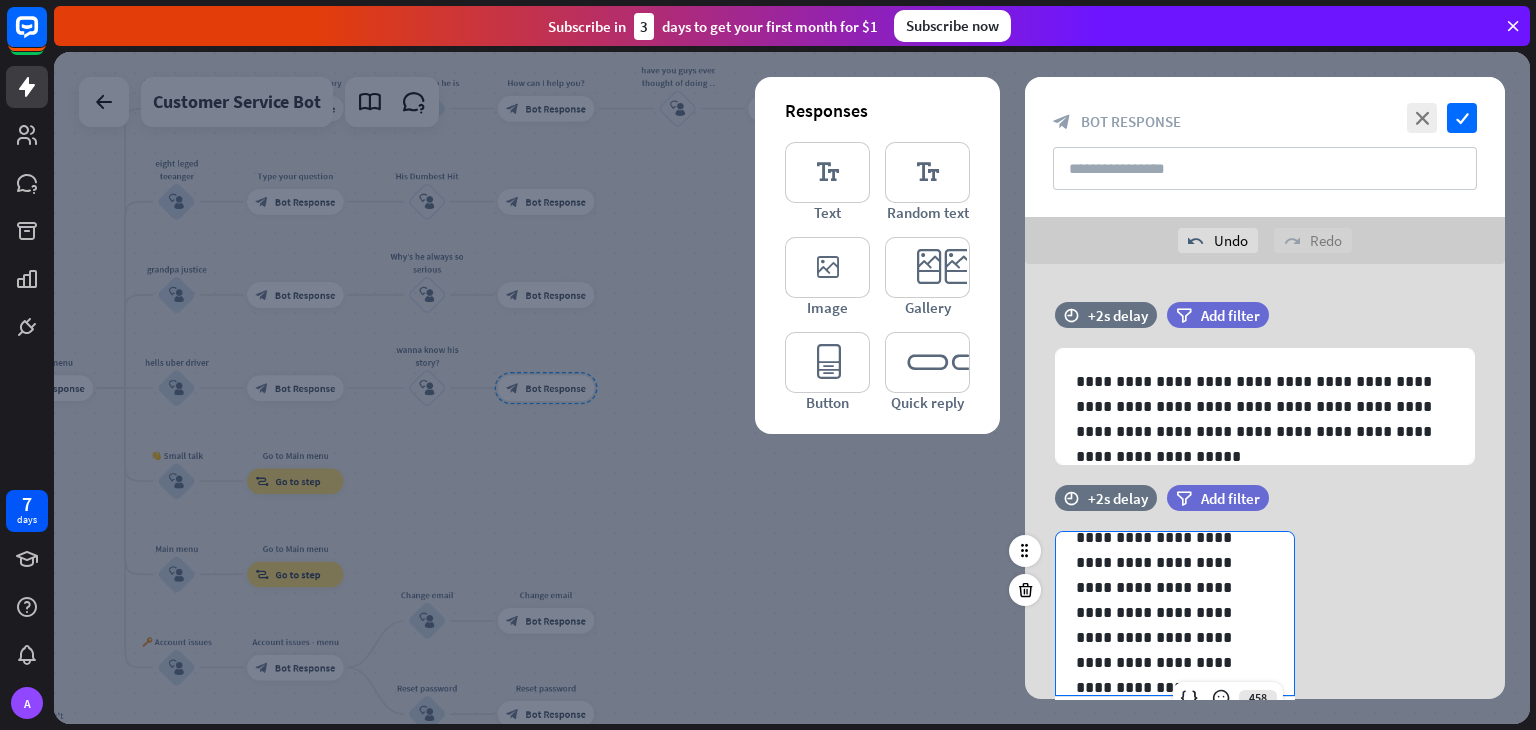scroll, scrollTop: 51, scrollLeft: 0, axis: vertical 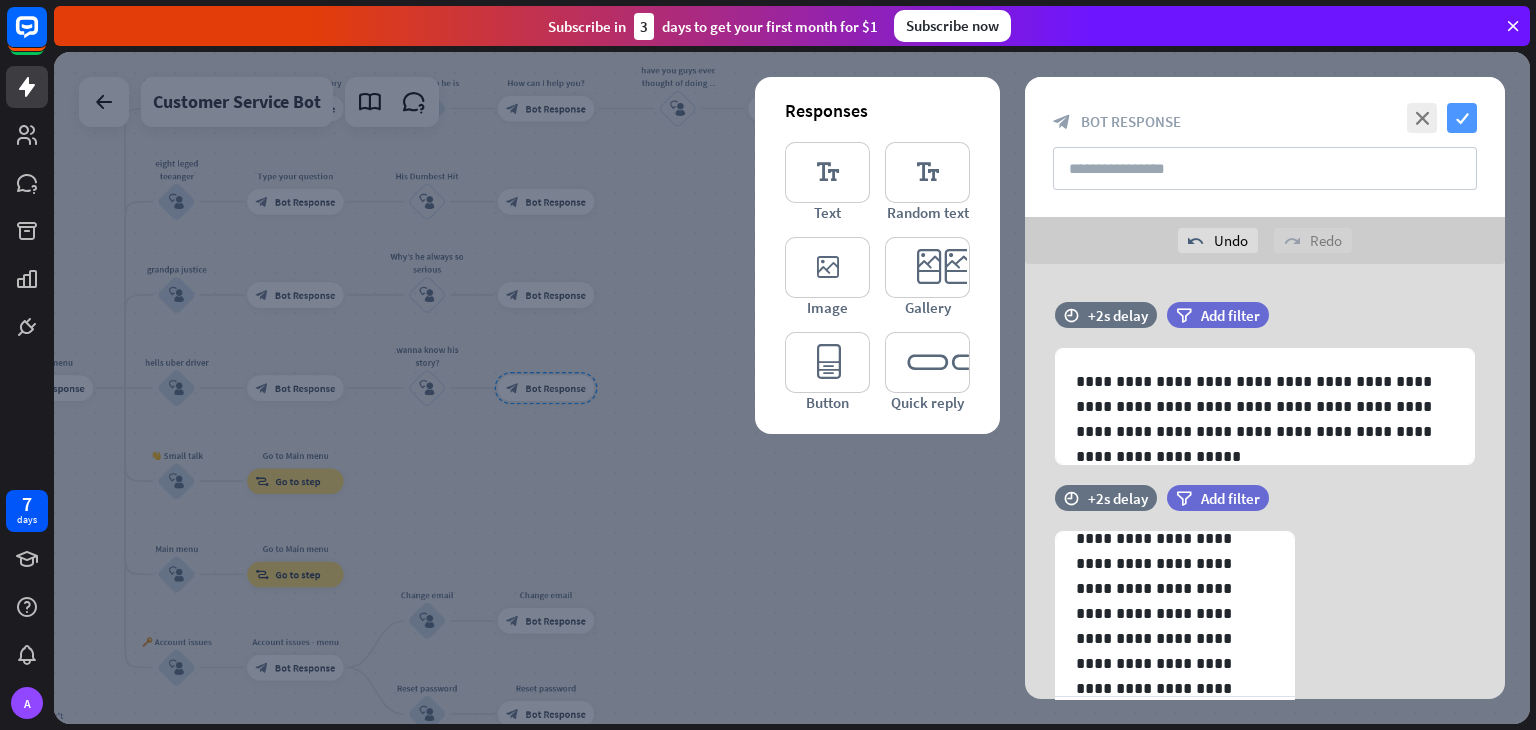 click on "check" at bounding box center [1462, 118] 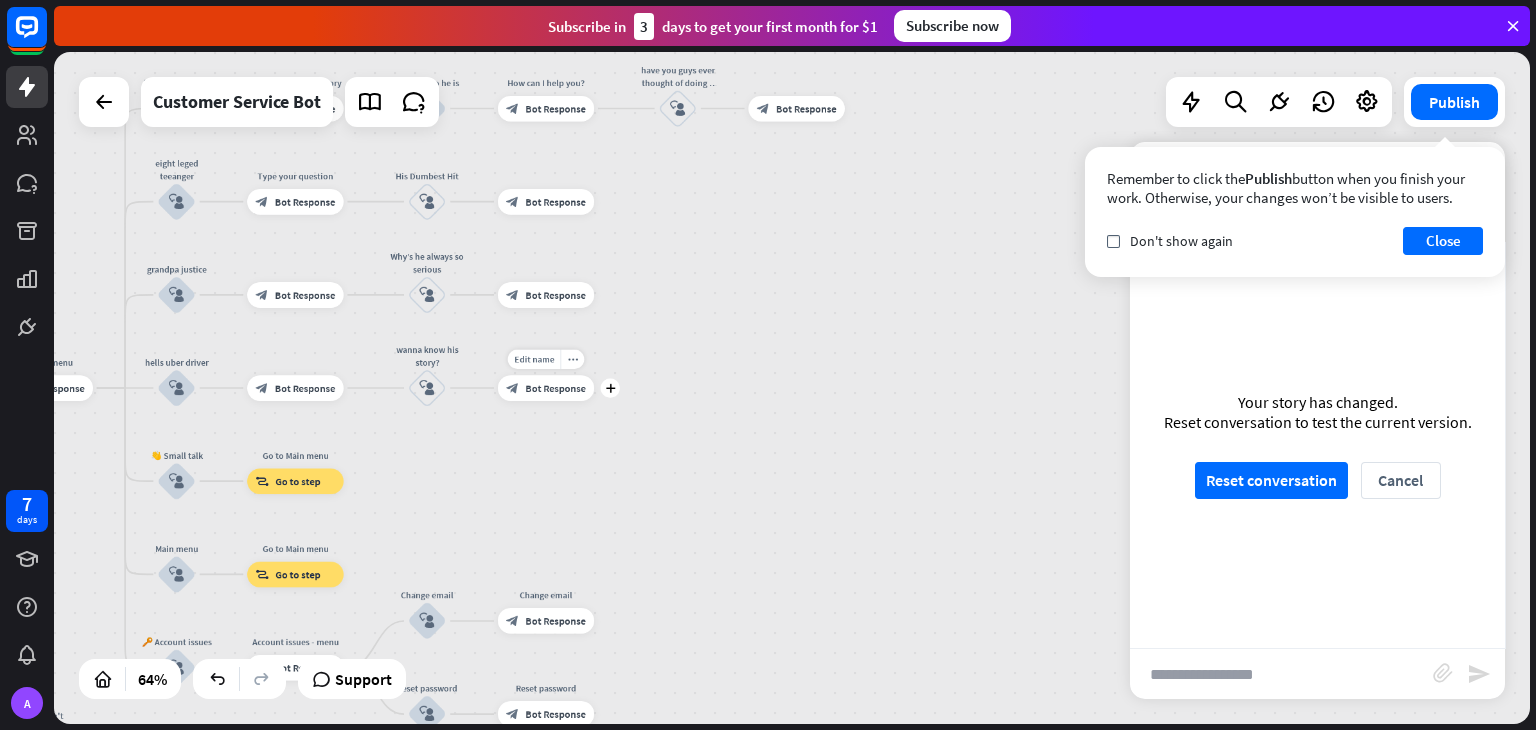 click on "block_bot_response   Bot Response" at bounding box center (546, 388) 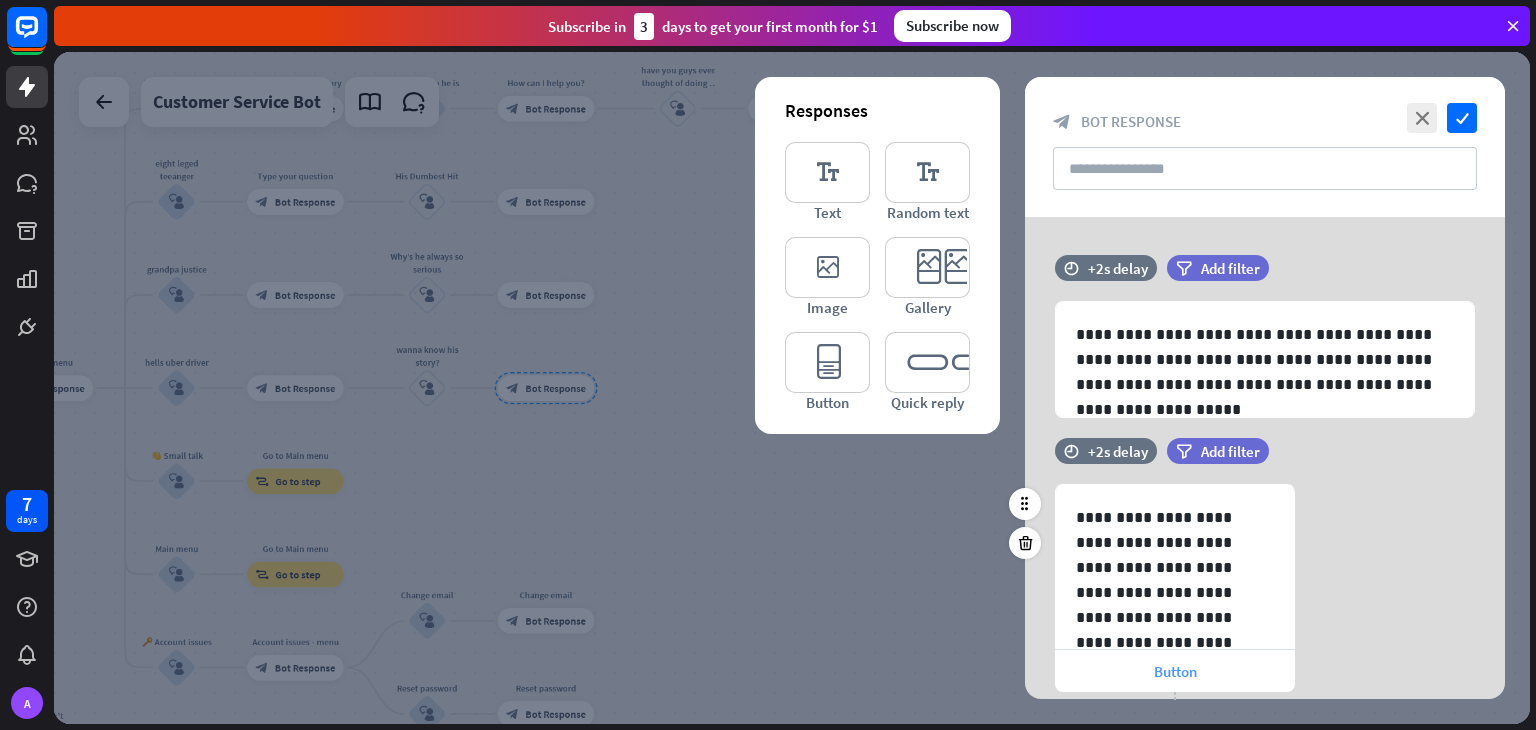 click on "Button" at bounding box center (1175, 671) 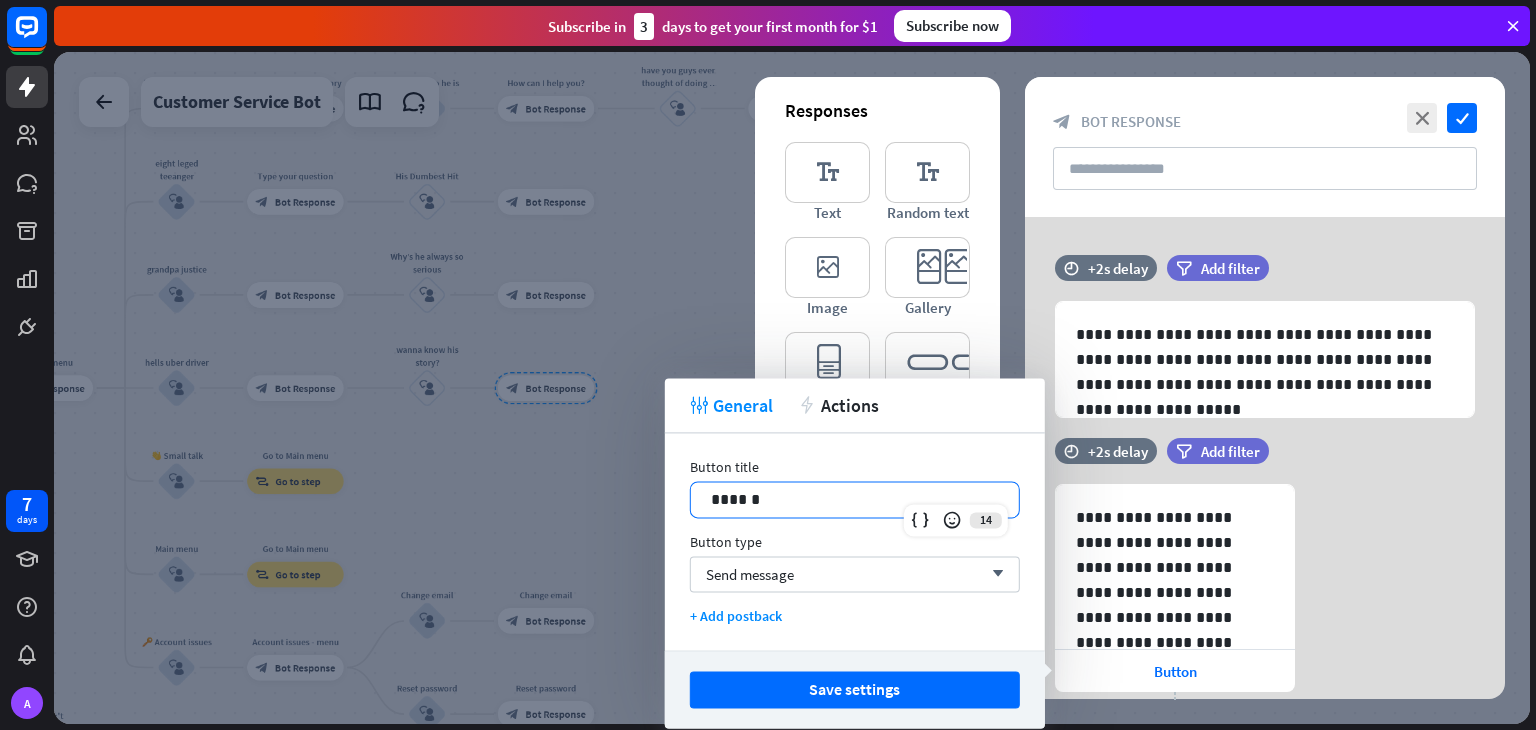 click on "******" at bounding box center (855, 499) 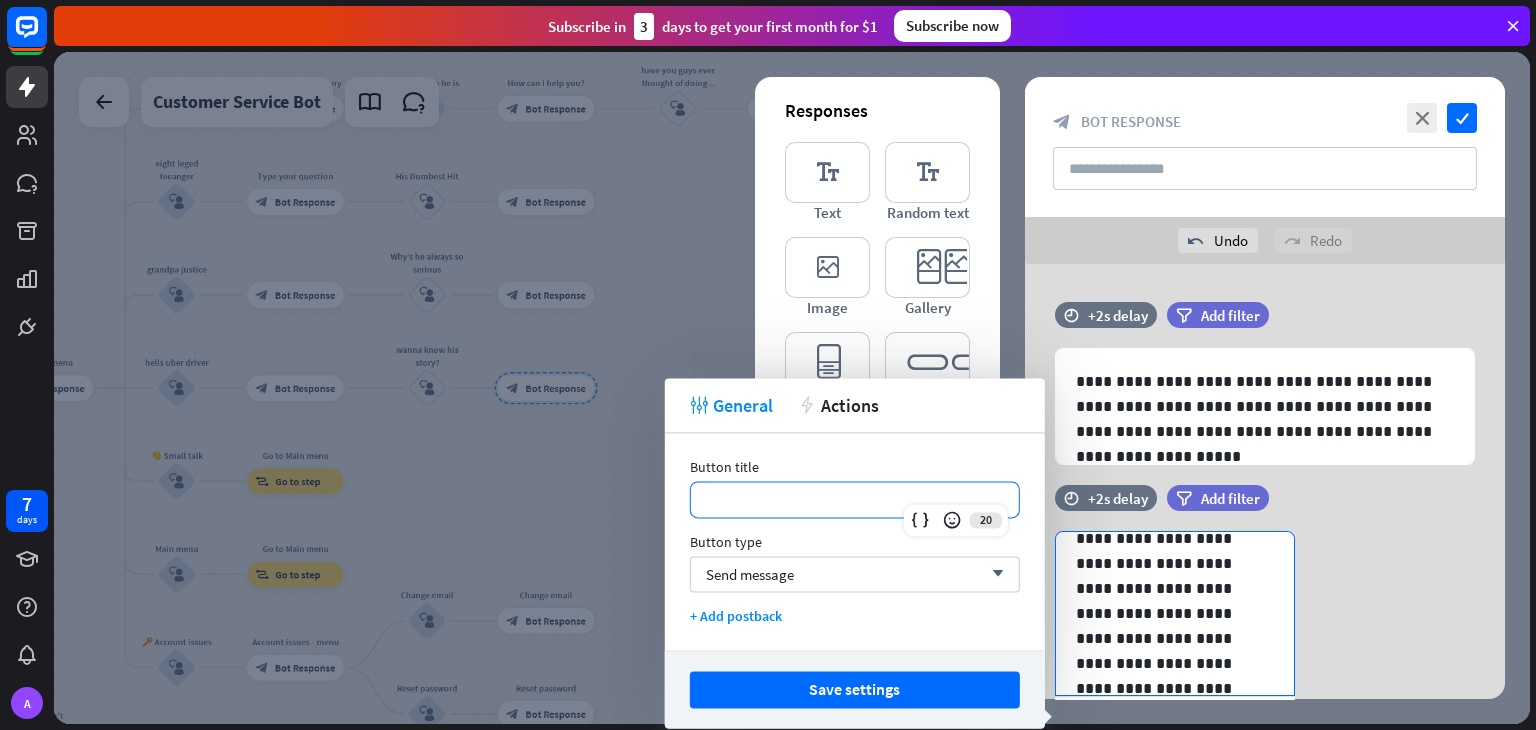scroll, scrollTop: 50, scrollLeft: 0, axis: vertical 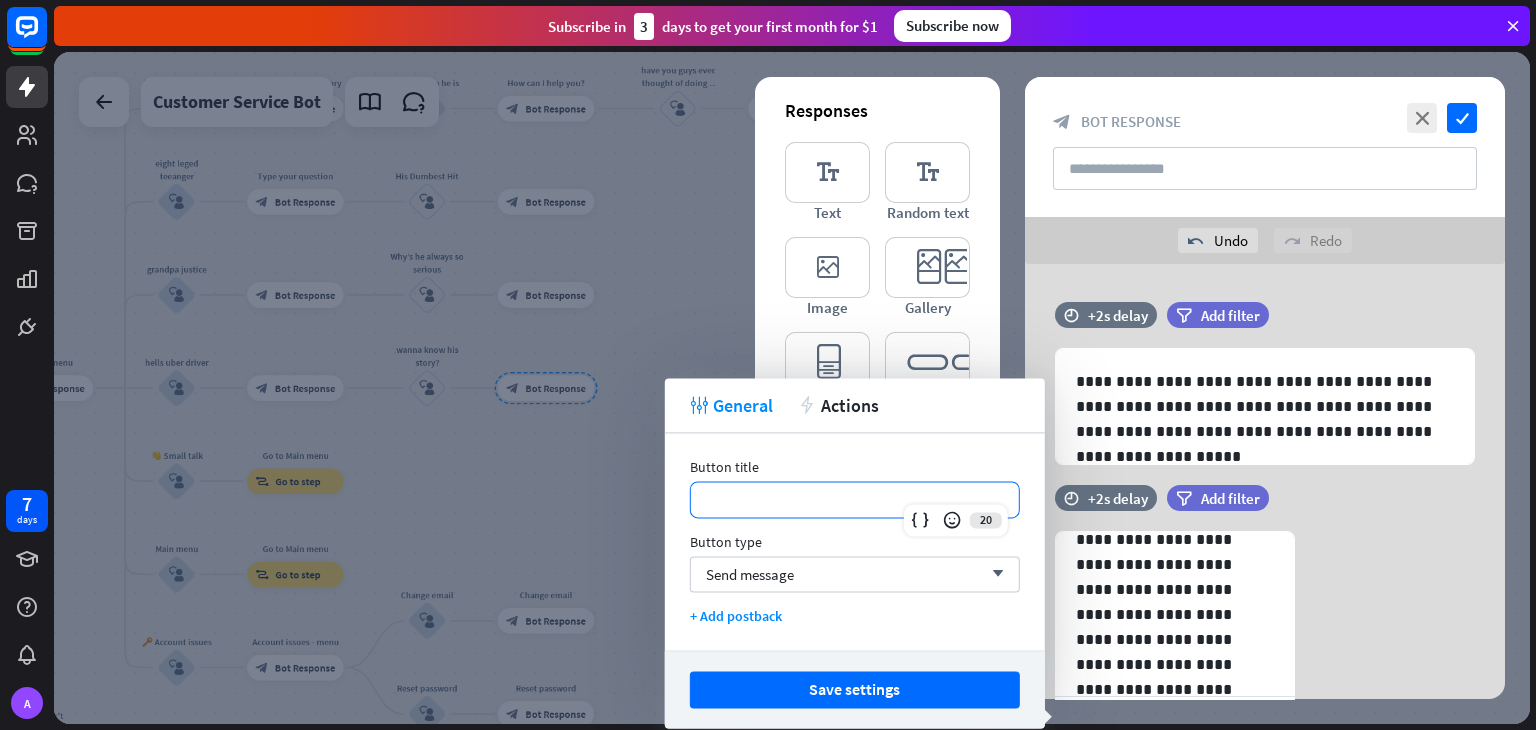 click on "**********" at bounding box center [855, 499] 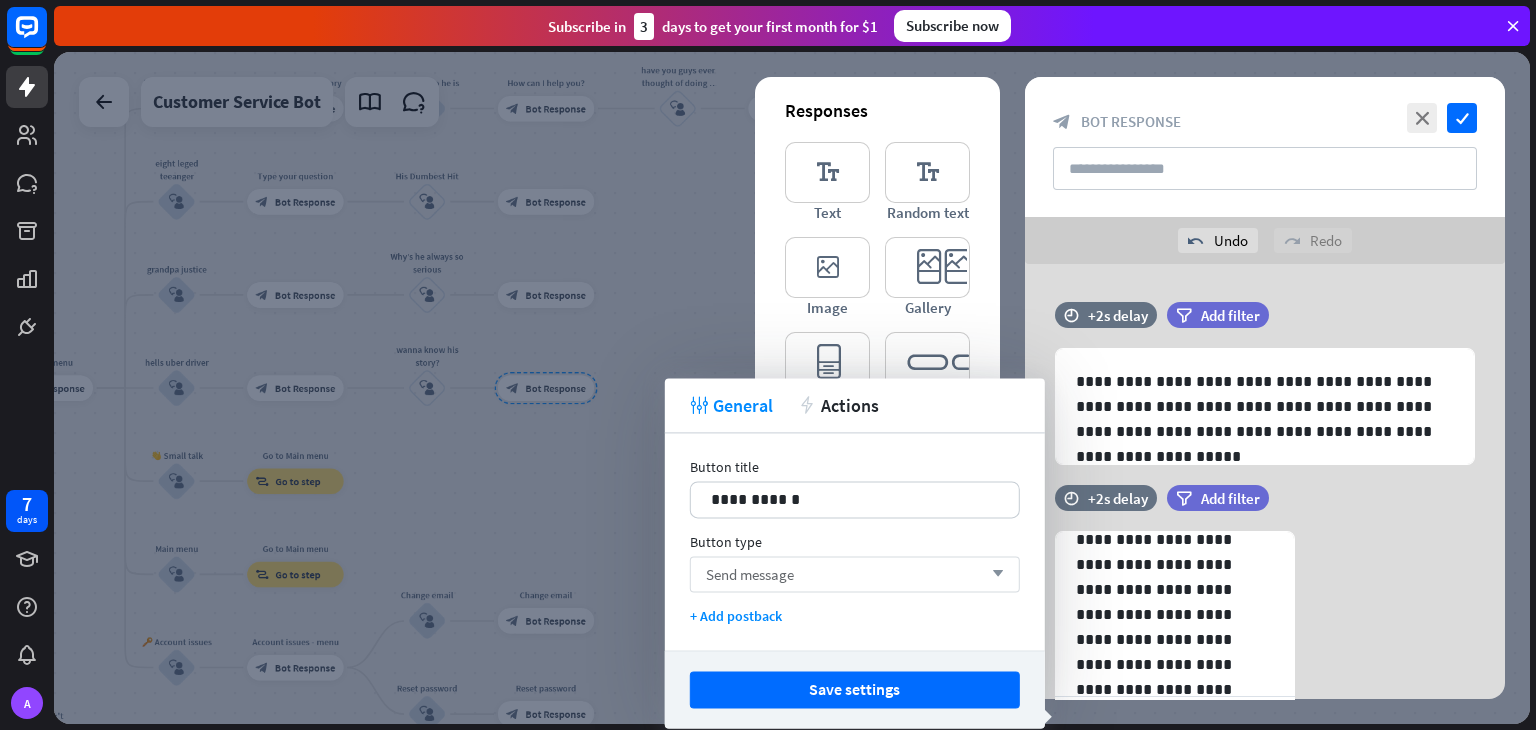 click on "Send message
arrow_down" at bounding box center [855, 574] 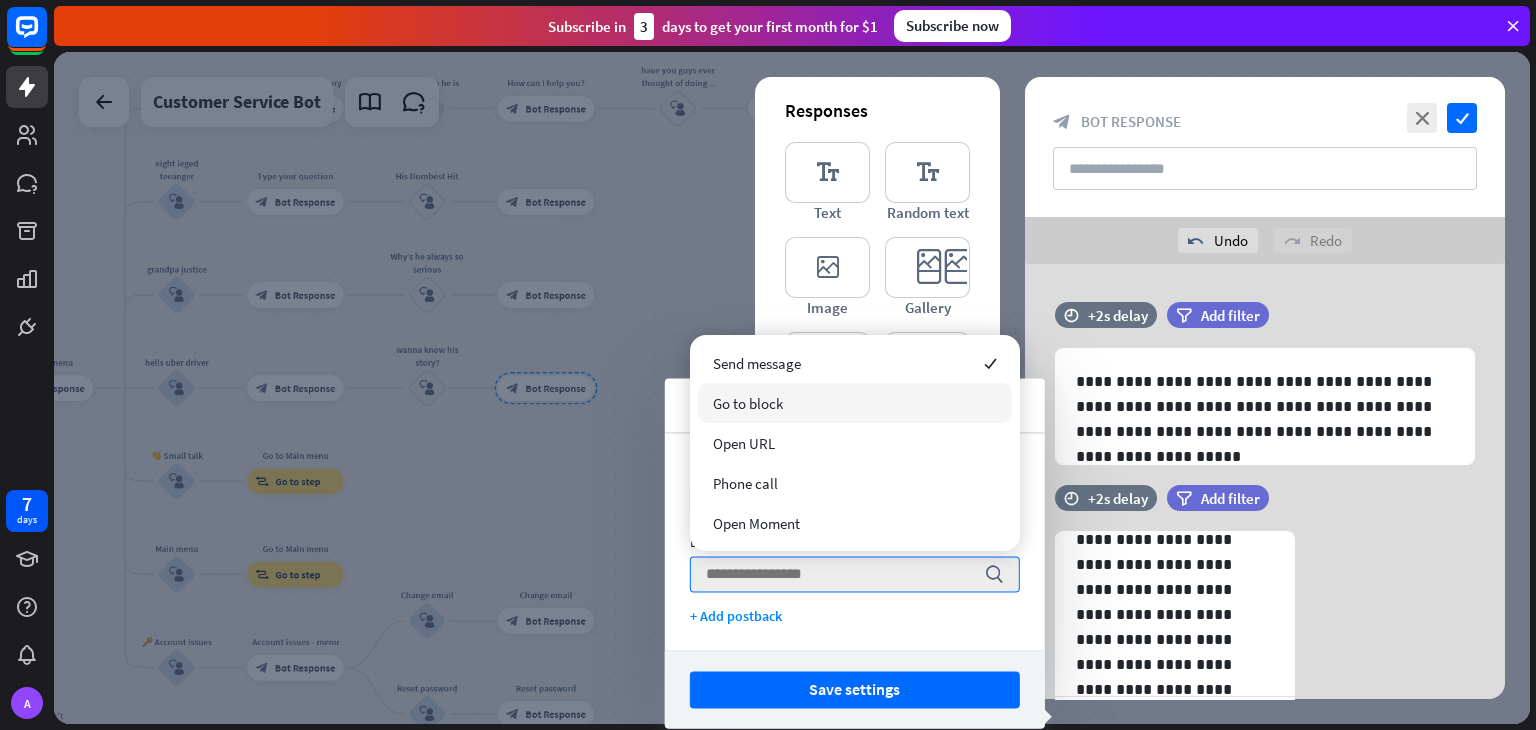 click on "Go to block" at bounding box center [855, 403] 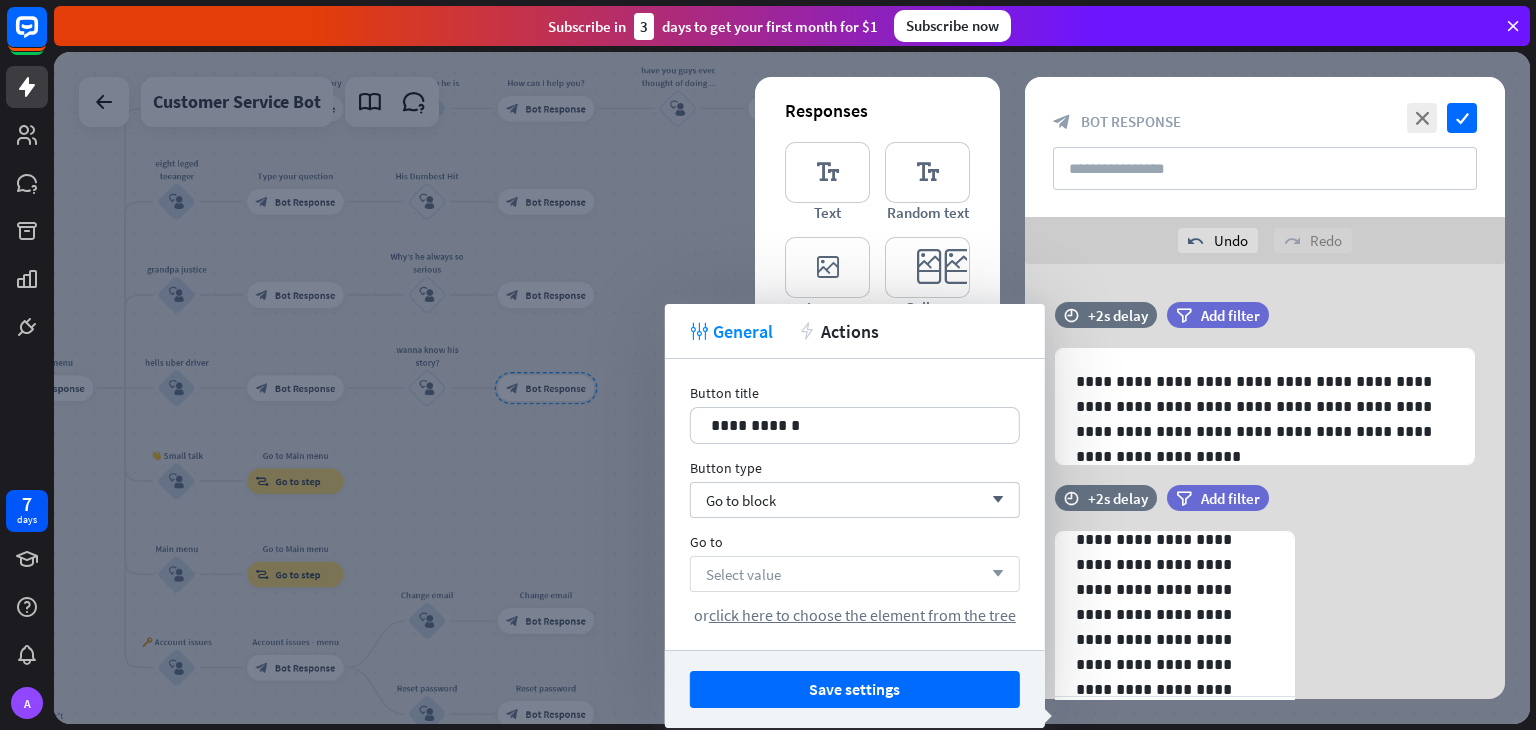 click on "Select value
arrow_down" at bounding box center (855, 574) 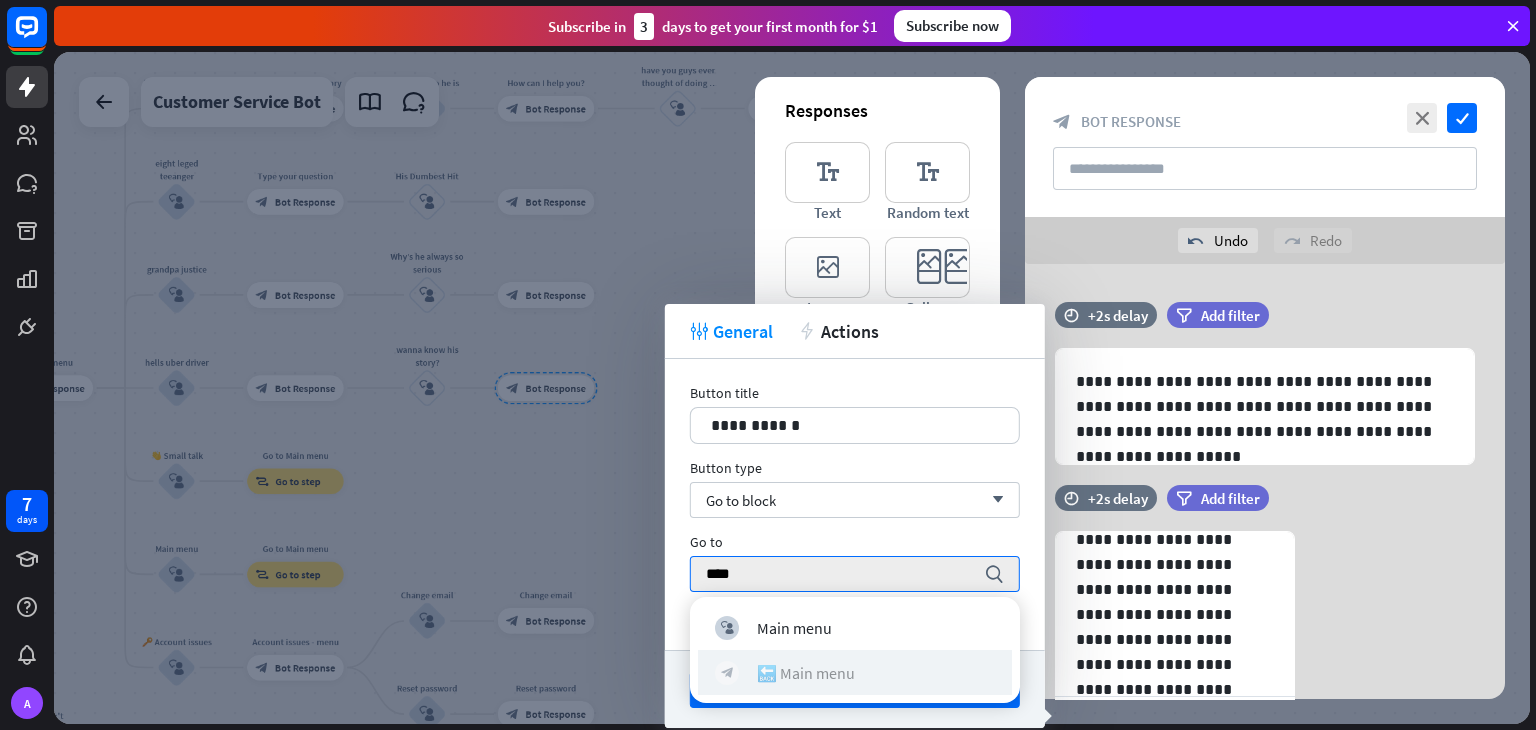 type on "****" 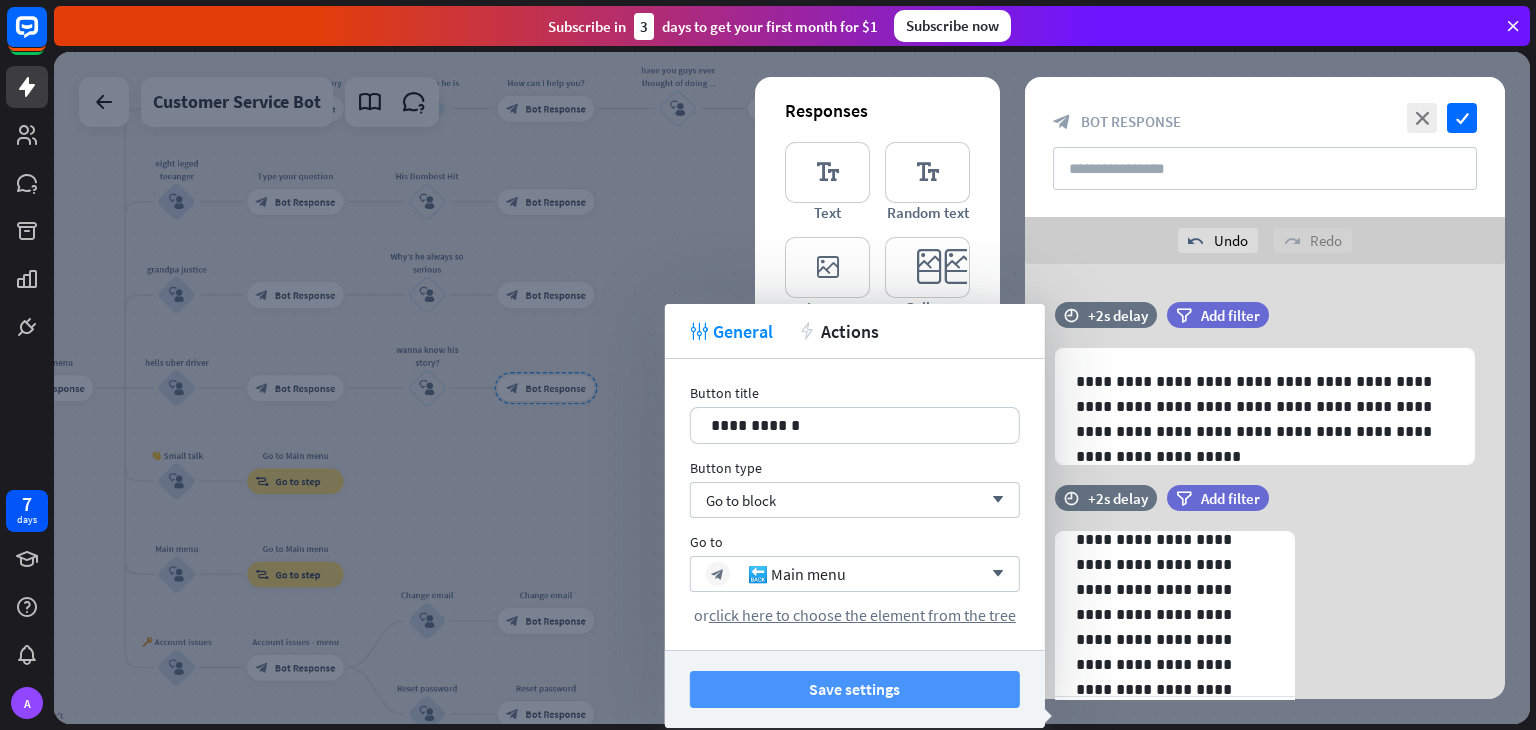 click on "Save settings" at bounding box center [855, 689] 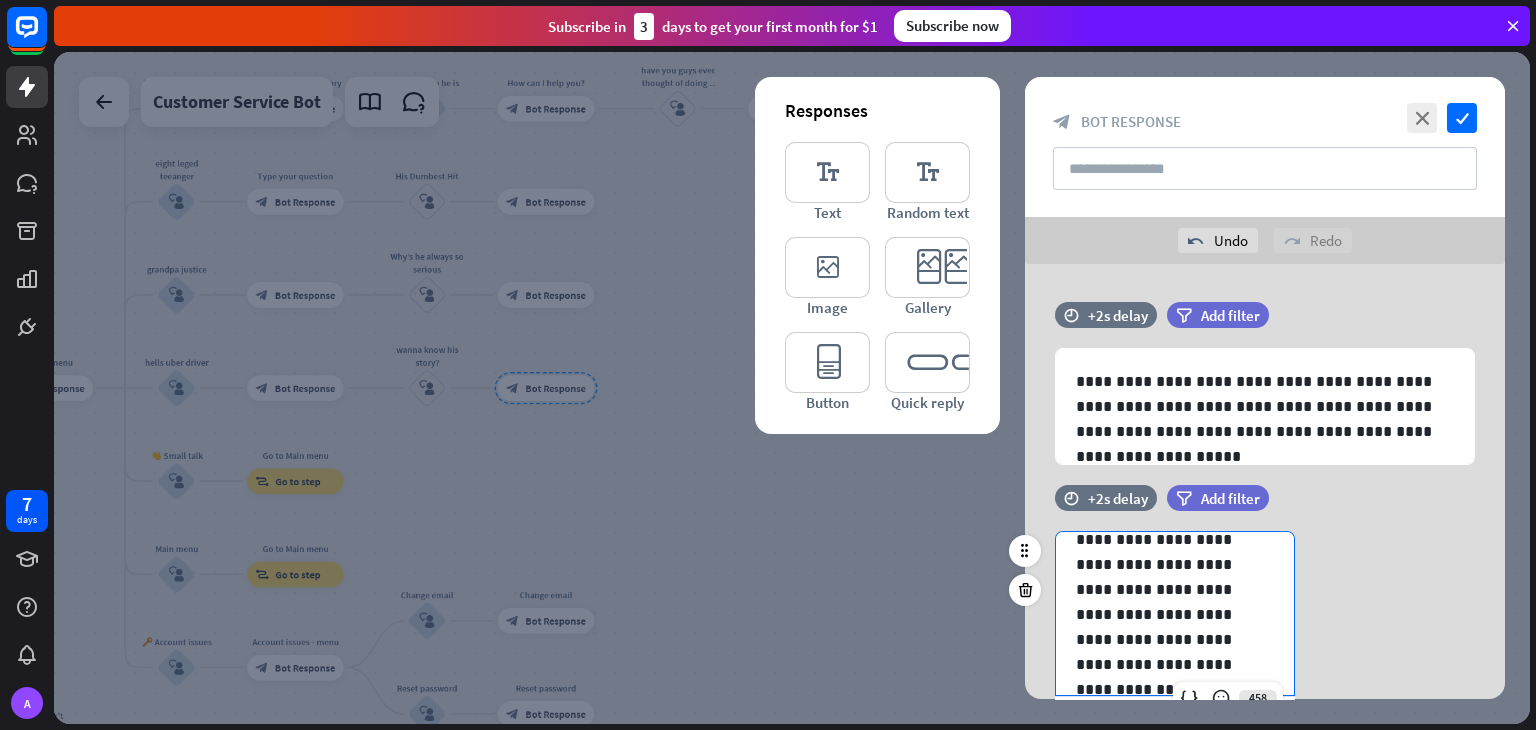 click on "**********" at bounding box center (1167, 589) 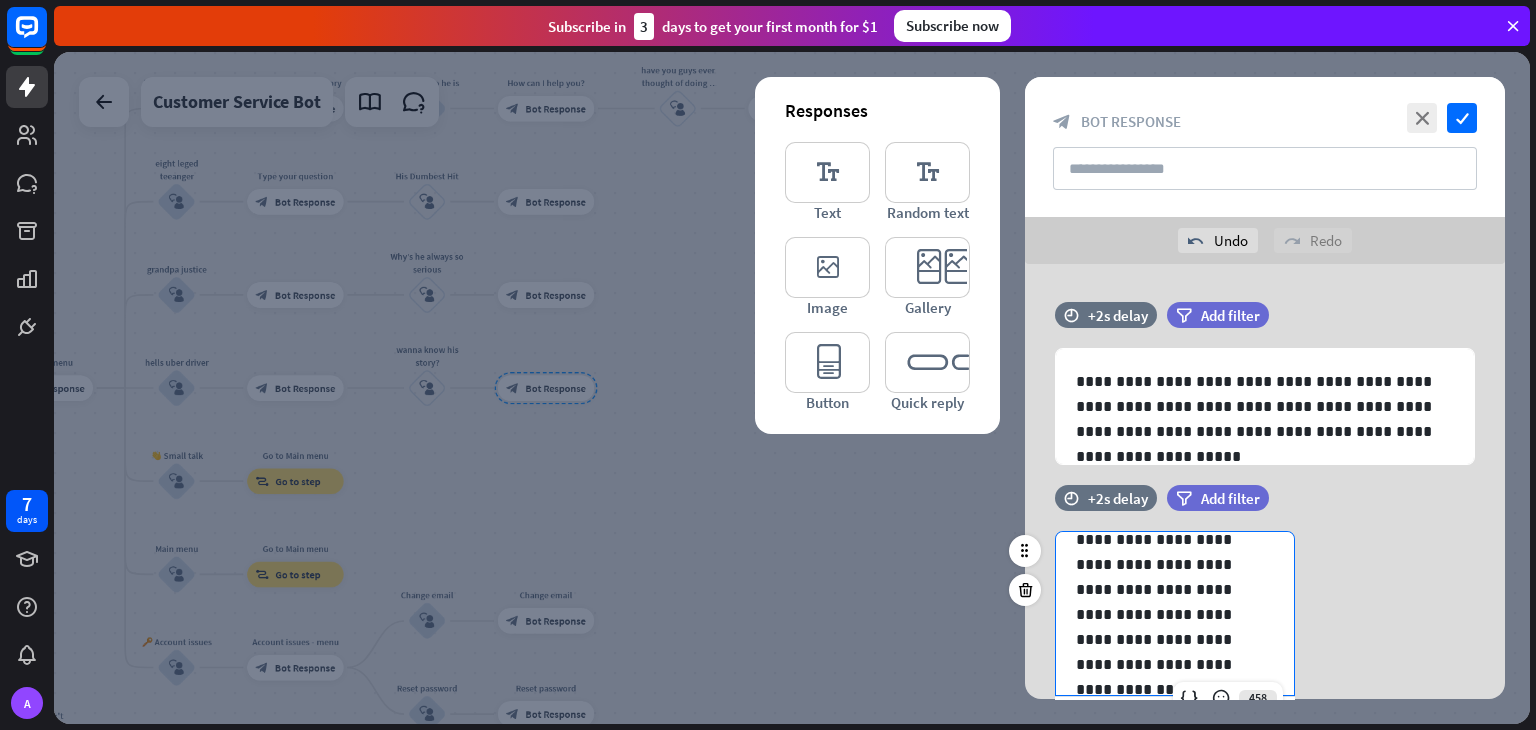 click on "**********" at bounding box center [1167, 589] 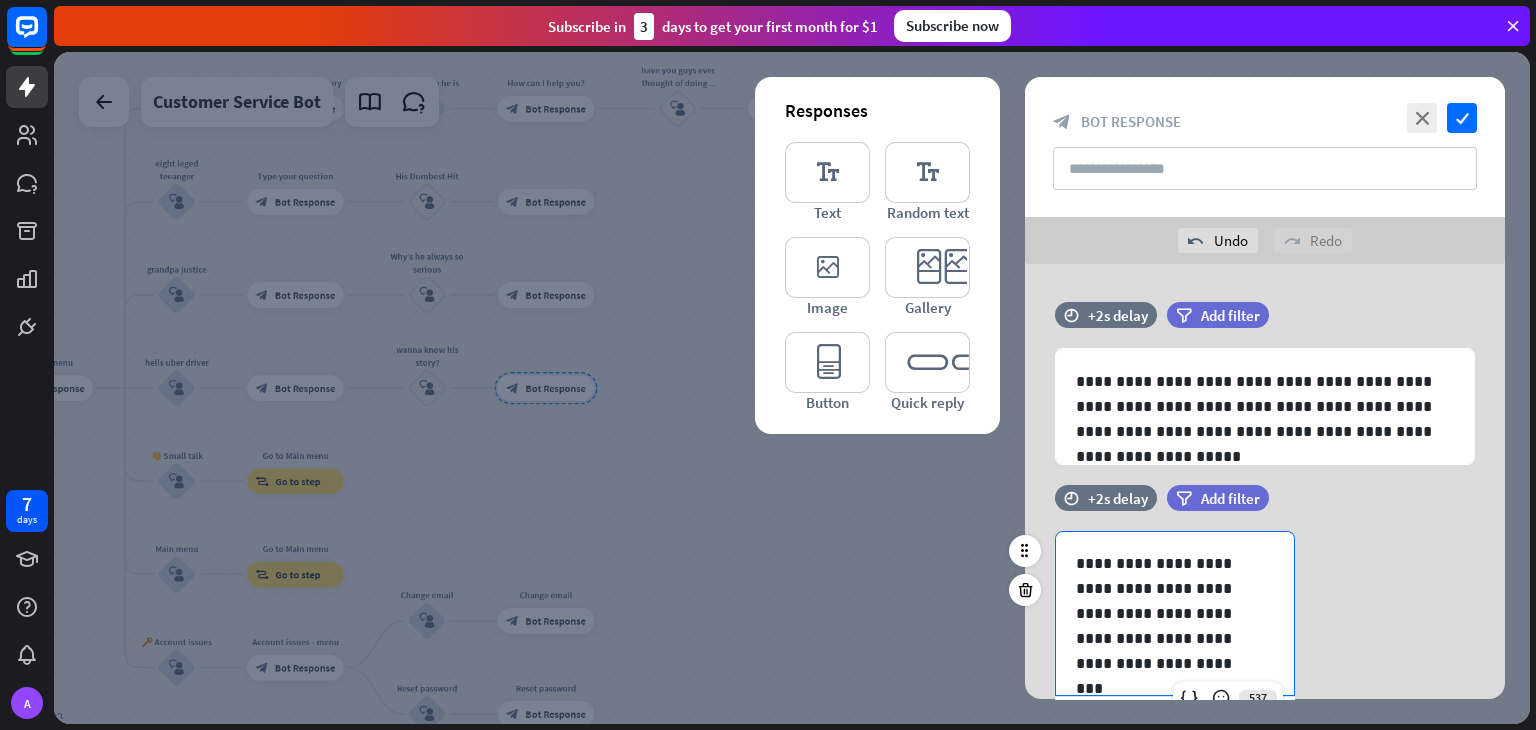 scroll, scrollTop: 0, scrollLeft: 0, axis: both 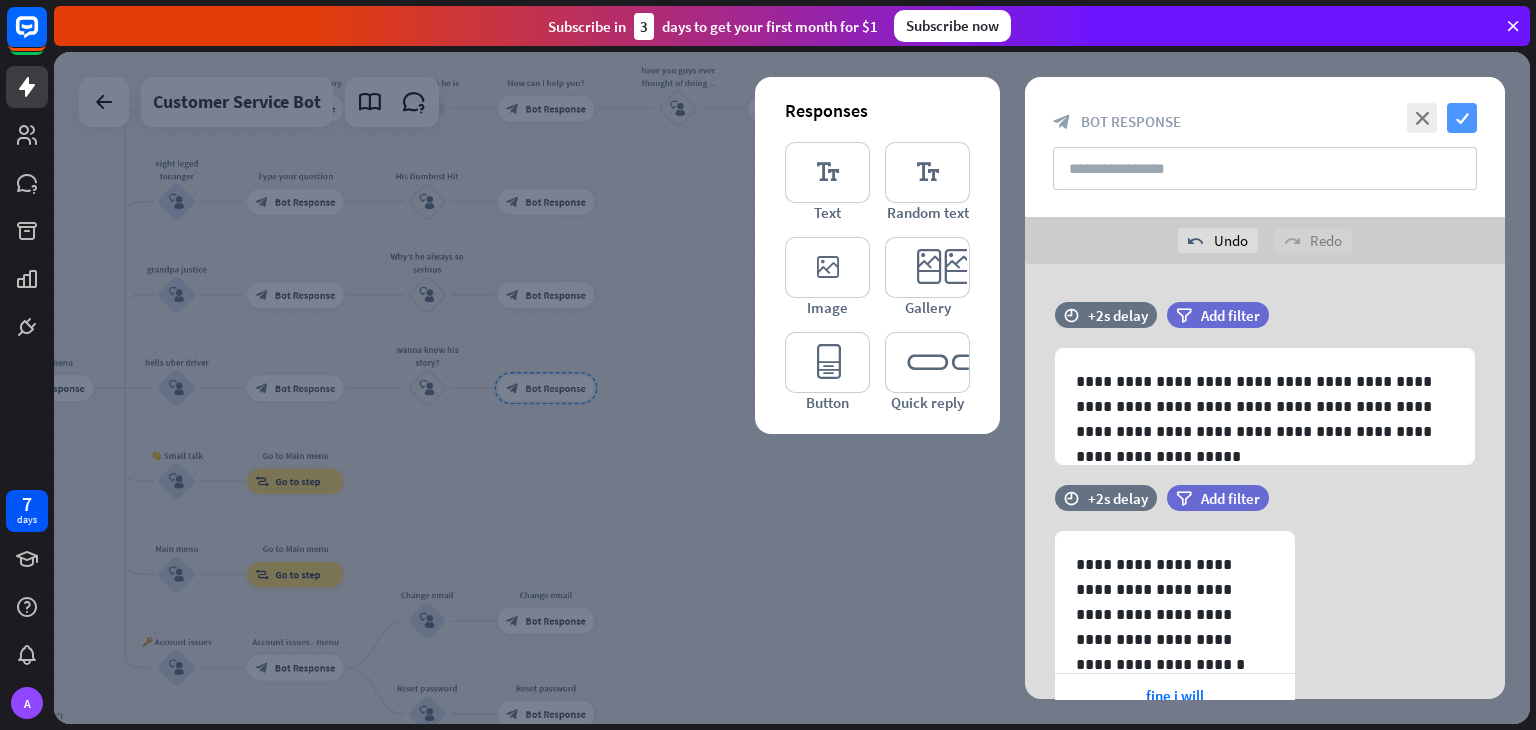 click on "check" at bounding box center (1462, 118) 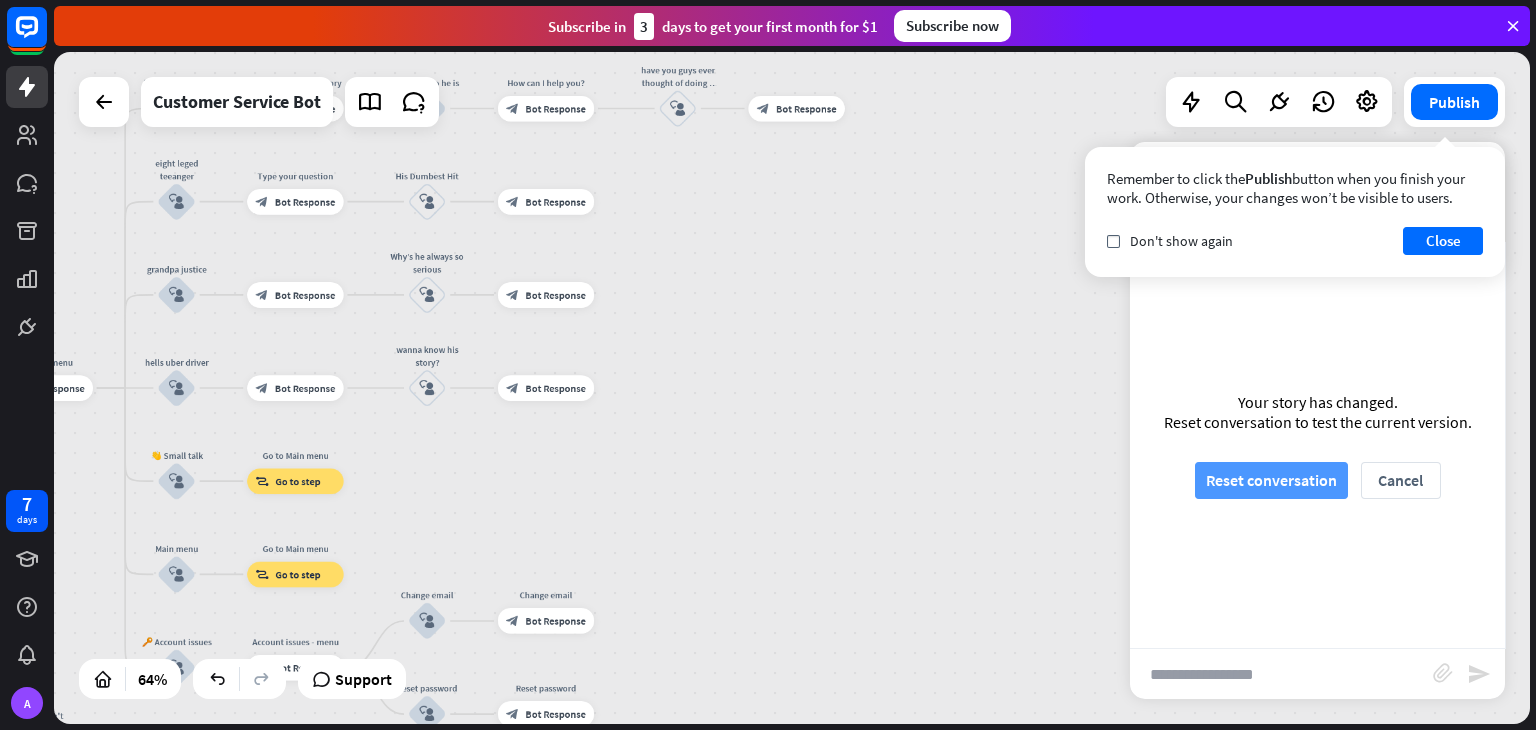 click on "Reset conversation" at bounding box center [1271, 480] 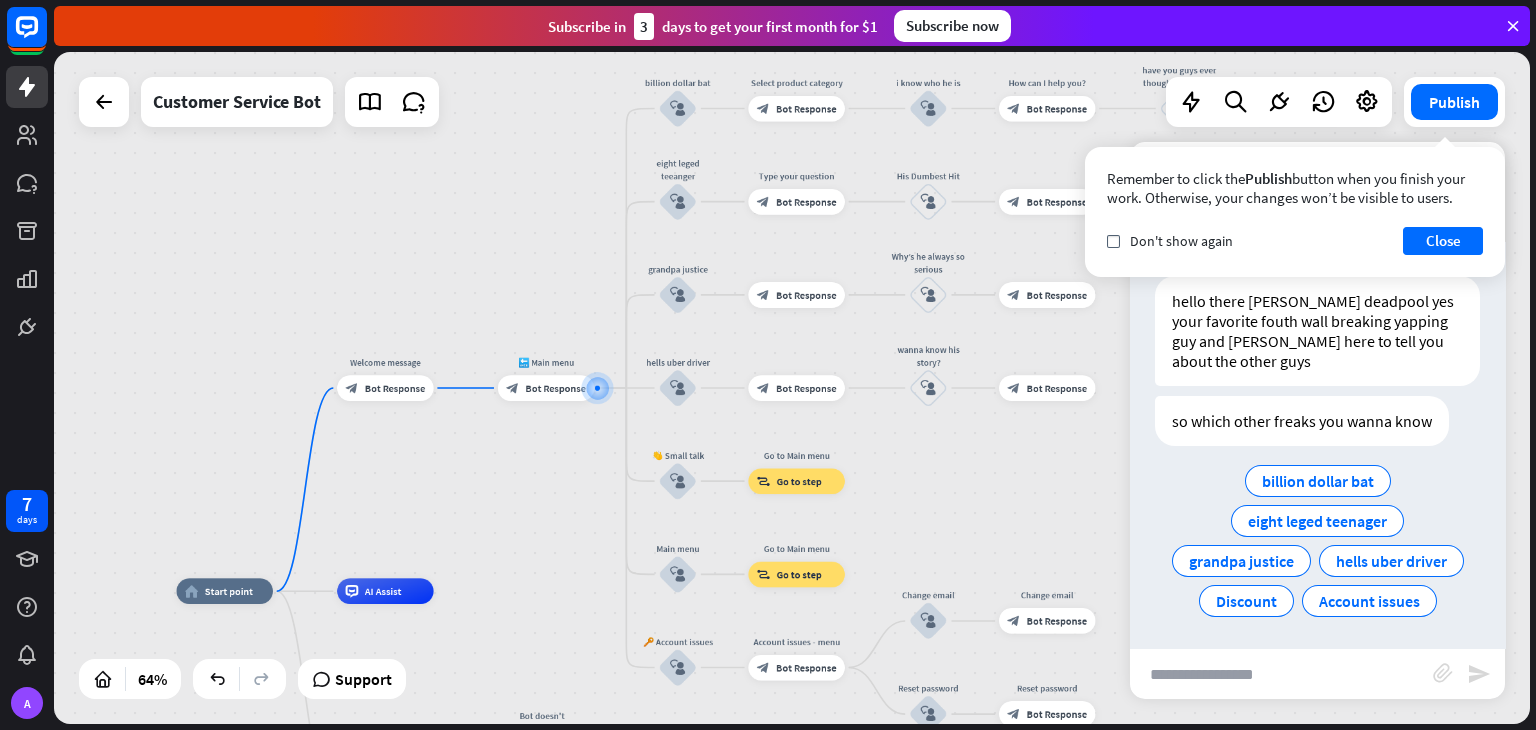scroll, scrollTop: 27, scrollLeft: 0, axis: vertical 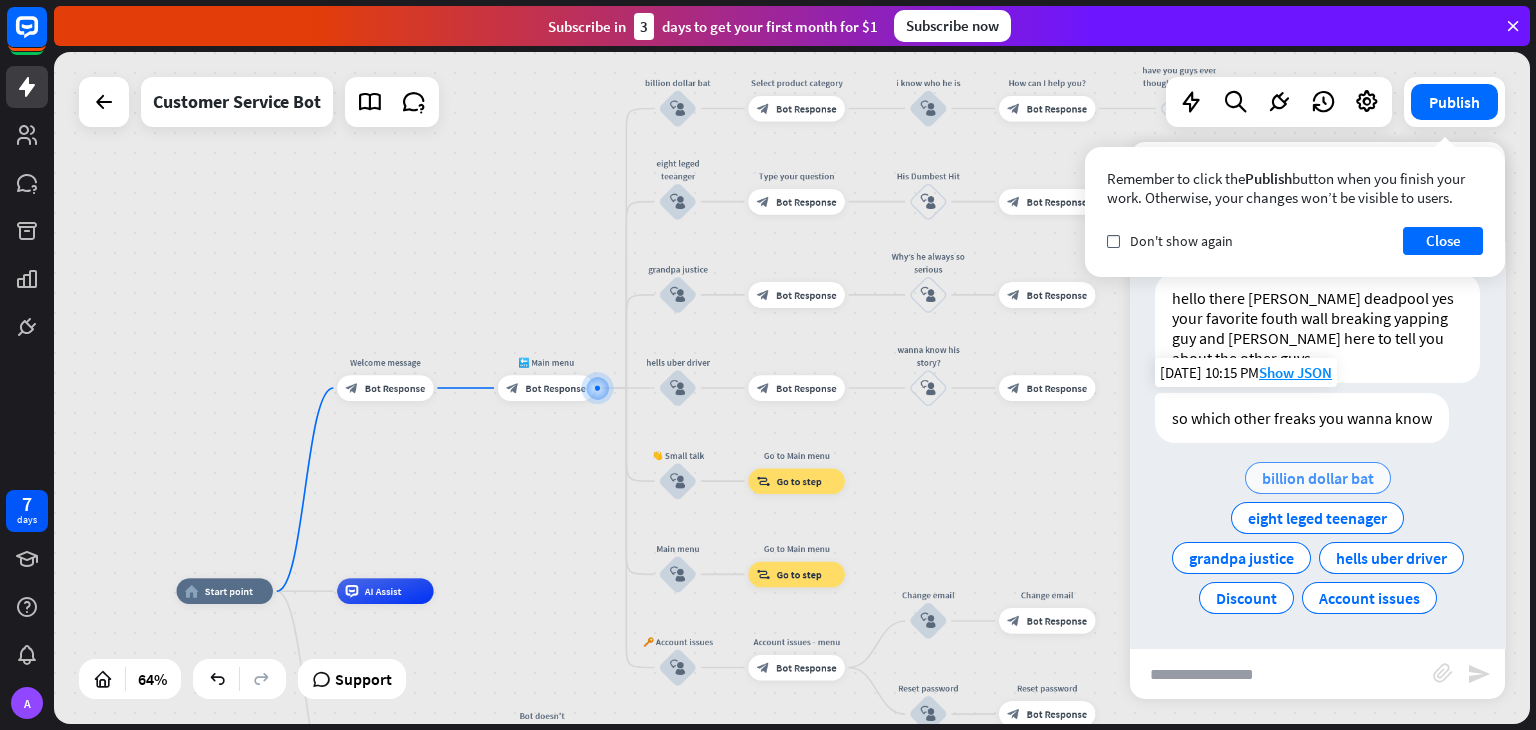 click on "billion dollar bat" at bounding box center (1318, 478) 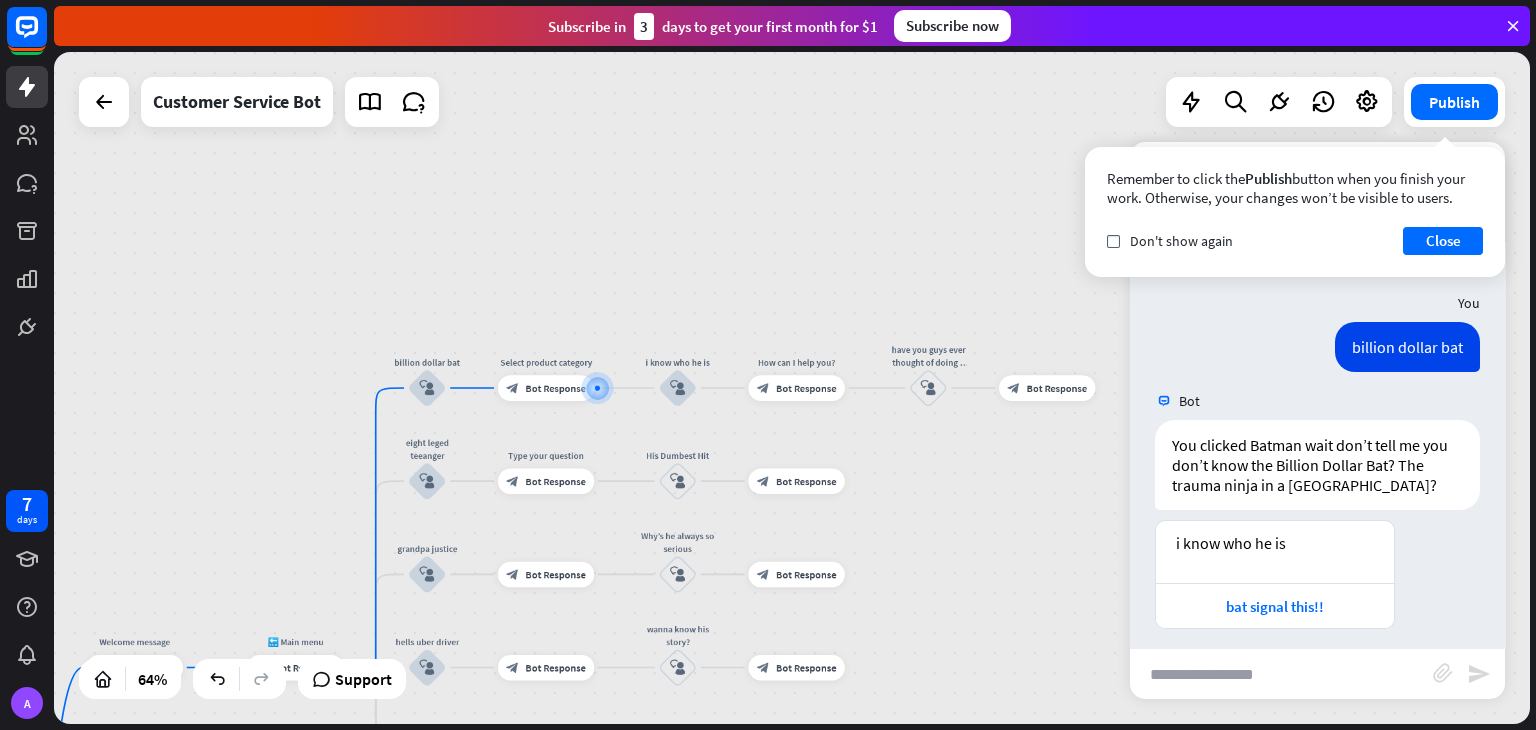 scroll, scrollTop: 207, scrollLeft: 0, axis: vertical 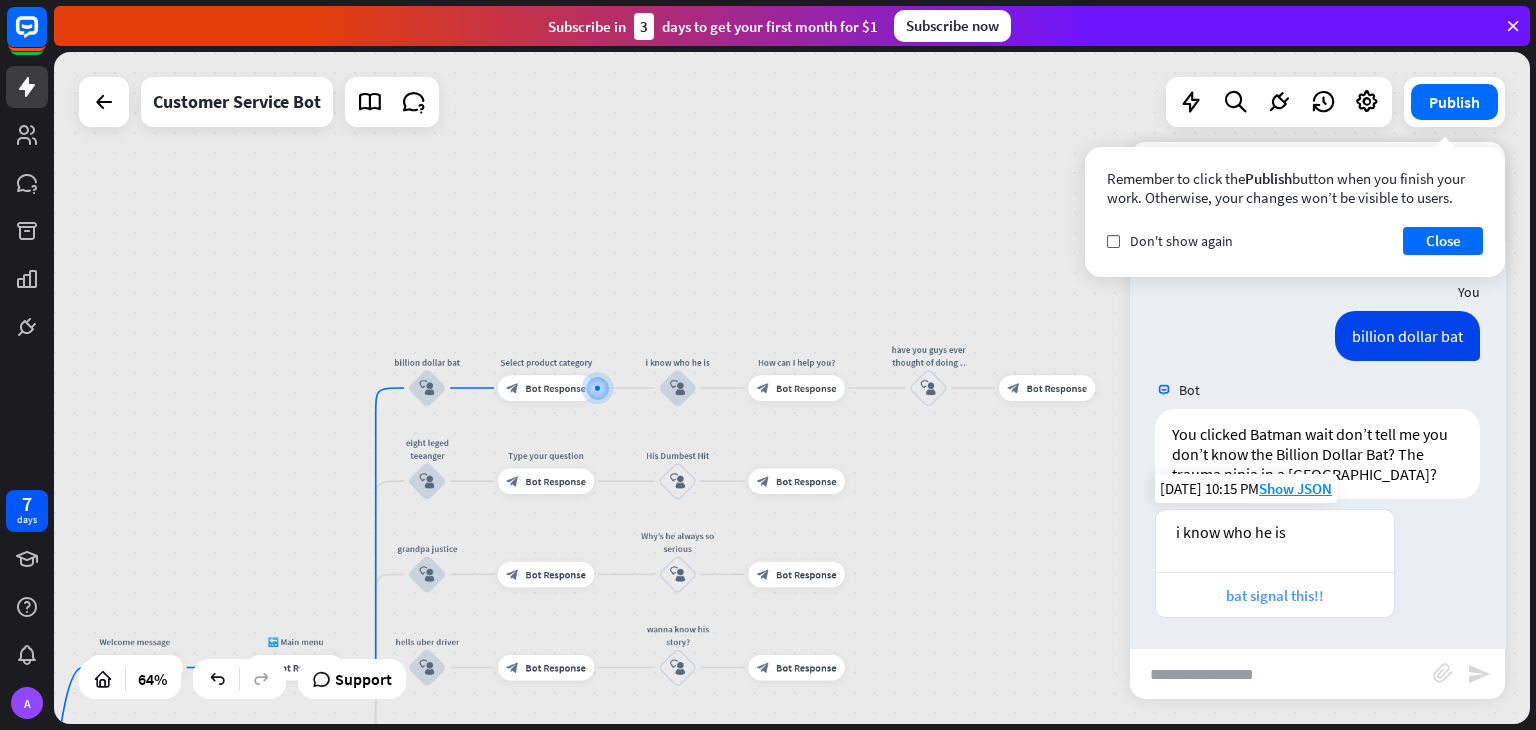 click on "bat signal this!!" at bounding box center (1275, 595) 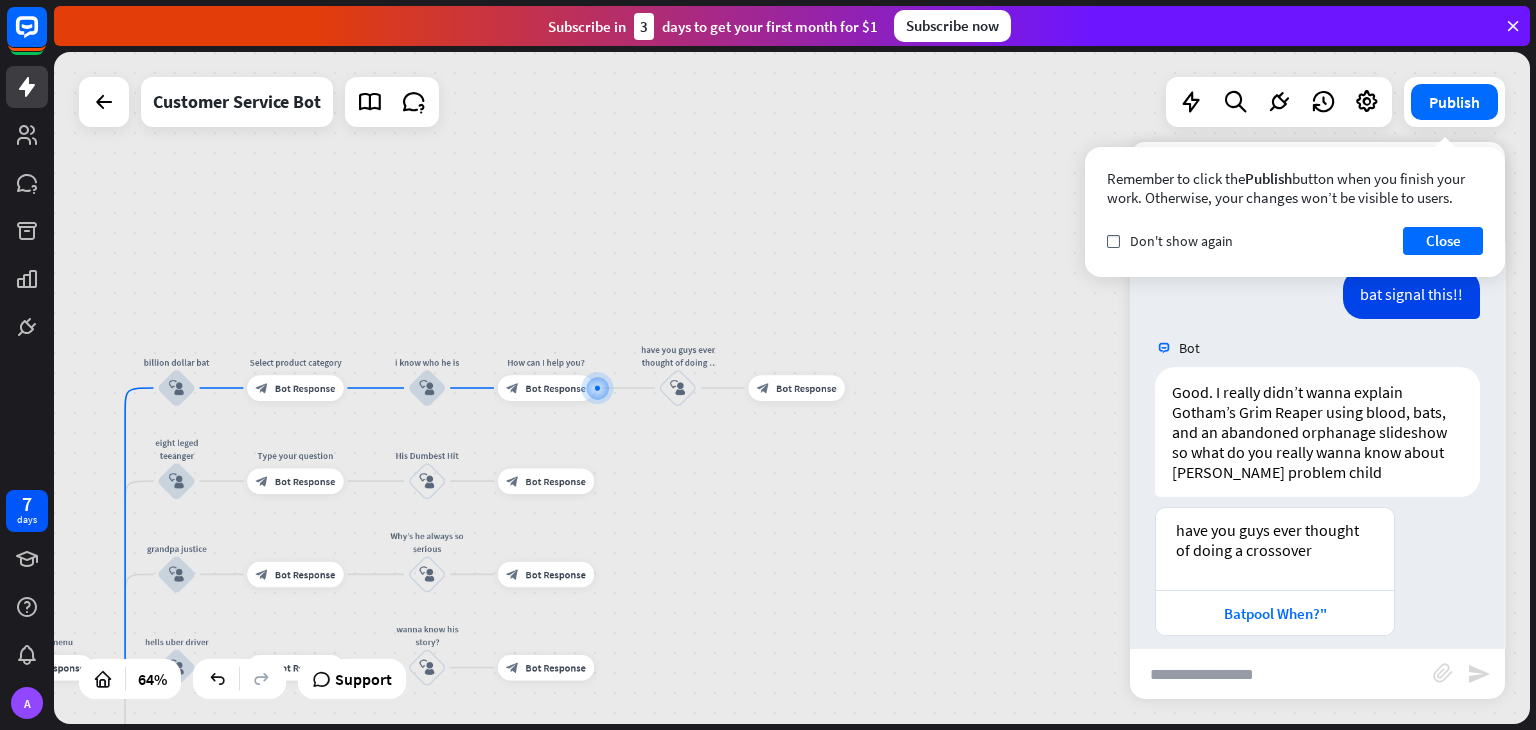 scroll, scrollTop: 620, scrollLeft: 0, axis: vertical 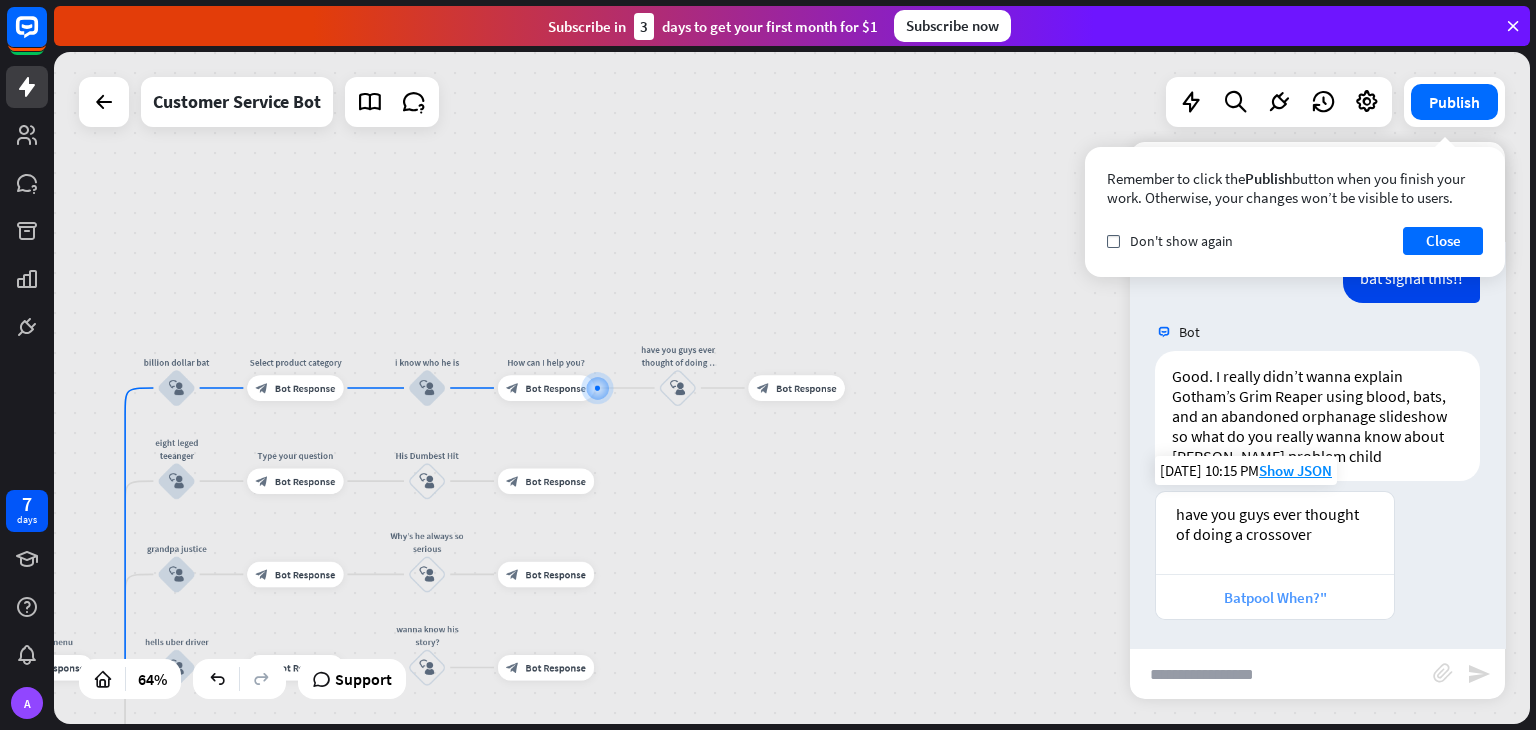click on "Batpool When?"" at bounding box center [1275, 597] 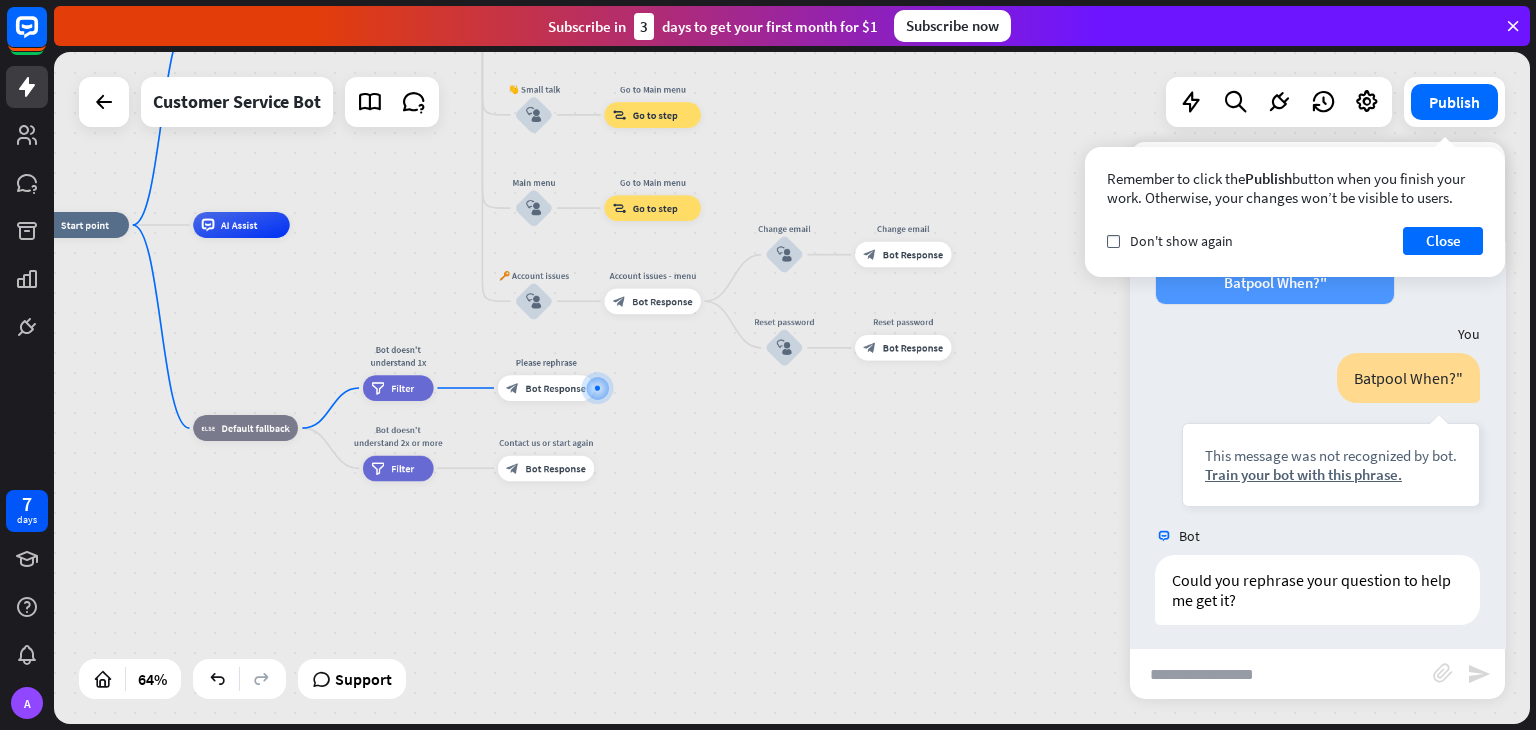 scroll, scrollTop: 940, scrollLeft: 0, axis: vertical 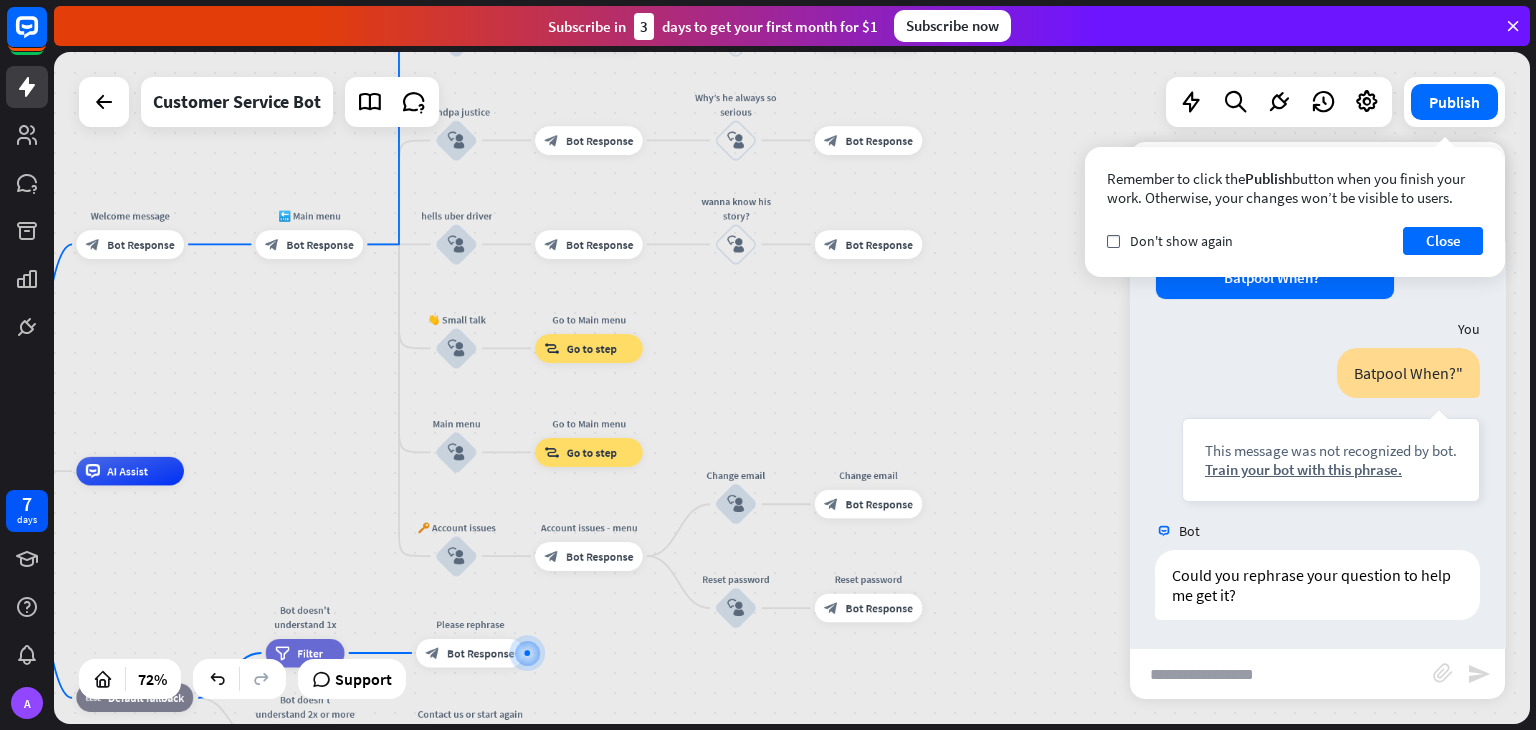 drag, startPoint x: 1088, startPoint y: 506, endPoint x: 1045, endPoint y: 774, distance: 271.4277 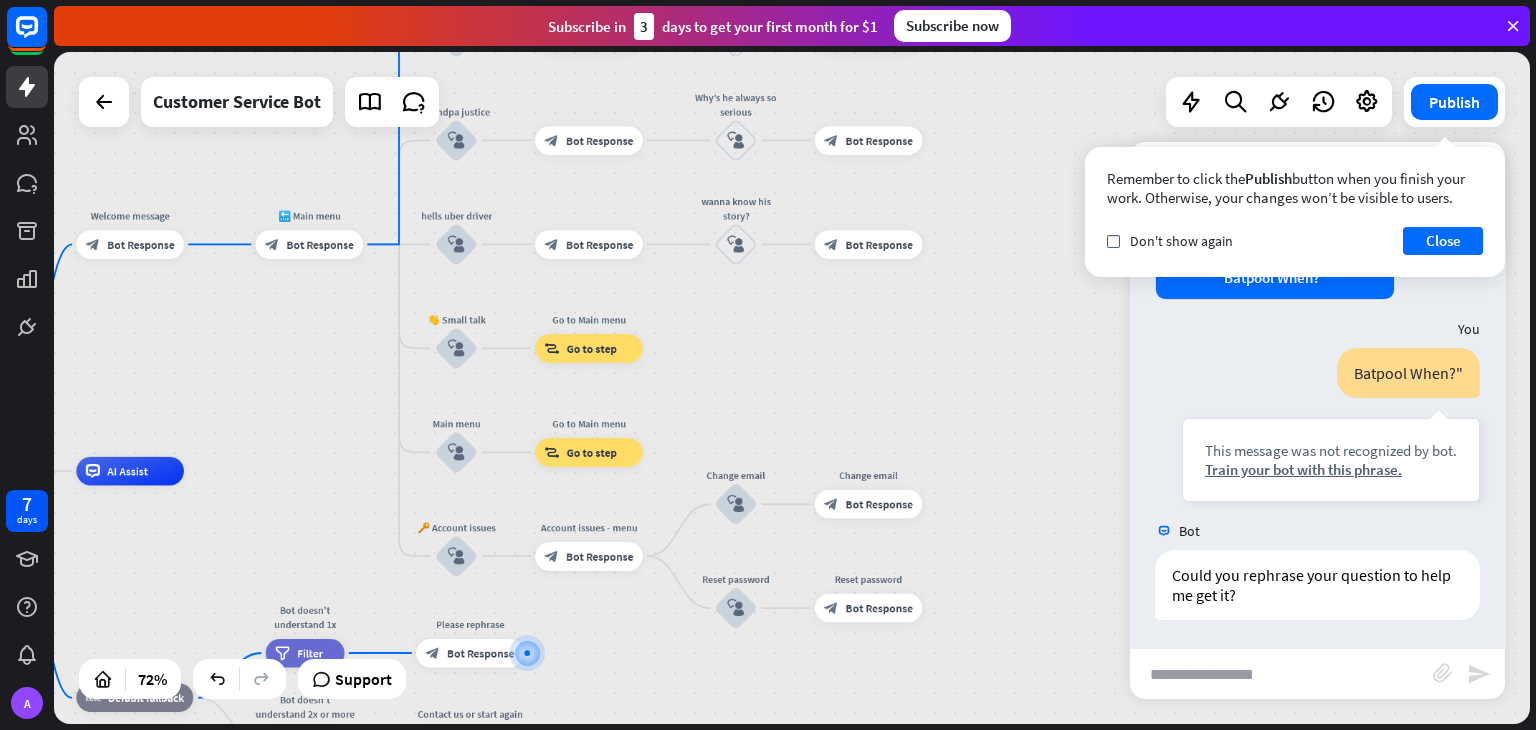 click on "7   days
A
close
Product Help
First steps   Get started with ChatBot       Help Center   Follow step-by-step tutorials       Academy   Level up your skill set       Contact us   Connect with our Product Experts
Subscribe [DATE]
to get your first month for $1
Subscribe now                         home_2   Start point                 Welcome message   block_bot_response   Bot Response                 🔙 Main menu   block_bot_response   Bot Response                 billion dollar bat   block_user_input                 Select product category   block_bot_response   Bot Response                 i know who he is" at bounding box center (768, 365) 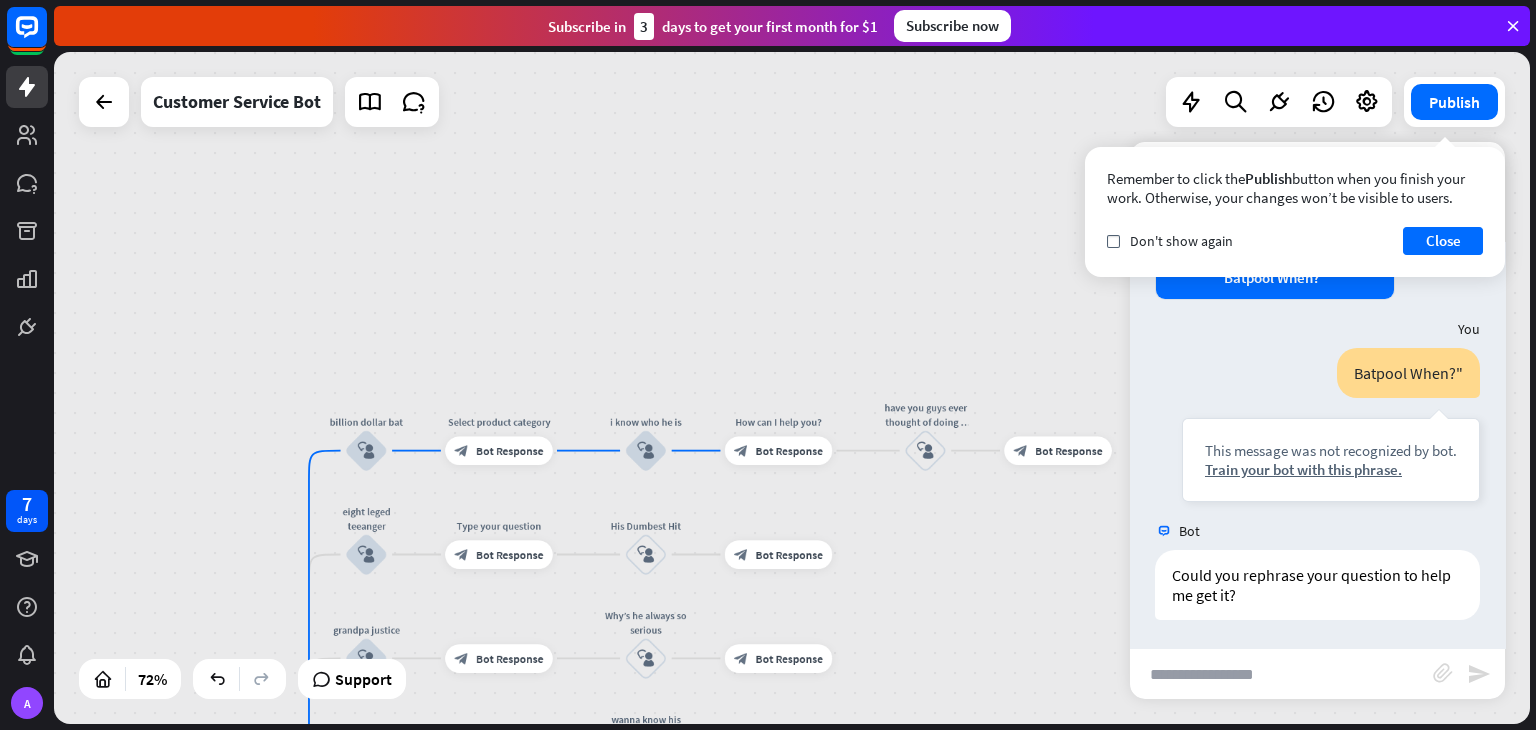 drag, startPoint x: 912, startPoint y: 256, endPoint x: 849, endPoint y: 773, distance: 520.82434 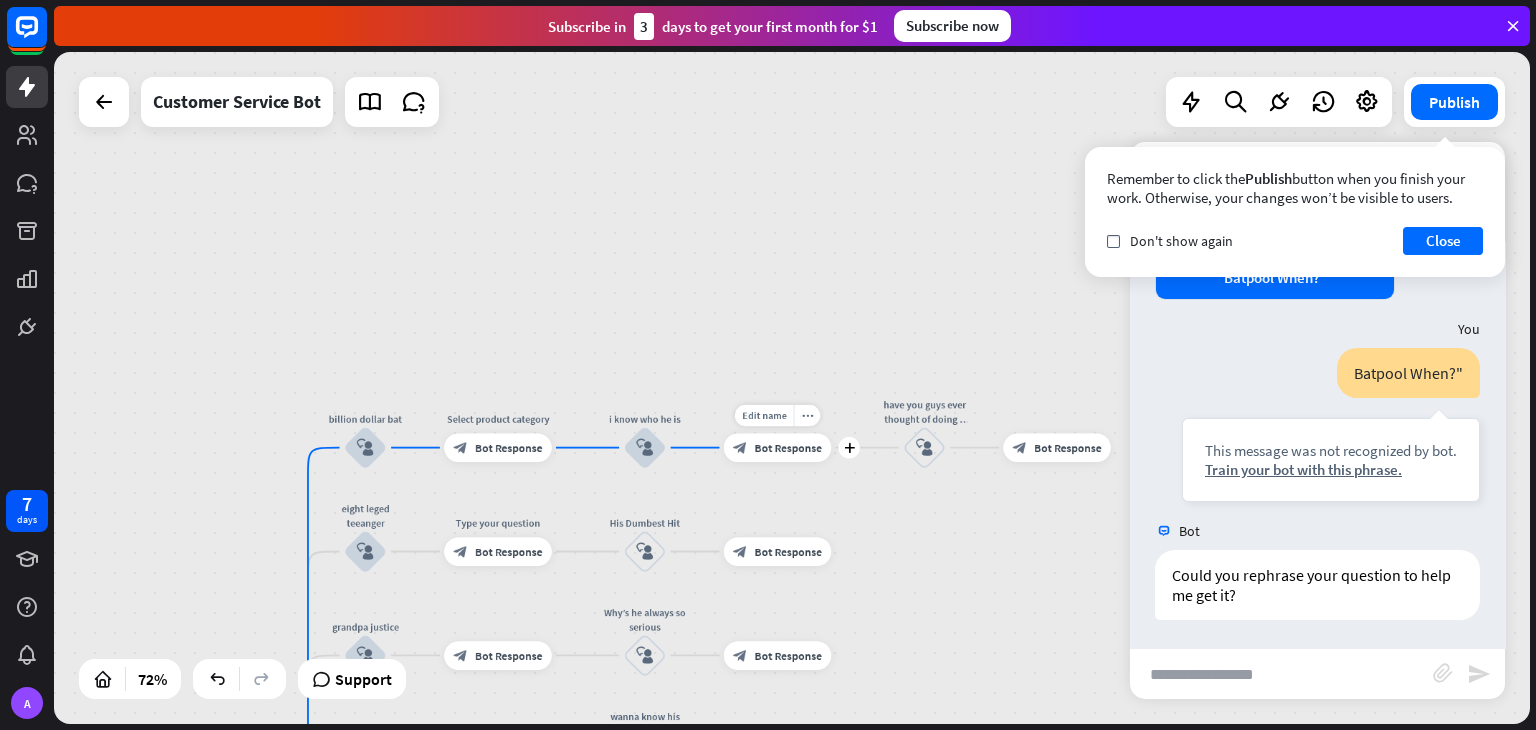 click on "Bot Response" at bounding box center [788, 447] 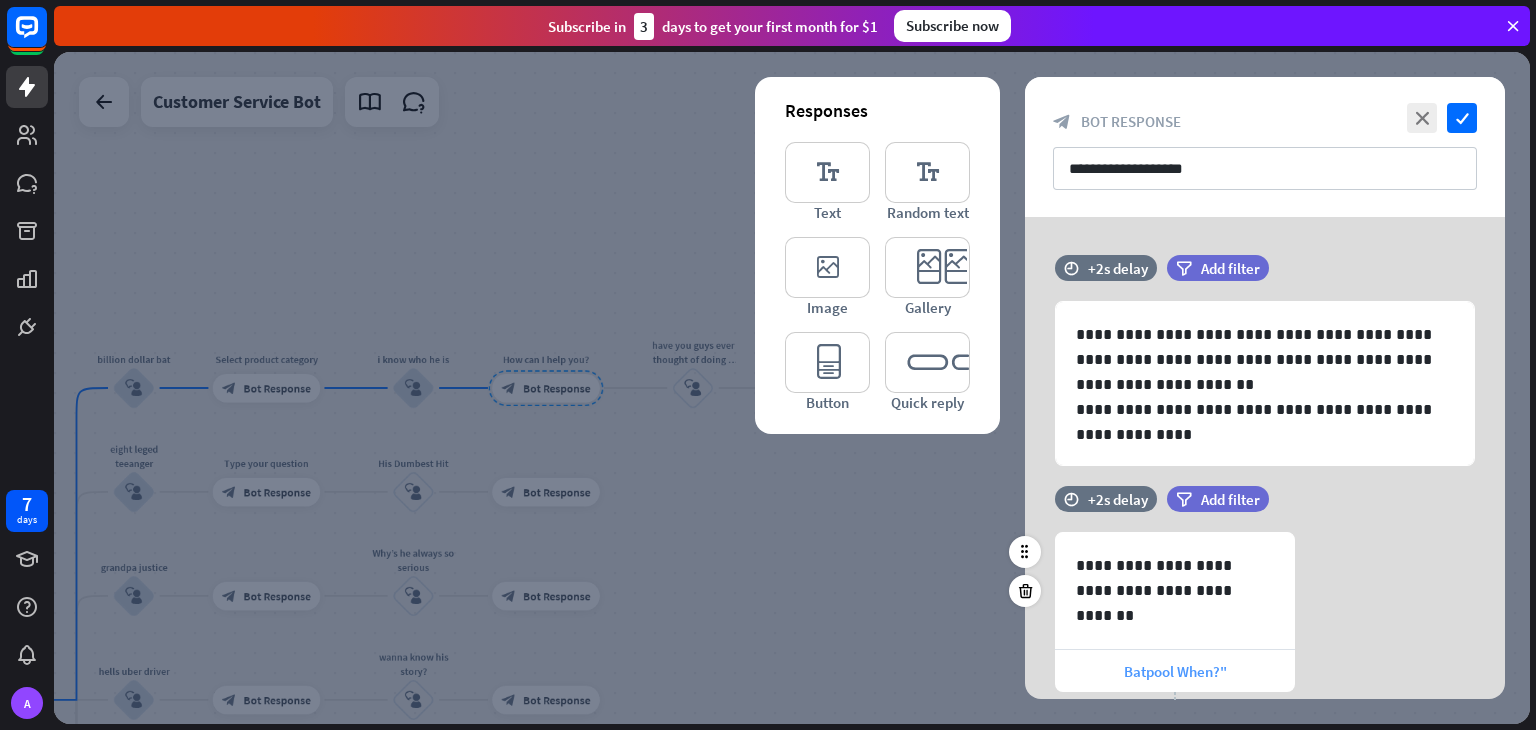 click on "Batpool When?"" at bounding box center [1175, 671] 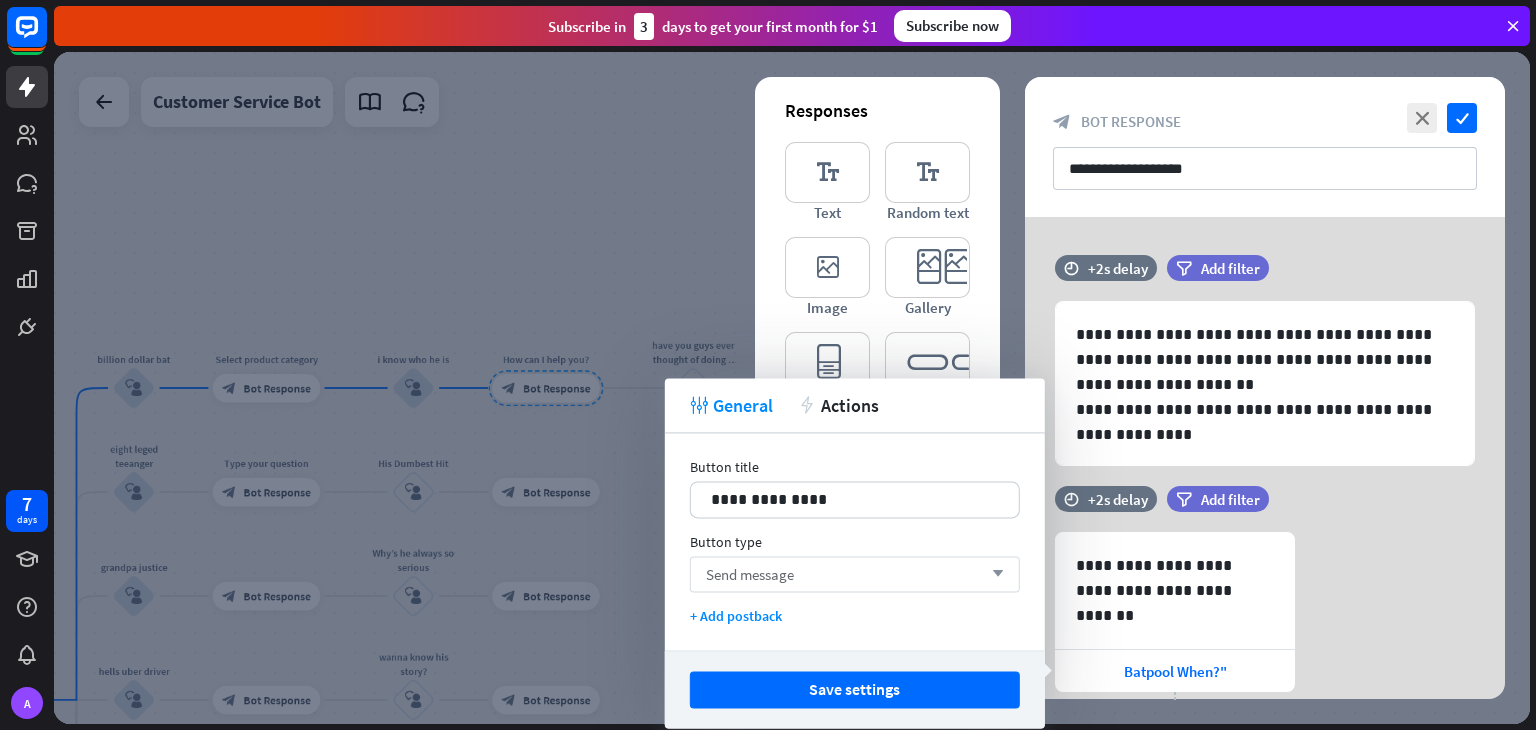 click on "Send message
arrow_down" at bounding box center (855, 574) 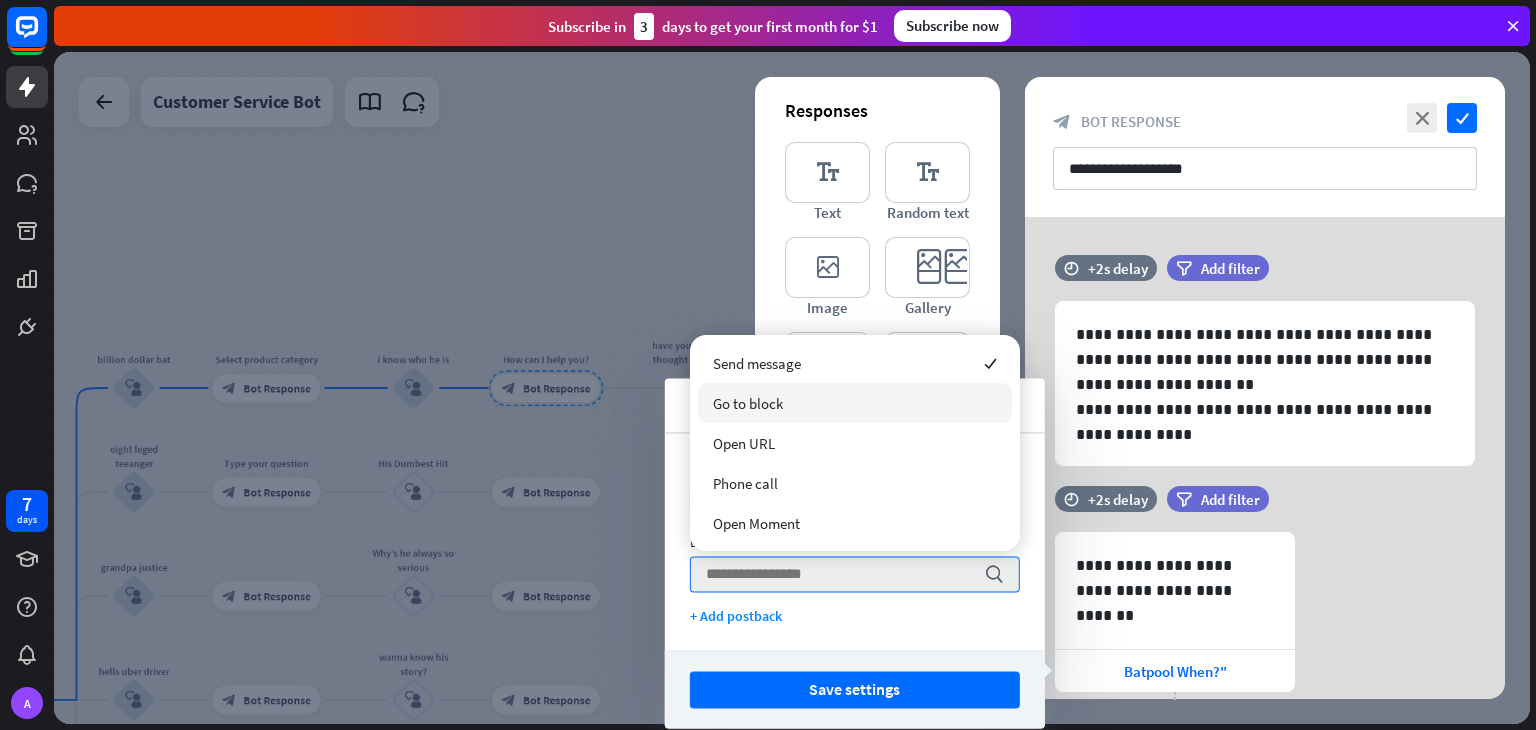 click on "Go to block" at bounding box center (855, 403) 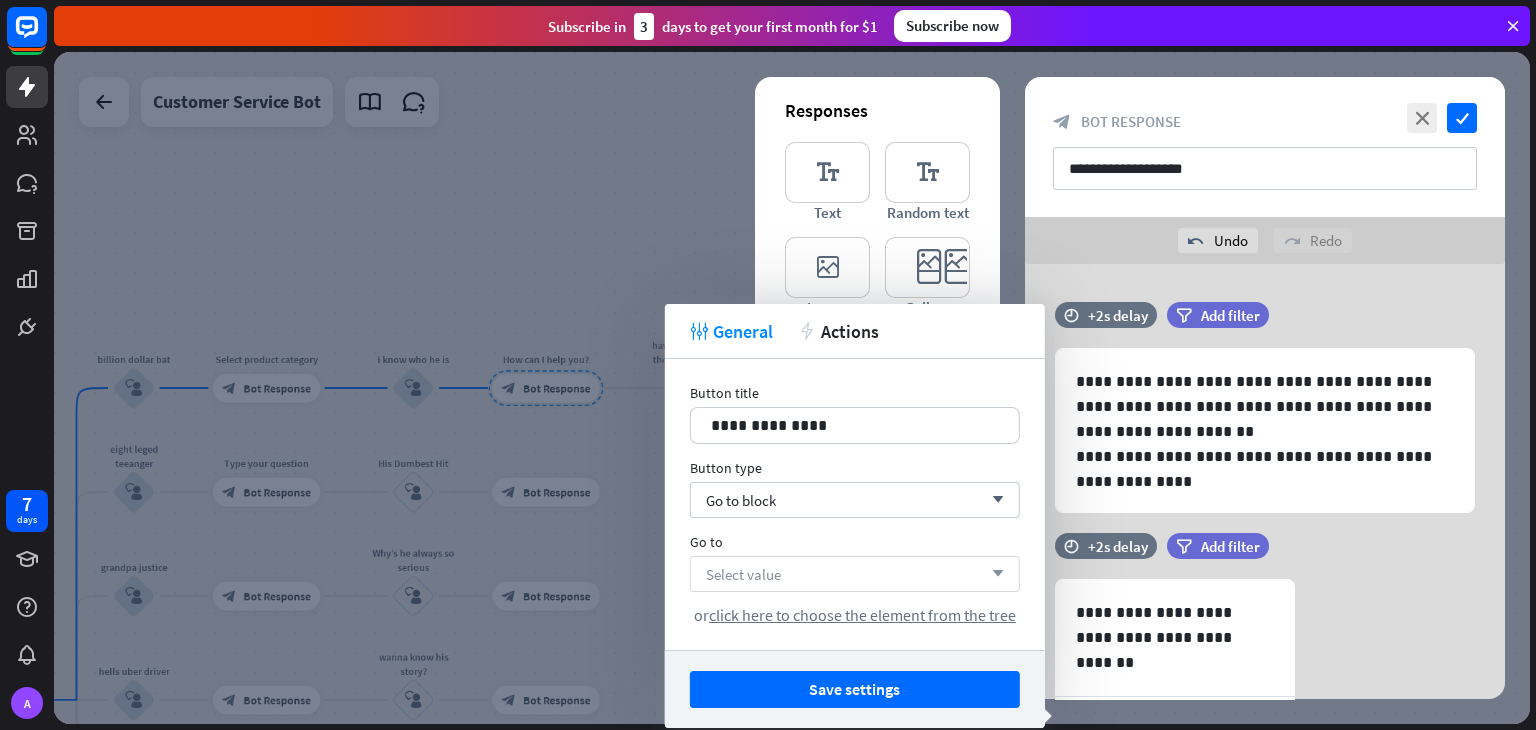 click on "Select value
arrow_down" at bounding box center (855, 574) 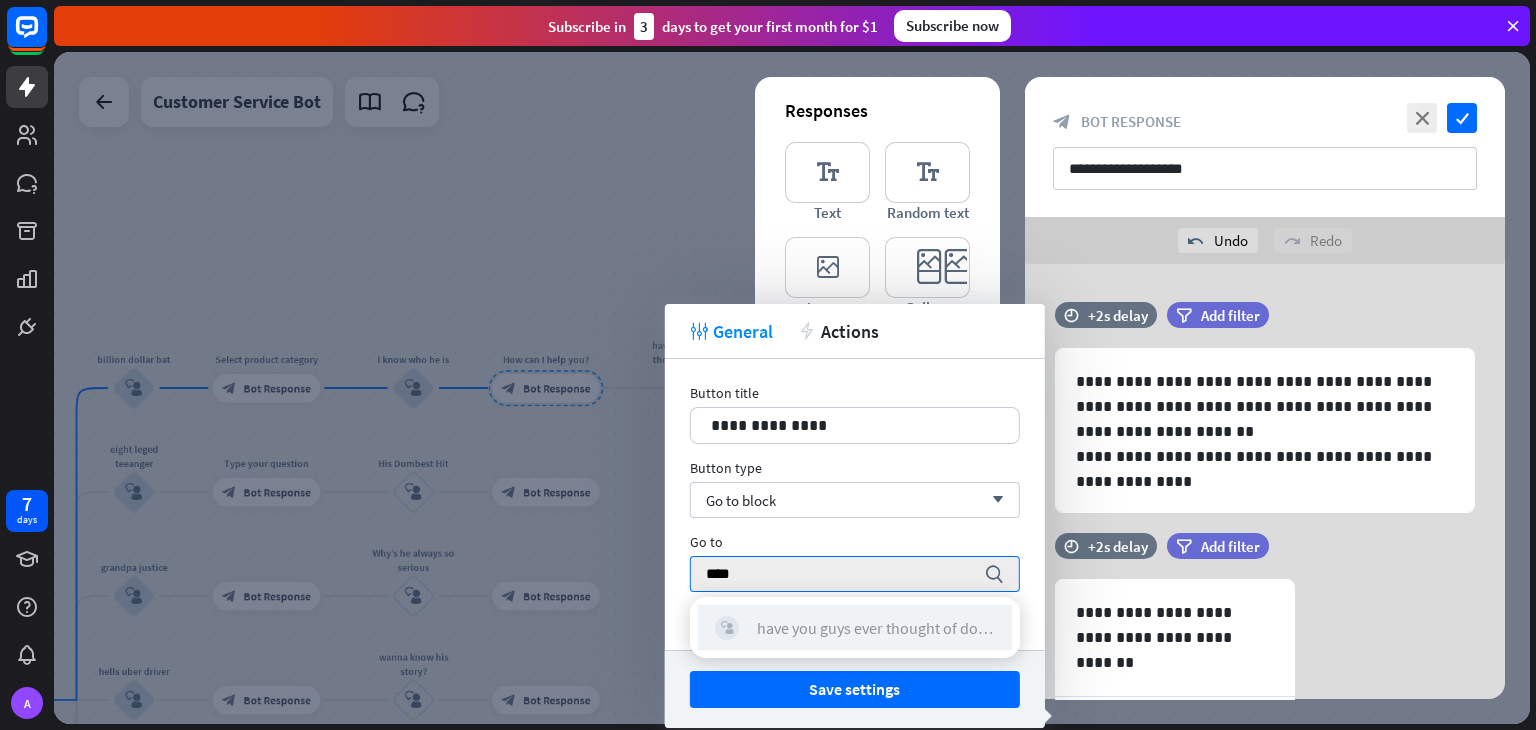 type on "****" 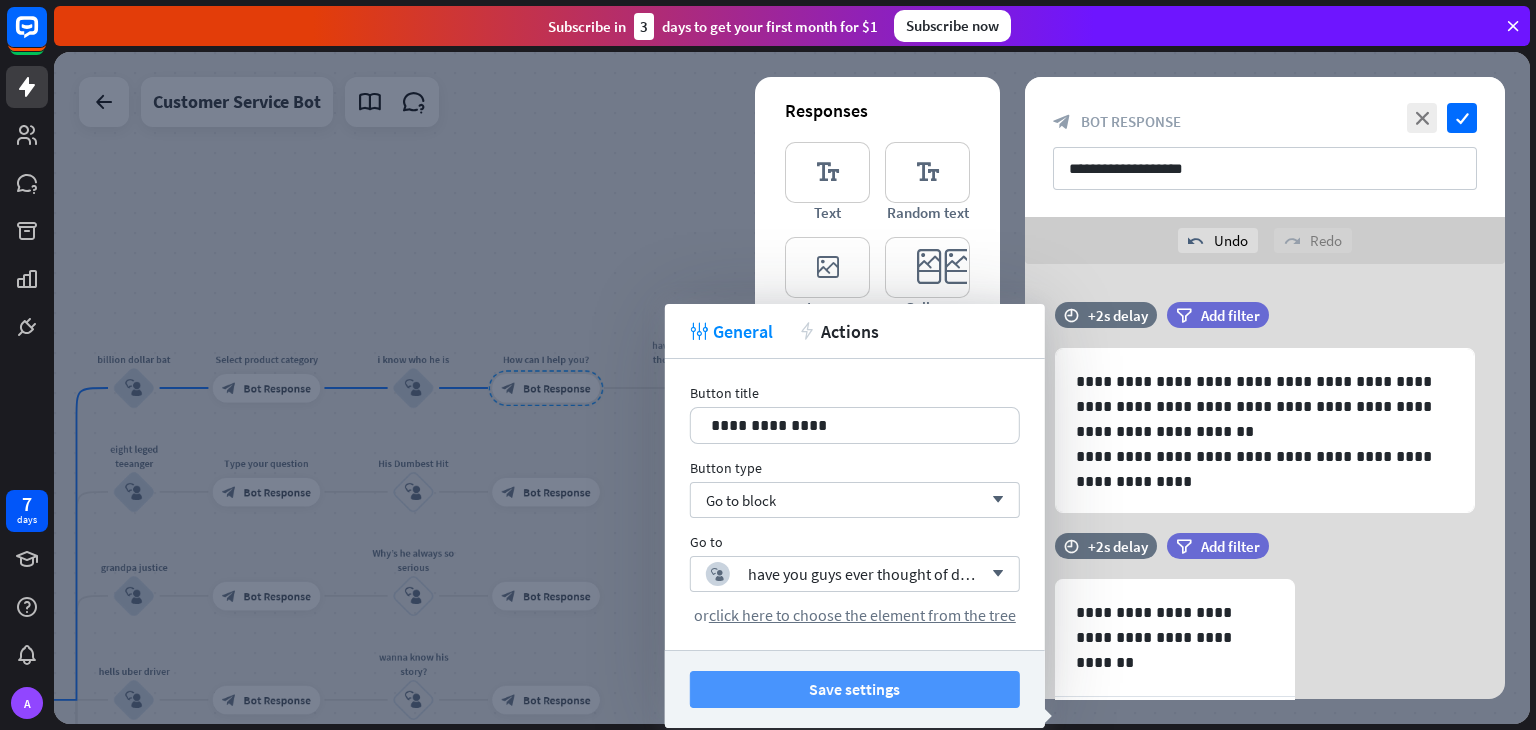 click on "Save settings" at bounding box center [855, 689] 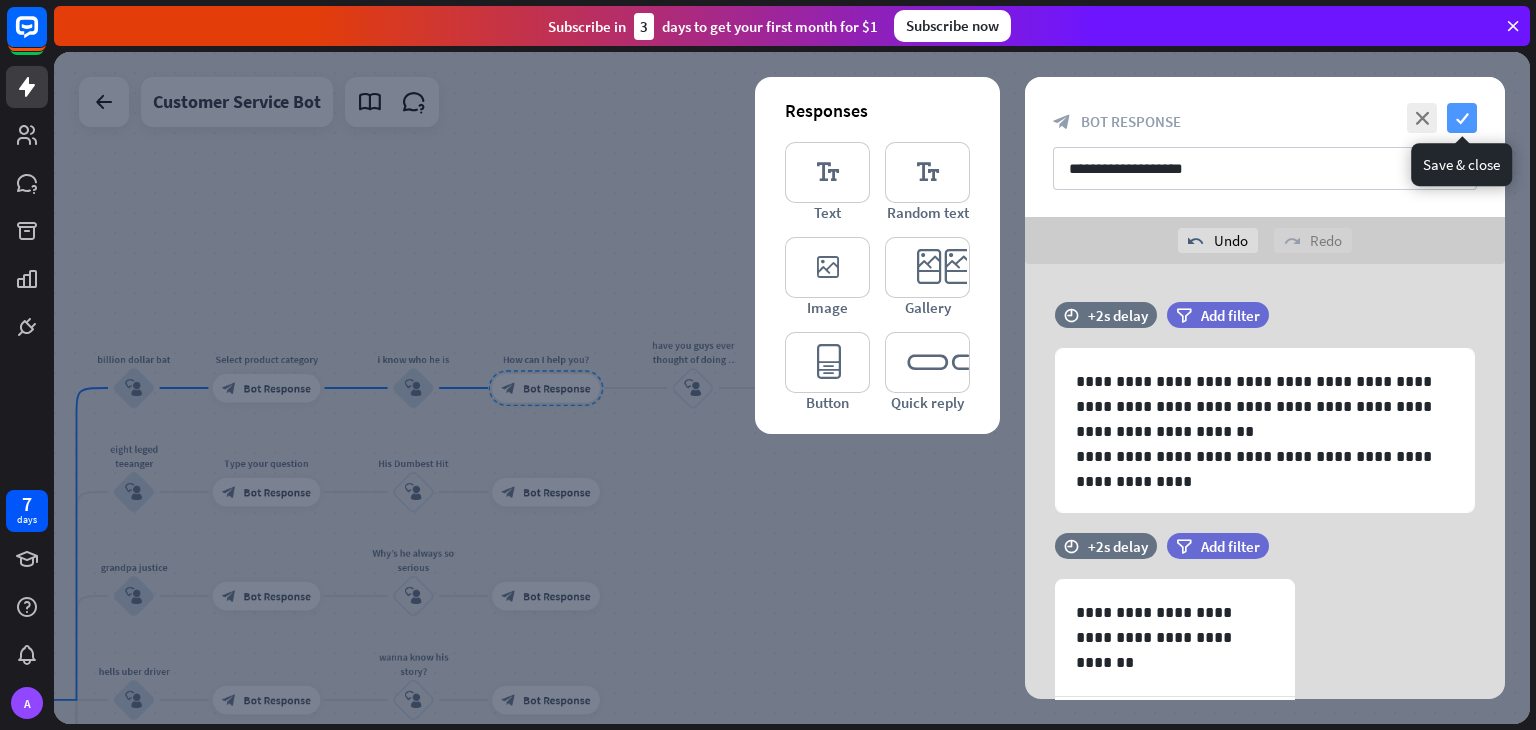 click on "check" at bounding box center [1462, 118] 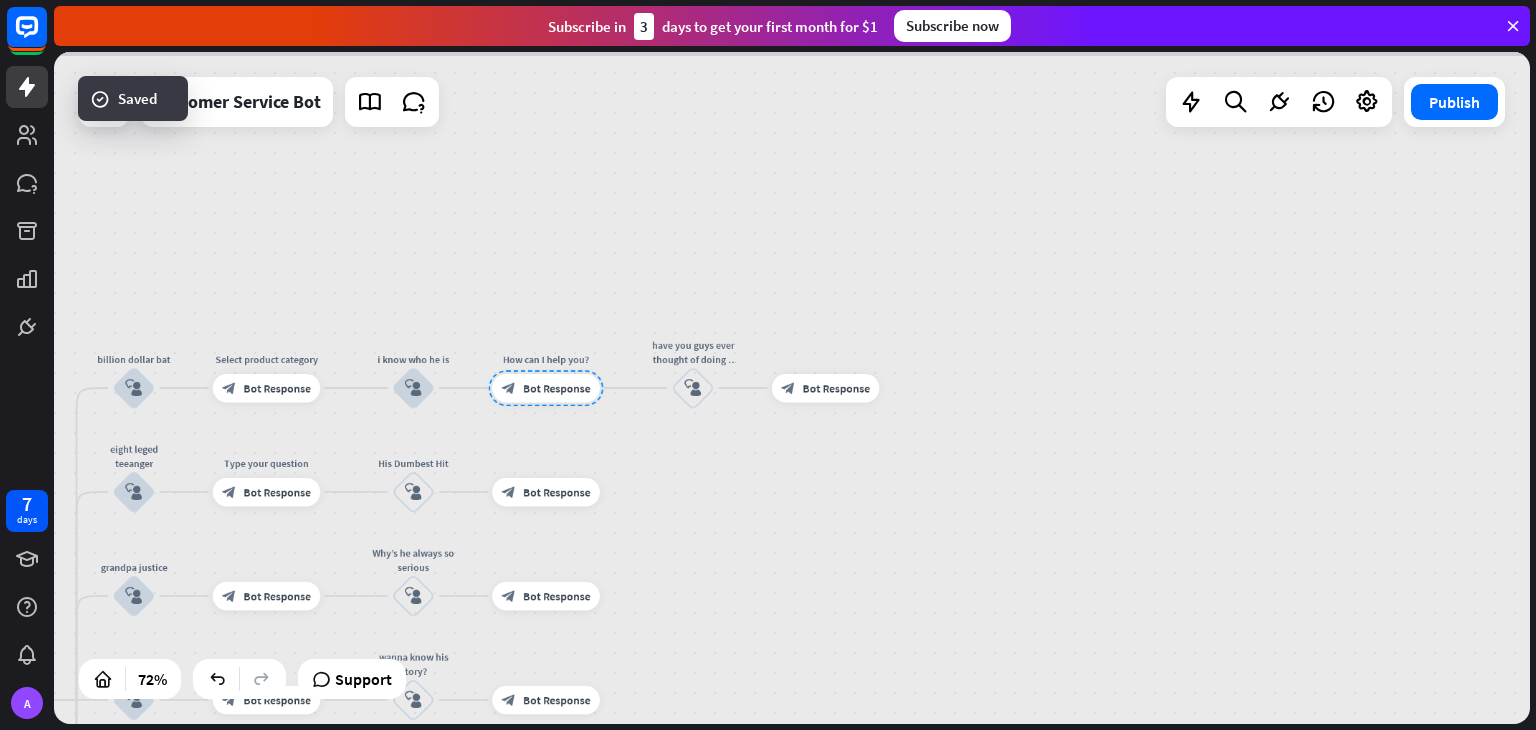 scroll, scrollTop: 941, scrollLeft: 0, axis: vertical 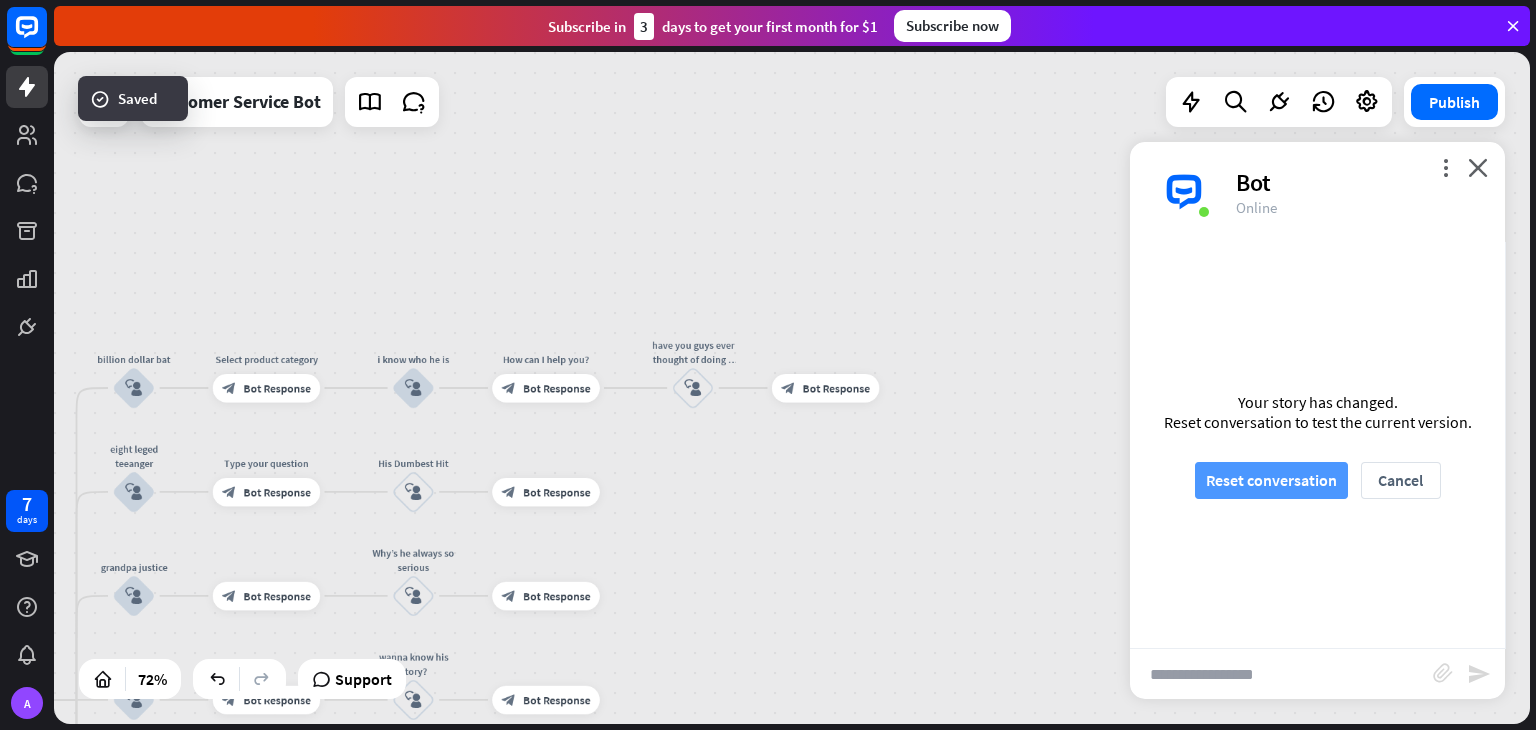 click on "Reset conversation" at bounding box center (1271, 480) 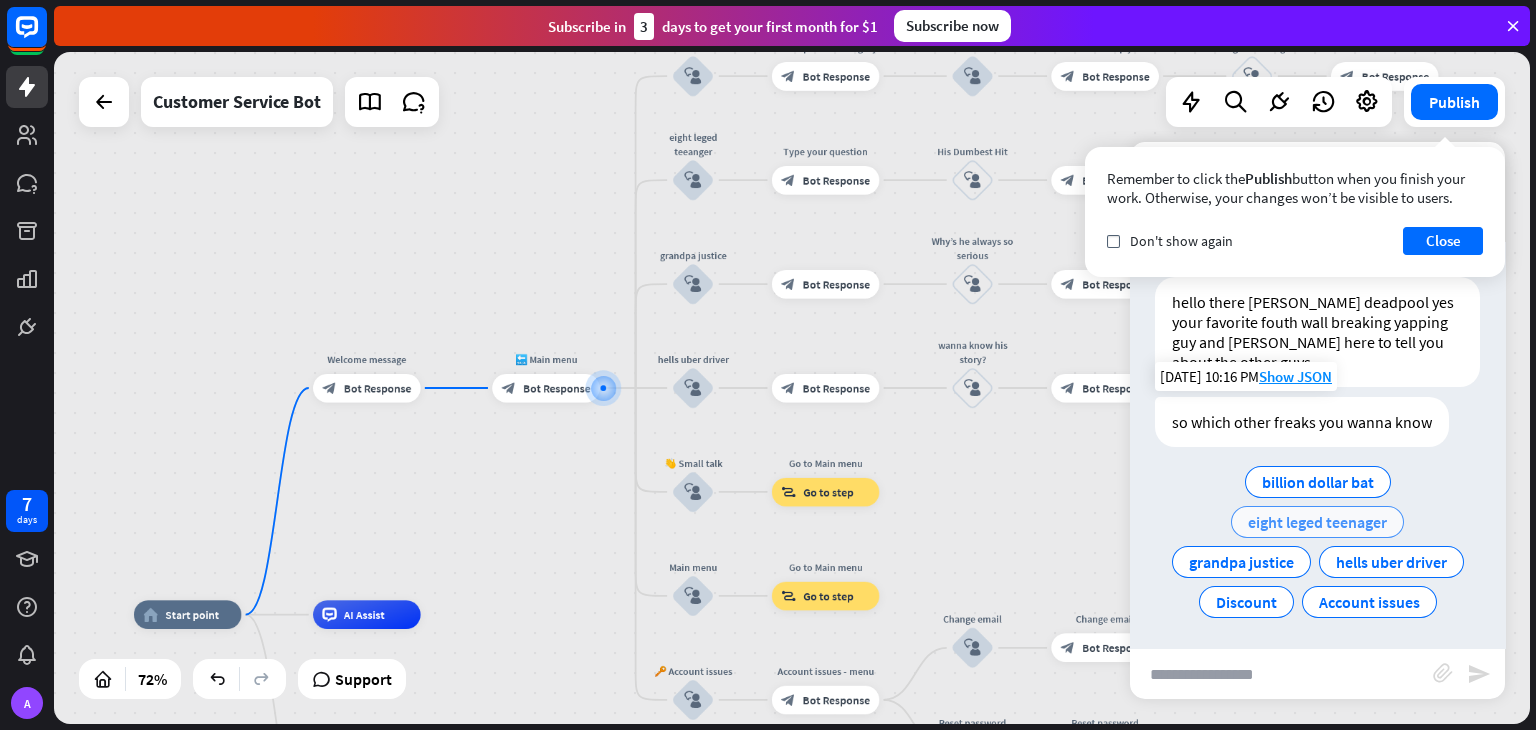 scroll, scrollTop: 27, scrollLeft: 0, axis: vertical 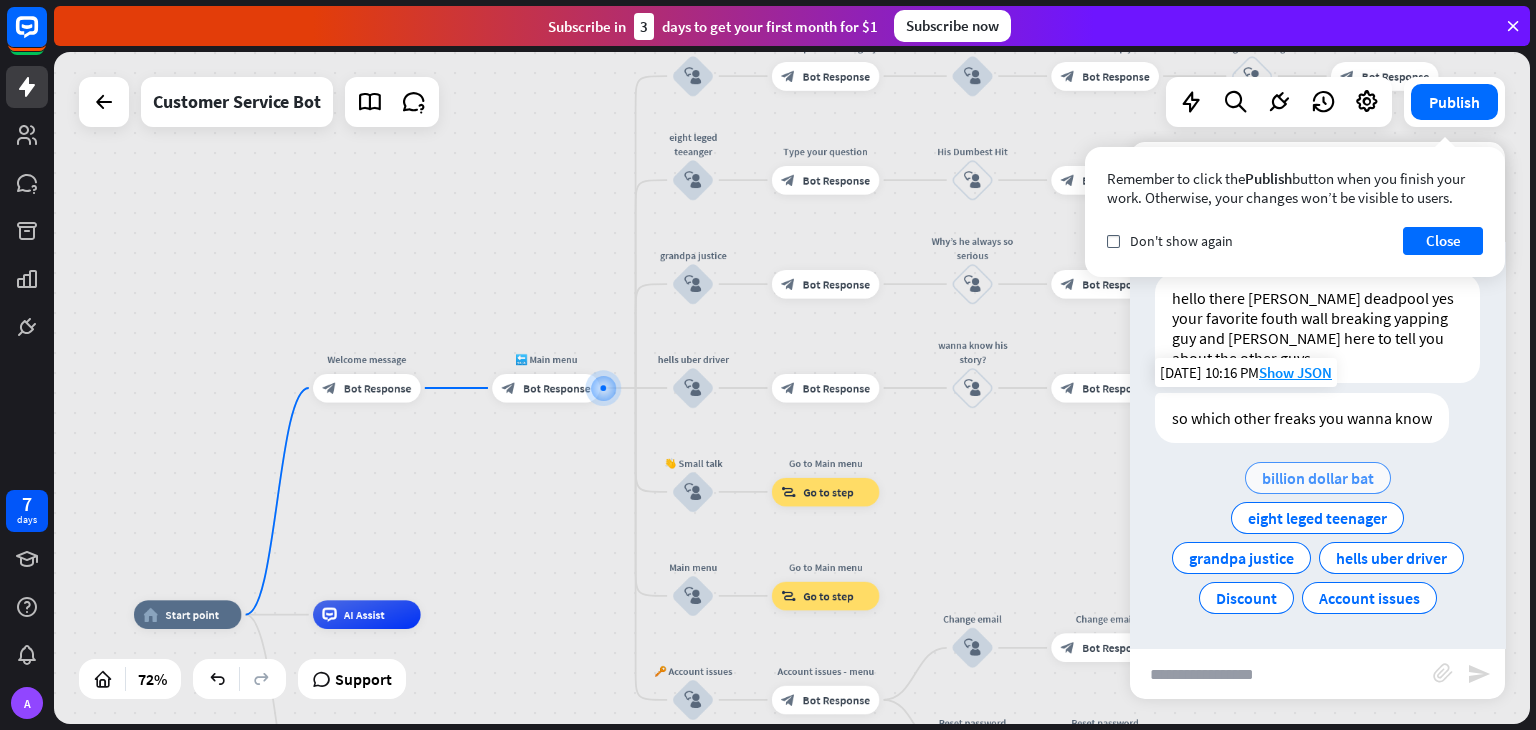 click on "billion dollar bat" at bounding box center [1318, 478] 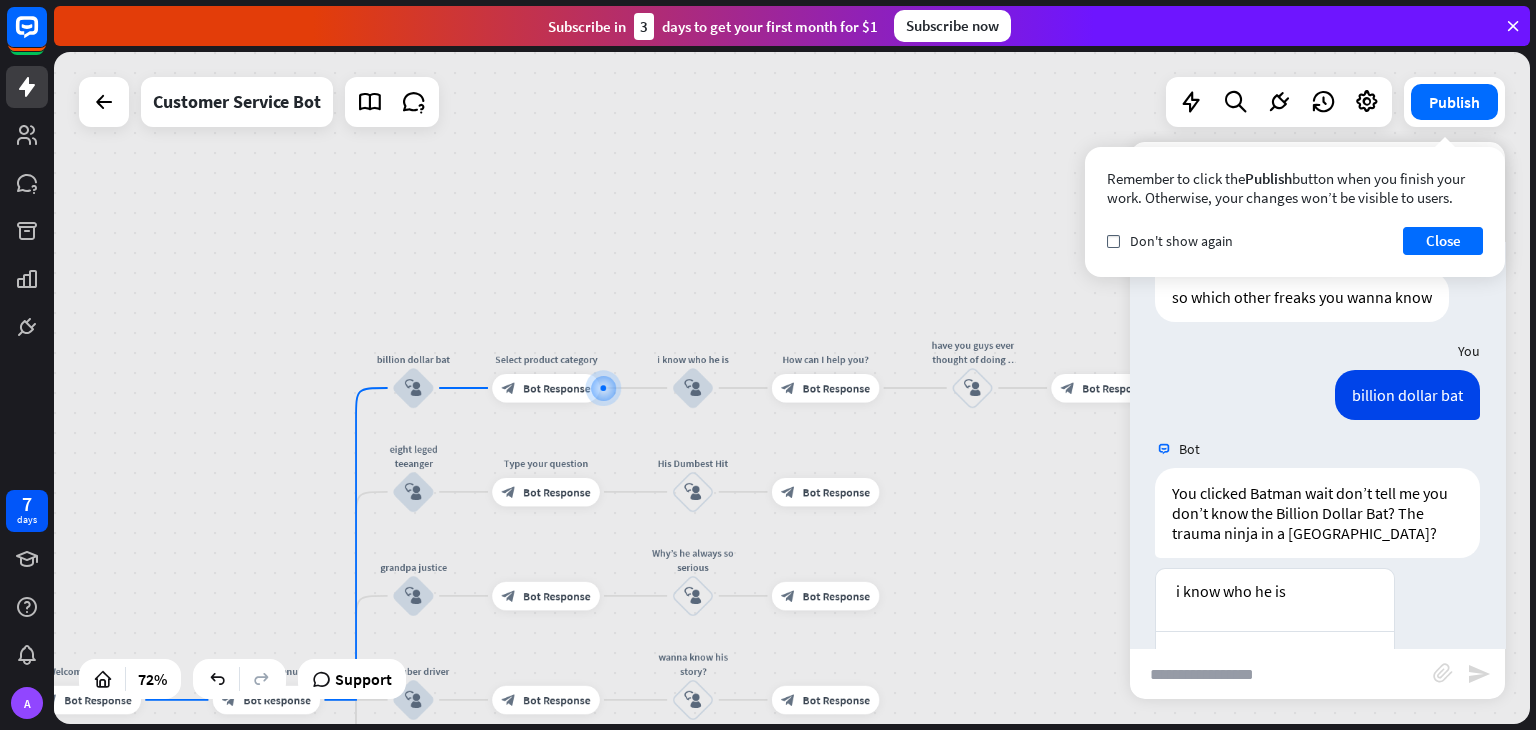 scroll, scrollTop: 207, scrollLeft: 0, axis: vertical 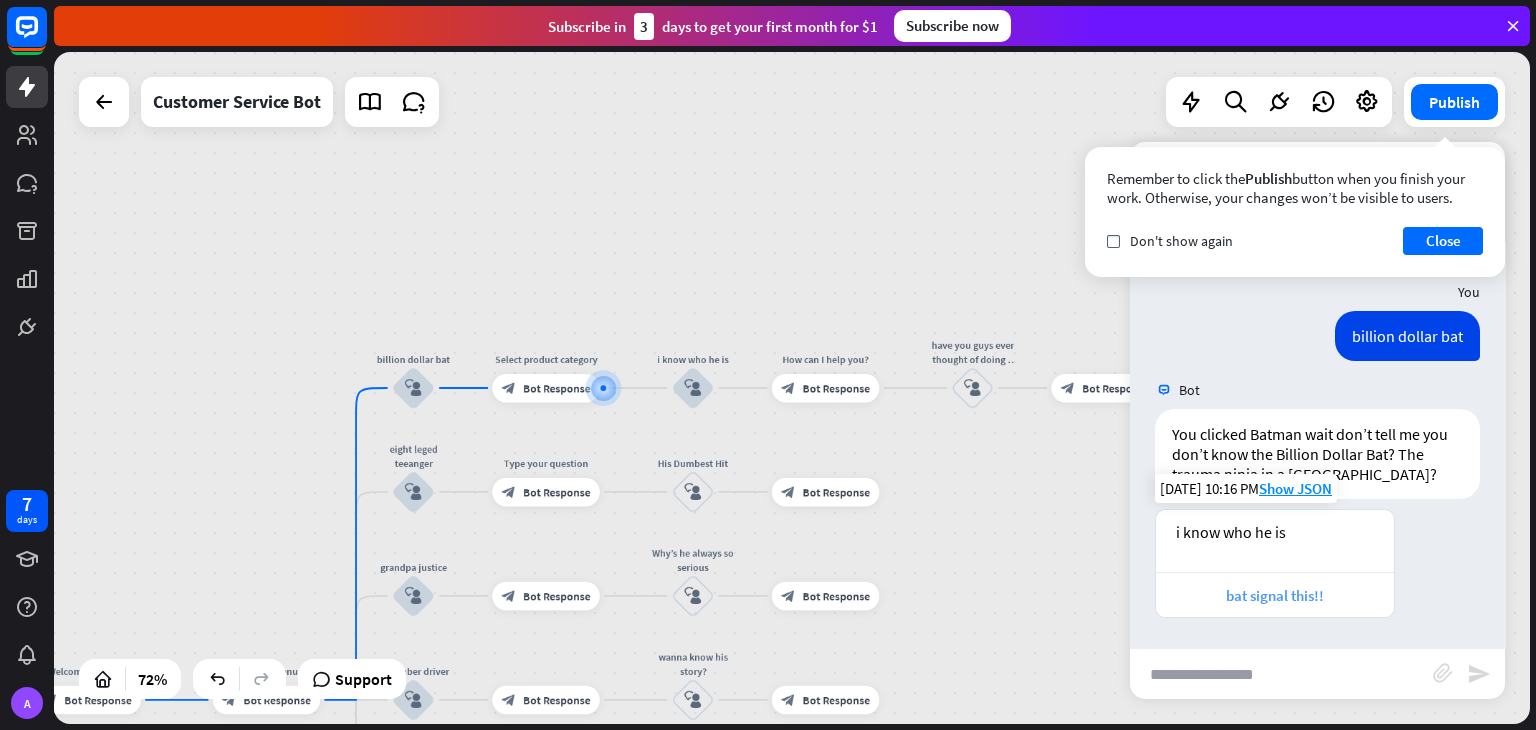 click on "bat signal this!!" at bounding box center (1275, 595) 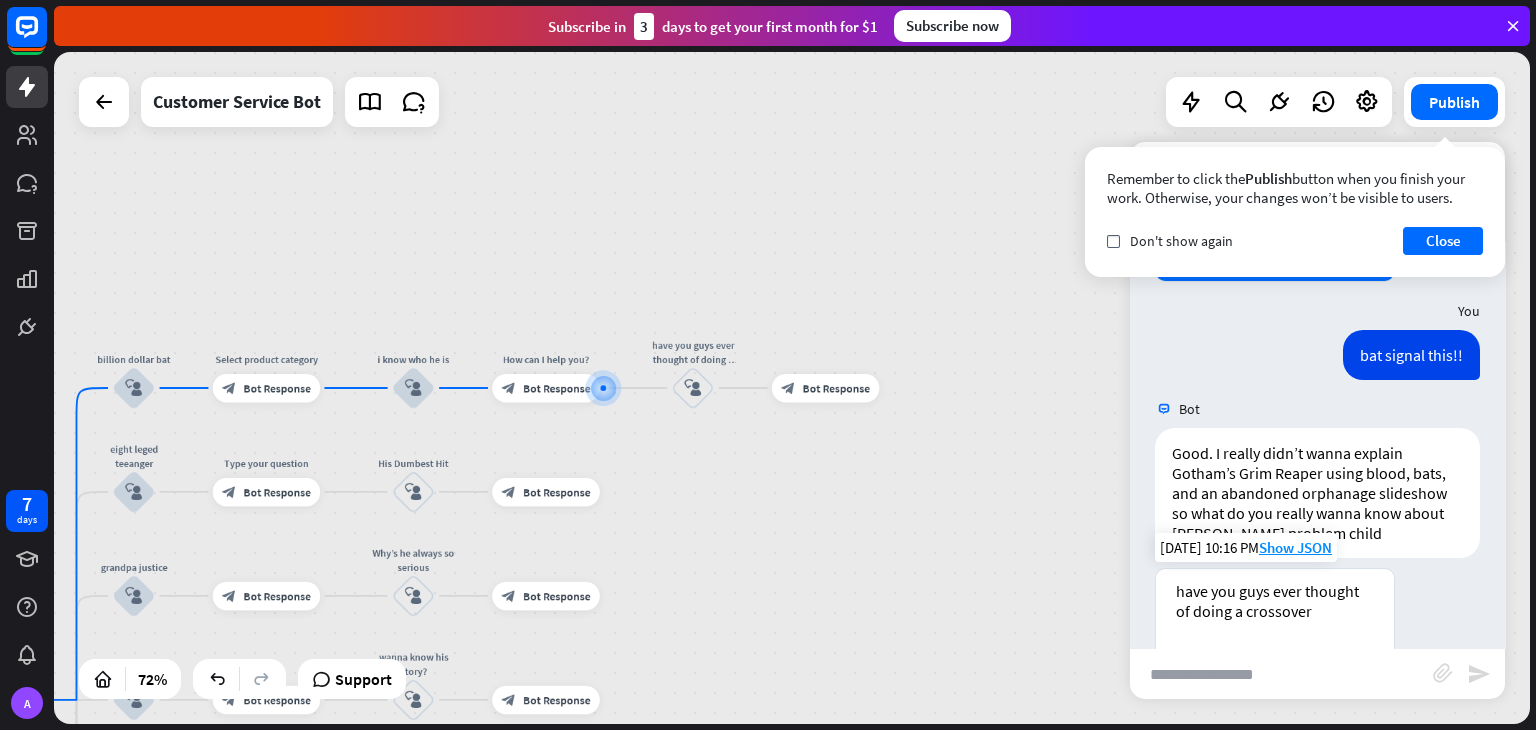 scroll, scrollTop: 620, scrollLeft: 0, axis: vertical 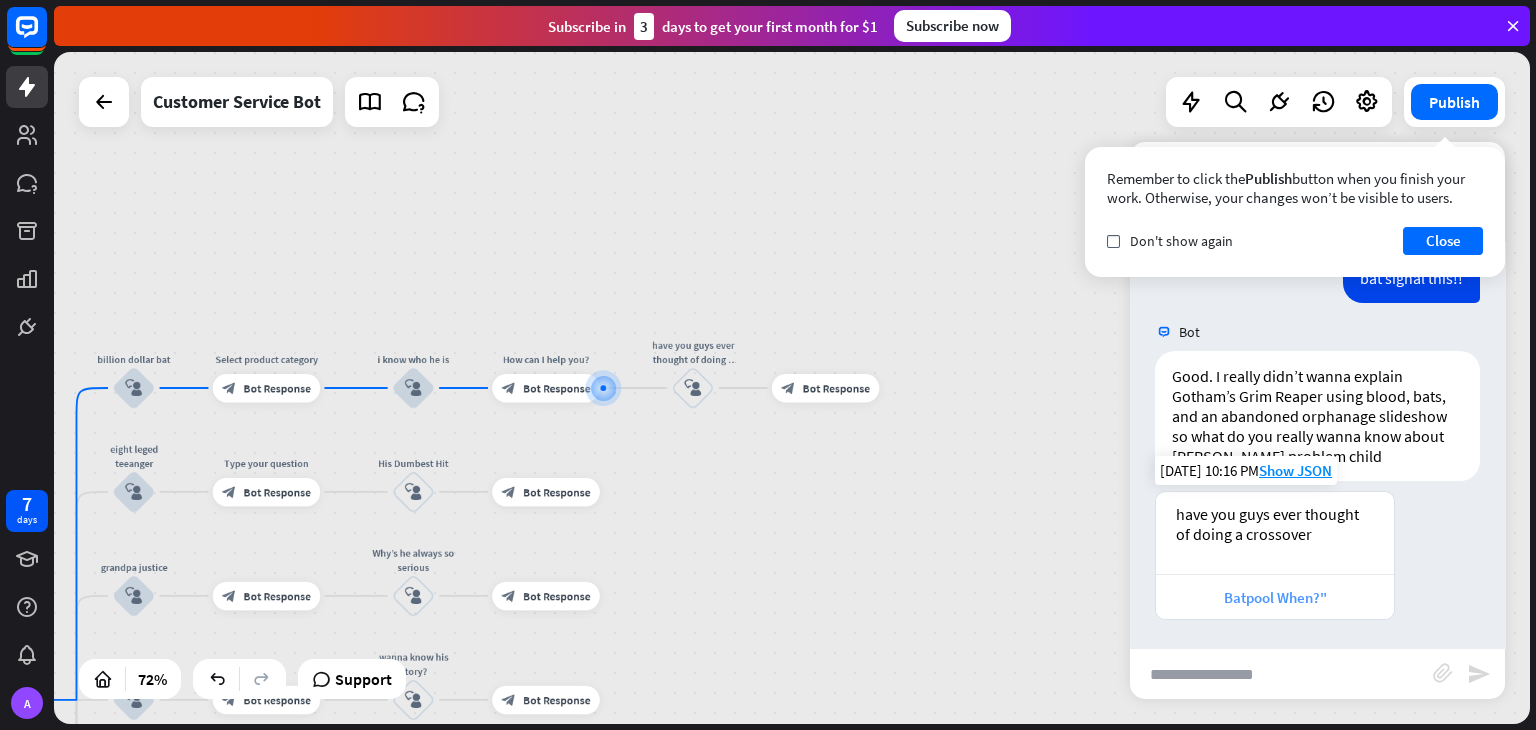 click on "Batpool When?"" at bounding box center [1275, 597] 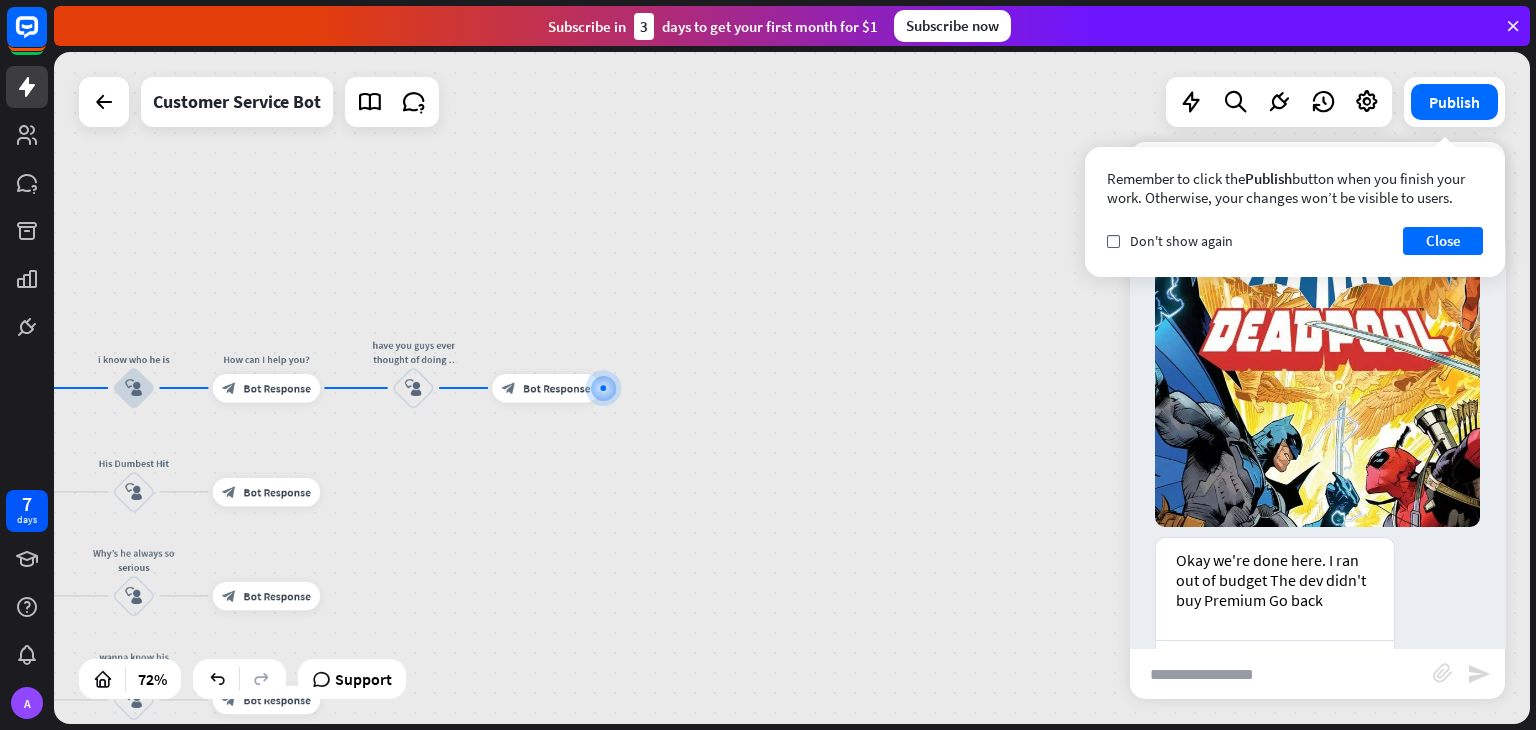 scroll, scrollTop: 1342, scrollLeft: 0, axis: vertical 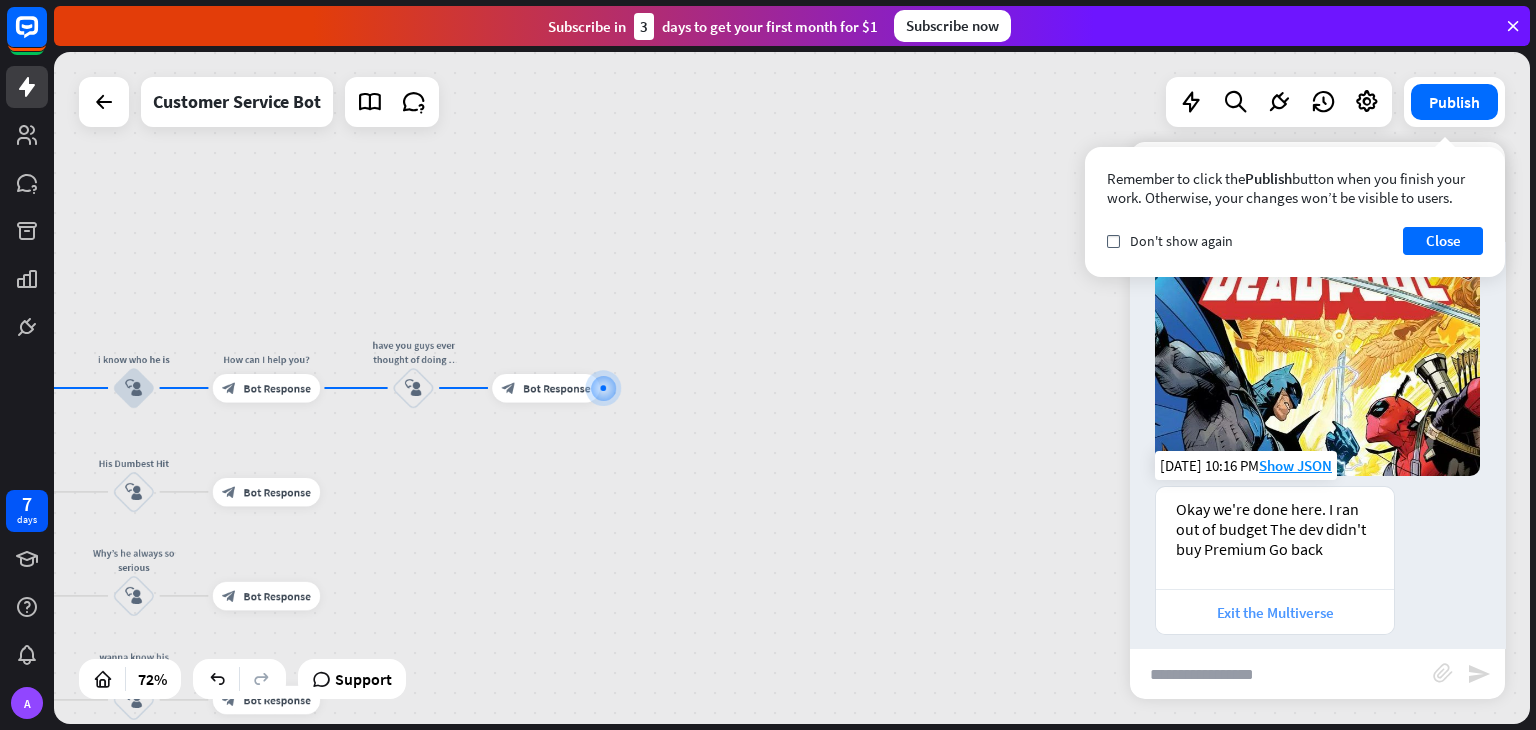click on "Exit the Multiverse" at bounding box center (1275, 612) 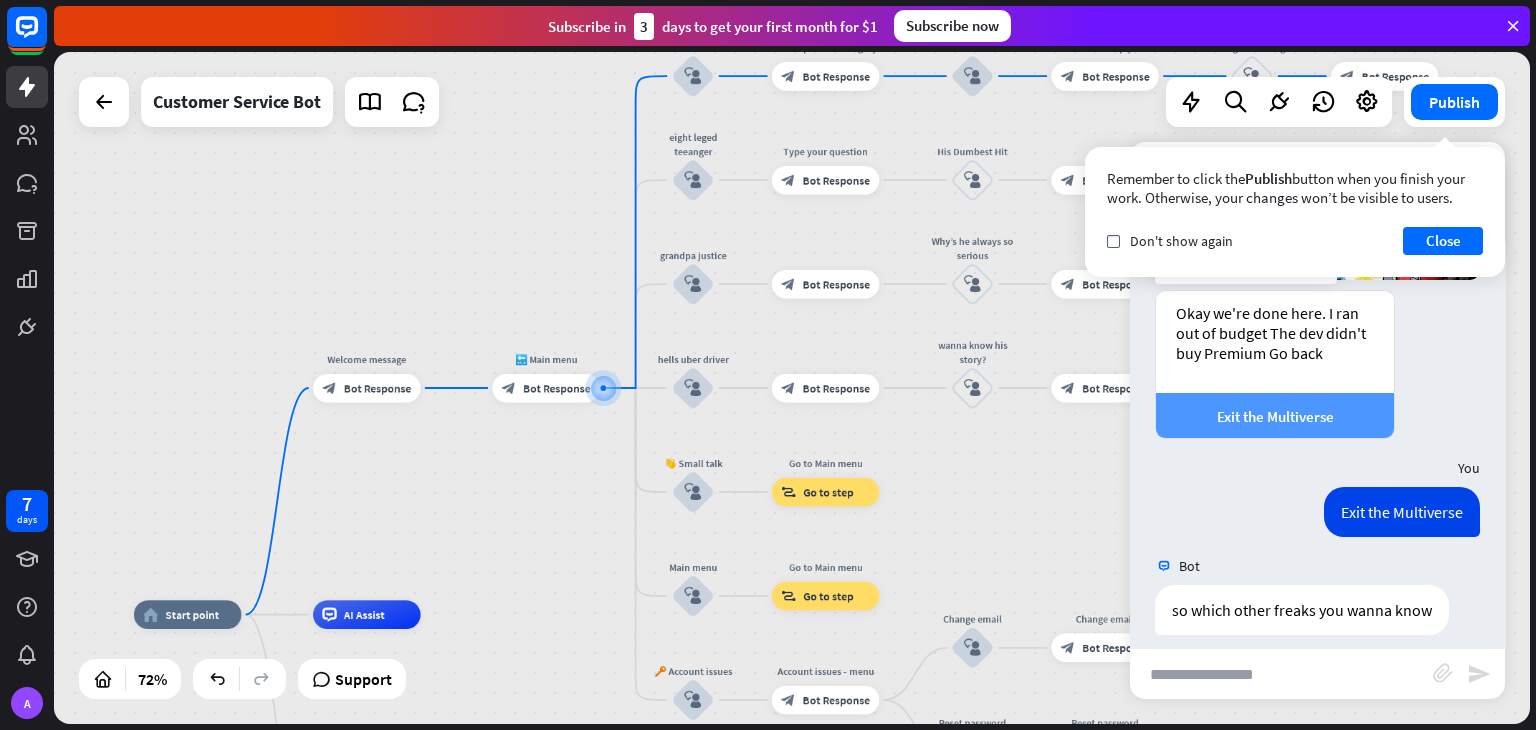 scroll, scrollTop: 1712, scrollLeft: 0, axis: vertical 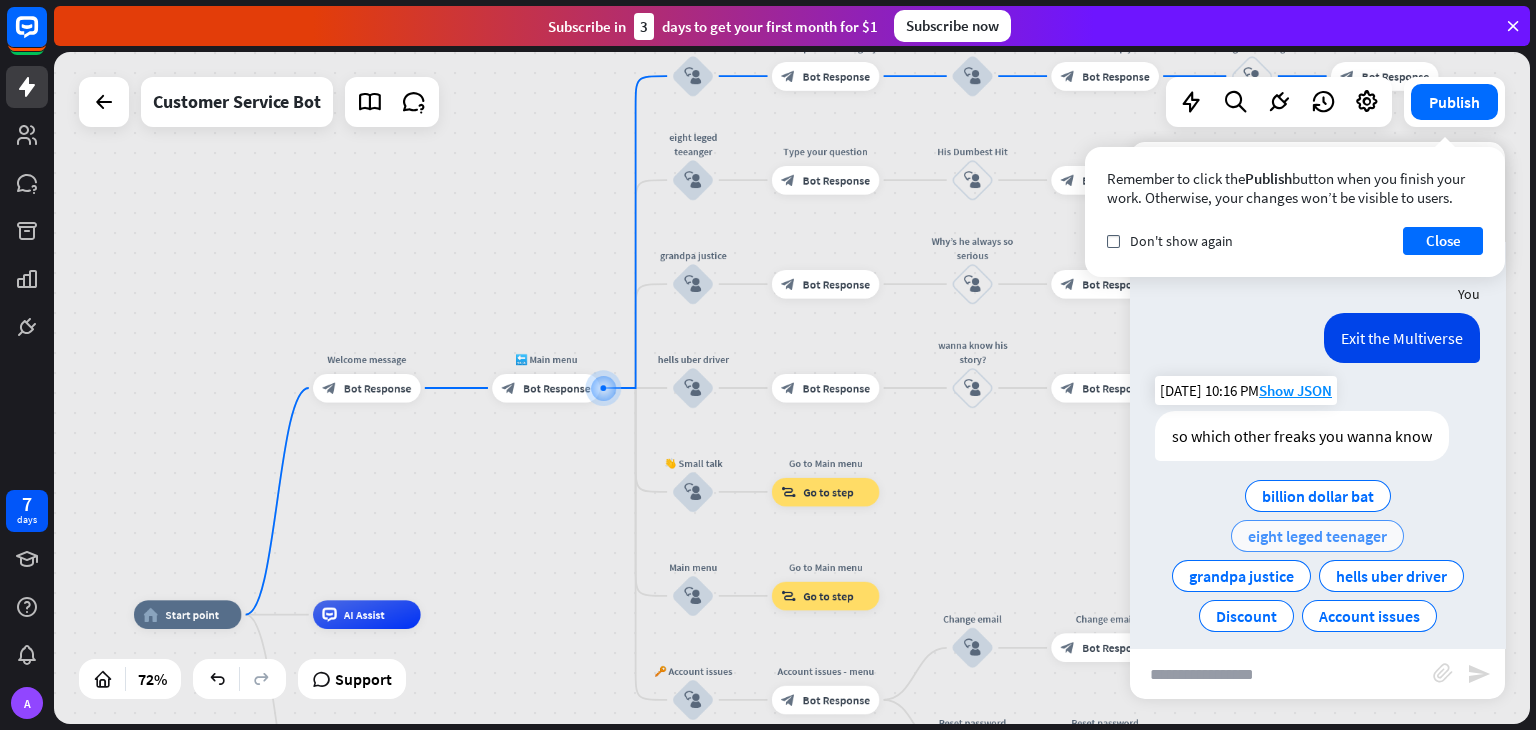 click on "eight leged teenager" at bounding box center (1317, 536) 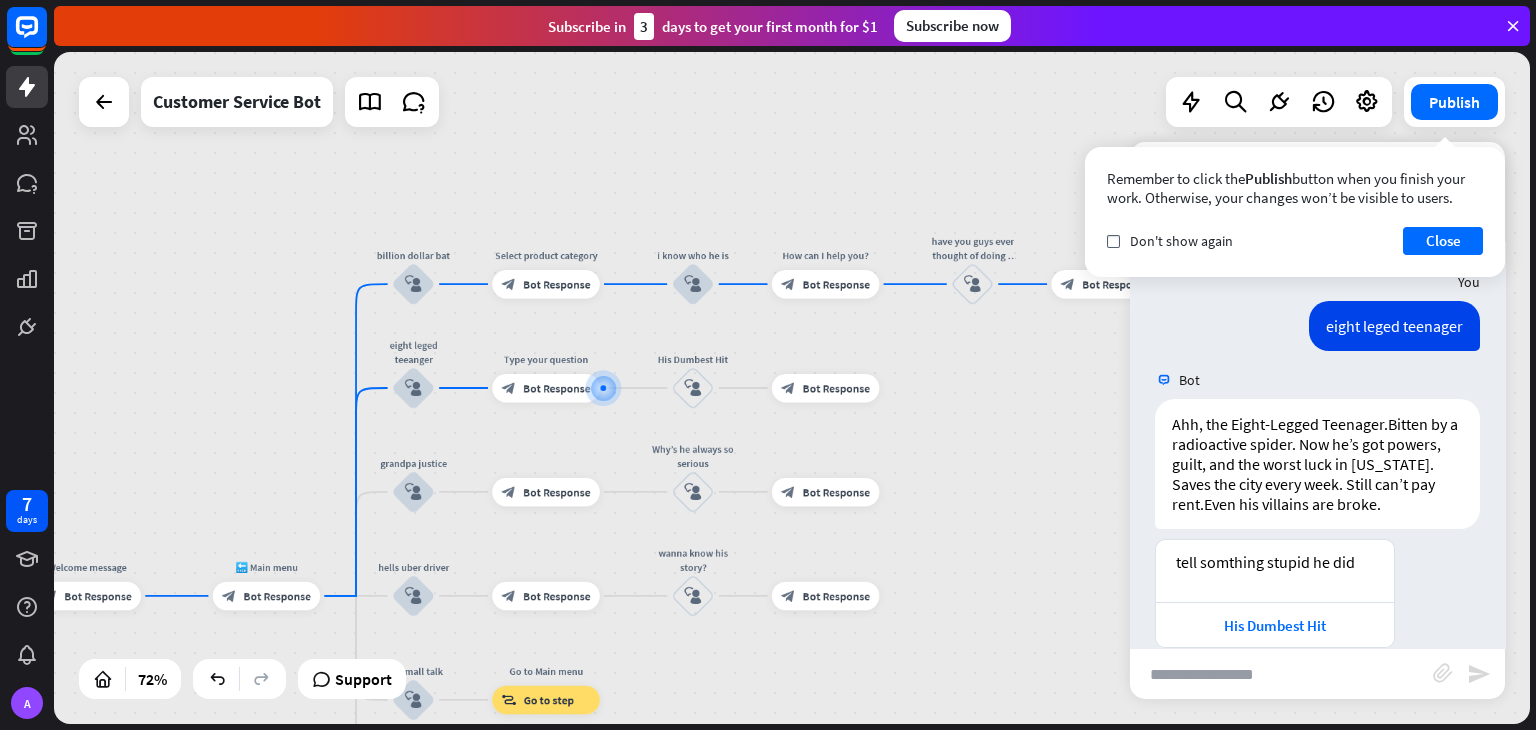 scroll, scrollTop: 1932, scrollLeft: 0, axis: vertical 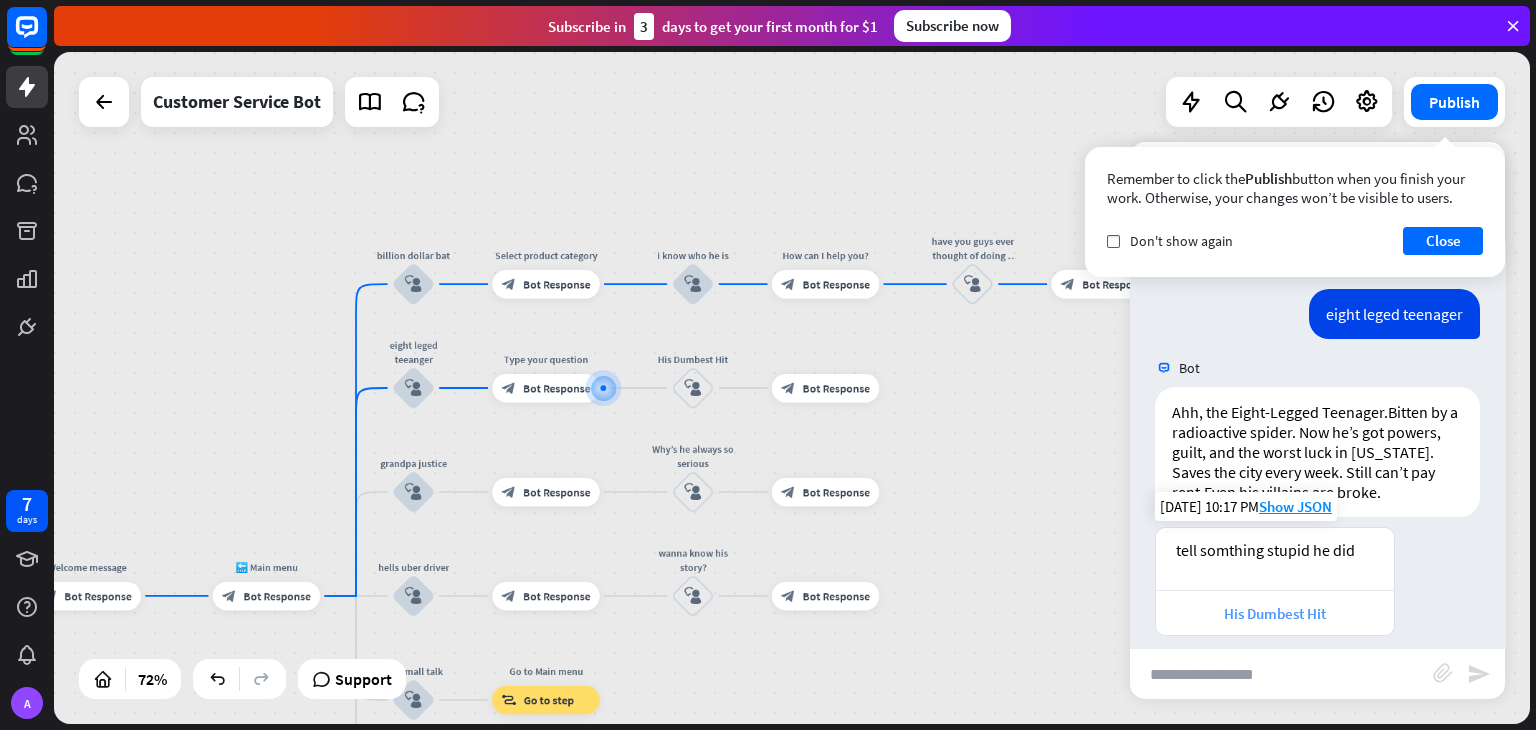 click on "His Dumbest Hit" at bounding box center [1275, 612] 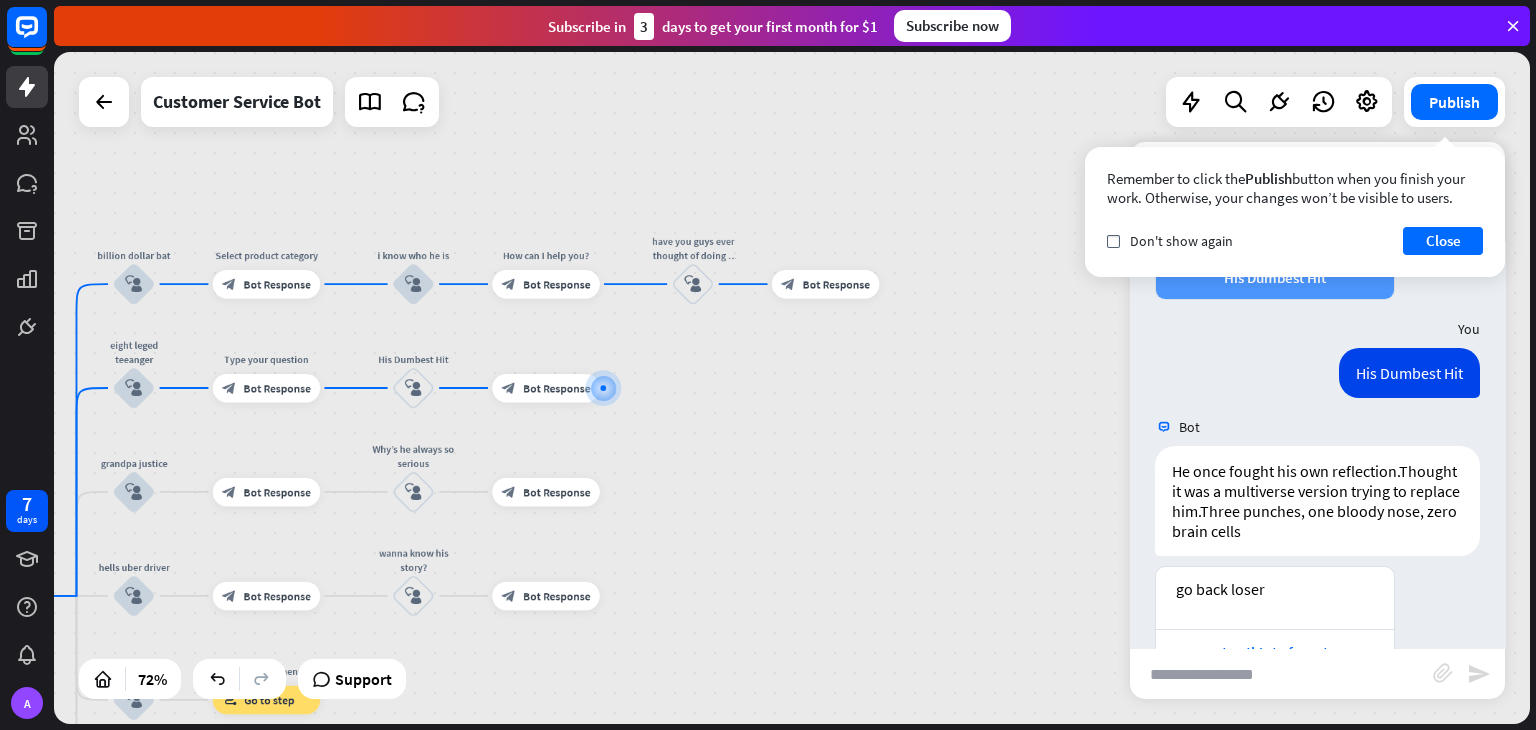 scroll, scrollTop: 2328, scrollLeft: 0, axis: vertical 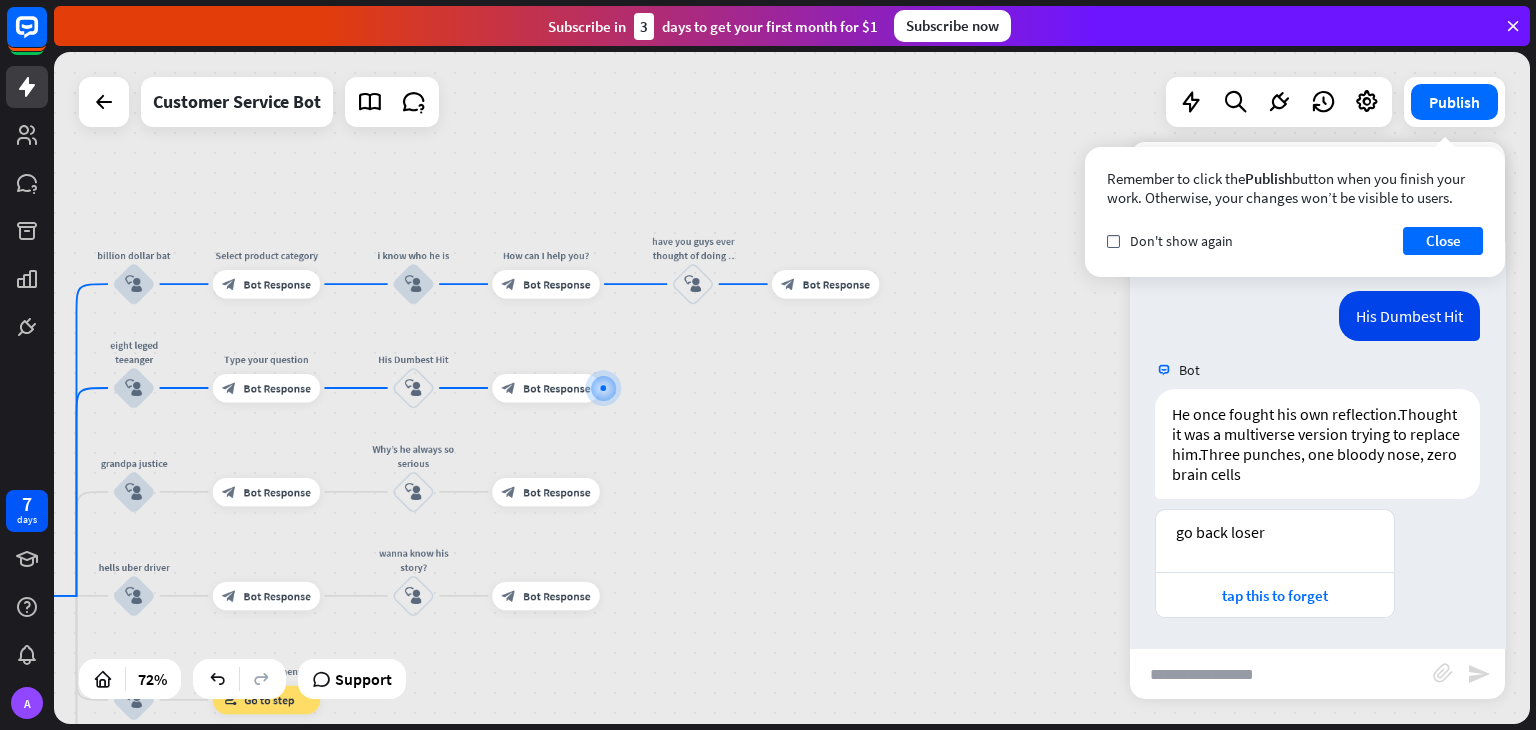 click on "tap this to forget" at bounding box center [1275, 594] 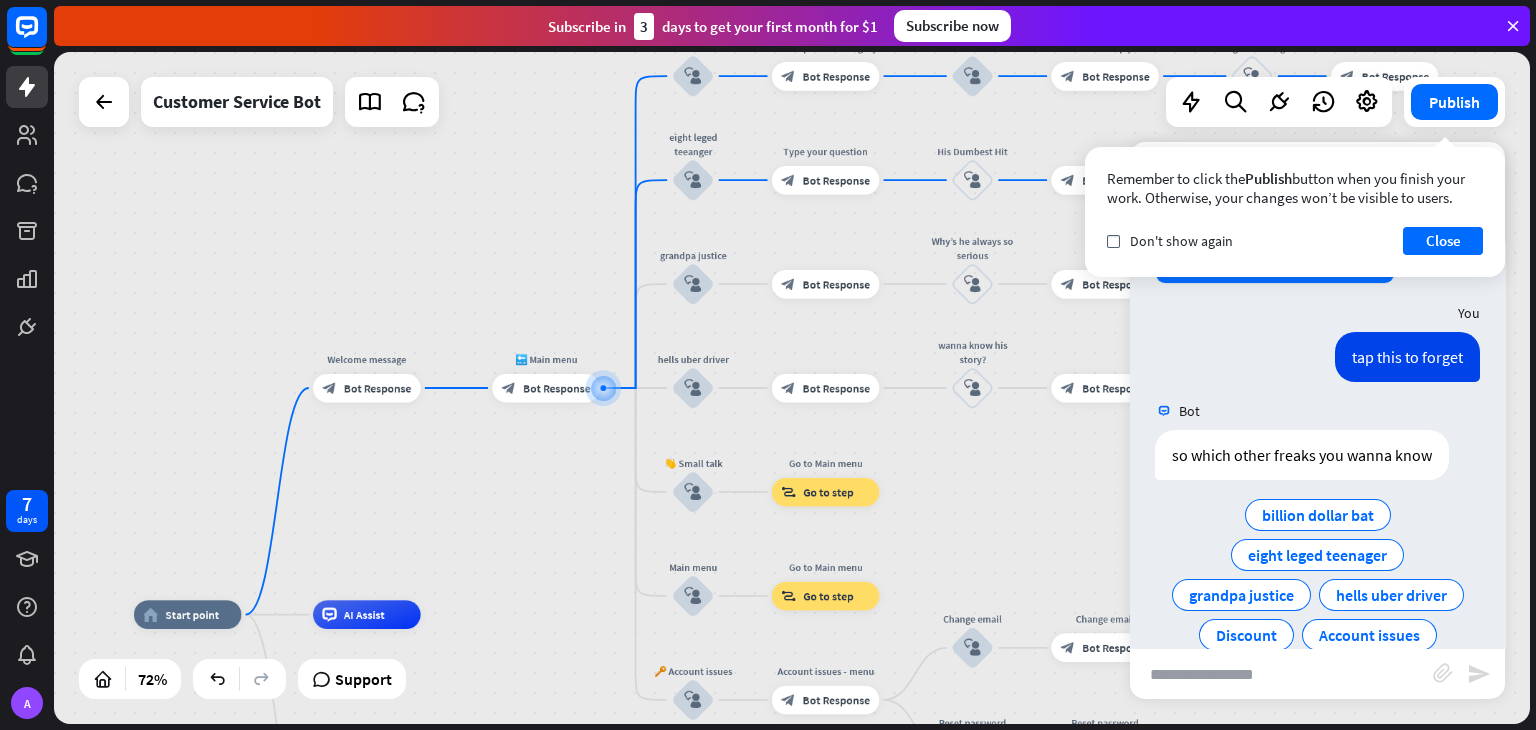 scroll, scrollTop: 2699, scrollLeft: 0, axis: vertical 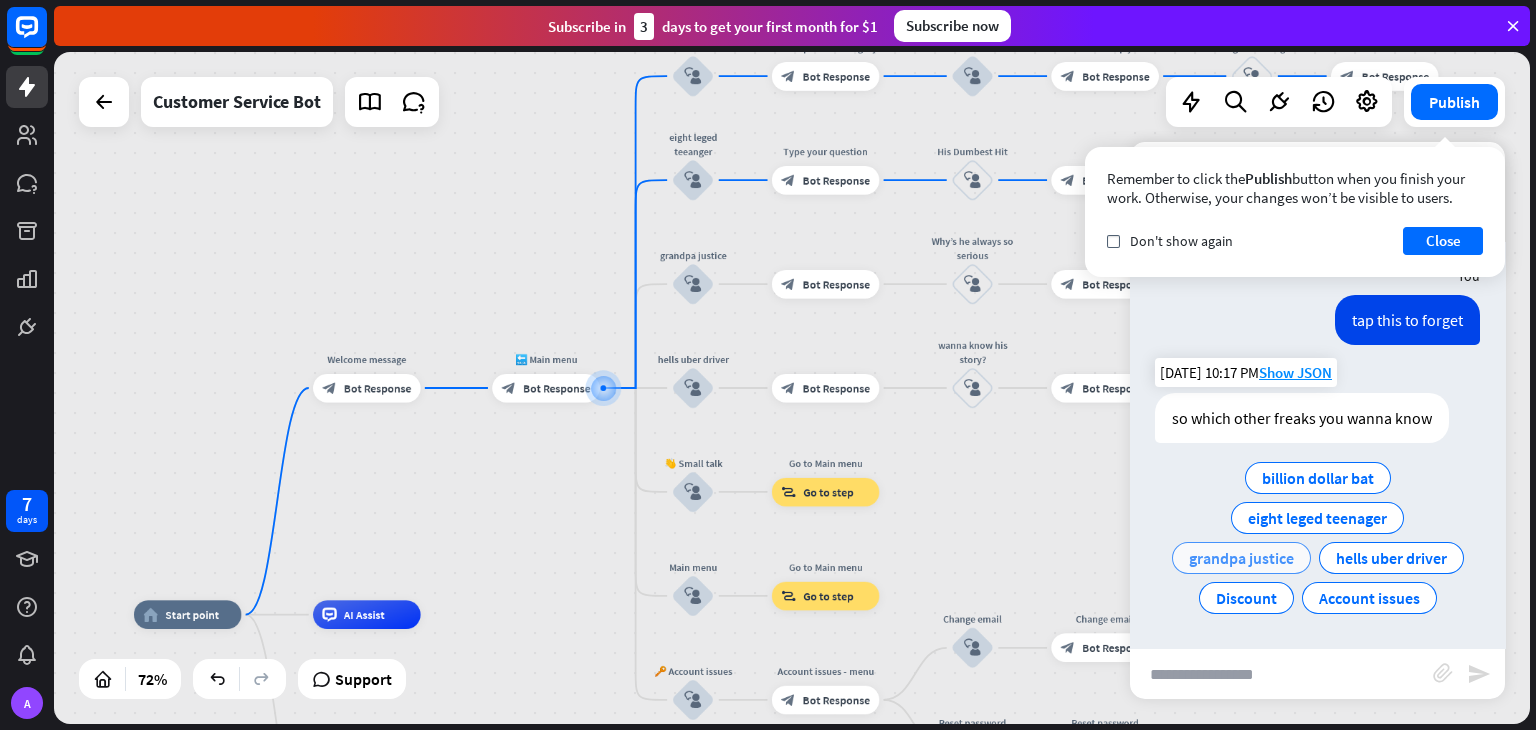 click on "grandpa justice" at bounding box center [1241, 558] 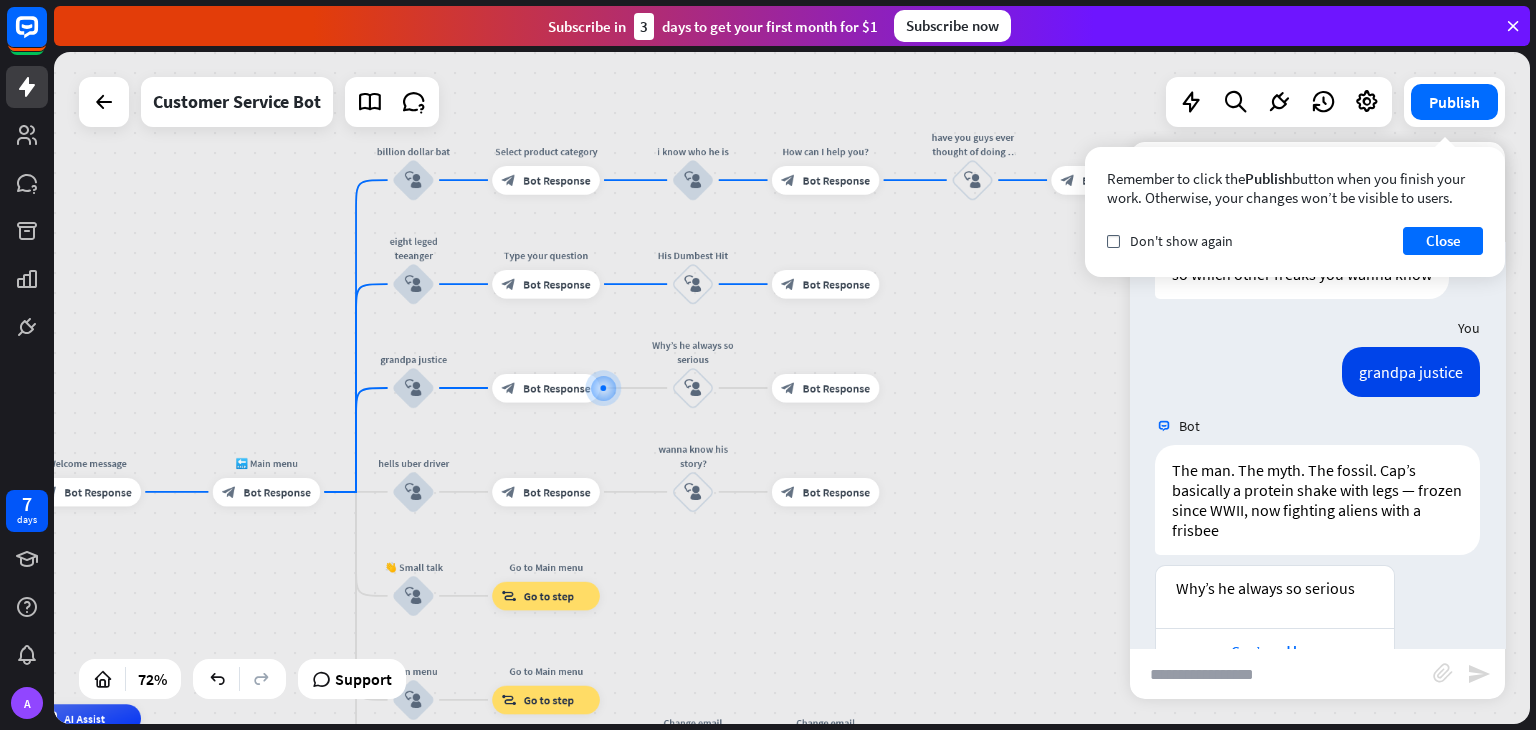 scroll, scrollTop: 2898, scrollLeft: 0, axis: vertical 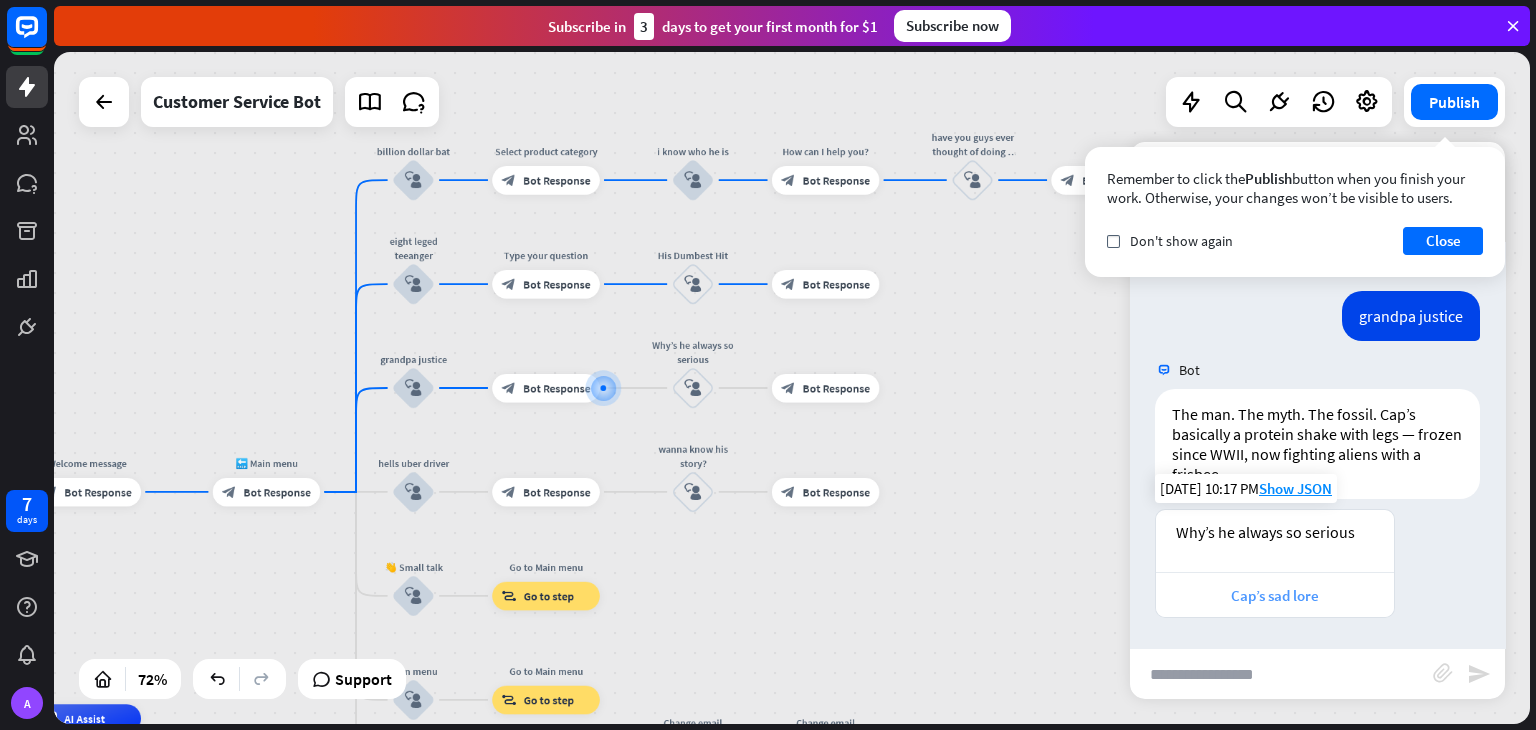 click on "Cap’s sad lore" at bounding box center [1275, 594] 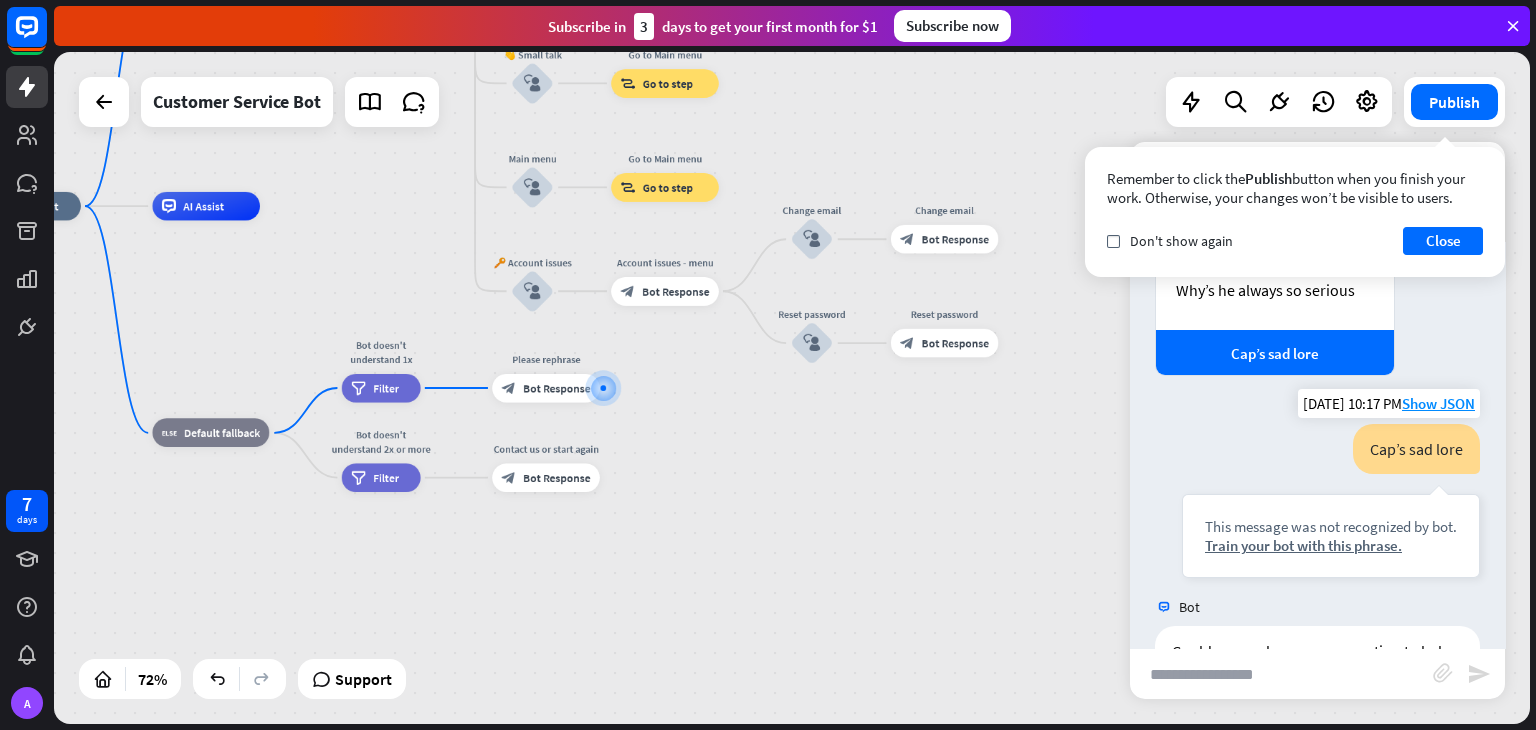 scroll, scrollTop: 3128, scrollLeft: 0, axis: vertical 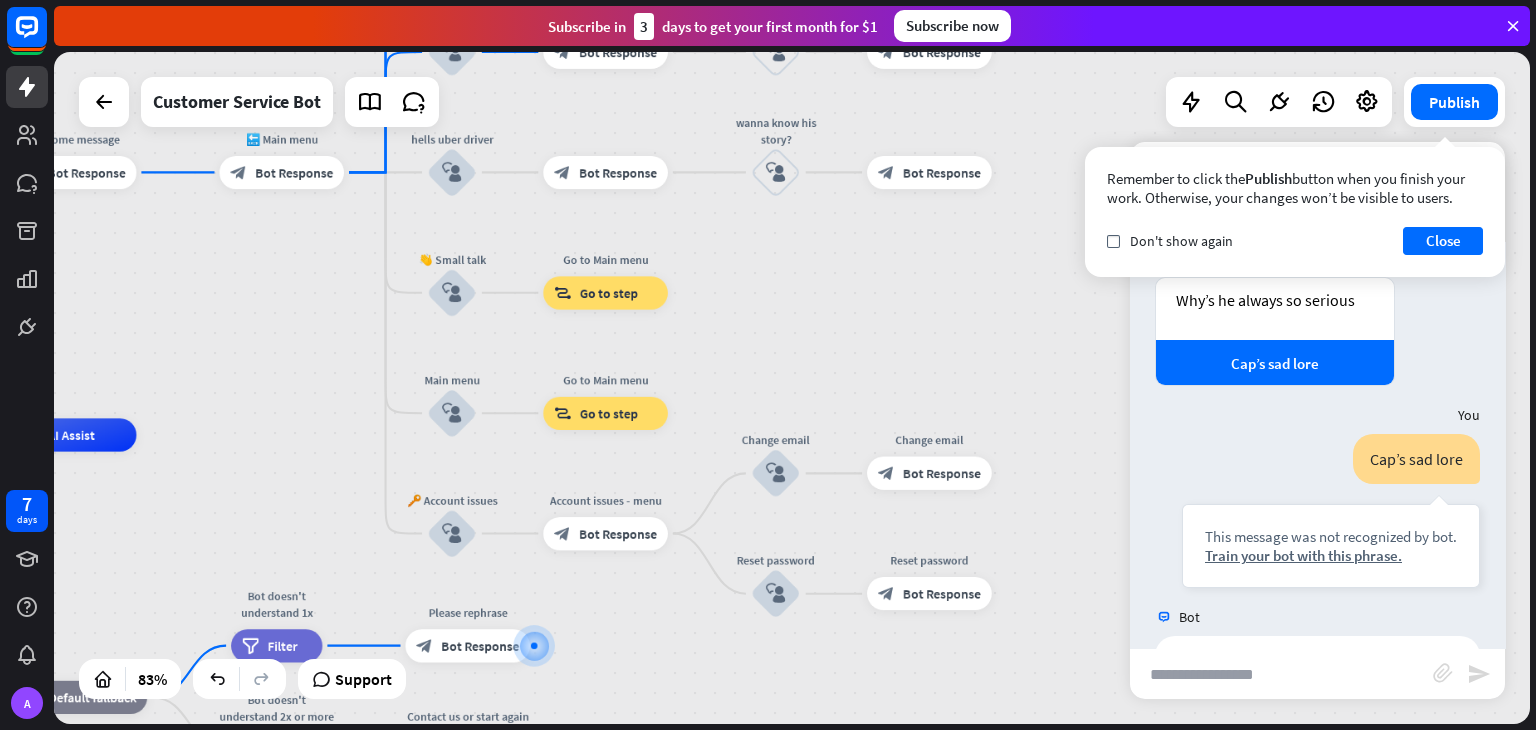 drag, startPoint x: 1034, startPoint y: 466, endPoint x: 1031, endPoint y: 743, distance: 277.01624 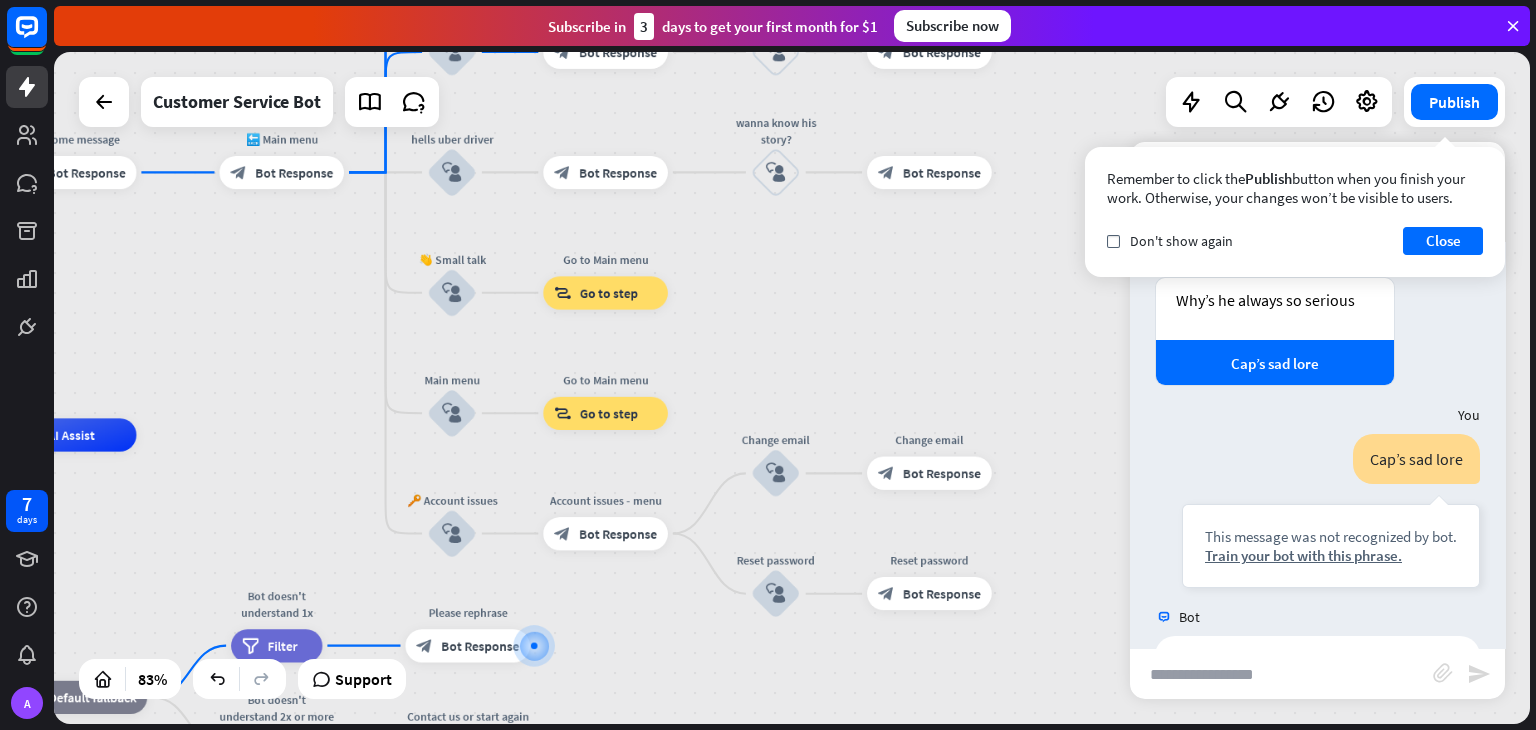click on "7   days
A
close
Product Help
First steps   Get started with ChatBot       Help Center   Follow step-by-step tutorials       Academy   Level up your skill set       Contact us   Connect with our Product Experts
Subscribe [DATE]
to get your first month for $1
Subscribe now                         home_2   Start point                 Welcome message   block_bot_response   Bot Response                 🔙 Main menu   block_bot_response   Bot Response                 billion dollar bat   block_user_input                 Select product category   block_bot_response   Bot Response                 i know who he is" at bounding box center (768, 365) 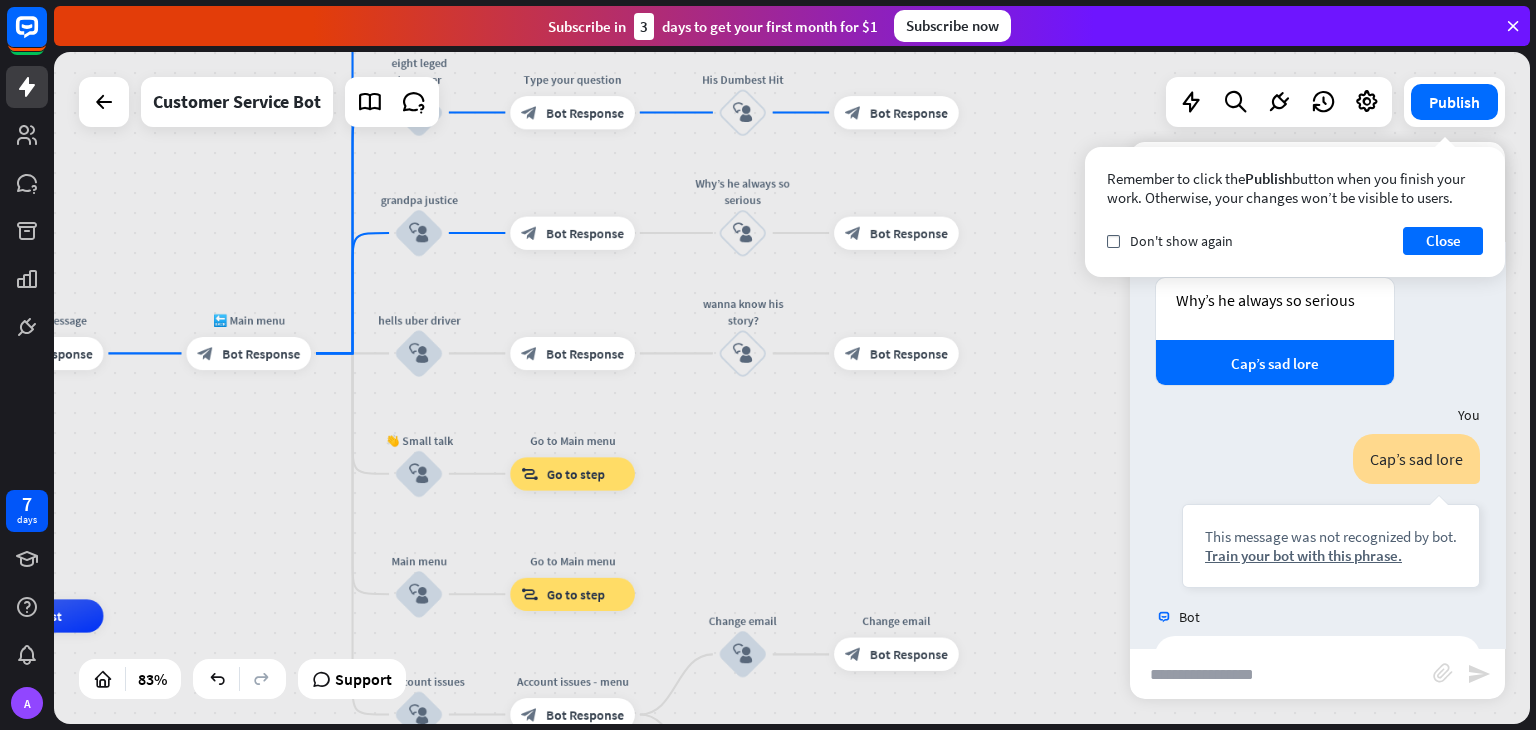 drag, startPoint x: 907, startPoint y: 365, endPoint x: 876, endPoint y: 539, distance: 176.73993 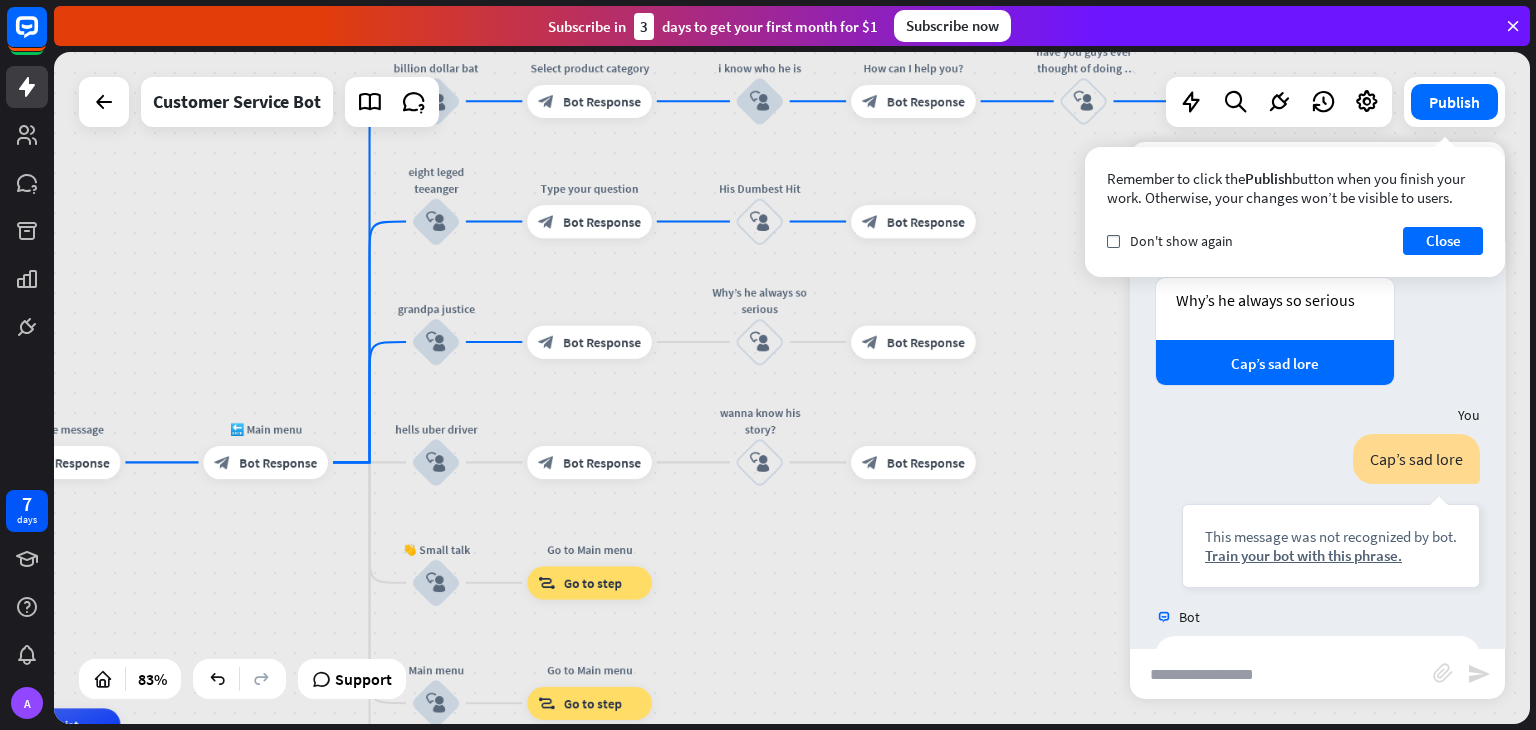 drag, startPoint x: 876, startPoint y: 539, endPoint x: 891, endPoint y: 658, distance: 119.94165 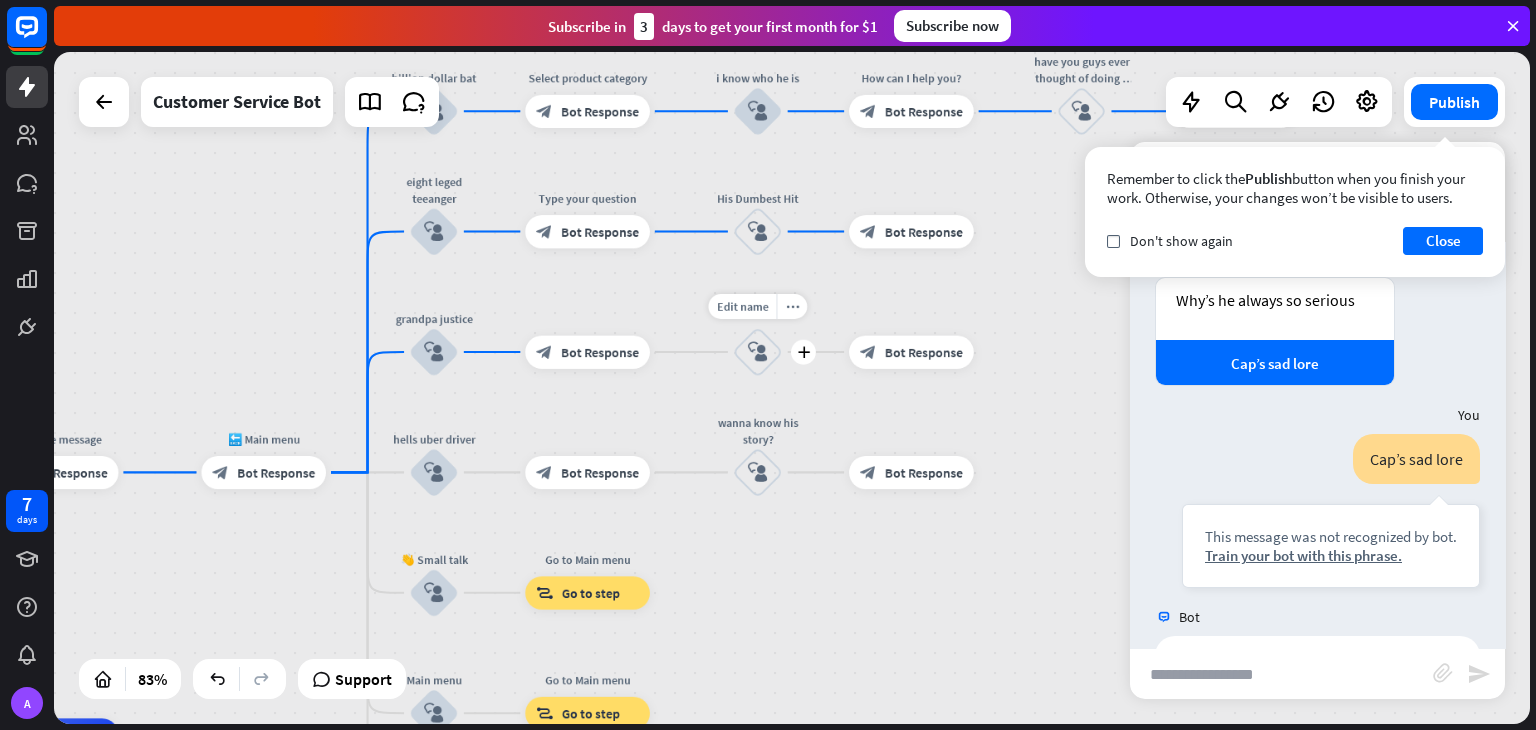 click on "block_user_input" at bounding box center [758, 352] 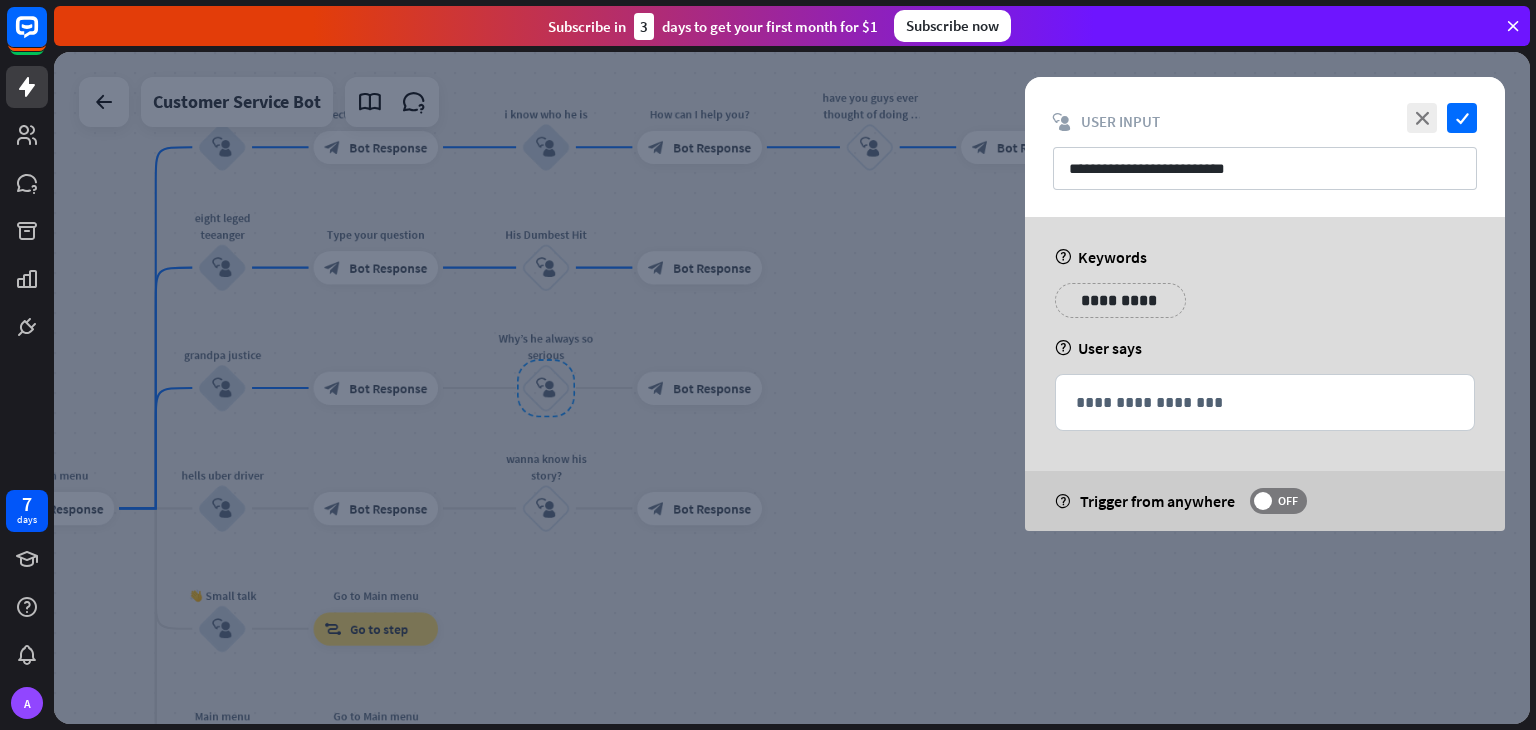 click at bounding box center (792, 388) 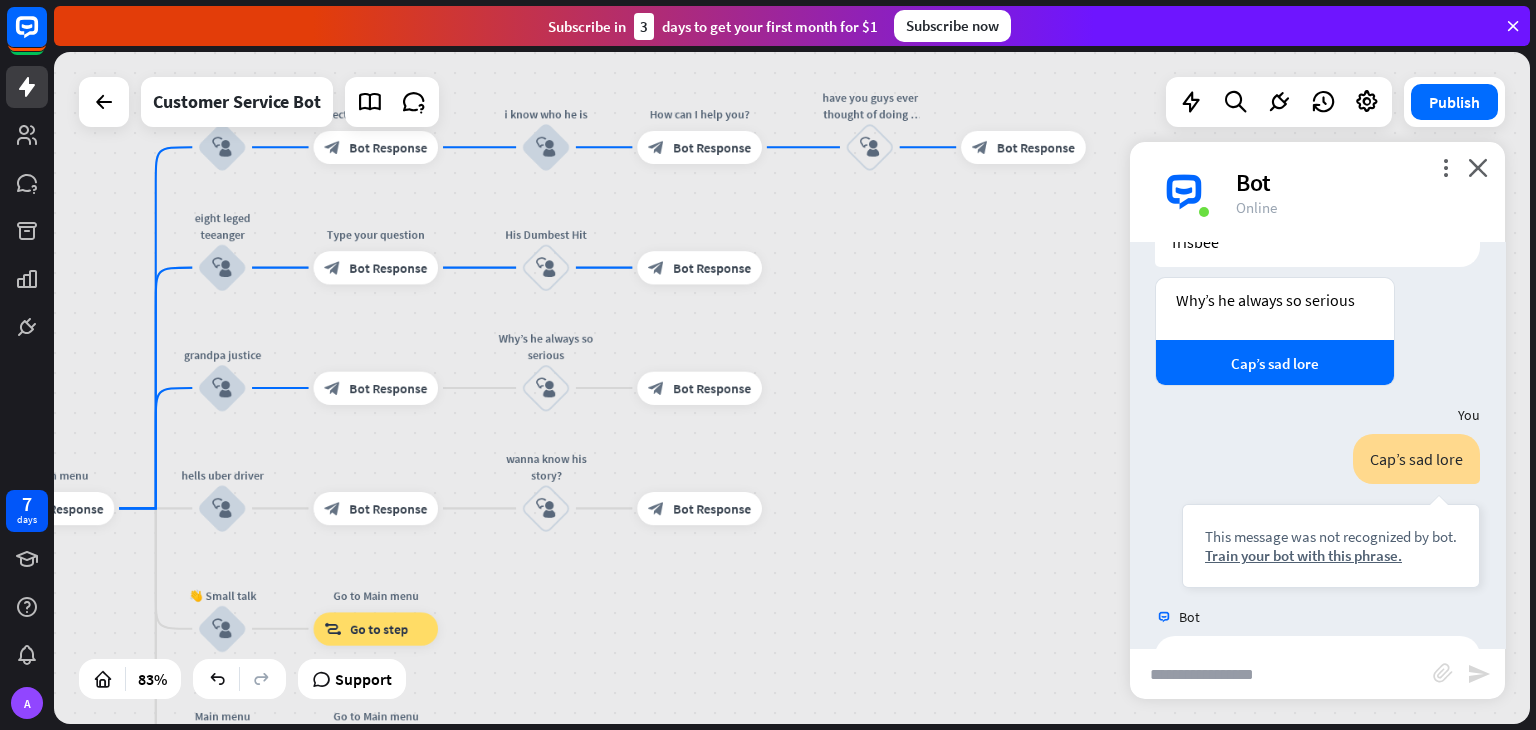 scroll, scrollTop: 3153, scrollLeft: 0, axis: vertical 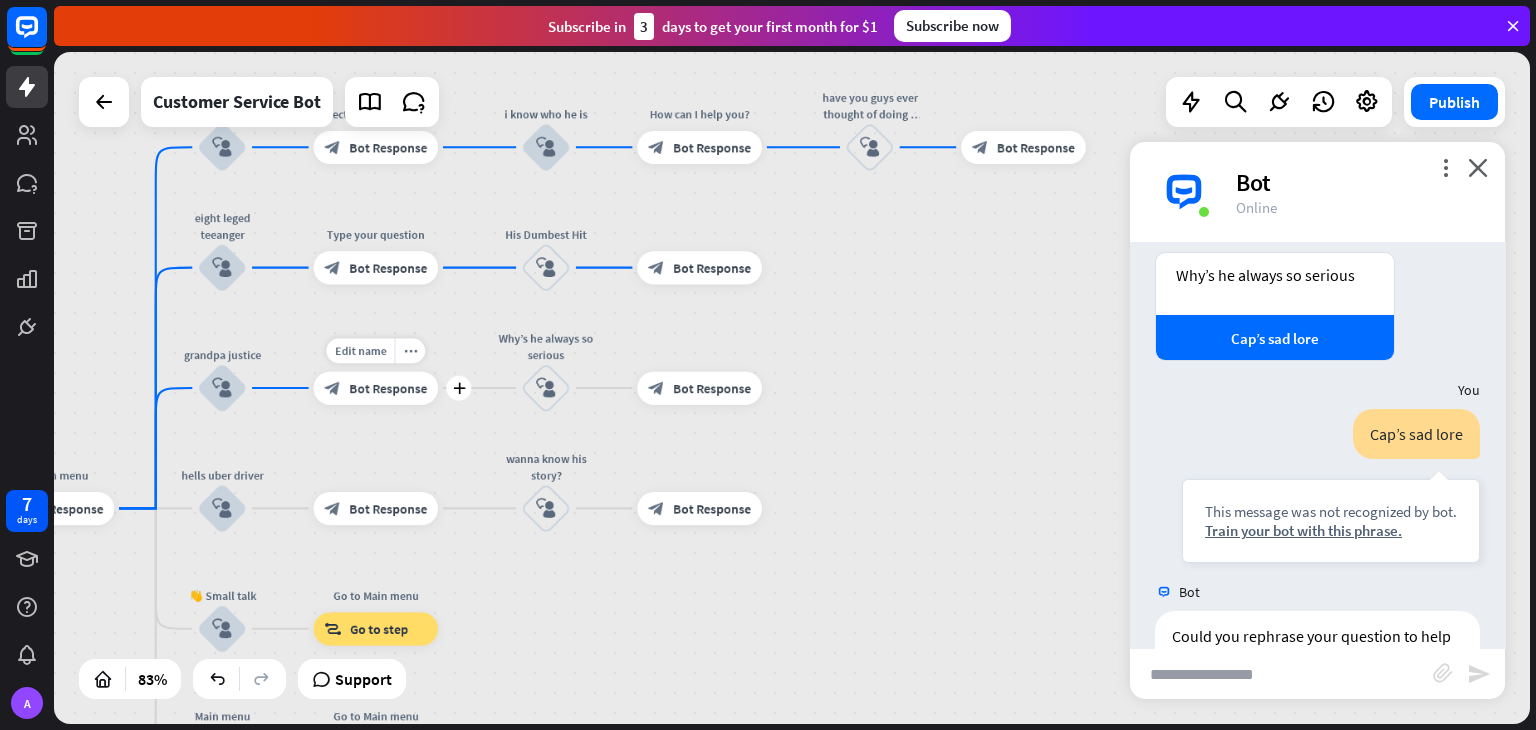 click on "Bot Response" at bounding box center (388, 388) 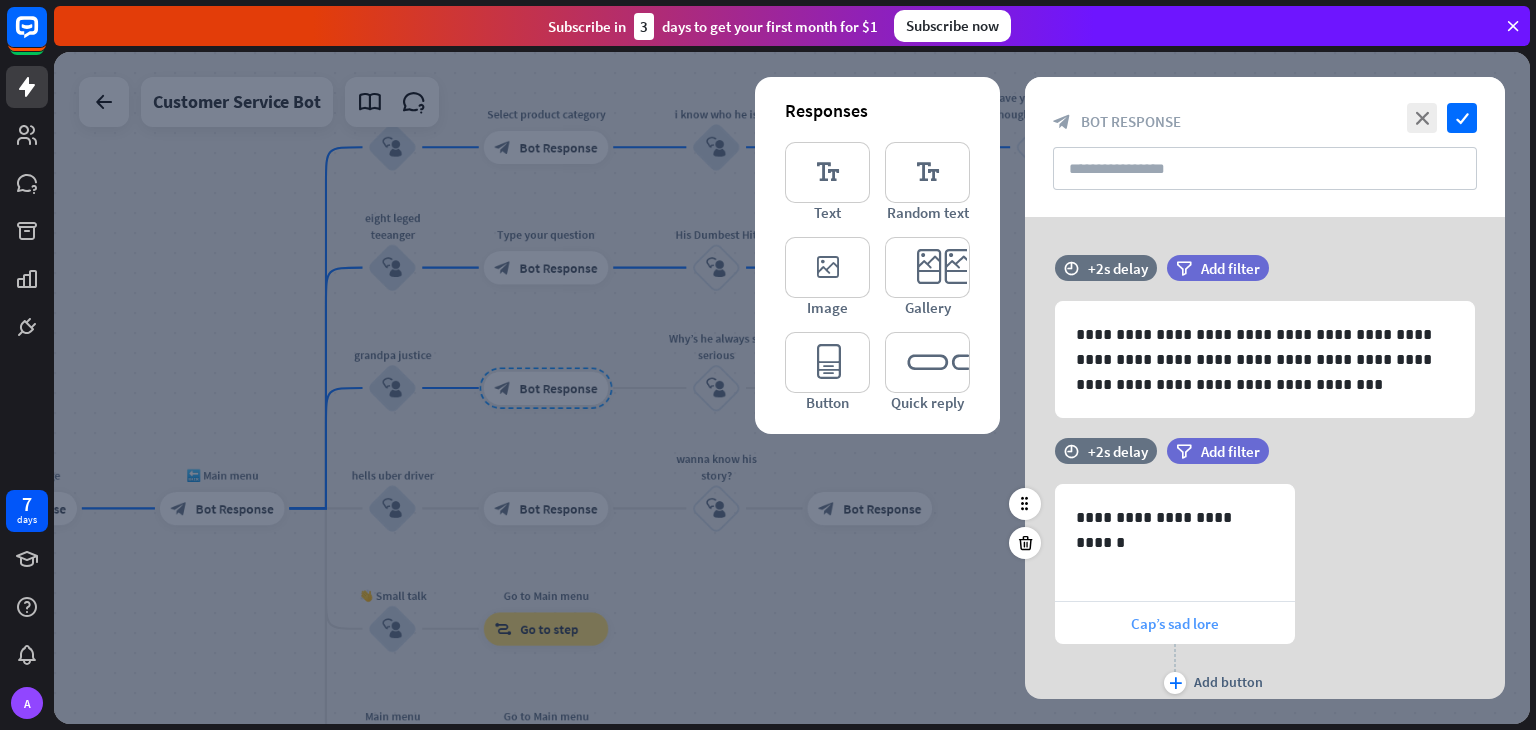 click on "Cap’s sad lore" at bounding box center (1175, 623) 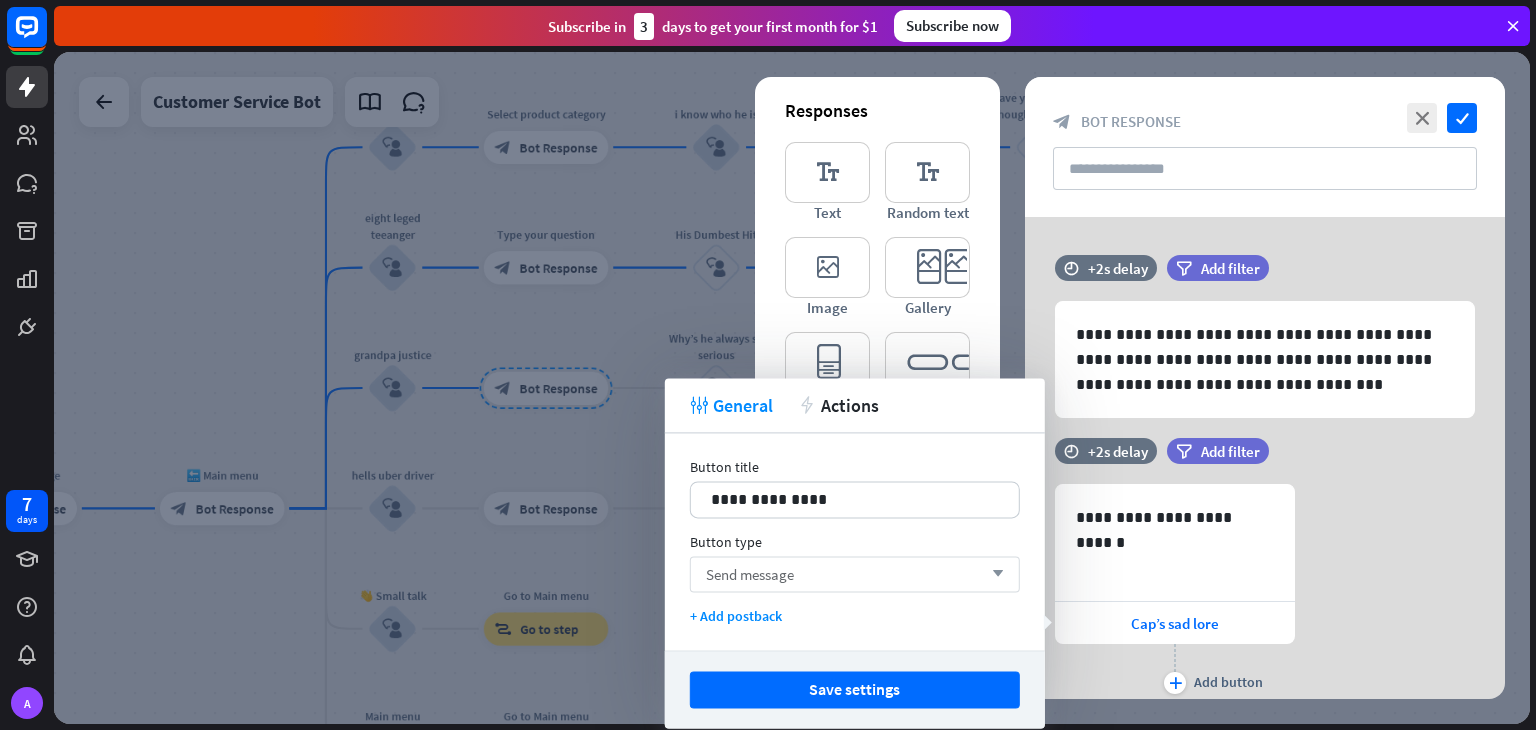click on "Send message
arrow_down" at bounding box center (855, 574) 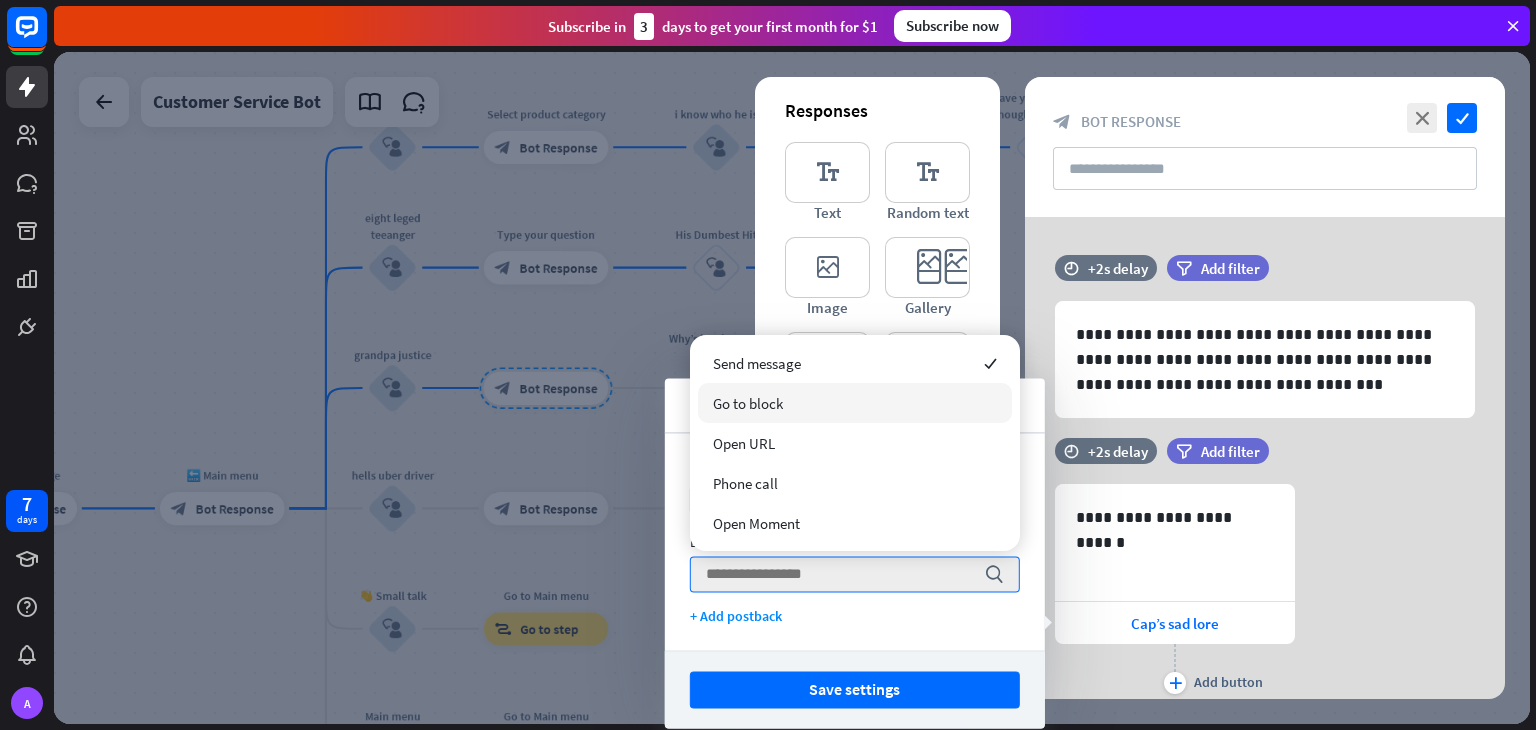 click on "Go to block" at bounding box center [855, 403] 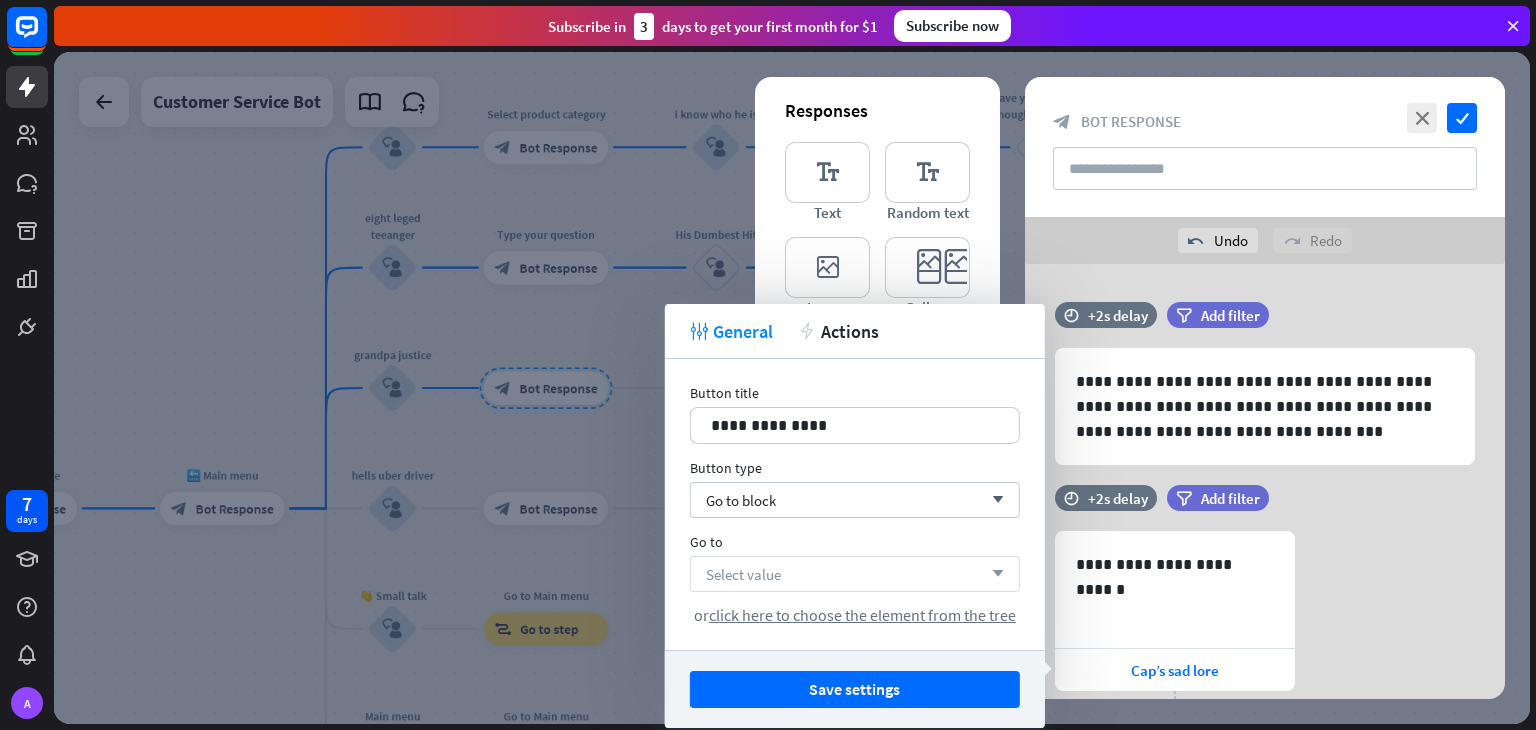 click on "Select value
arrow_down" at bounding box center (855, 574) 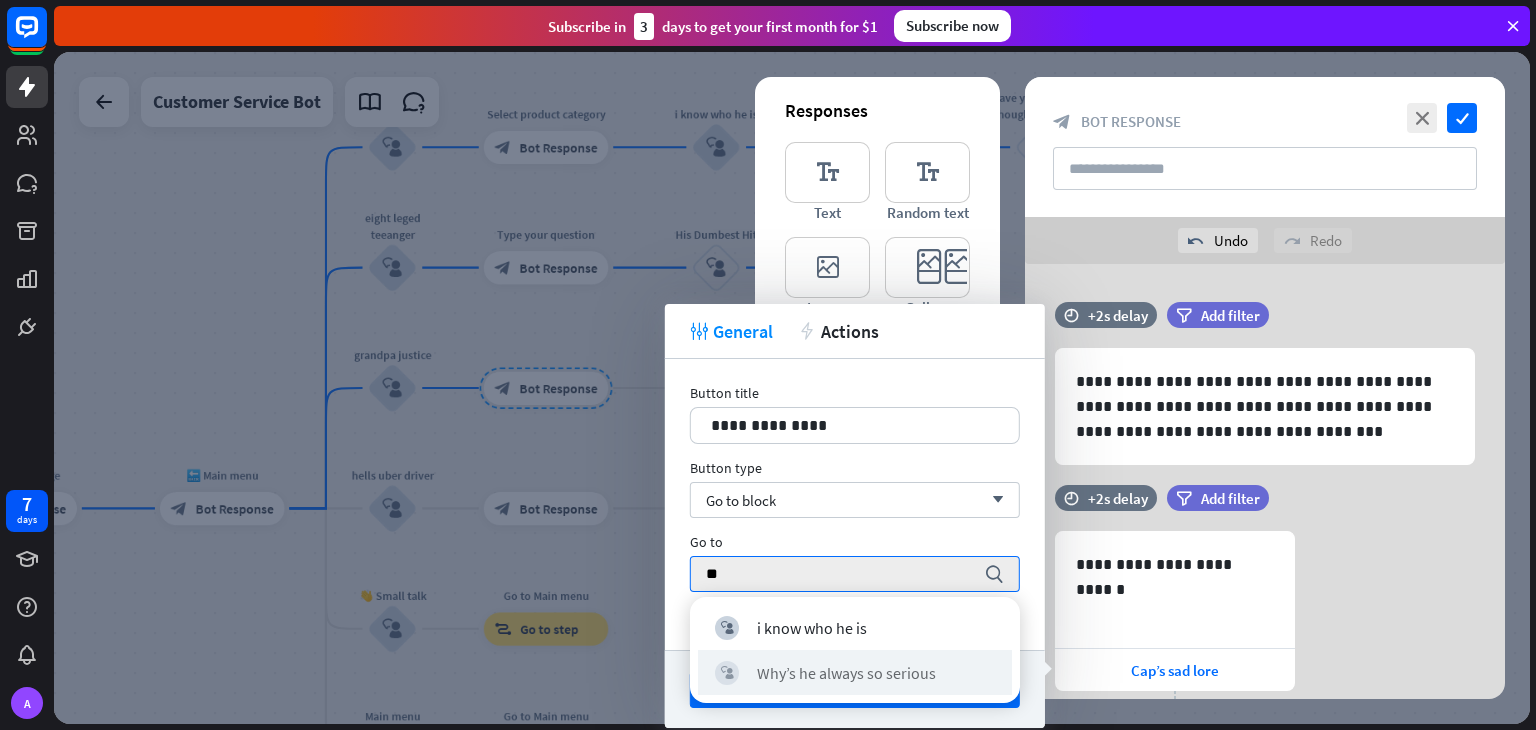type on "**" 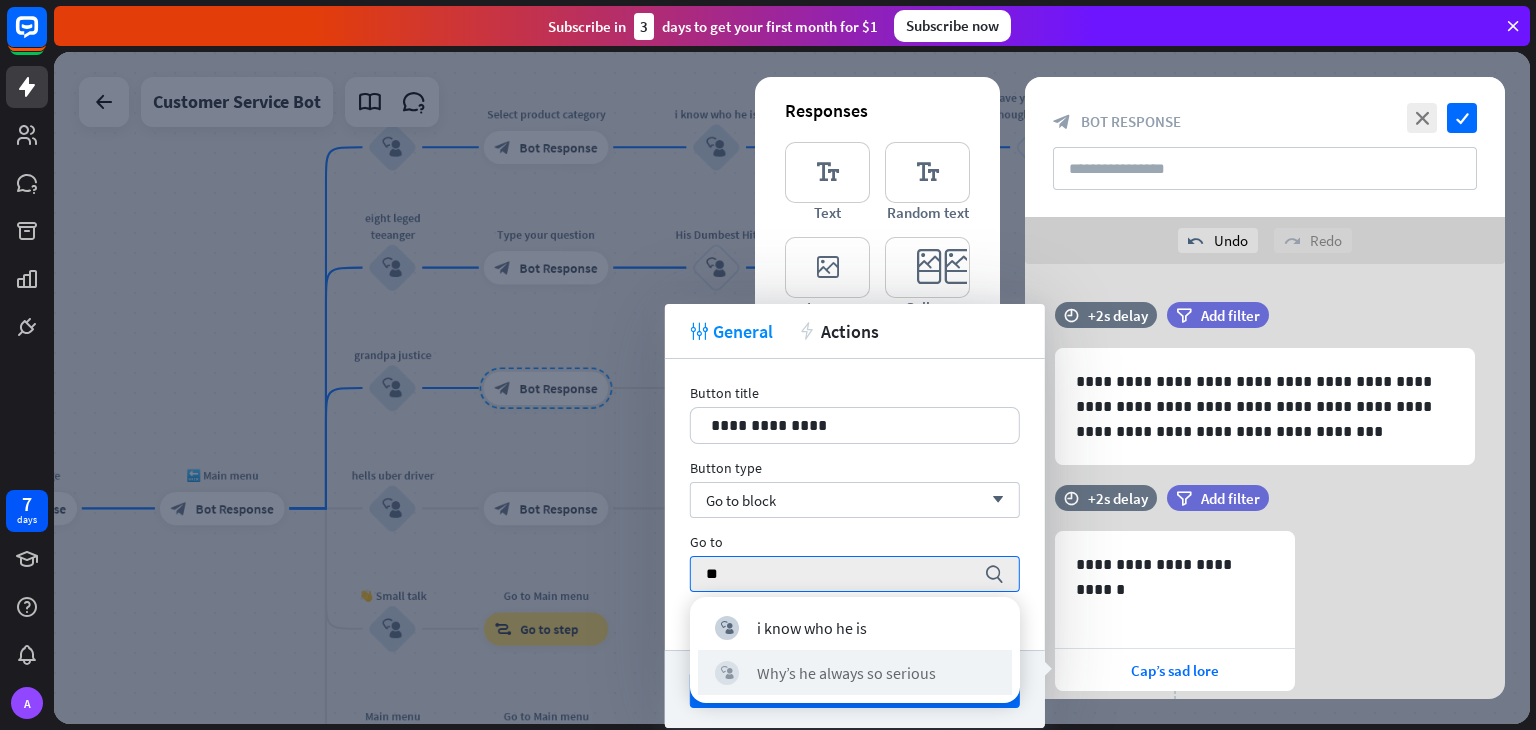click on "block_user_input
Why’s he always so serious" at bounding box center [855, 672] 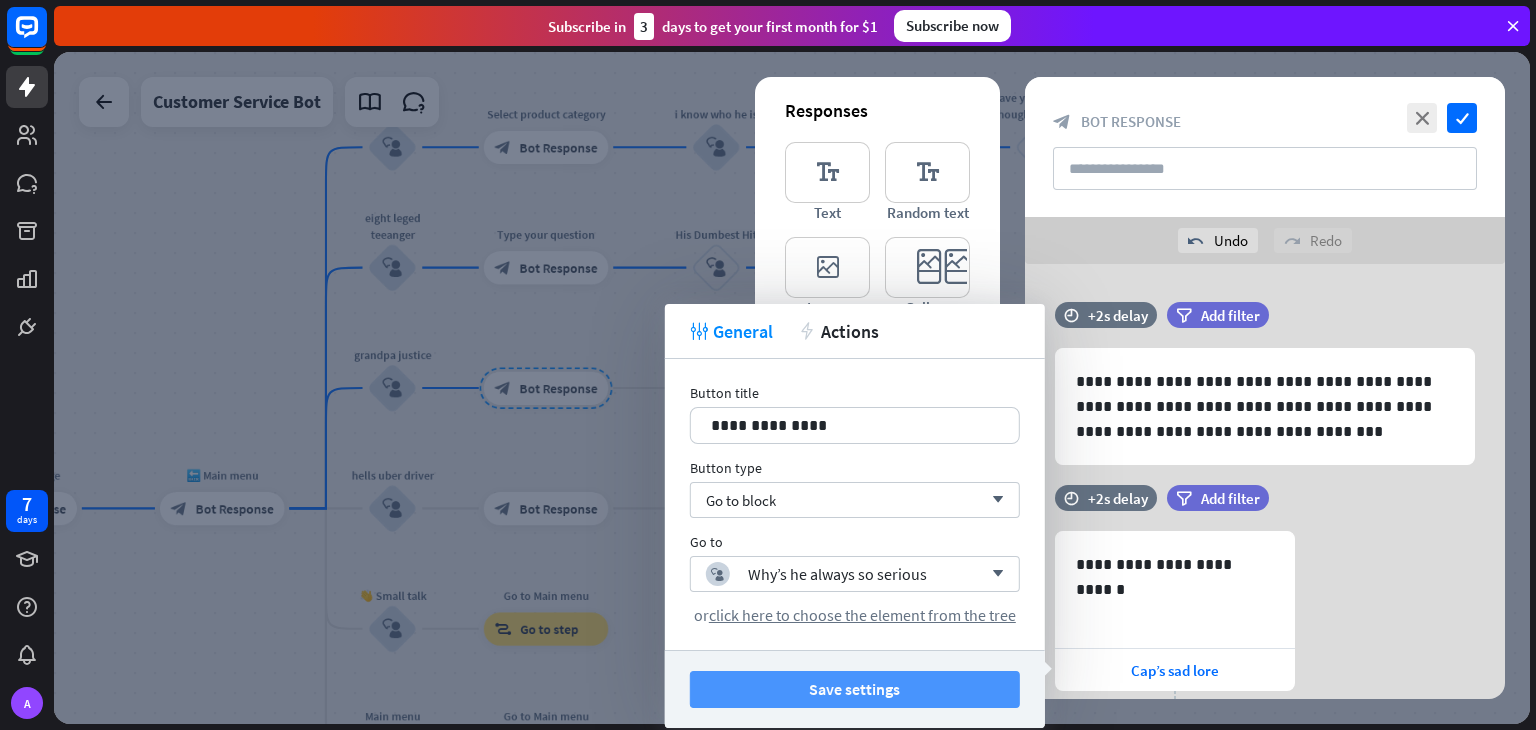 click on "Save settings" at bounding box center [855, 689] 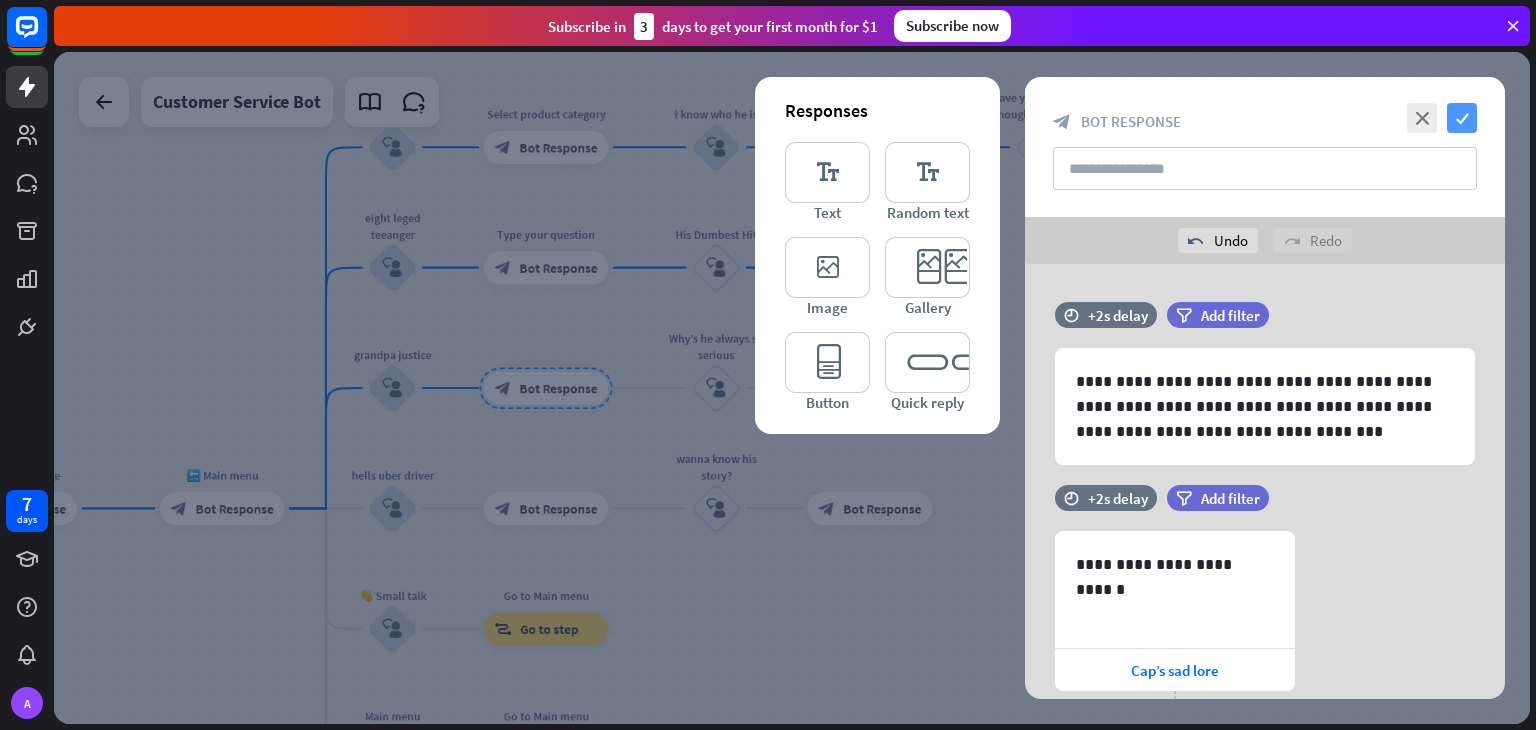 click on "check" at bounding box center [1462, 118] 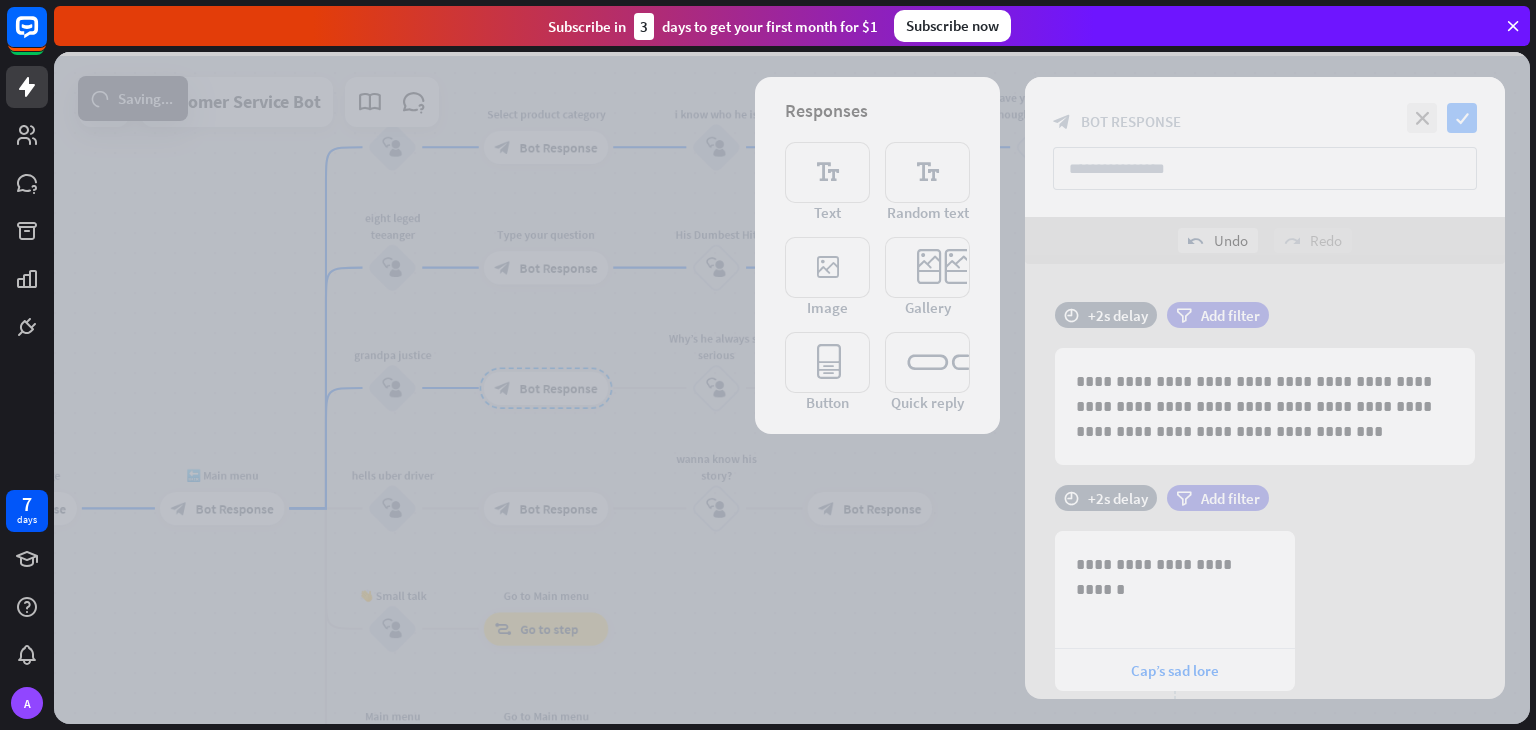 scroll, scrollTop: 3178, scrollLeft: 0, axis: vertical 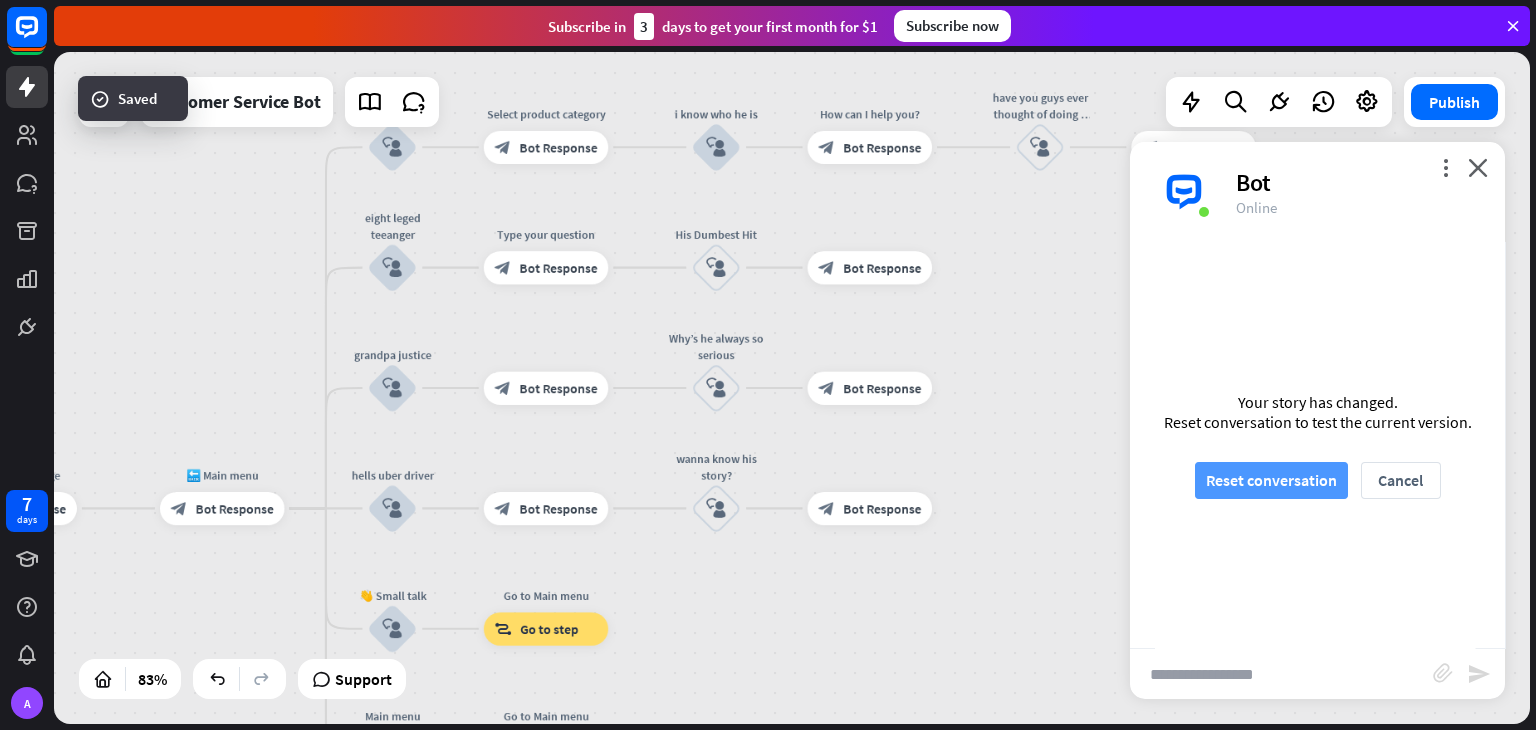 drag, startPoint x: 1253, startPoint y: 458, endPoint x: 1260, endPoint y: 472, distance: 15.652476 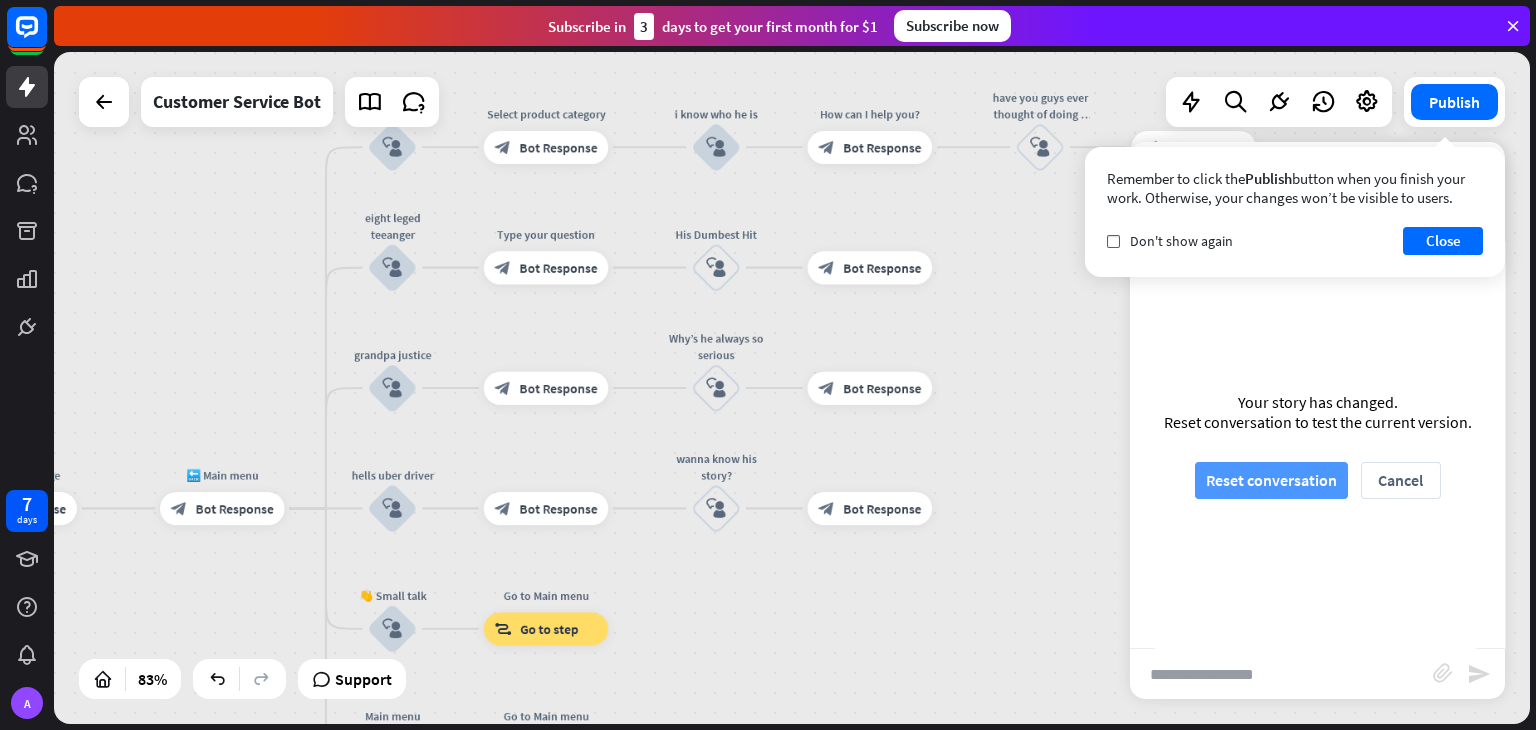 click on "Reset conversation" at bounding box center [1271, 480] 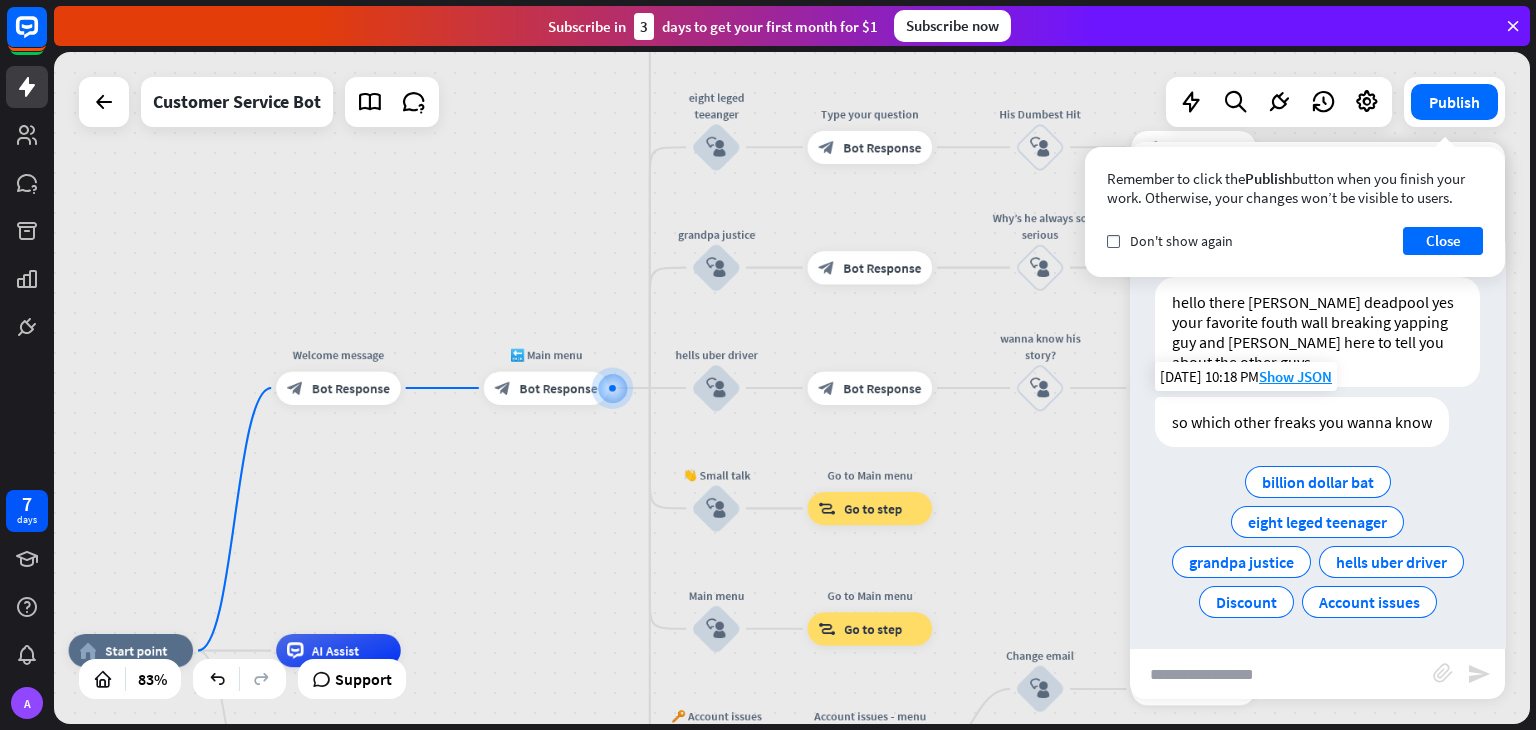 scroll, scrollTop: 27, scrollLeft: 0, axis: vertical 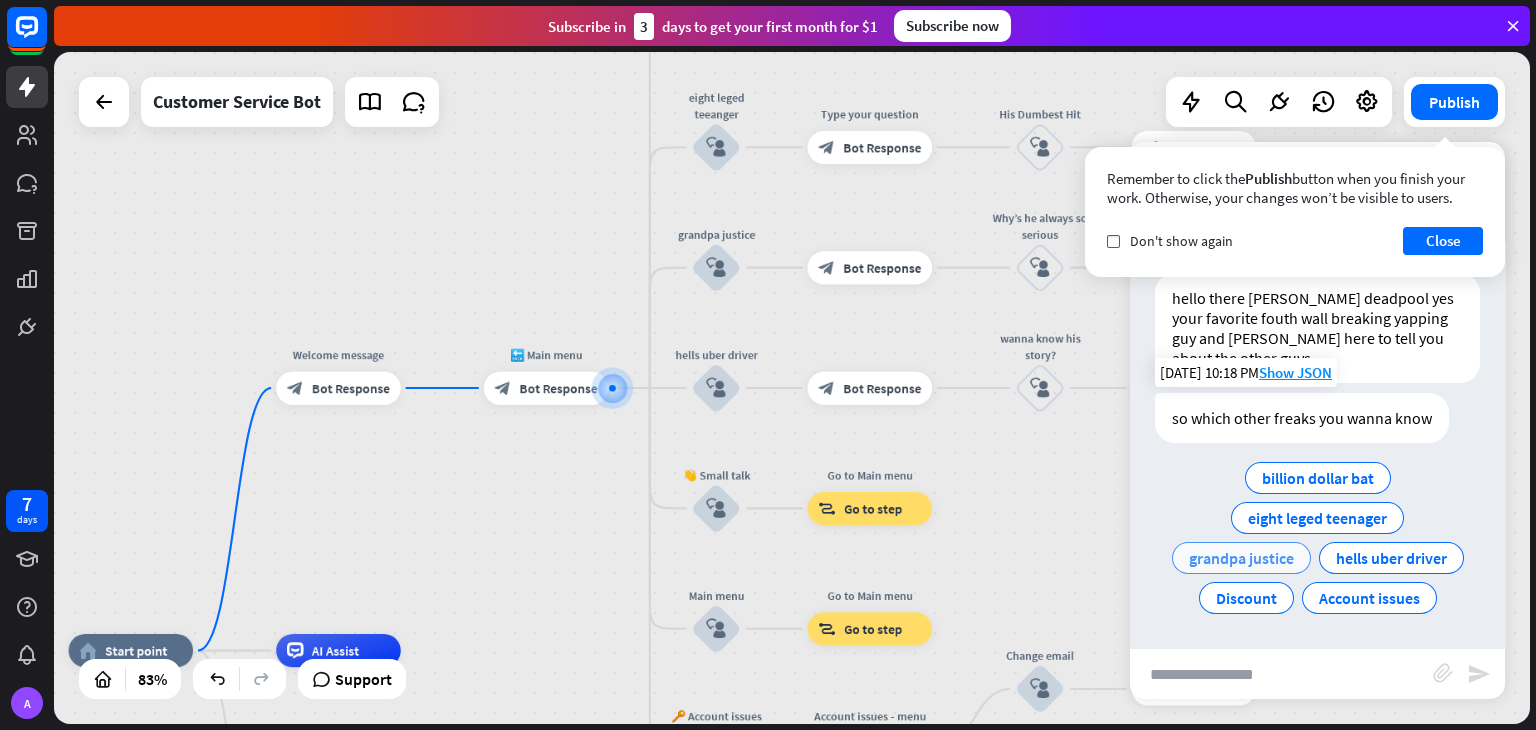 click on "grandpa justice" at bounding box center [1241, 558] 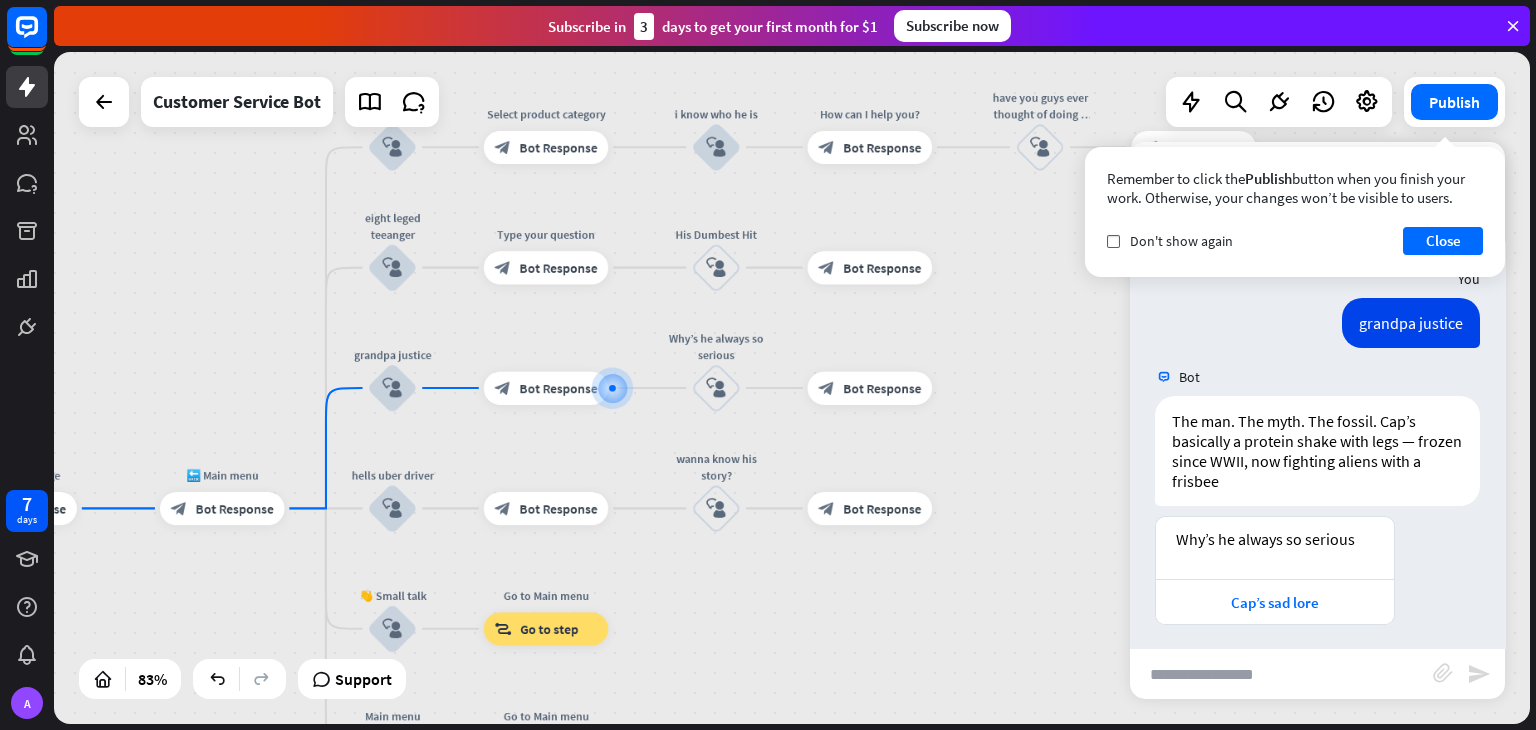 scroll, scrollTop: 227, scrollLeft: 0, axis: vertical 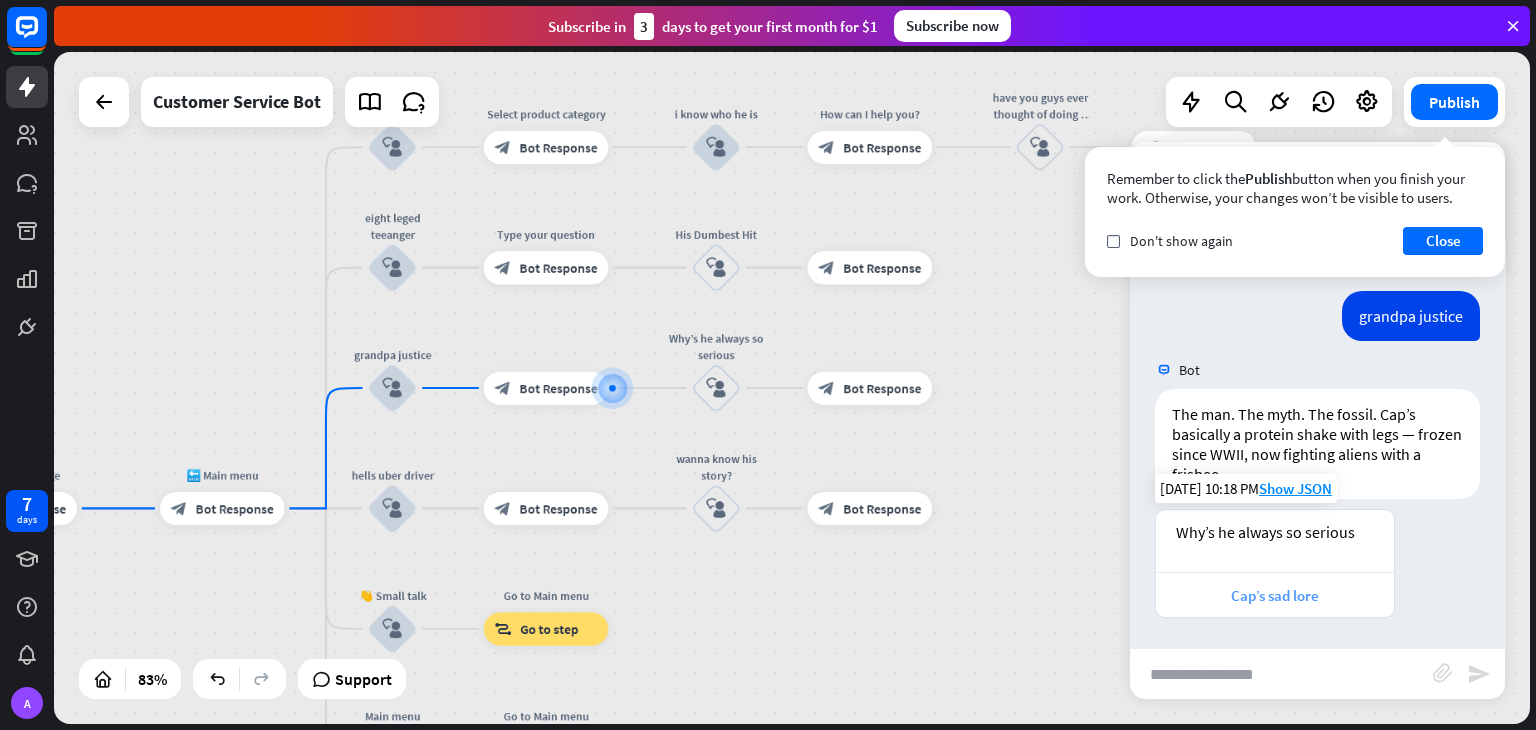 click on "Cap’s sad lore" at bounding box center (1275, 594) 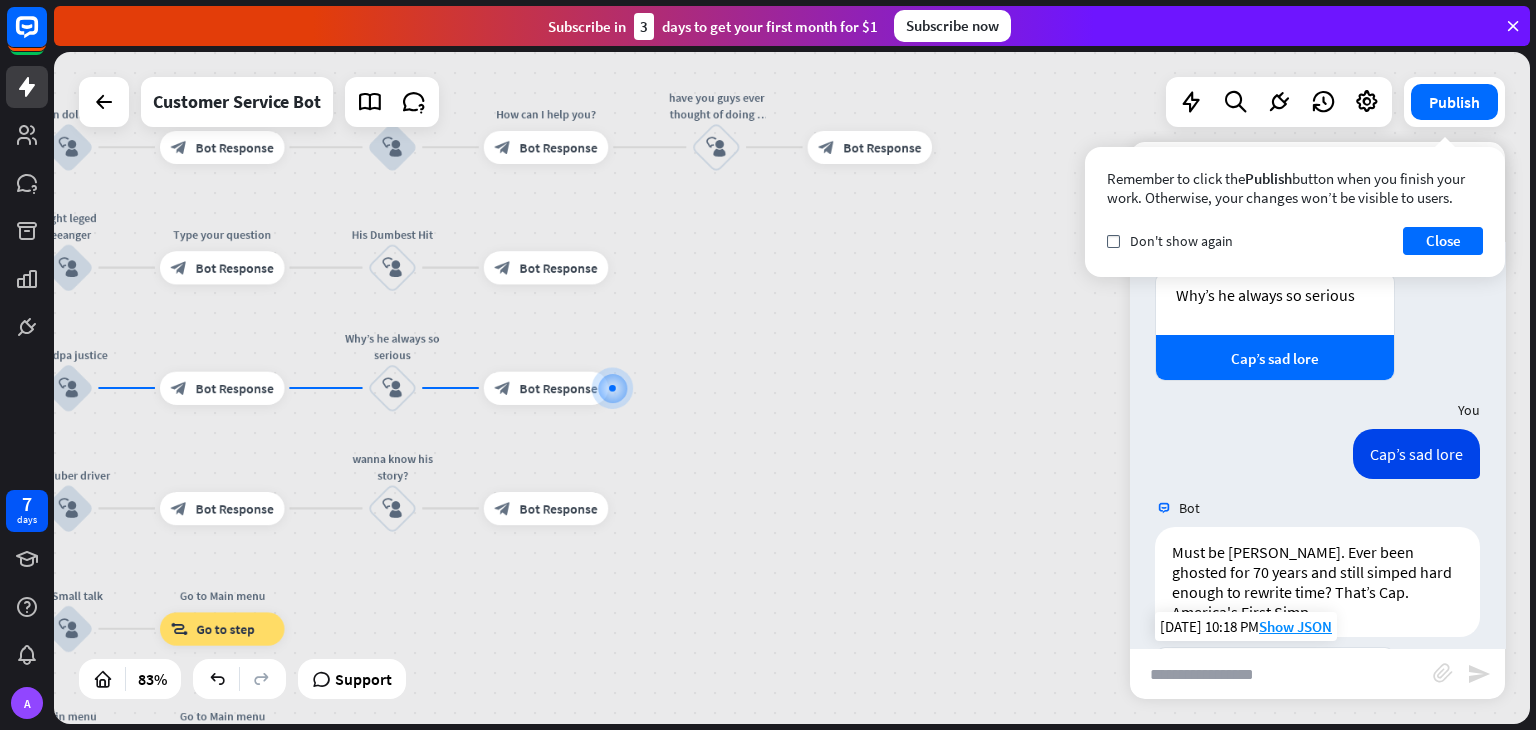 scroll, scrollTop: 661, scrollLeft: 0, axis: vertical 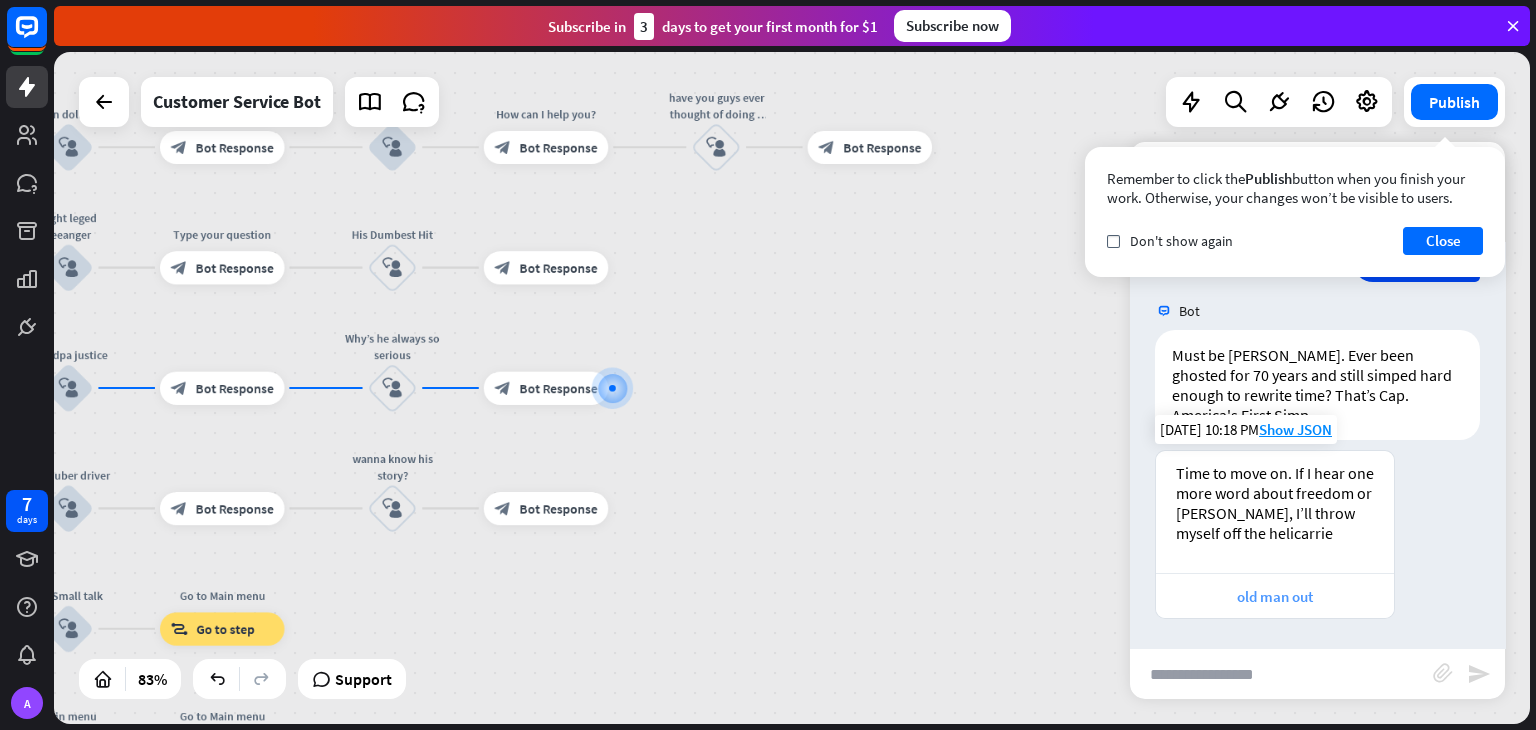 click on "old man out" at bounding box center [1275, 596] 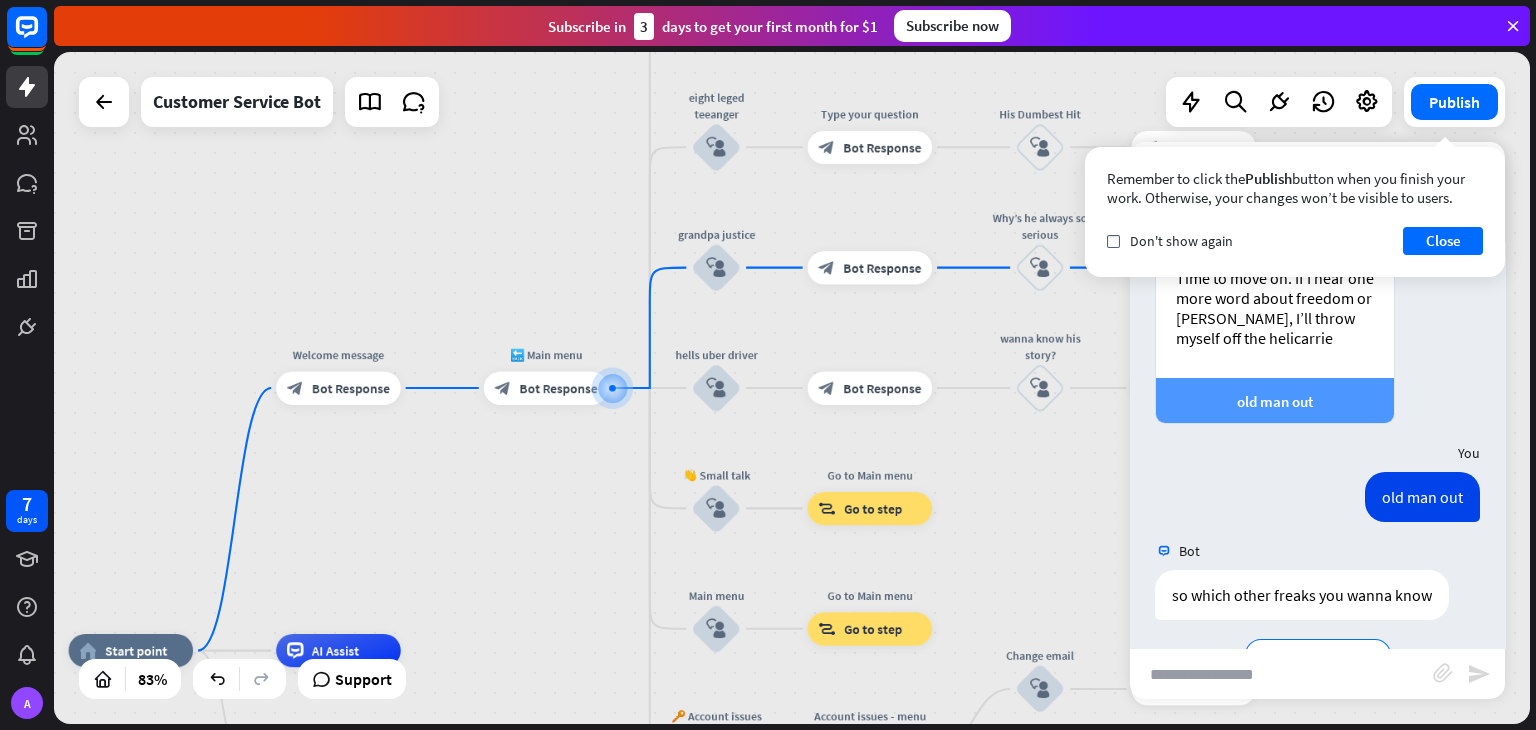 scroll, scrollTop: 1032, scrollLeft: 0, axis: vertical 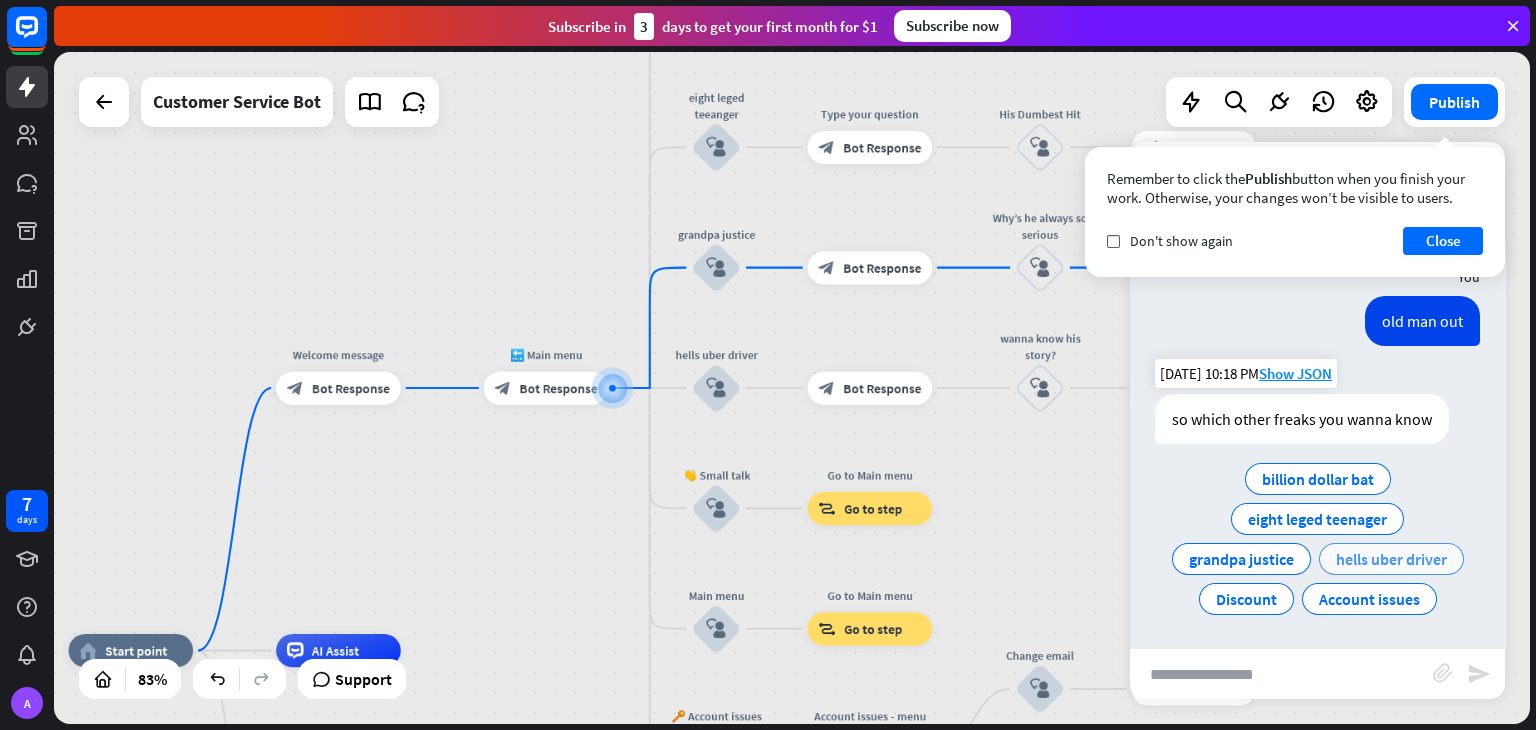 click on "hells uber driver" at bounding box center [1391, 559] 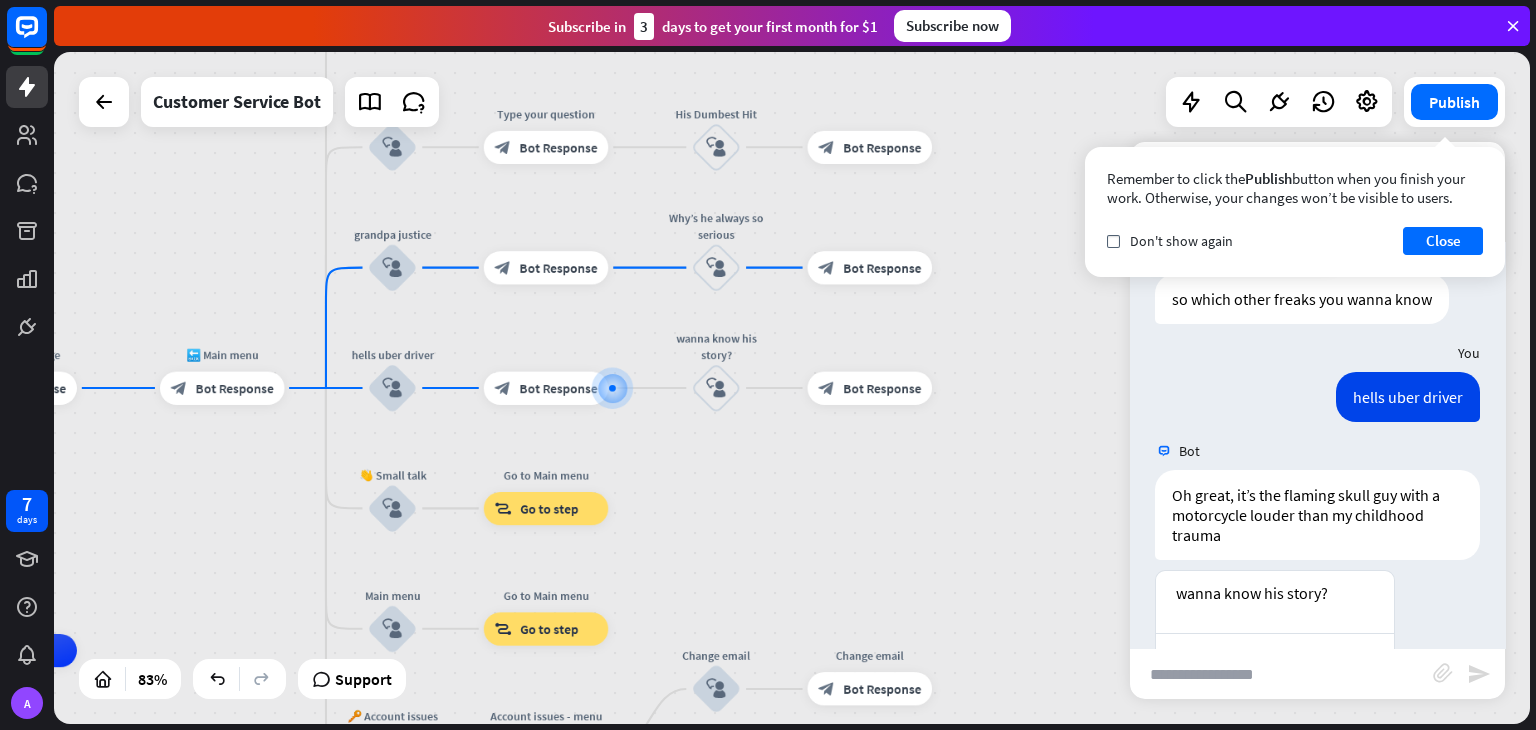 scroll, scrollTop: 1212, scrollLeft: 0, axis: vertical 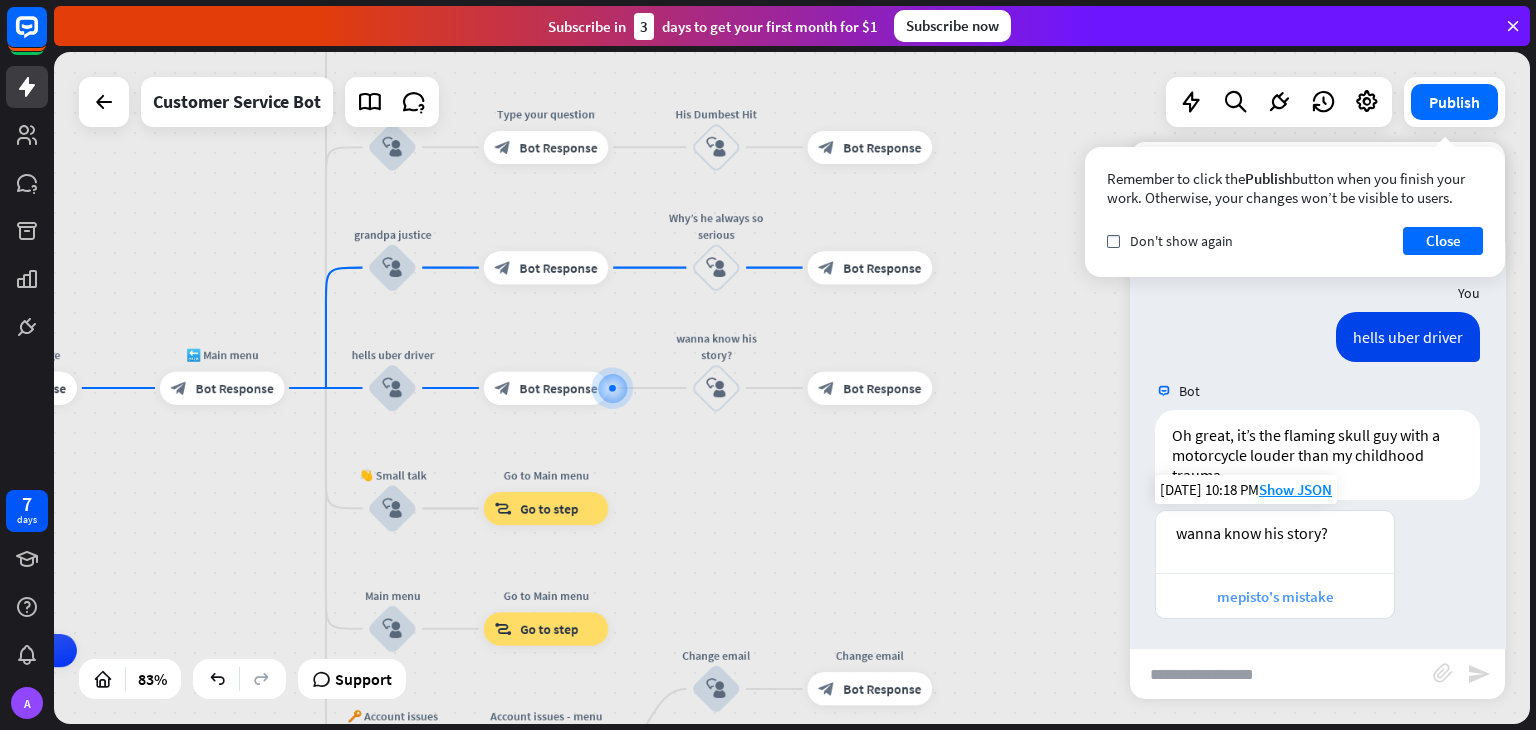 click on "mepisto's mistake" at bounding box center [1275, 595] 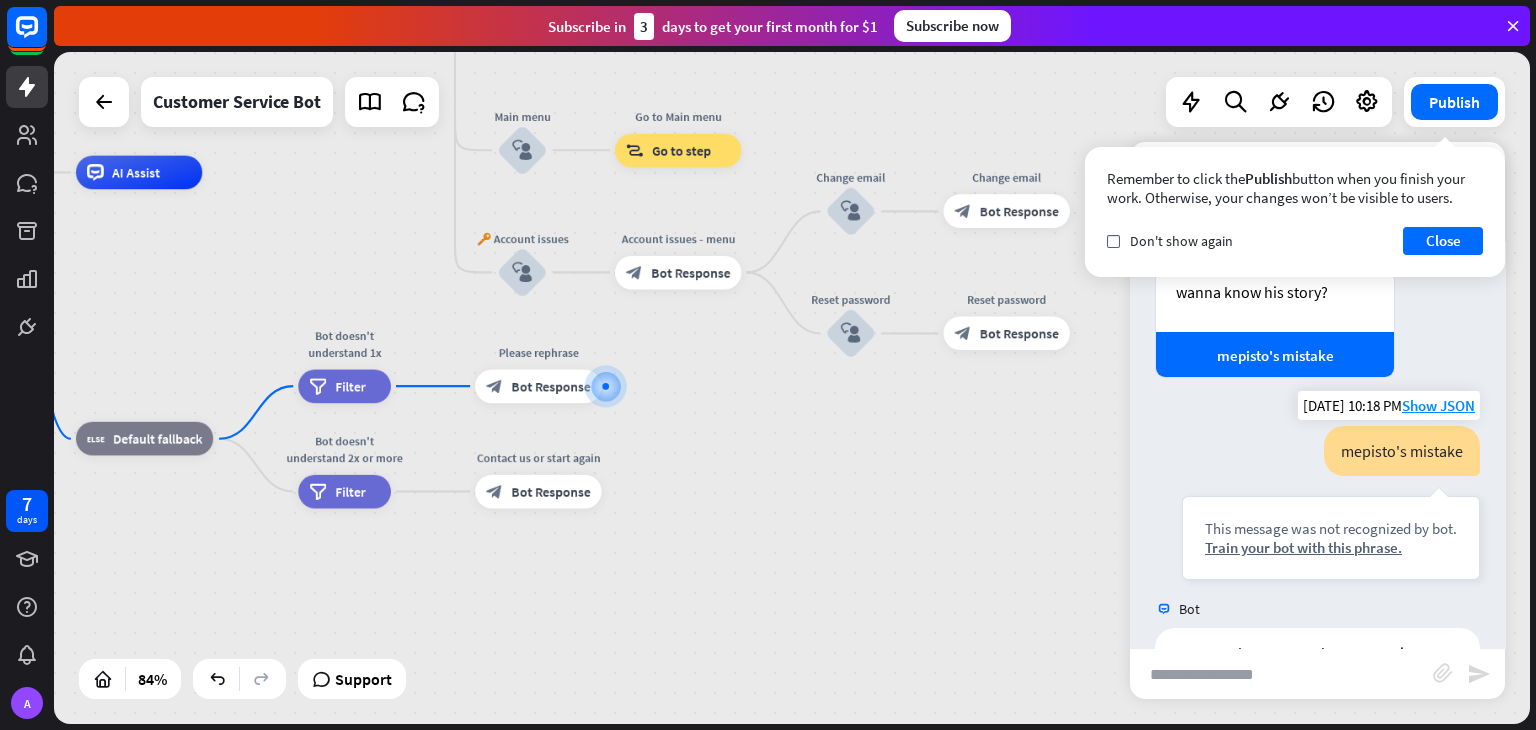 scroll, scrollTop: 1452, scrollLeft: 0, axis: vertical 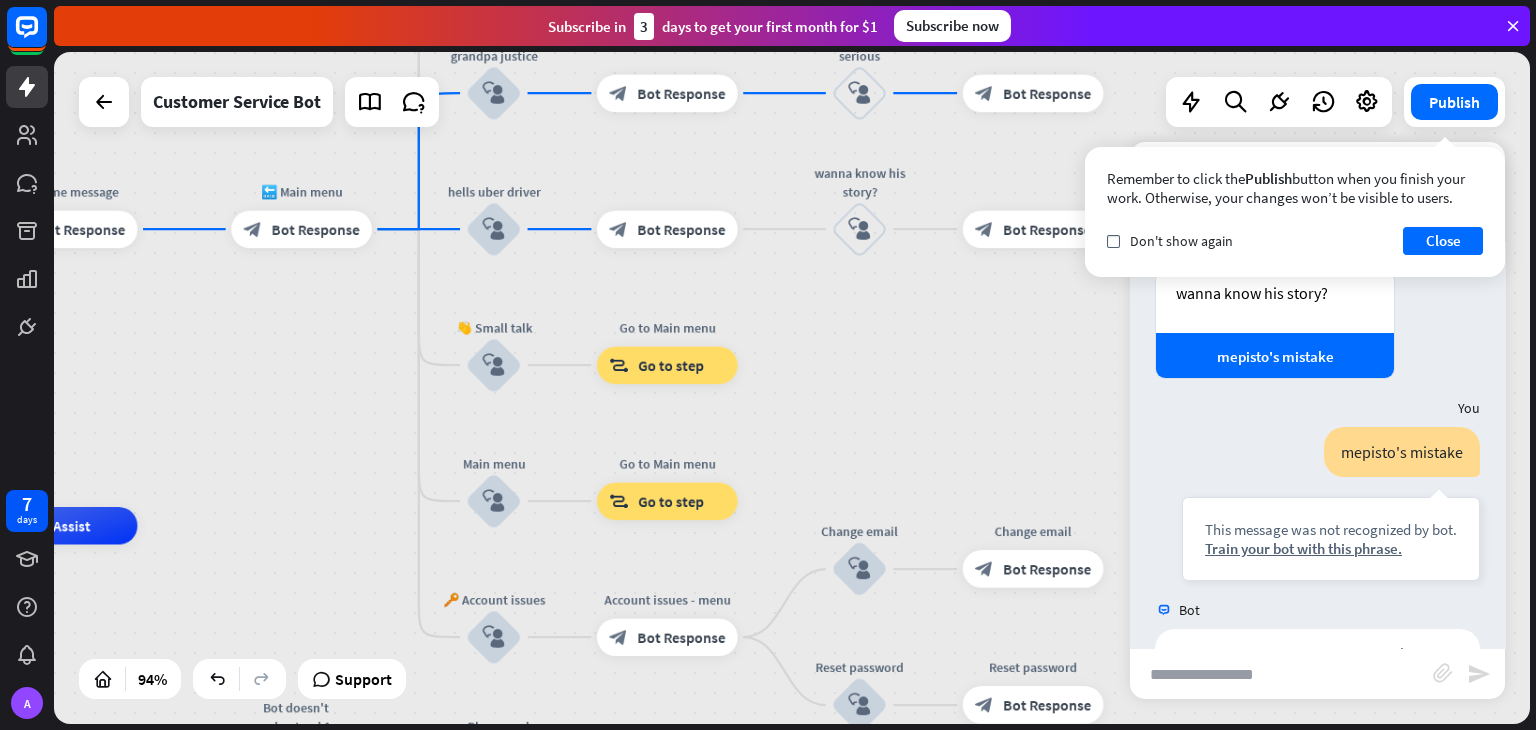drag, startPoint x: 1061, startPoint y: 398, endPoint x: 1081, endPoint y: 772, distance: 374.53436 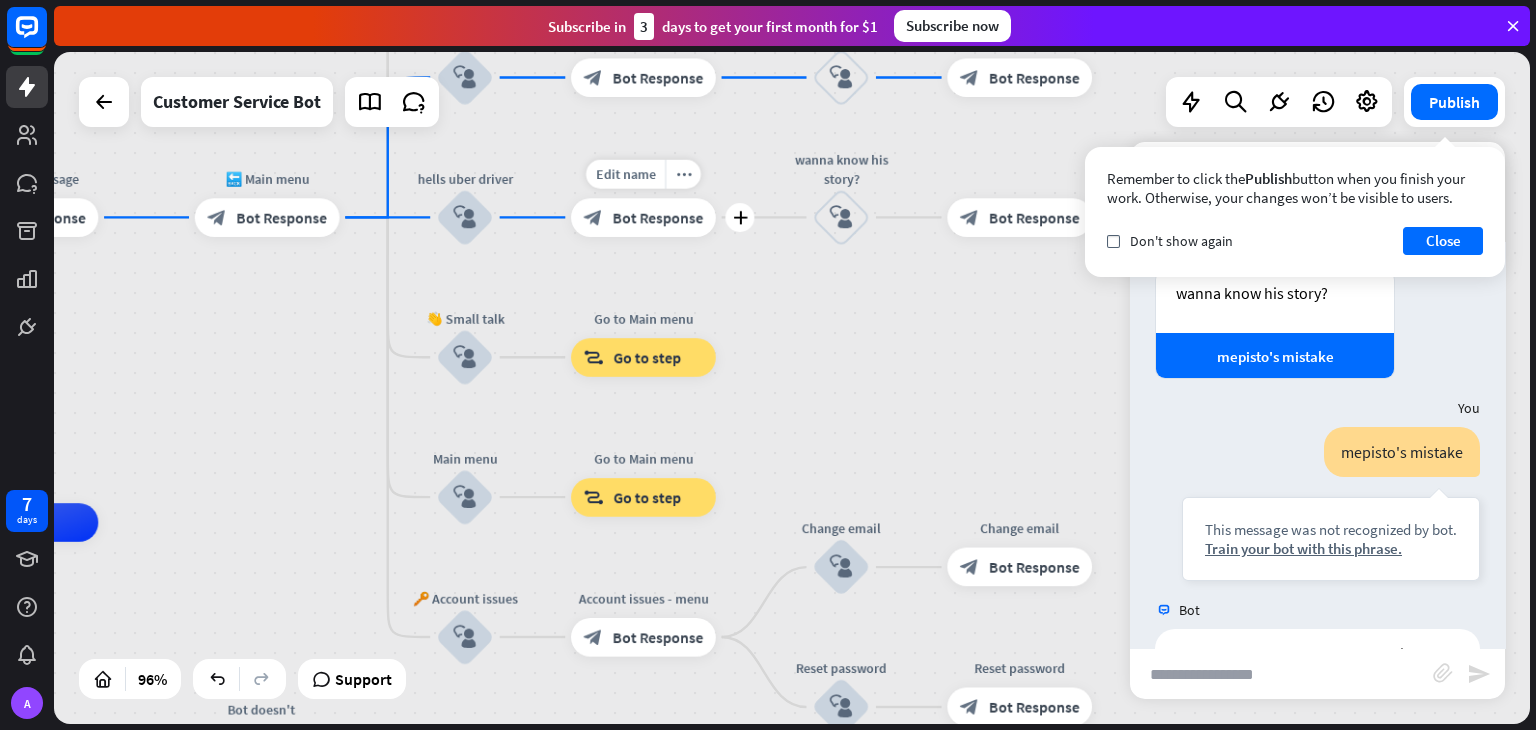 click on "Bot Response" at bounding box center [658, 217] 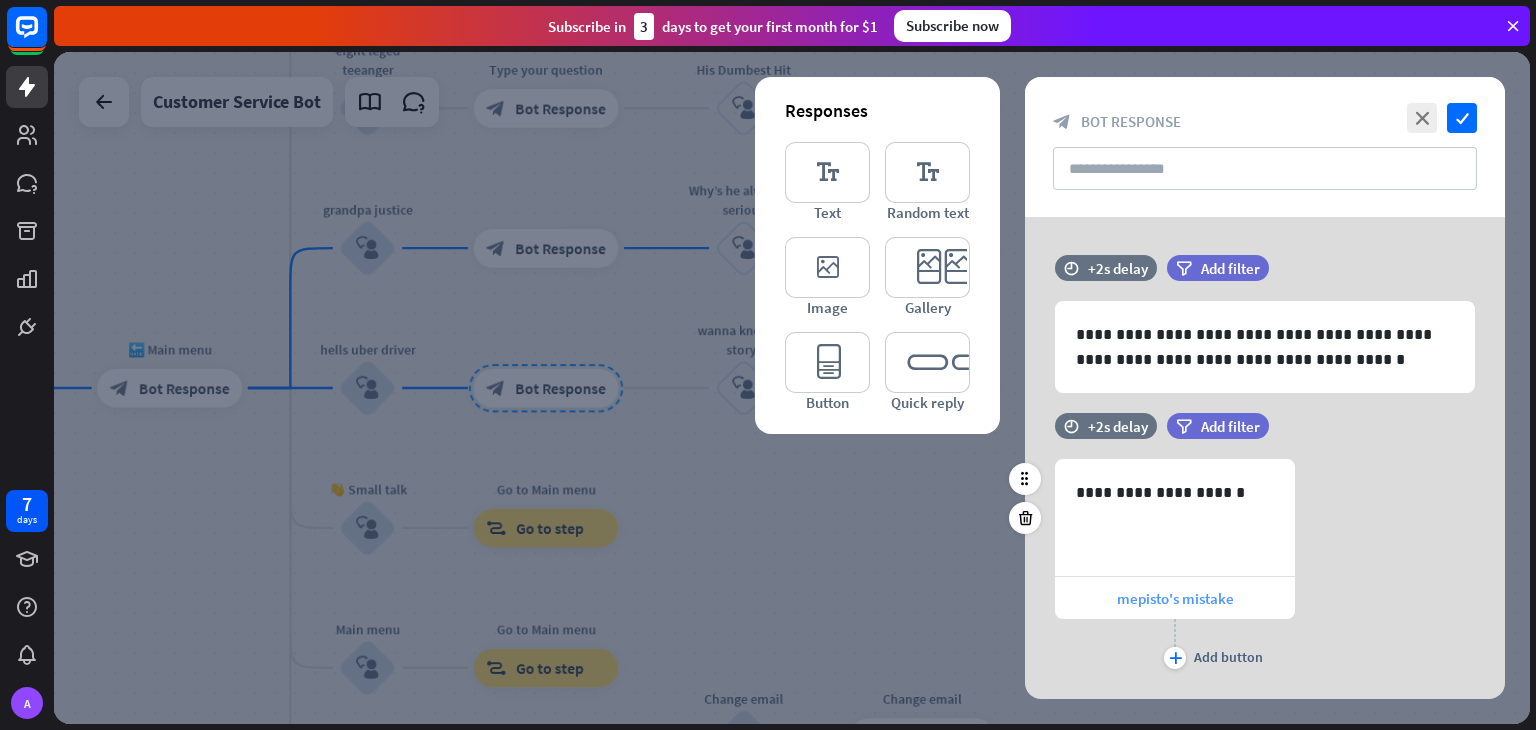 click on "mepisto's mistake" at bounding box center [1175, 598] 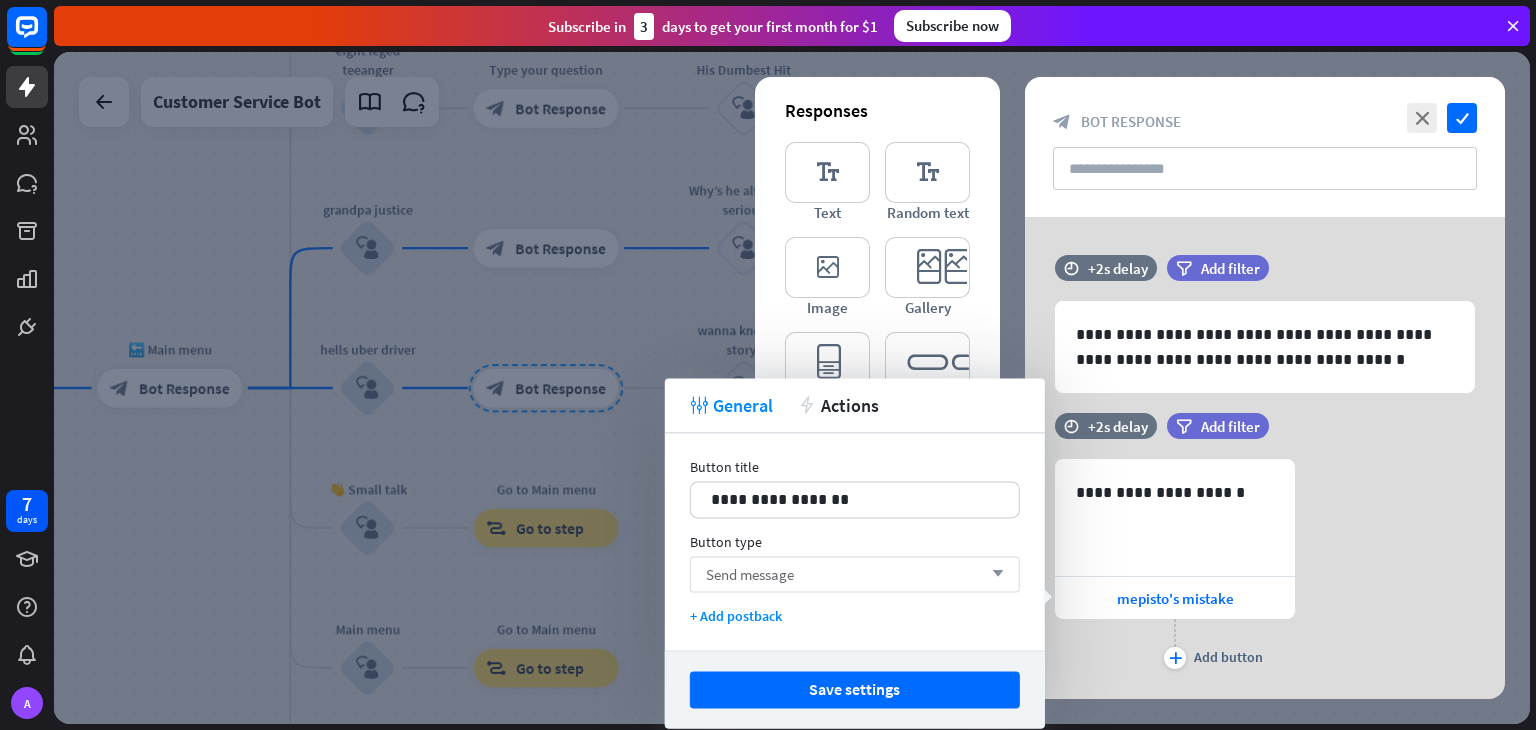 click on "Send message
arrow_down" at bounding box center (855, 574) 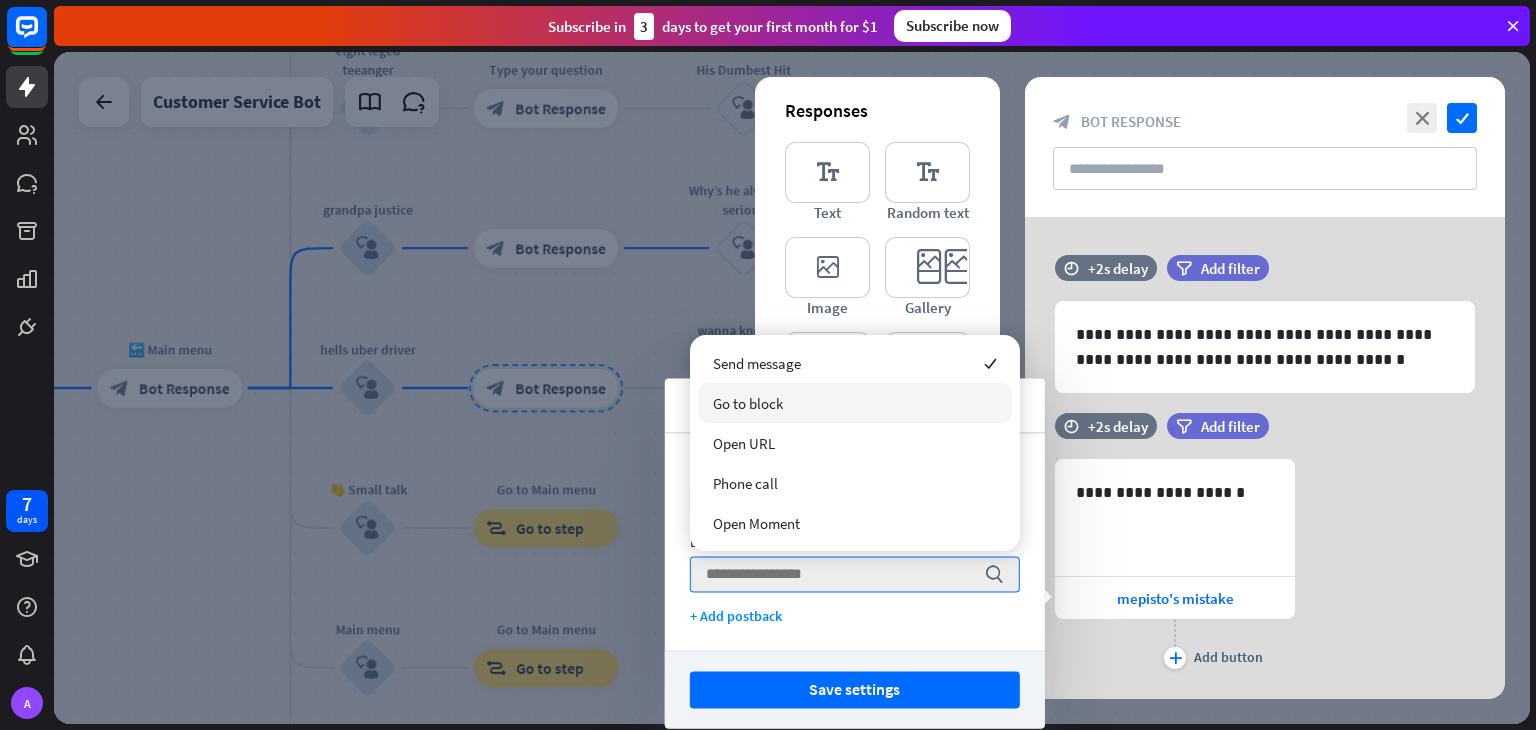 click on "Go to block" at bounding box center (855, 403) 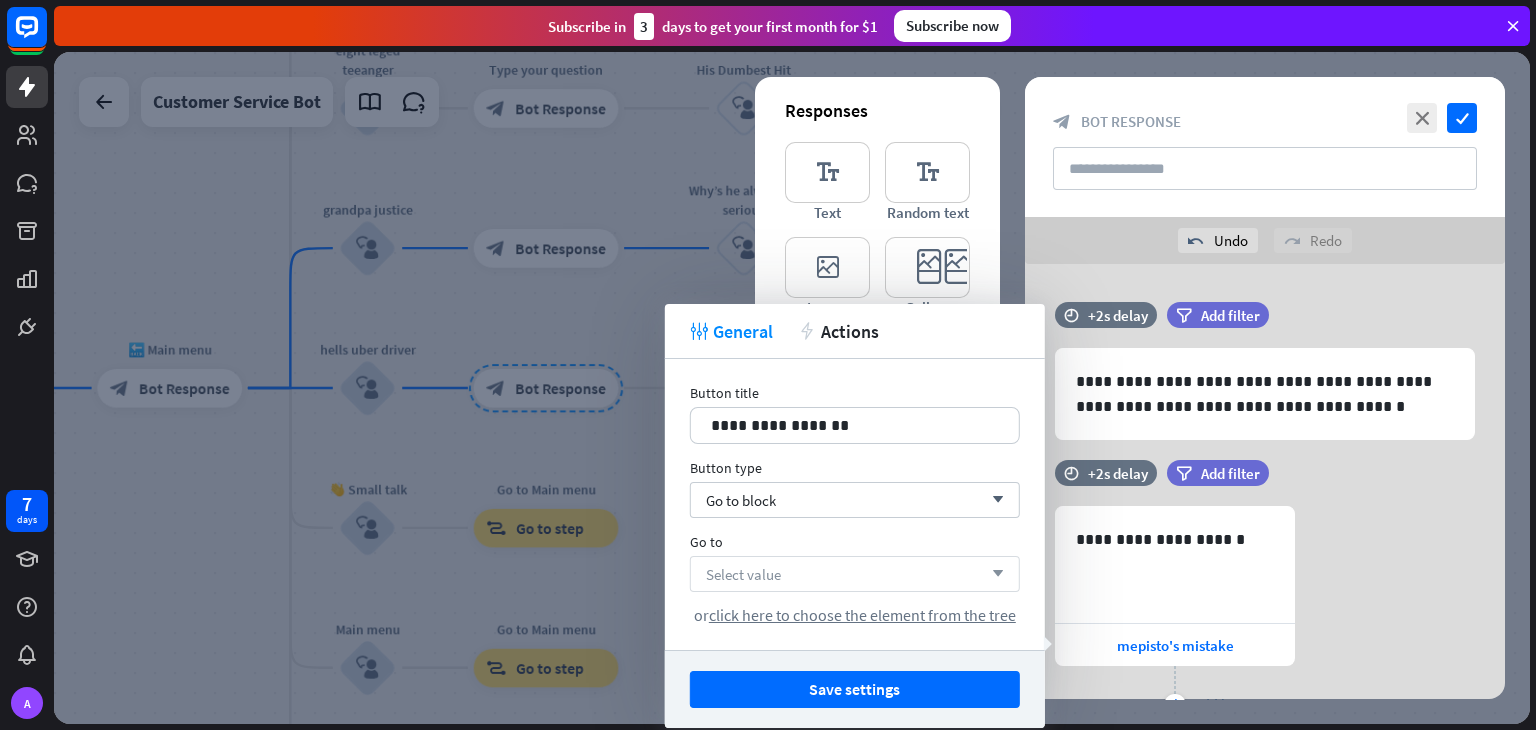 click on "Select value
arrow_down" at bounding box center [855, 574] 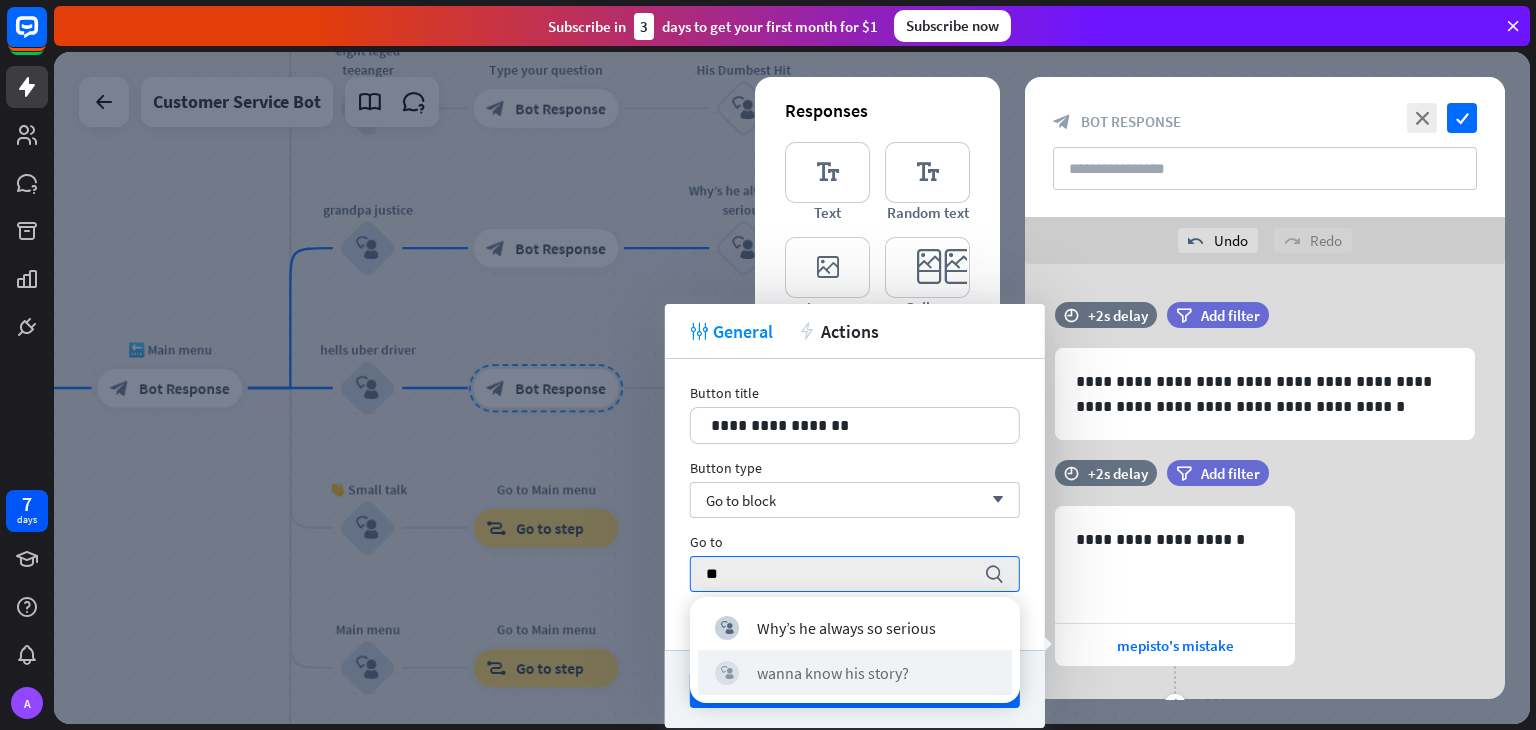 type on "**" 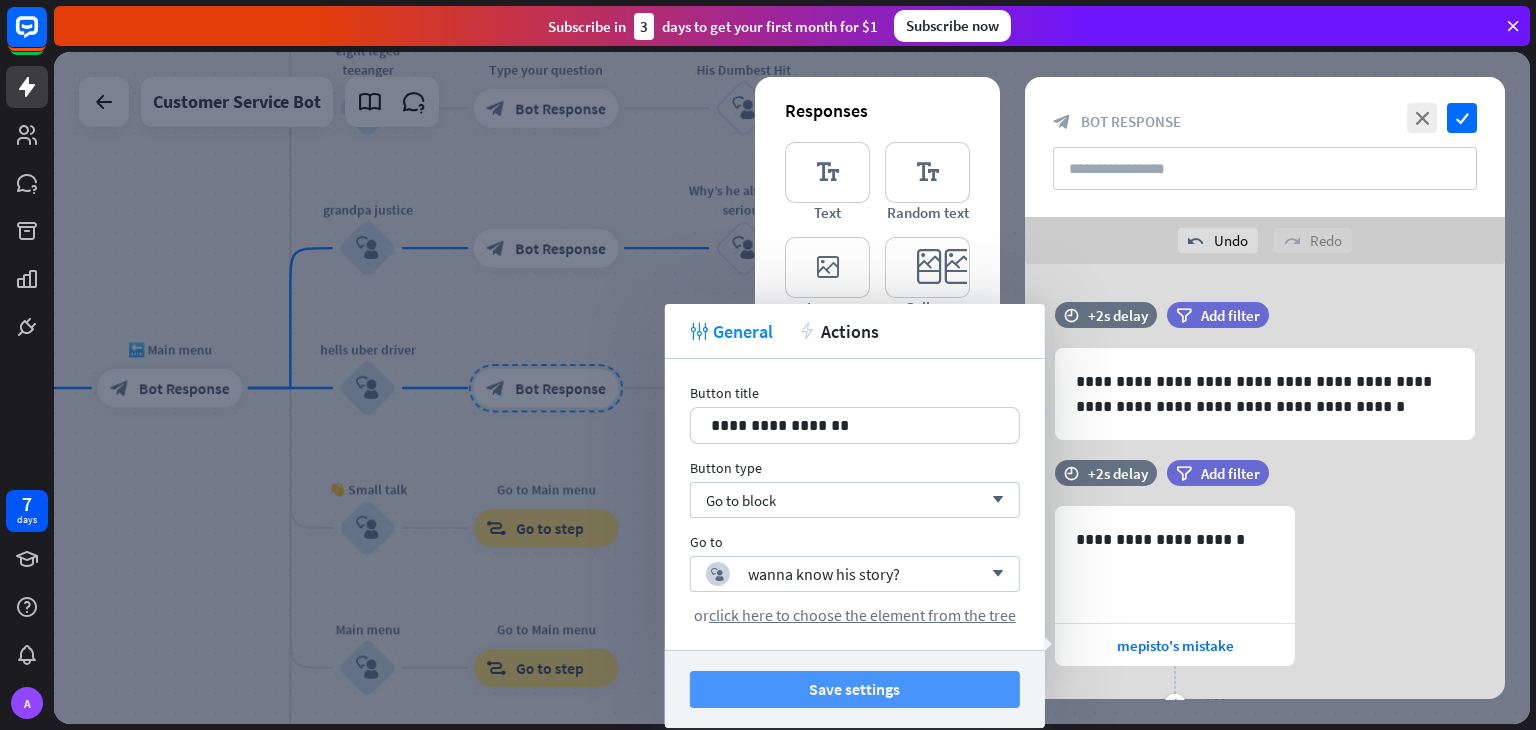 click on "Save settings" at bounding box center [855, 689] 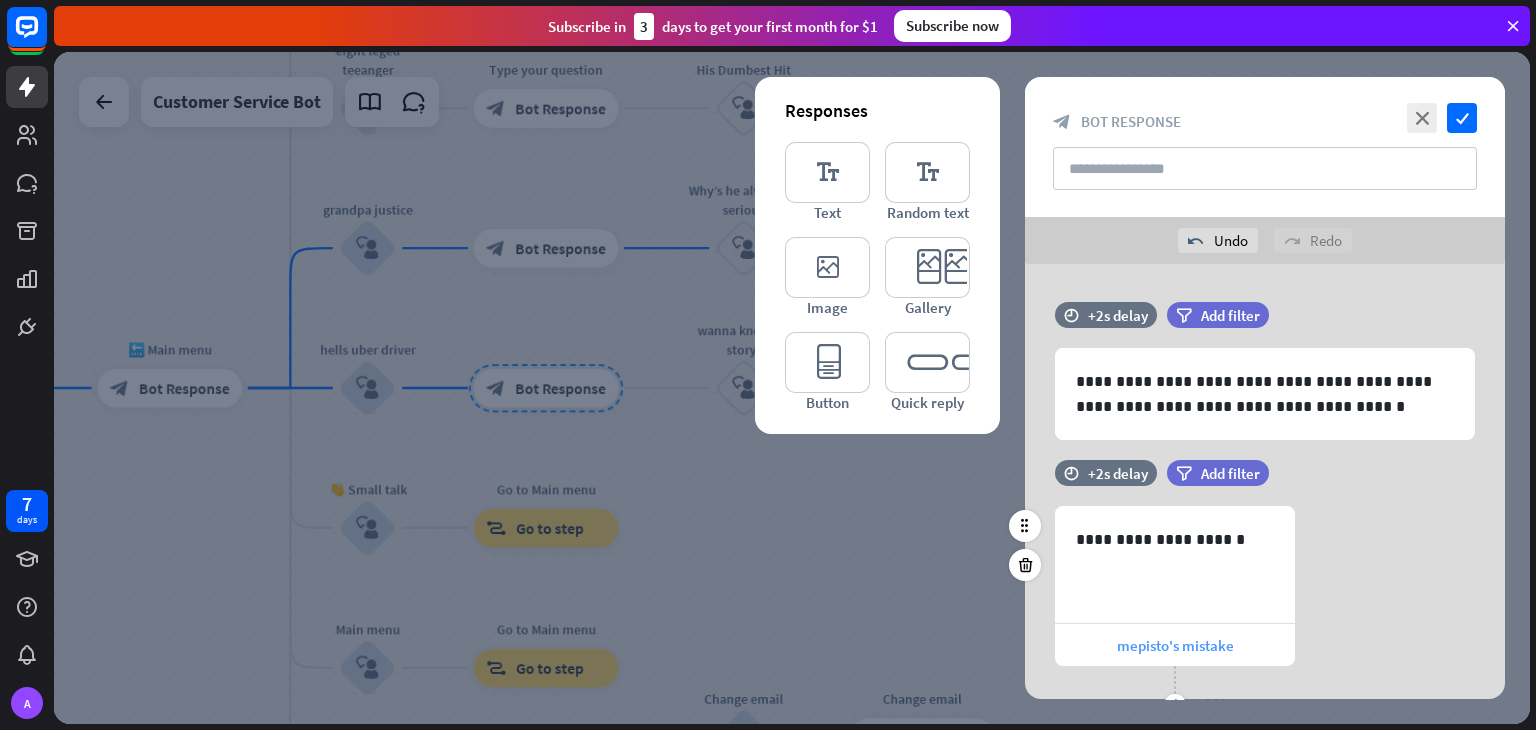click on "mepisto's mistake" at bounding box center (1175, 645) 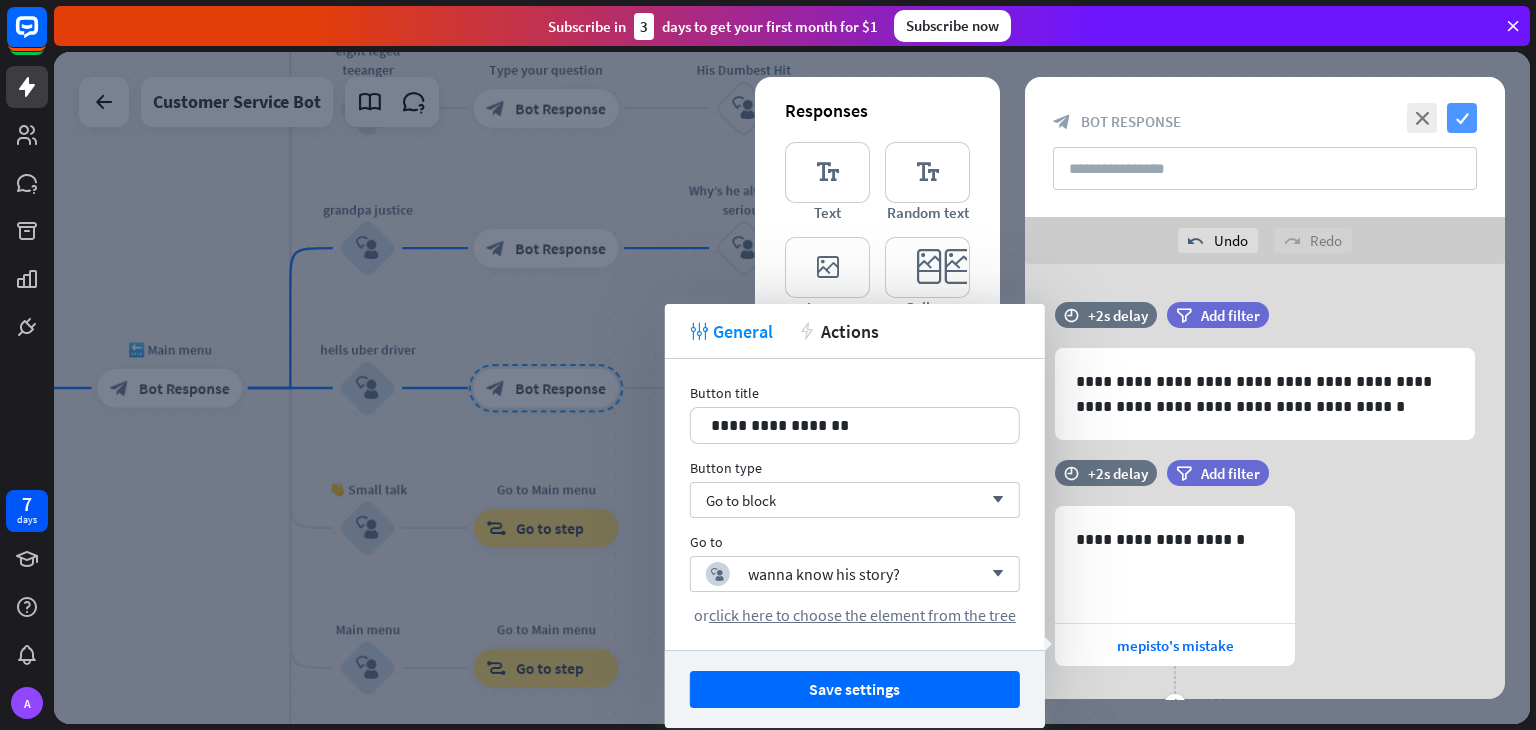 click on "check" at bounding box center [1462, 118] 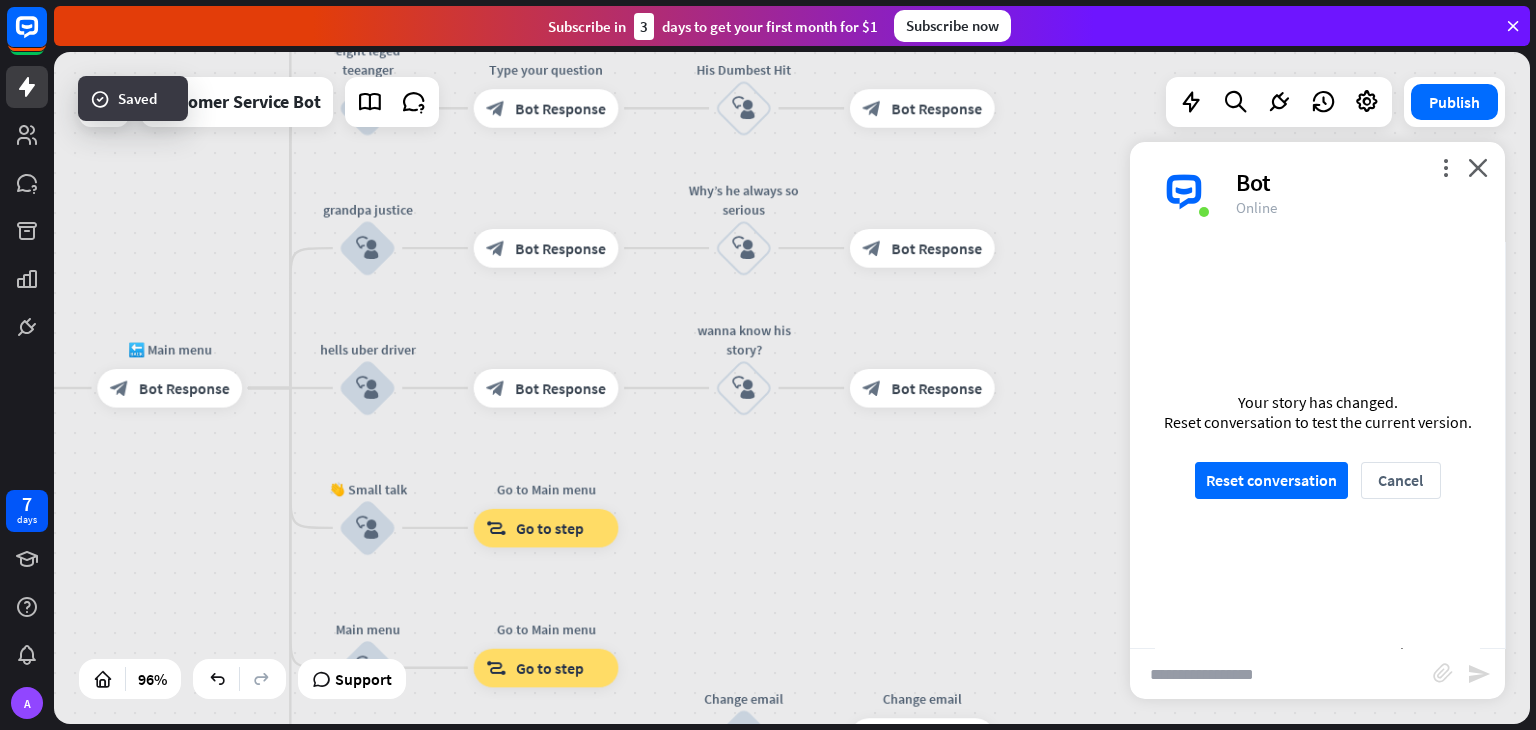 scroll, scrollTop: 1472, scrollLeft: 0, axis: vertical 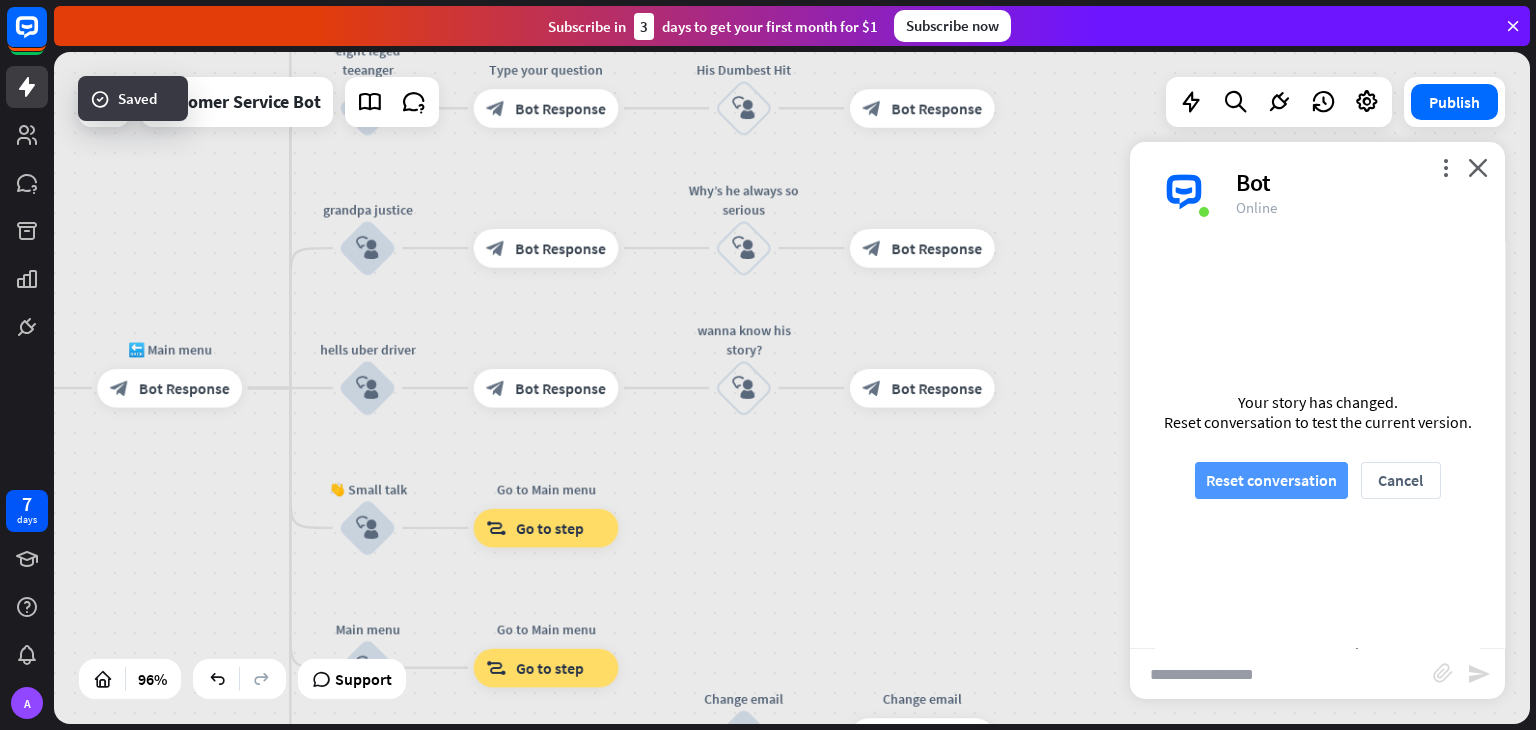 click on "Reset conversation" at bounding box center [1271, 480] 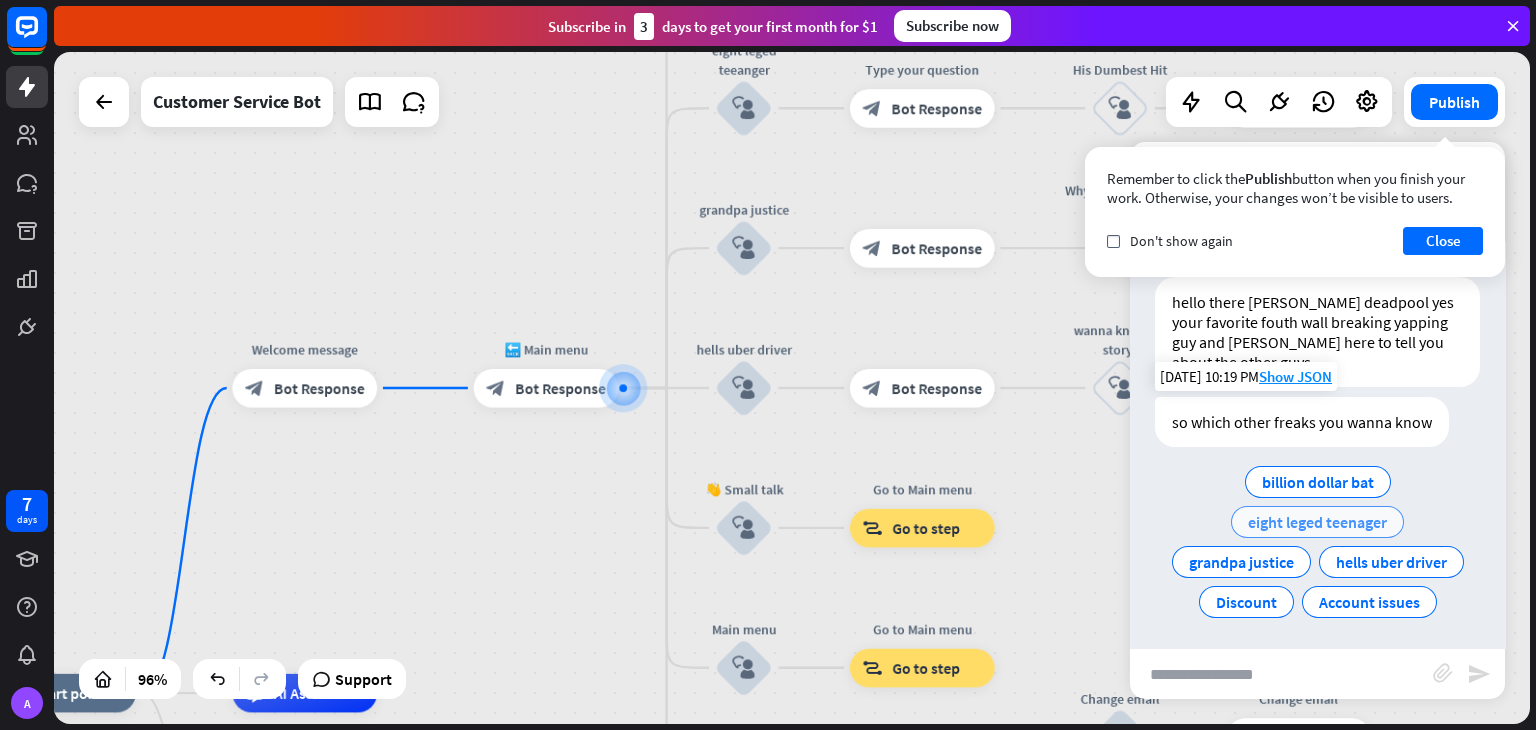 scroll, scrollTop: 27, scrollLeft: 0, axis: vertical 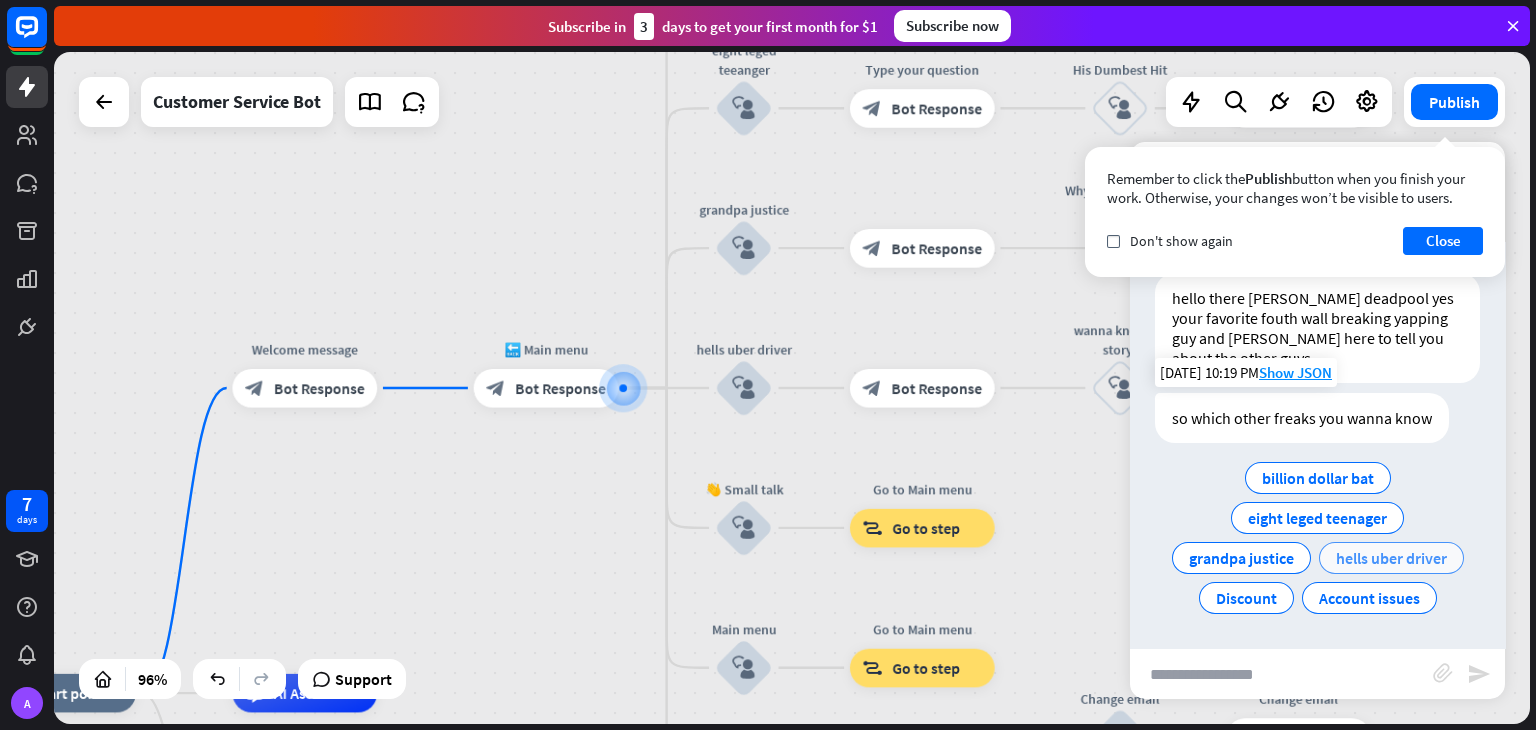 click on "hells uber driver" at bounding box center (1391, 558) 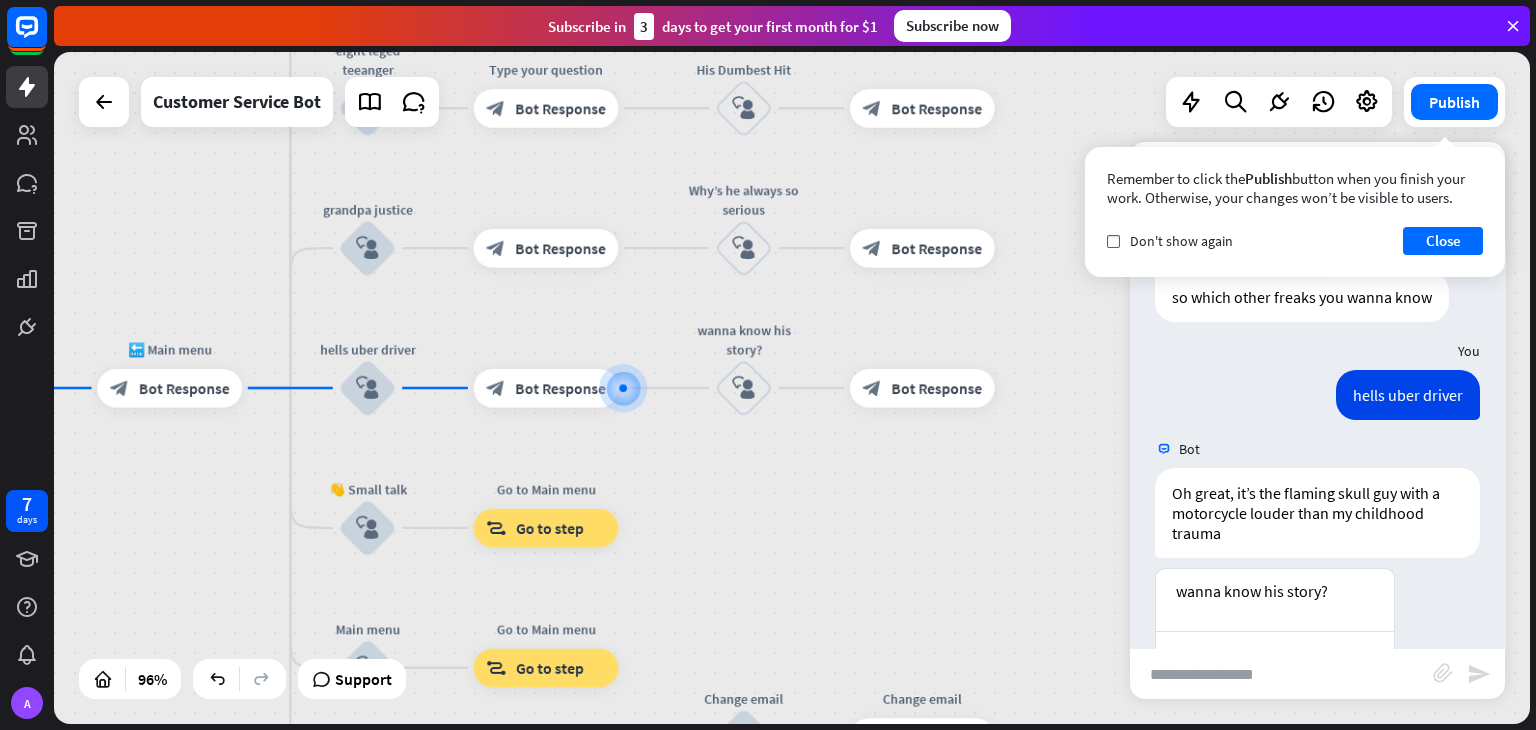 scroll, scrollTop: 207, scrollLeft: 0, axis: vertical 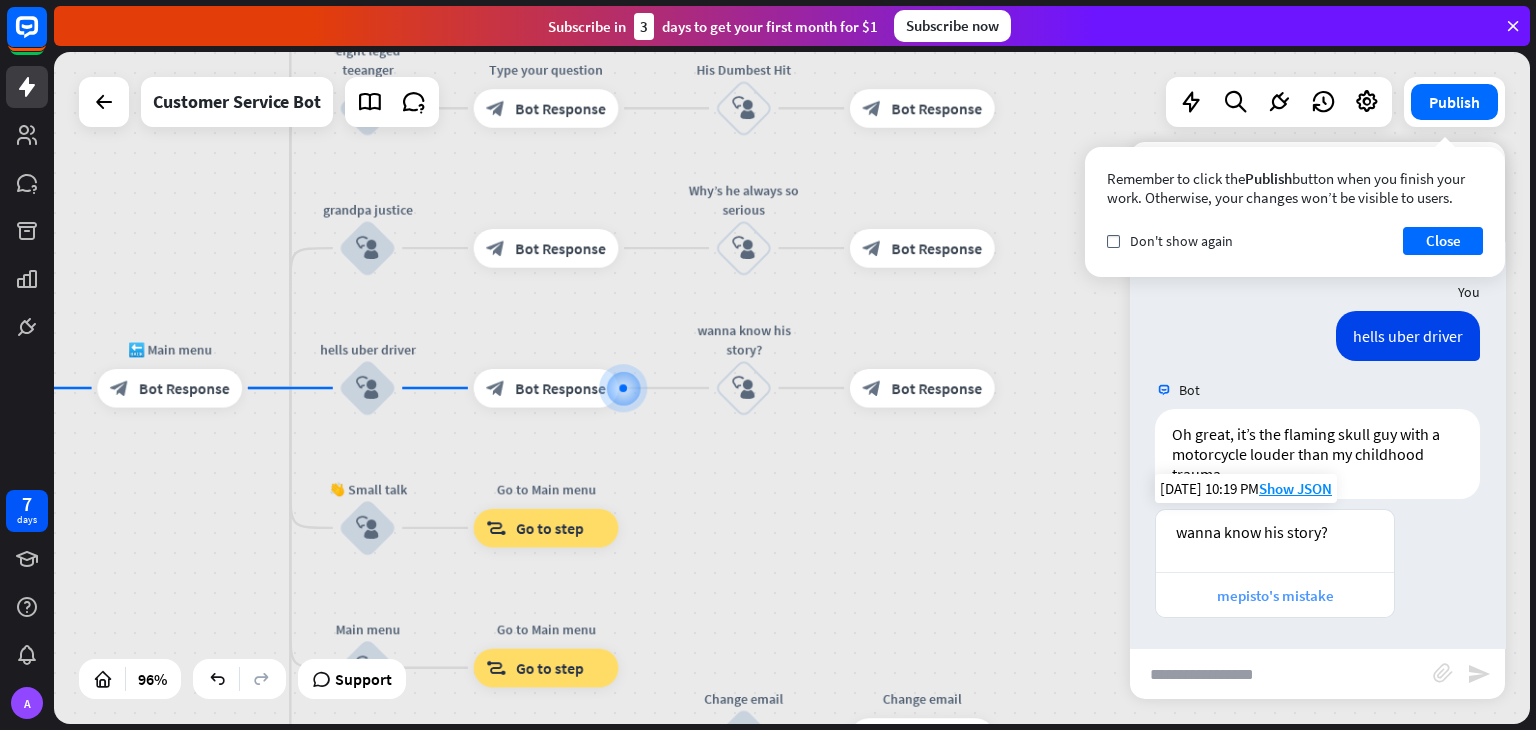 click on "mepisto's mistake" at bounding box center (1275, 594) 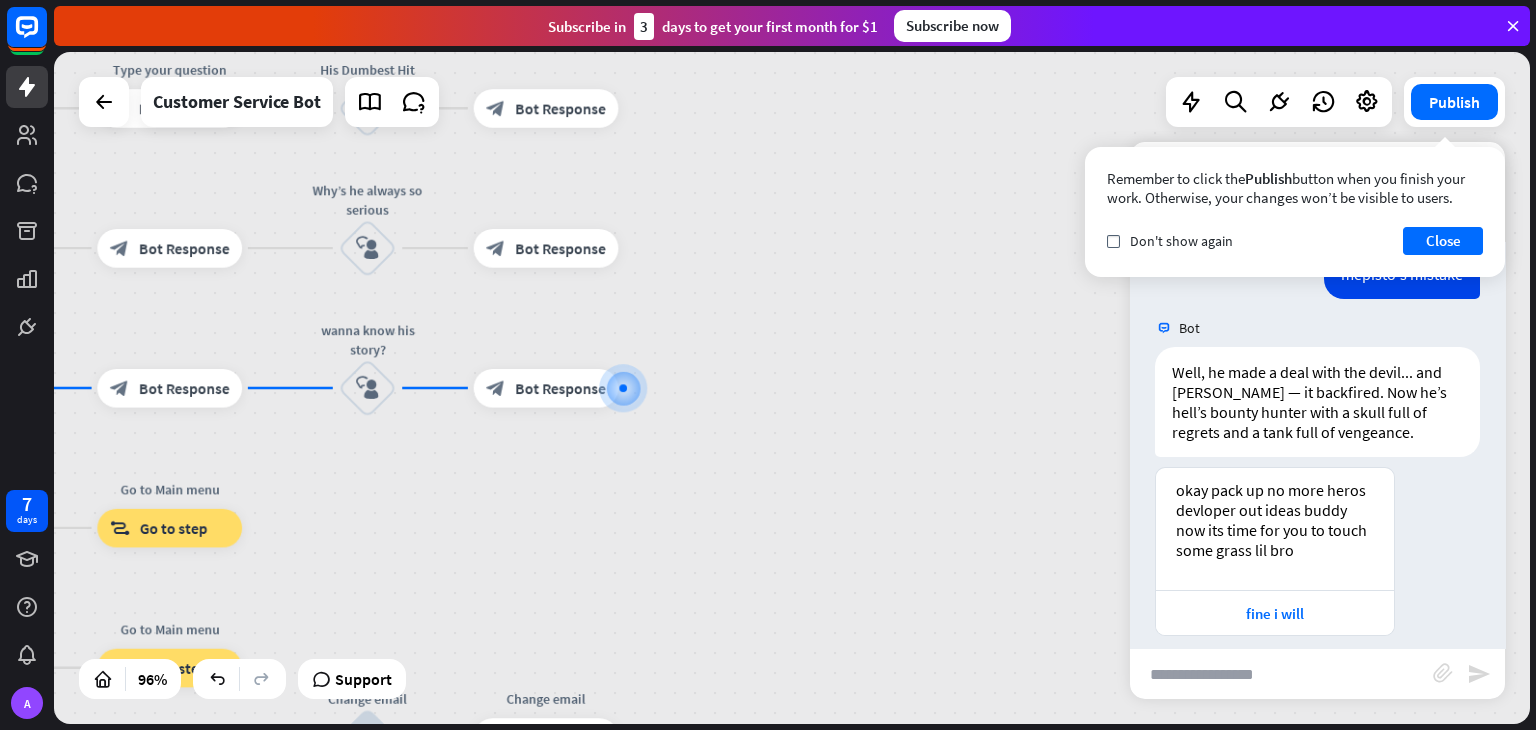 scroll, scrollTop: 640, scrollLeft: 0, axis: vertical 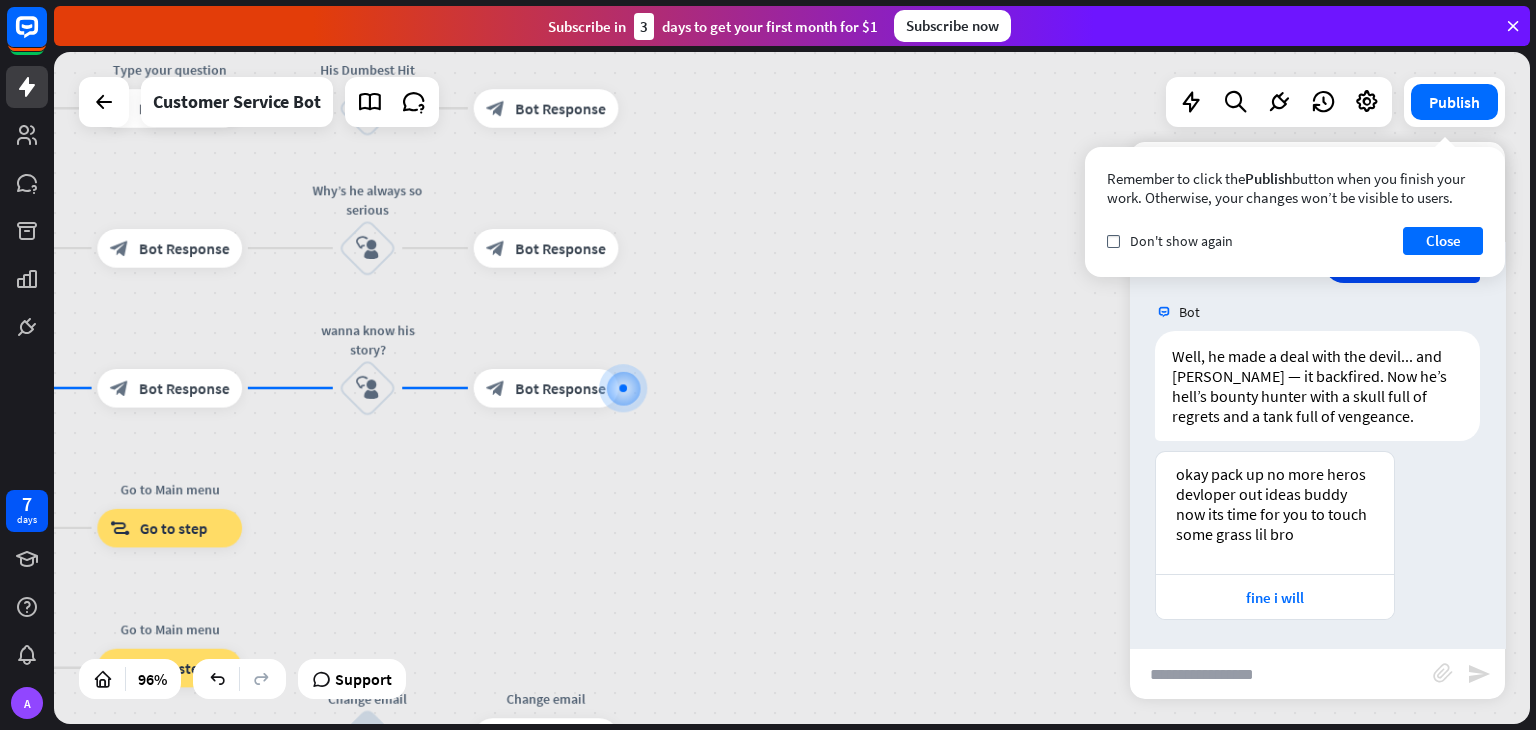 click on "fine i will" at bounding box center [1275, 596] 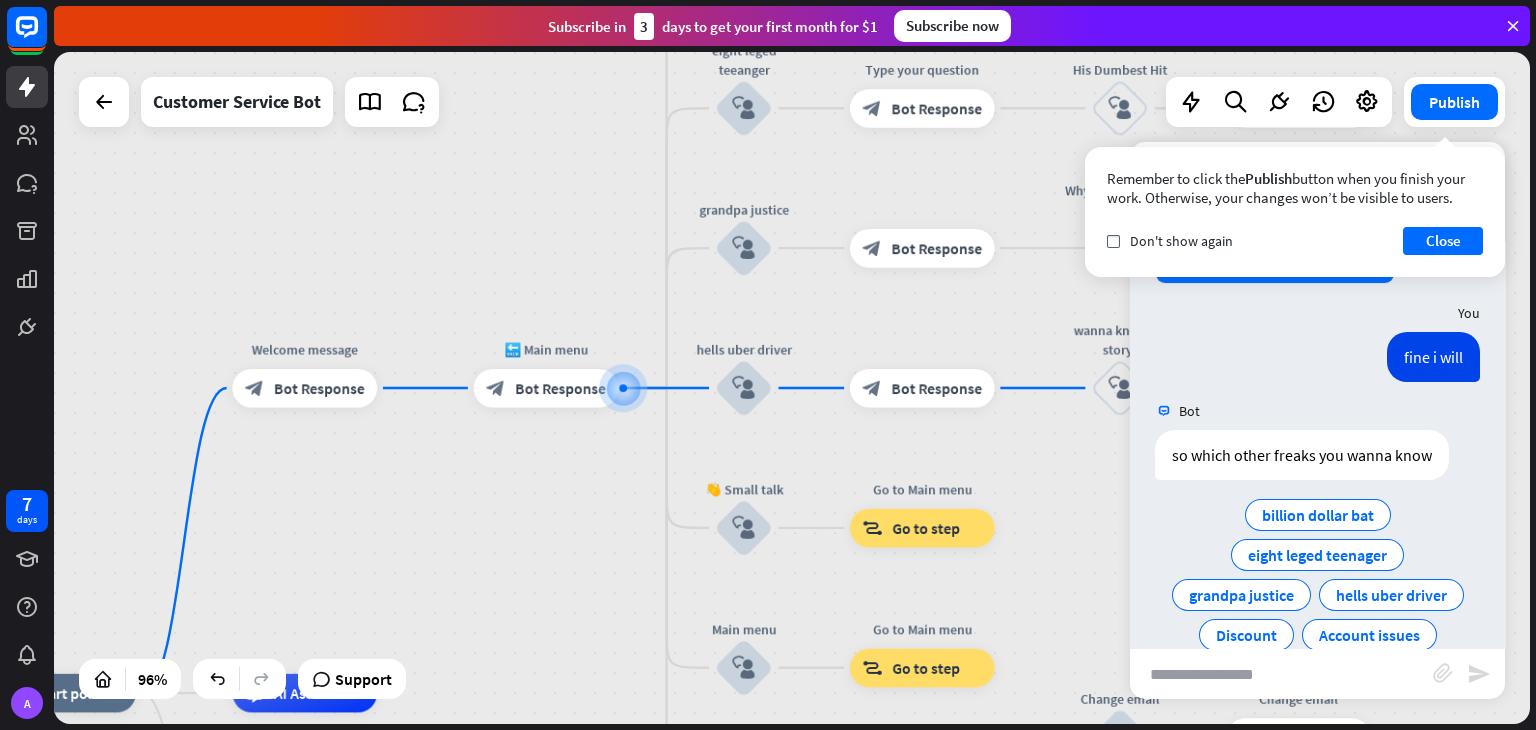 scroll, scrollTop: 1012, scrollLeft: 0, axis: vertical 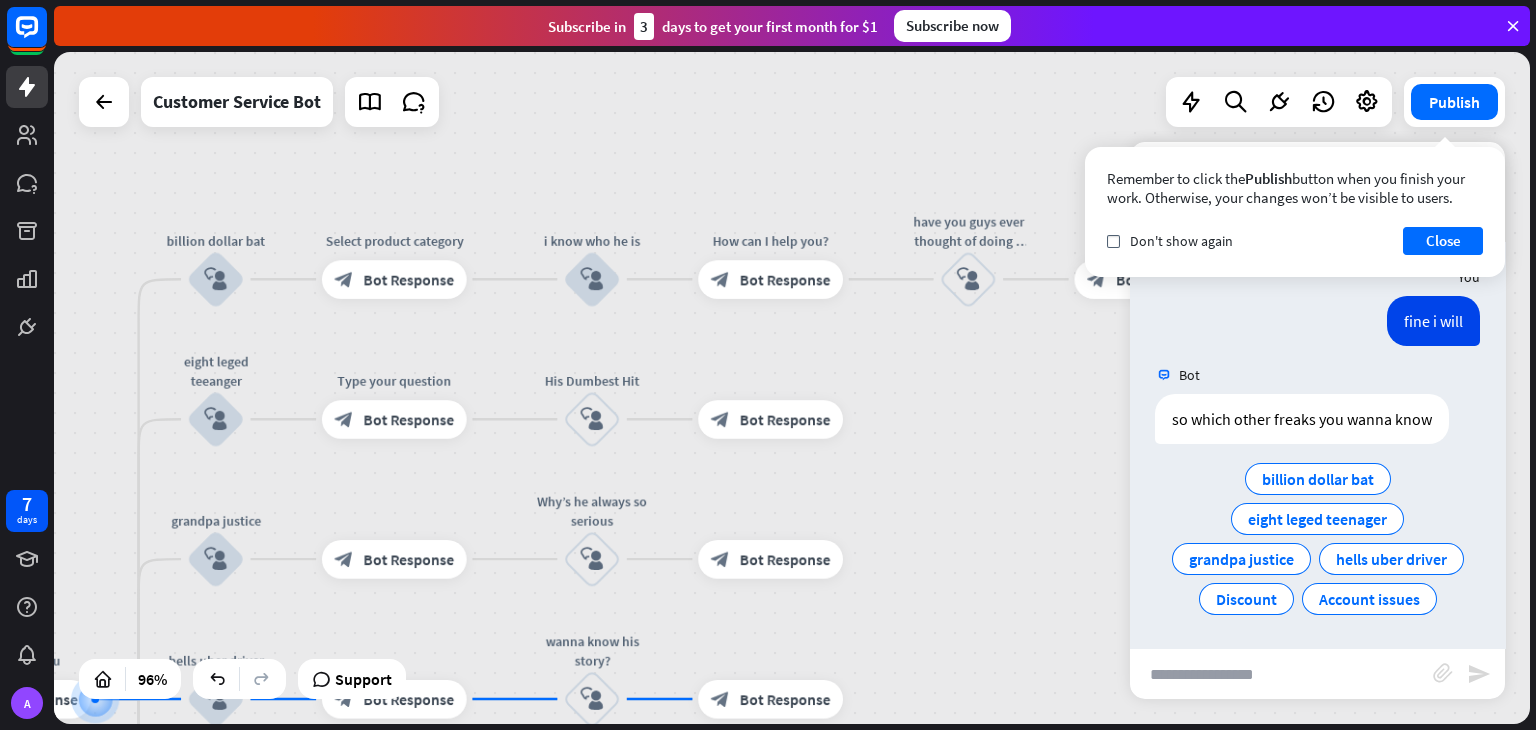 drag, startPoint x: 1007, startPoint y: 464, endPoint x: 464, endPoint y: 776, distance: 626.2532 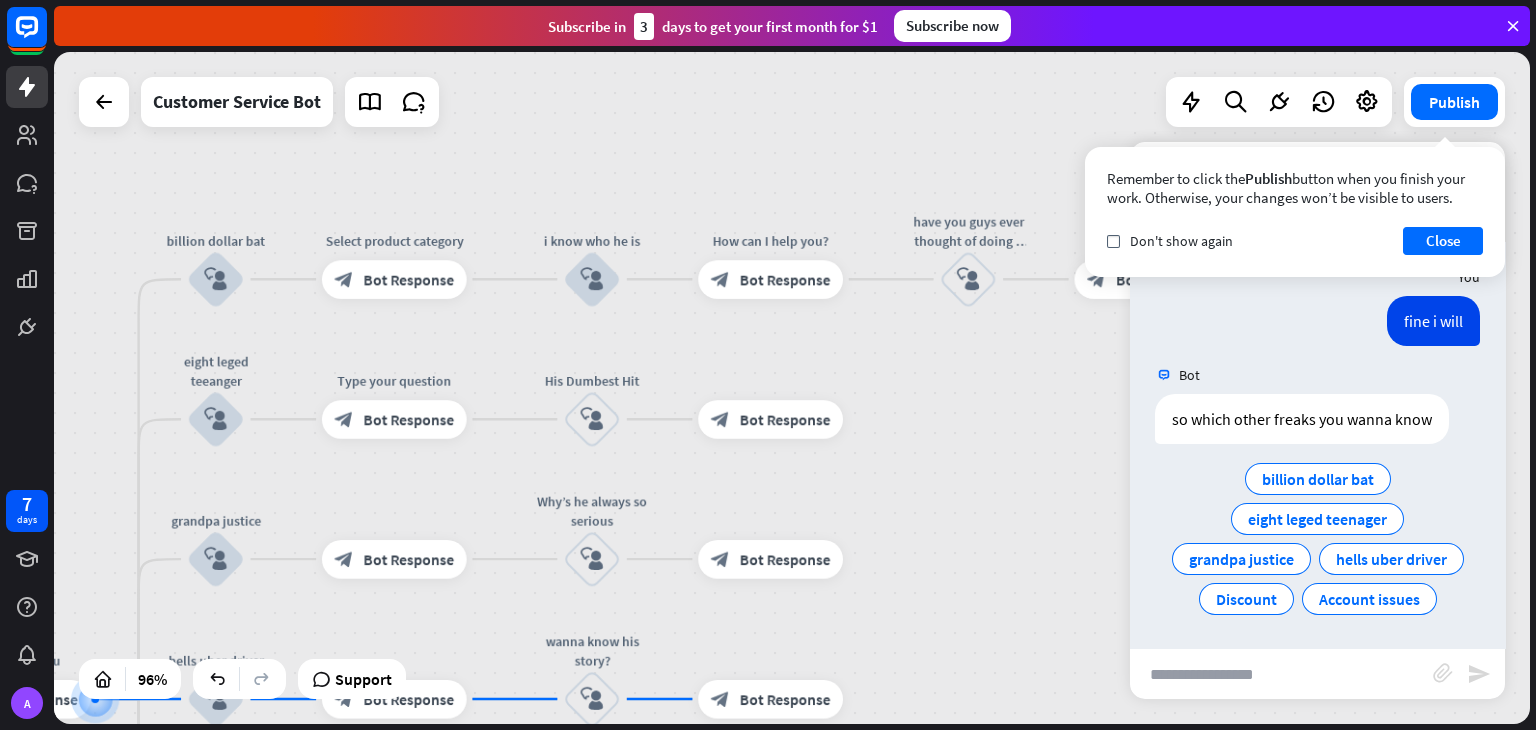 click on "7   days
A
close
Product Help
First steps   Get started with ChatBot       Help Center   Follow step-by-step tutorials       Academy   Level up your skill set       Contact us   Connect with our Product Experts
Subscribe [DATE]
to get your first month for $1
Subscribe now                         home_2   Start point                 Welcome message   block_bot_response   Bot Response                 🔙 Main menu   block_bot_response   Bot Response                     billion dollar bat   block_user_input                 Select product category   block_bot_response   Bot Response                 i know who he is" at bounding box center [768, 365] 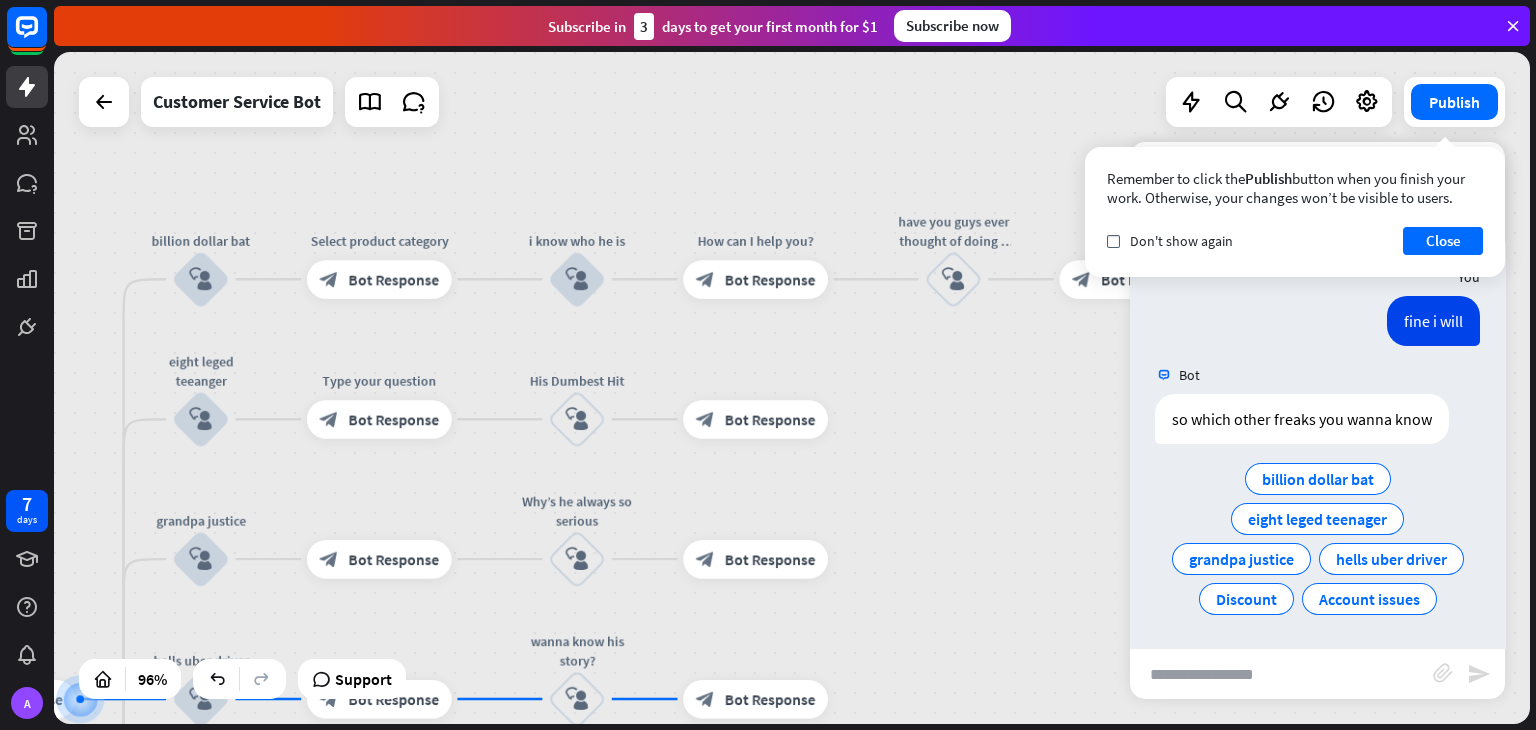 drag, startPoint x: 876, startPoint y: 494, endPoint x: 963, endPoint y: 491, distance: 87.05171 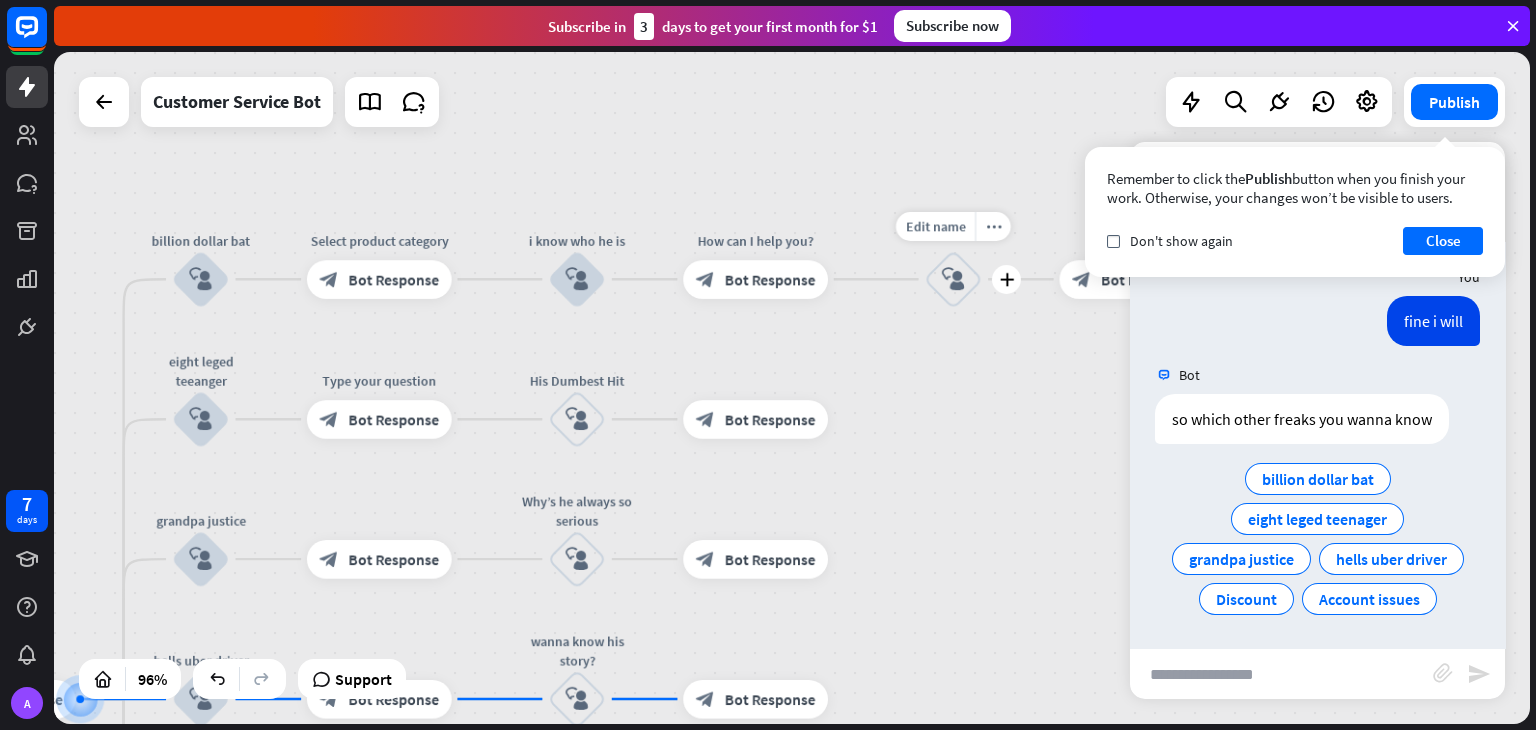 drag, startPoint x: 952, startPoint y: 487, endPoint x: 1022, endPoint y: 240, distance: 256.72748 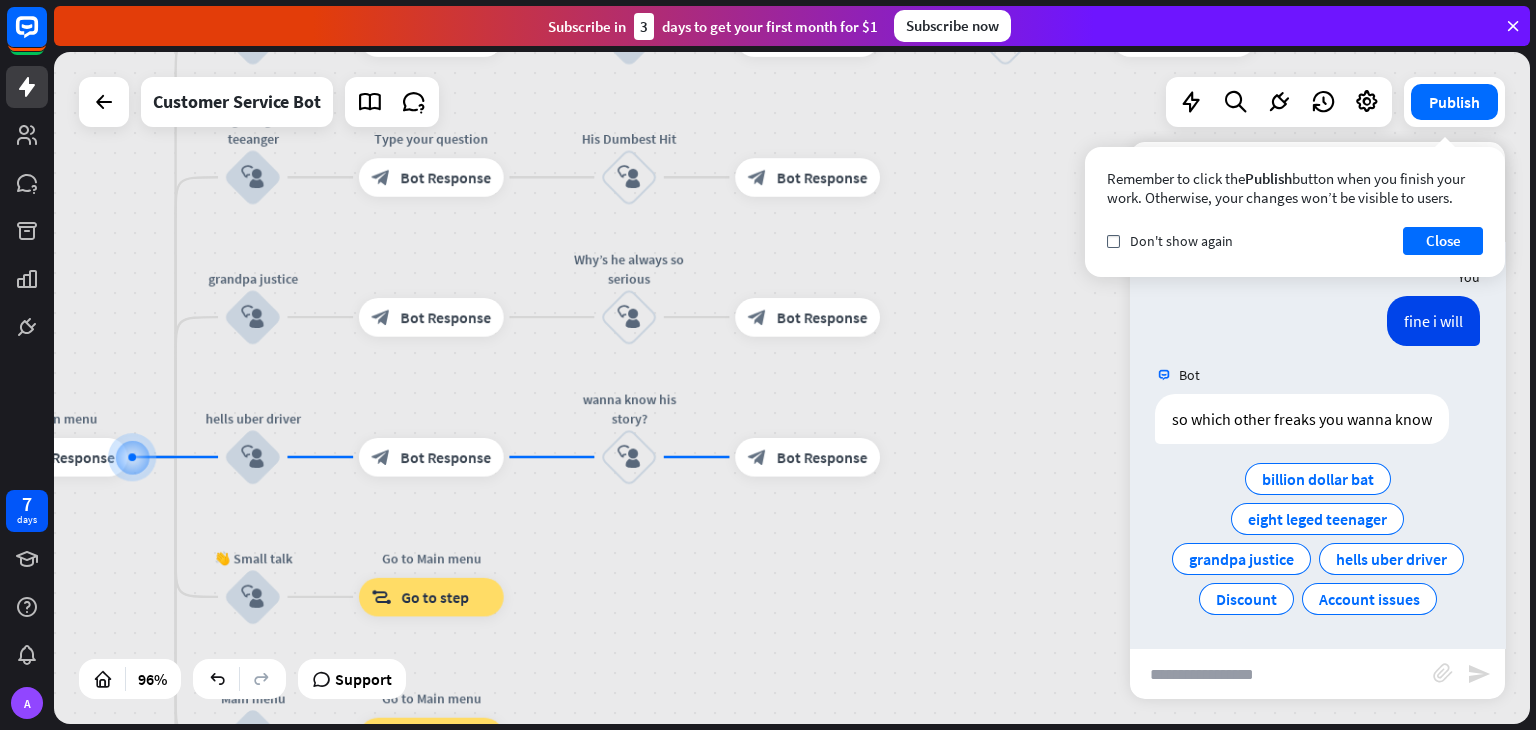 drag, startPoint x: 1031, startPoint y: 390, endPoint x: 1083, endPoint y: 146, distance: 249.47946 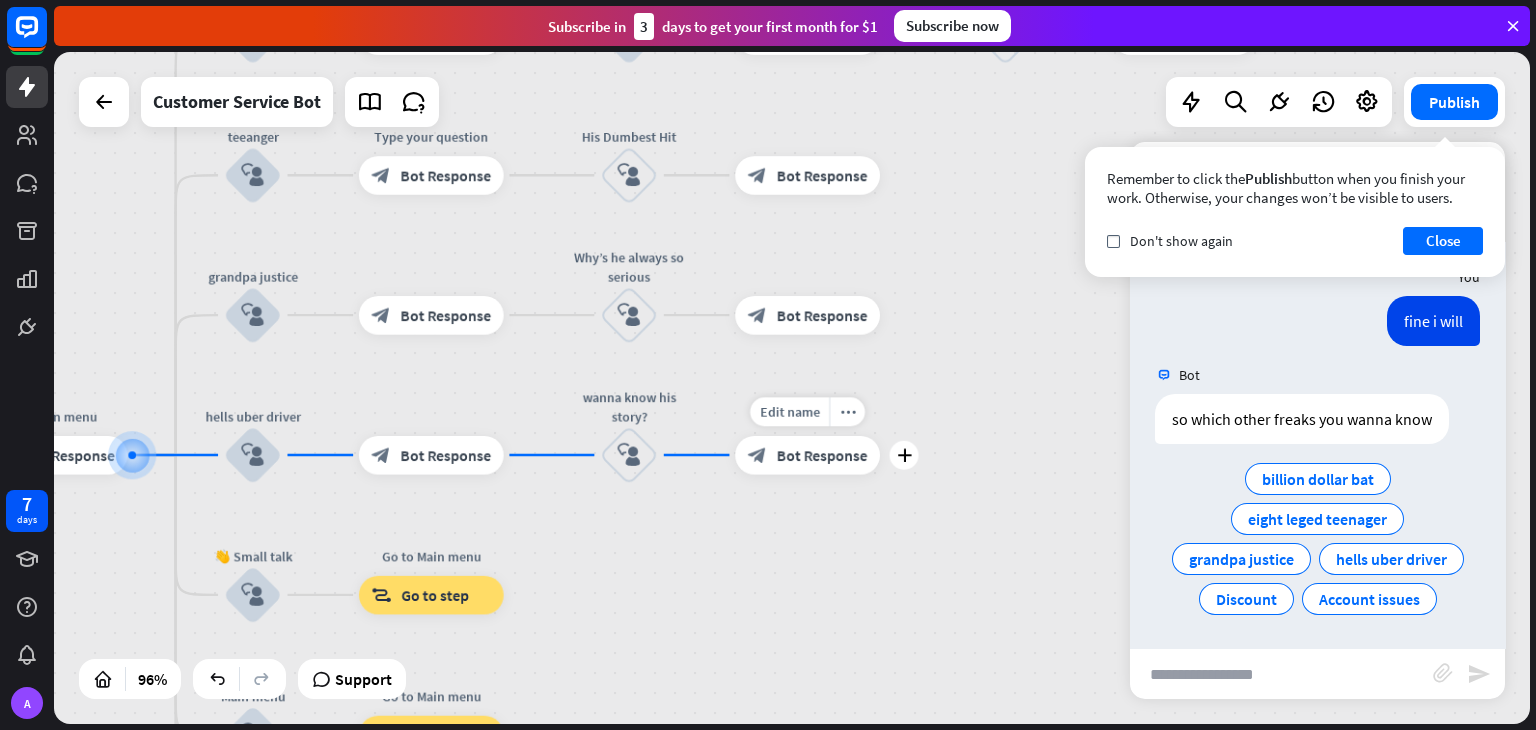 click on "Bot Response" at bounding box center [822, 454] 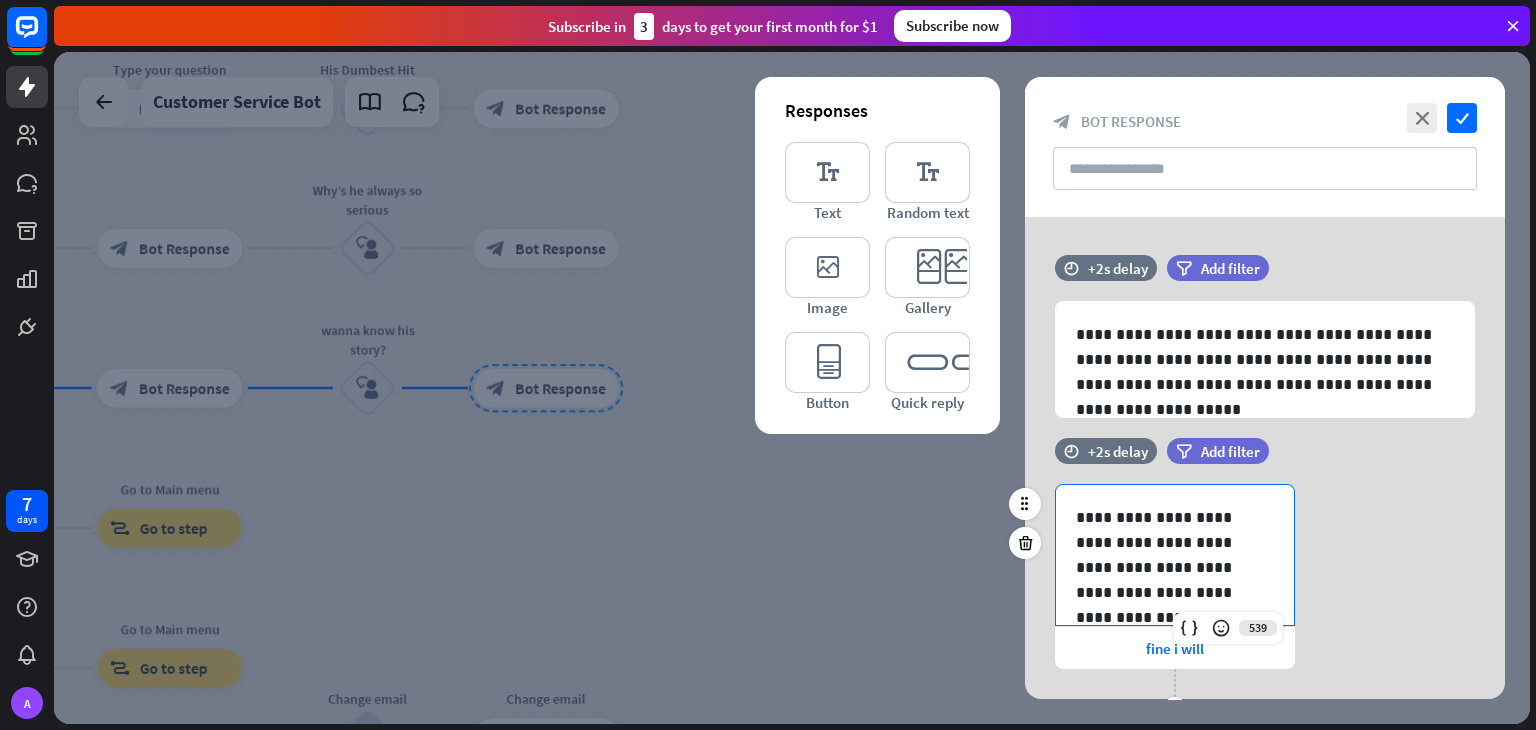 click on "**********" at bounding box center (1175, 555) 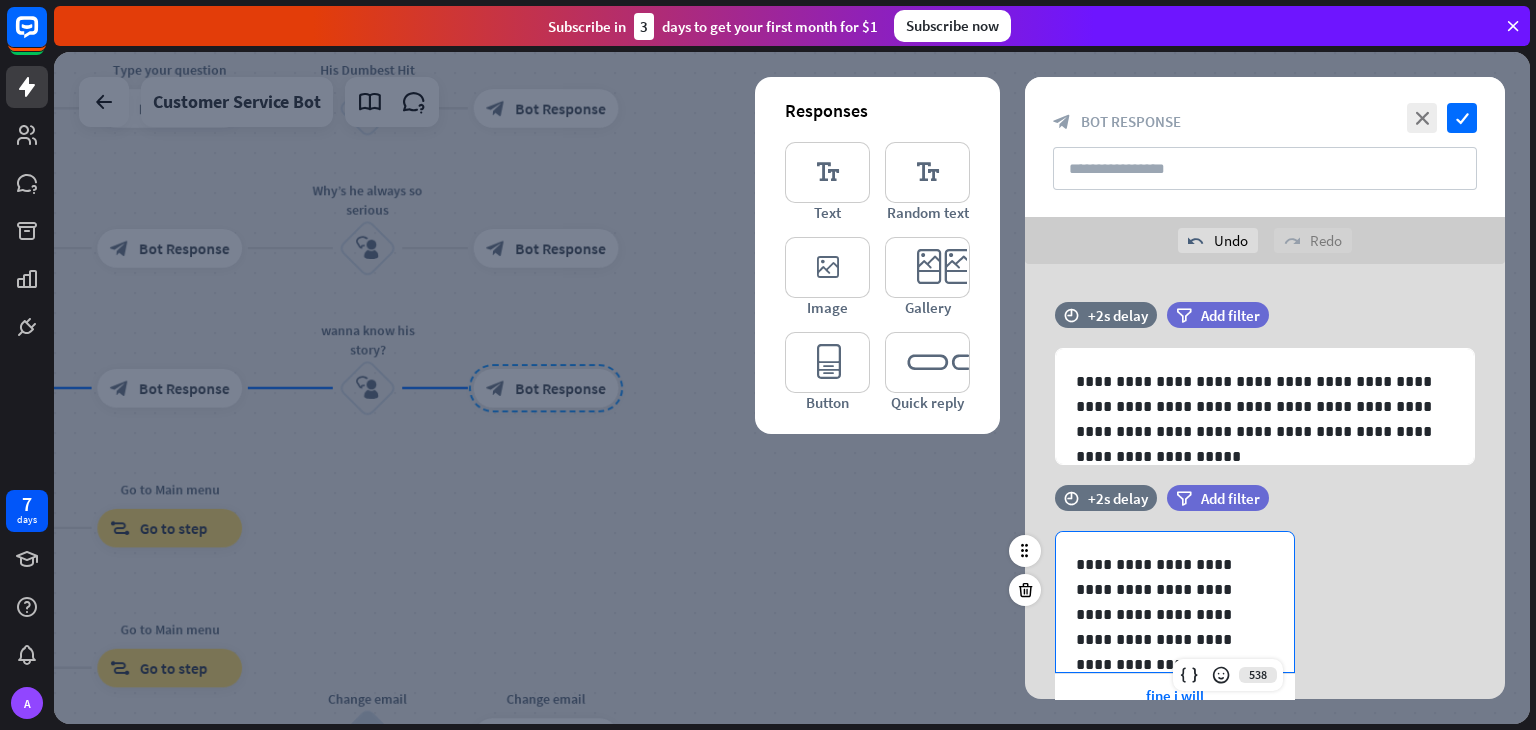 type 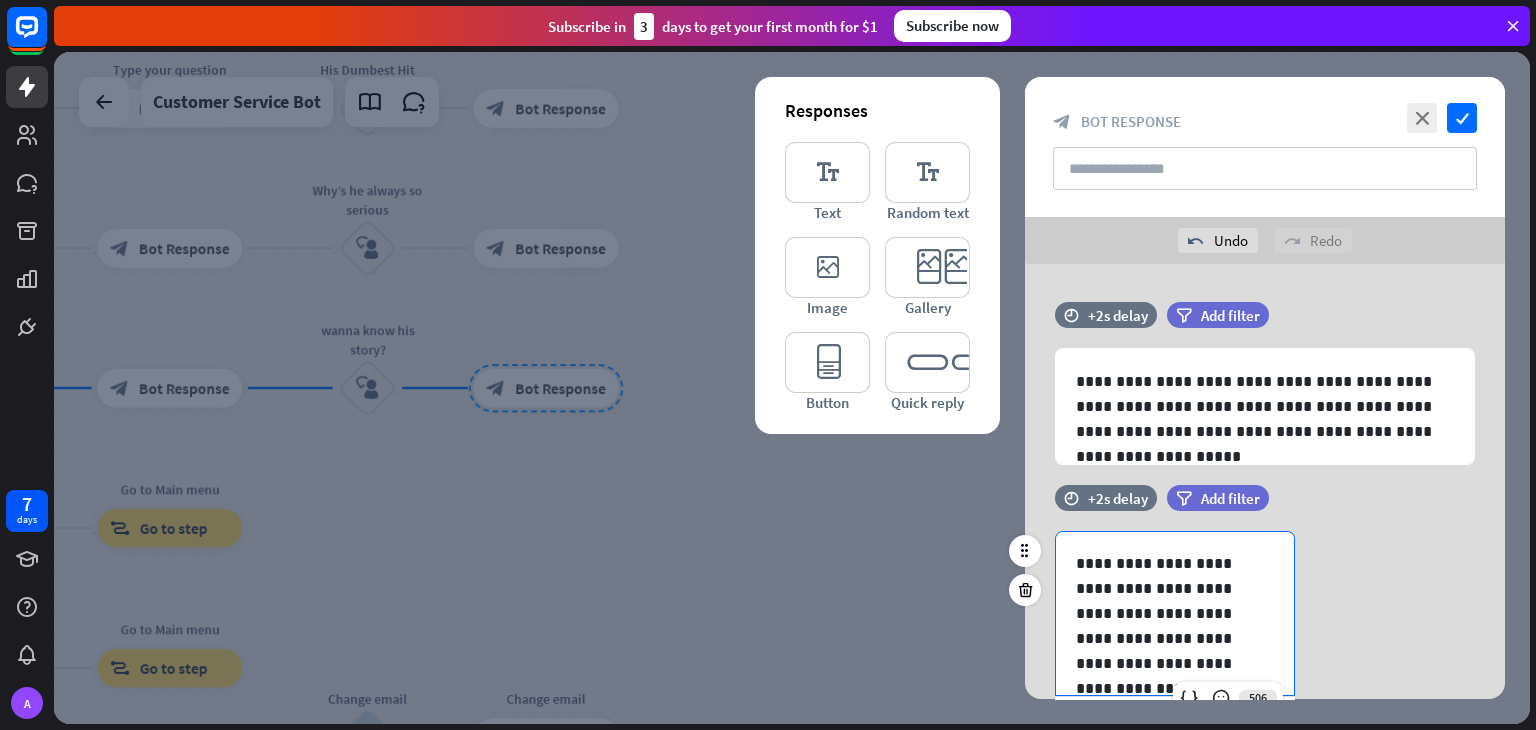scroll, scrollTop: 10, scrollLeft: 0, axis: vertical 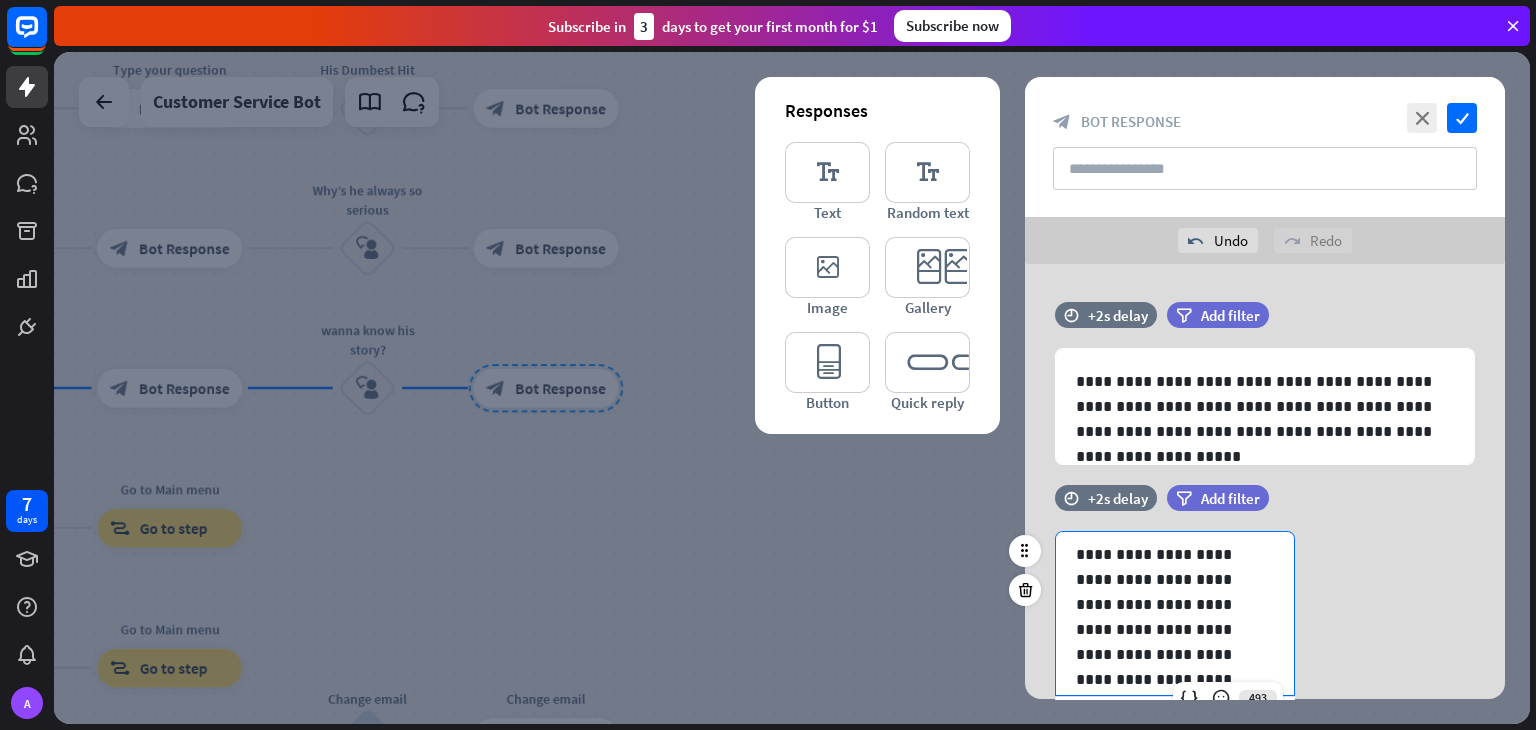 click on "**********" at bounding box center (1167, 617) 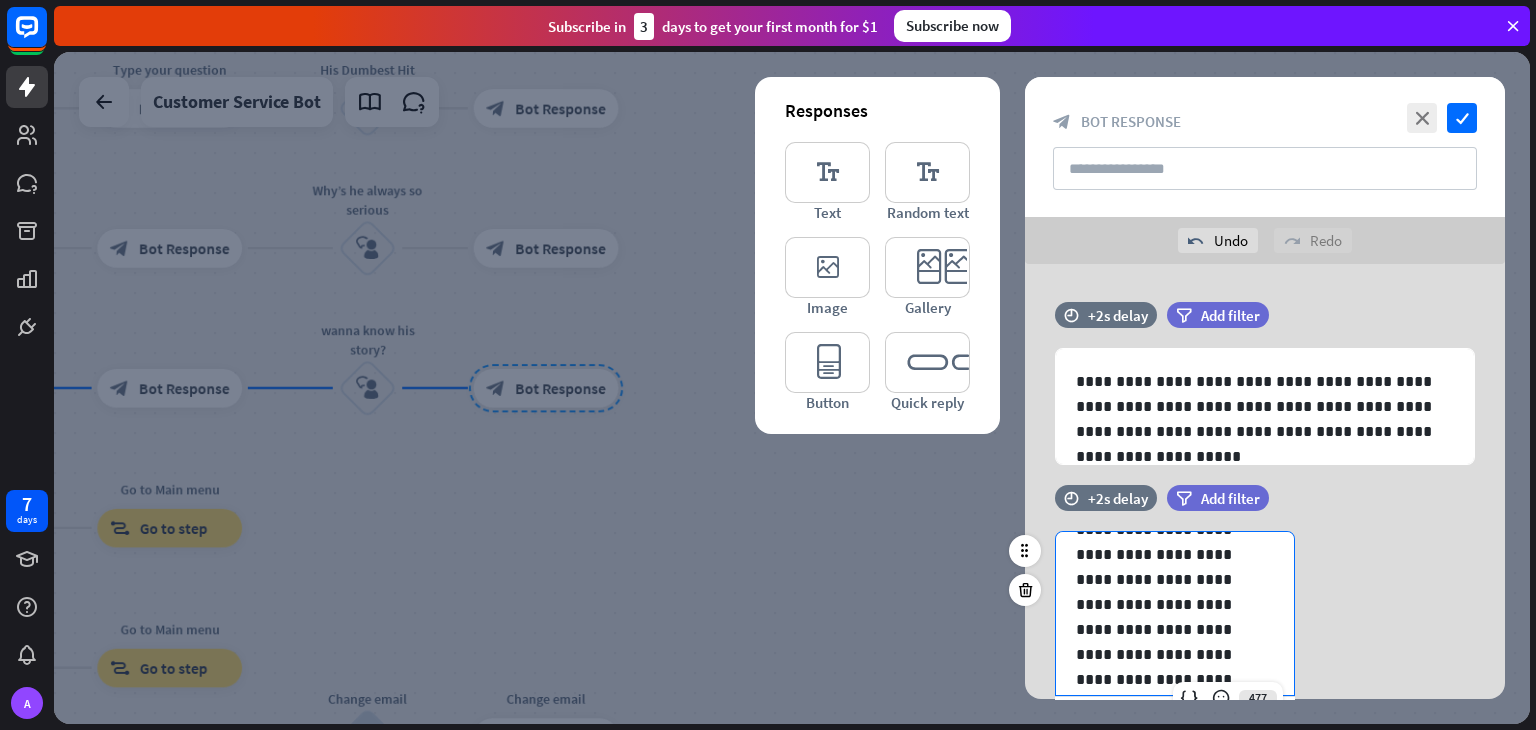 scroll, scrollTop: 51, scrollLeft: 0, axis: vertical 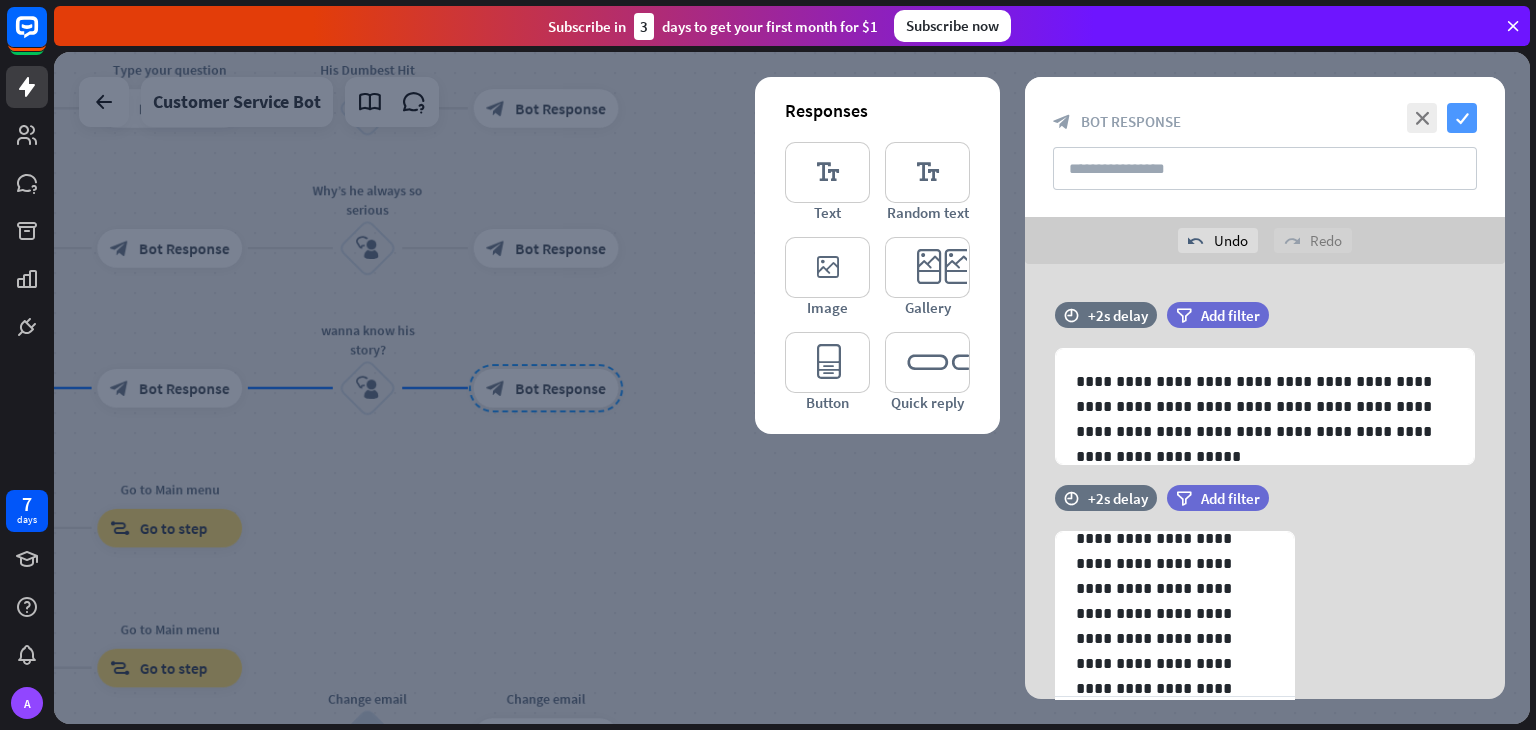 click on "check" at bounding box center (1462, 118) 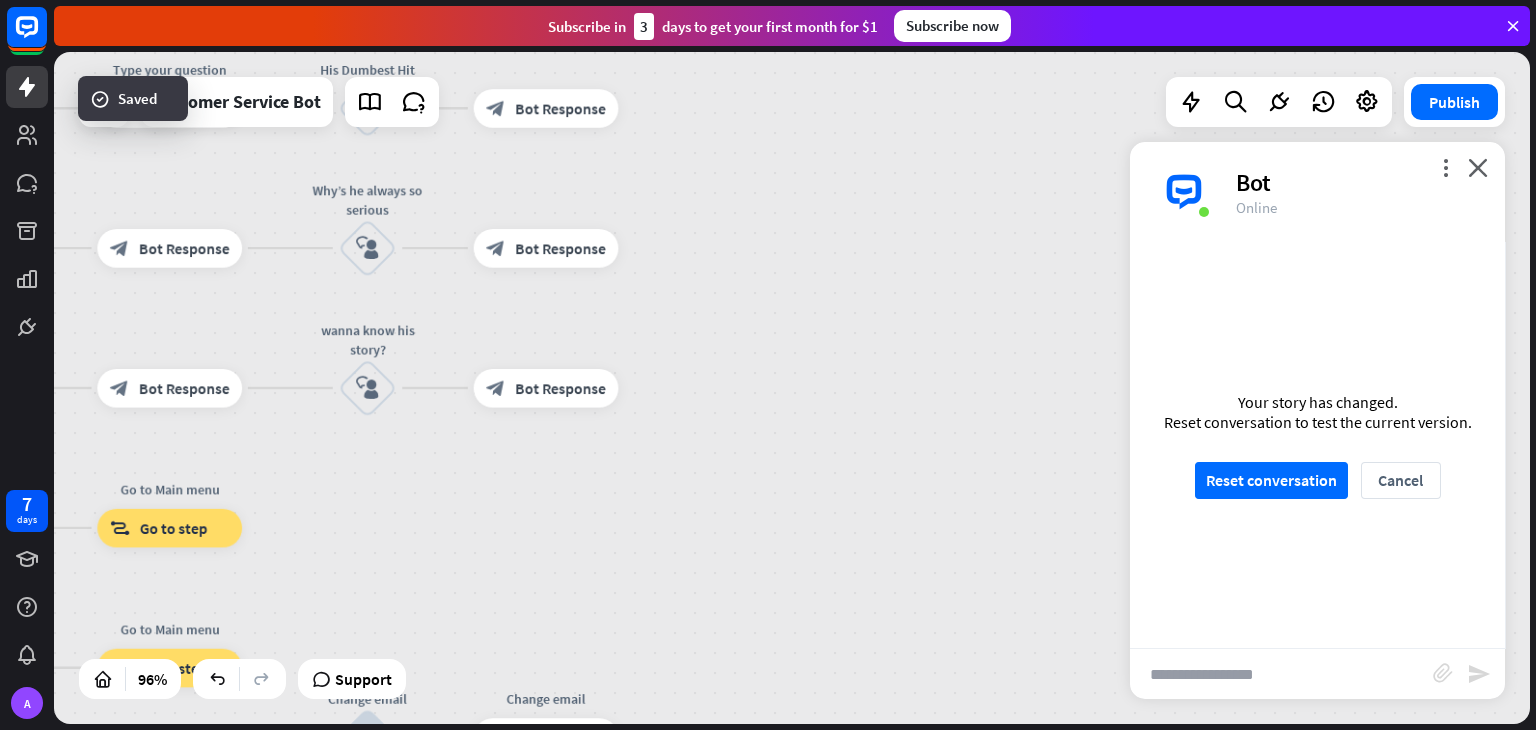scroll, scrollTop: 1012, scrollLeft: 0, axis: vertical 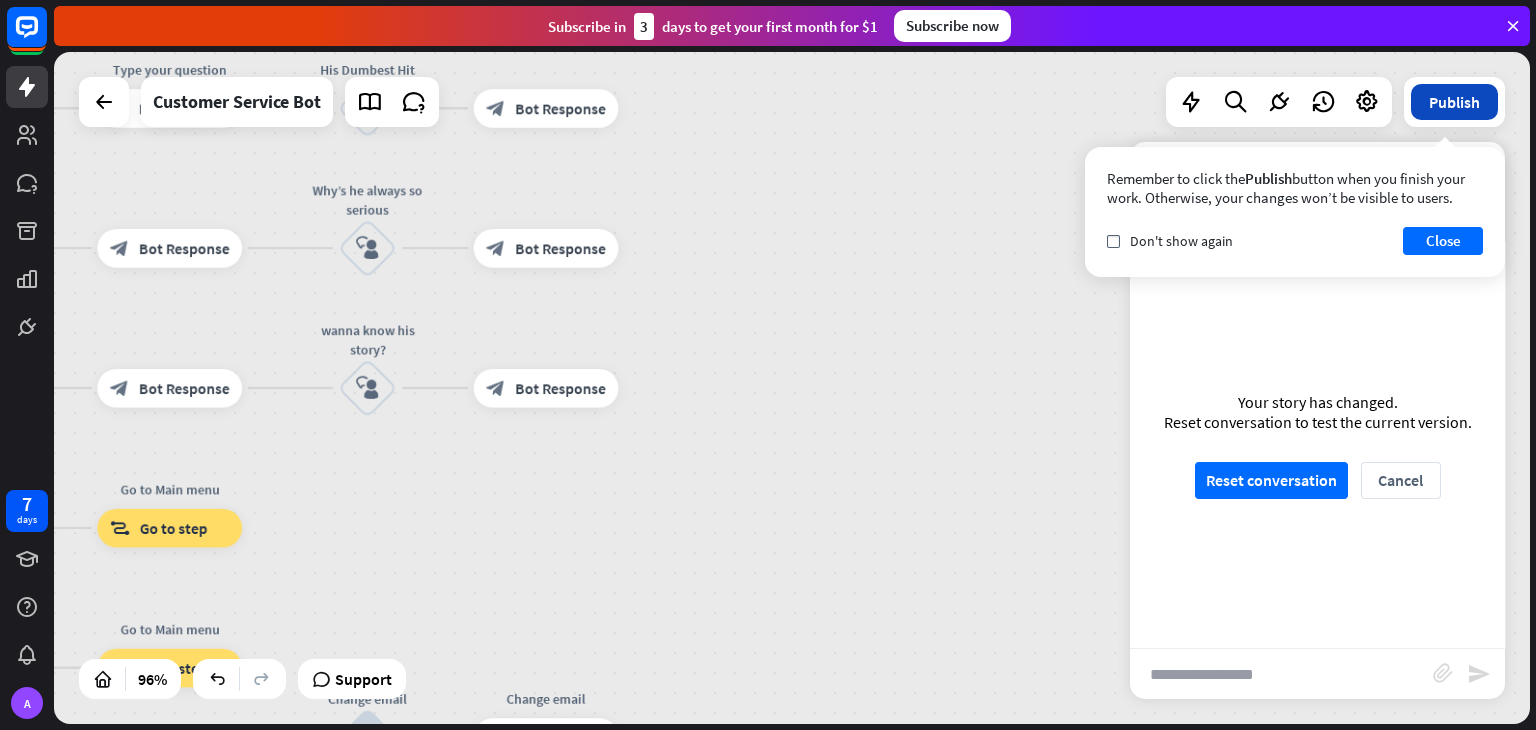 click on "Publish" at bounding box center (1454, 102) 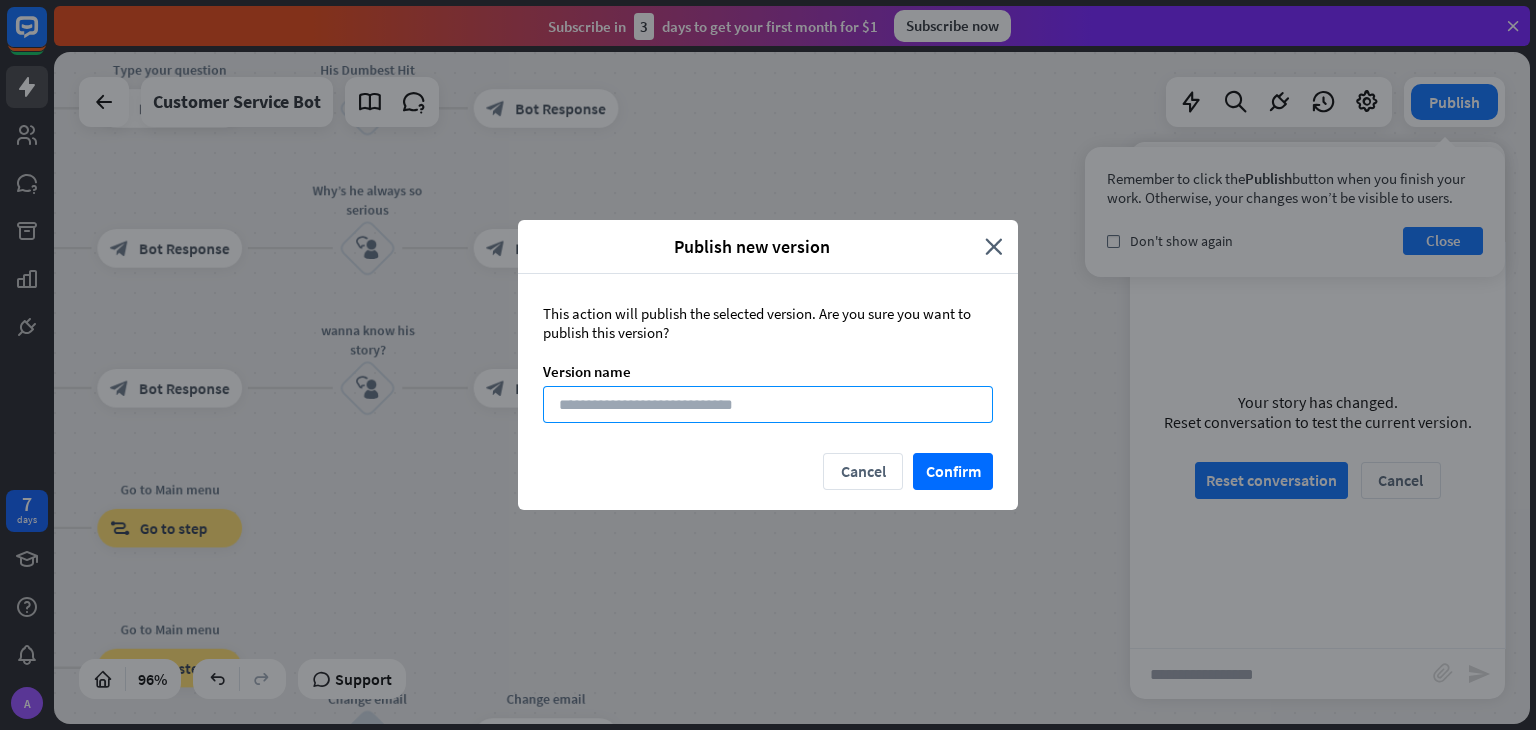 click at bounding box center (768, 404) 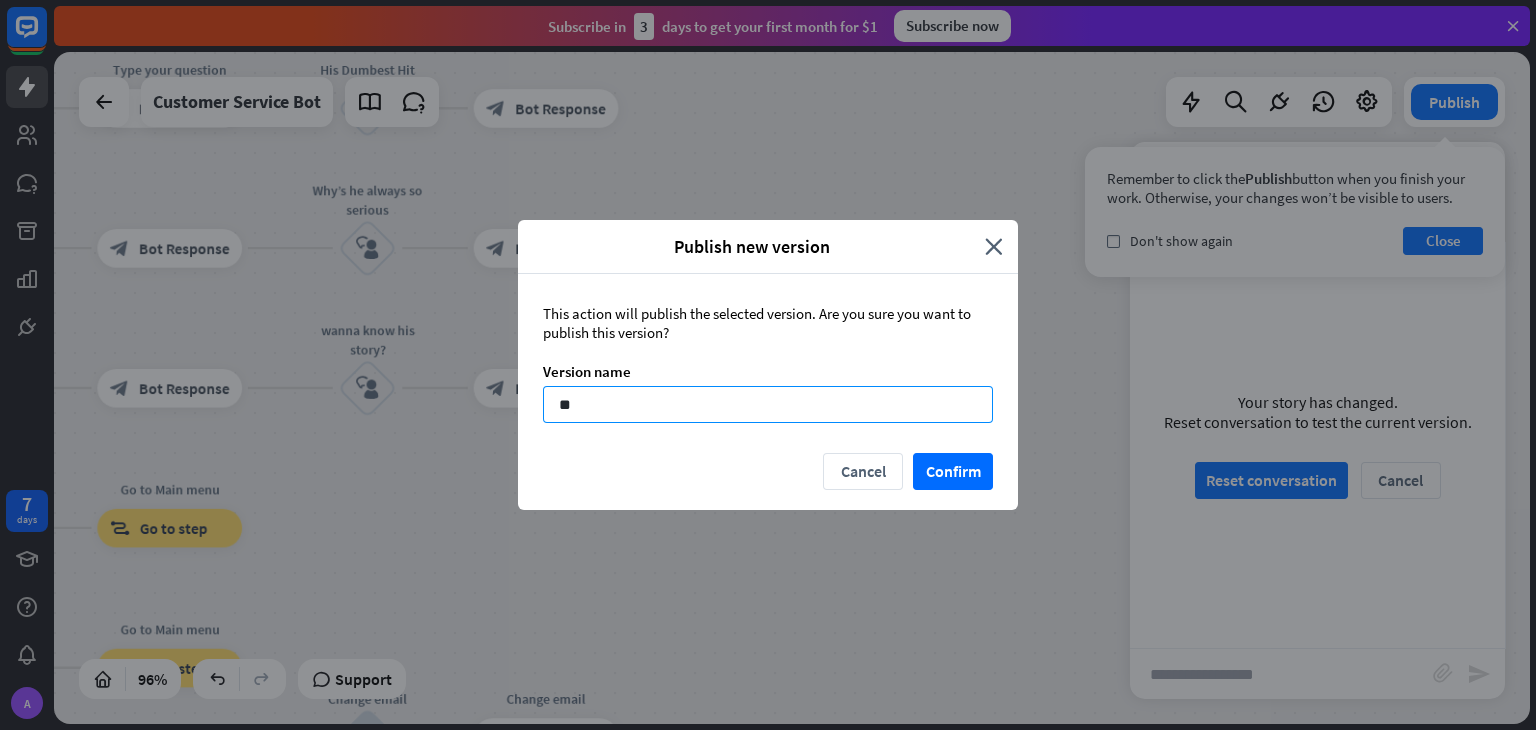 type on "*" 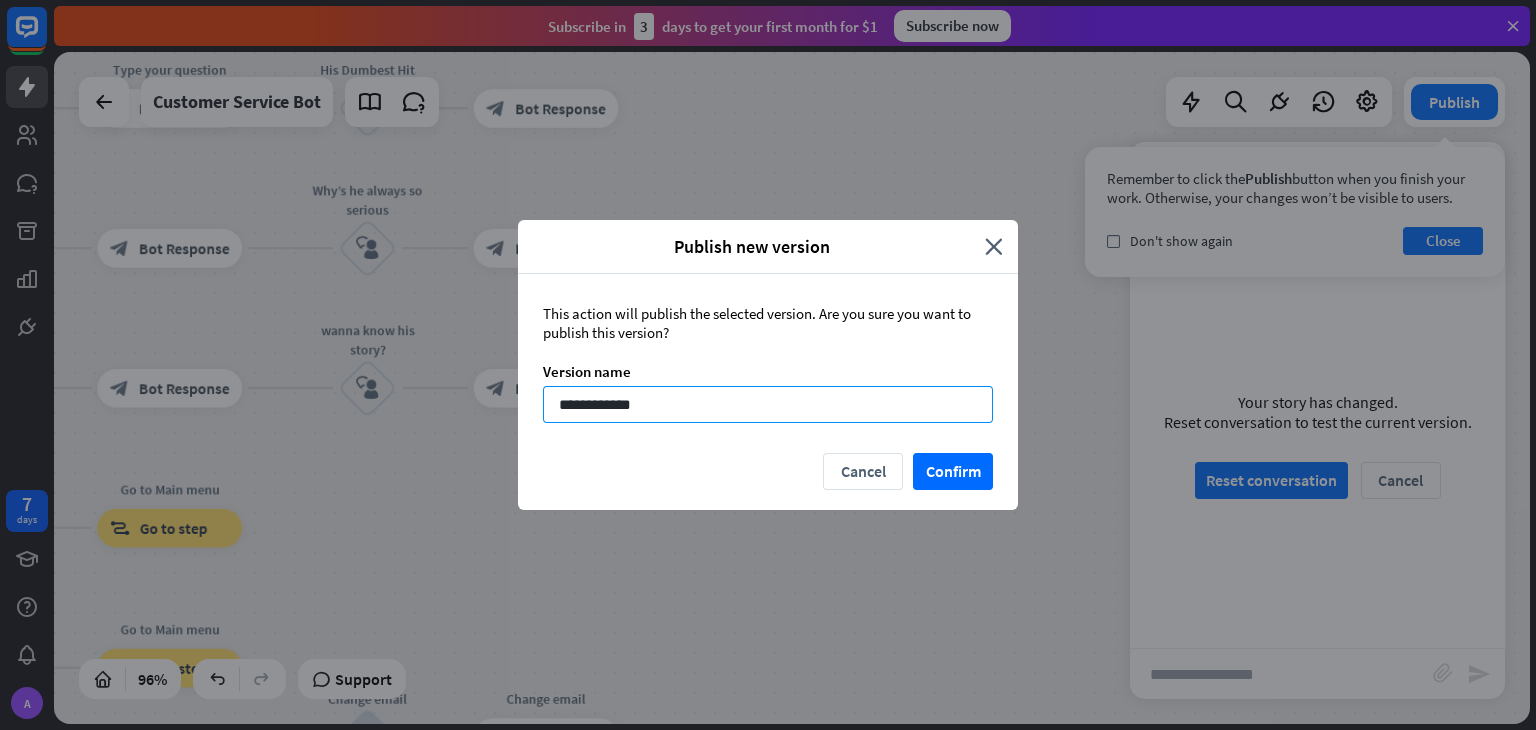 click on "**********" at bounding box center [768, 404] 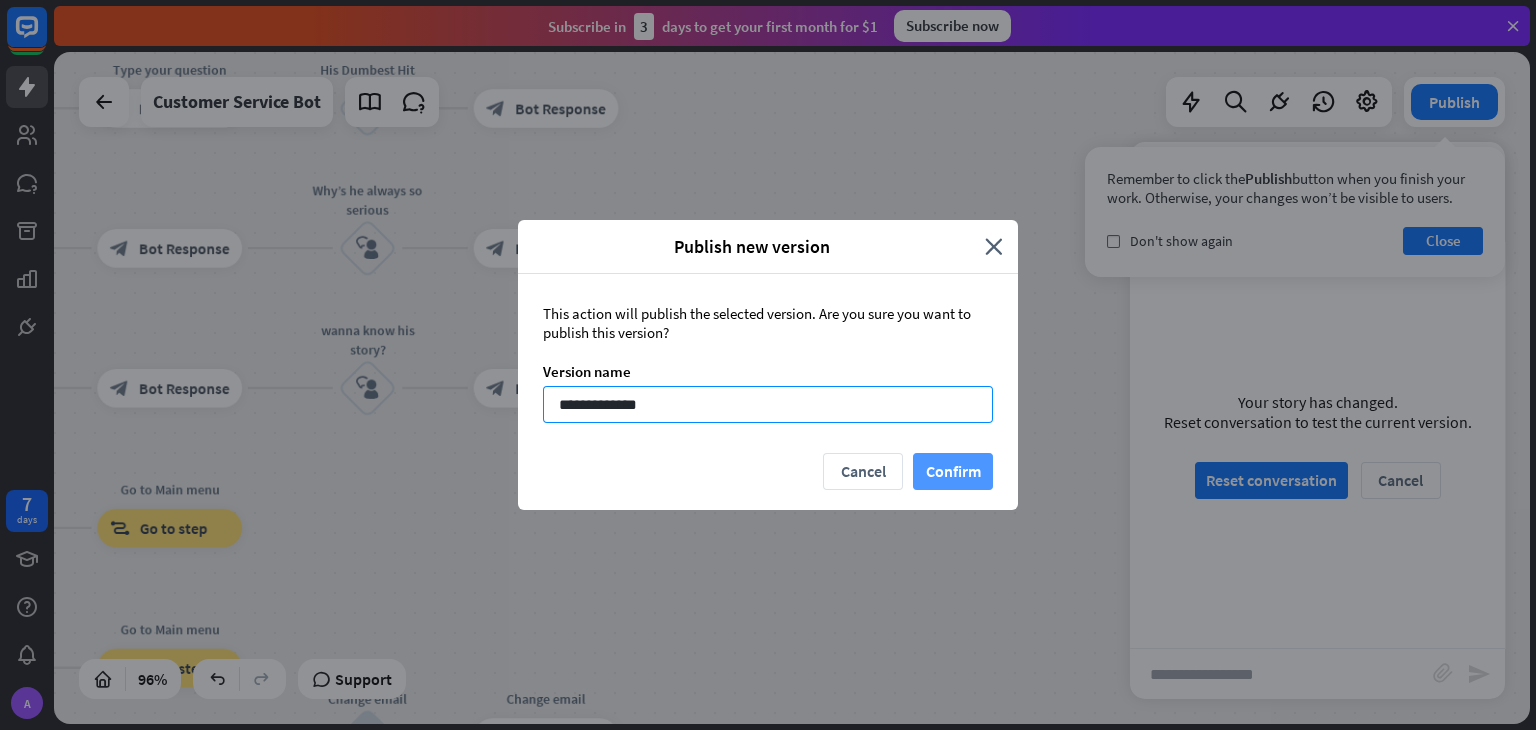 type on "**********" 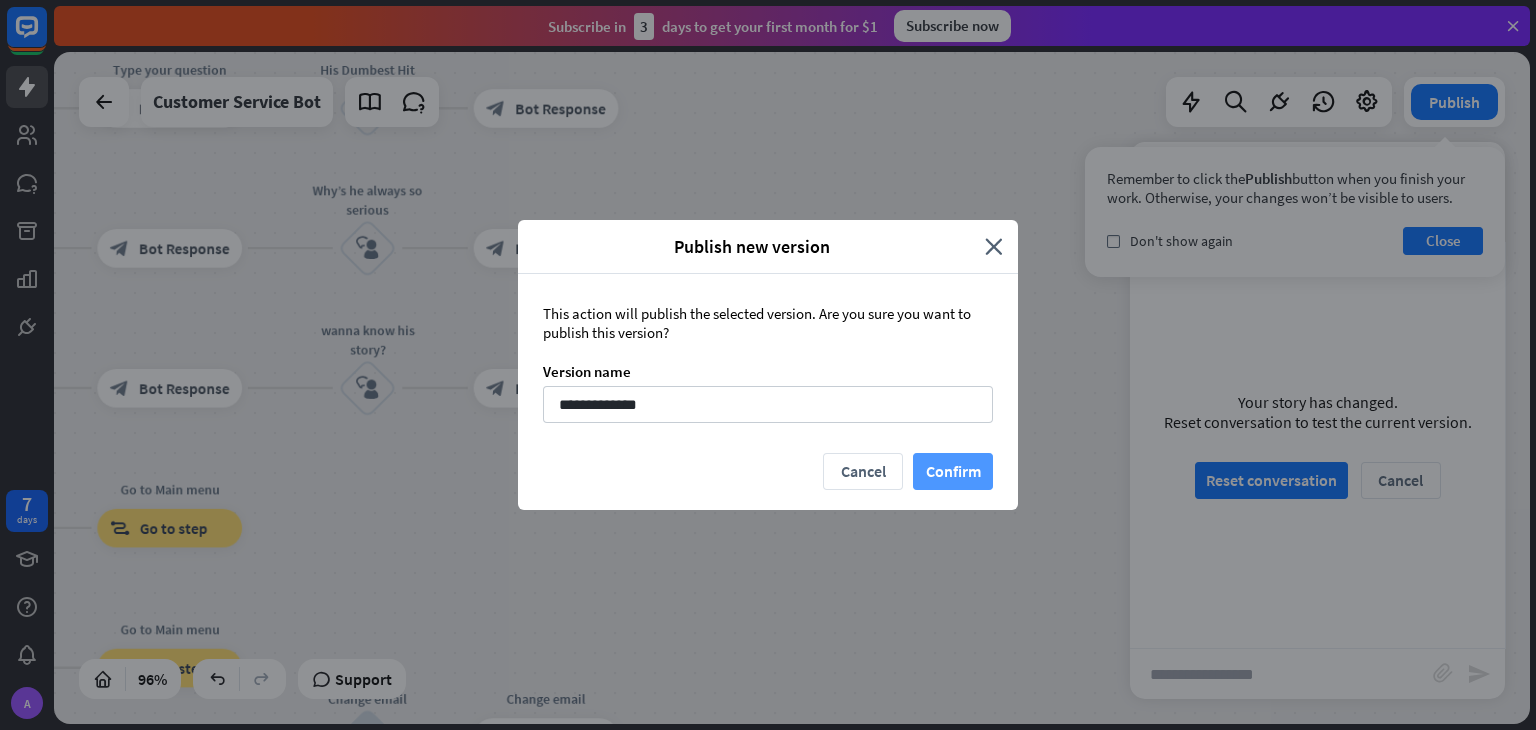click on "Confirm" at bounding box center [953, 471] 